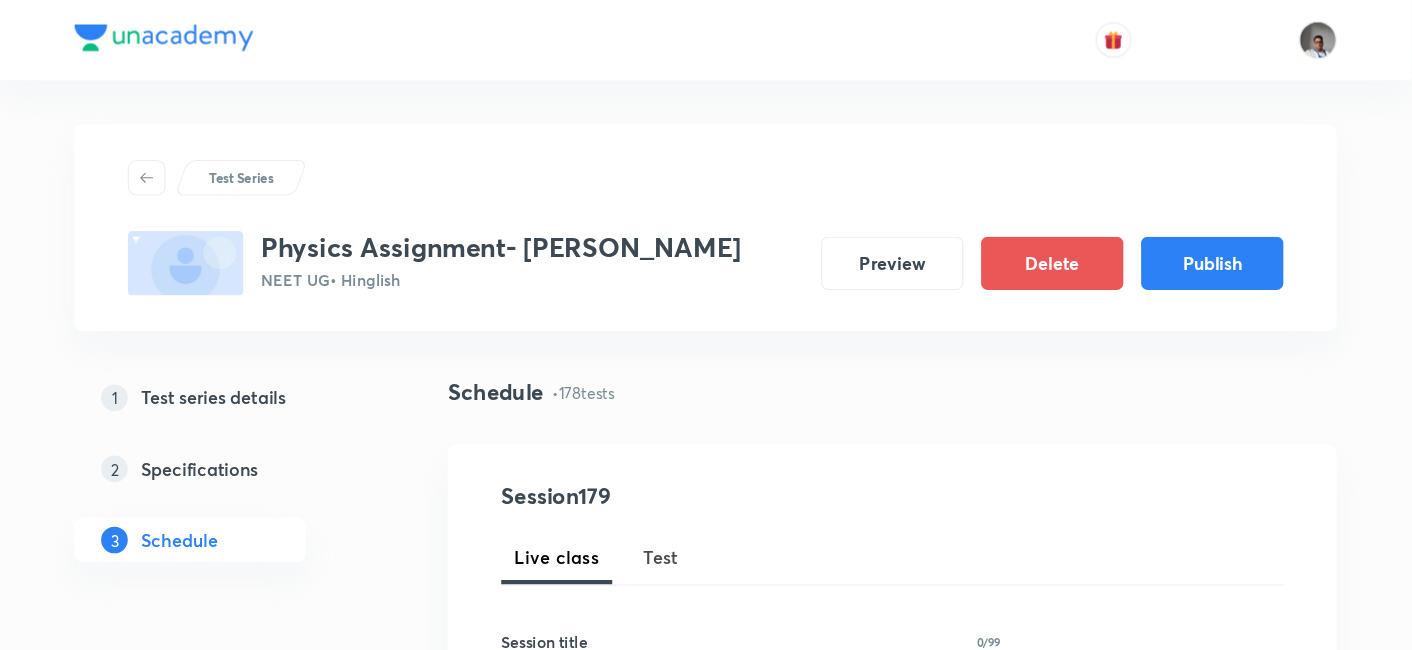 scroll, scrollTop: 0, scrollLeft: 0, axis: both 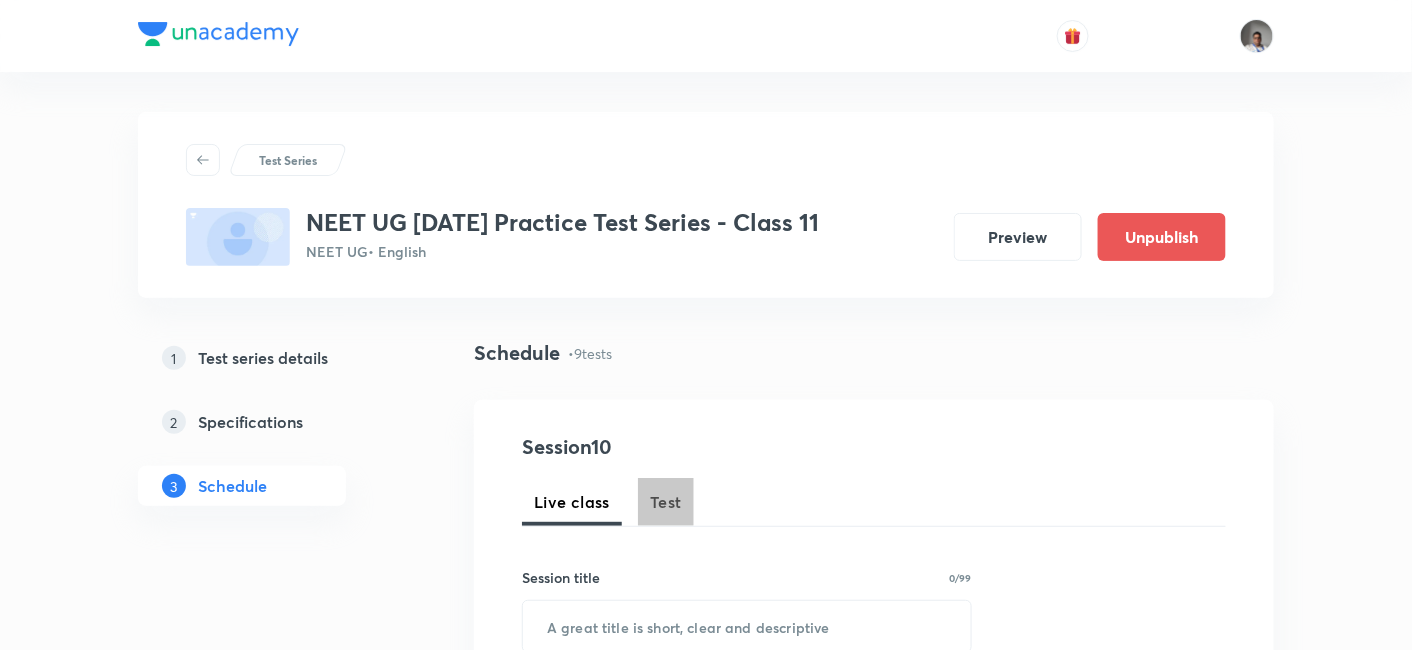 click on "Test" at bounding box center [666, 502] 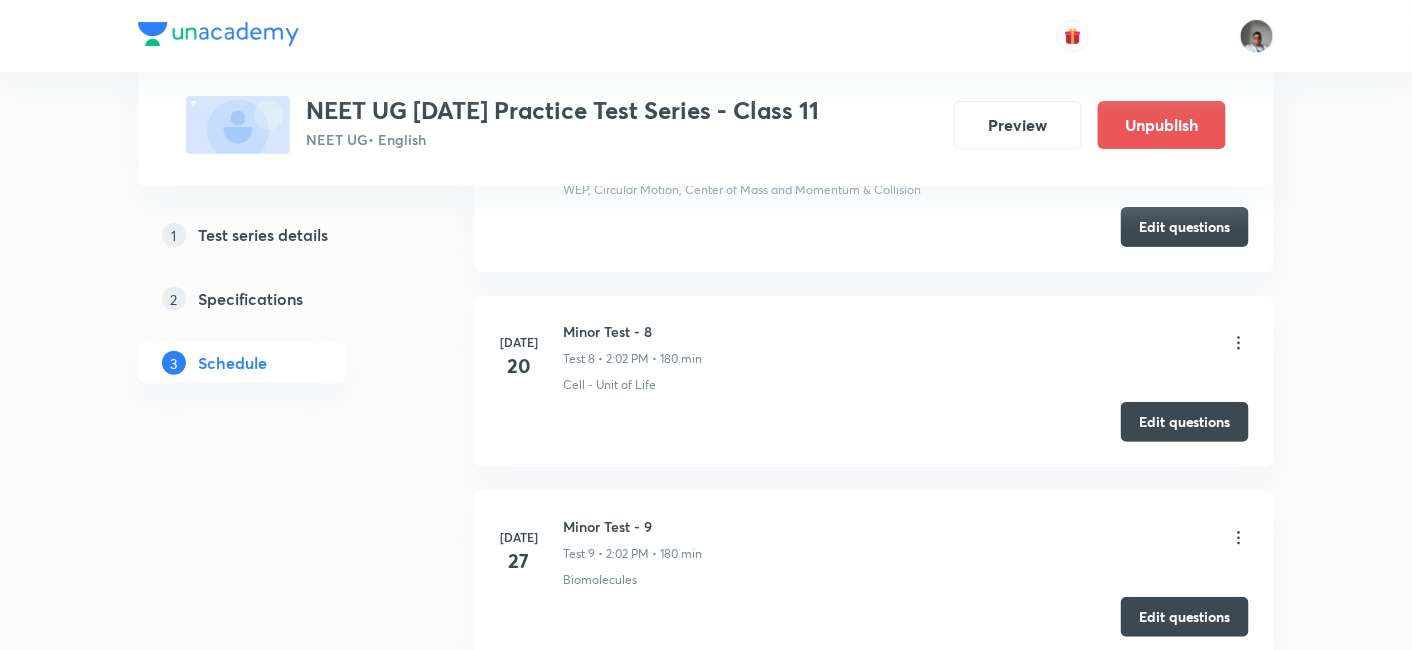 scroll, scrollTop: 2348, scrollLeft: 0, axis: vertical 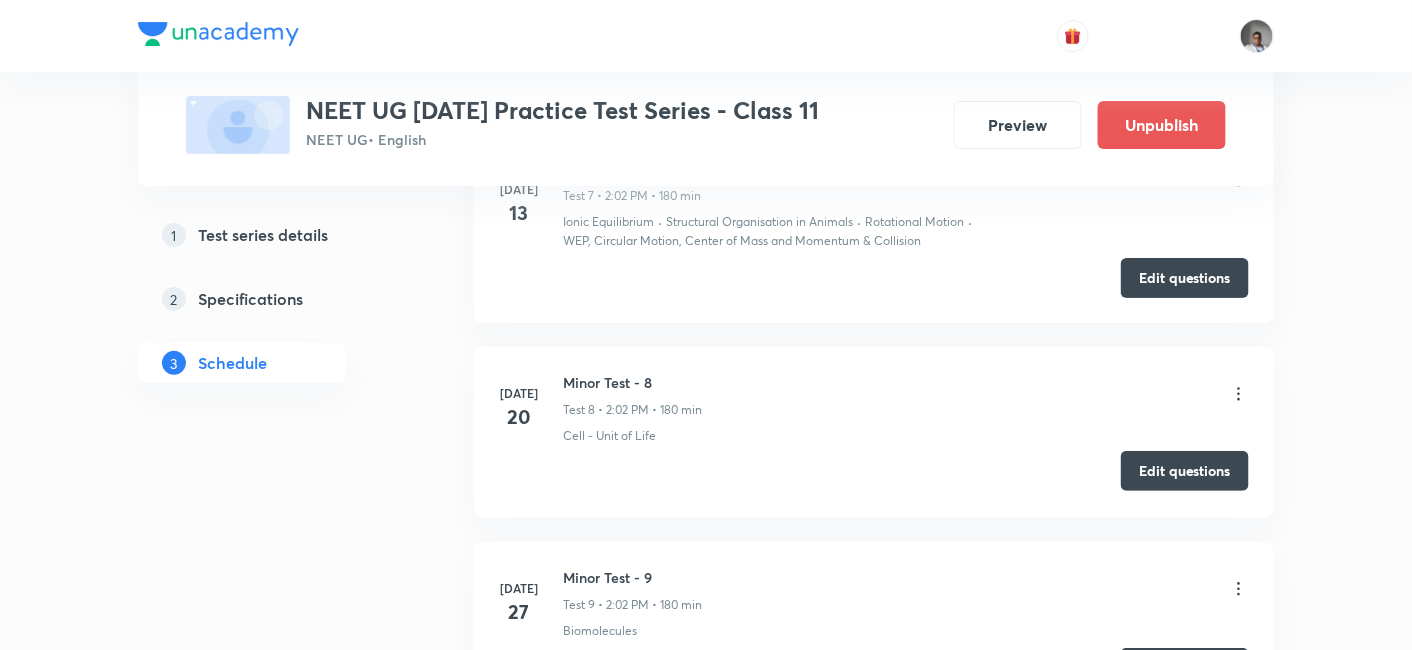 click on "Edit questions" at bounding box center [1185, 471] 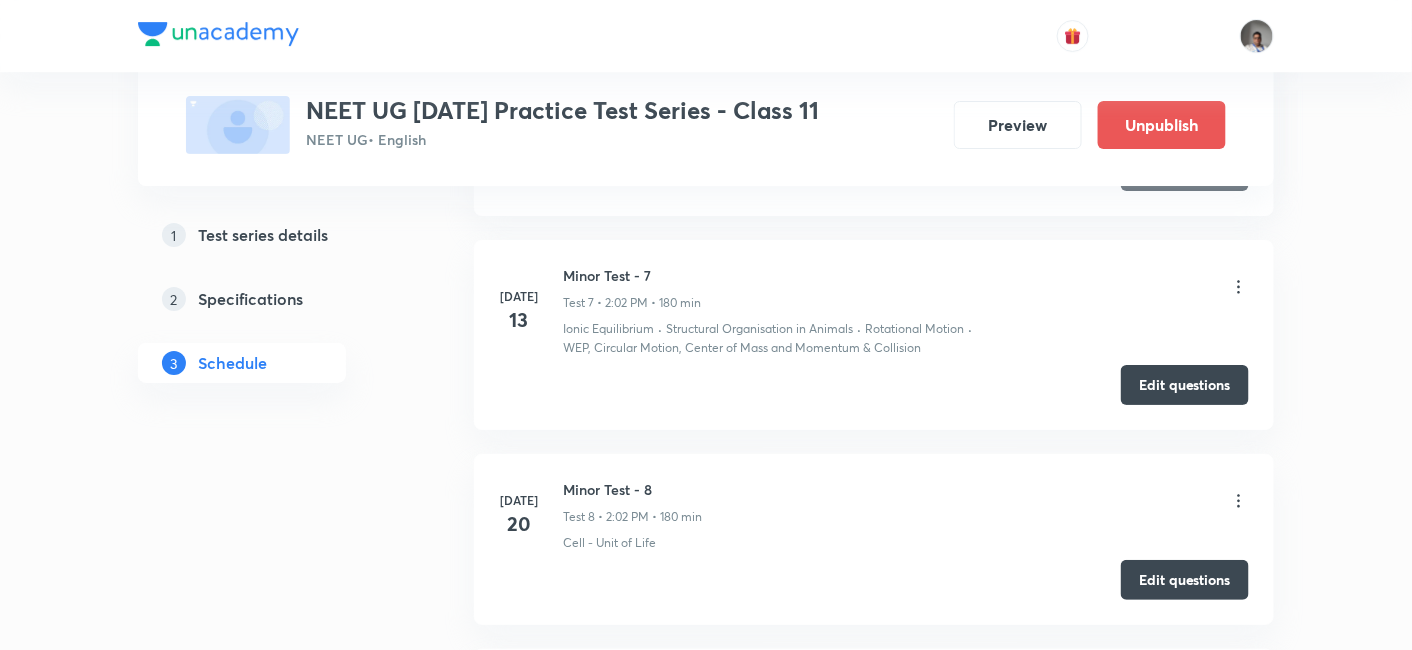 scroll, scrollTop: 2240, scrollLeft: 0, axis: vertical 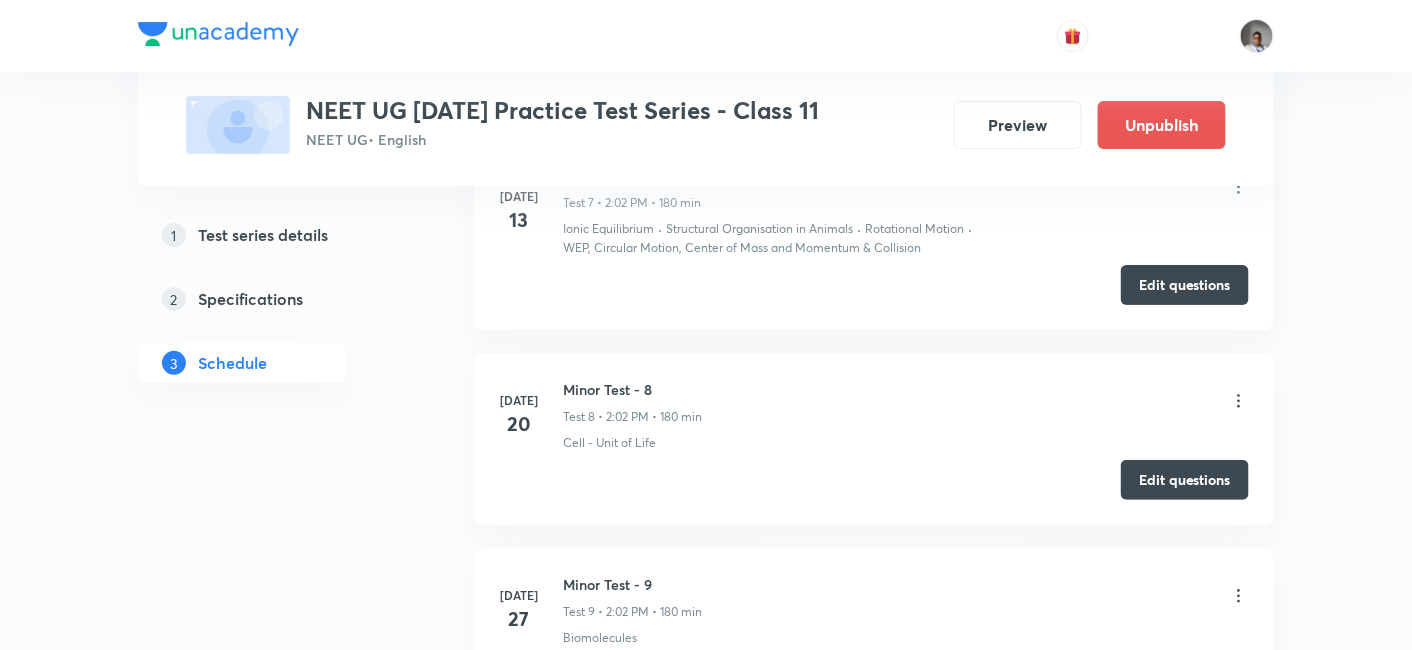 click 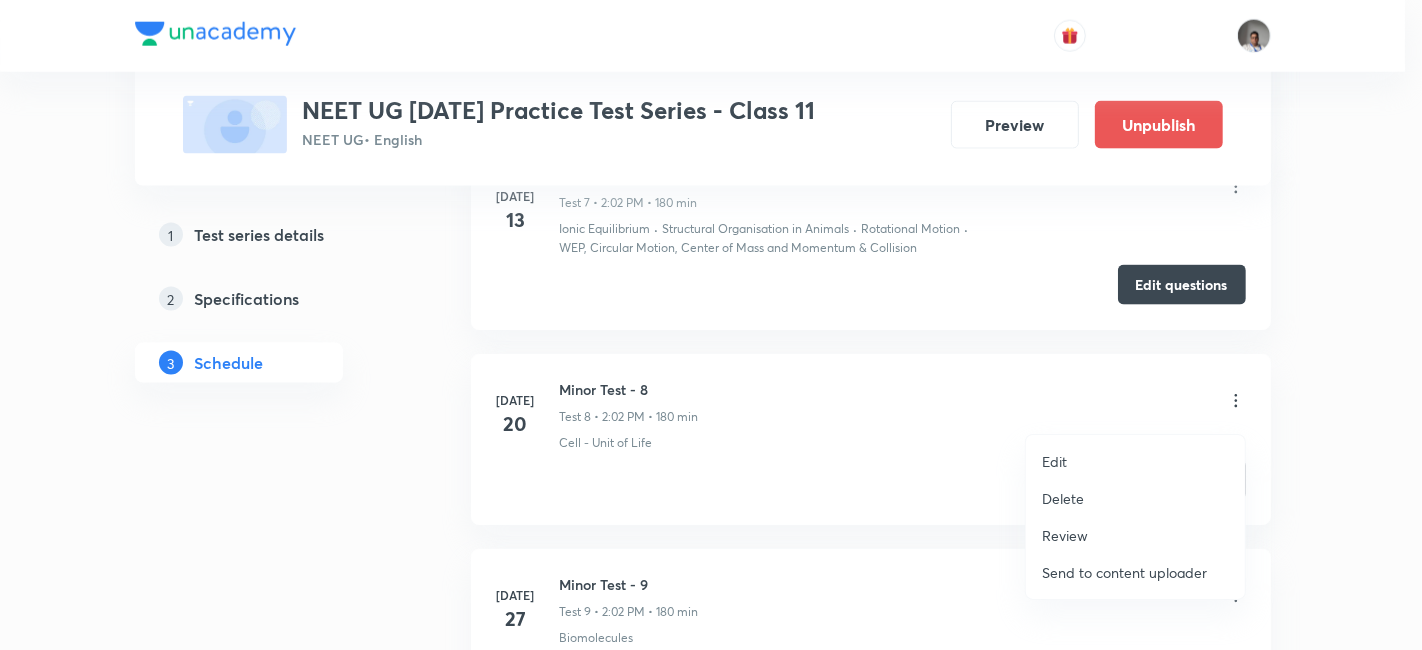 click on "Edit" at bounding box center (1054, 461) 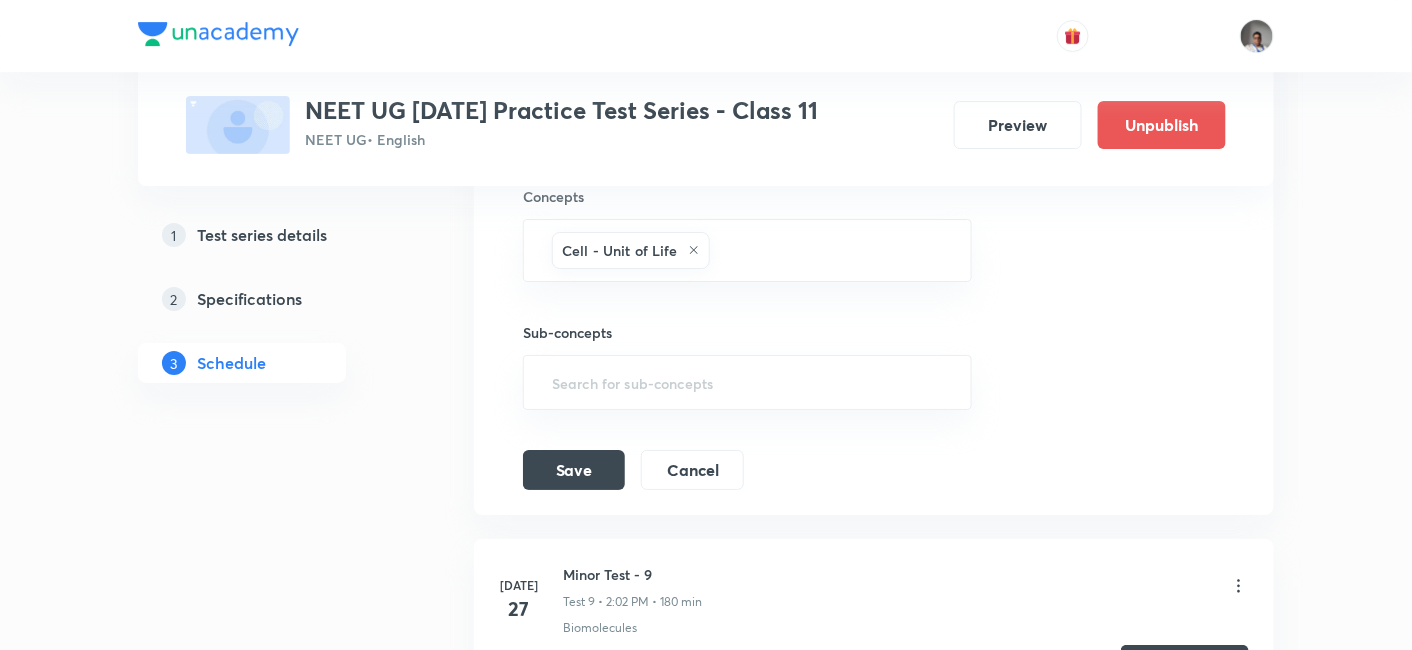 scroll, scrollTop: 2140, scrollLeft: 0, axis: vertical 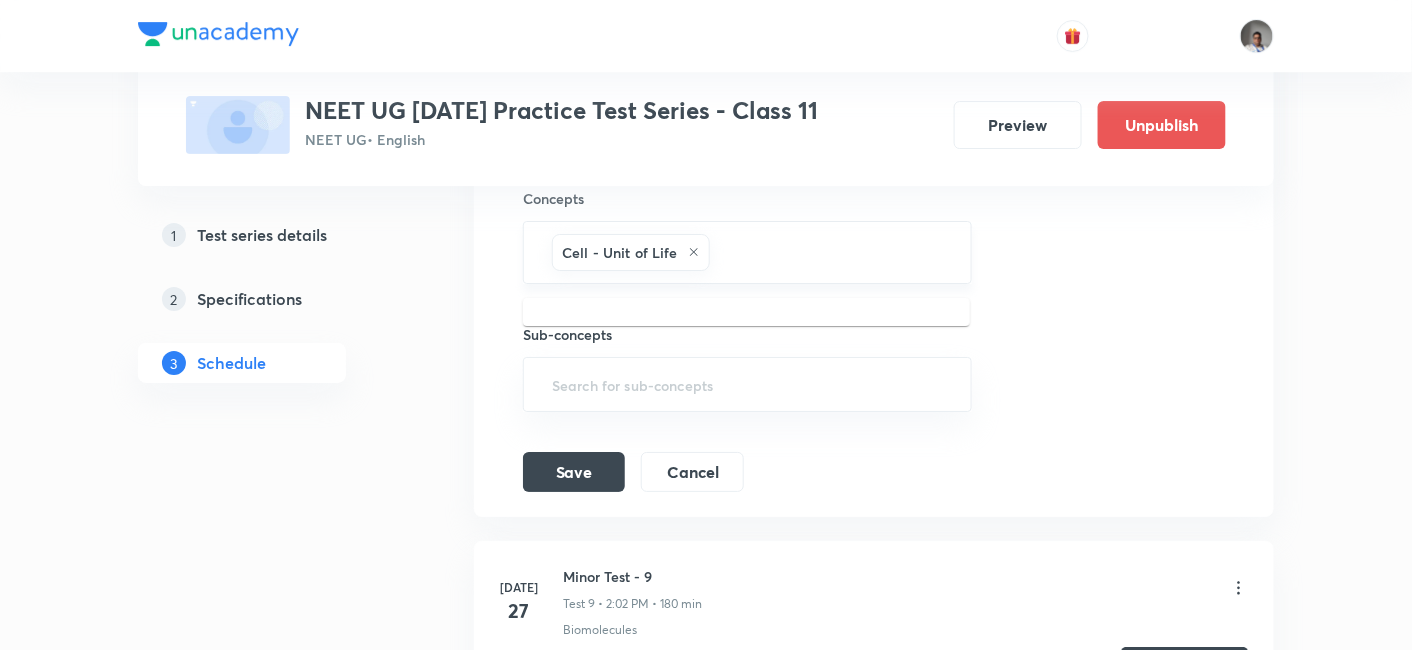 click at bounding box center [830, 252] 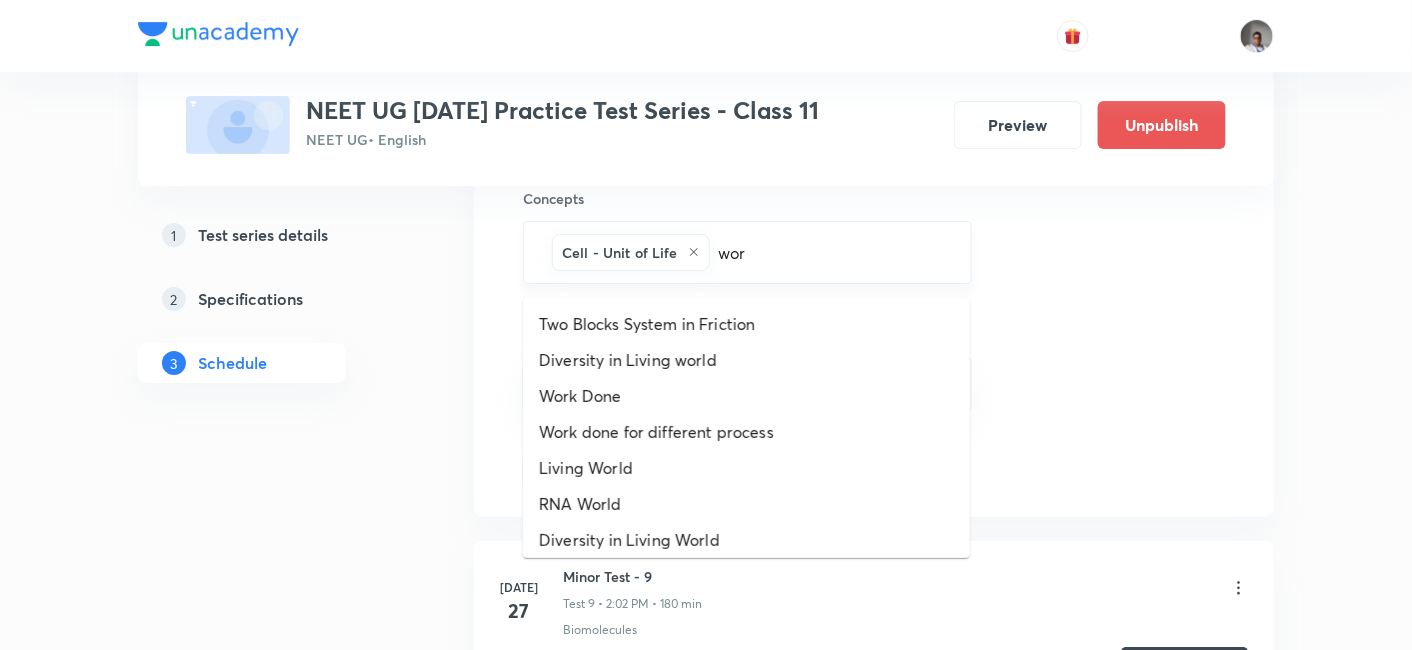 type on "work" 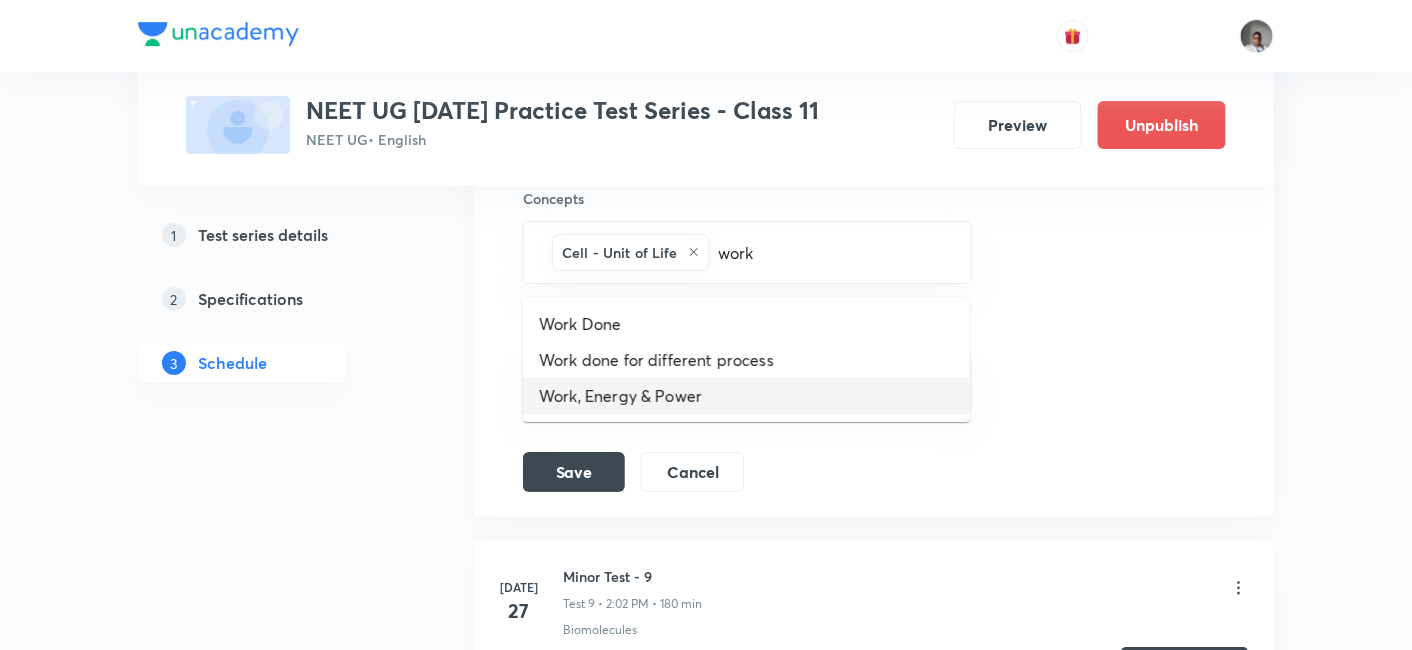 click on "Work, Energy & Power" at bounding box center (746, 396) 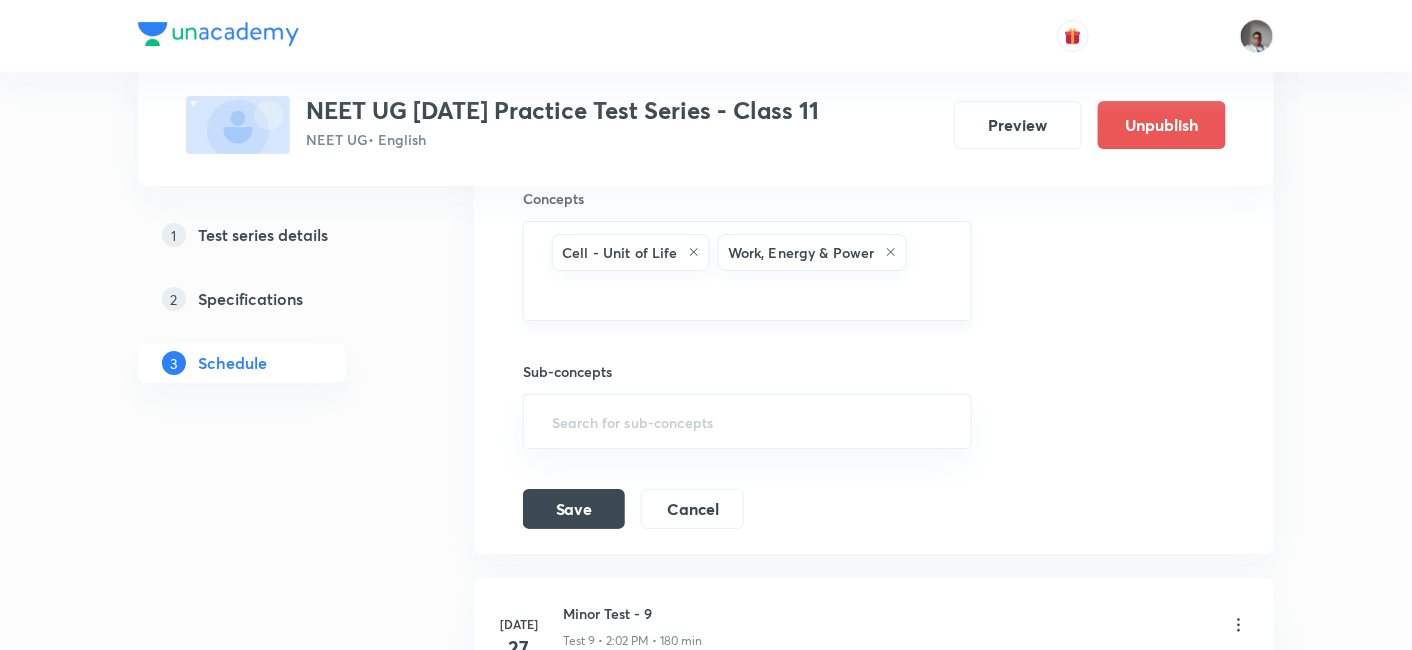 click at bounding box center [747, 293] 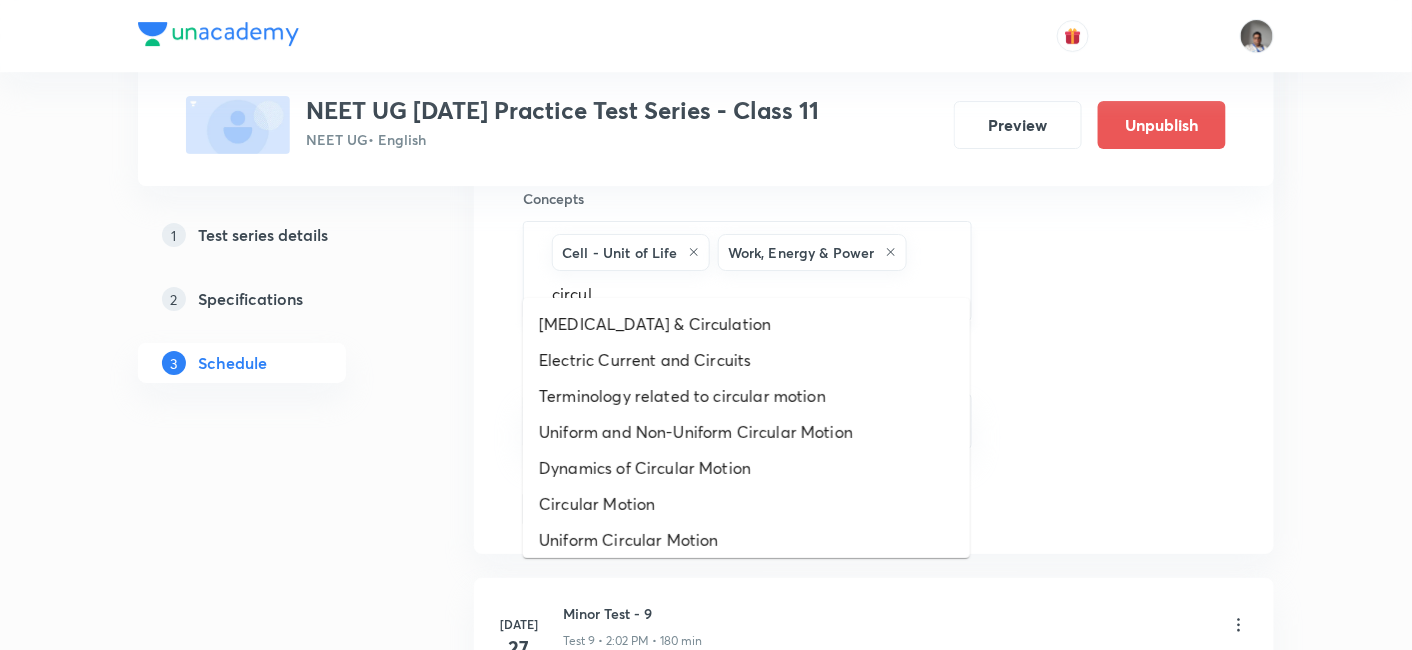type on "circula" 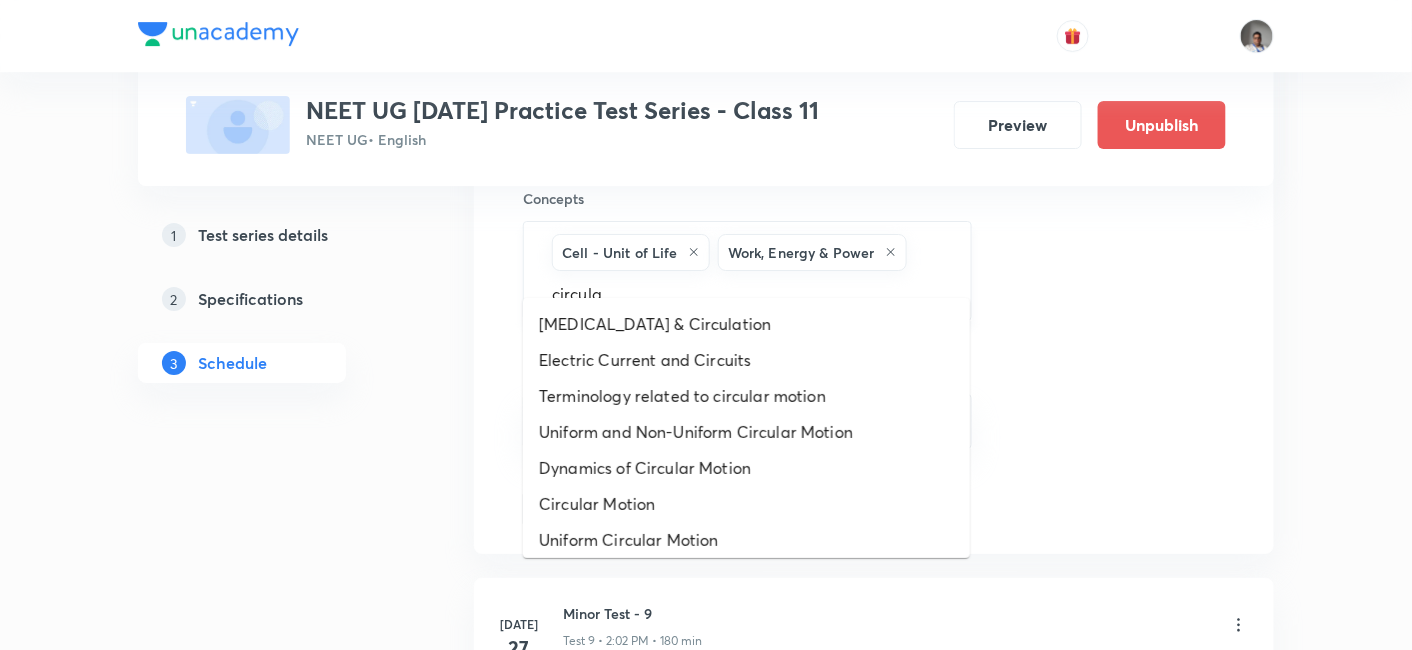 scroll, scrollTop: 0, scrollLeft: 18, axis: horizontal 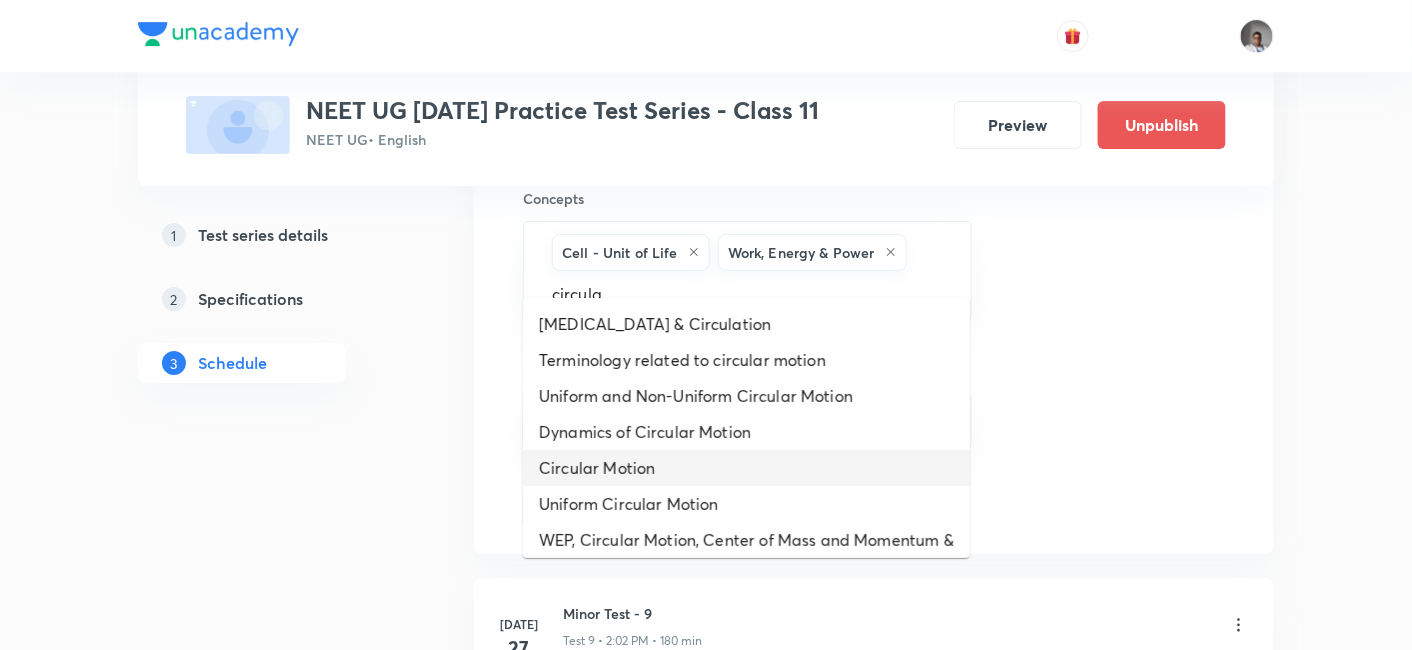 click on "Circular Motion" at bounding box center (746, 468) 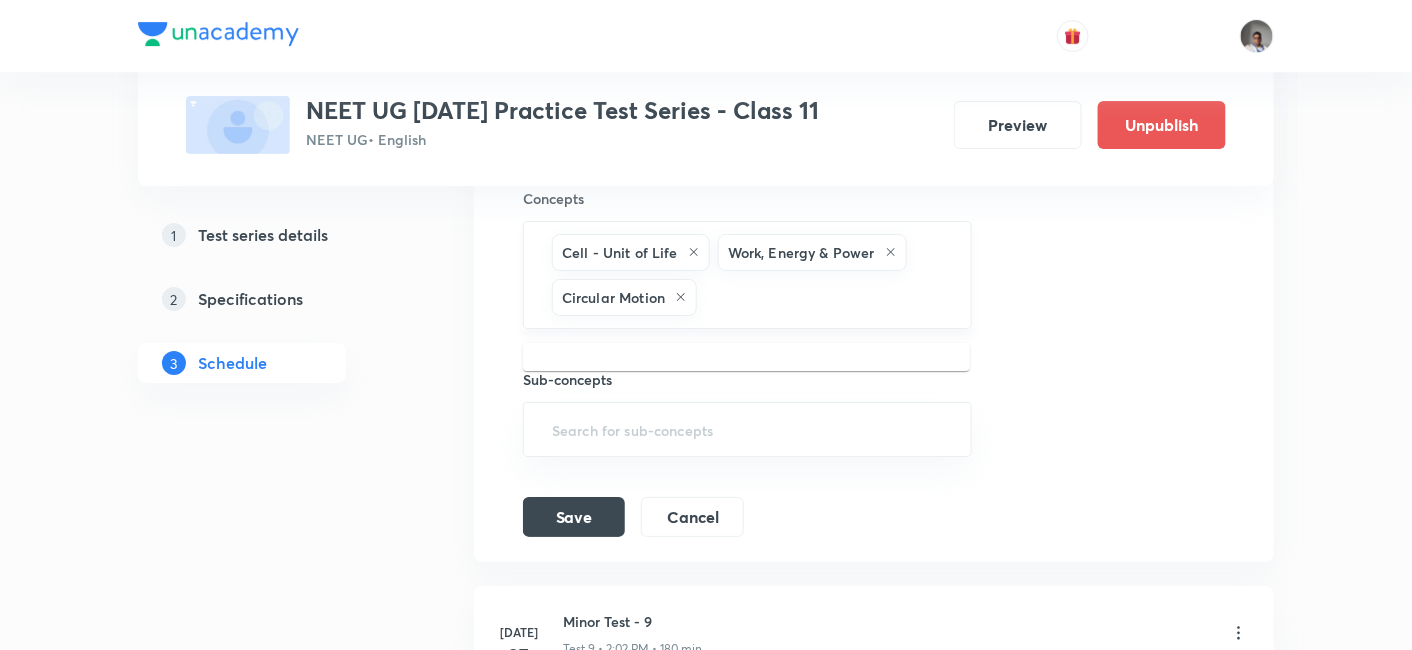 click at bounding box center [823, 297] 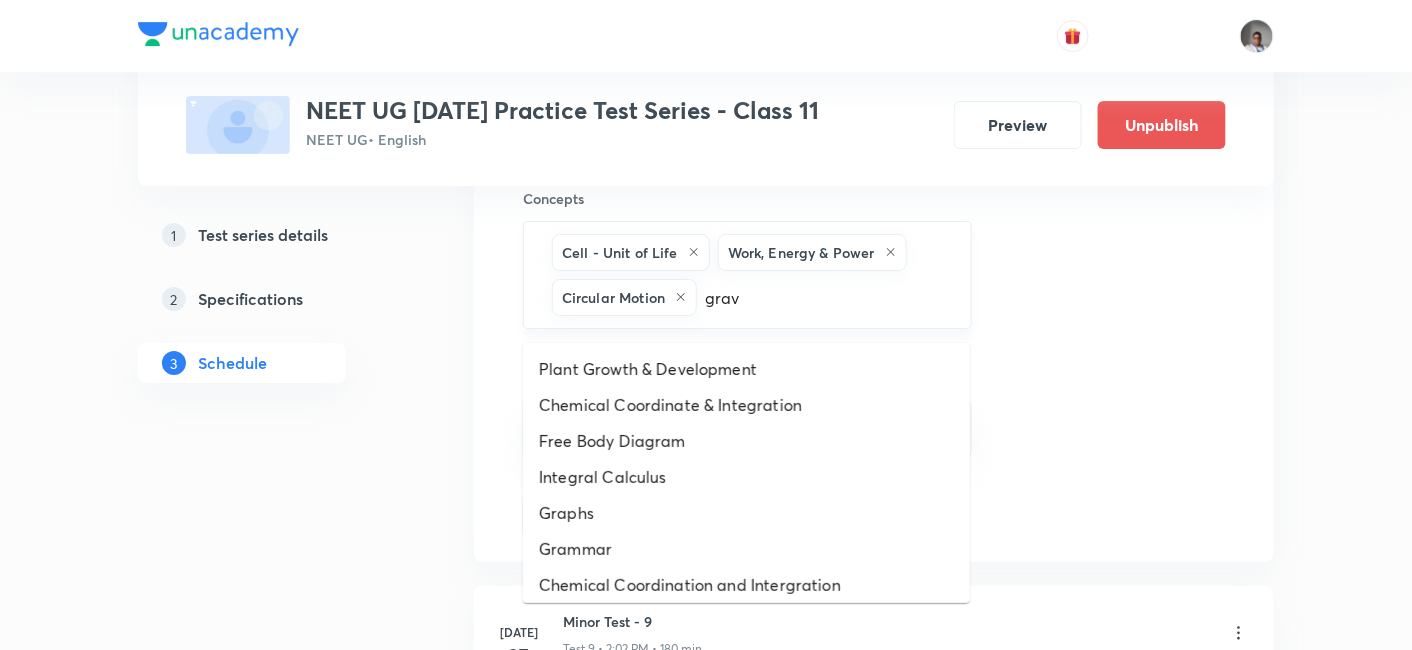 type on "gravi" 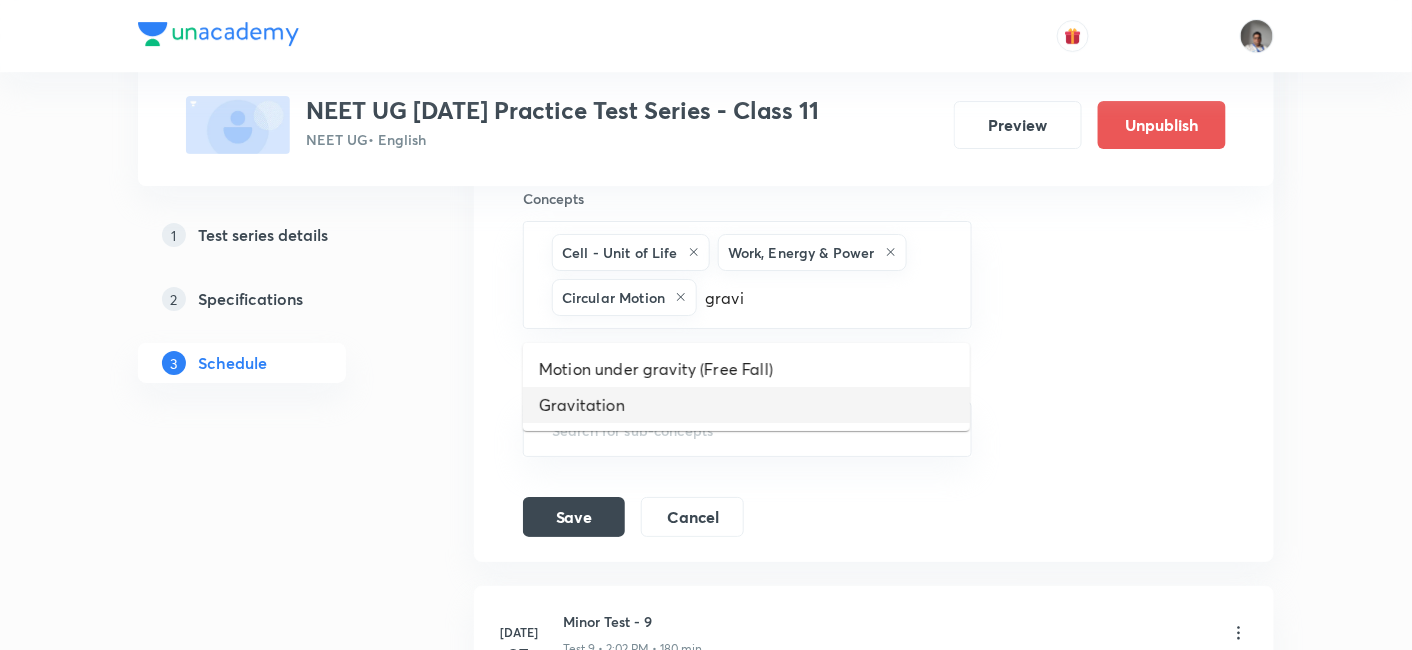 click on "Gravitation" at bounding box center [746, 405] 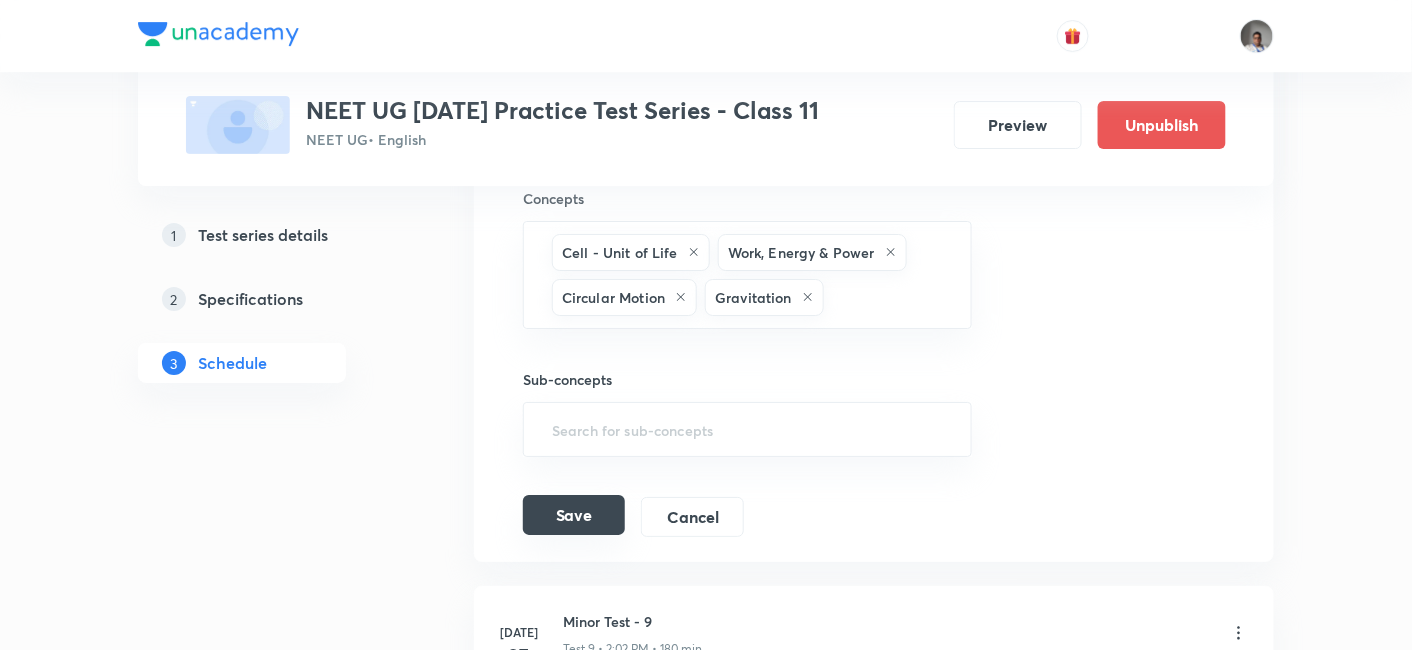 click on "Save" at bounding box center [574, 515] 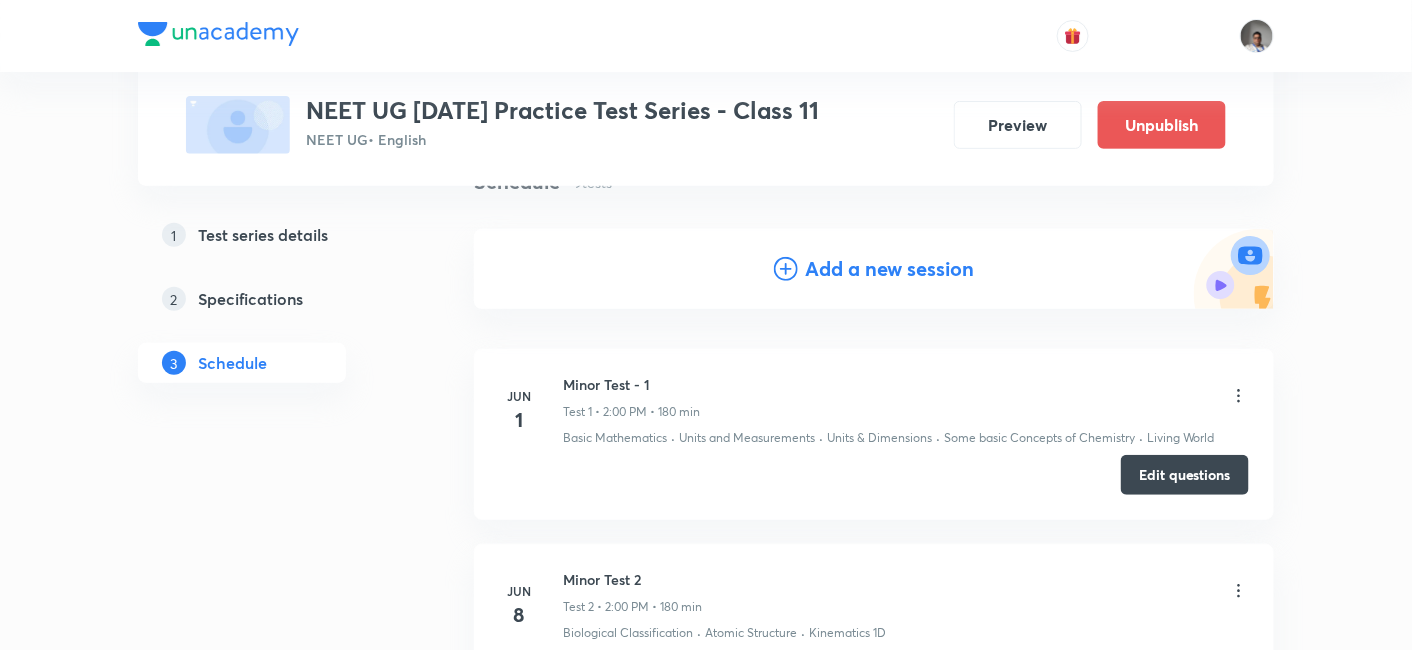 scroll, scrollTop: 203, scrollLeft: 0, axis: vertical 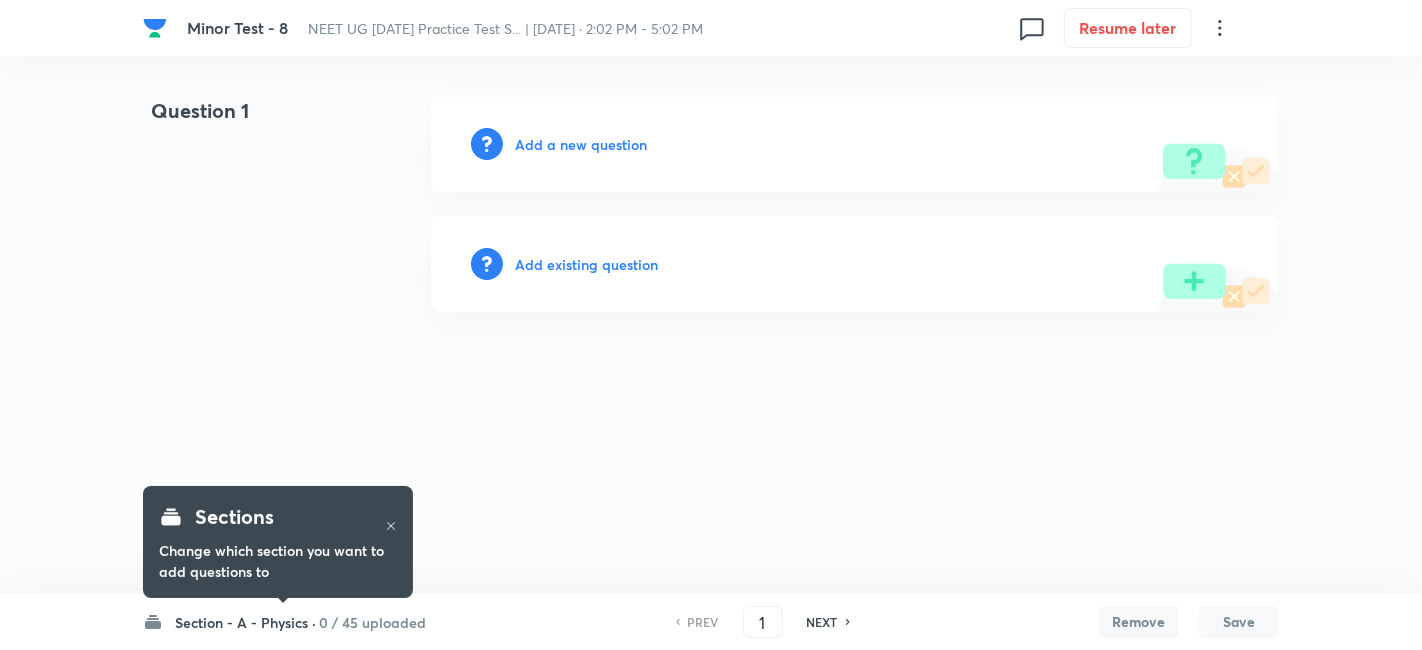 click on "0 / 45 uploaded" at bounding box center (372, 622) 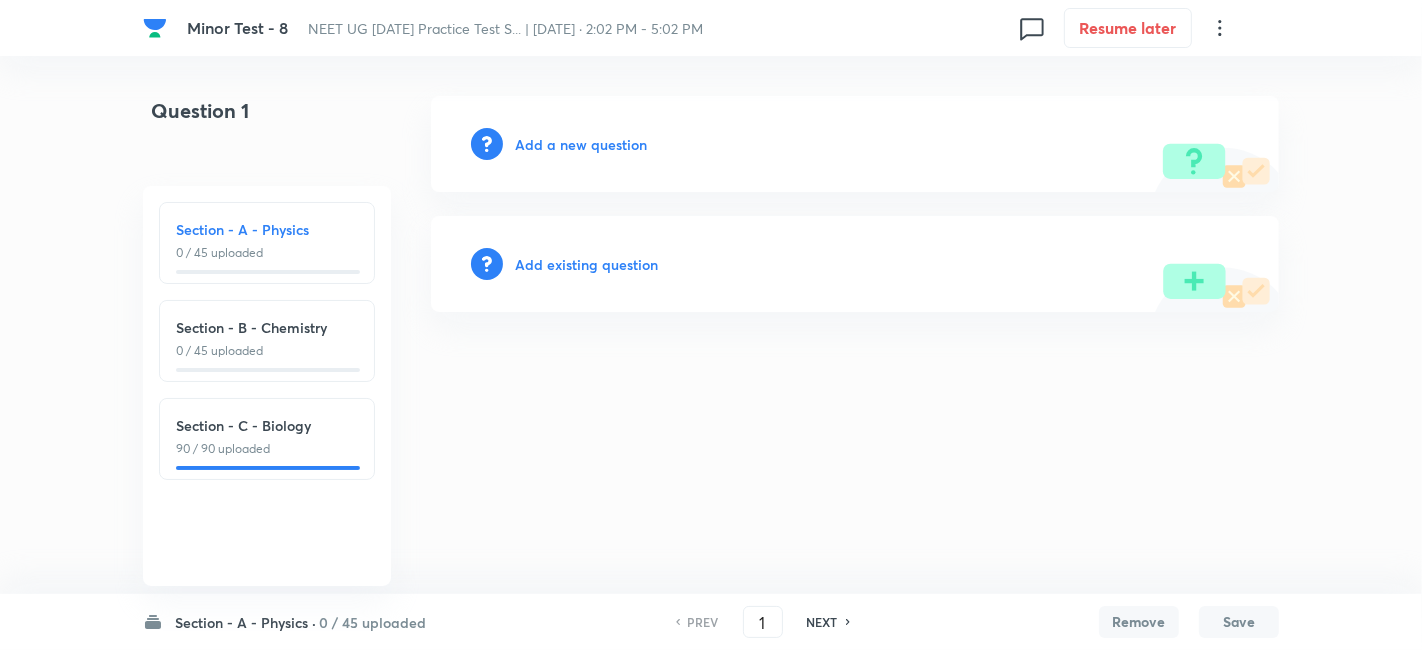 click on "0 / 45 uploaded" at bounding box center [372, 622] 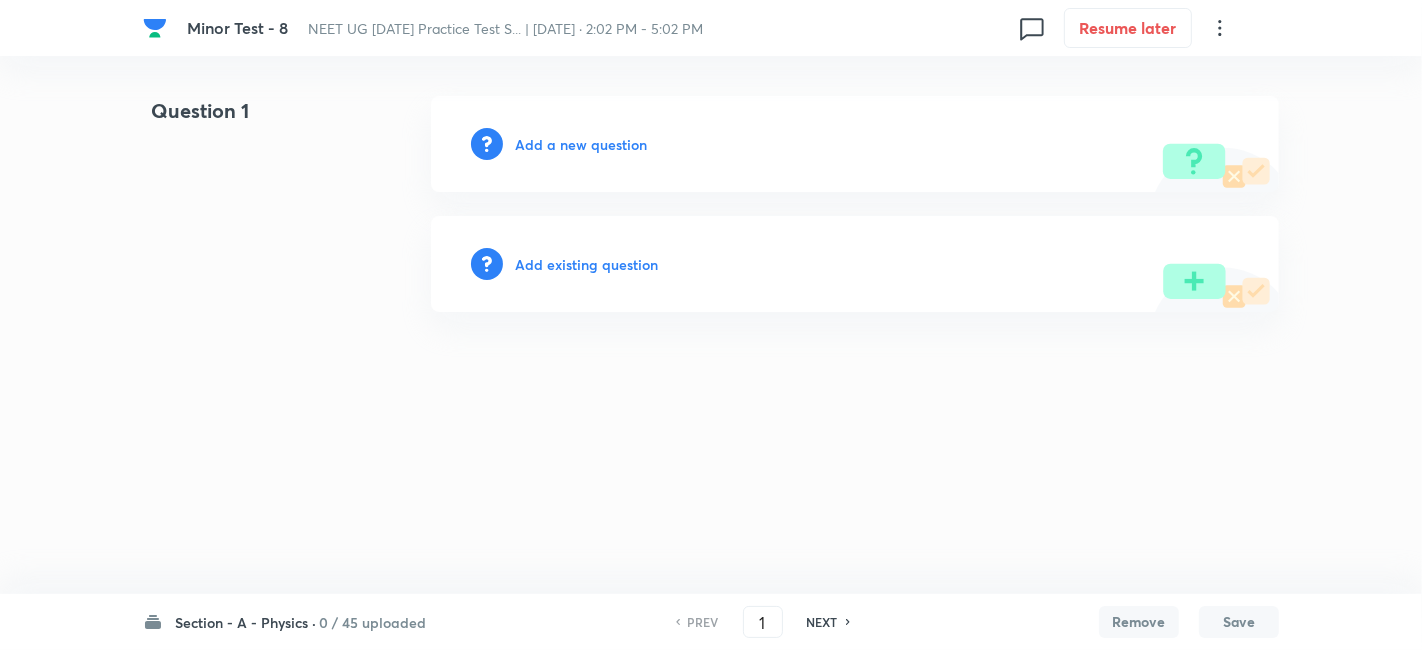 click on "0 / 45 uploaded" at bounding box center [372, 622] 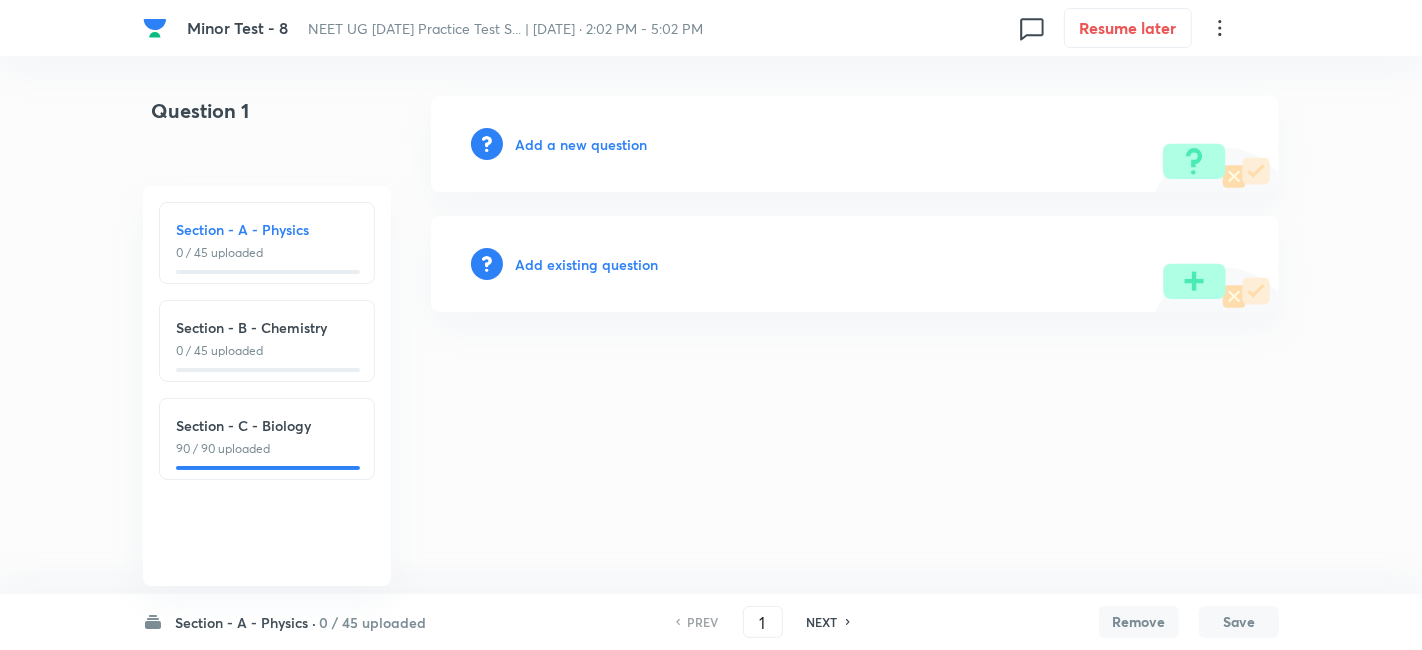 click on "Section - A - Physics 0 / 45 uploaded Section - B - Chemistry 0 / 45 uploaded Section - C - Biology 90 / 90 uploaded" at bounding box center (267, 386) 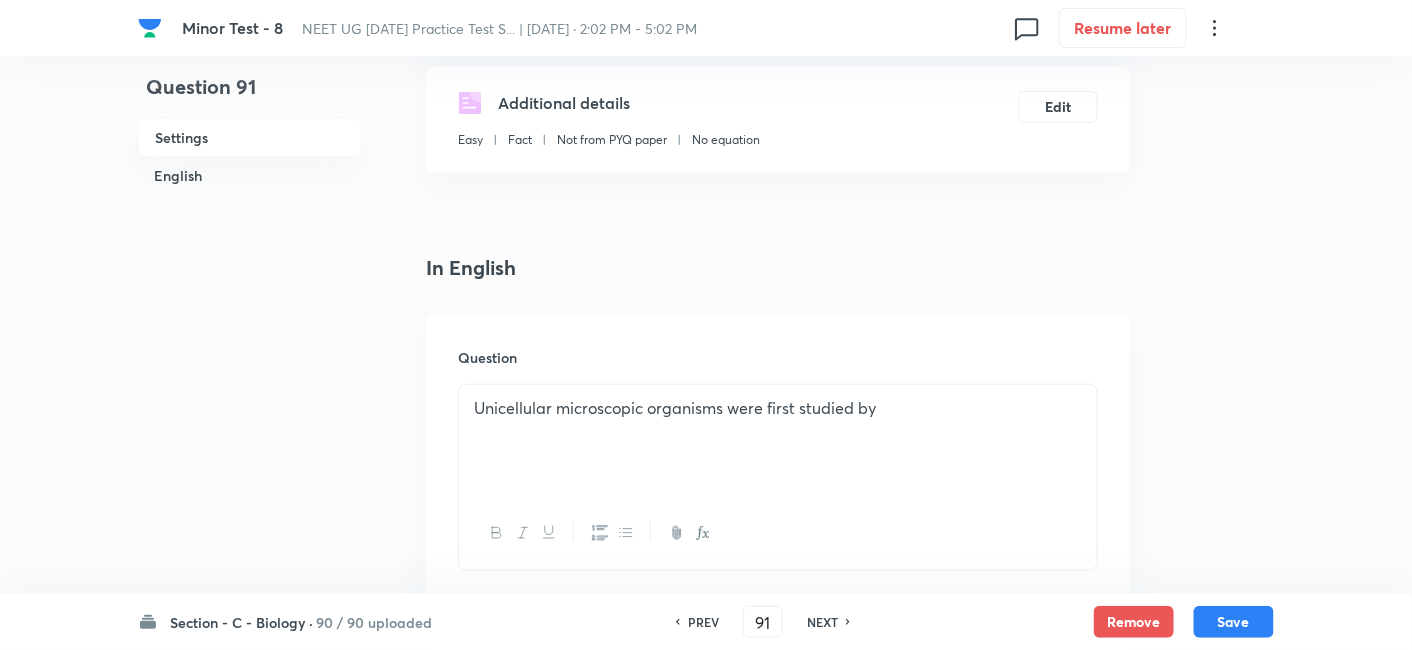 scroll, scrollTop: 337, scrollLeft: 0, axis: vertical 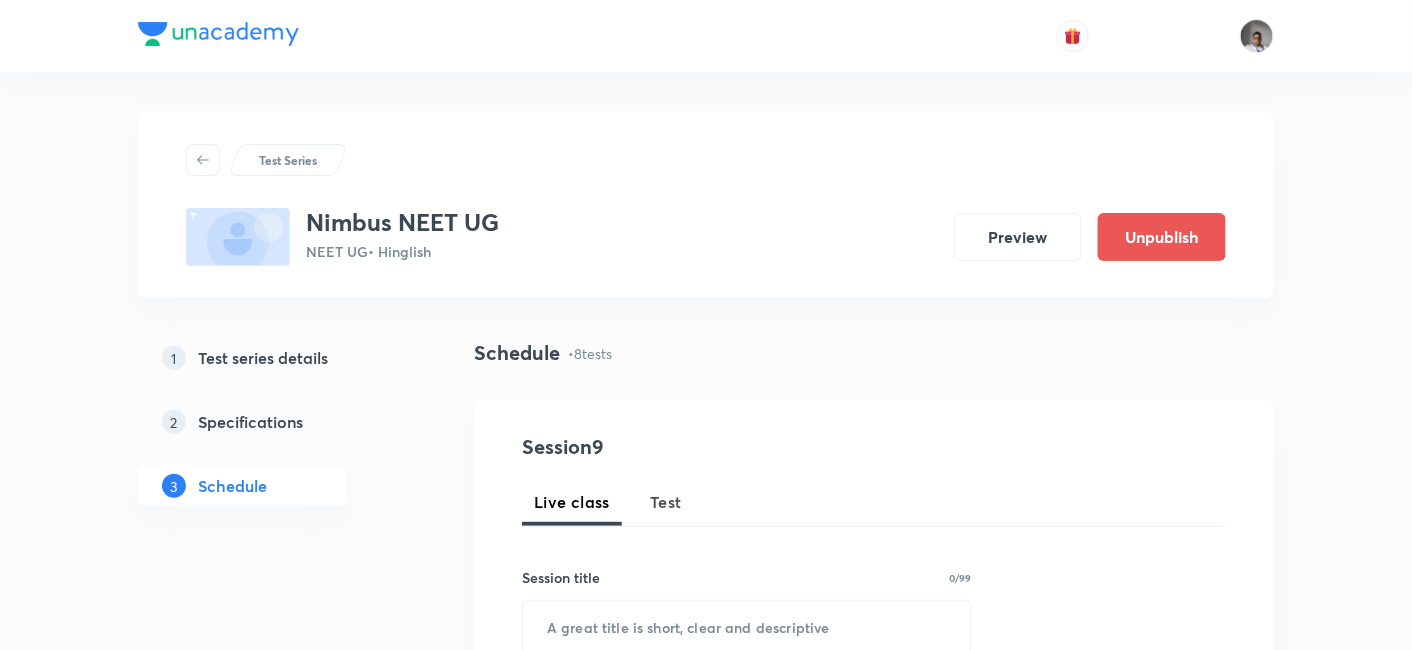 click on "Test" at bounding box center (666, 502) 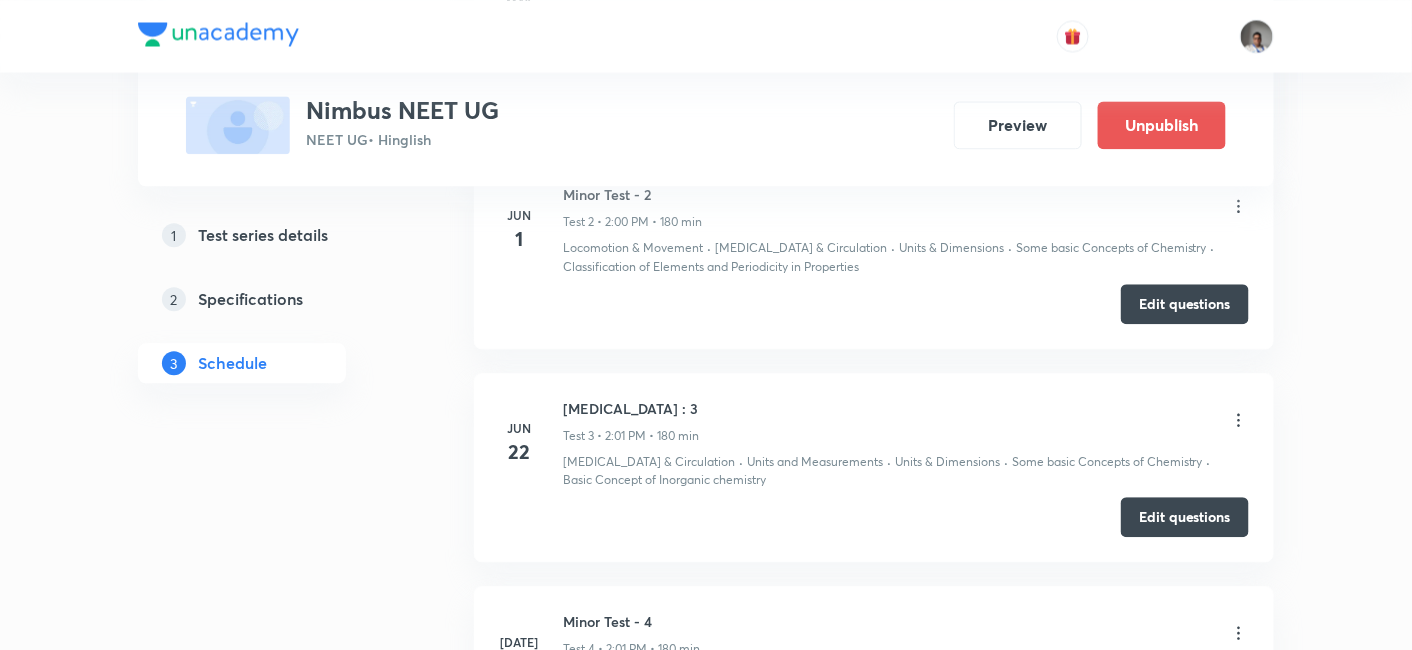 scroll, scrollTop: 1361, scrollLeft: 0, axis: vertical 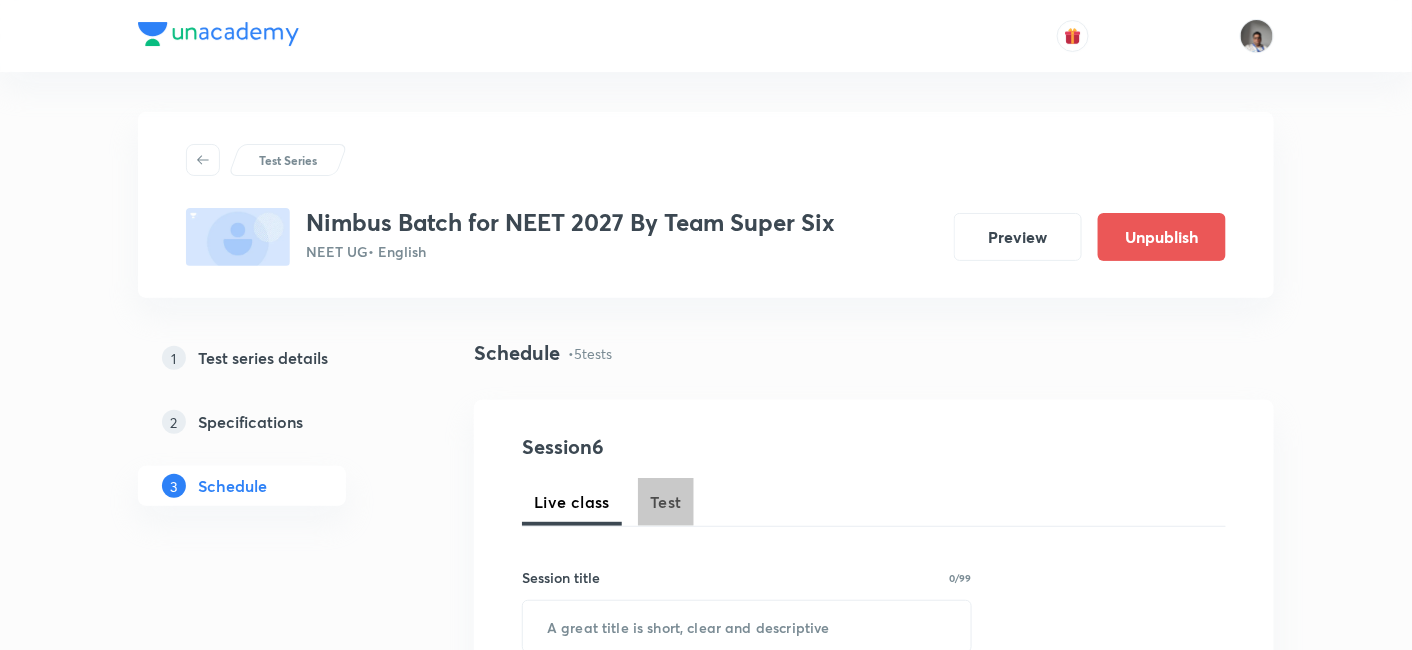 click on "Test" at bounding box center (666, 502) 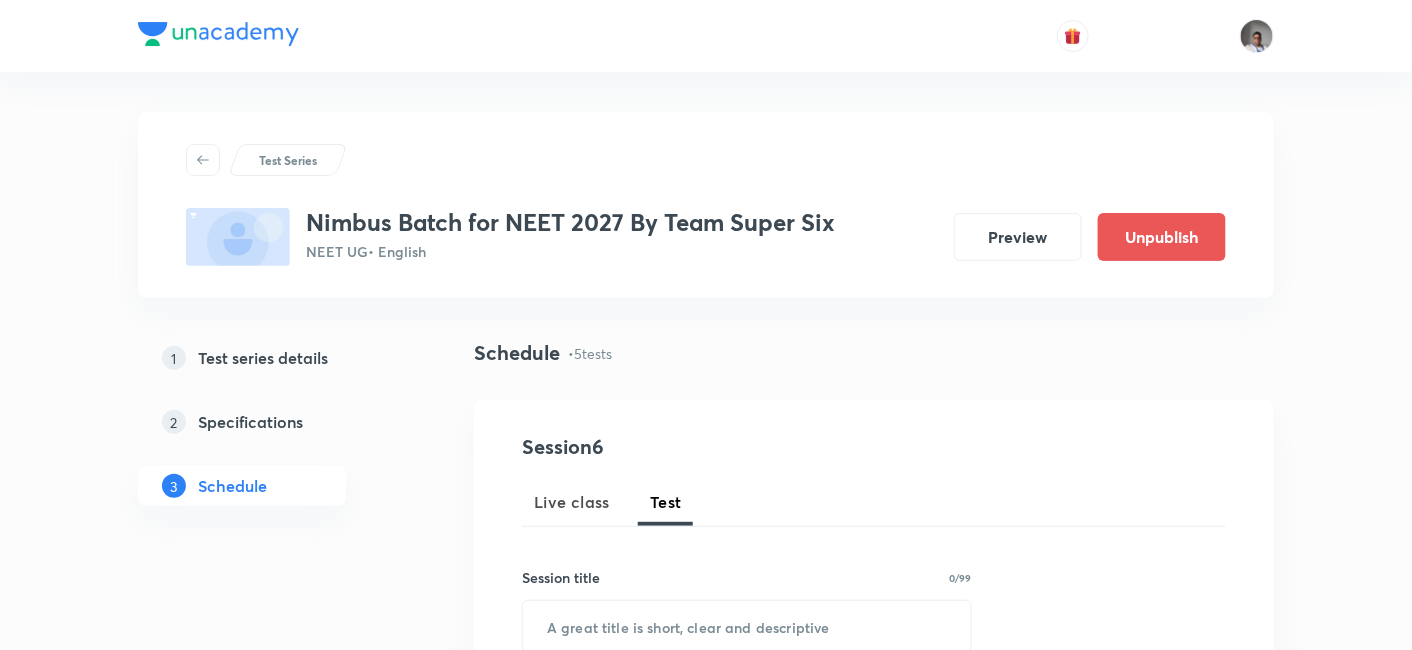type 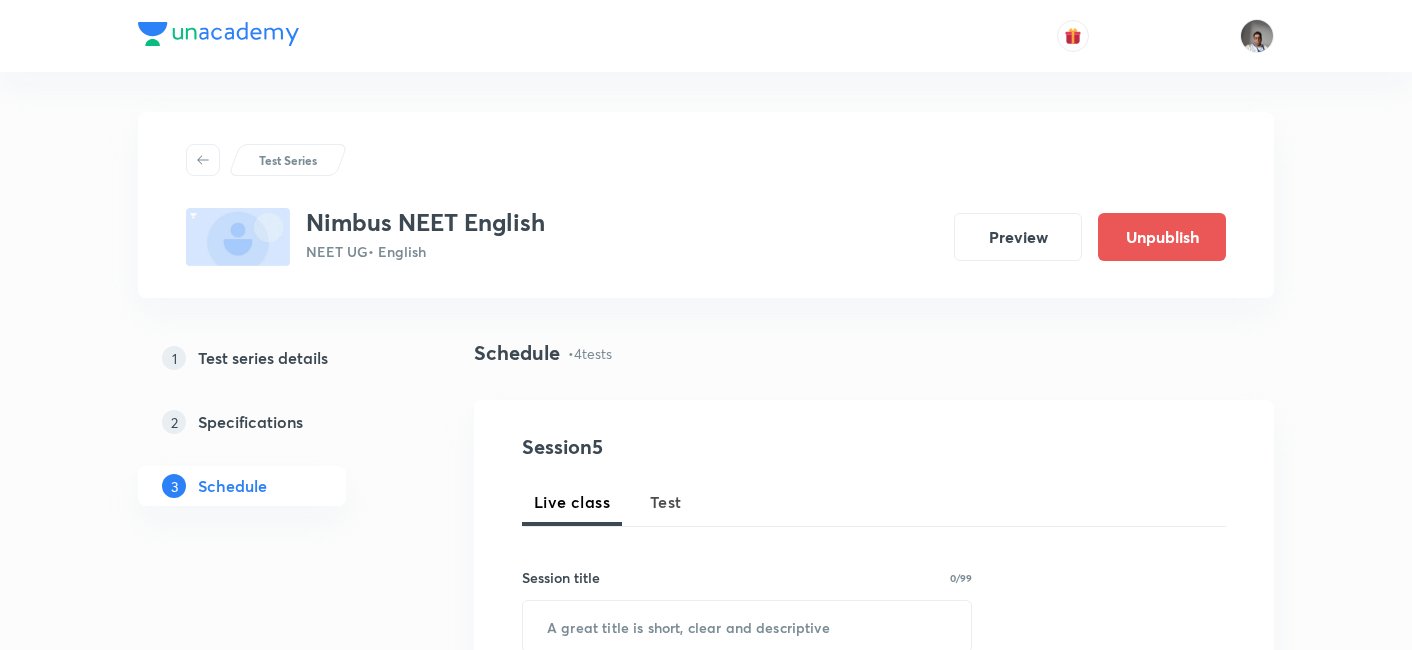 scroll, scrollTop: 0, scrollLeft: 0, axis: both 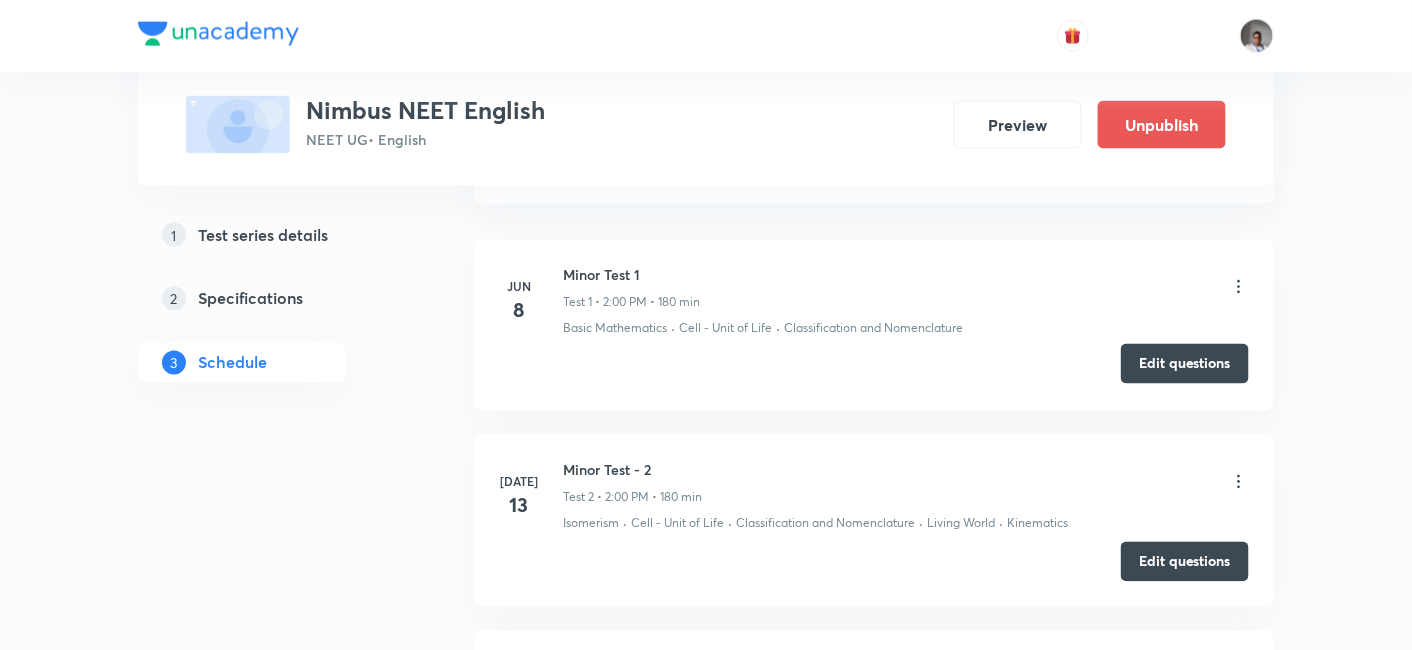 click on "Edit questions" at bounding box center (1185, 364) 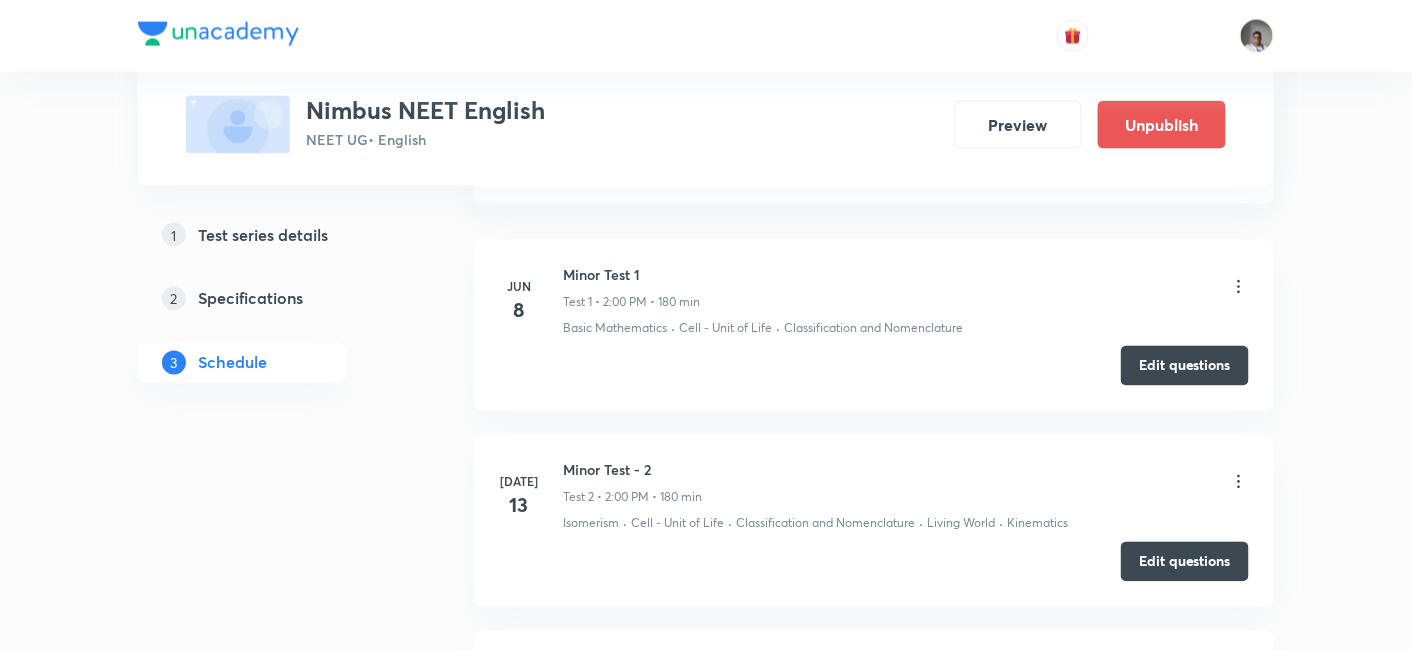 click on "Jul 13 Minor Test - 2 Test 2 • 2:00 PM • 180 min Isomerism · Cell - Unit of Life · Classification and Nomenclature · Living World · Kinematics Edit questions" at bounding box center [874, 520] 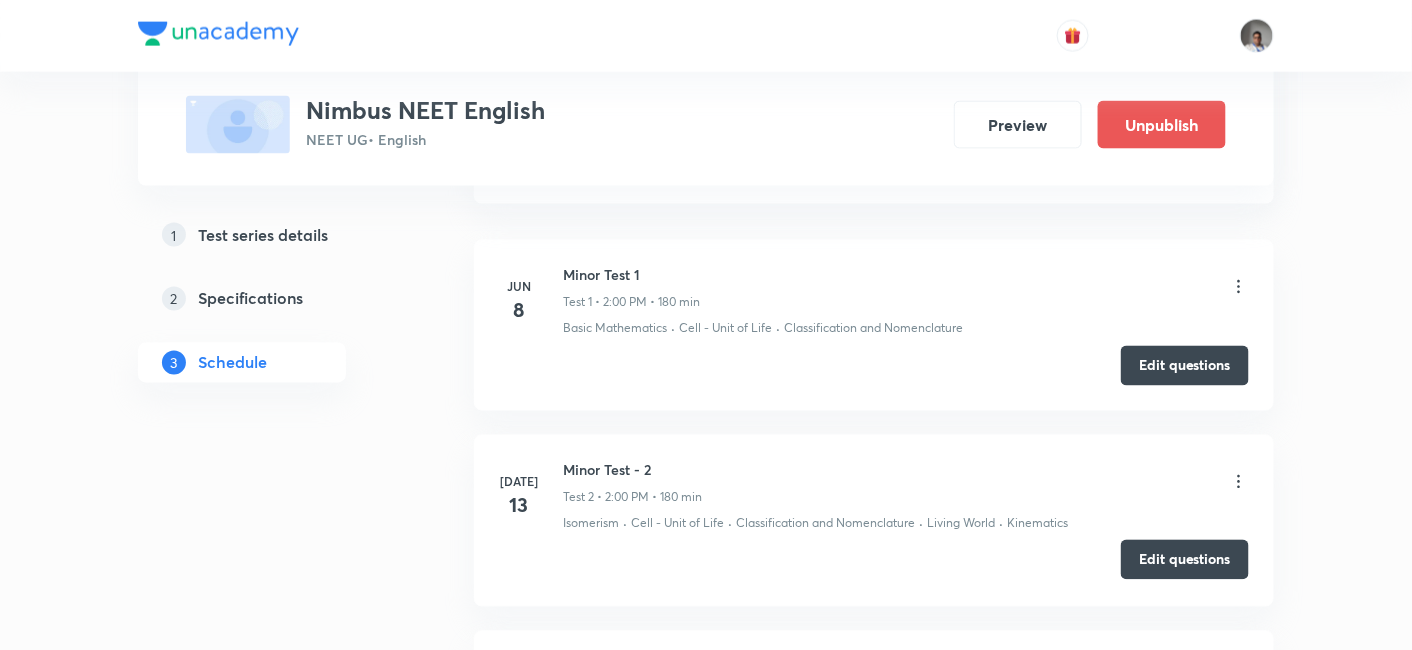 click on "Edit questions" at bounding box center (1185, 560) 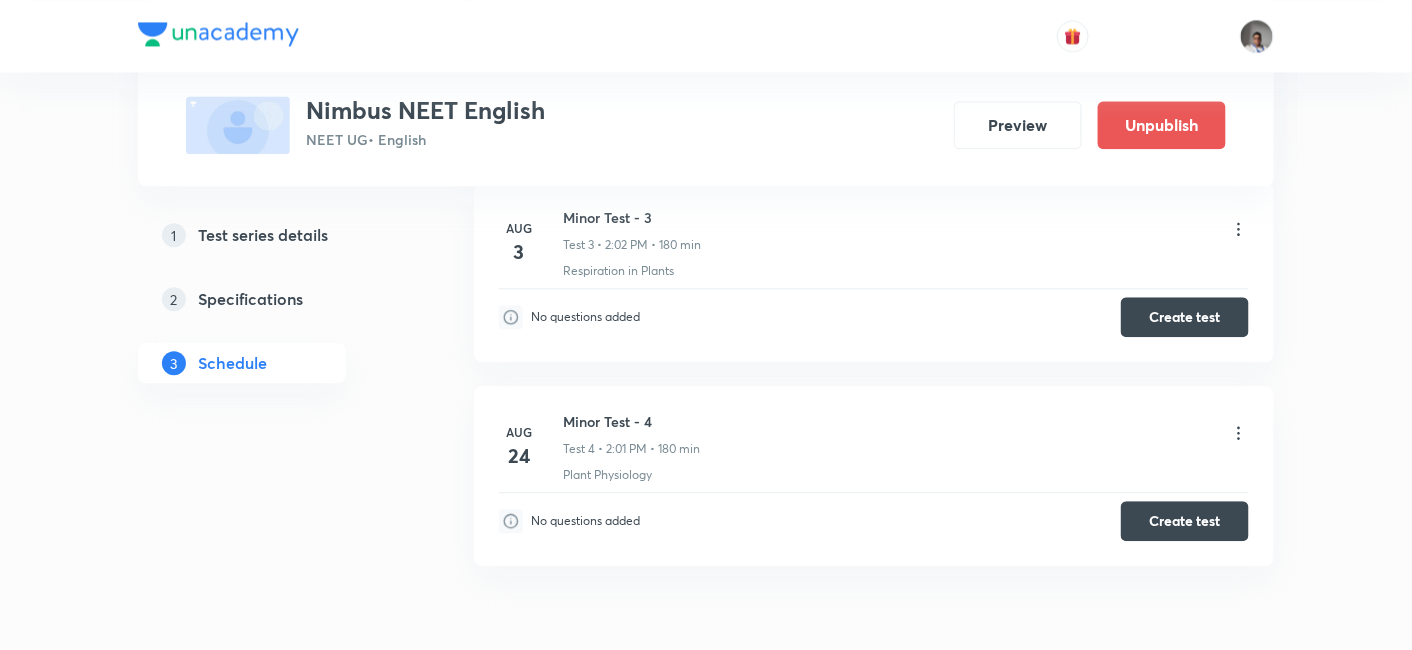 scroll, scrollTop: 1391, scrollLeft: 0, axis: vertical 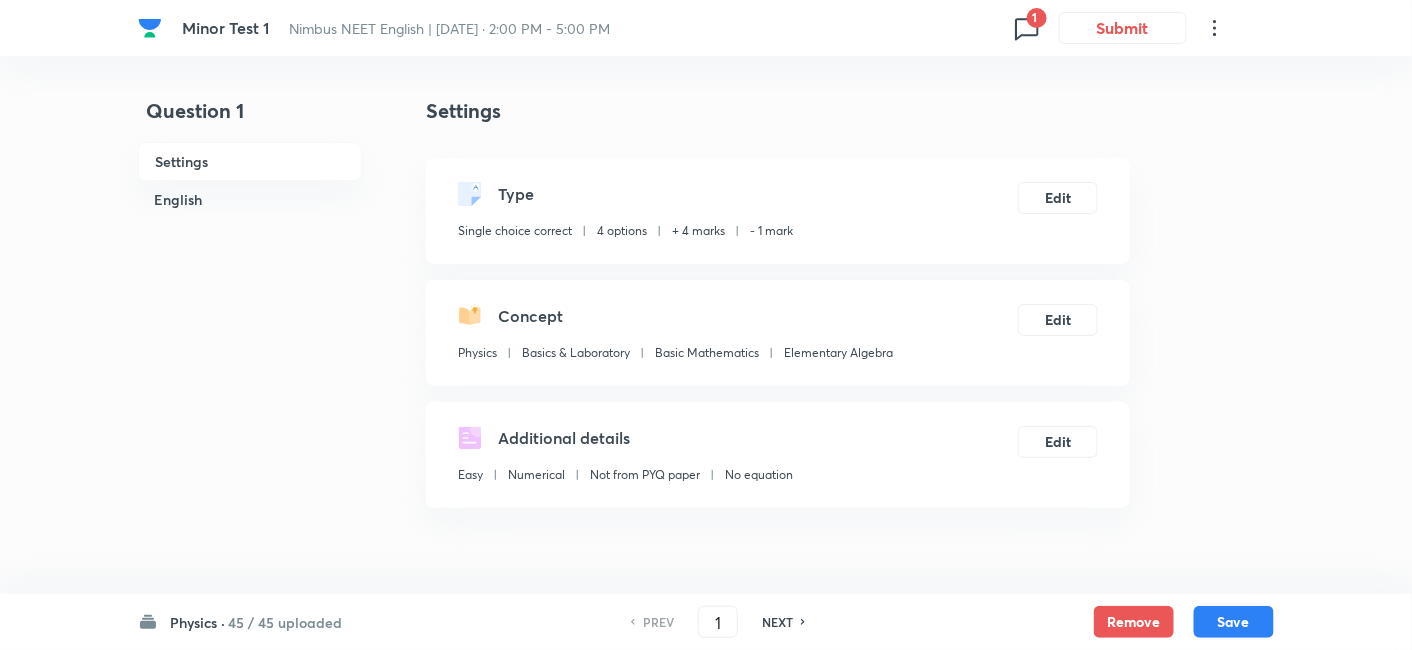 click on "45 / 45 uploaded" at bounding box center (285, 622) 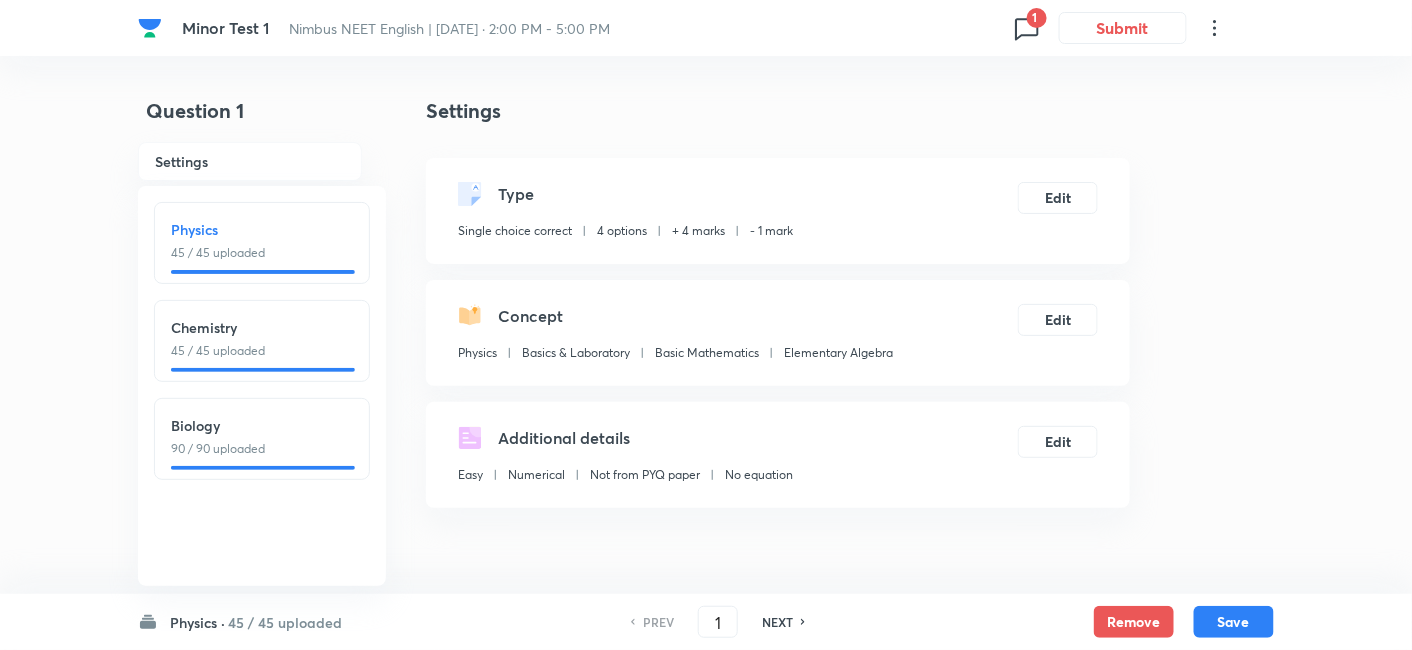 click on "Biology" at bounding box center [262, 425] 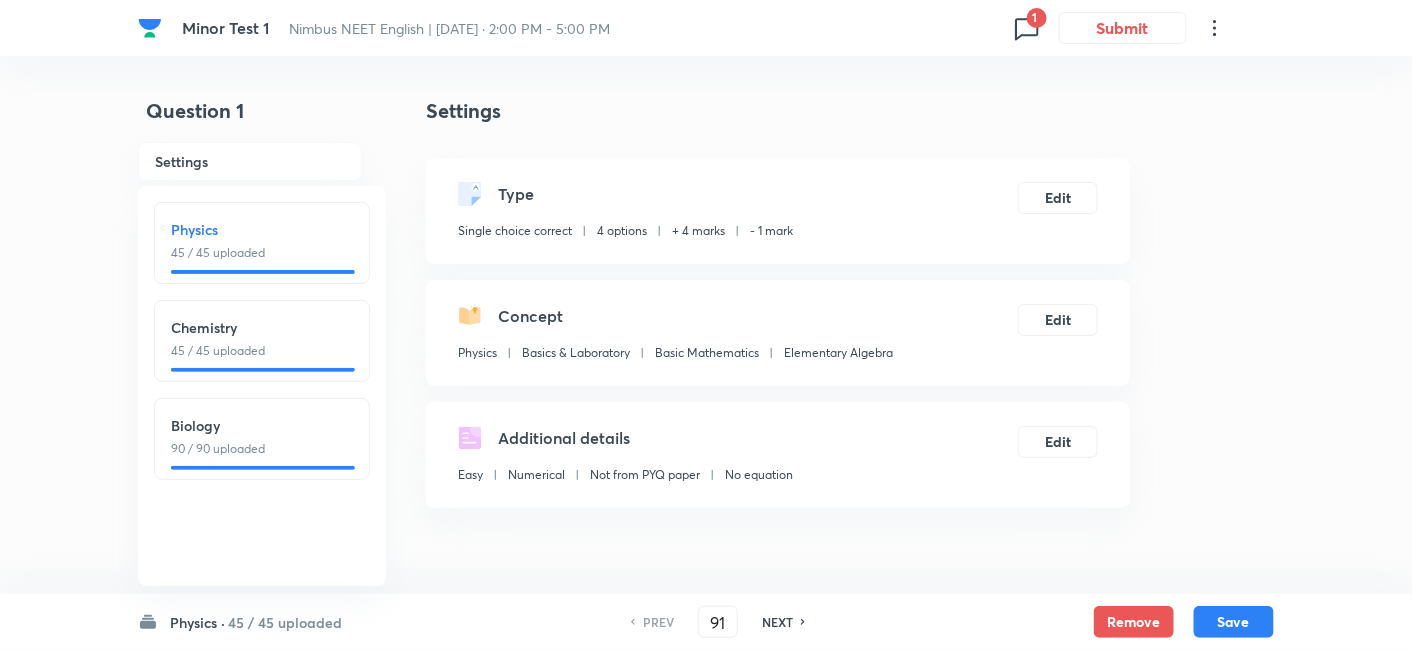 checkbox on "true" 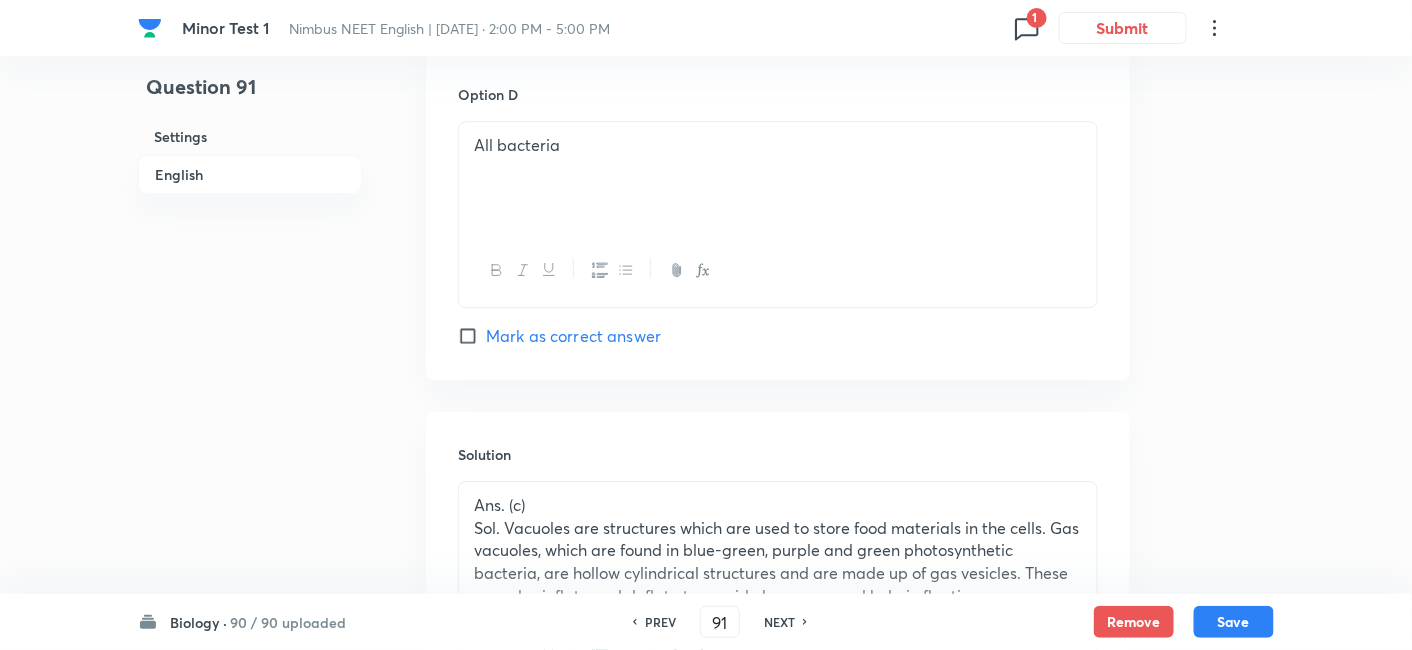 scroll, scrollTop: 2080, scrollLeft: 0, axis: vertical 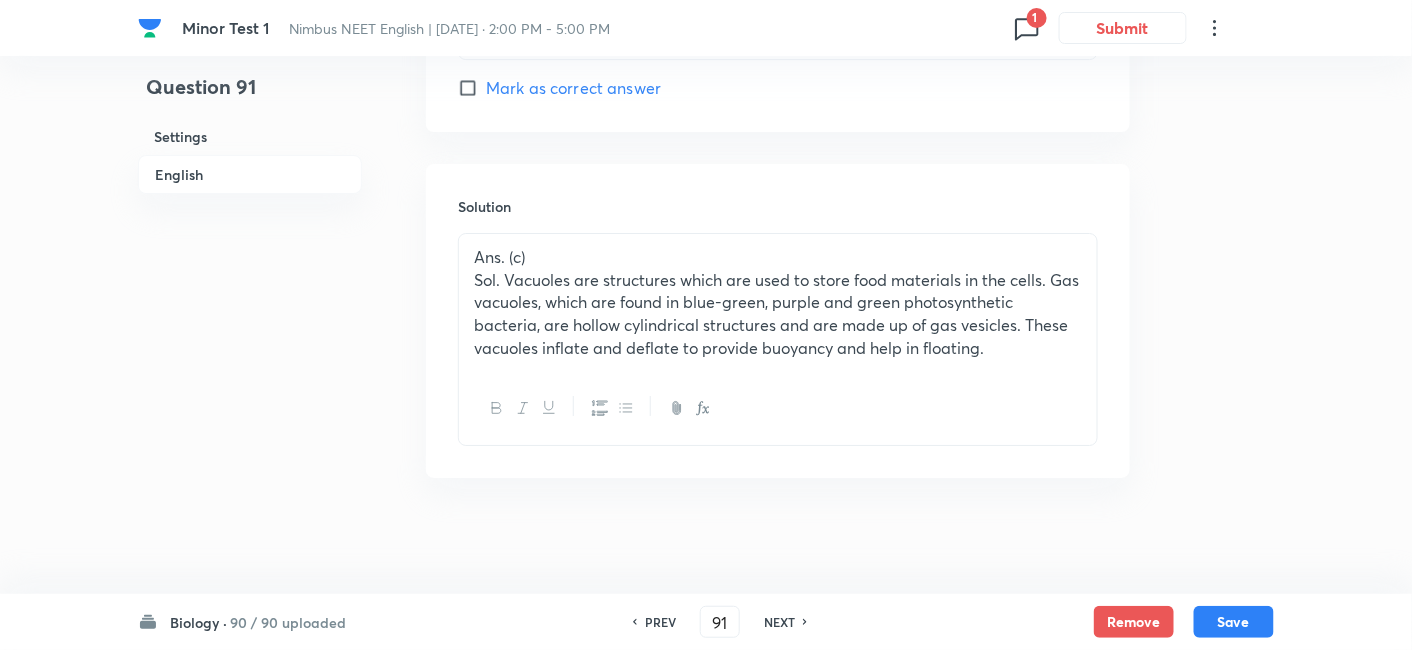 click on "NEXT" at bounding box center (779, 622) 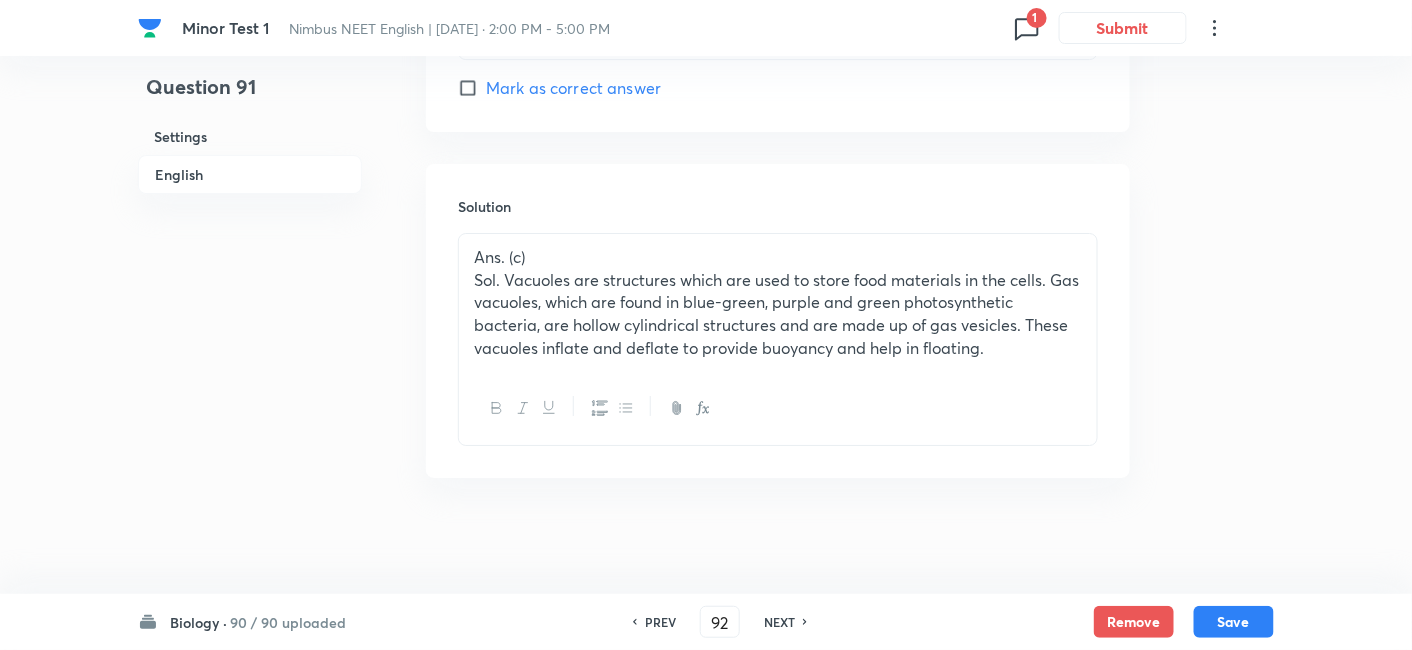checkbox on "true" 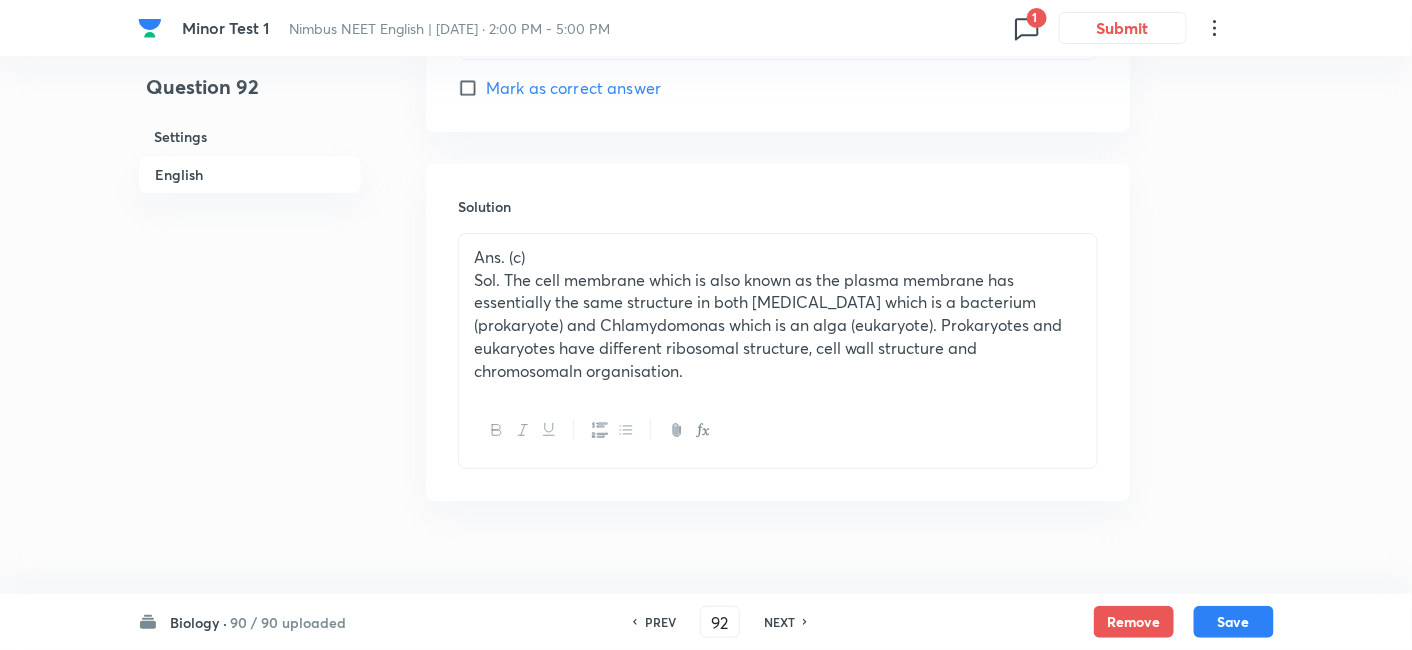 click on "NEXT" at bounding box center [779, 622] 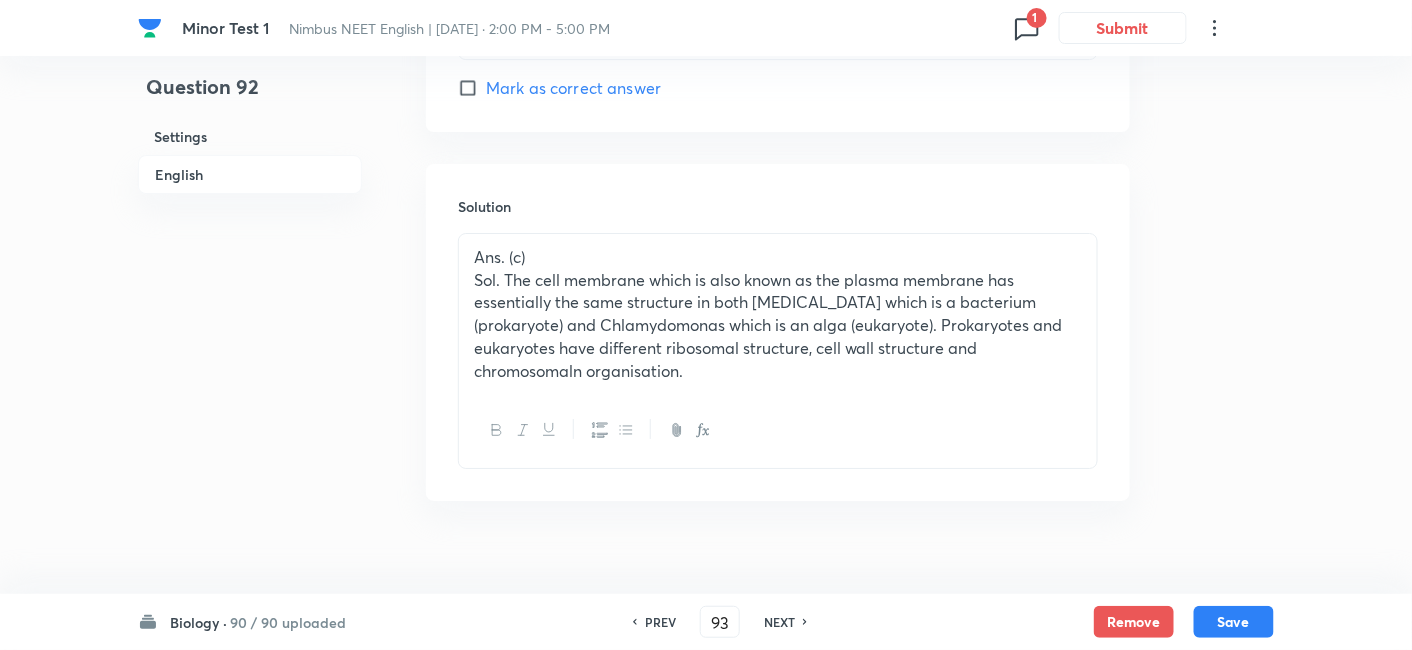 checkbox on "false" 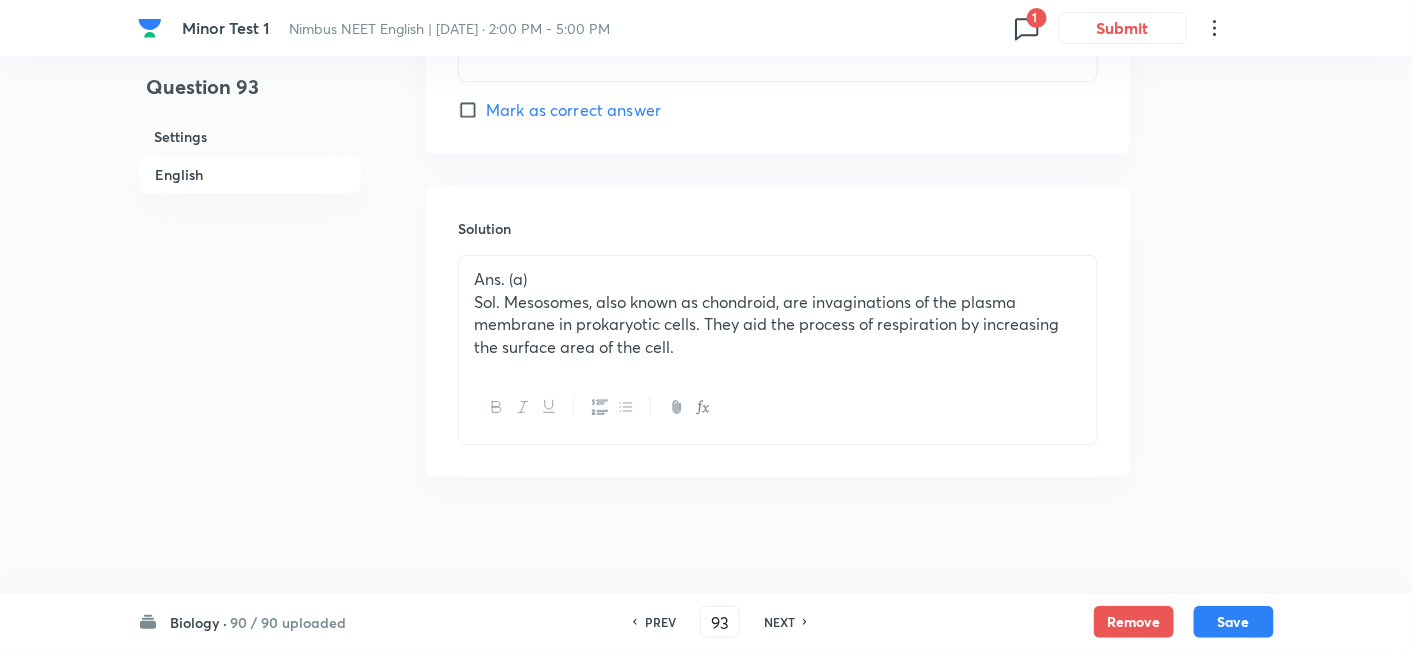 click on "NEXT" at bounding box center [779, 622] 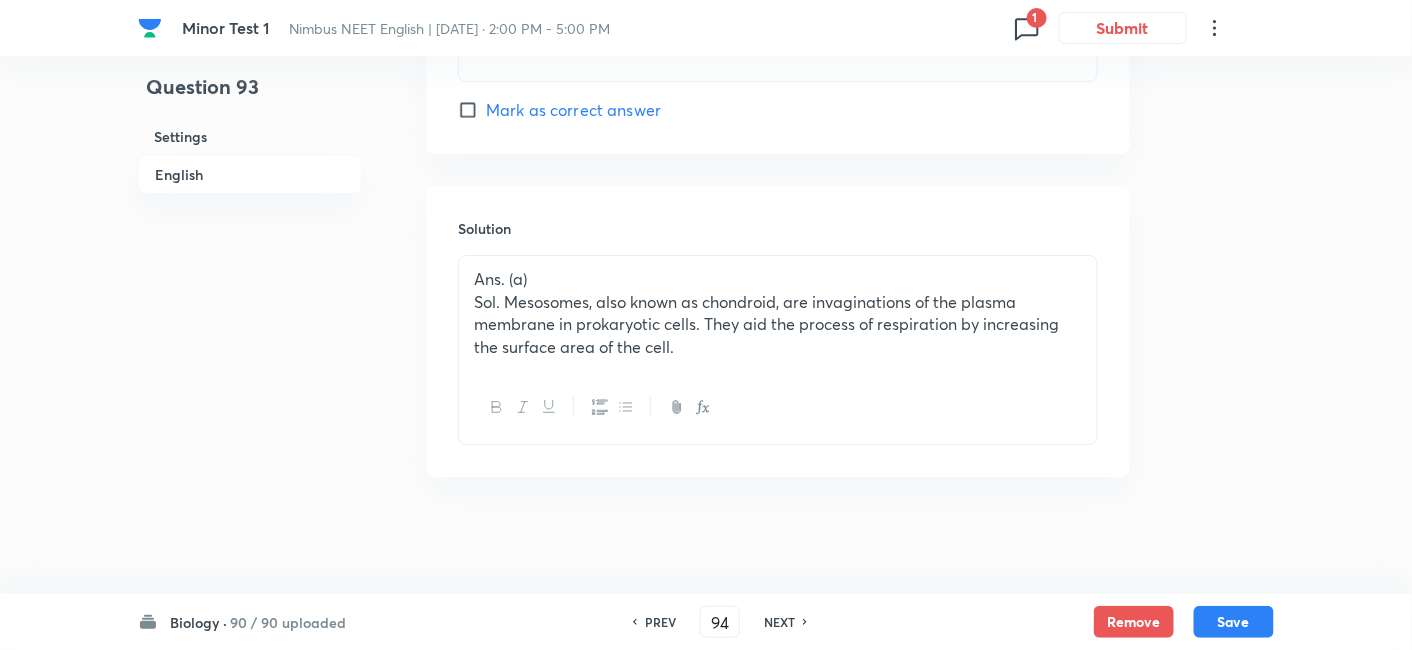 checkbox on "false" 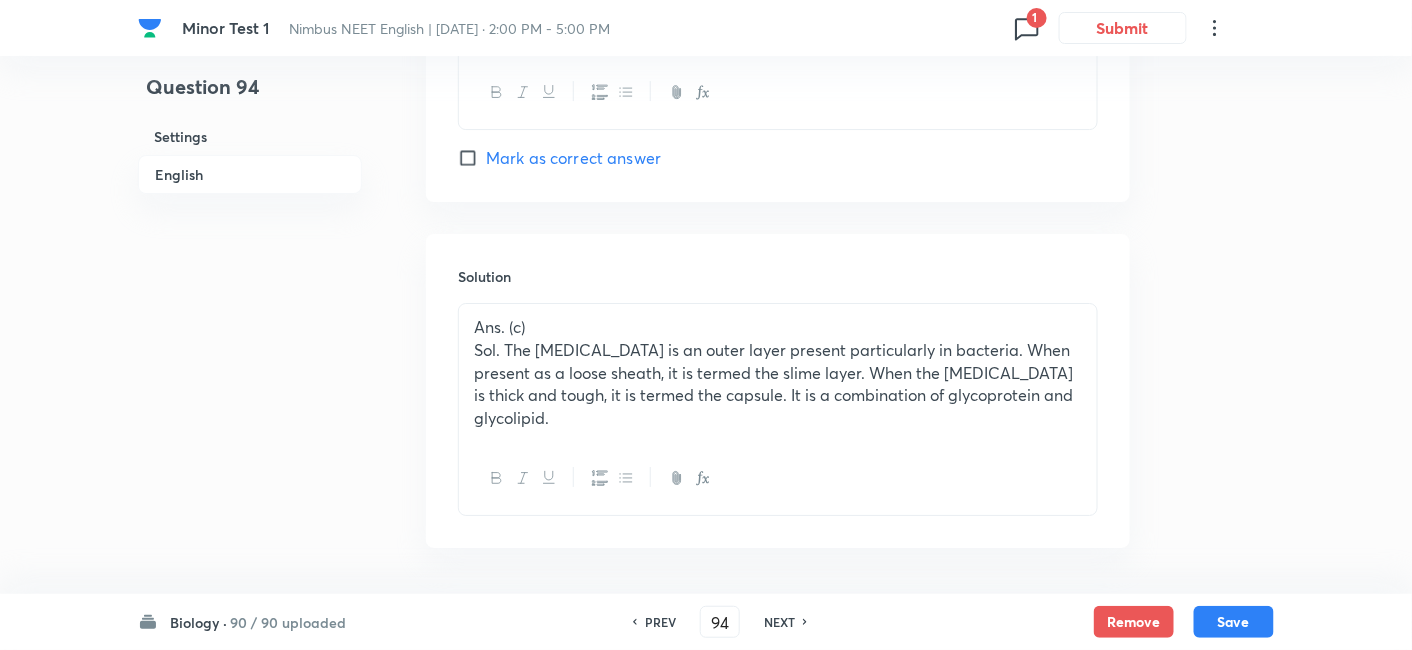 scroll, scrollTop: 2080, scrollLeft: 0, axis: vertical 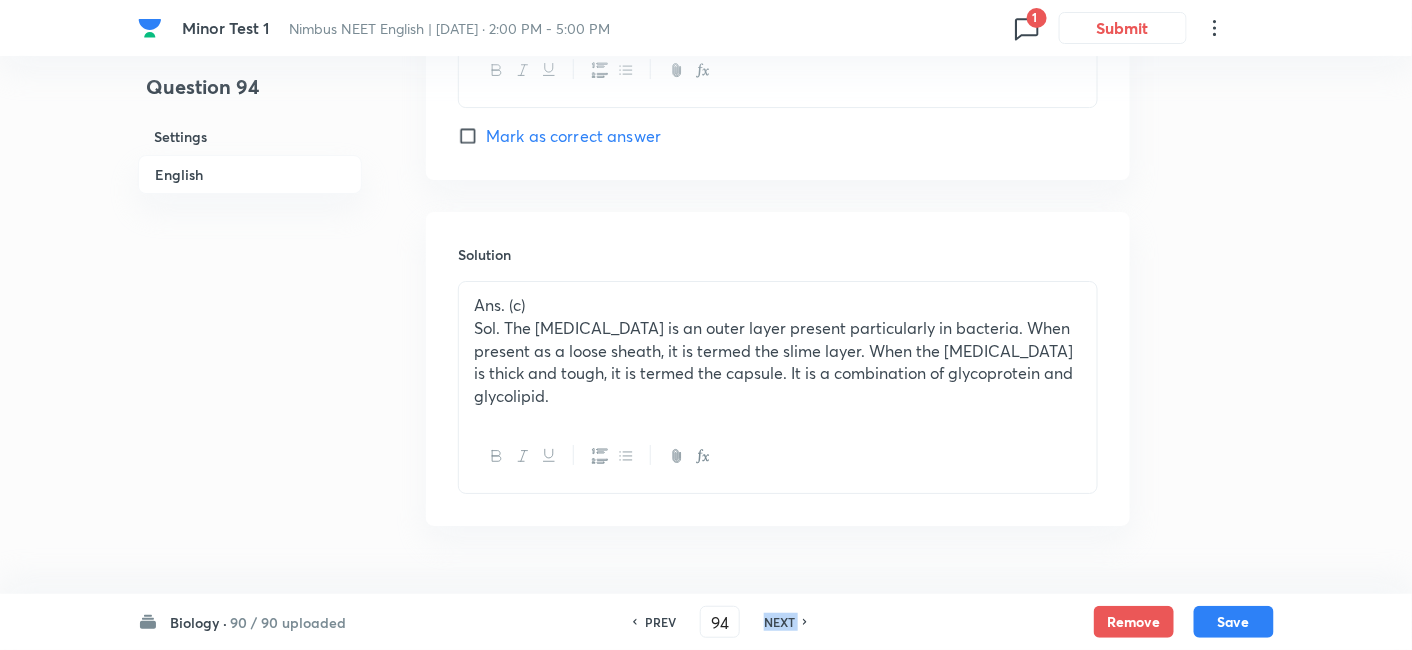 click on "NEXT" at bounding box center (779, 622) 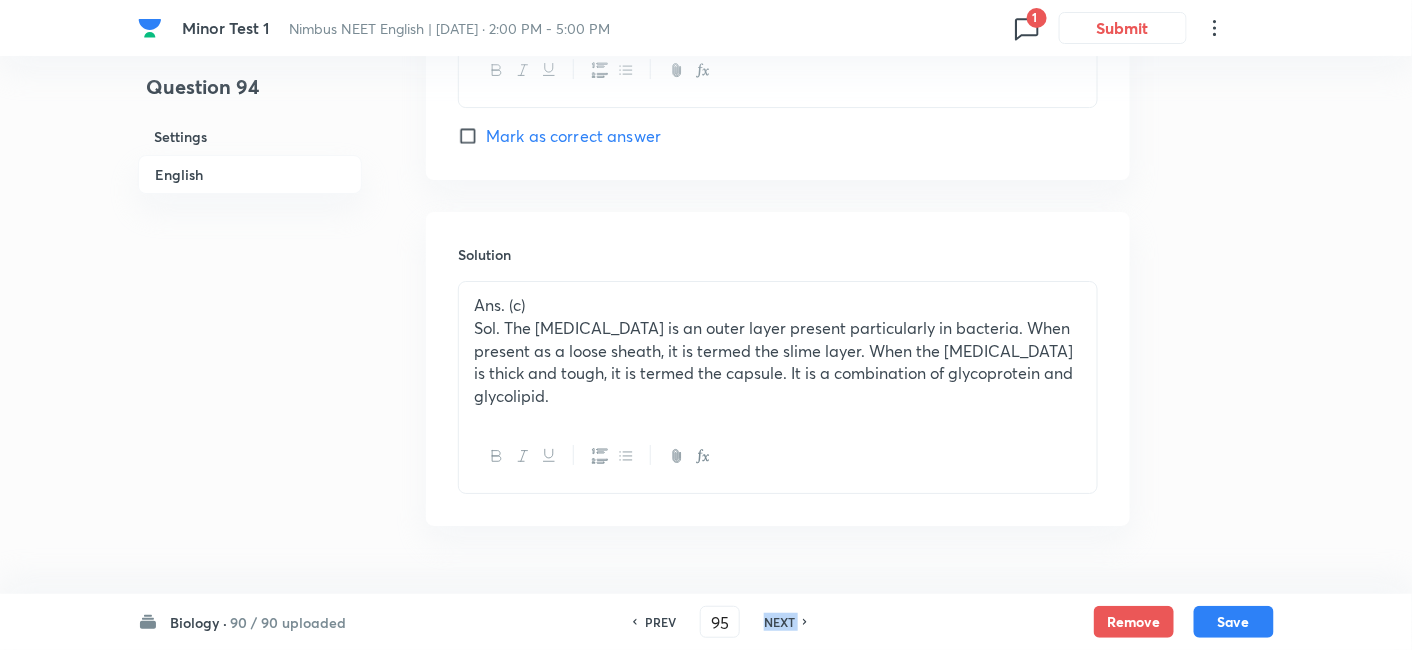 checkbox on "false" 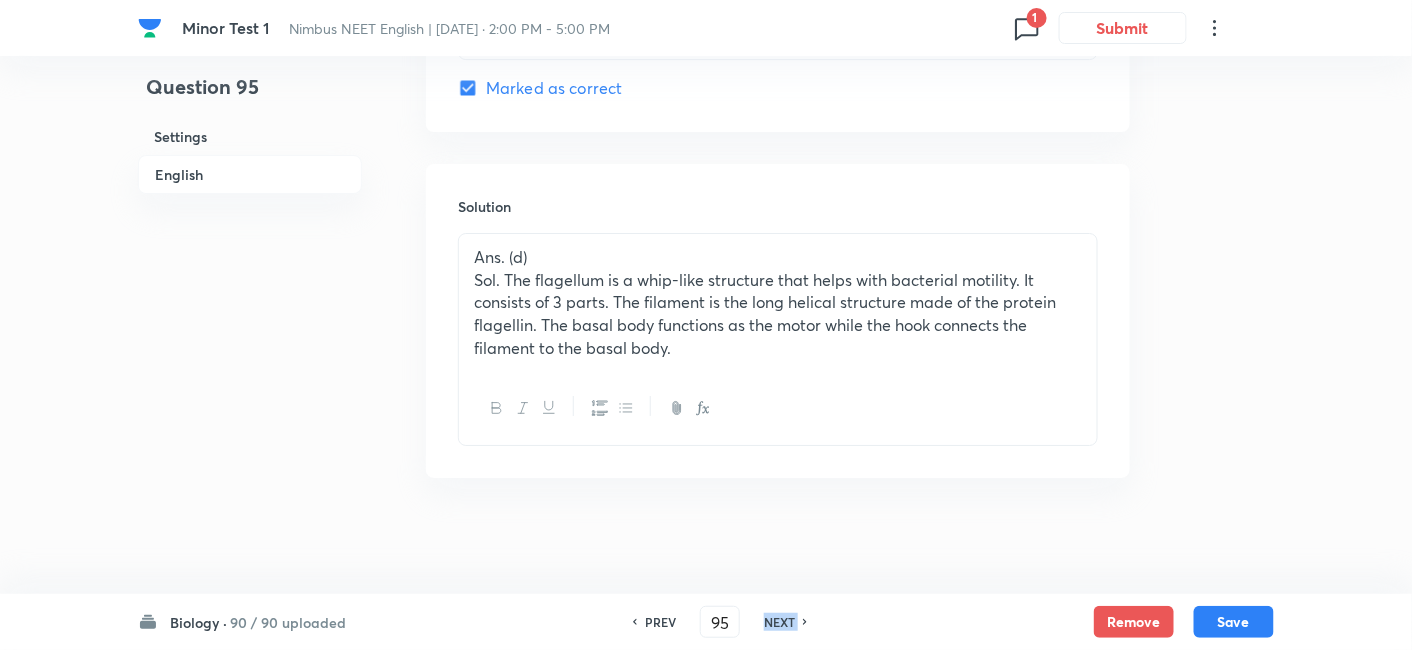click on "NEXT" at bounding box center (779, 622) 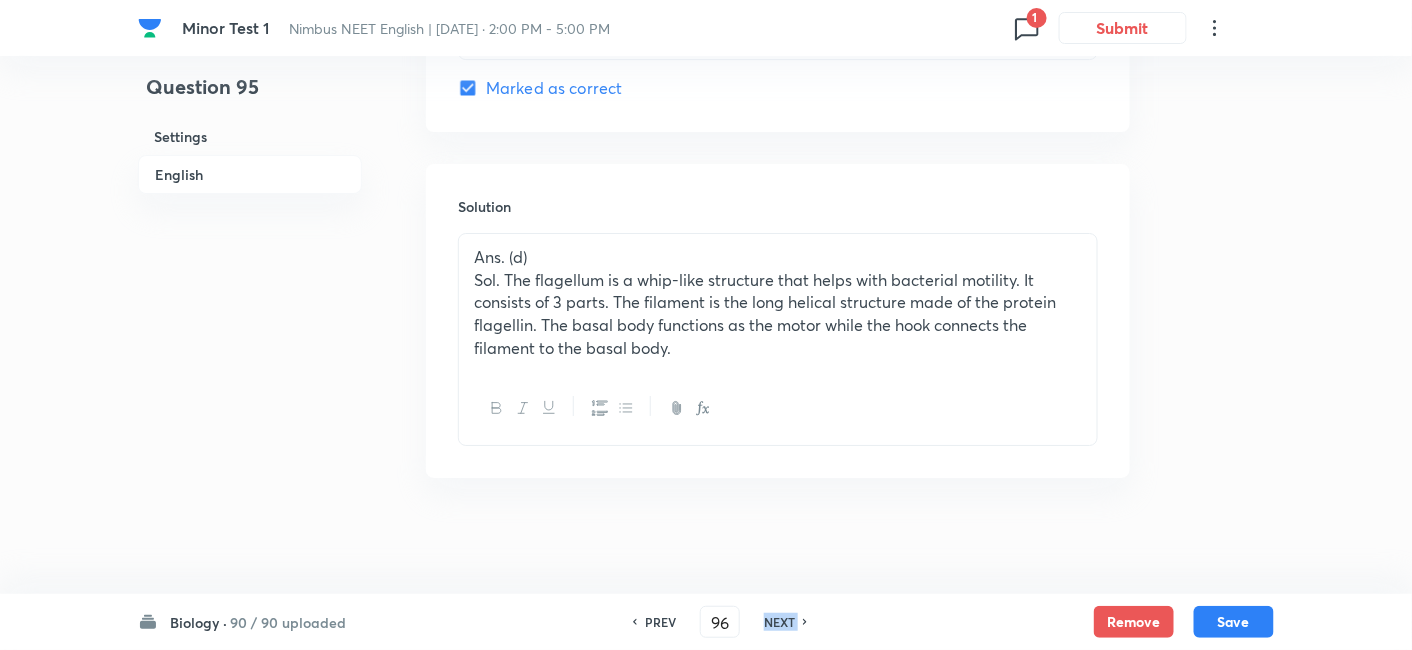 checkbox on "true" 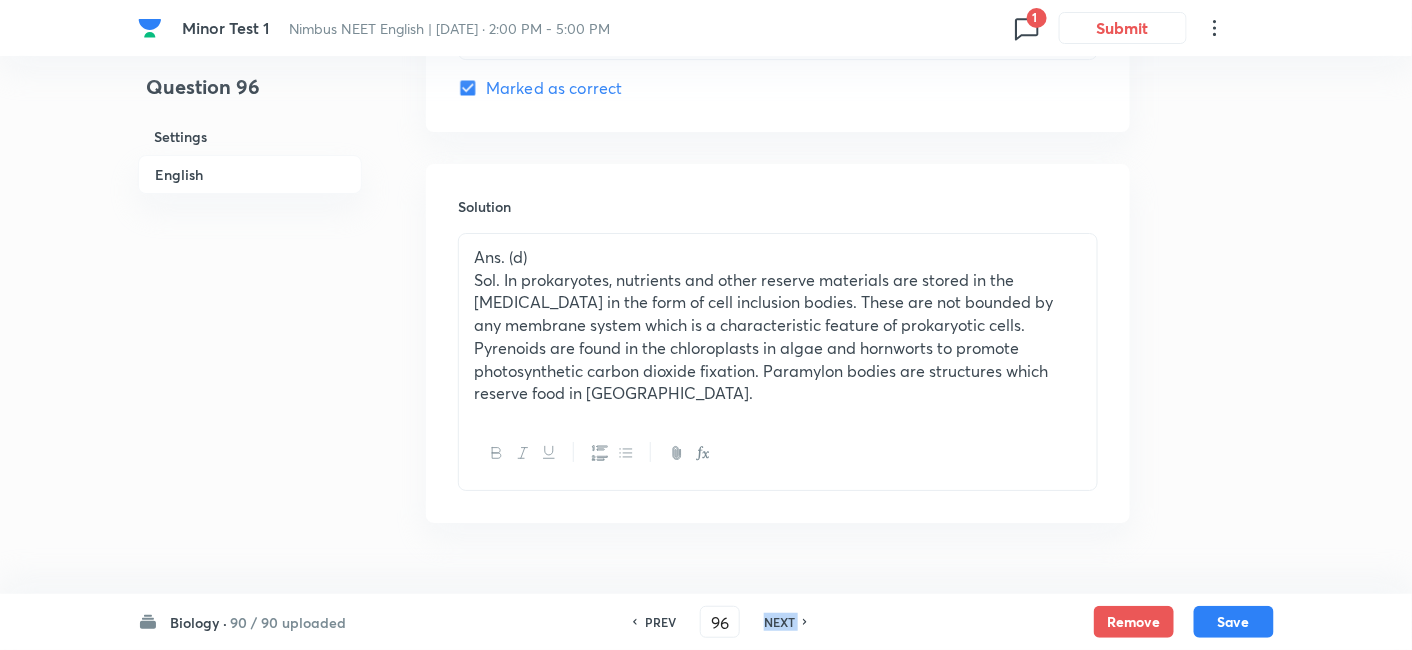 click on "NEXT" at bounding box center (779, 622) 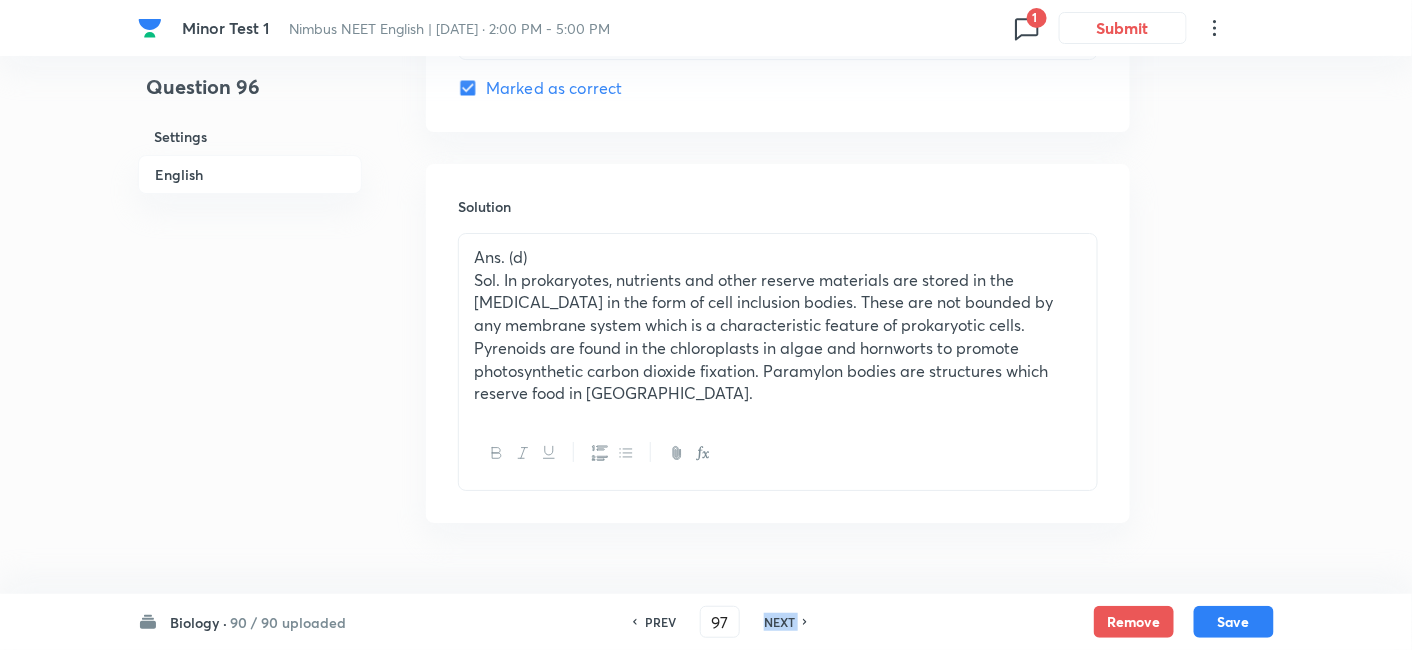 checkbox on "true" 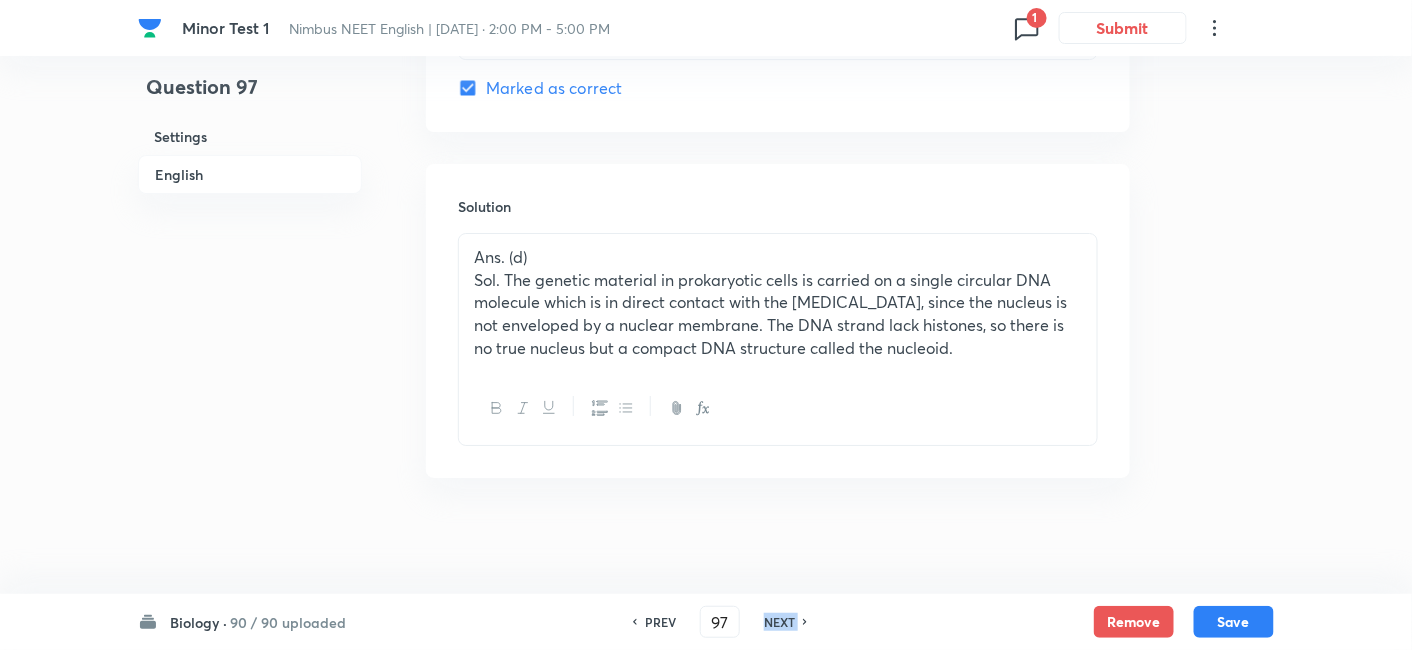 click on "NEXT" at bounding box center [779, 622] 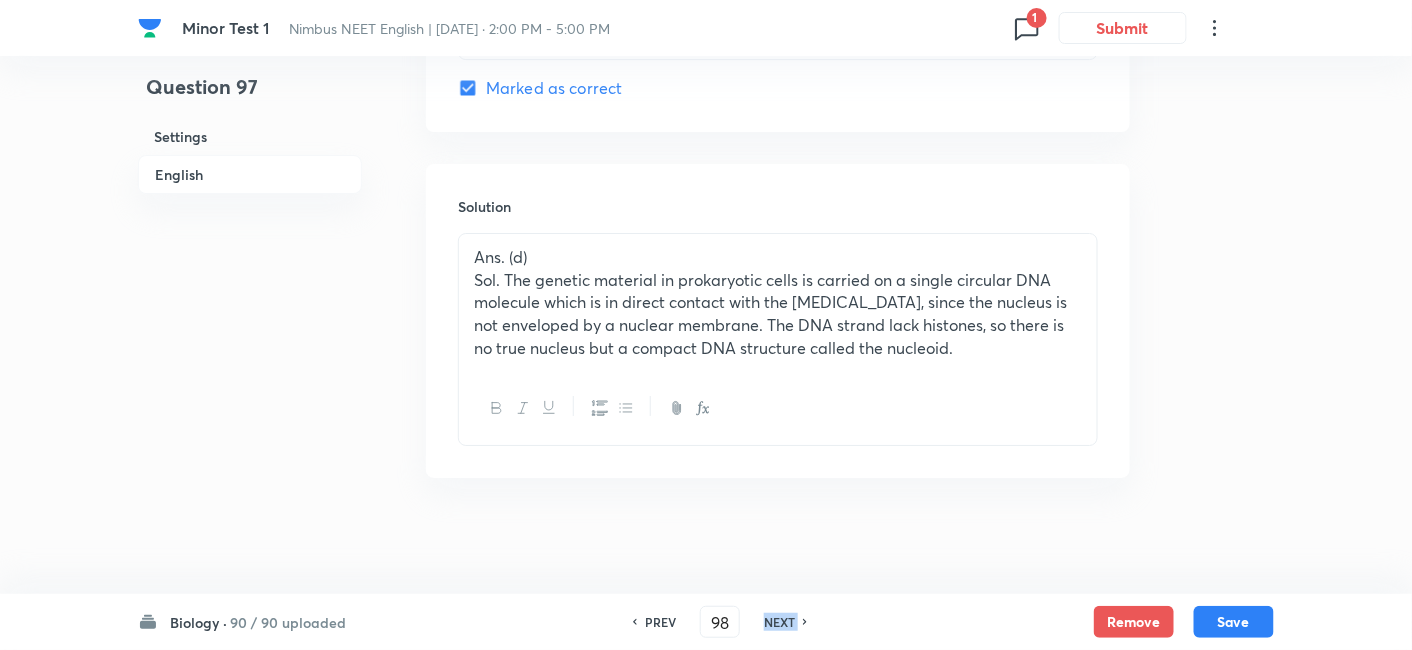 checkbox on "false" 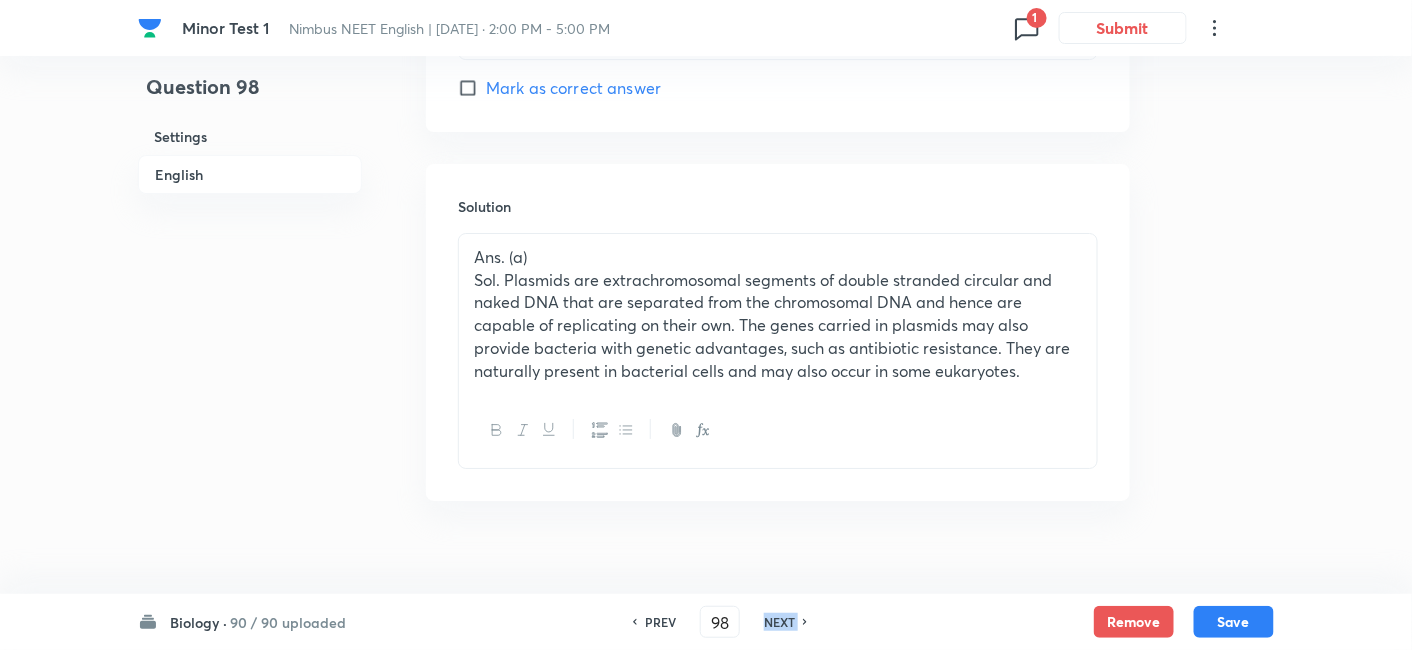 click on "NEXT" at bounding box center [779, 622] 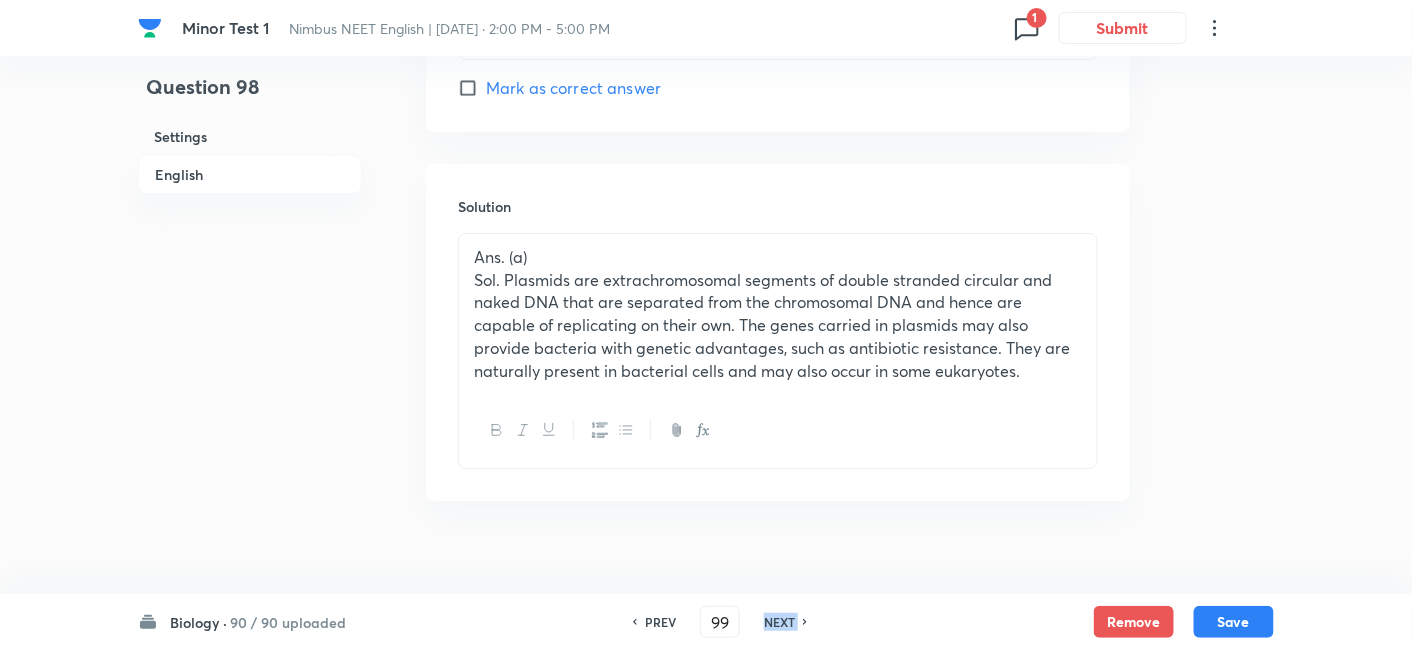 checkbox on "false" 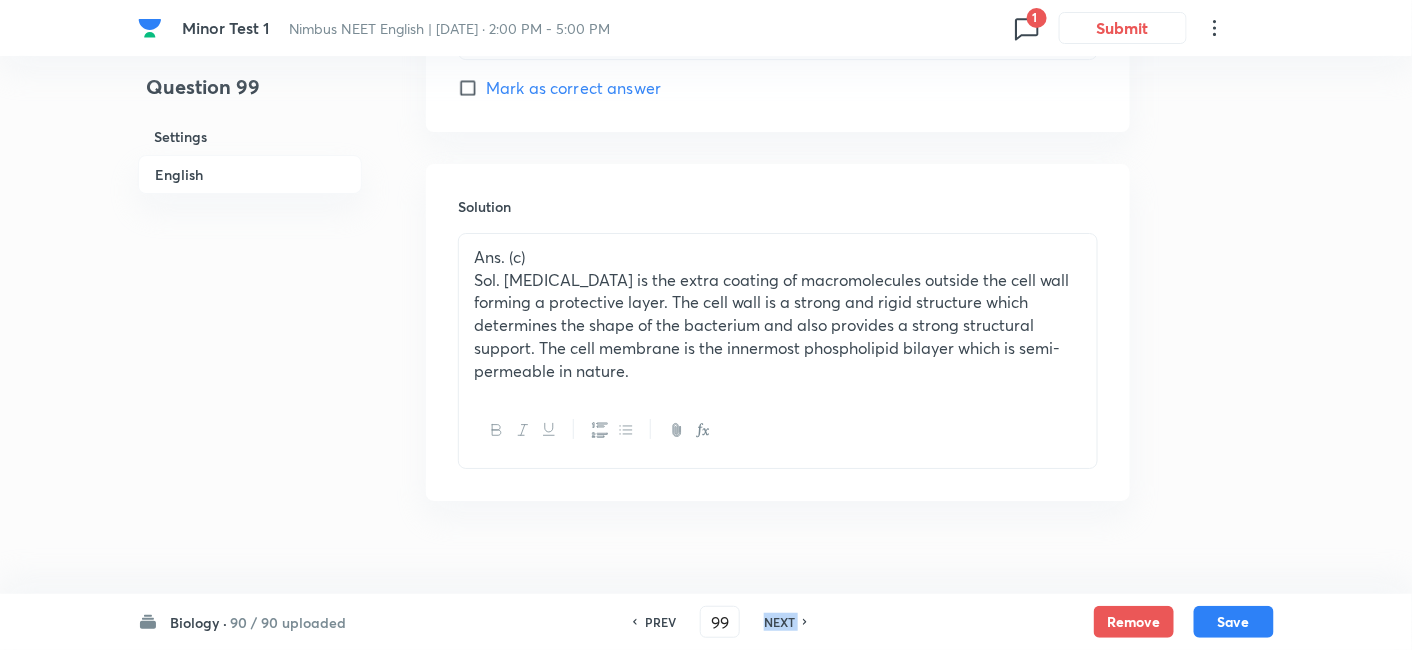 click on "NEXT" at bounding box center (779, 622) 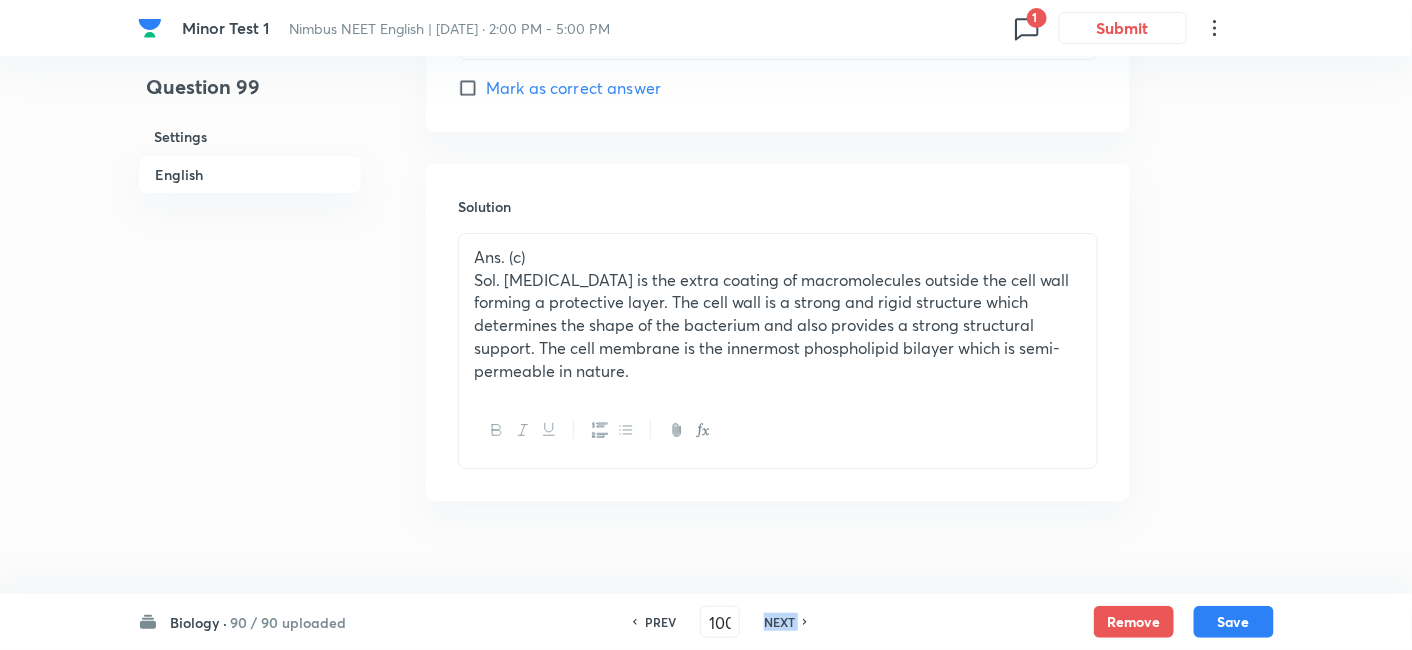 checkbox on "false" 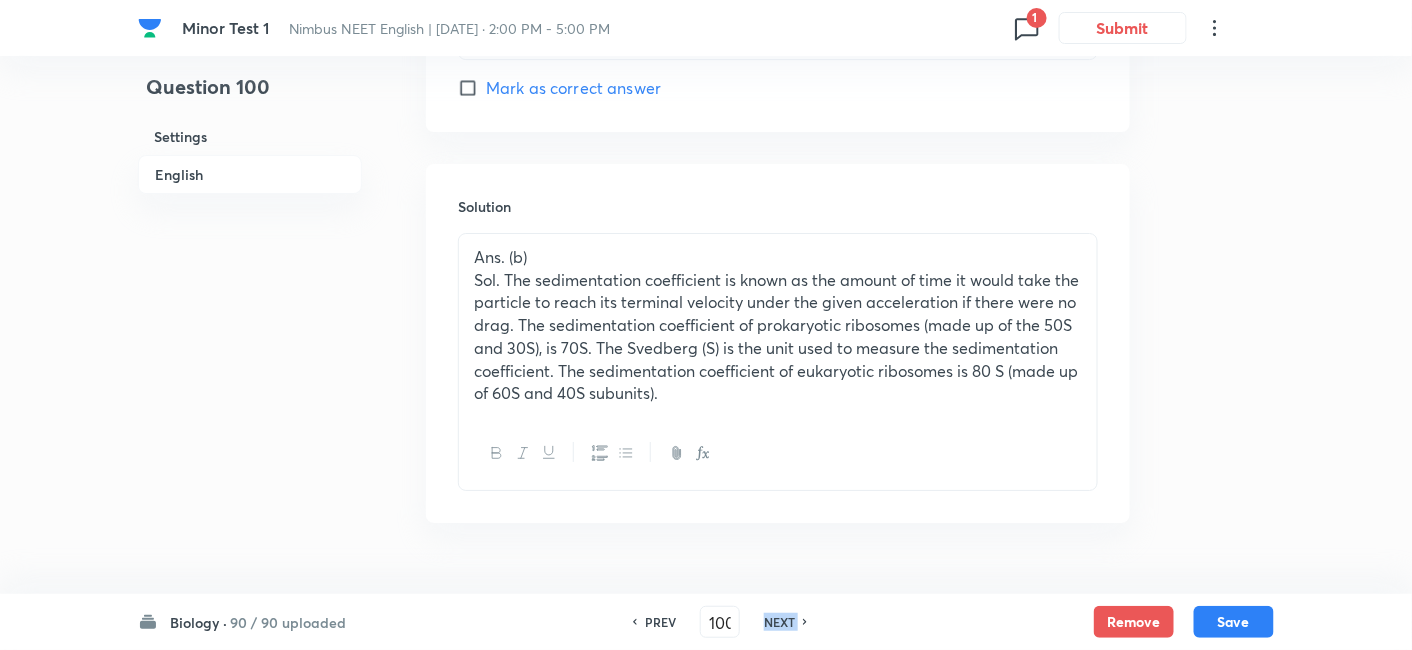 click on "NEXT" at bounding box center [779, 622] 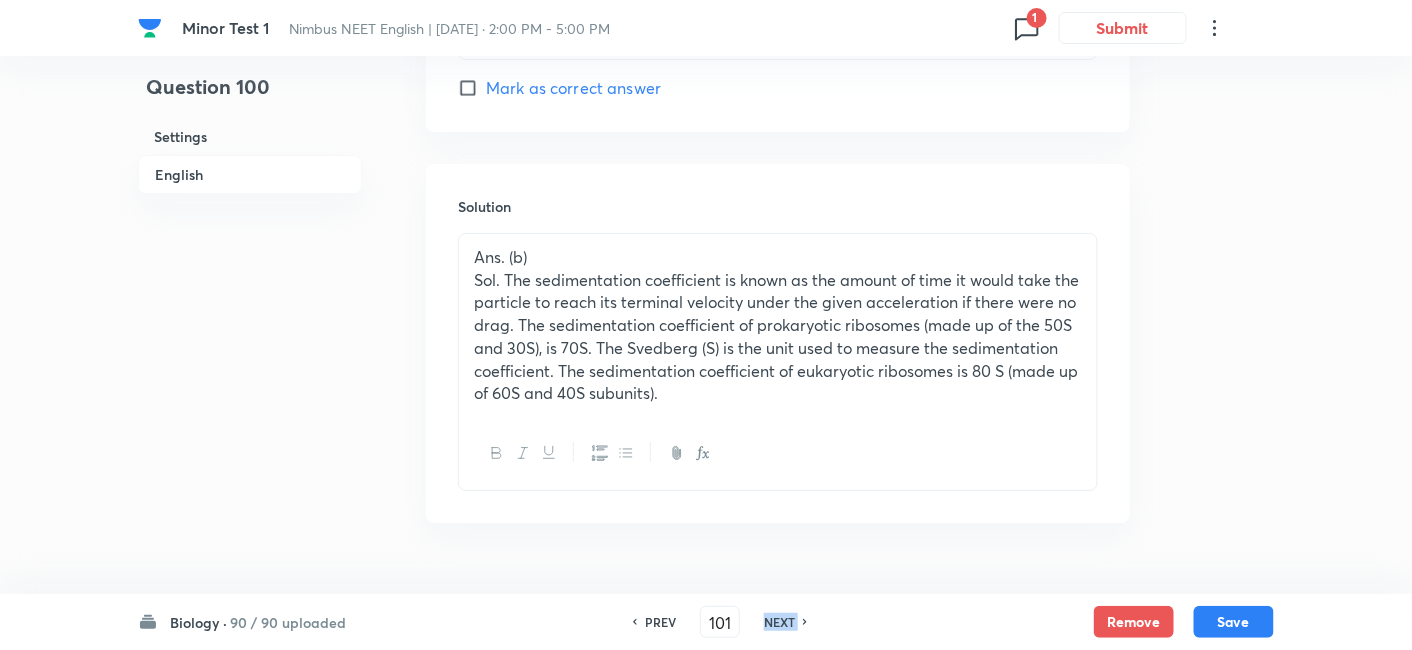 checkbox on "false" 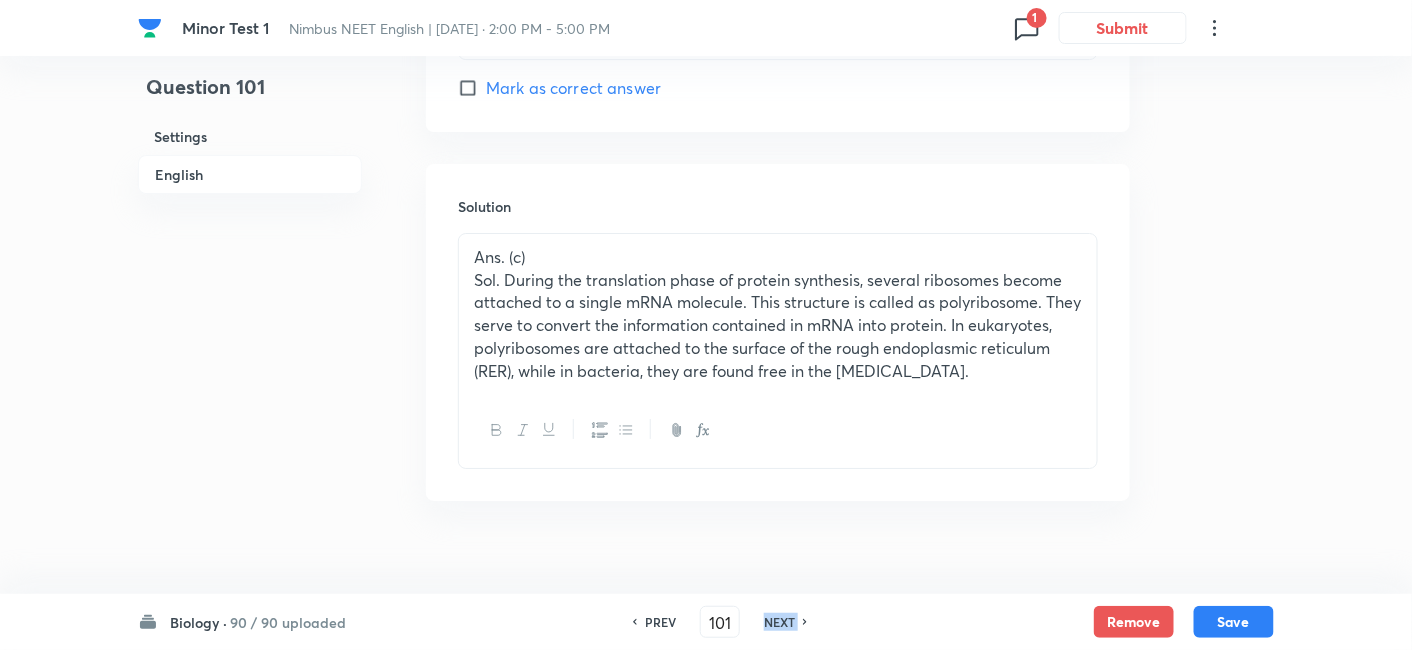 click on "NEXT" at bounding box center [779, 622] 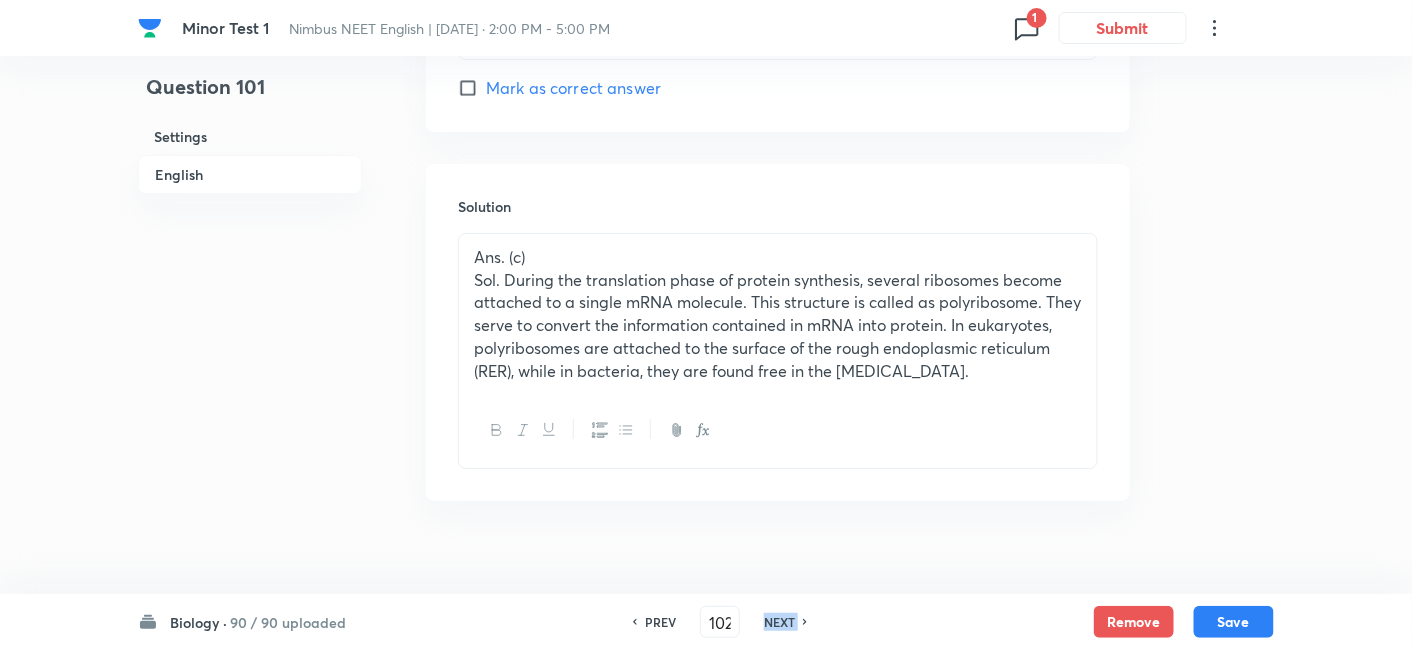 checkbox on "true" 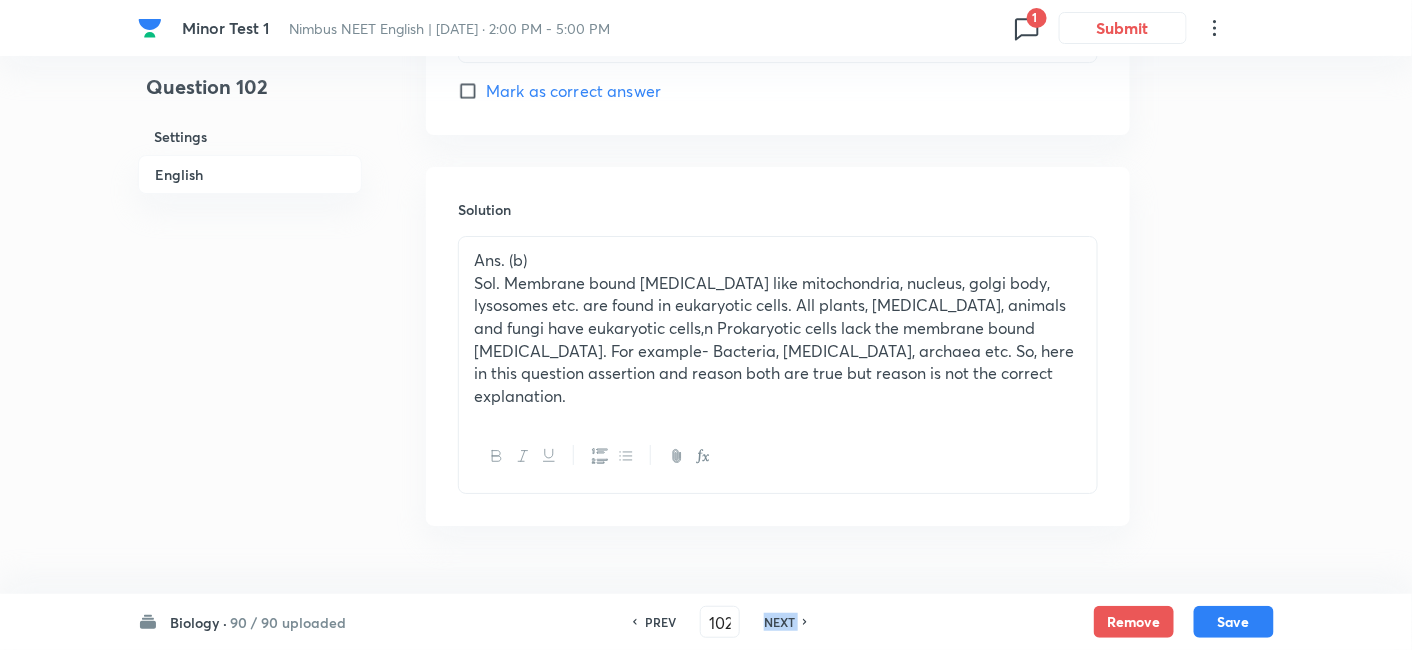 click on "NEXT" at bounding box center (779, 622) 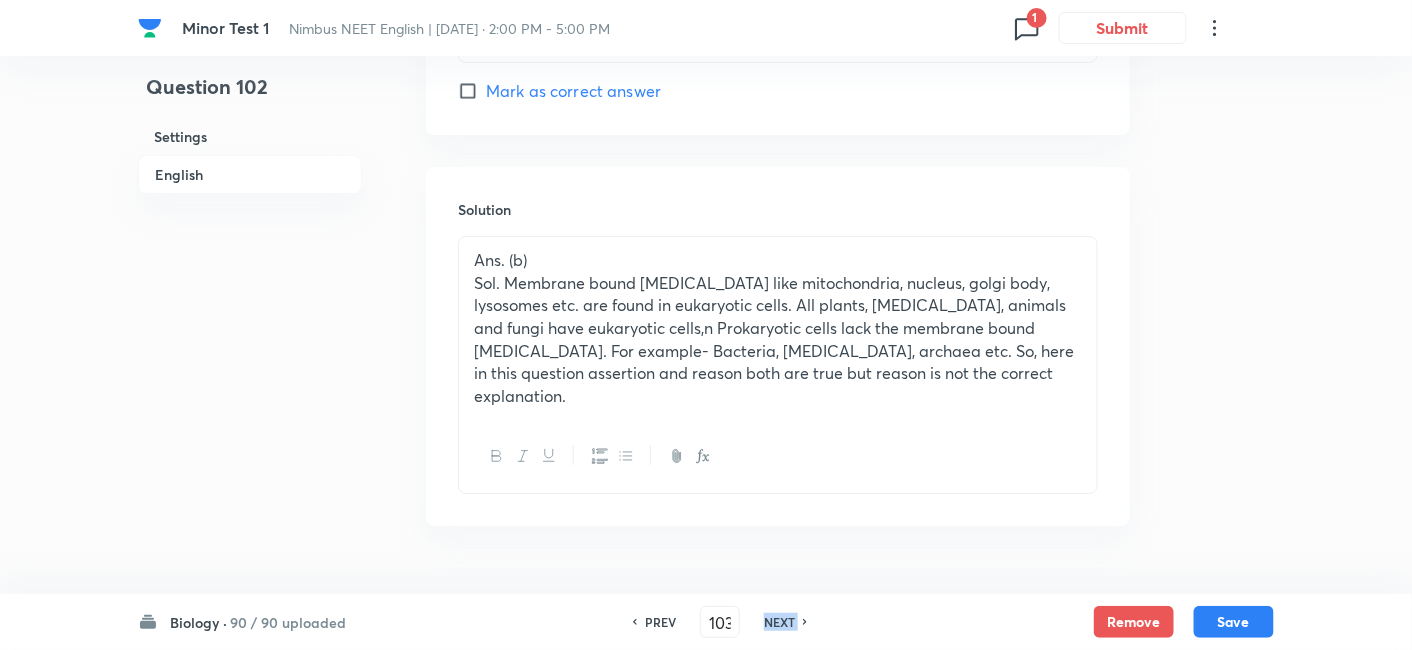 checkbox on "false" 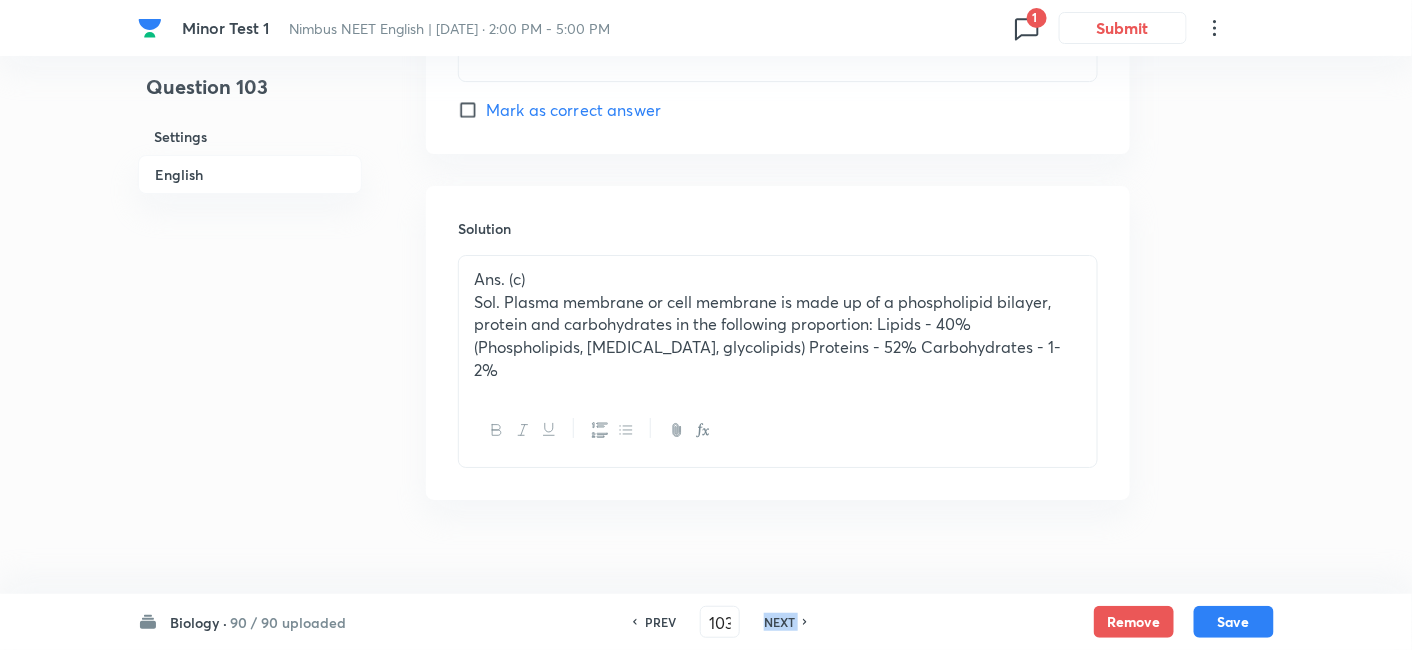 click on "NEXT" at bounding box center [779, 622] 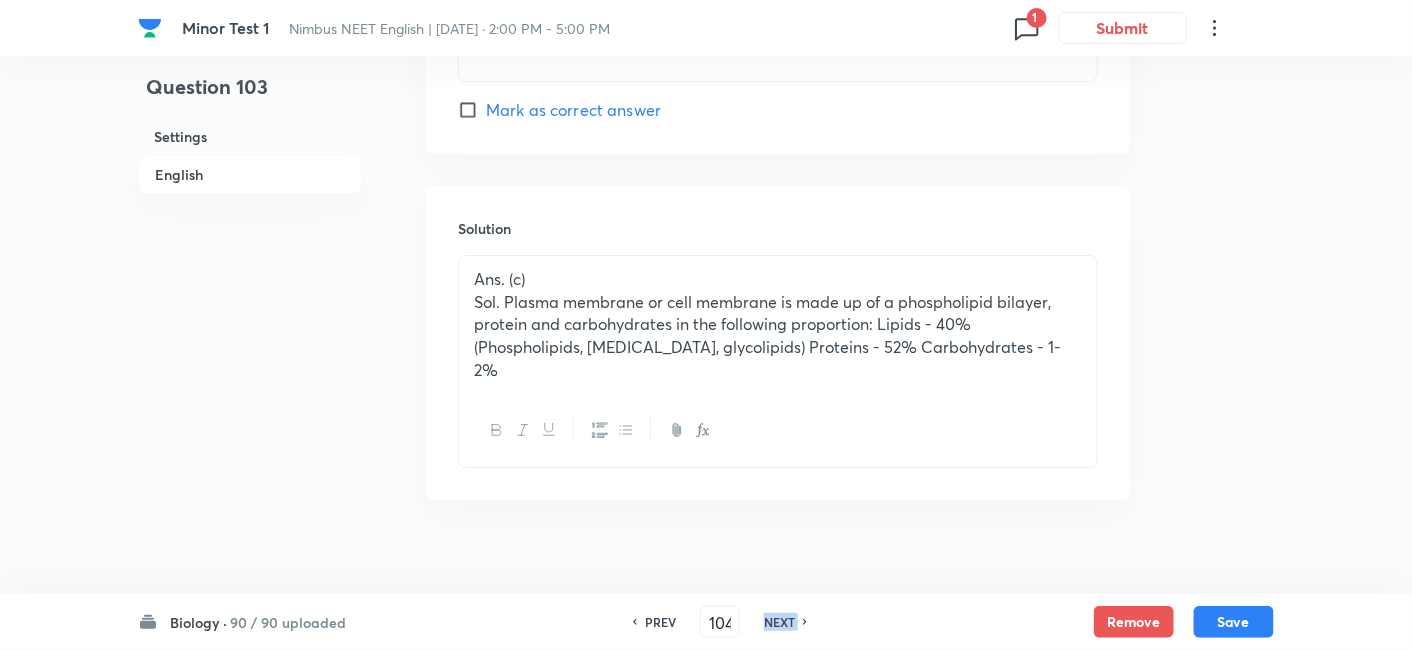 checkbox on "true" 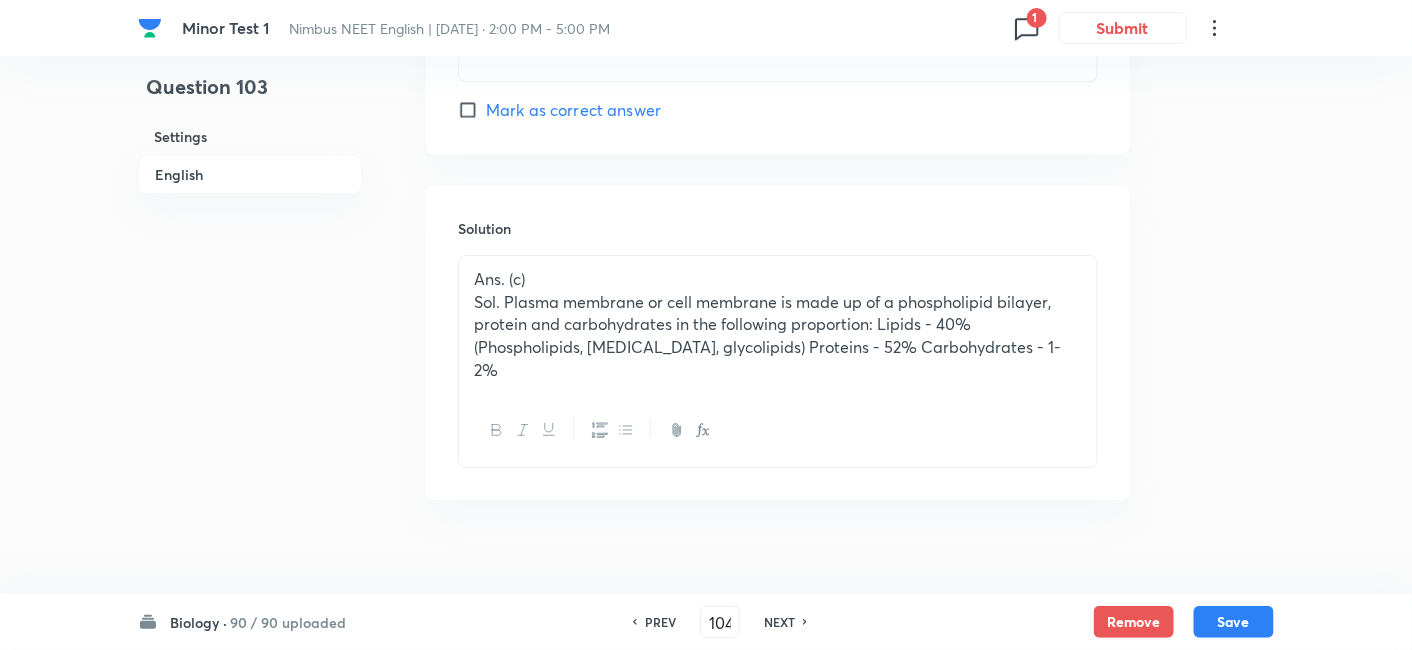 scroll, scrollTop: 2080, scrollLeft: 0, axis: vertical 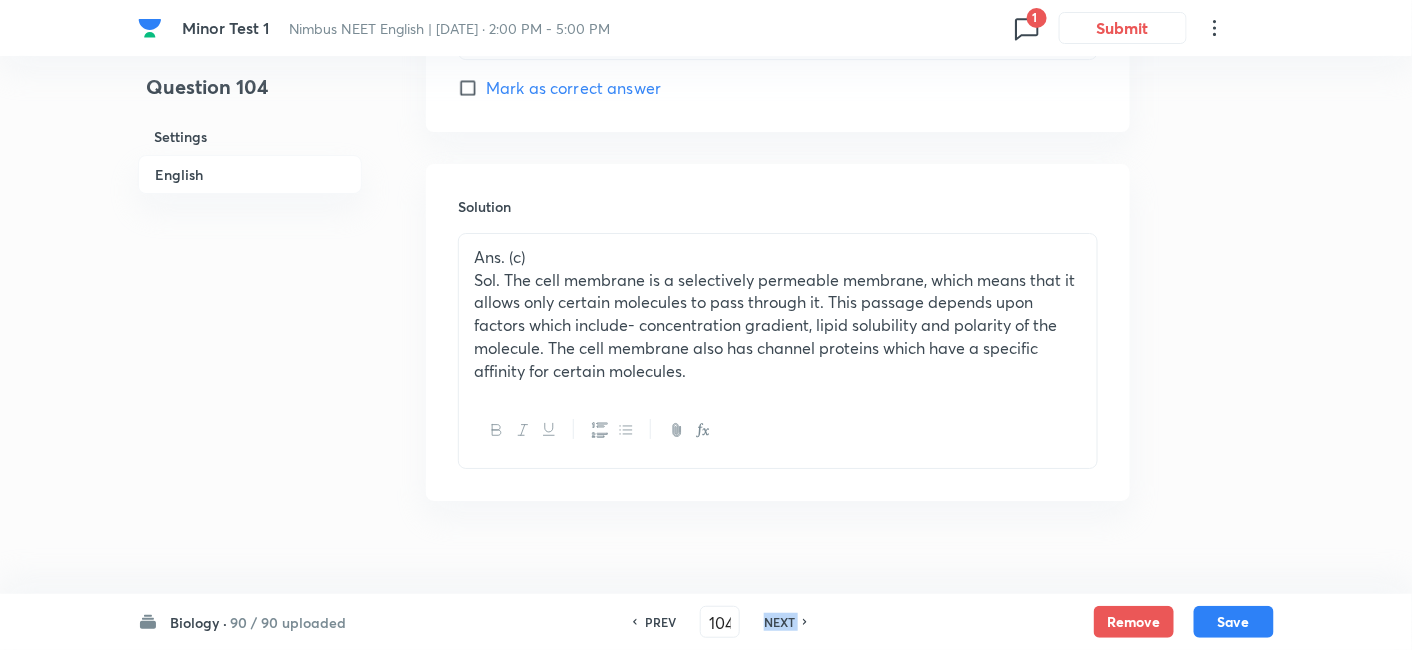 click on "NEXT" at bounding box center (779, 622) 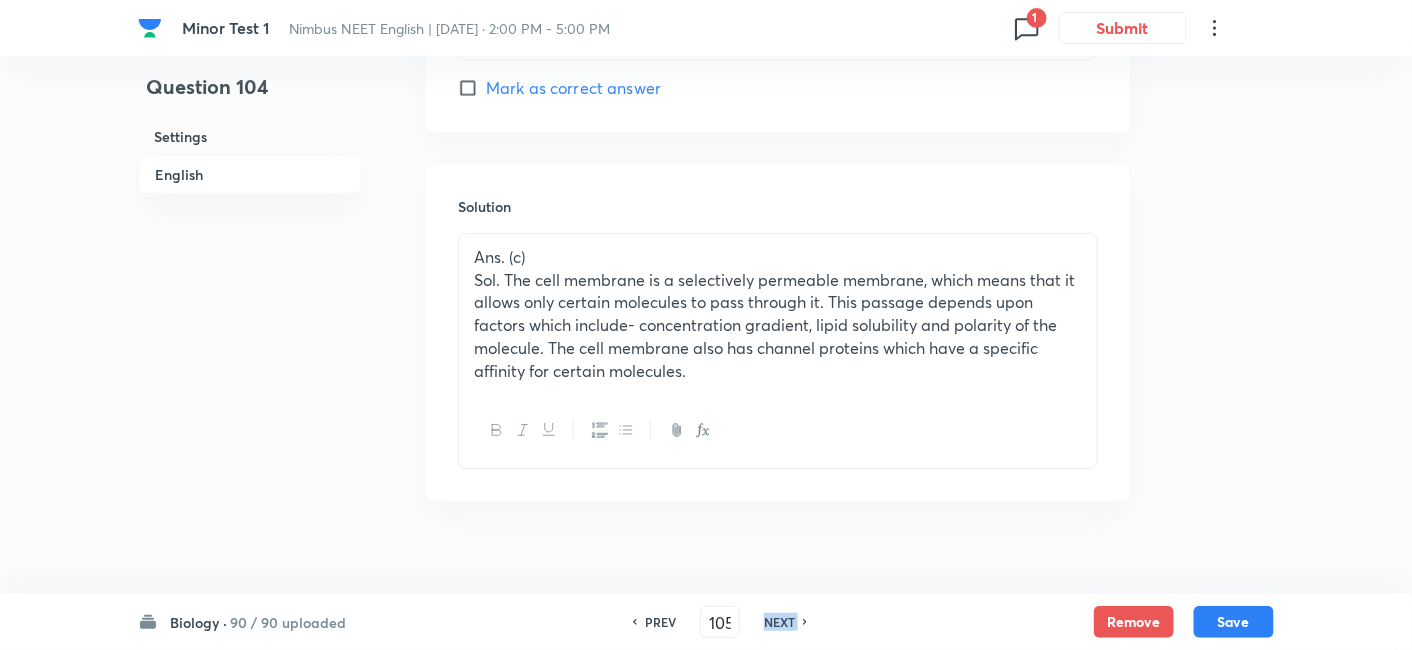 checkbox on "true" 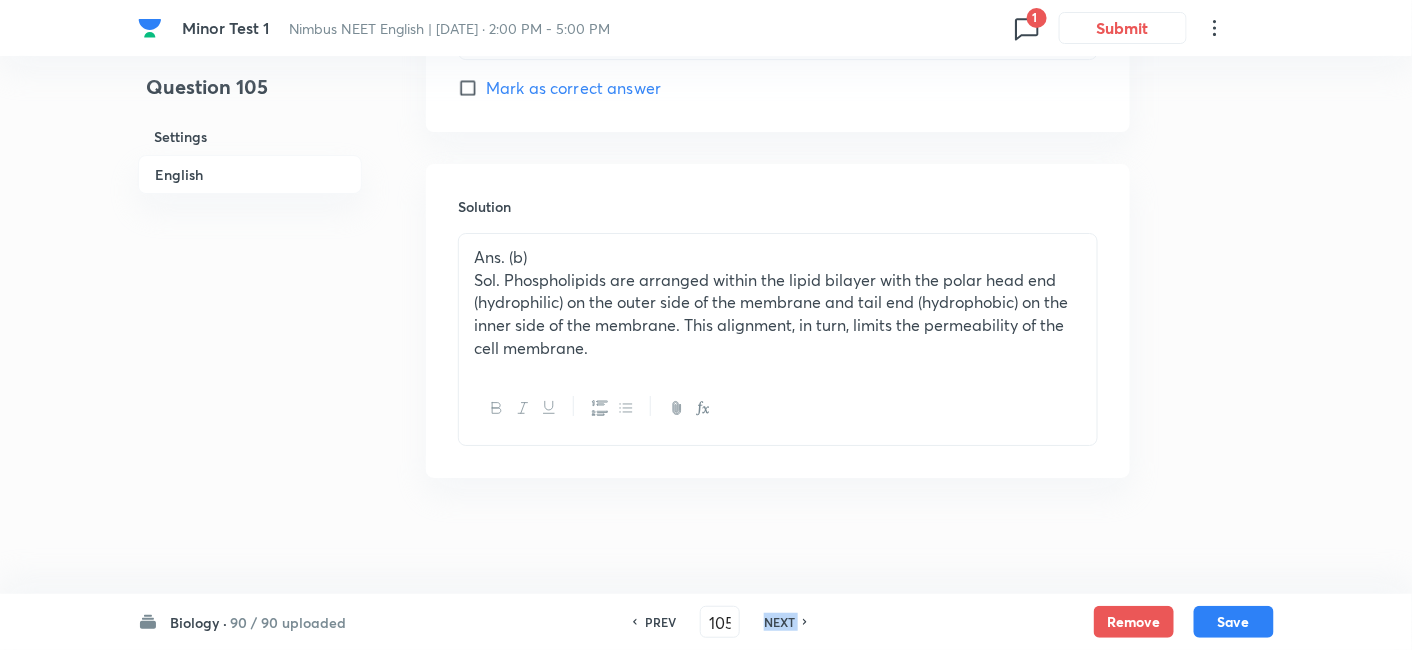 click on "NEXT" at bounding box center [779, 622] 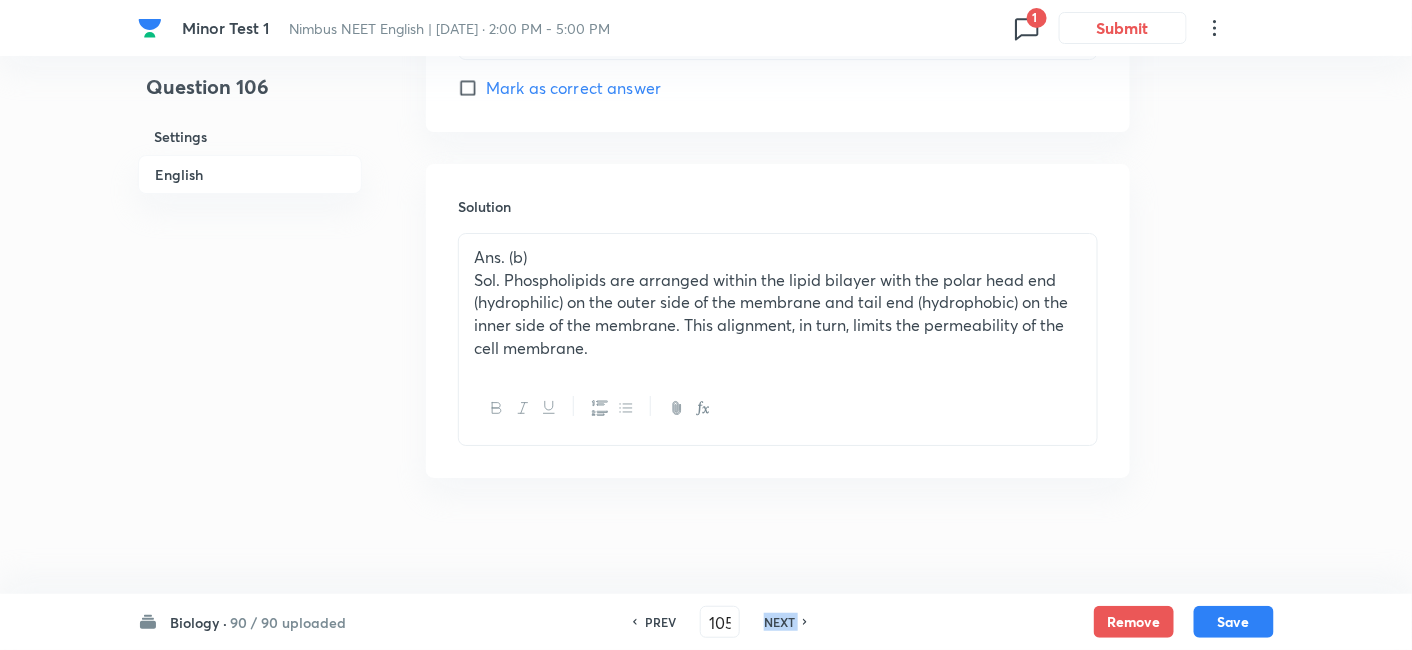 type on "106" 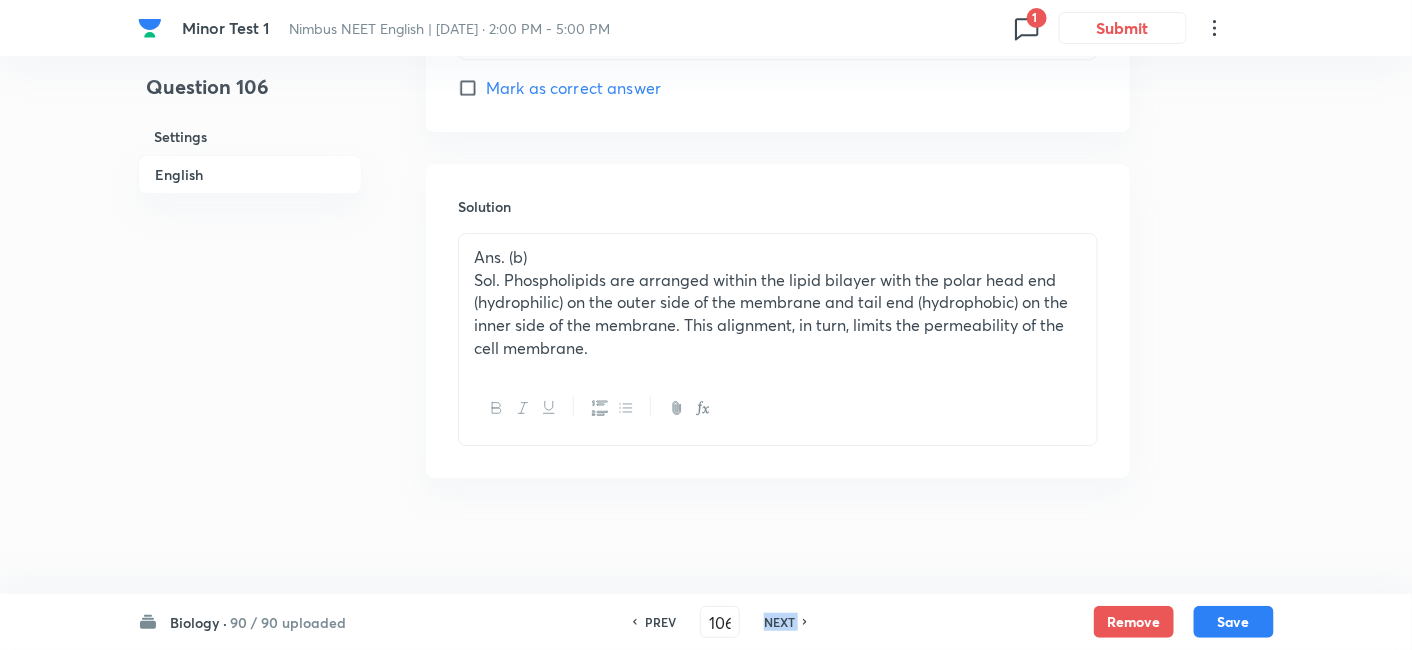 checkbox on "true" 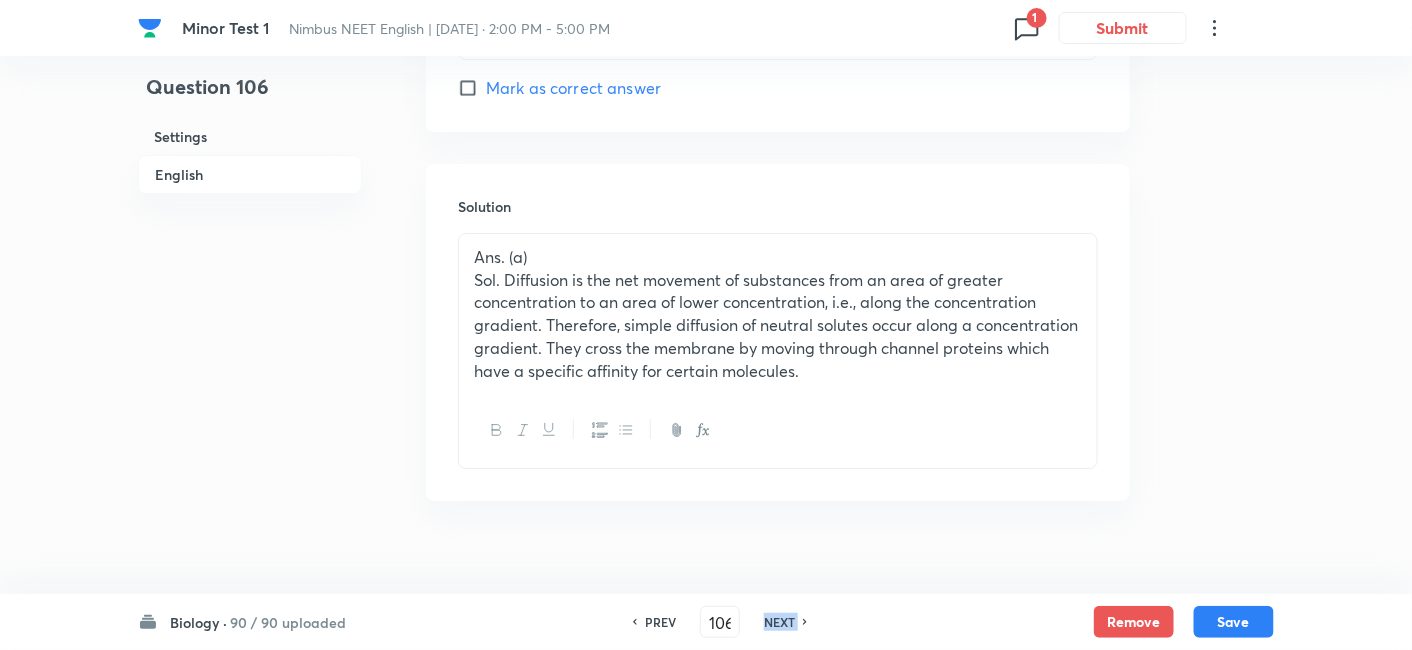 click on "NEXT" at bounding box center [779, 622] 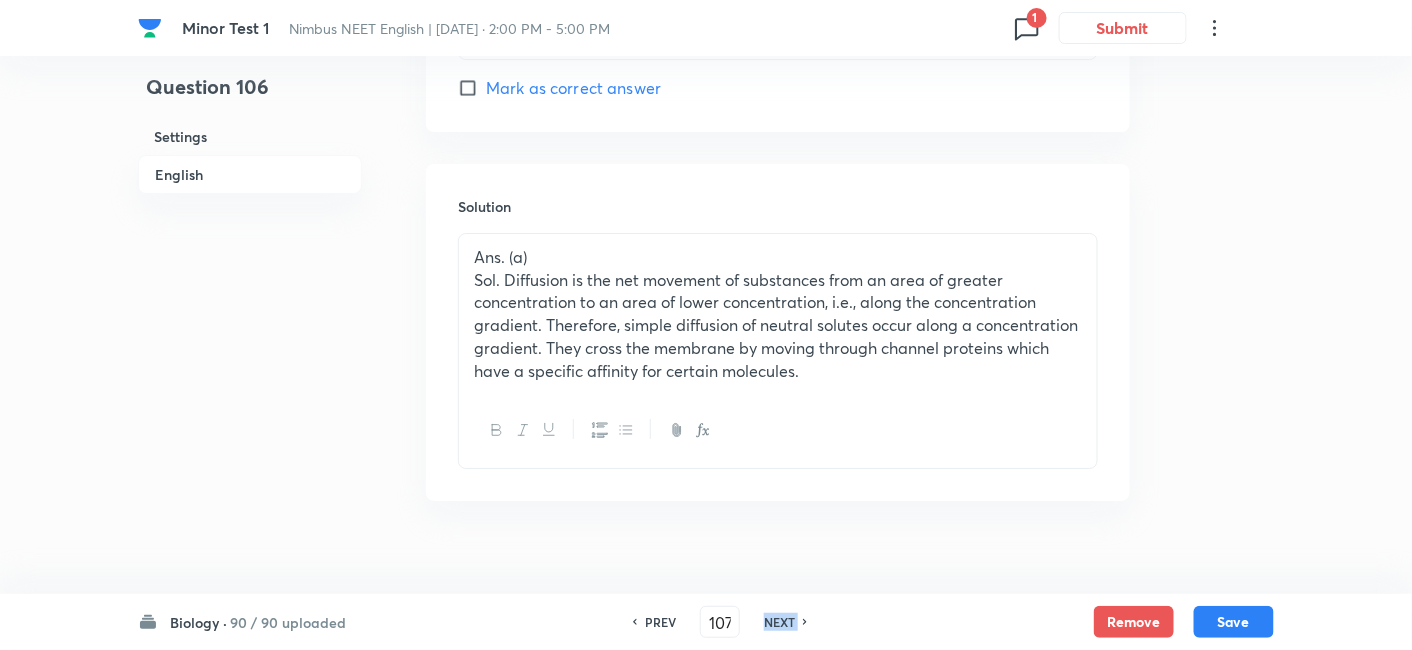 checkbox on "false" 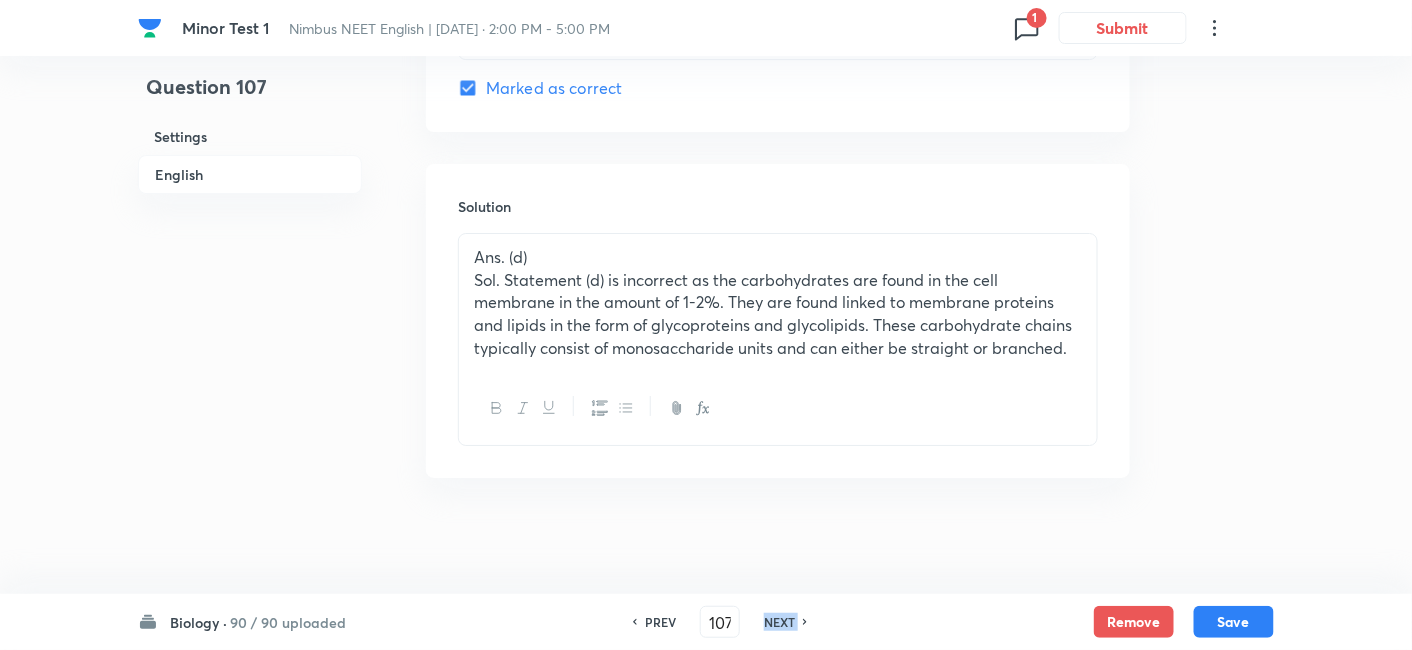 click on "NEXT" at bounding box center (779, 622) 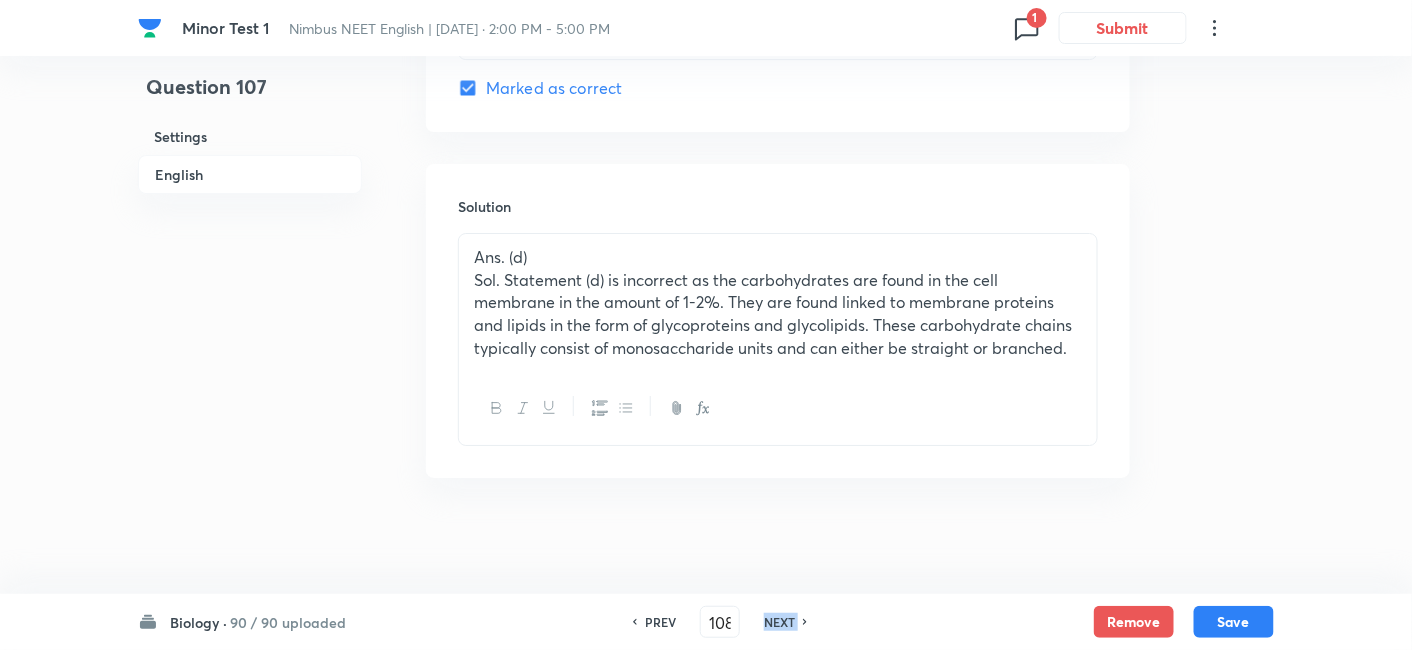checkbox on "false" 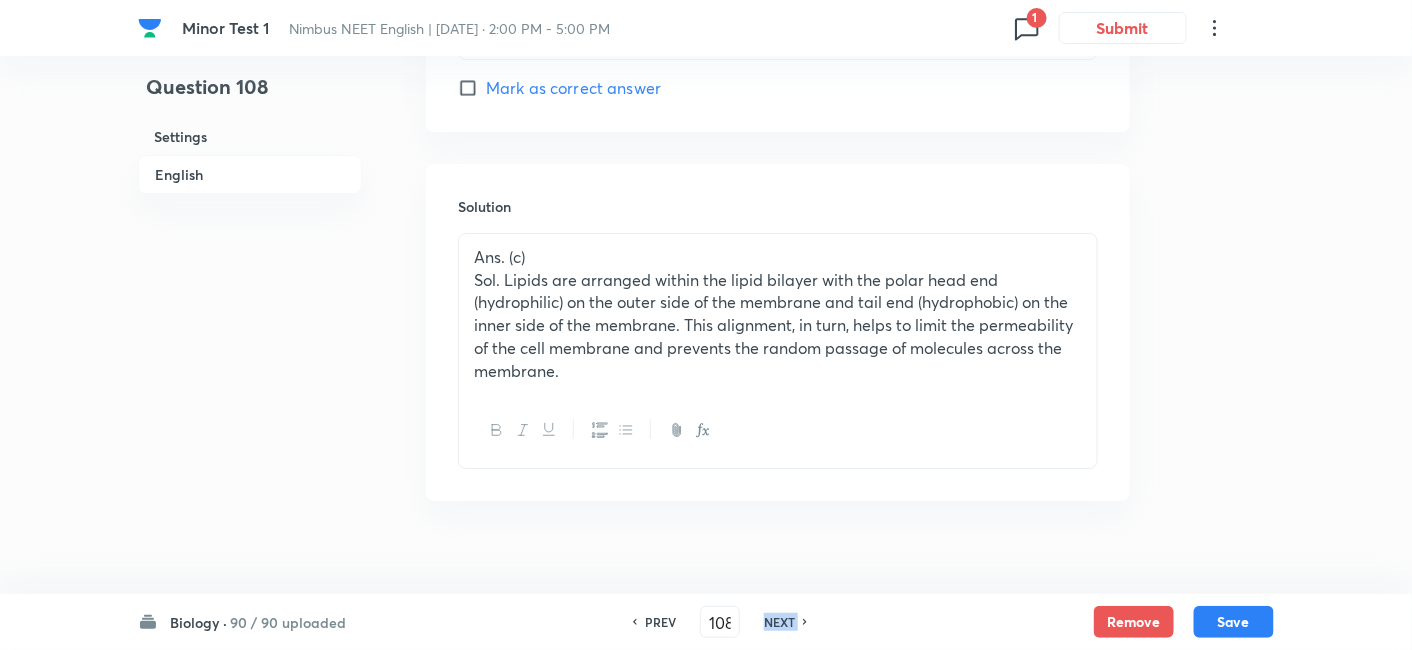 click on "NEXT" at bounding box center [779, 622] 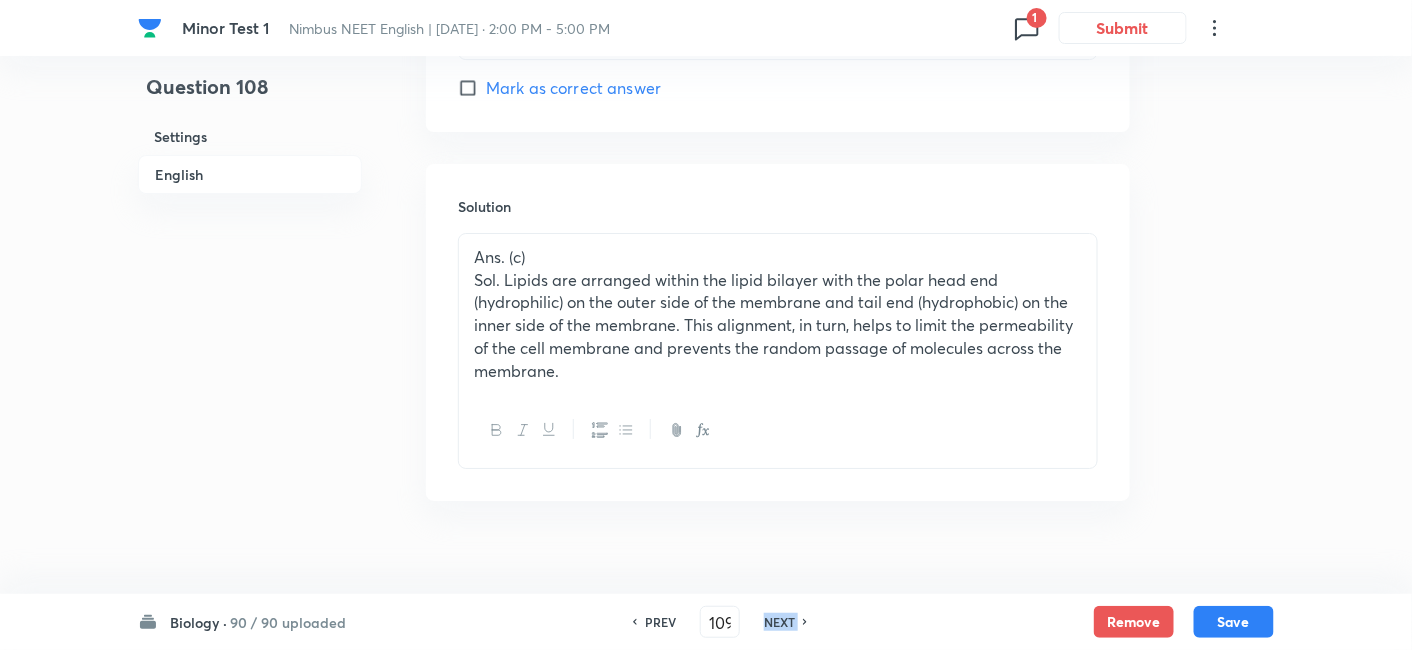 checkbox on "false" 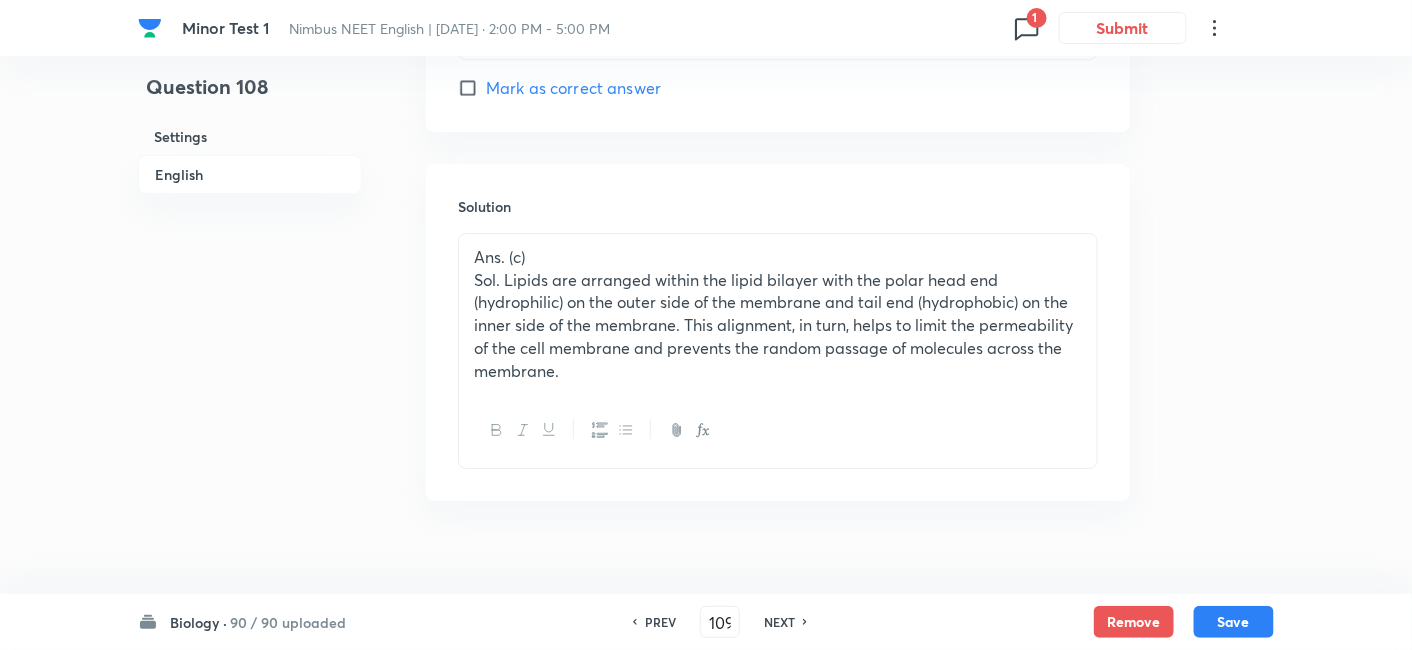 checkbox on "true" 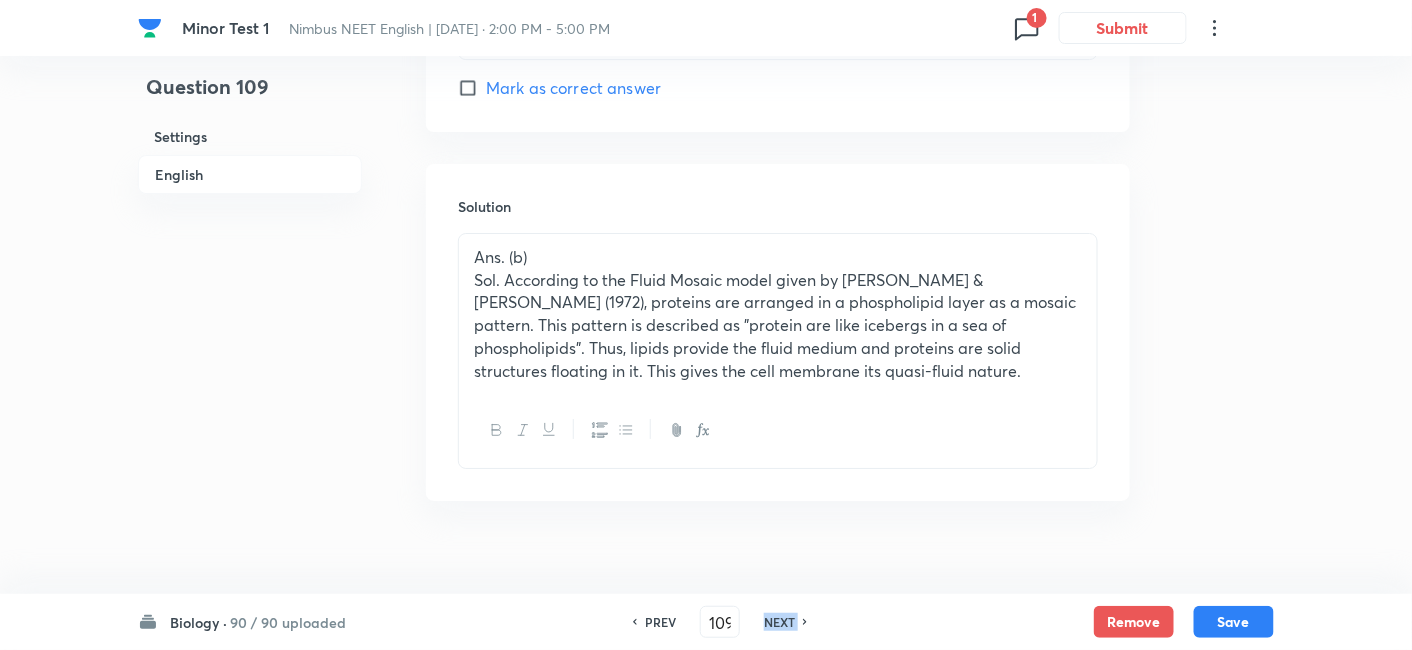 click on "NEXT" at bounding box center (779, 622) 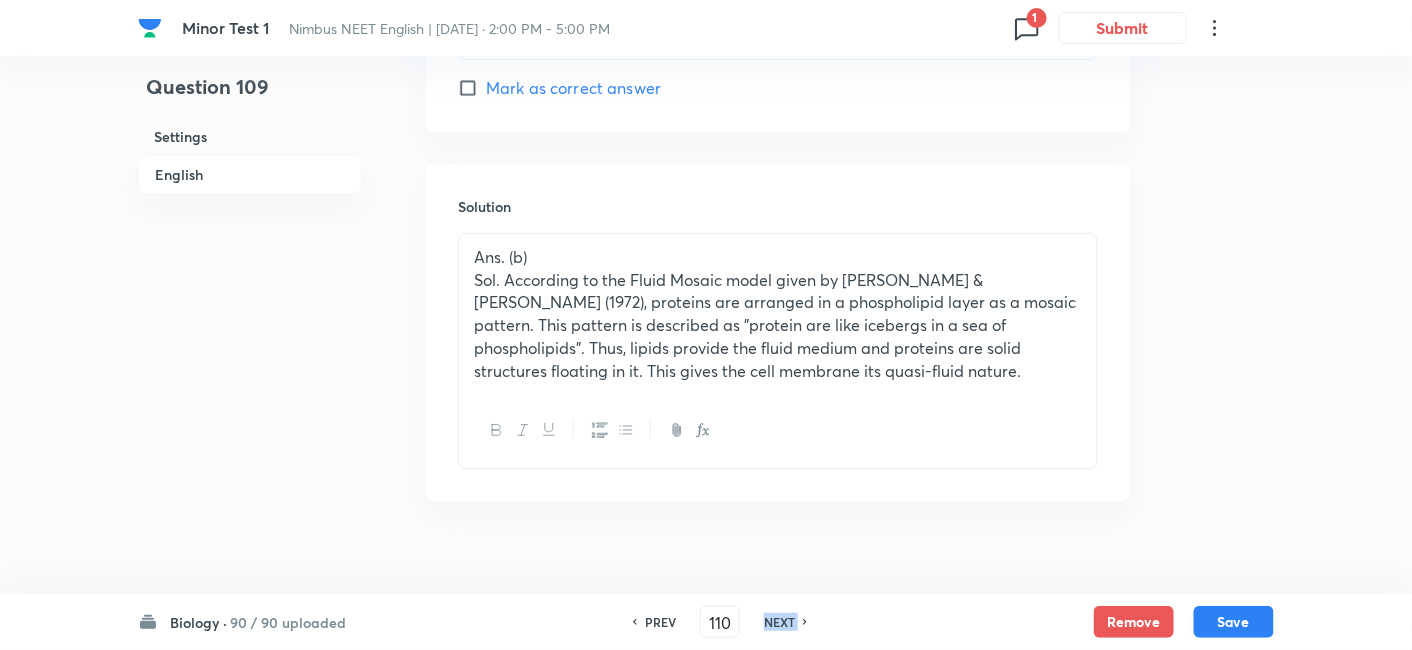 checkbox on "true" 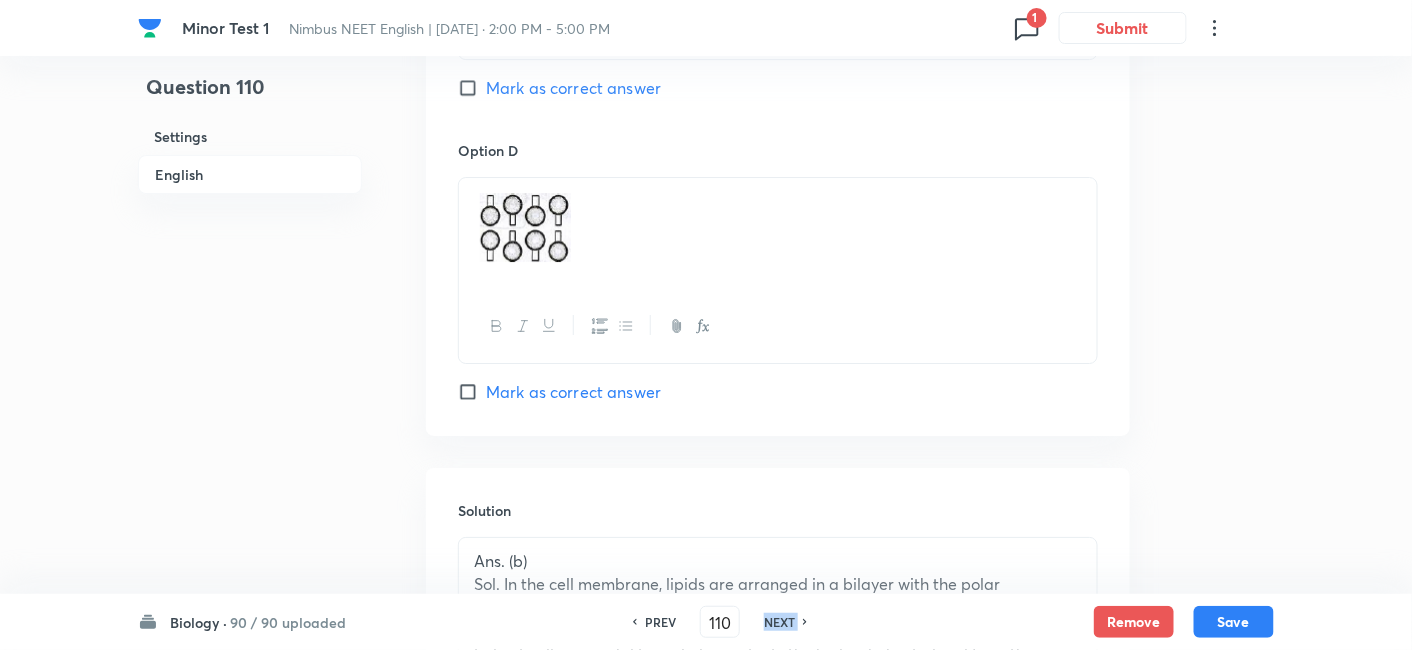 click on "NEXT" at bounding box center [779, 622] 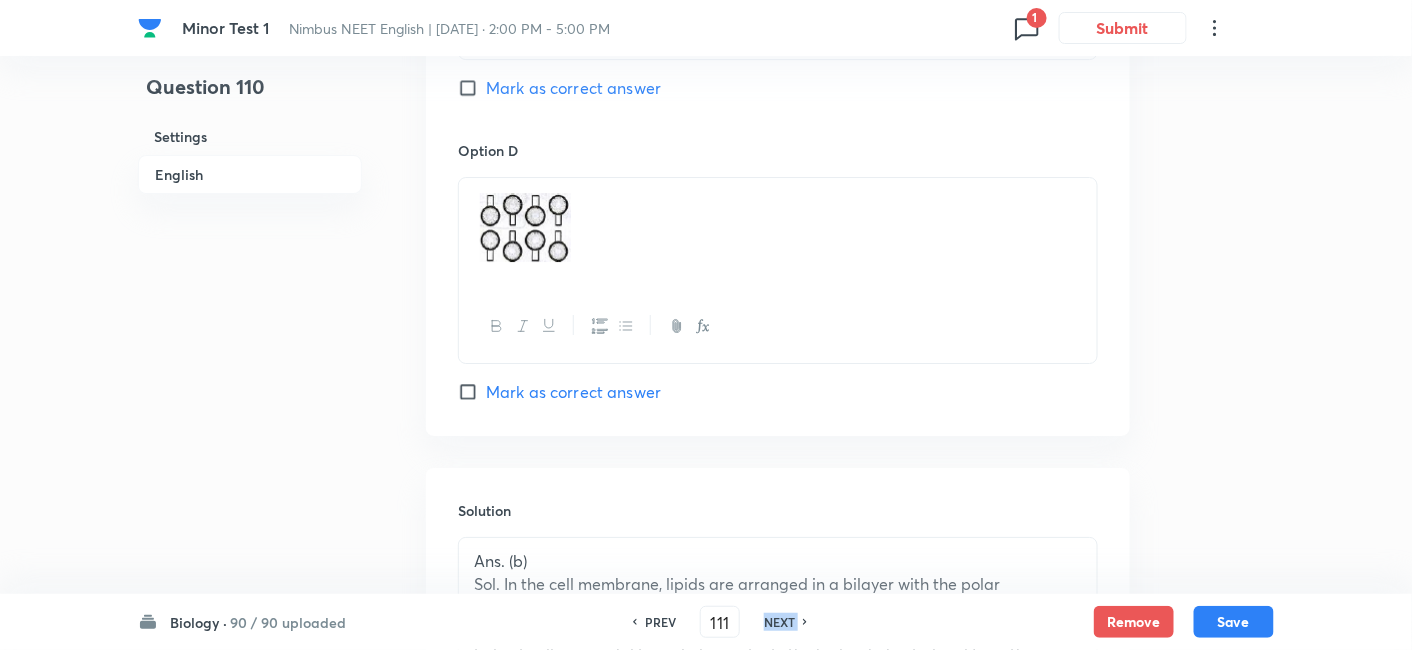 checkbox on "false" 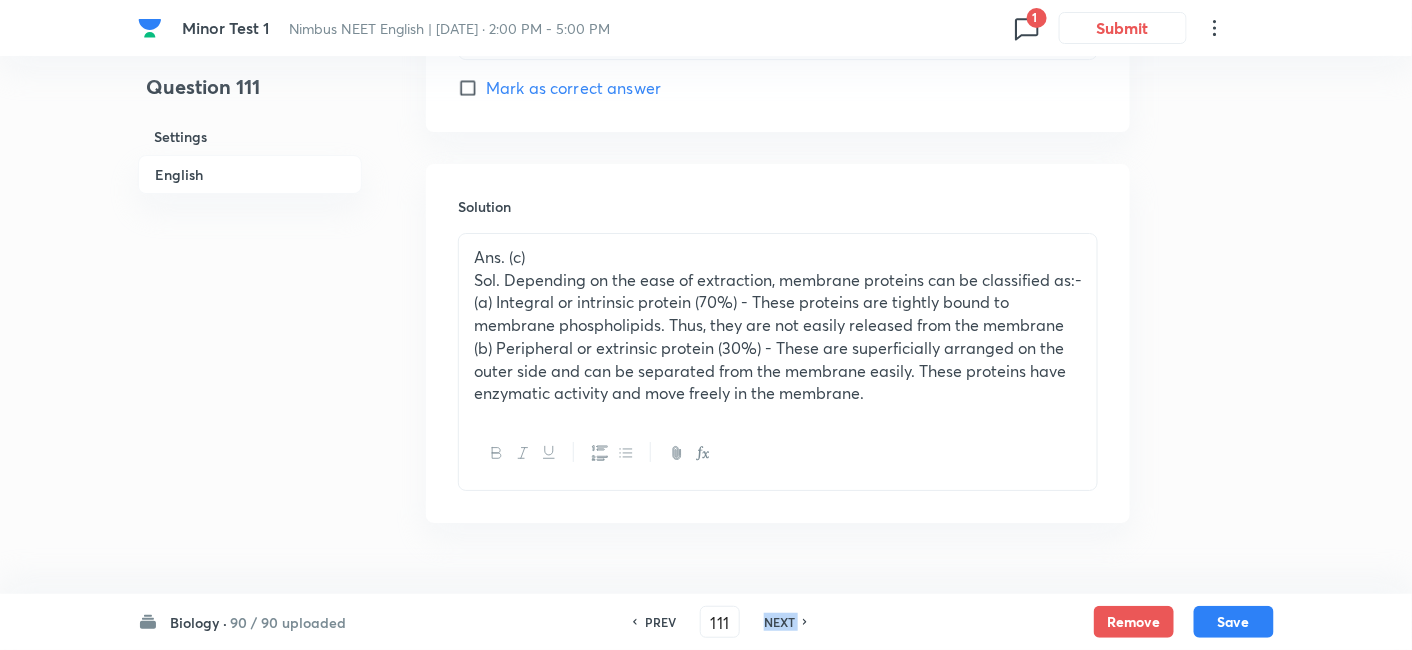 click on "NEXT" at bounding box center (779, 622) 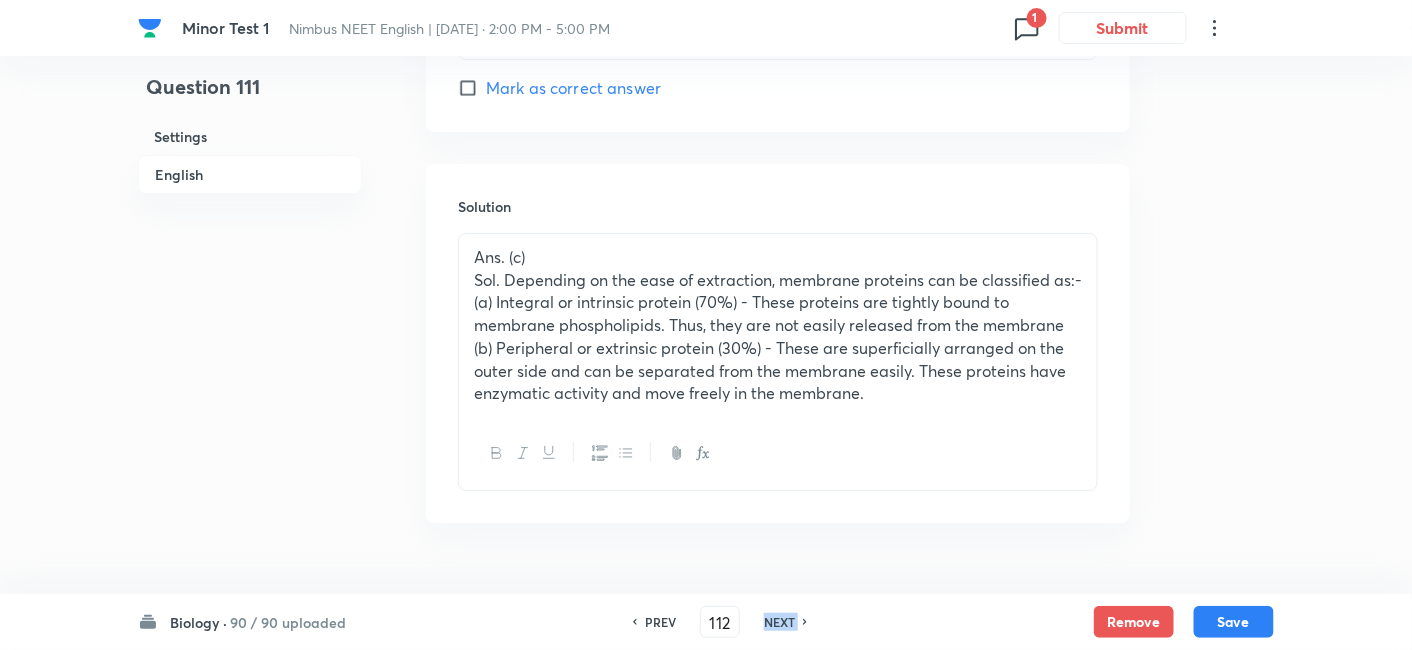 checkbox on "true" 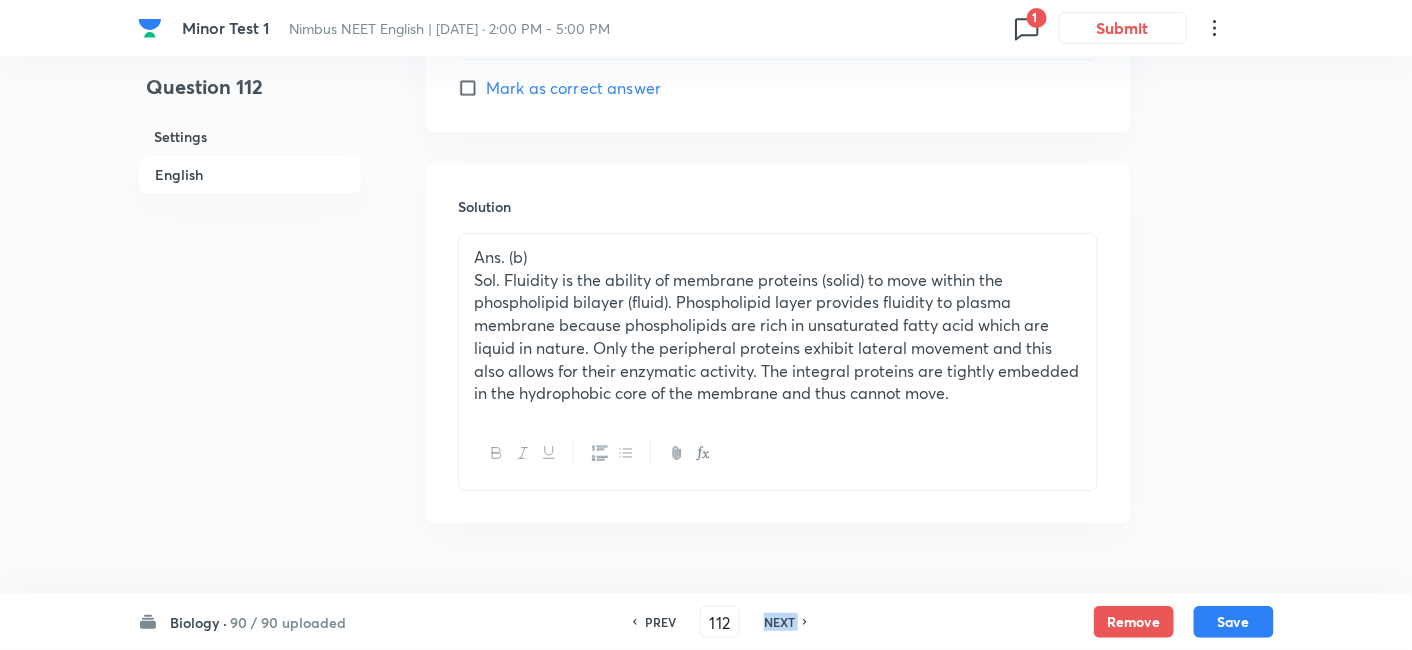 click on "NEXT" at bounding box center [779, 622] 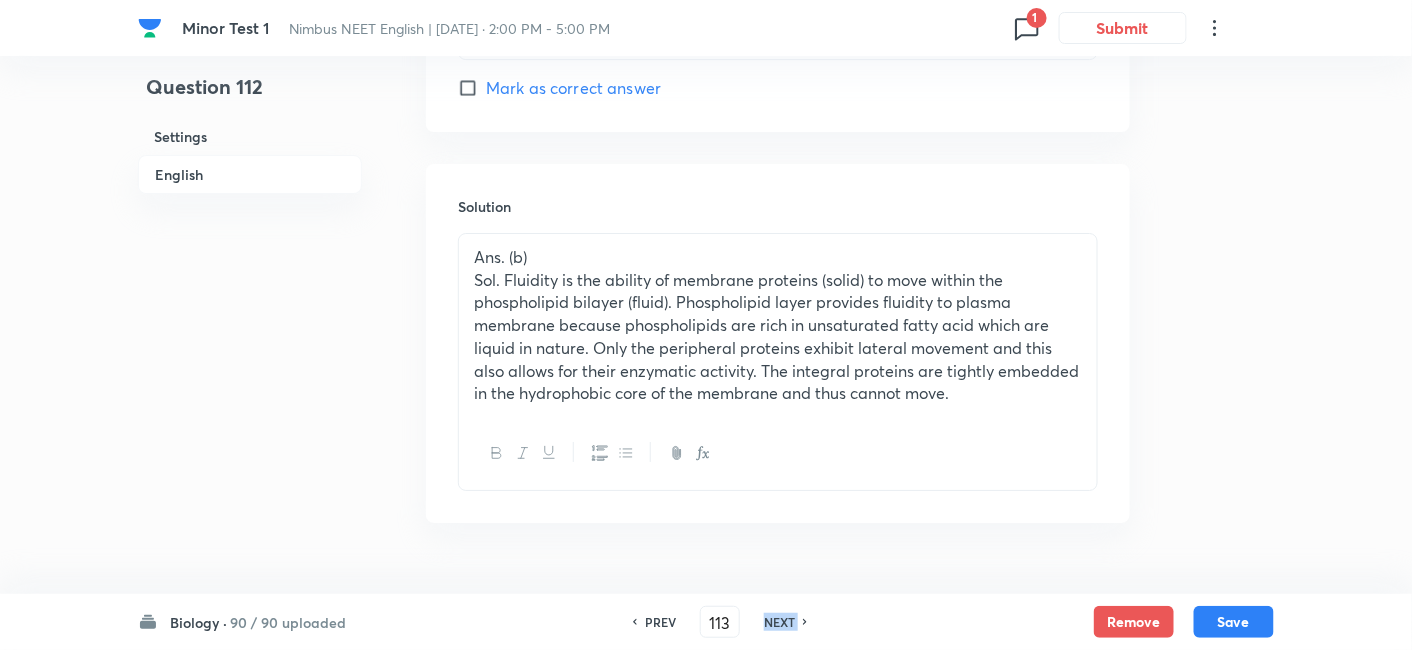 checkbox on "false" 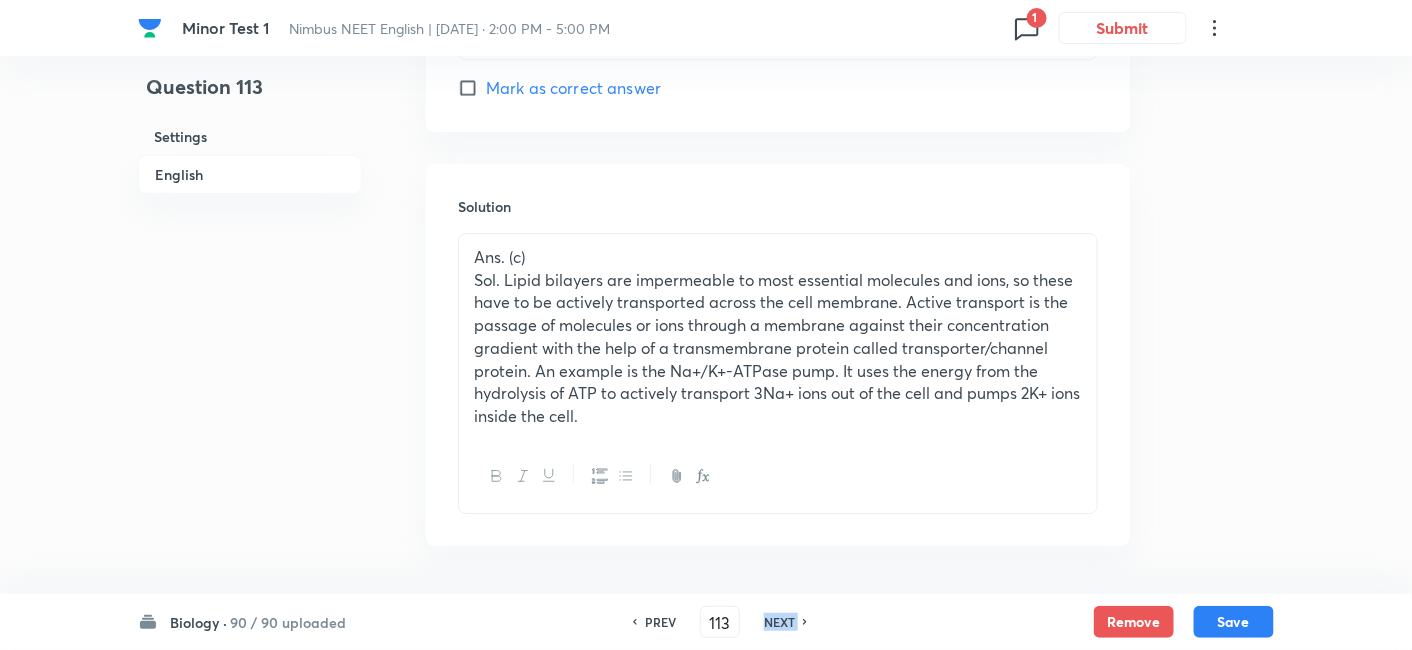 checkbox on "true" 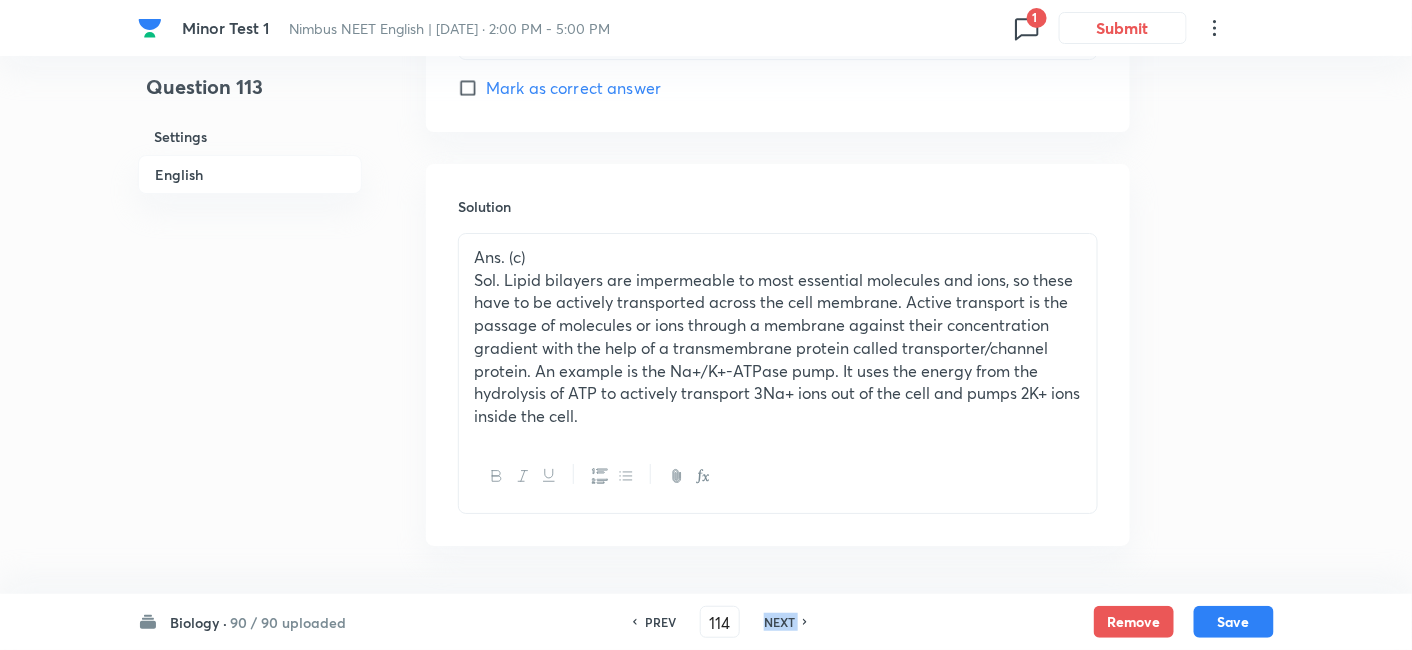 checkbox on "true" 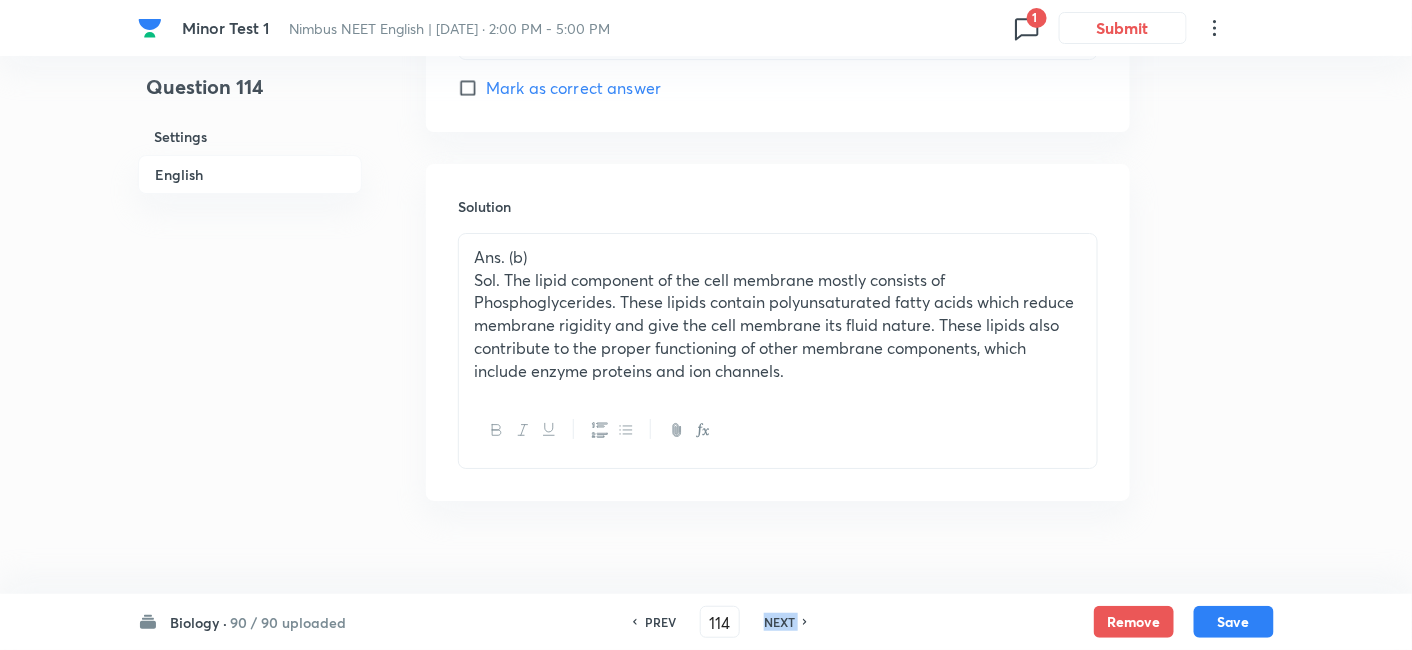 click on "NEXT" at bounding box center [779, 622] 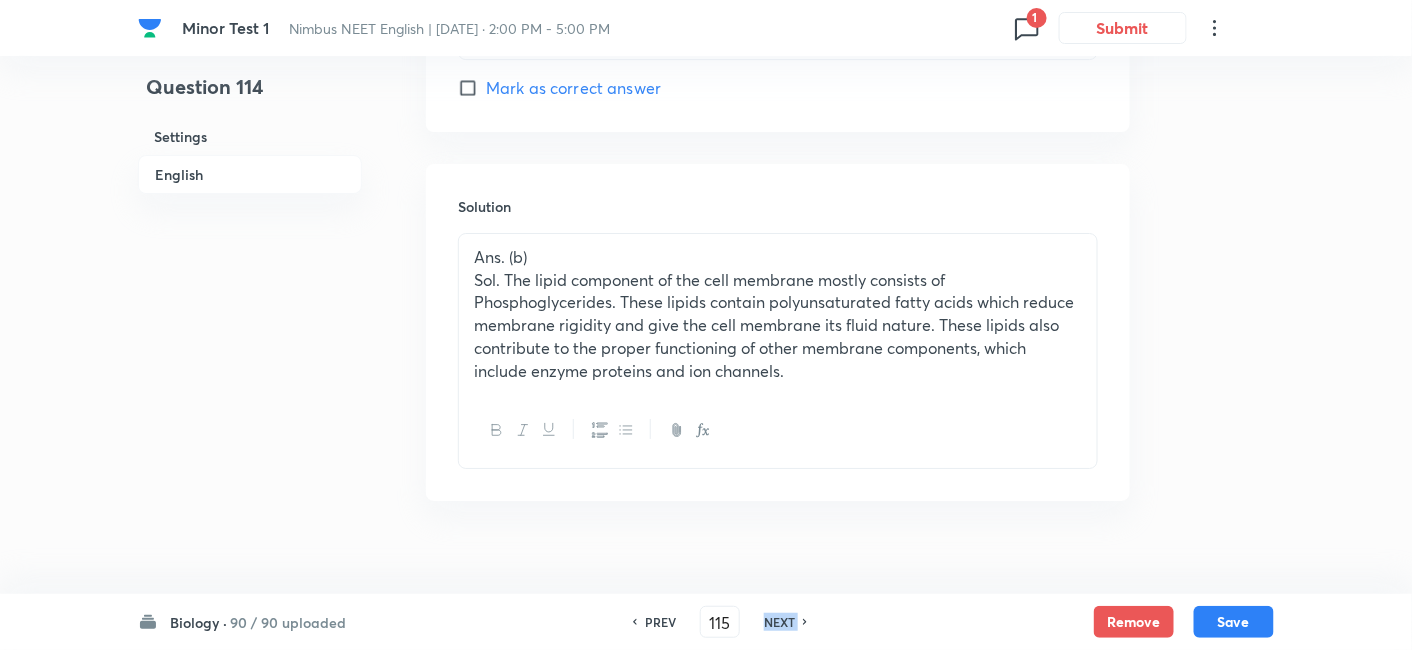 checkbox on "false" 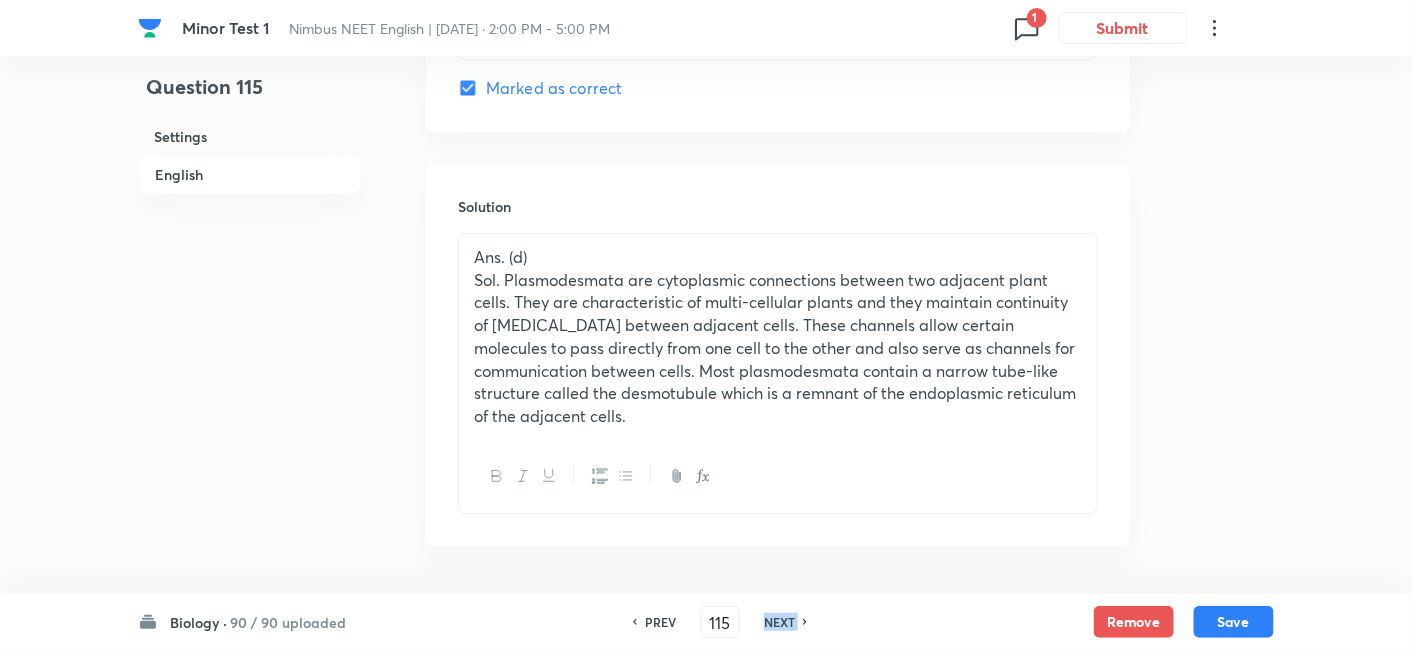 click on "NEXT" at bounding box center (779, 622) 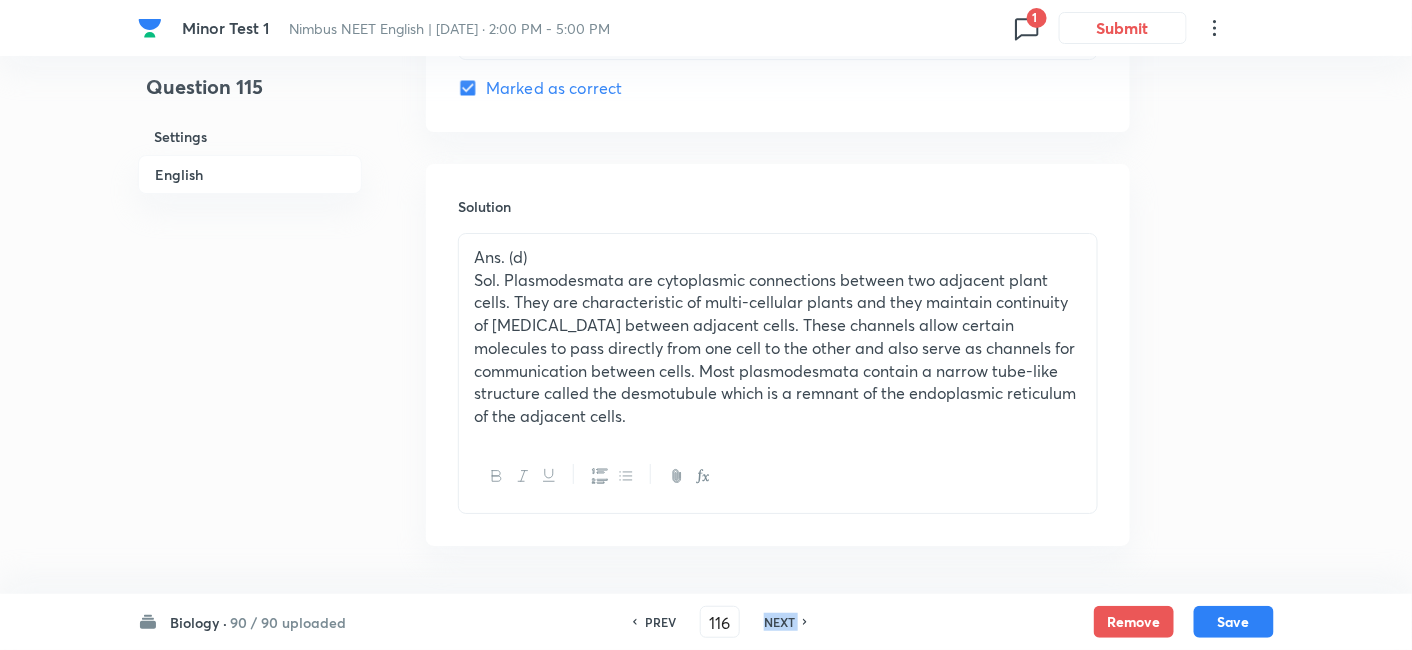 checkbox on "true" 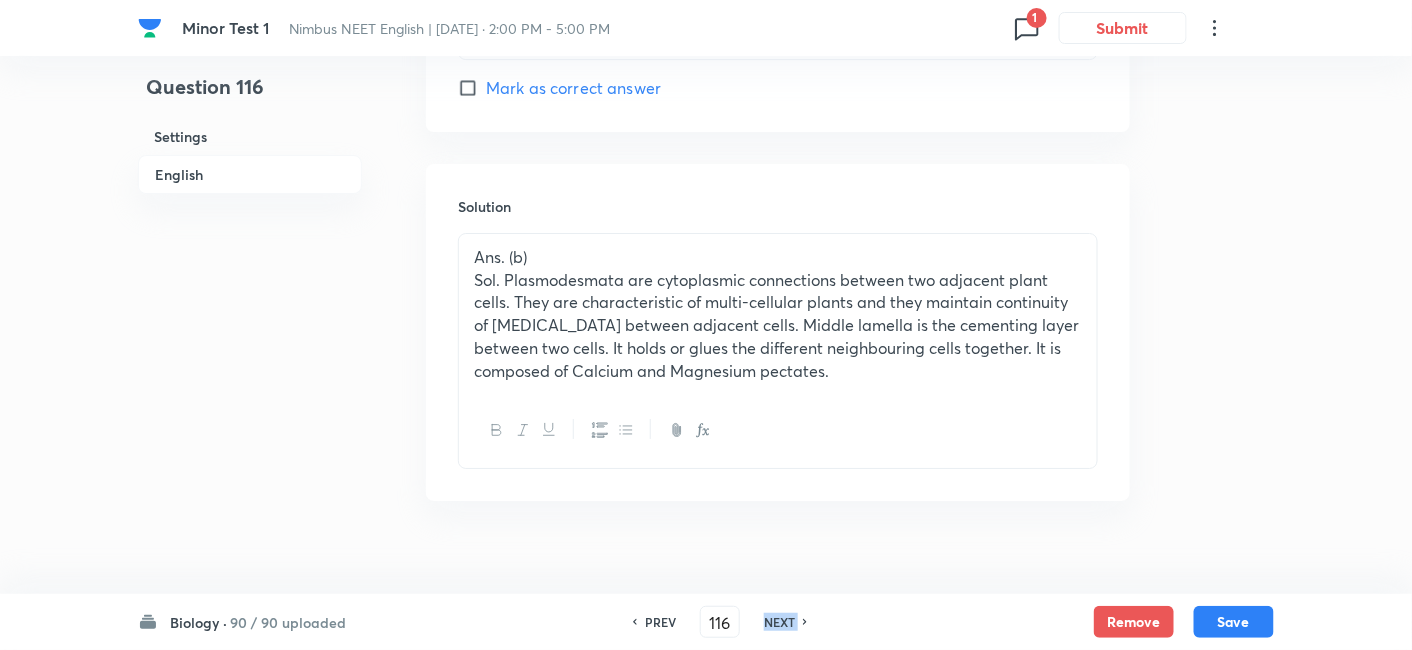 click on "NEXT" at bounding box center (779, 622) 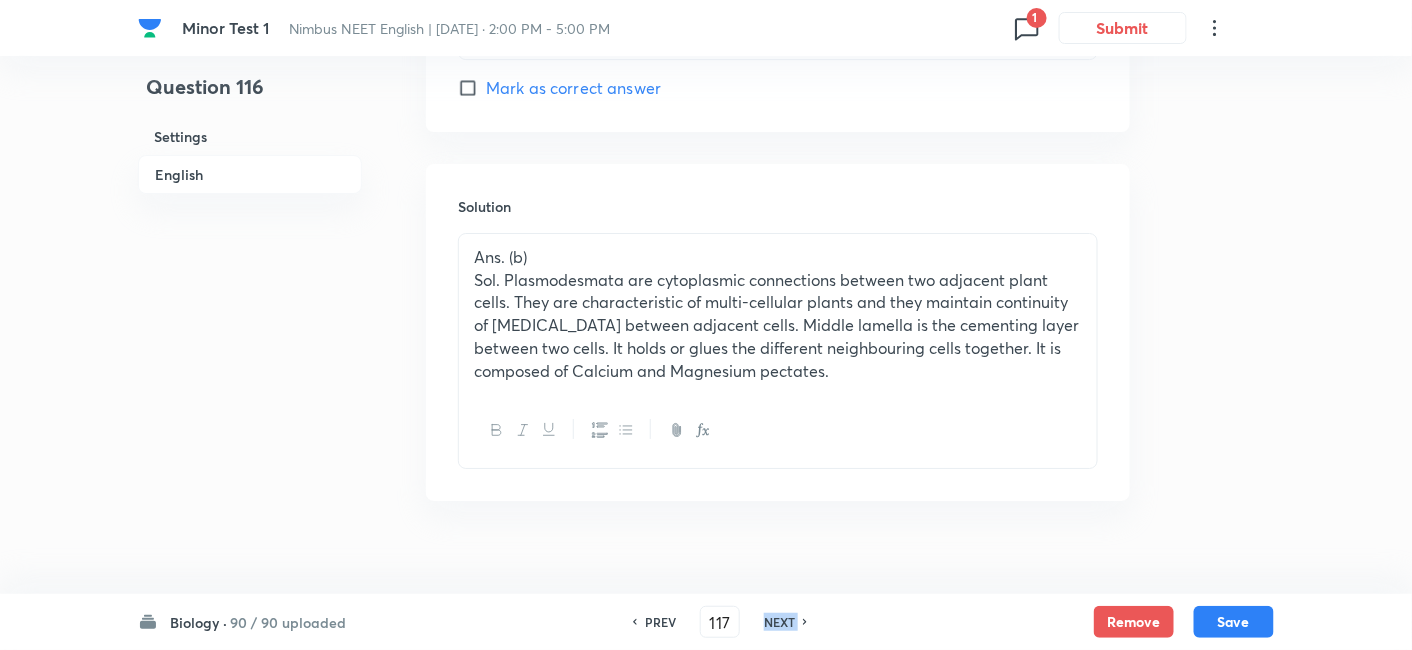 checkbox on "false" 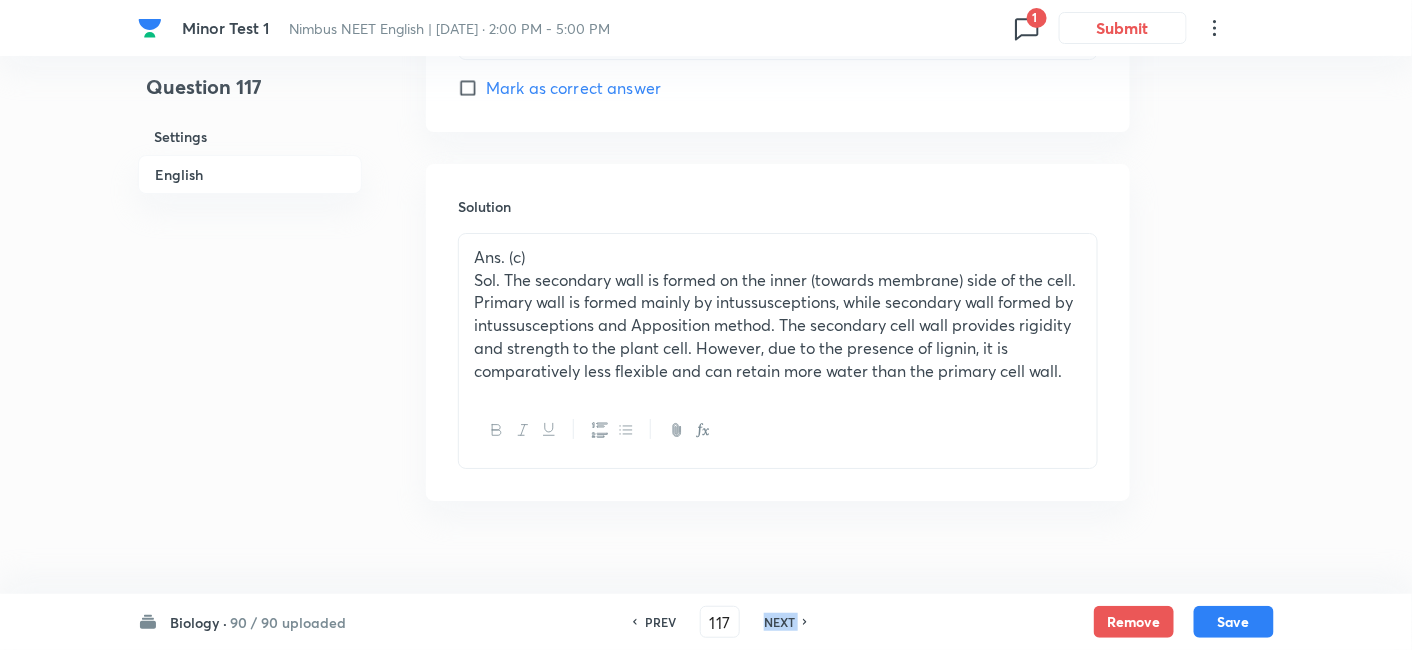 click on "NEXT" at bounding box center [779, 622] 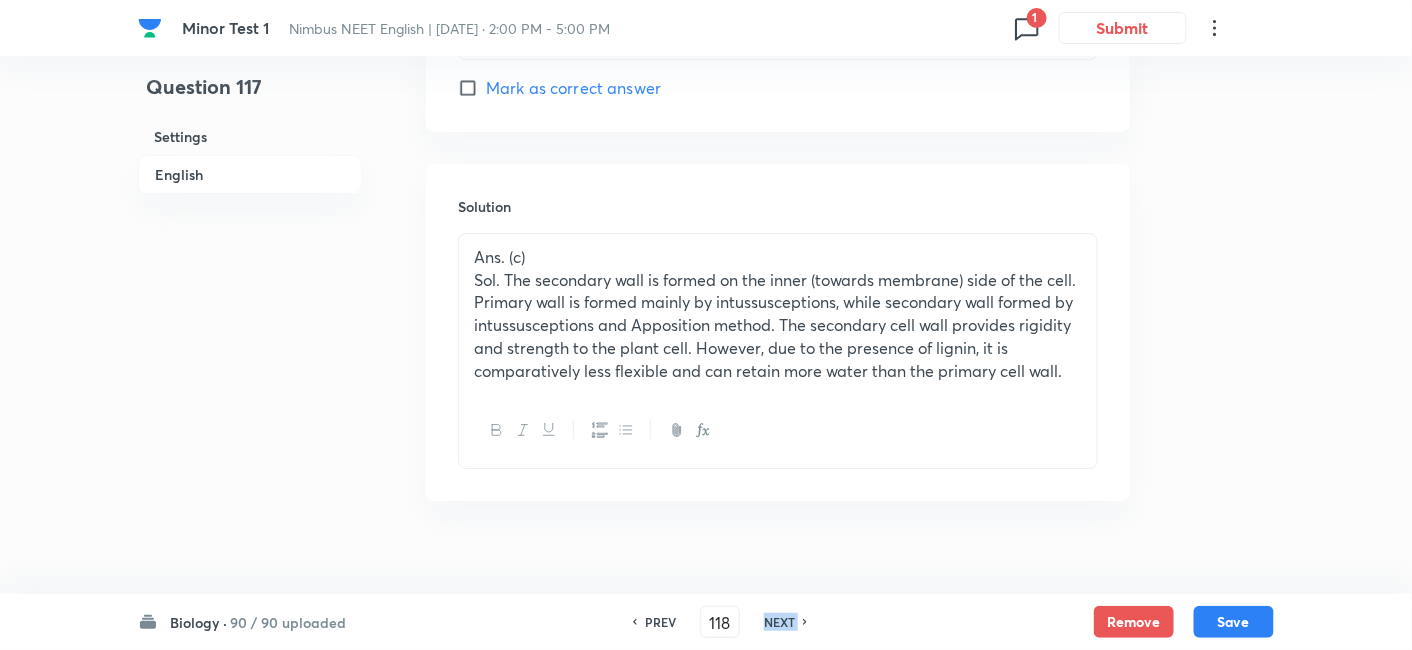 checkbox on "false" 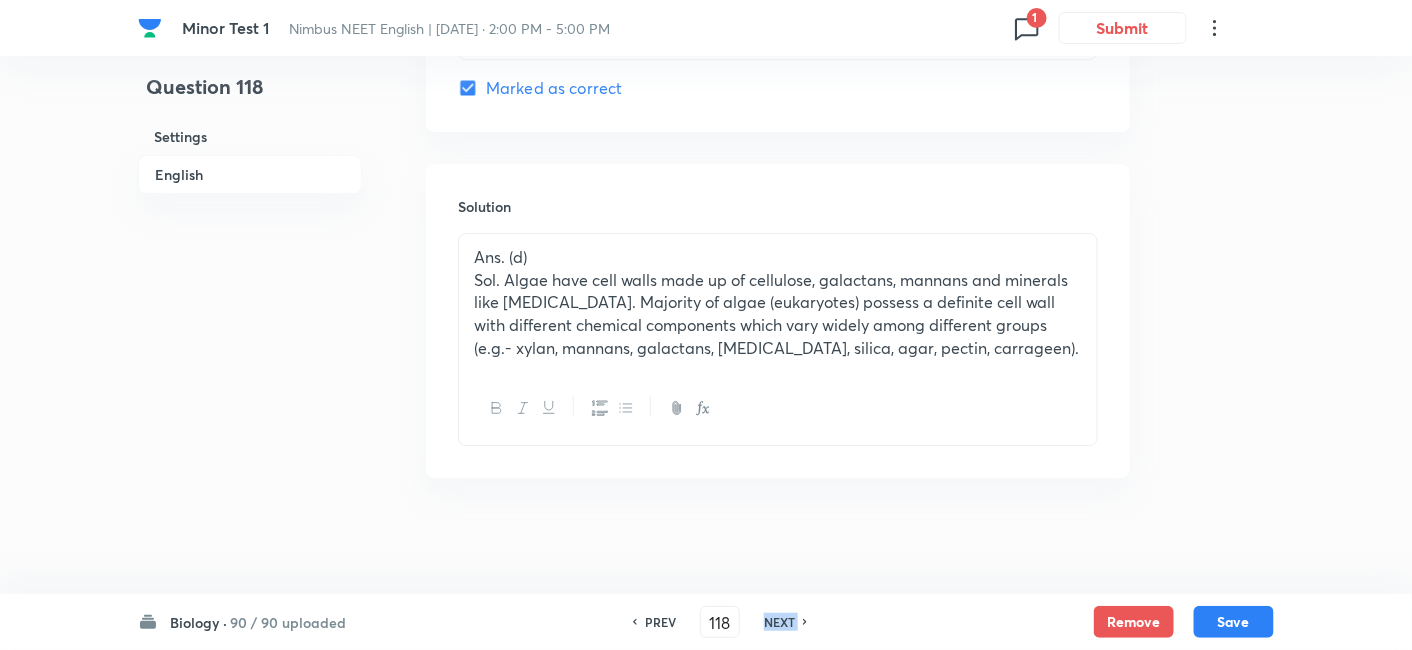 click on "NEXT" at bounding box center (779, 622) 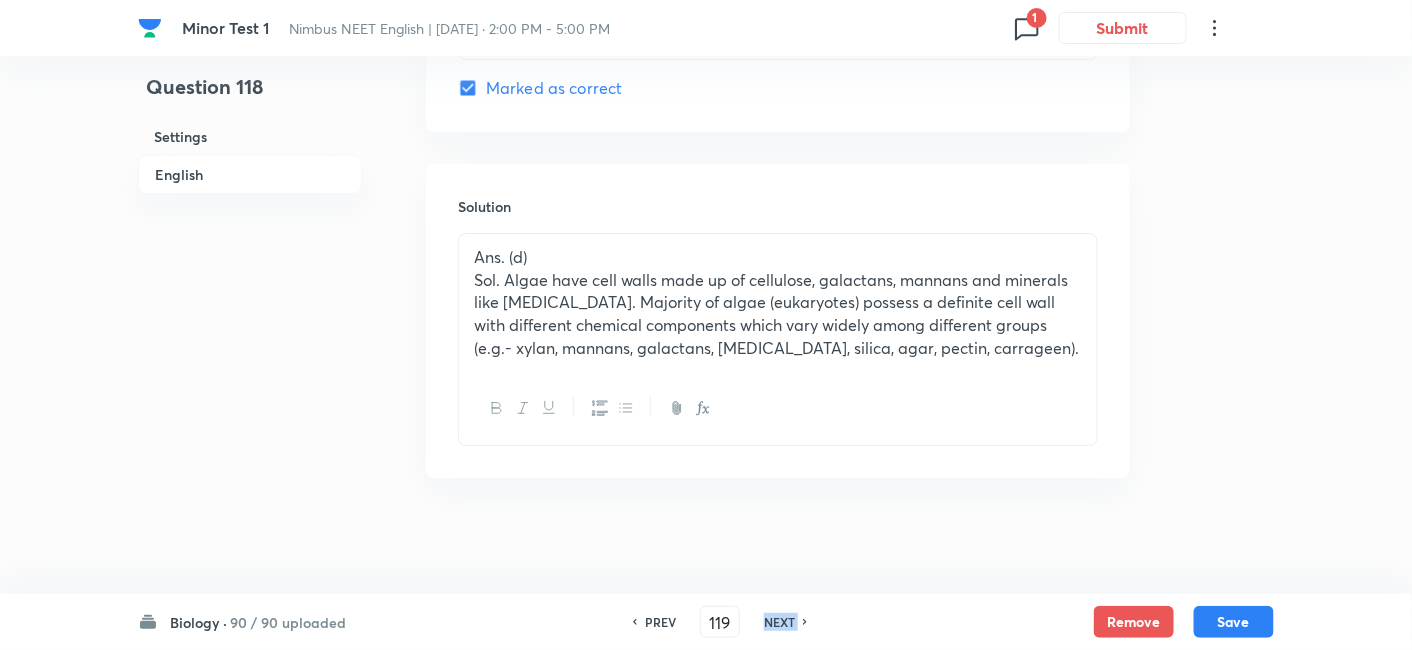 checkbox on "true" 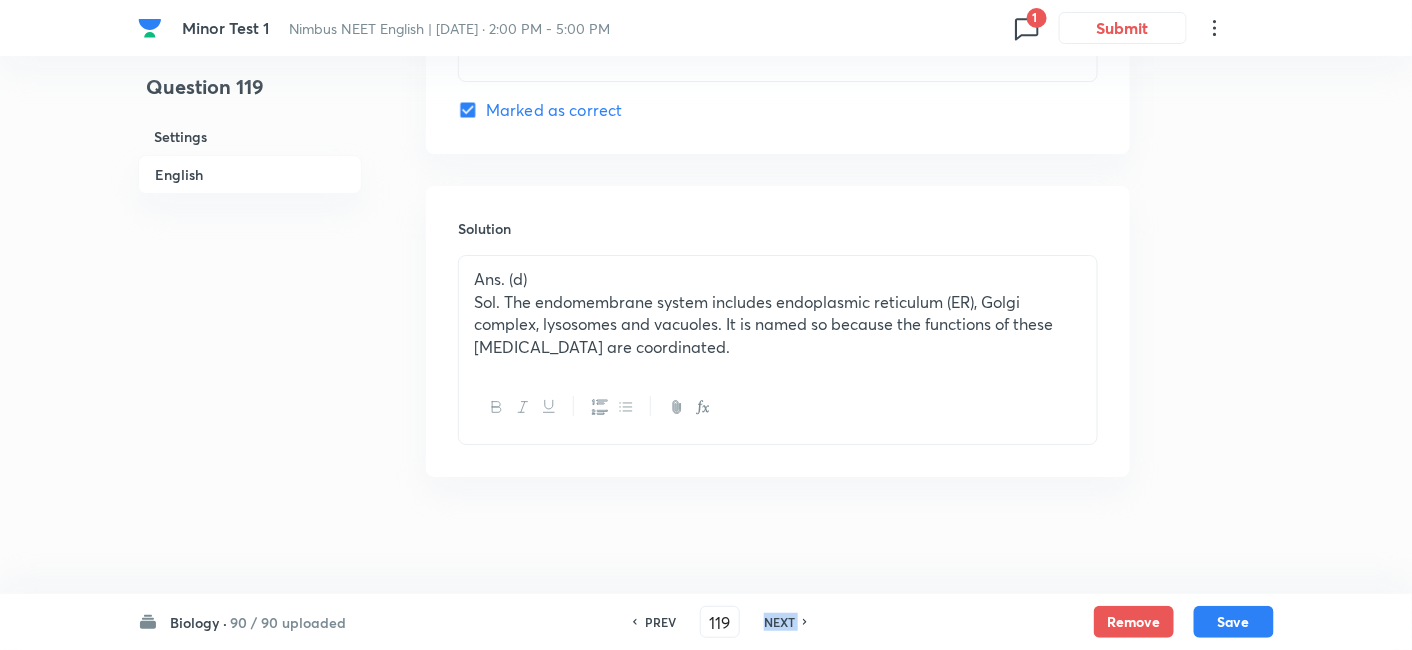 click on "NEXT" at bounding box center (779, 622) 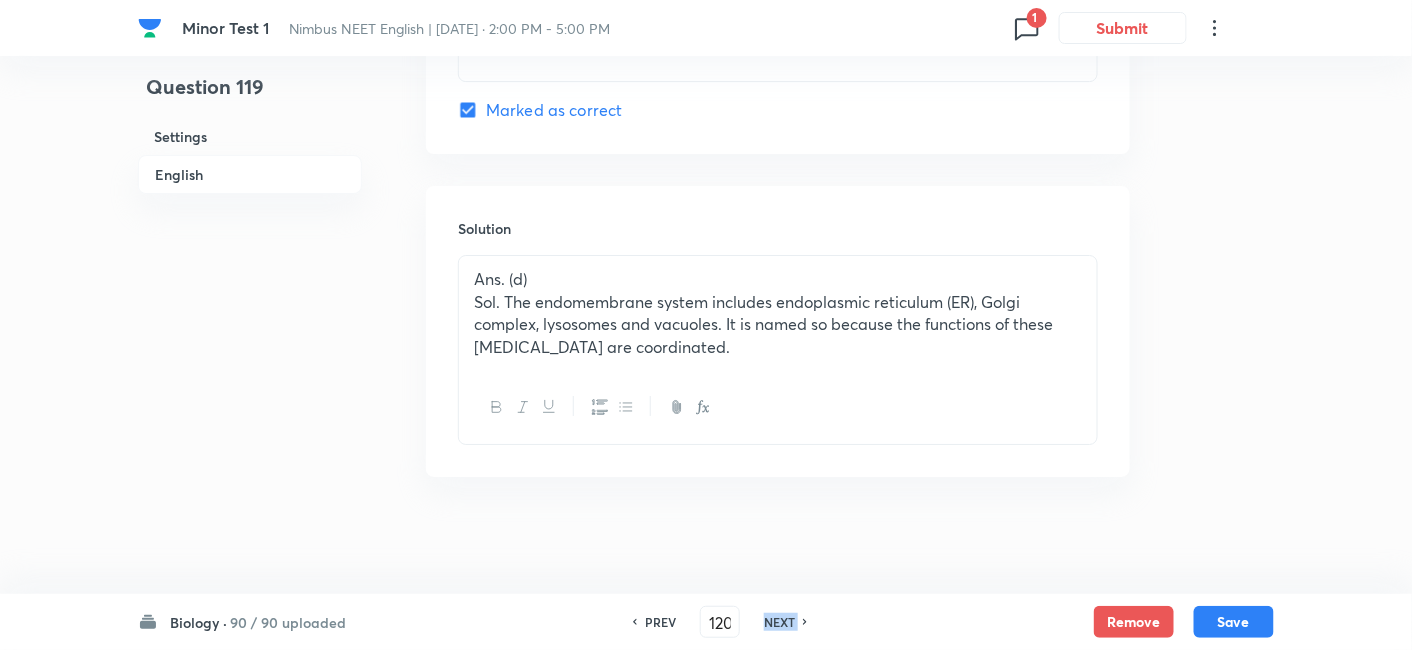 checkbox on "true" 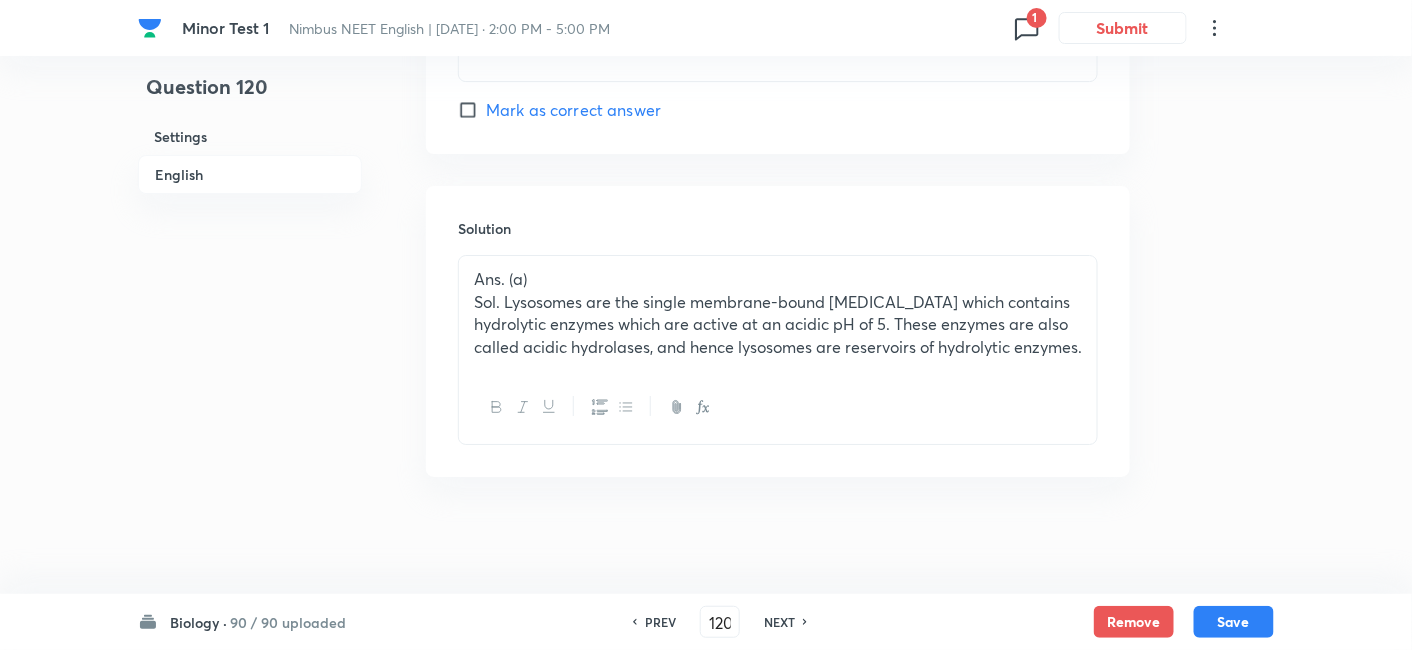scroll, scrollTop: 2080, scrollLeft: 0, axis: vertical 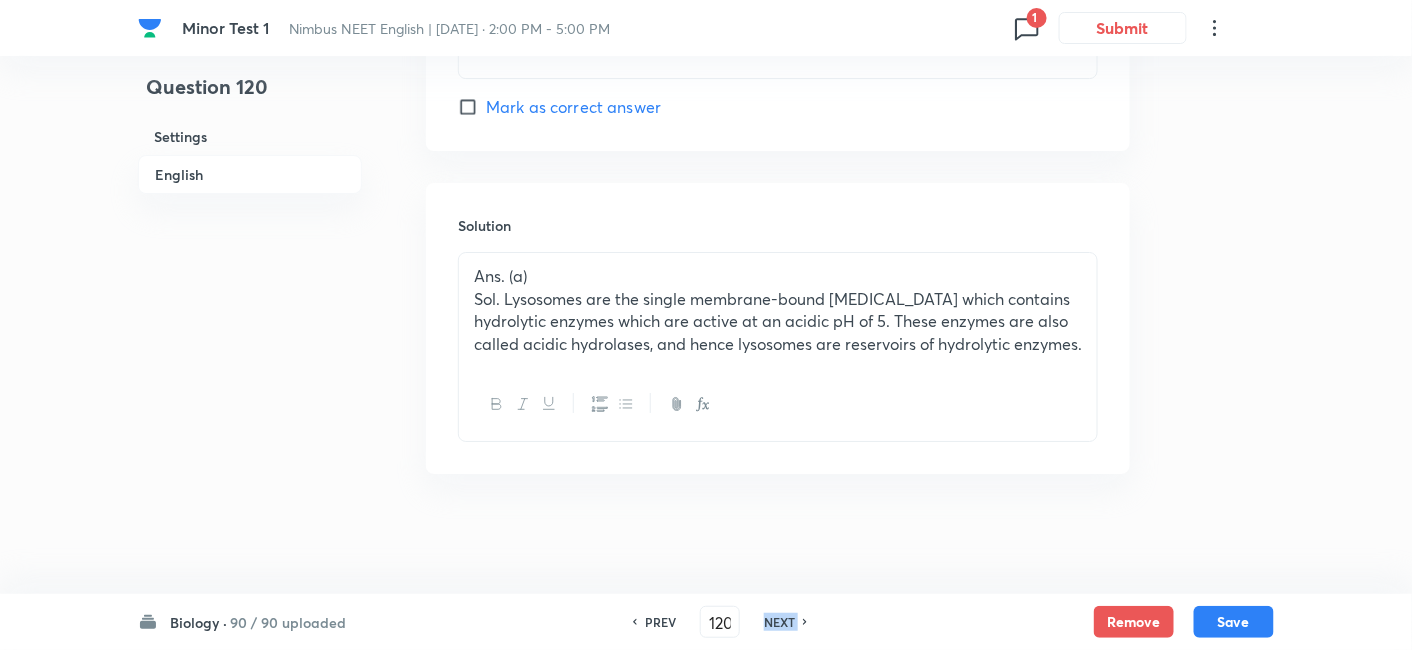 click on "NEXT" at bounding box center (779, 622) 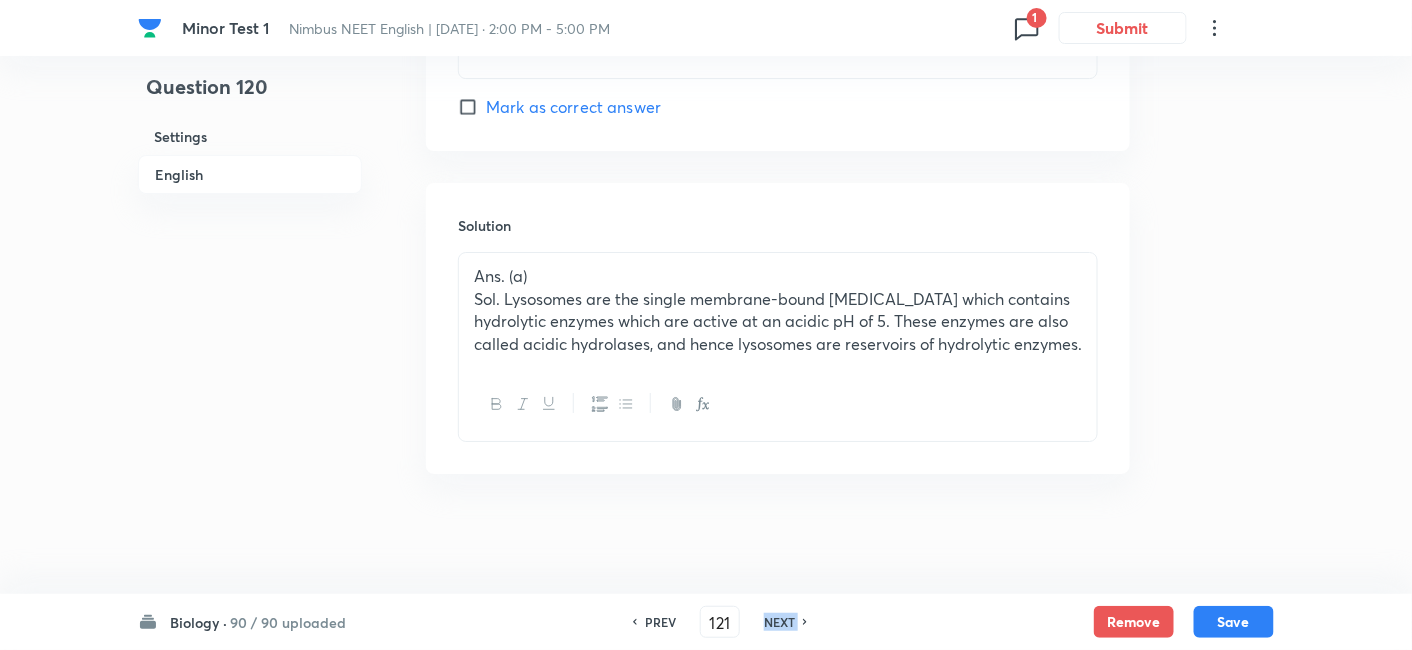 checkbox on "true" 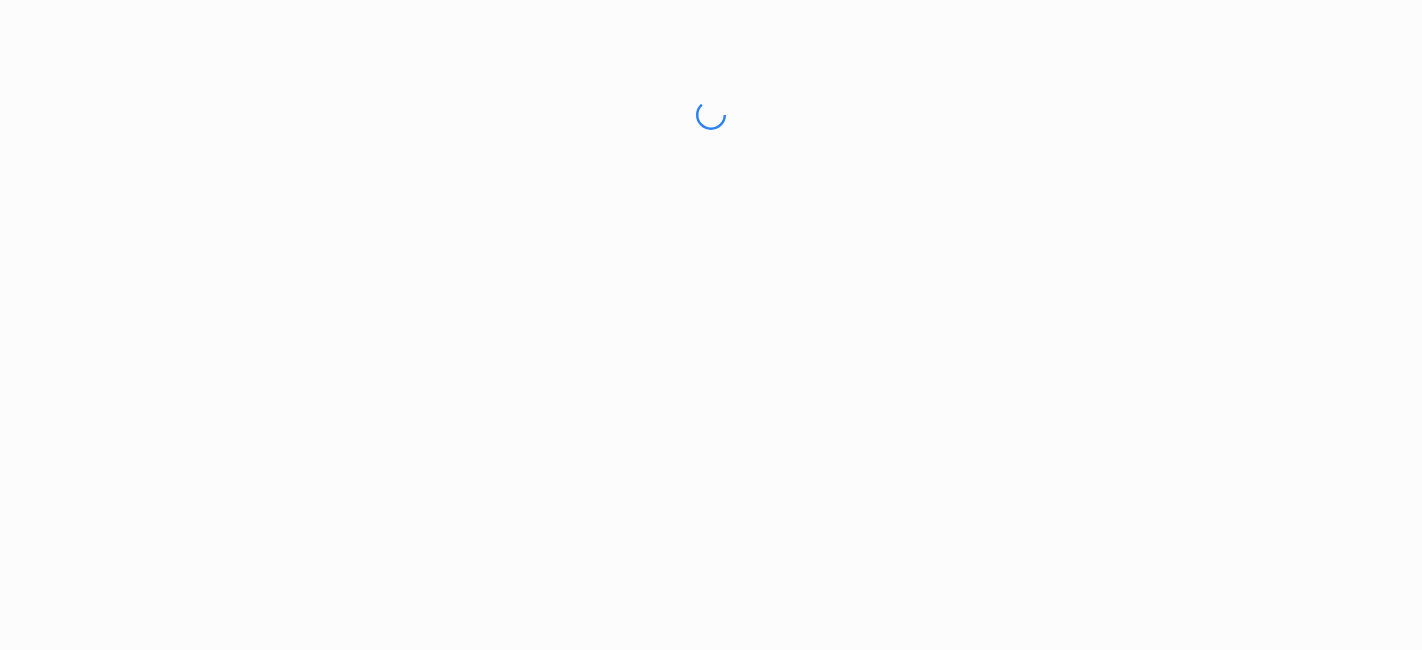 scroll, scrollTop: 0, scrollLeft: 0, axis: both 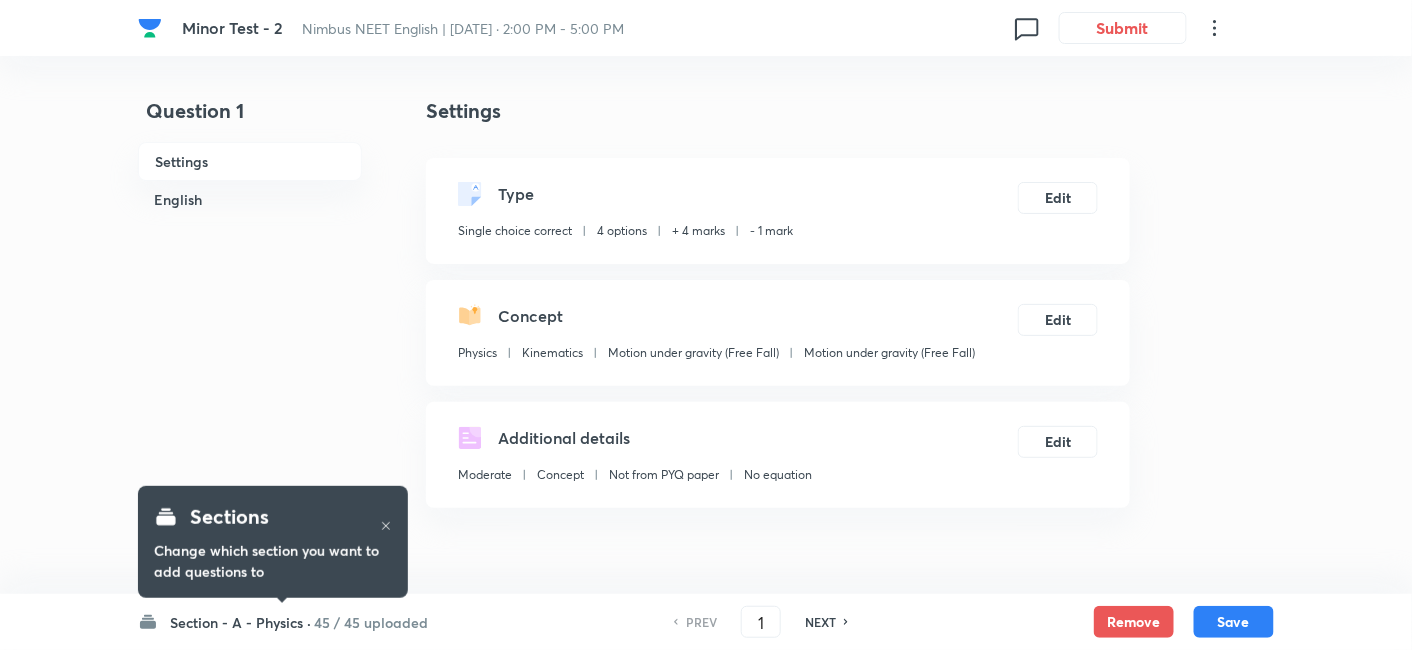 click on "45 / 45 uploaded" at bounding box center [371, 622] 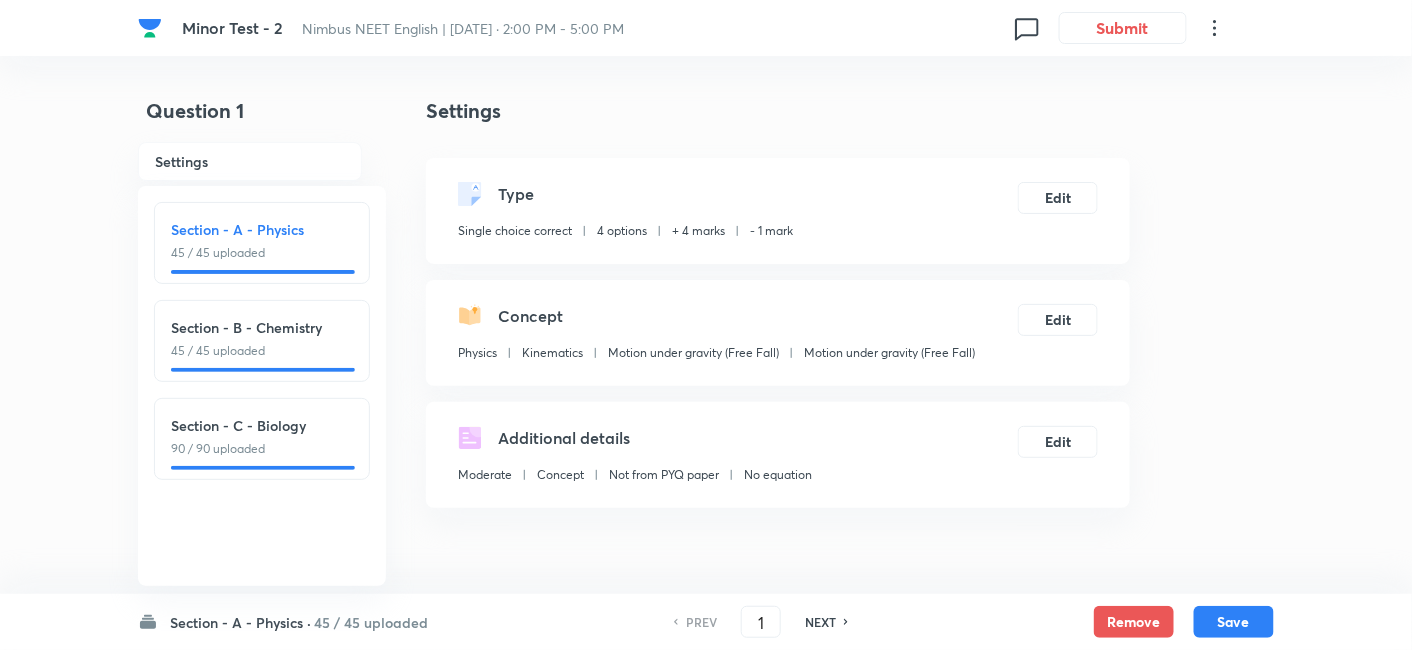 click on "Section - C - Biology 90 / 90 uploaded" at bounding box center (262, 439) 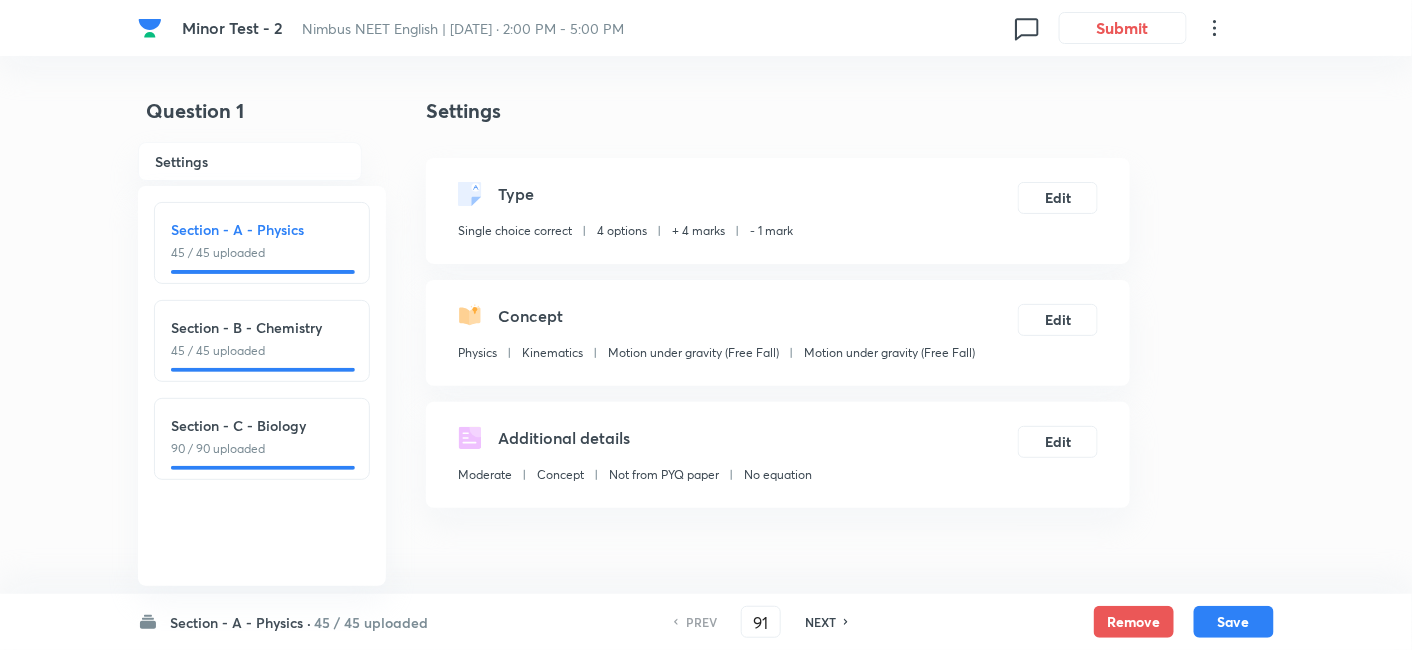 checkbox on "true" 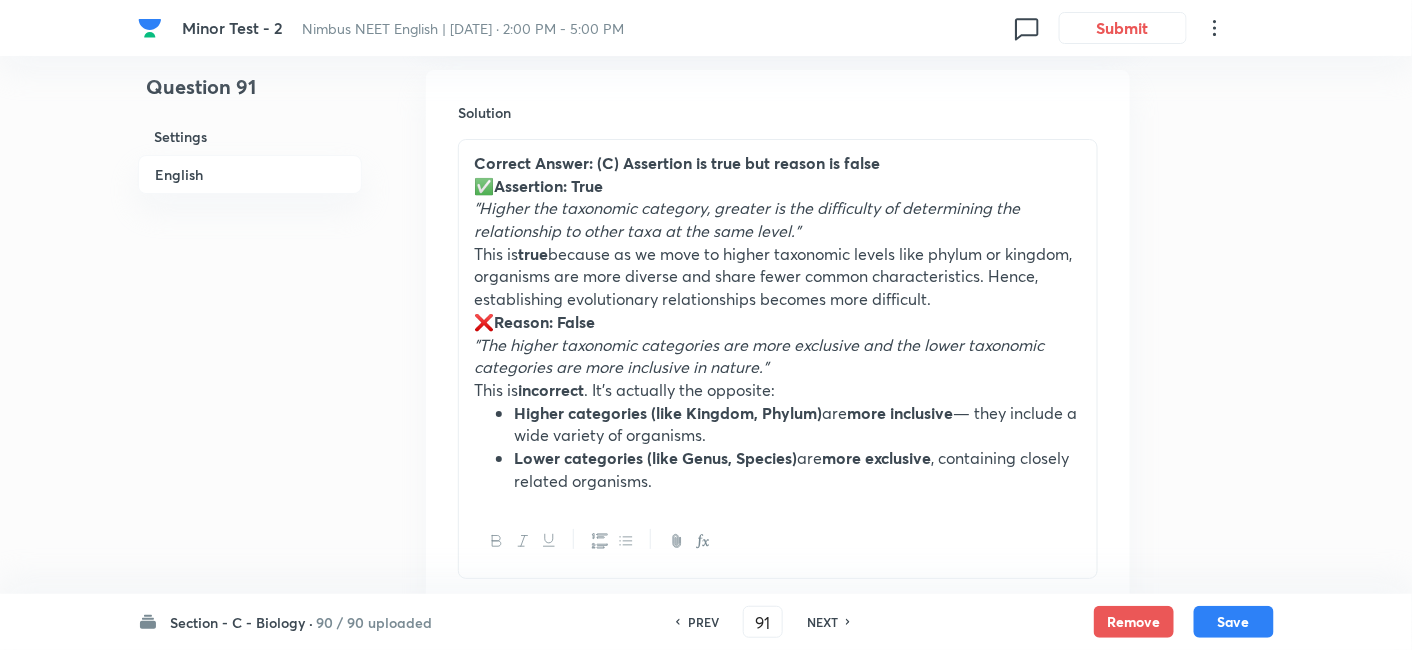 scroll, scrollTop: 2175, scrollLeft: 0, axis: vertical 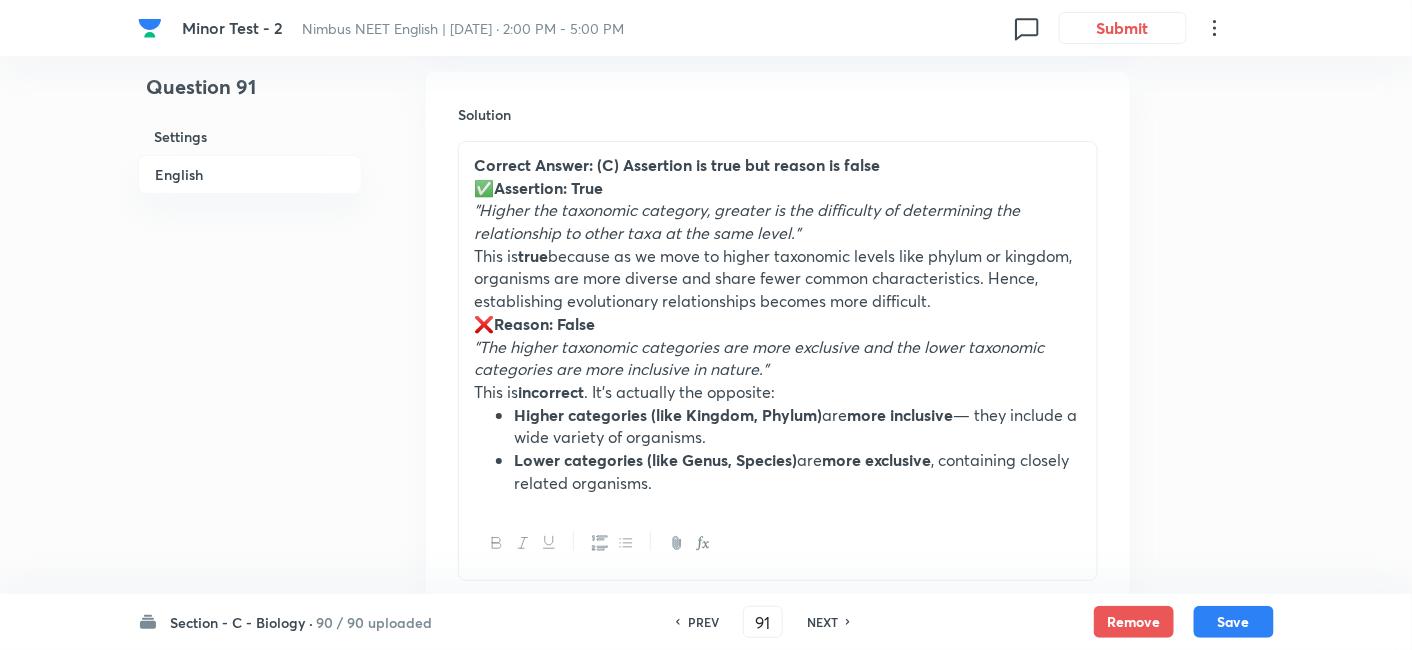 click on "NEXT" at bounding box center (822, 622) 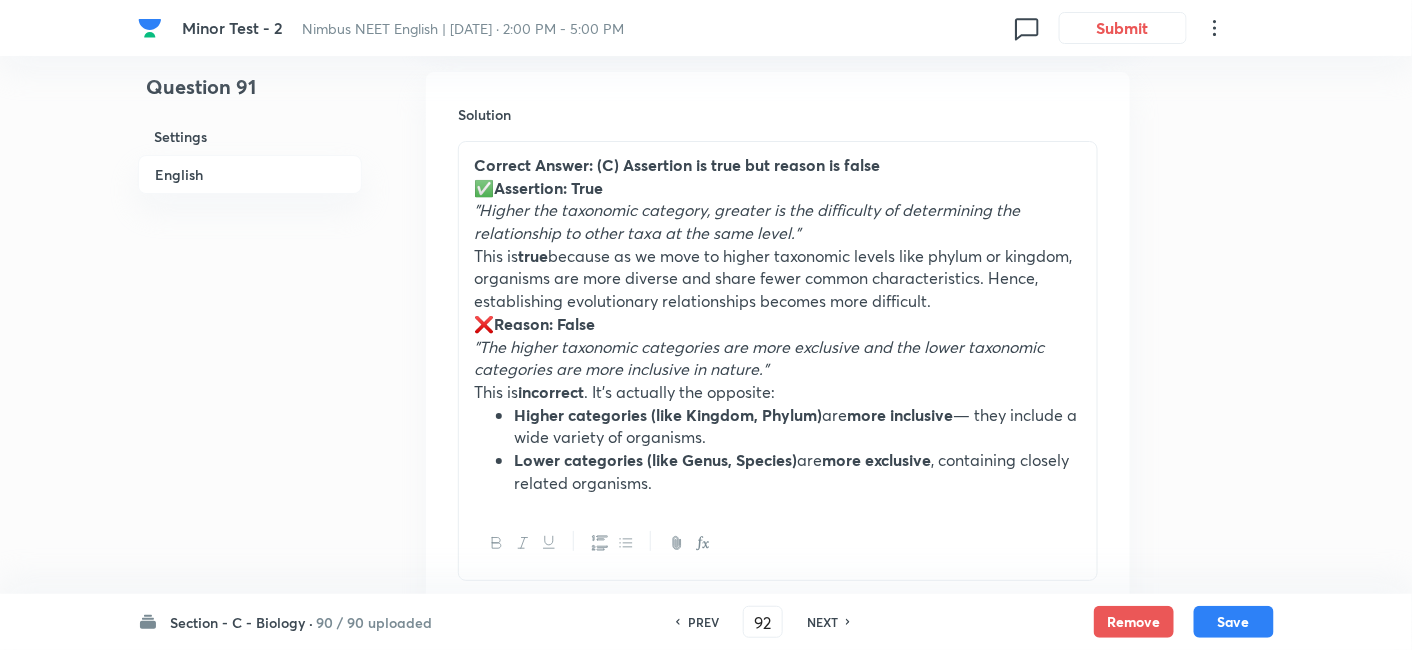 checkbox on "false" 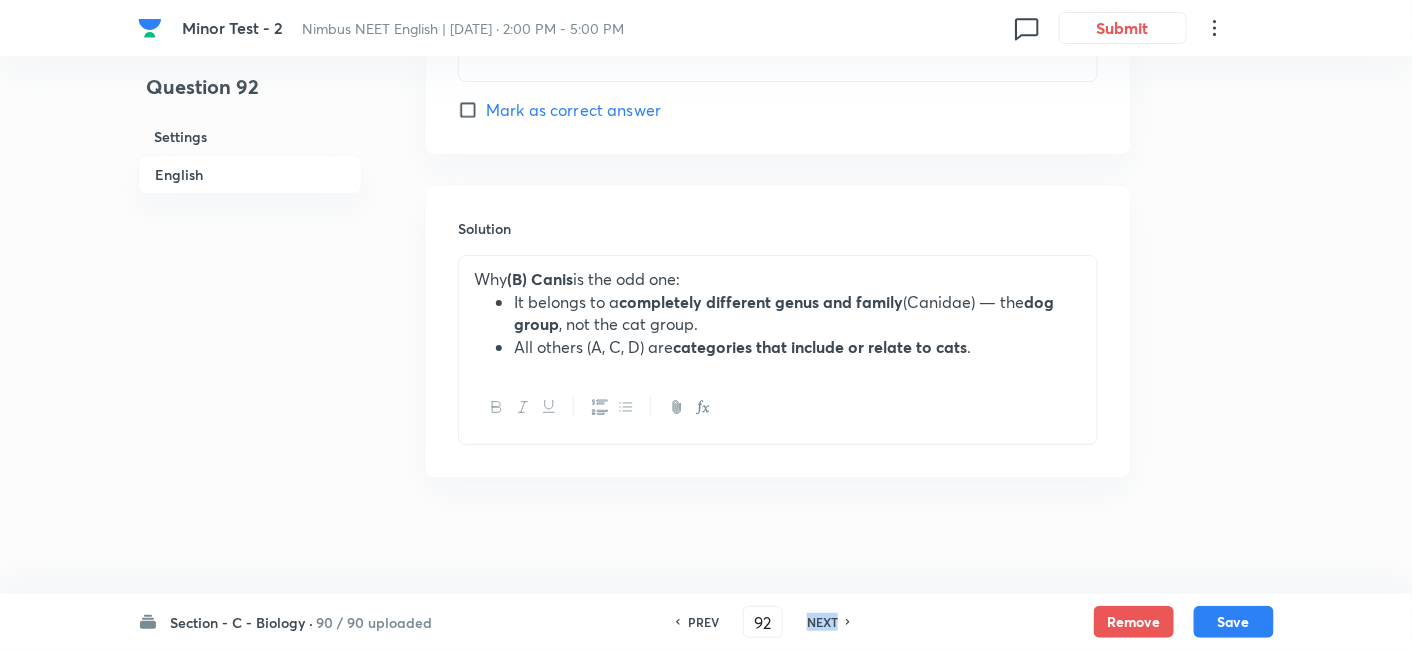 click on "NEXT" at bounding box center (822, 622) 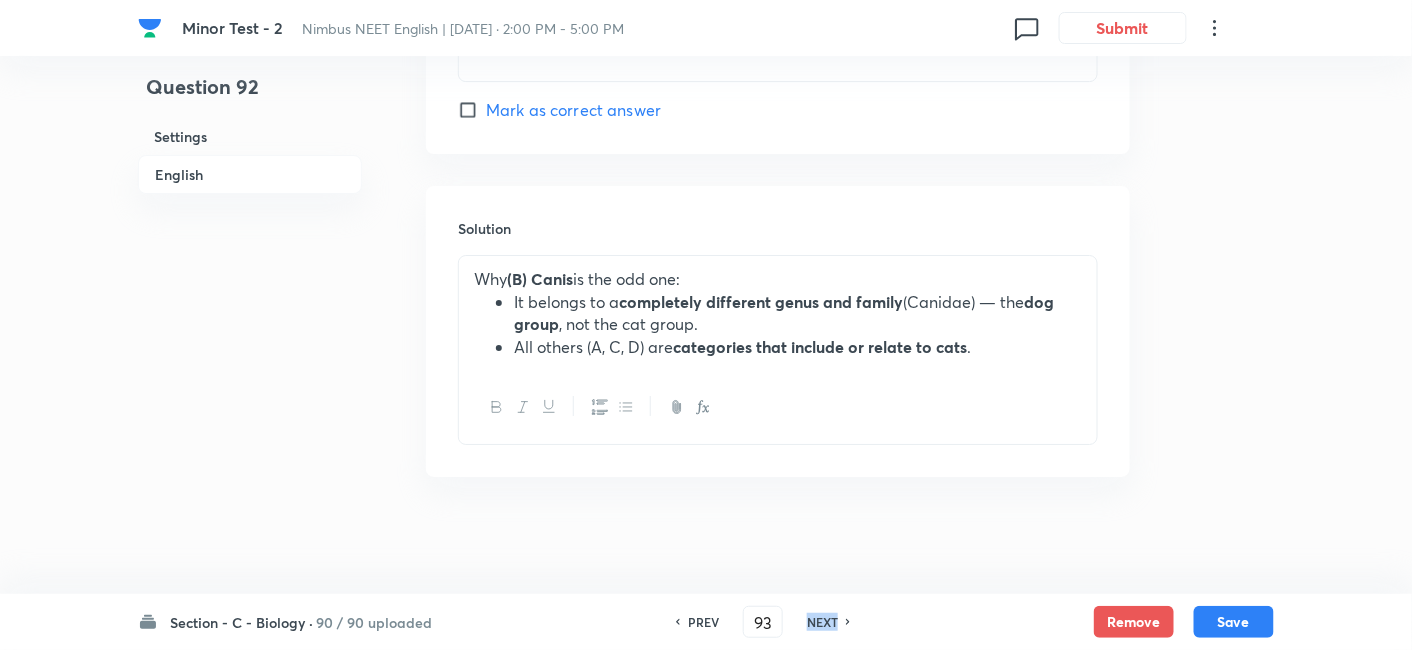 checkbox on "false" 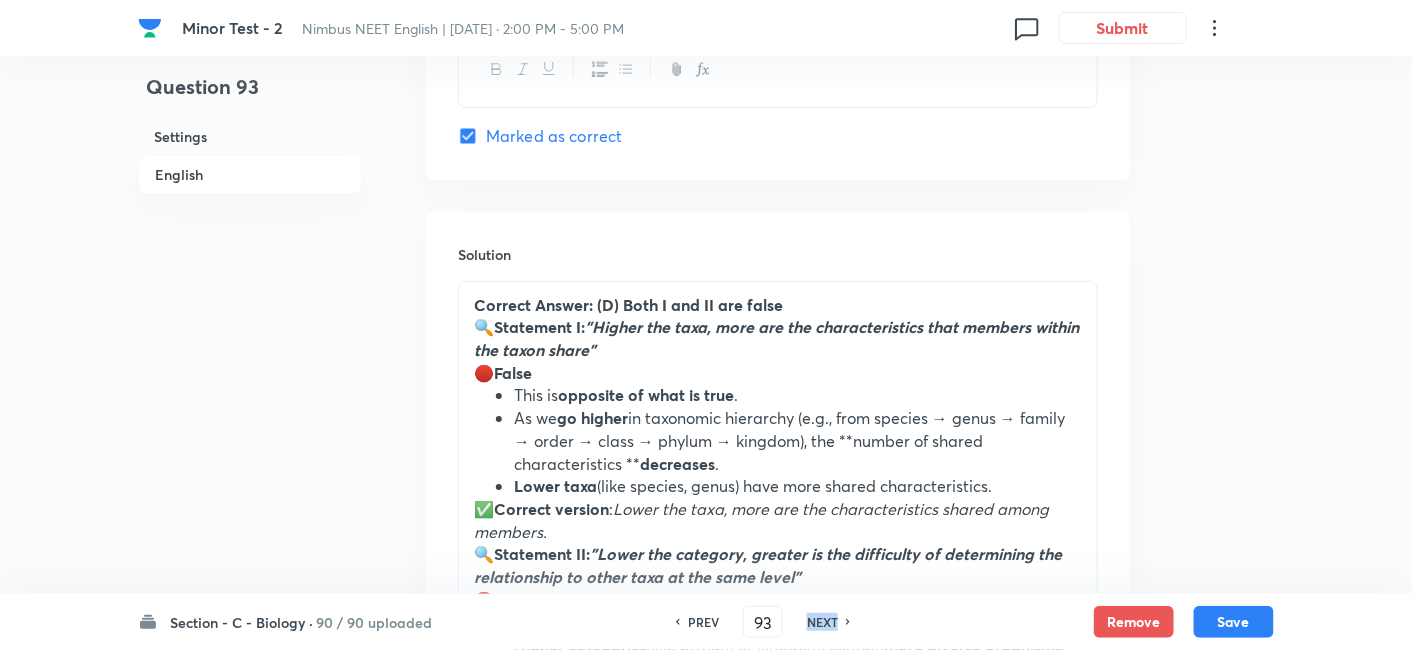 scroll, scrollTop: 2175, scrollLeft: 0, axis: vertical 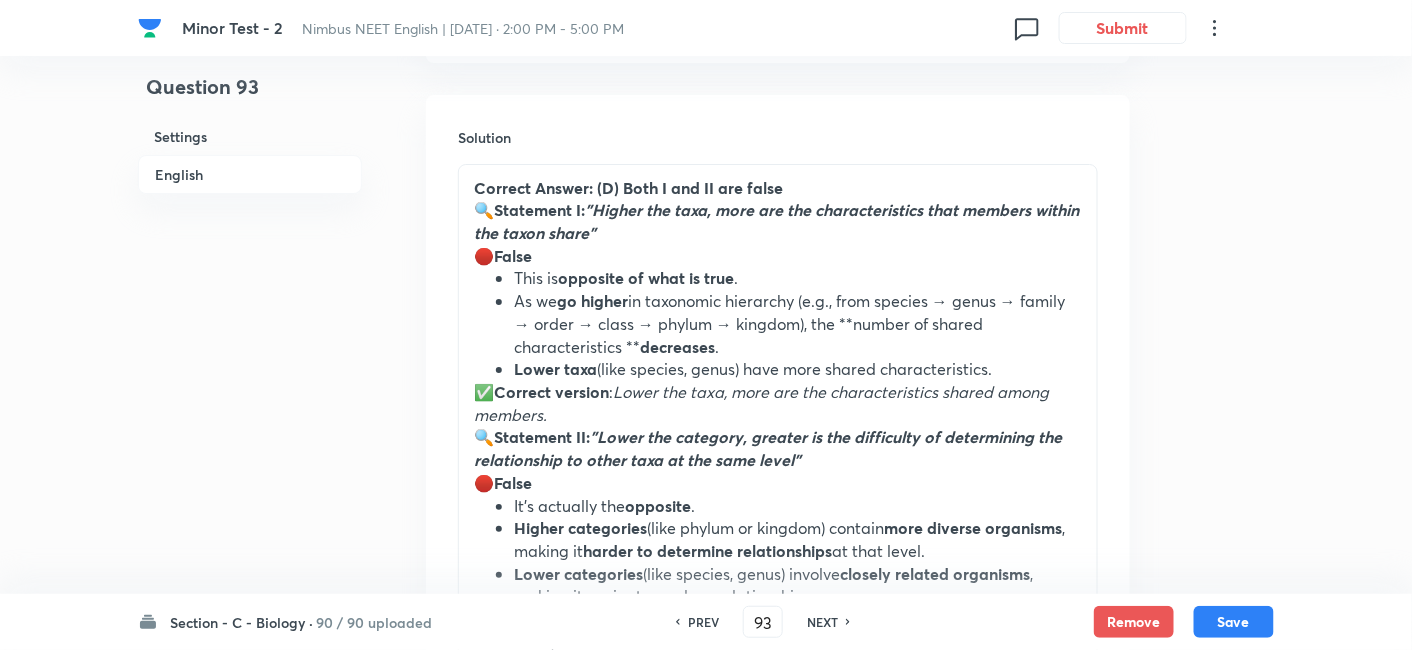 click on "NEXT" at bounding box center (822, 622) 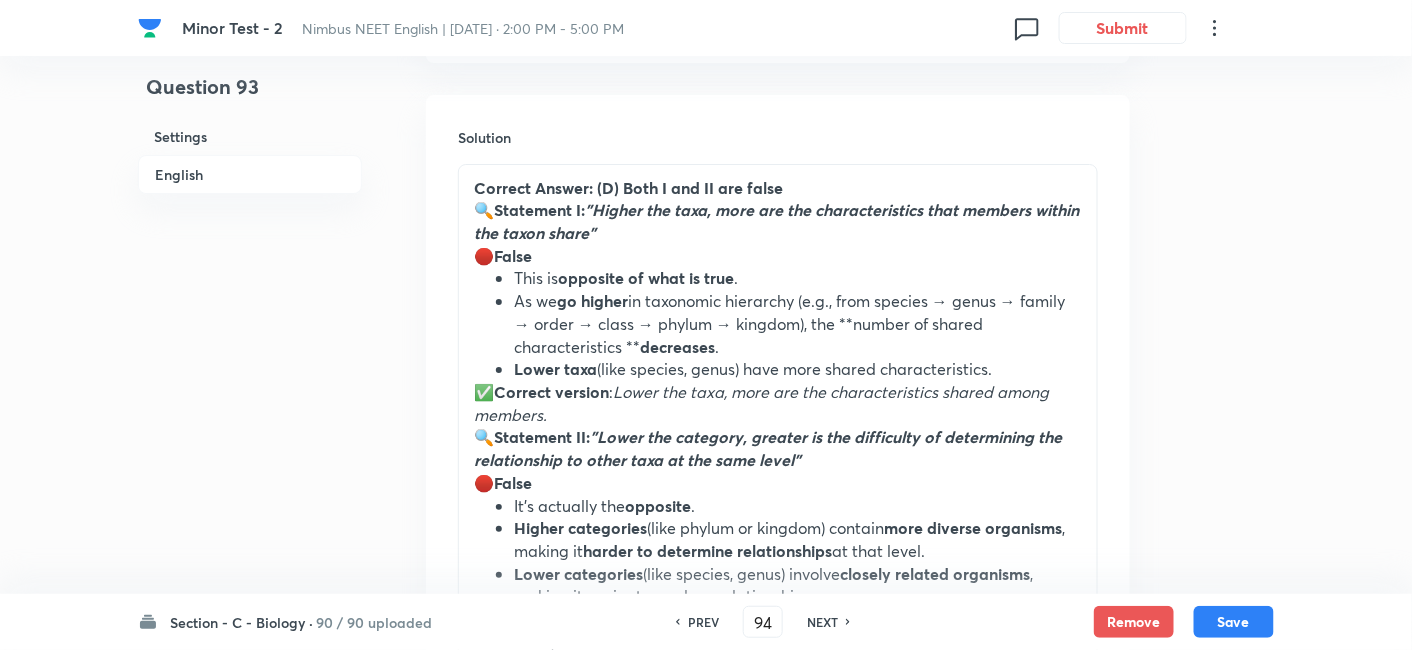 checkbox on "true" 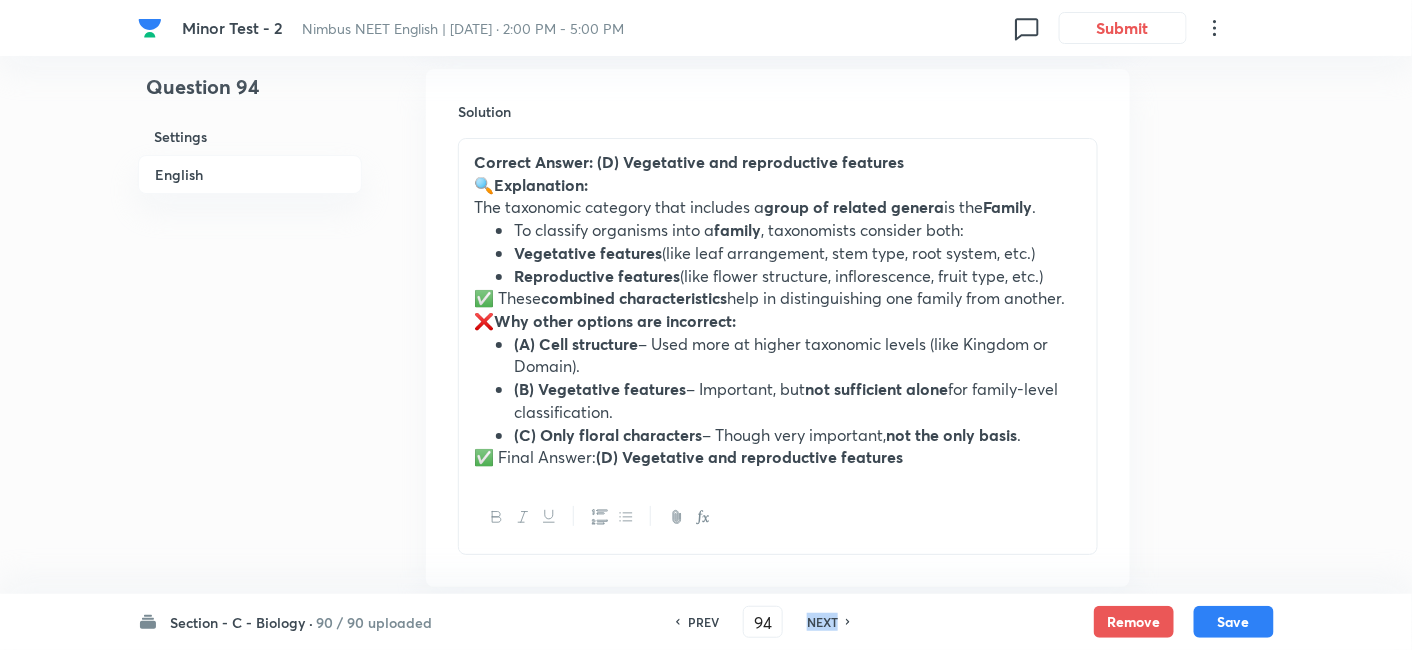 click on "NEXT" at bounding box center (822, 622) 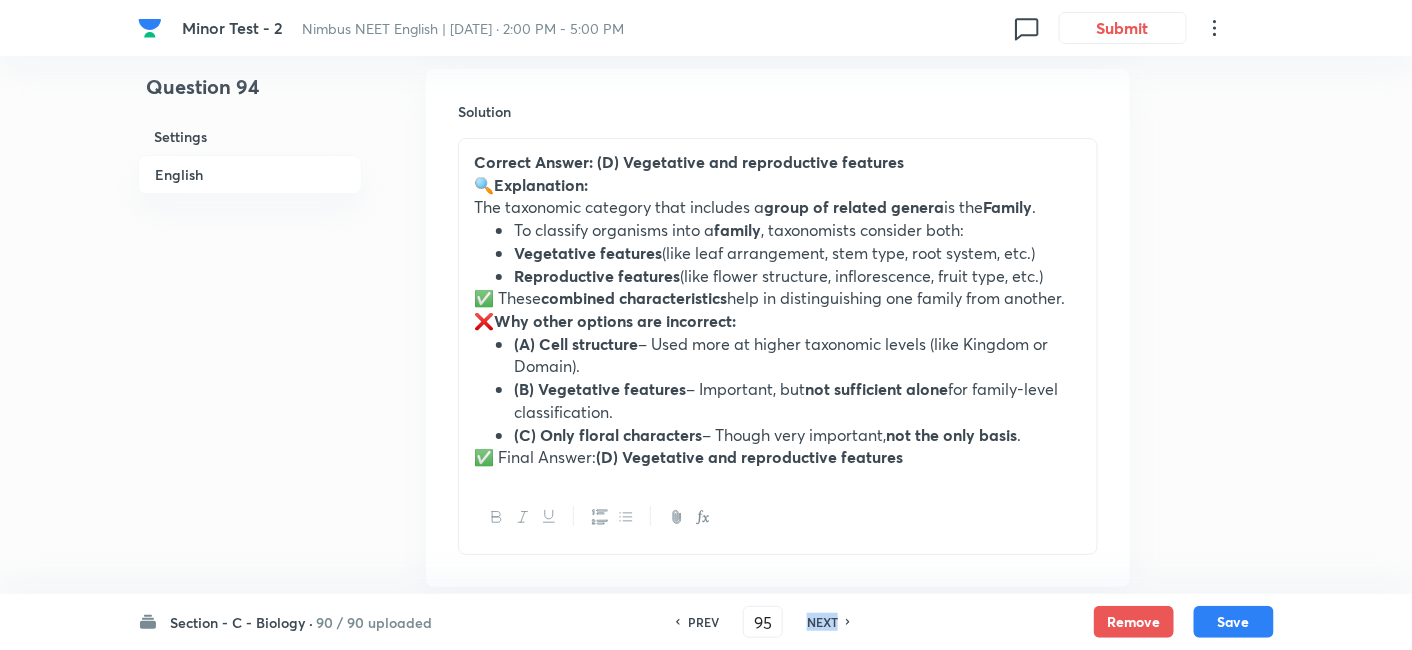 checkbox on "false" 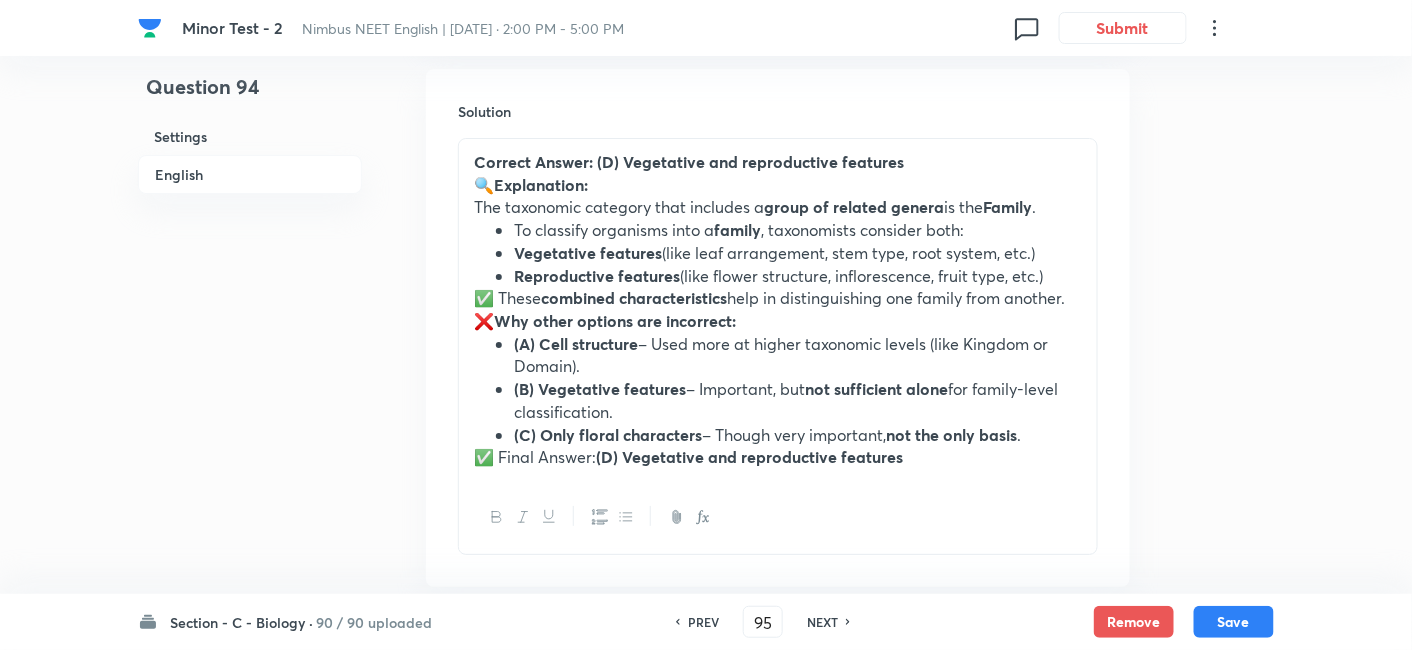 checkbox on "true" 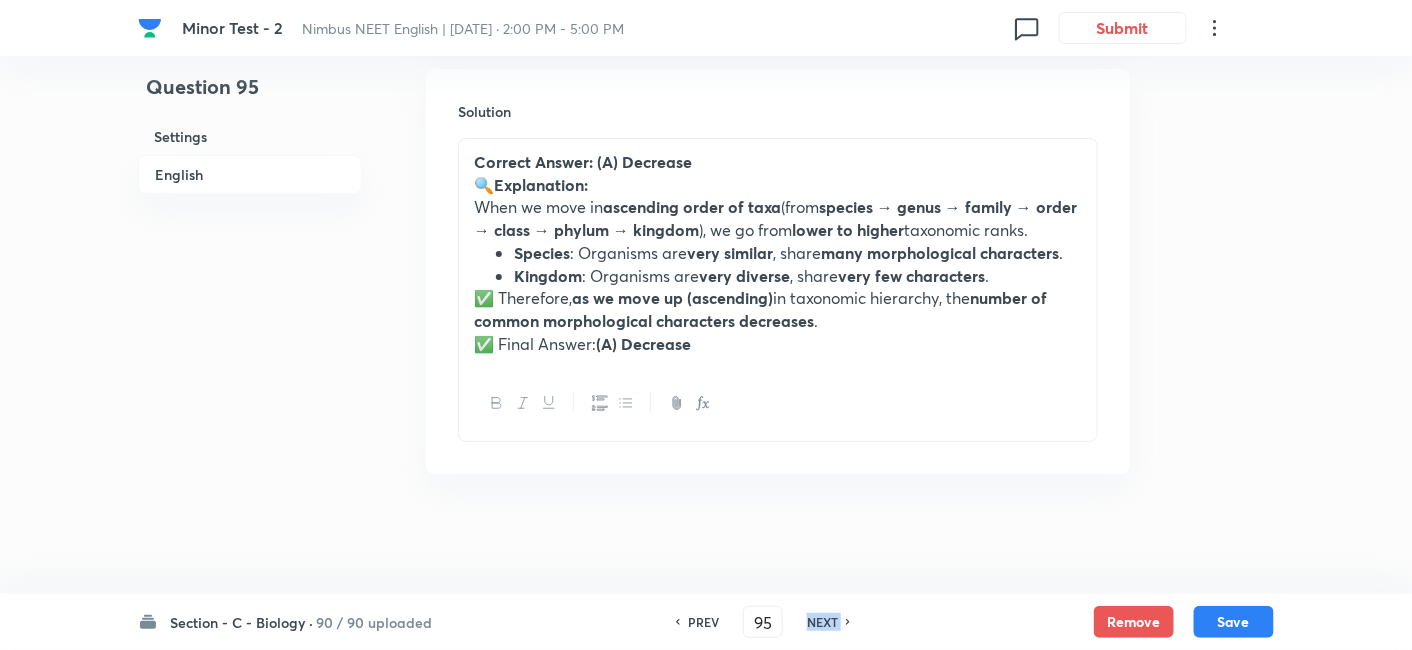 click on "NEXT" at bounding box center (822, 622) 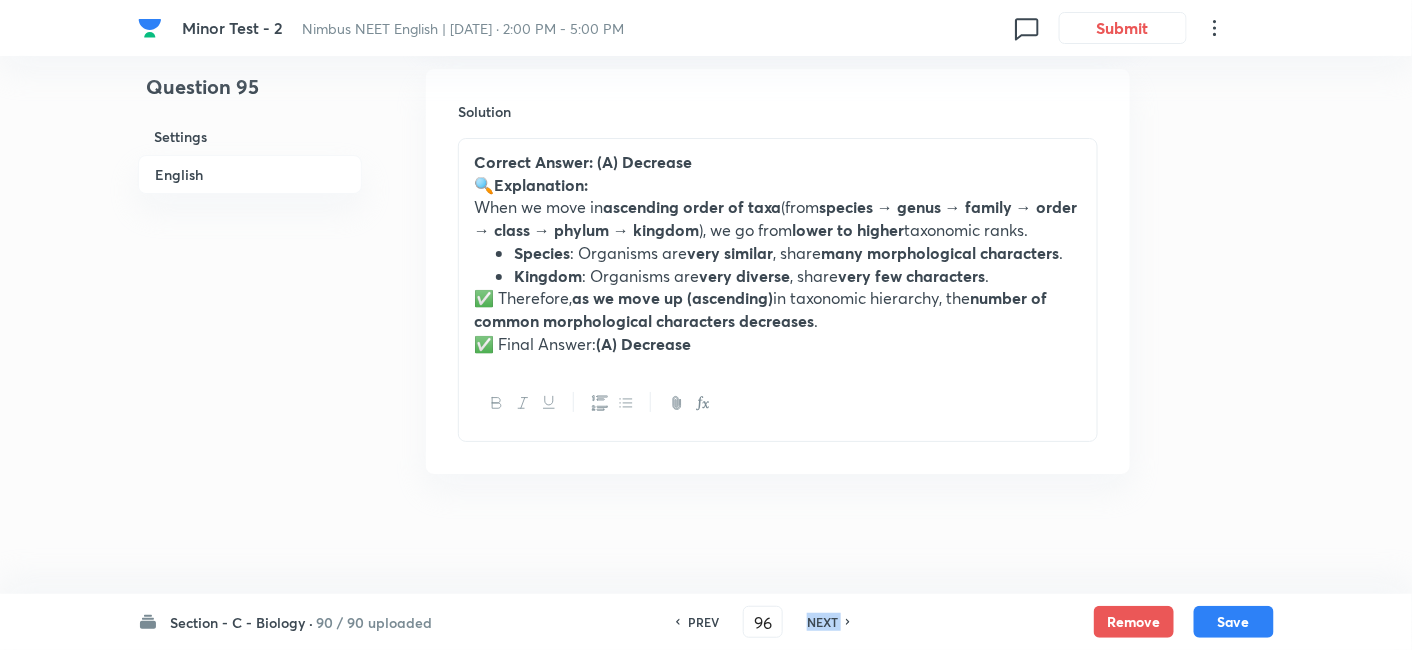 checkbox on "false" 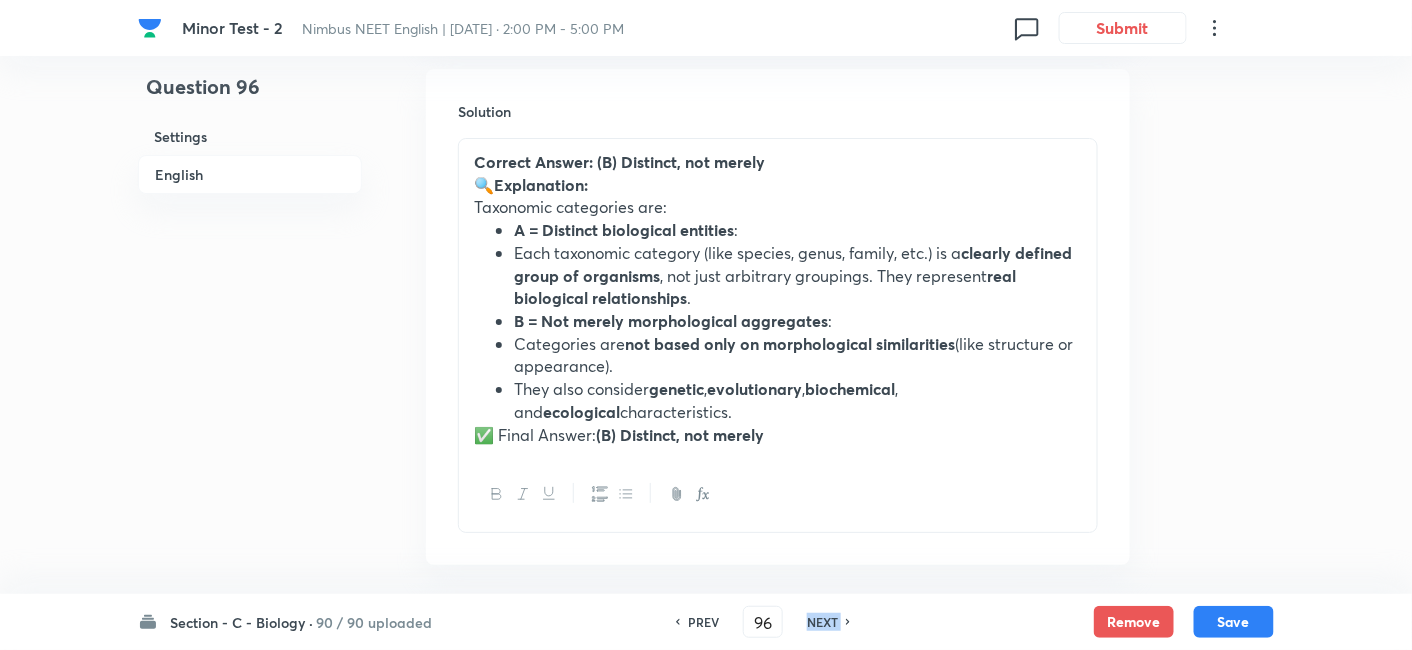 click on "NEXT" at bounding box center (822, 622) 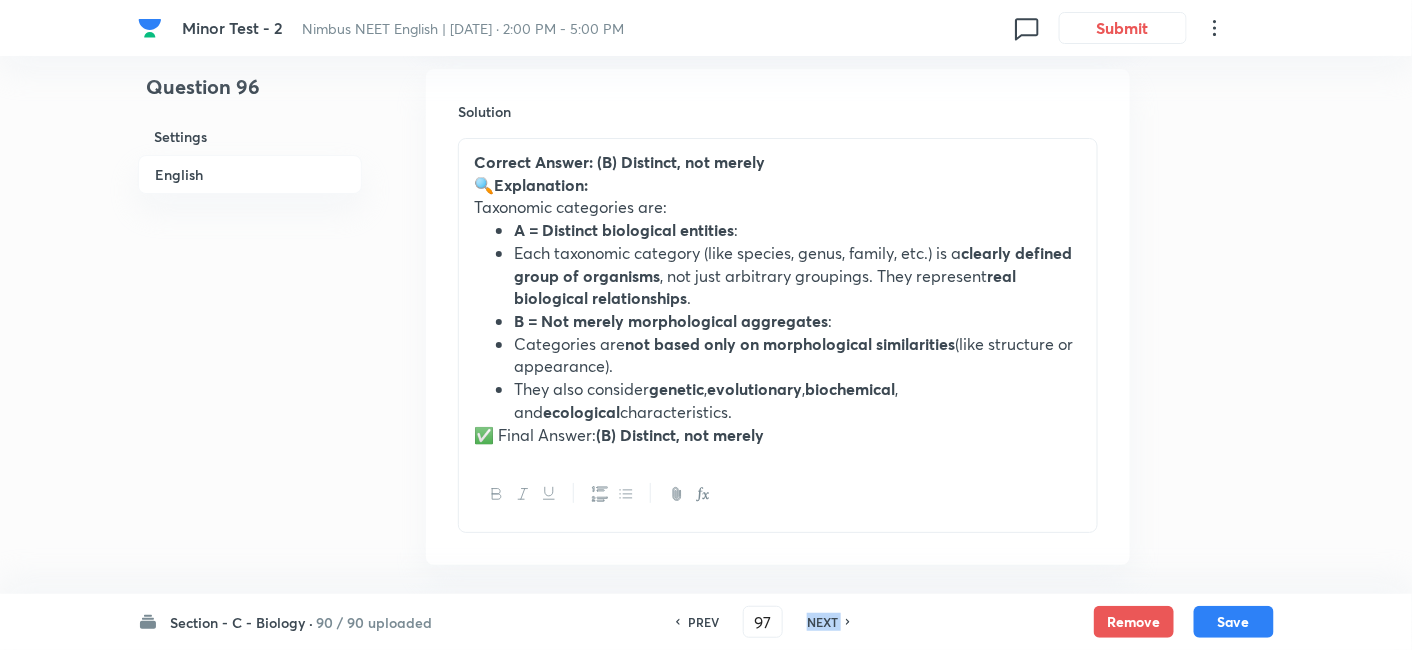 checkbox on "false" 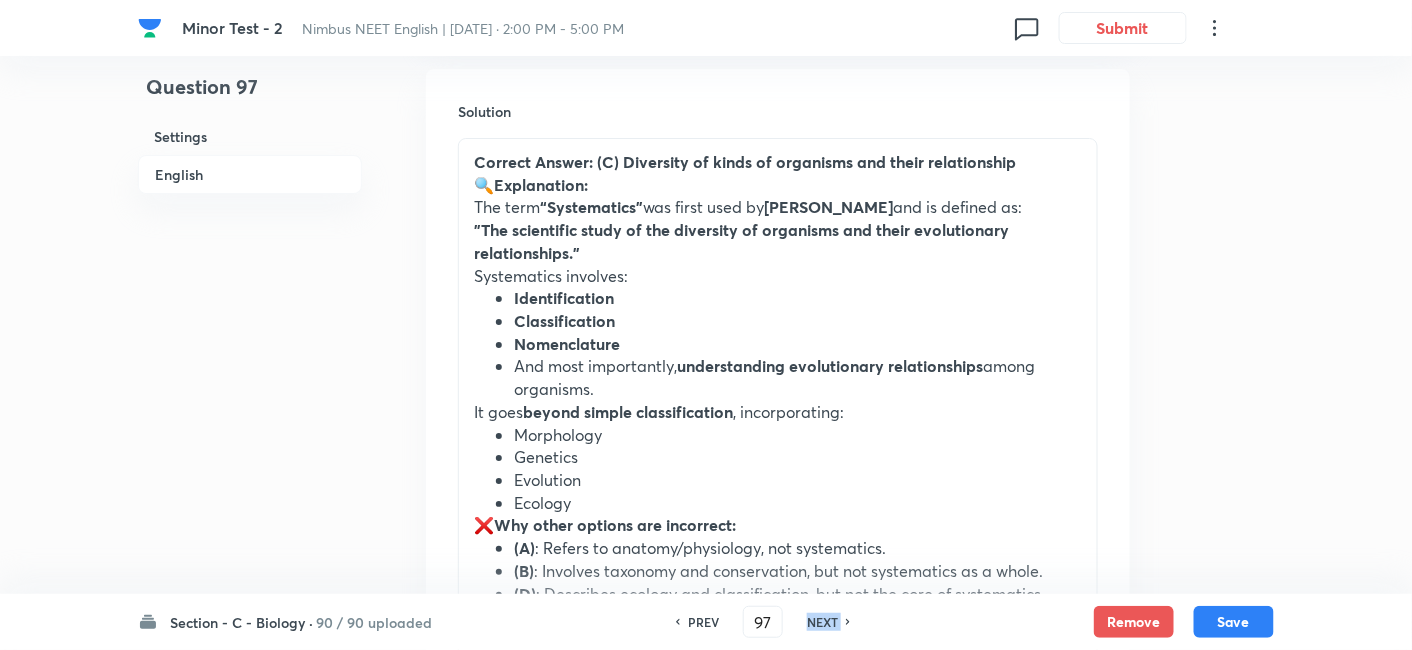 click on "NEXT" at bounding box center [822, 622] 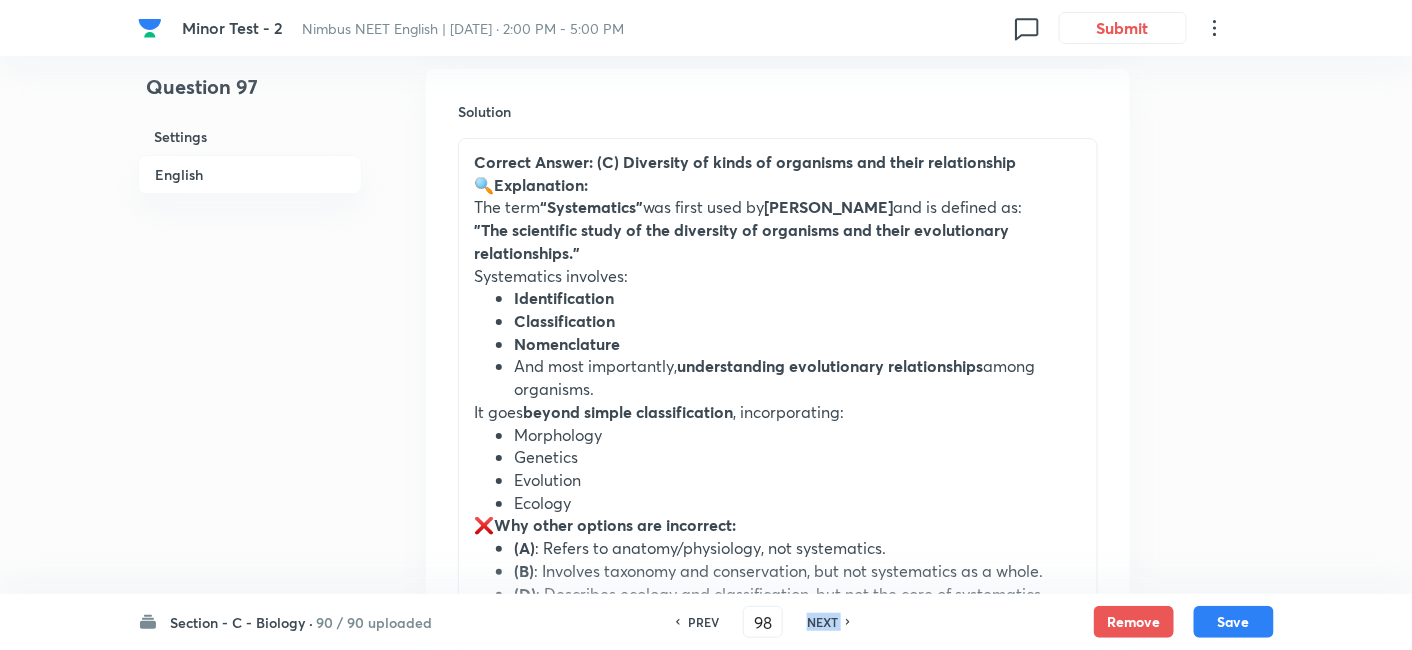 checkbox on "true" 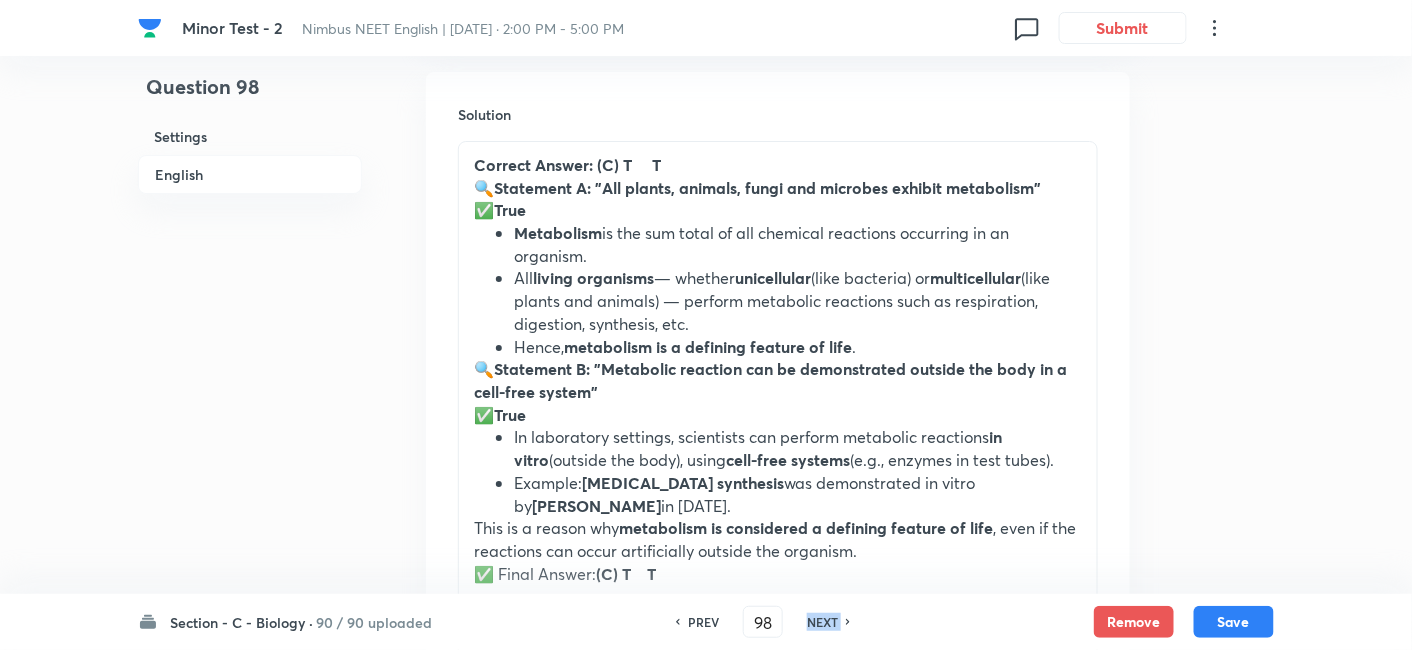 click on "NEXT" at bounding box center (822, 622) 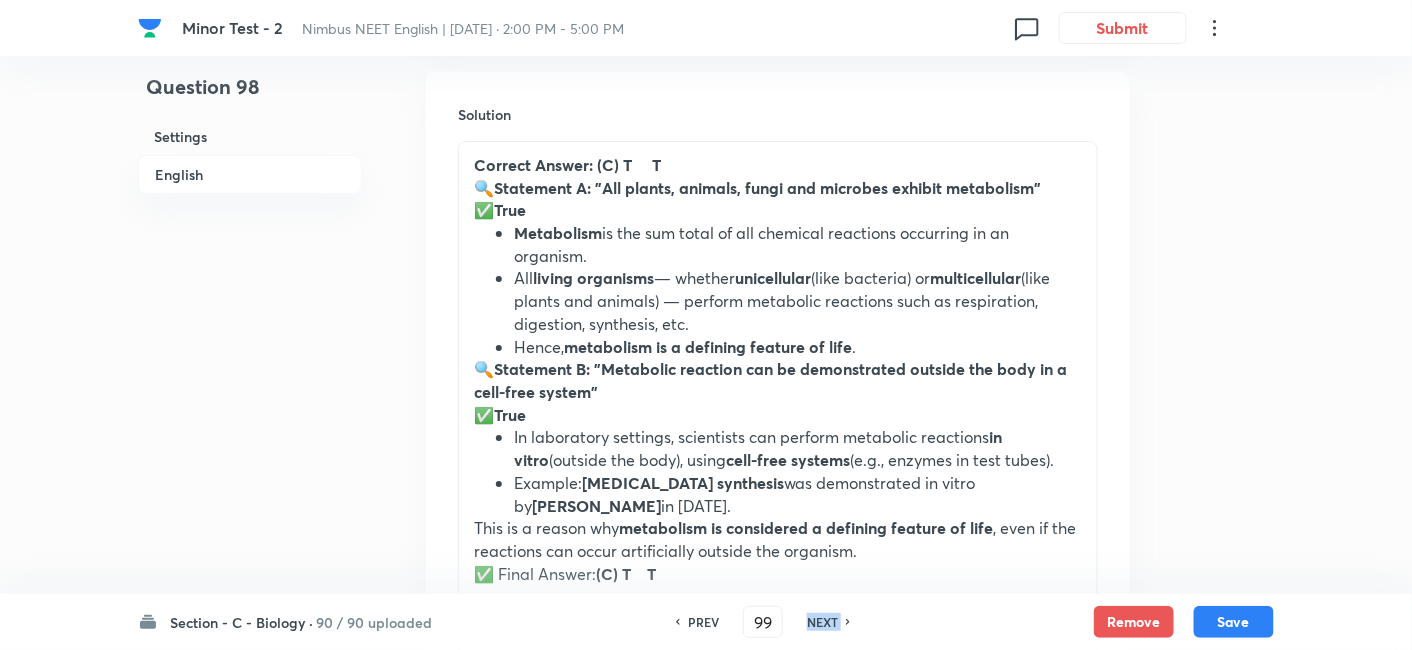 checkbox on "true" 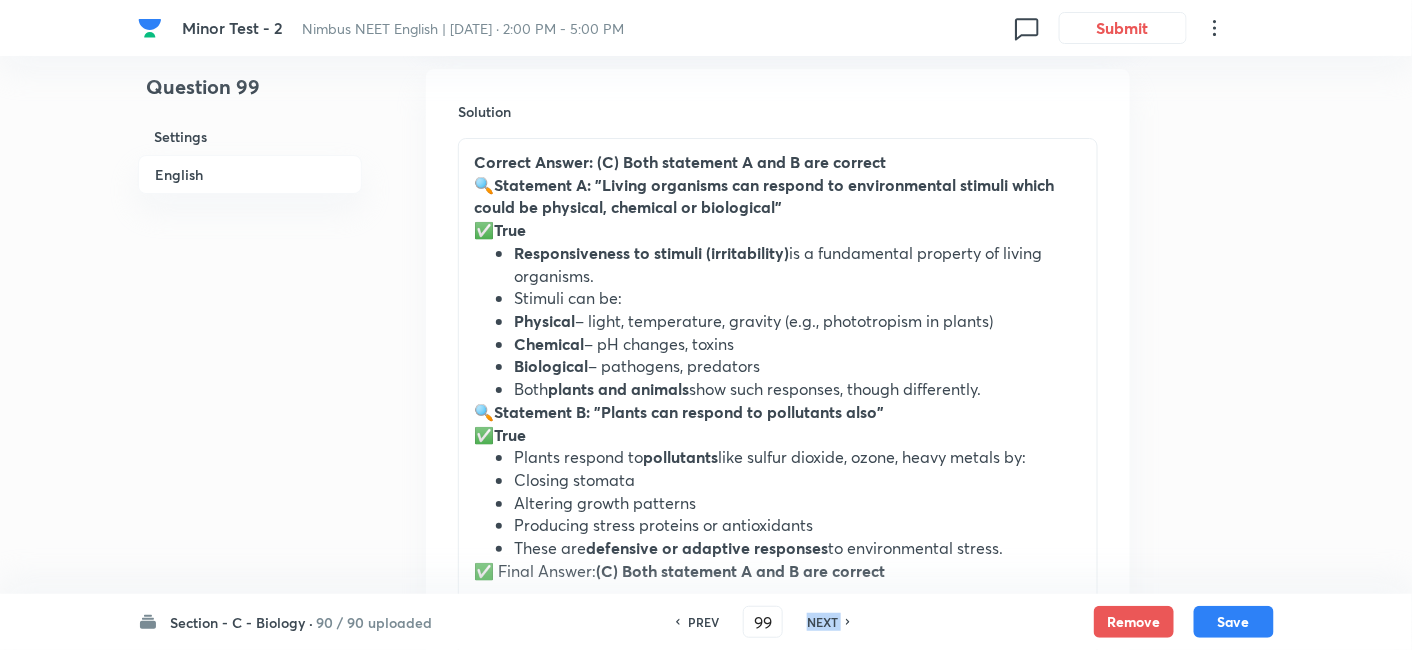 click on "NEXT" at bounding box center [822, 622] 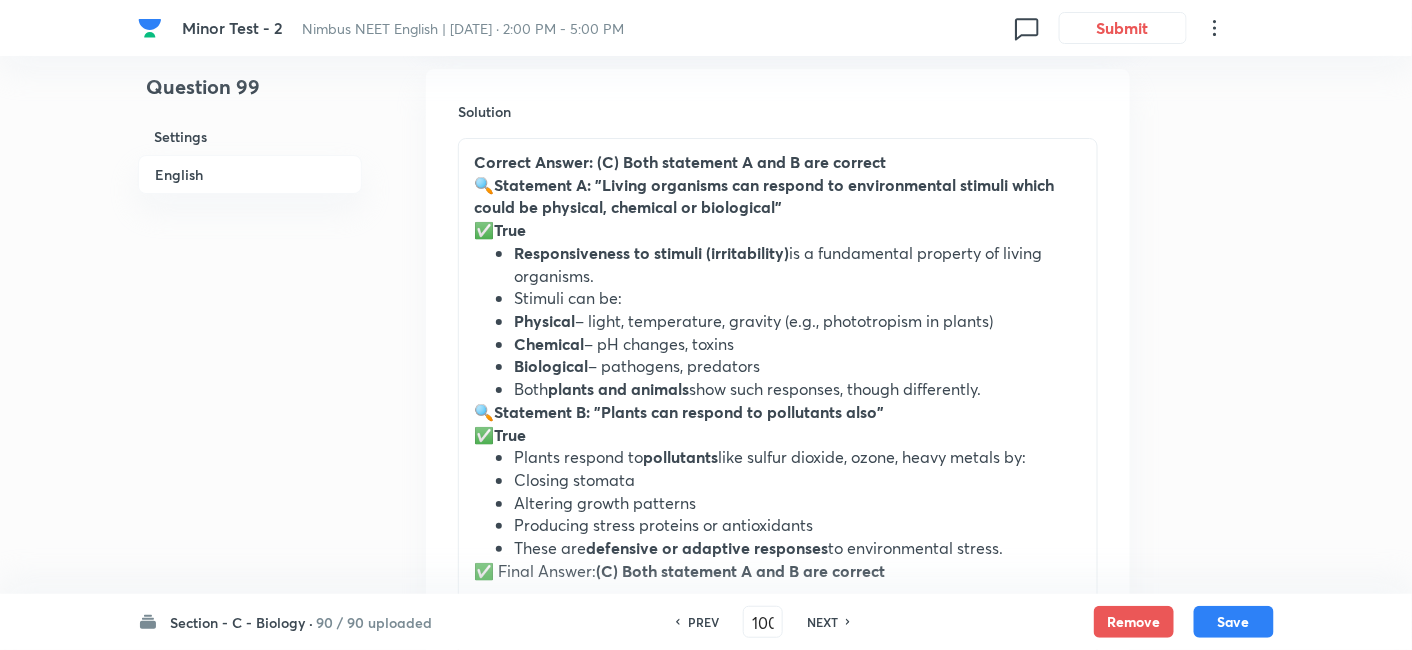 checkbox on "true" 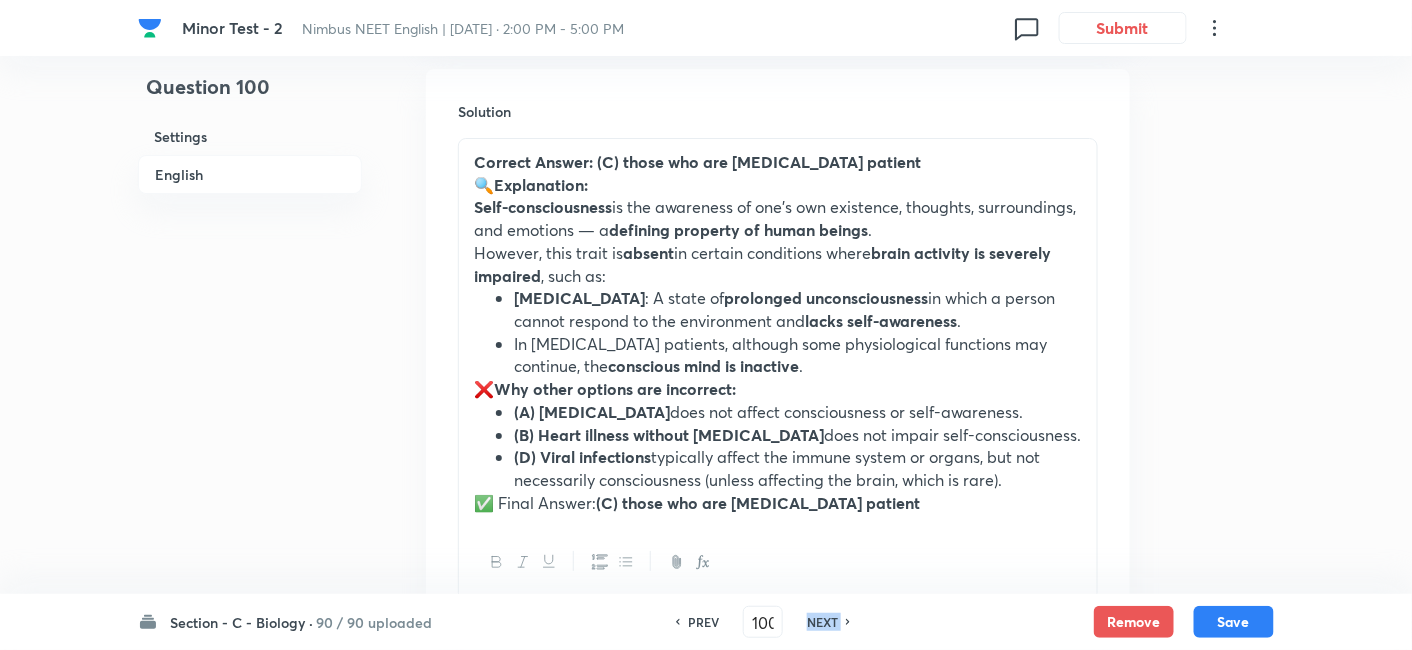 click on "NEXT" at bounding box center (822, 622) 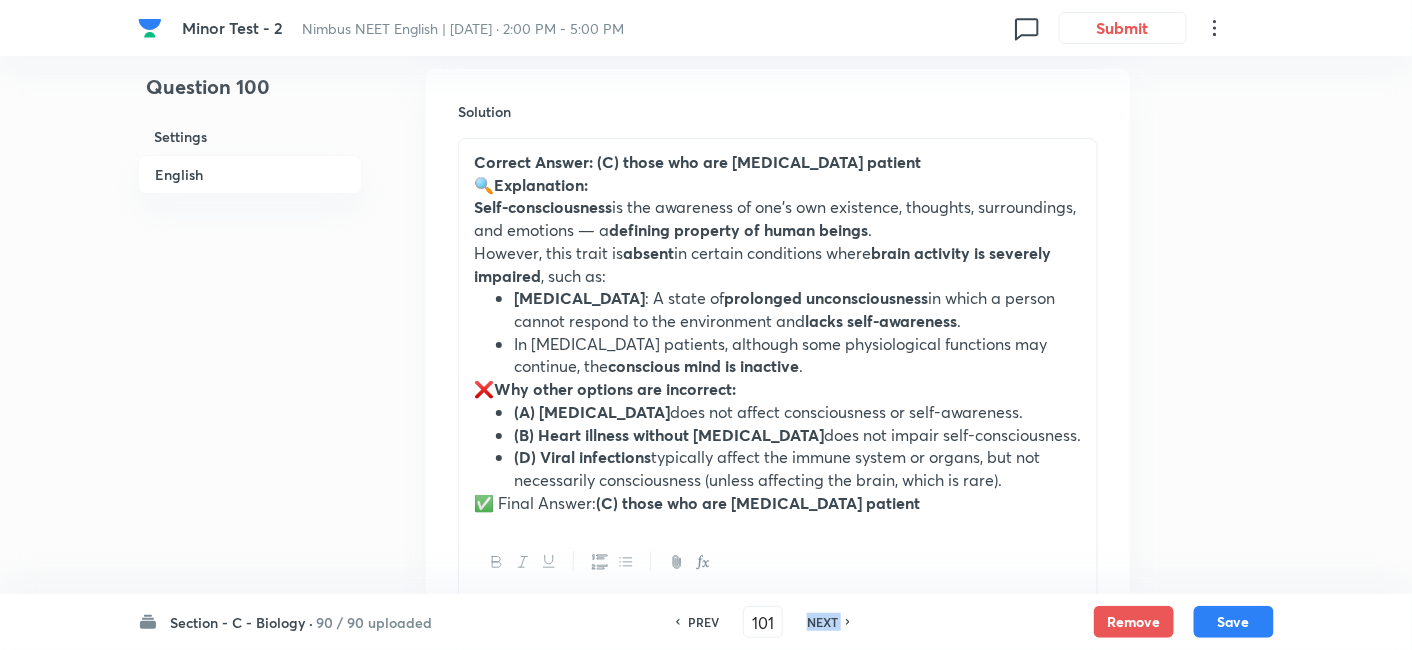 checkbox on "true" 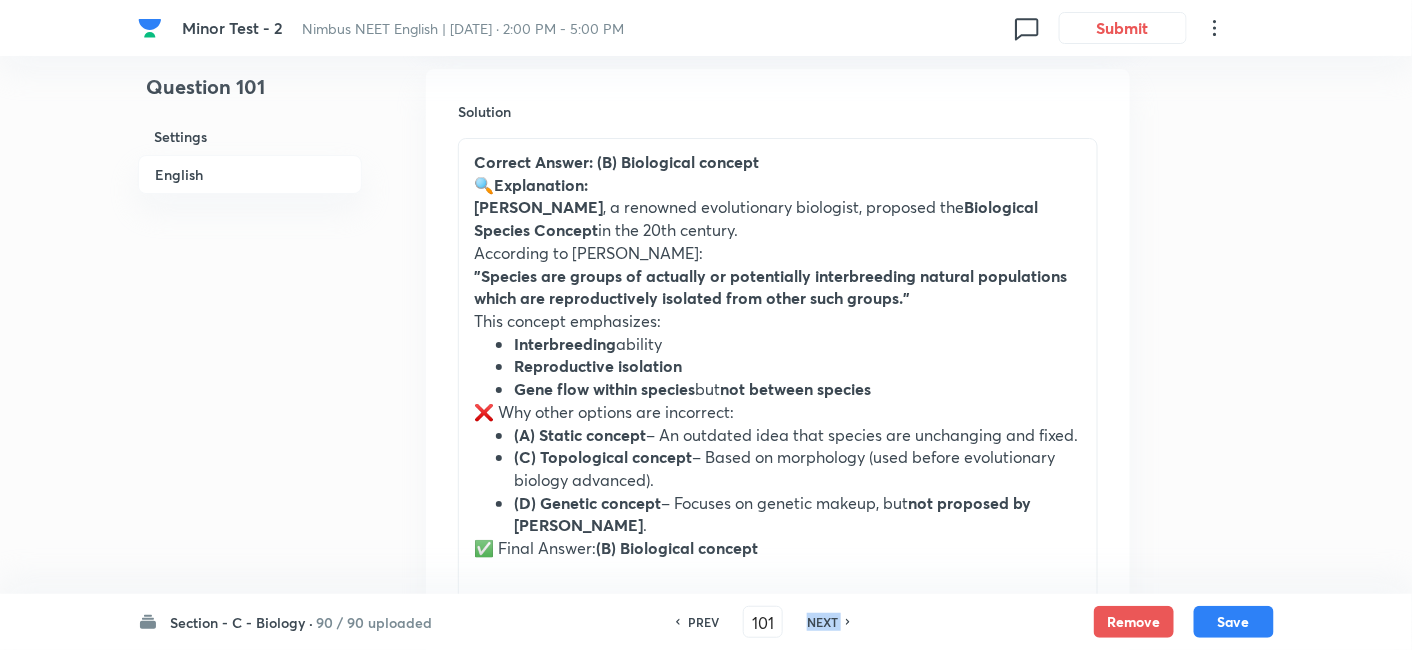 click on "NEXT" at bounding box center [822, 622] 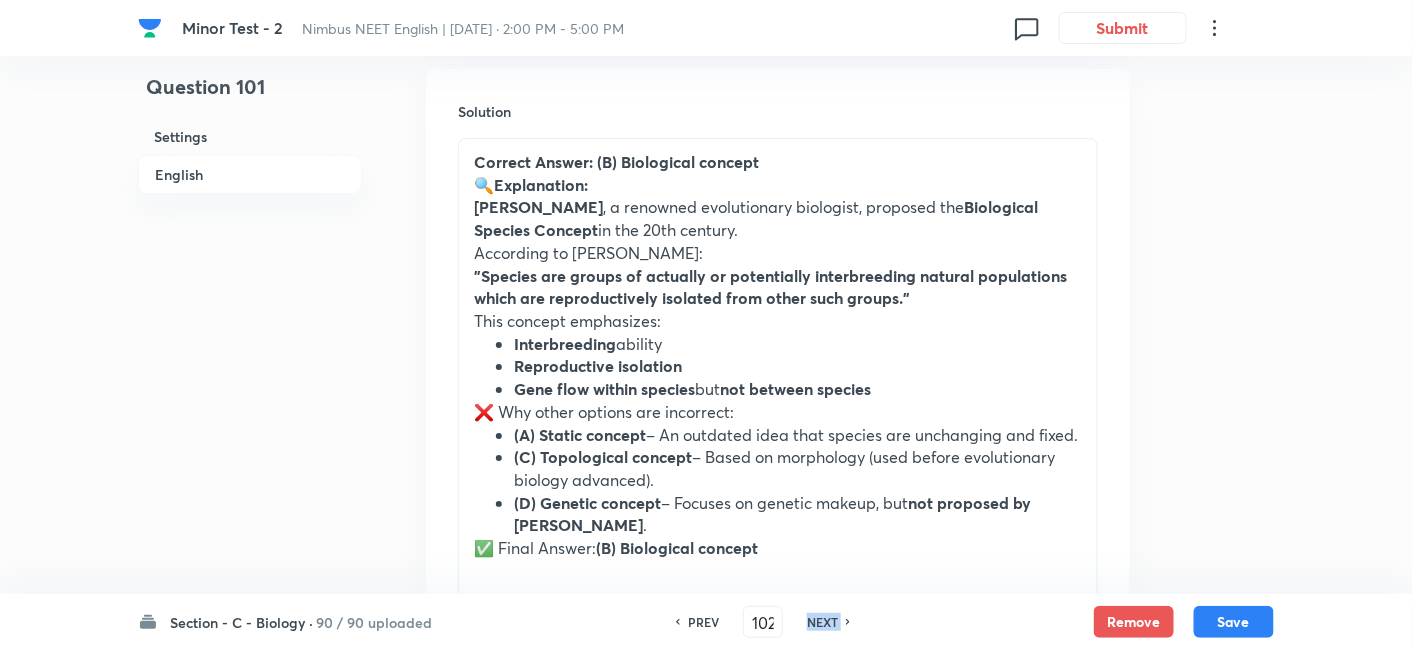 checkbox on "true" 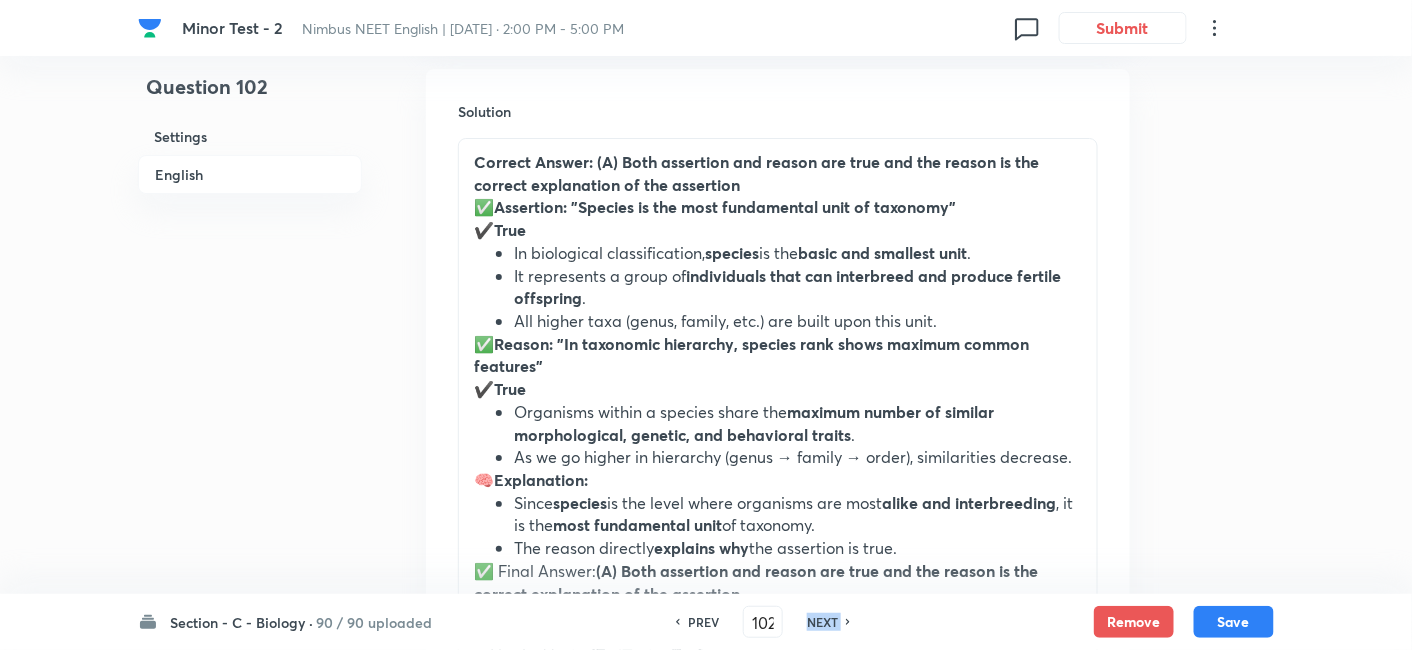 click on "NEXT" at bounding box center [822, 622] 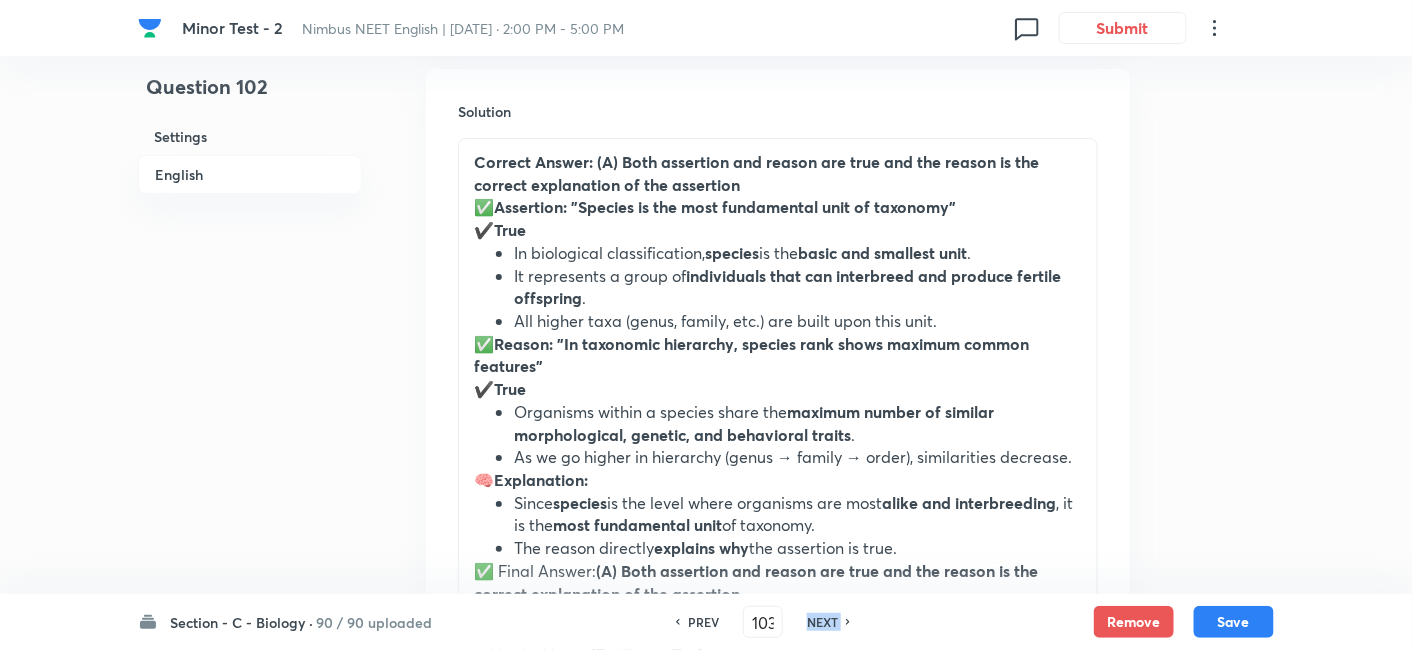 checkbox on "false" 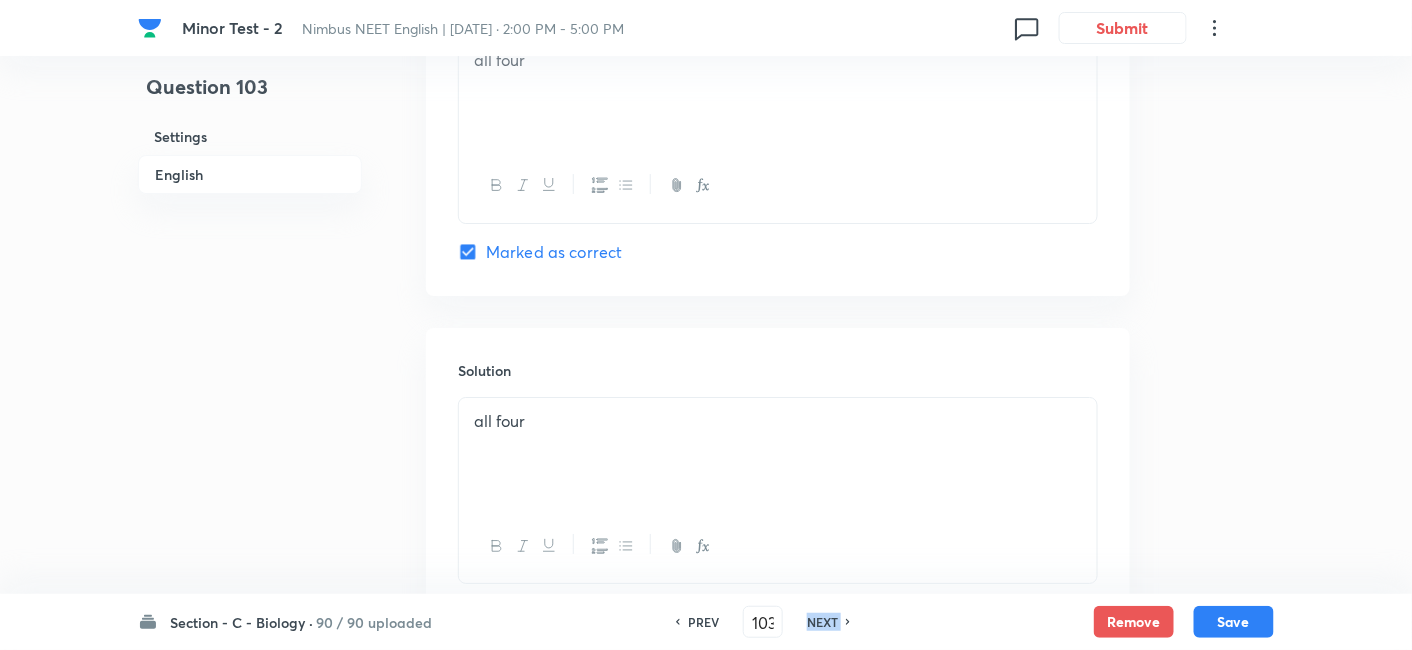 click on "NEXT" at bounding box center [822, 622] 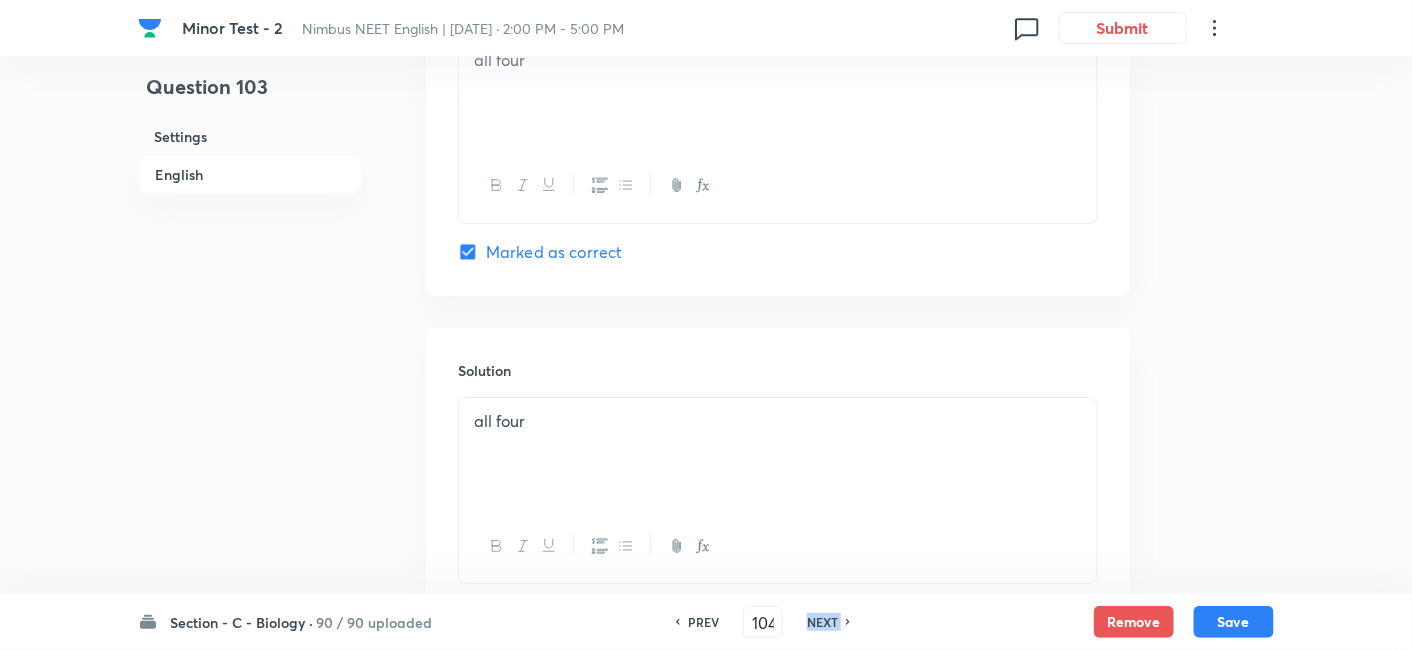 checkbox on "true" 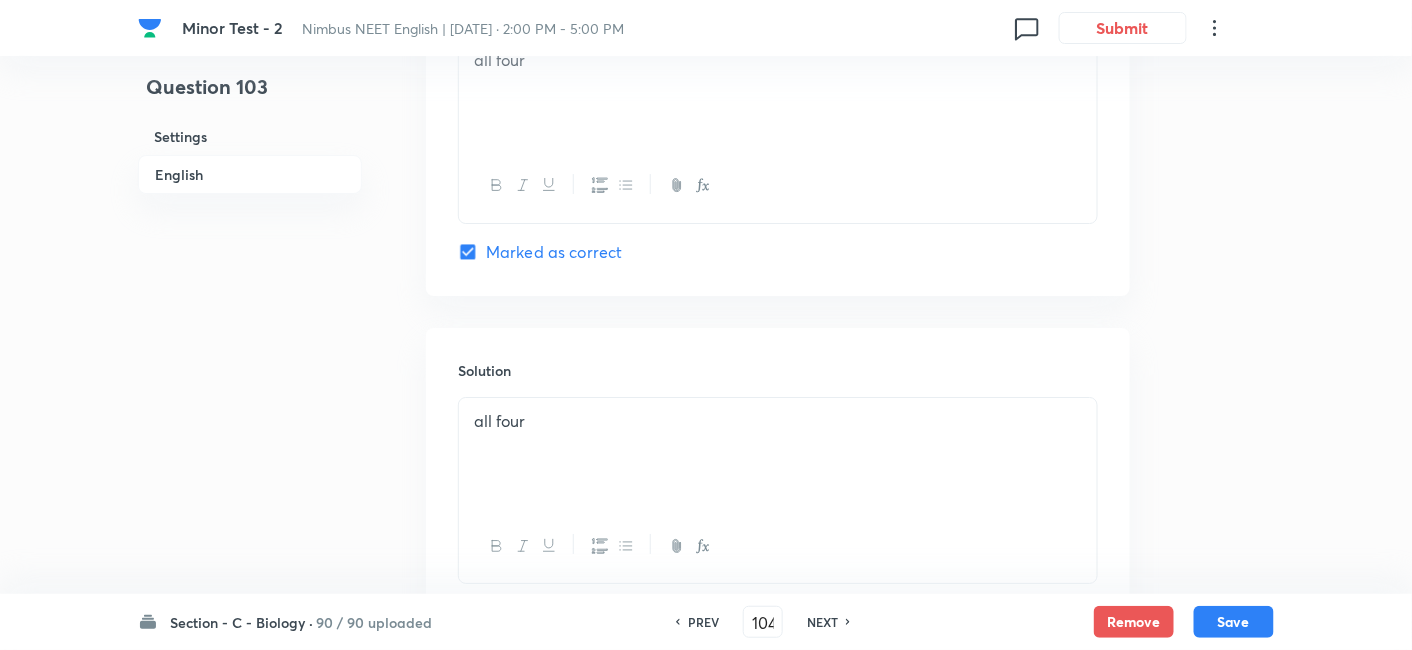 scroll, scrollTop: 2175, scrollLeft: 0, axis: vertical 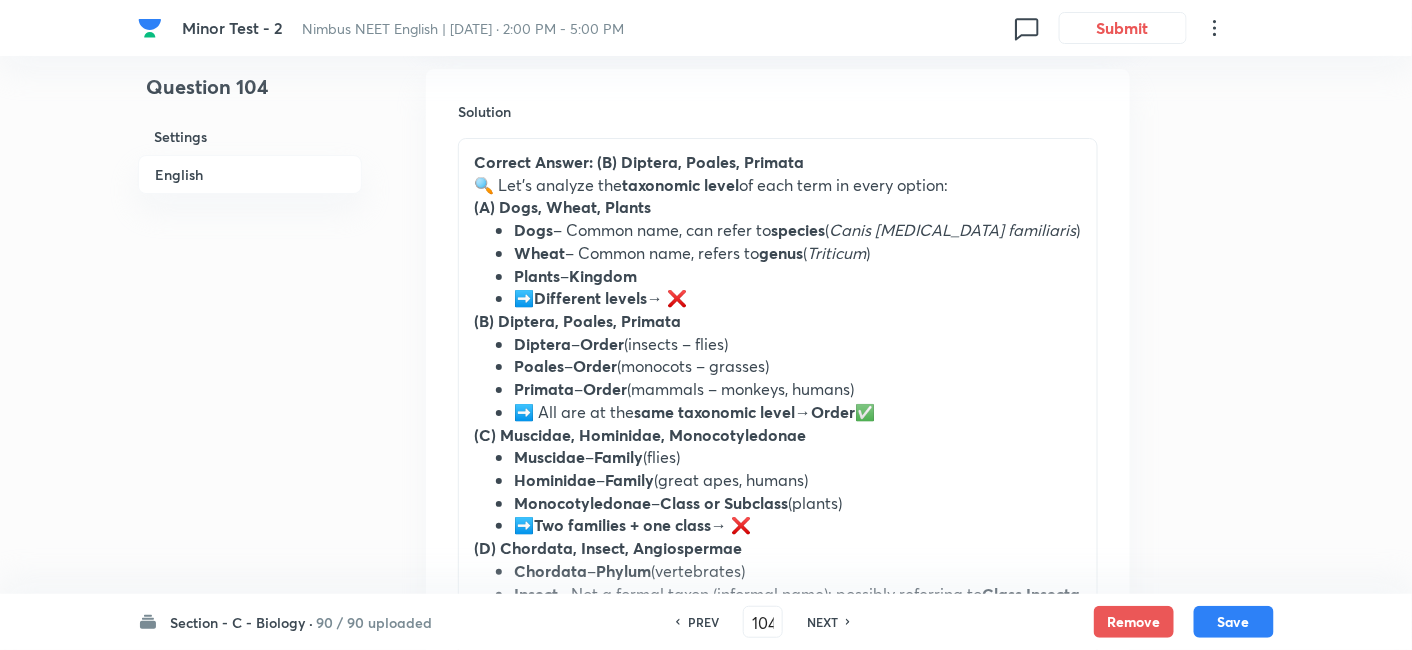 click on "NEXT" at bounding box center [822, 622] 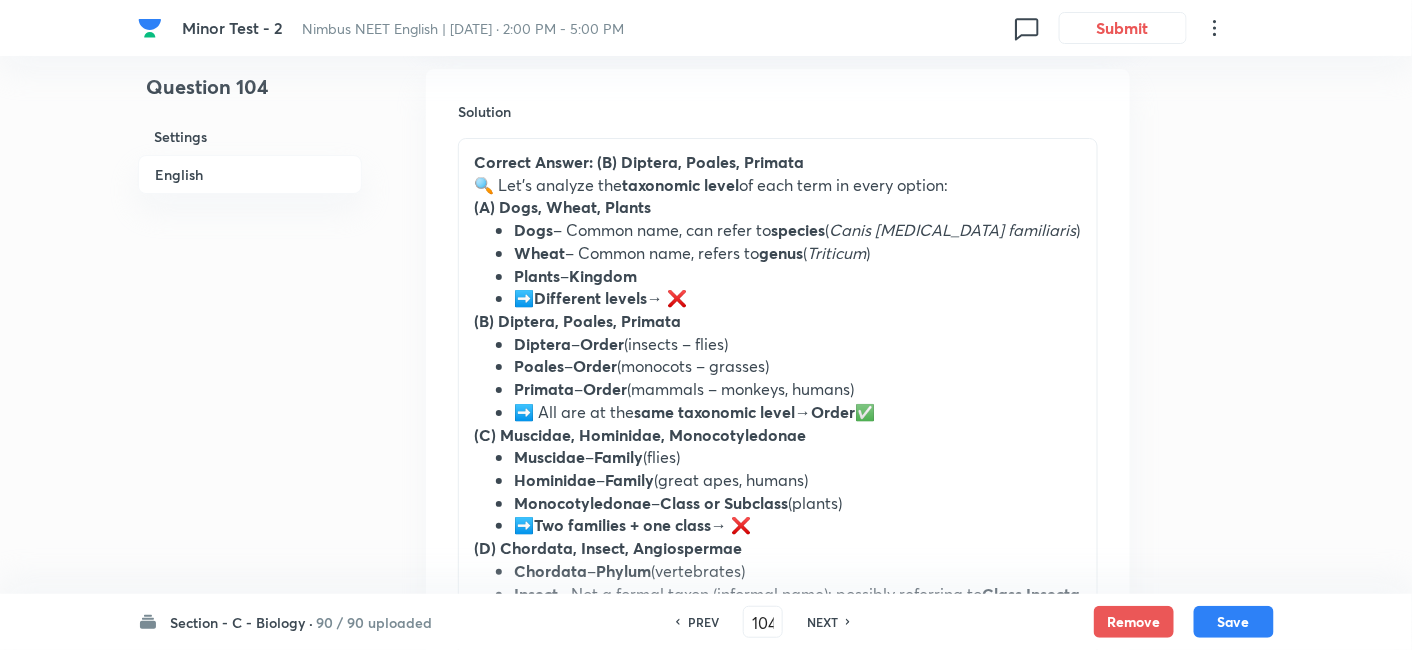type on "105" 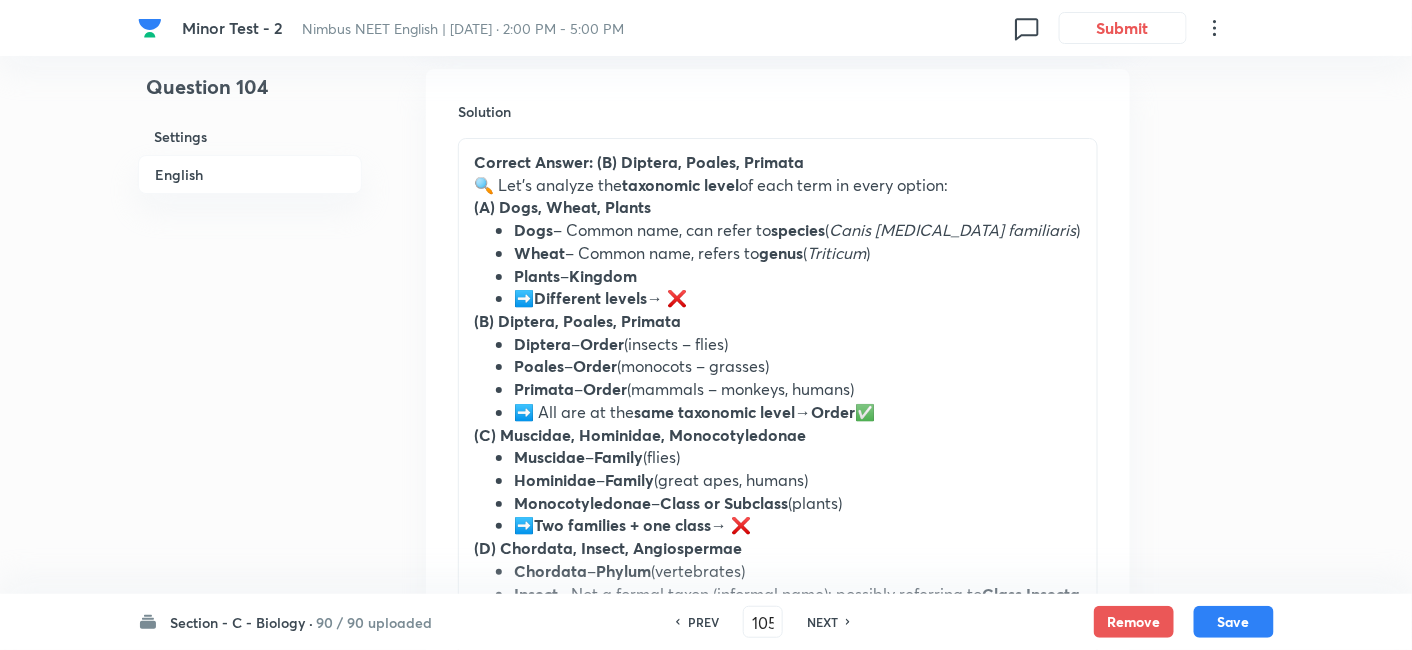 checkbox on "true" 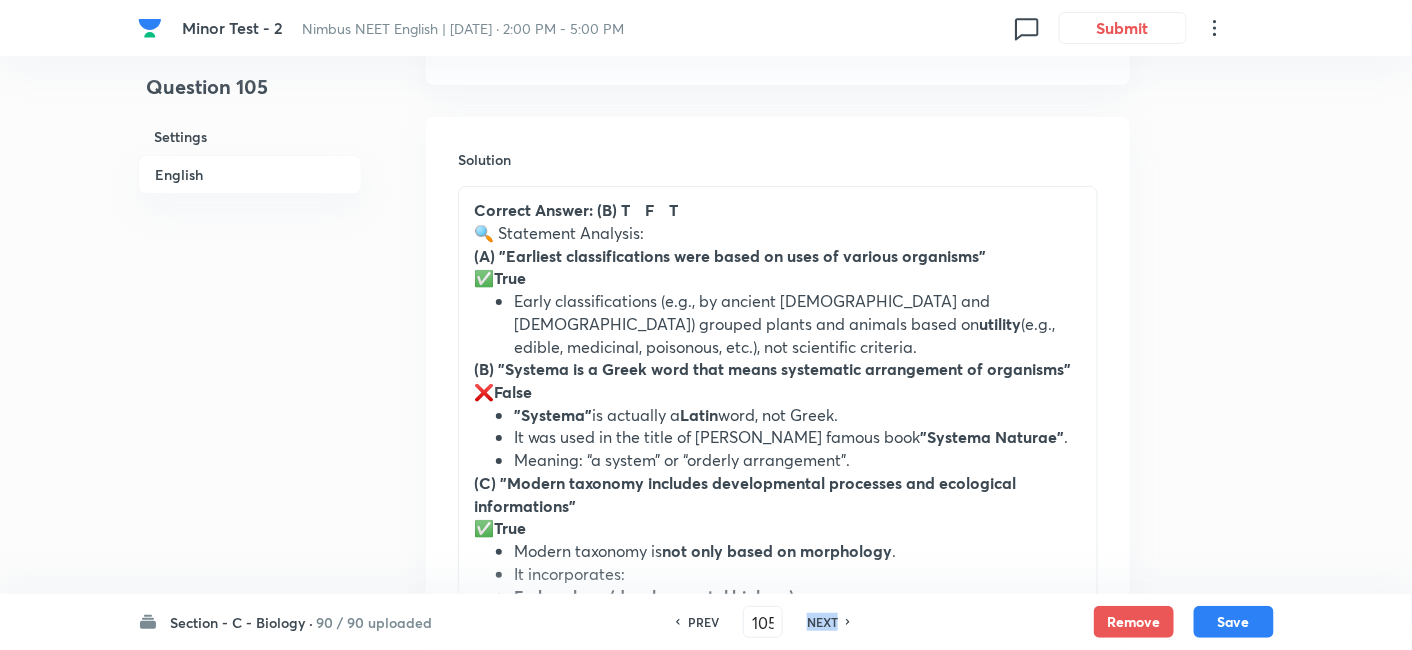 click on "NEXT" at bounding box center (822, 622) 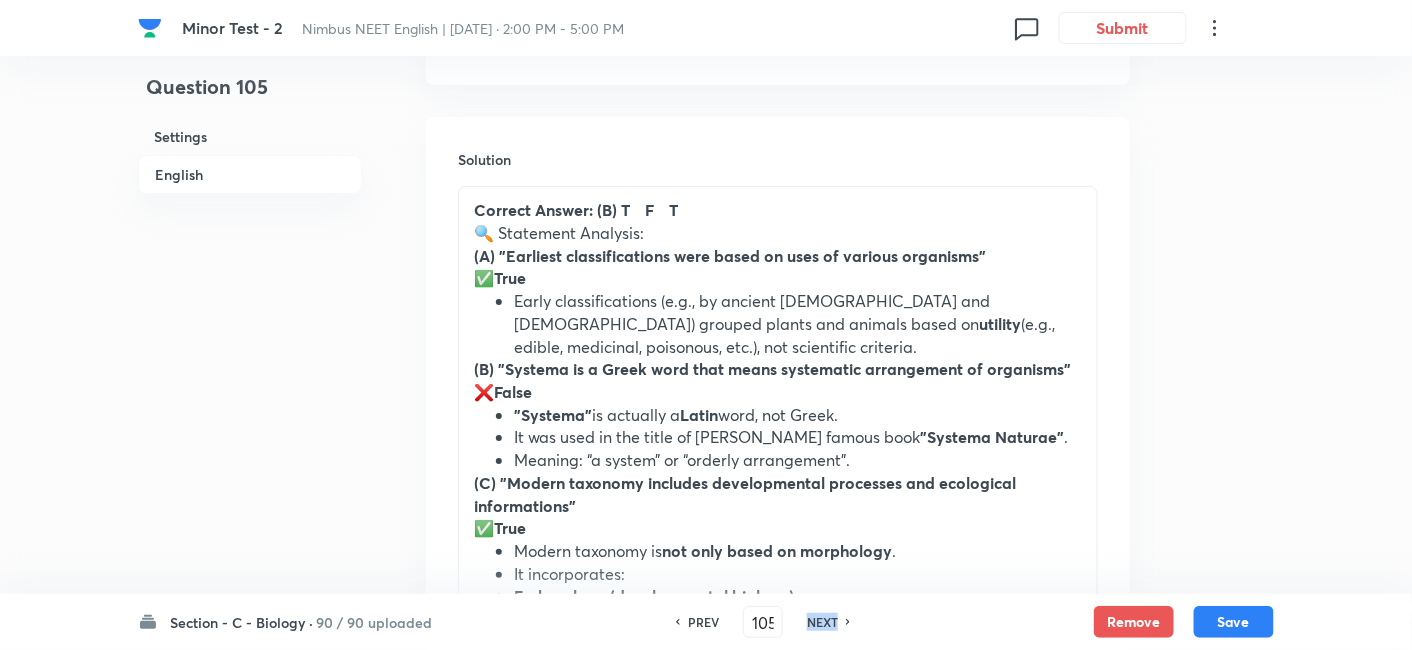 type on "106" 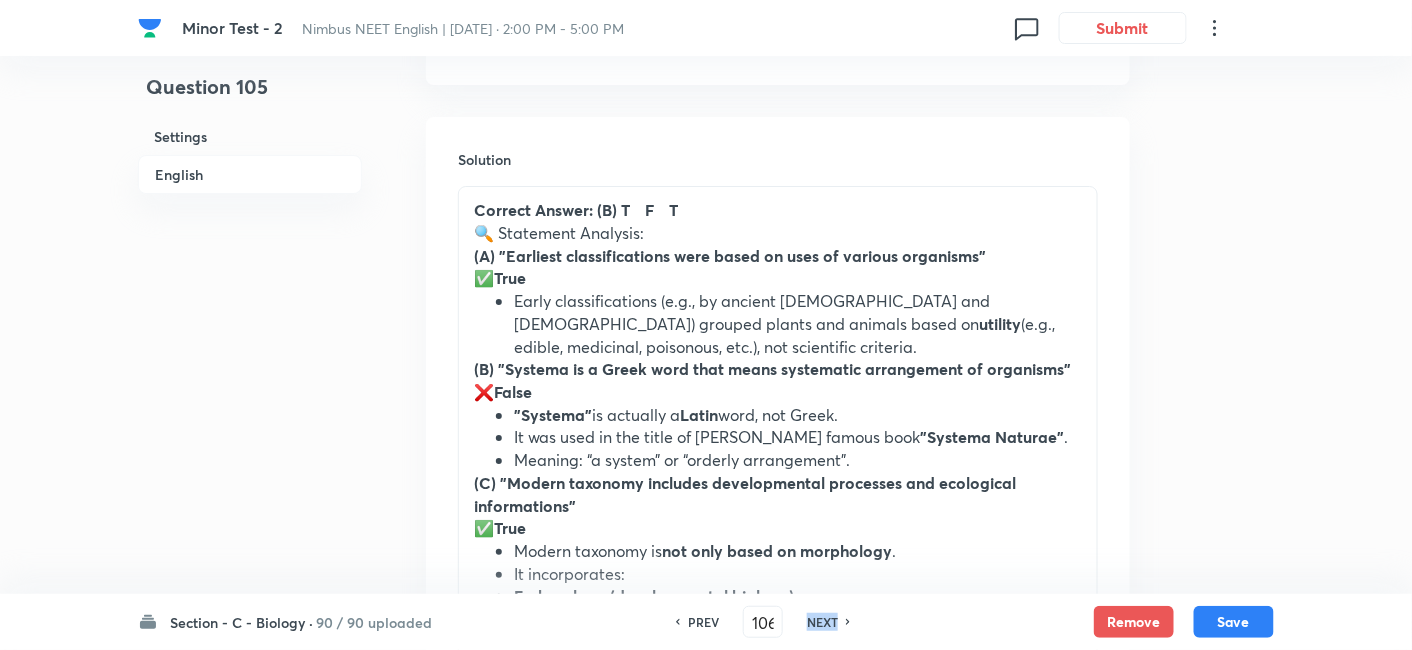 checkbox on "false" 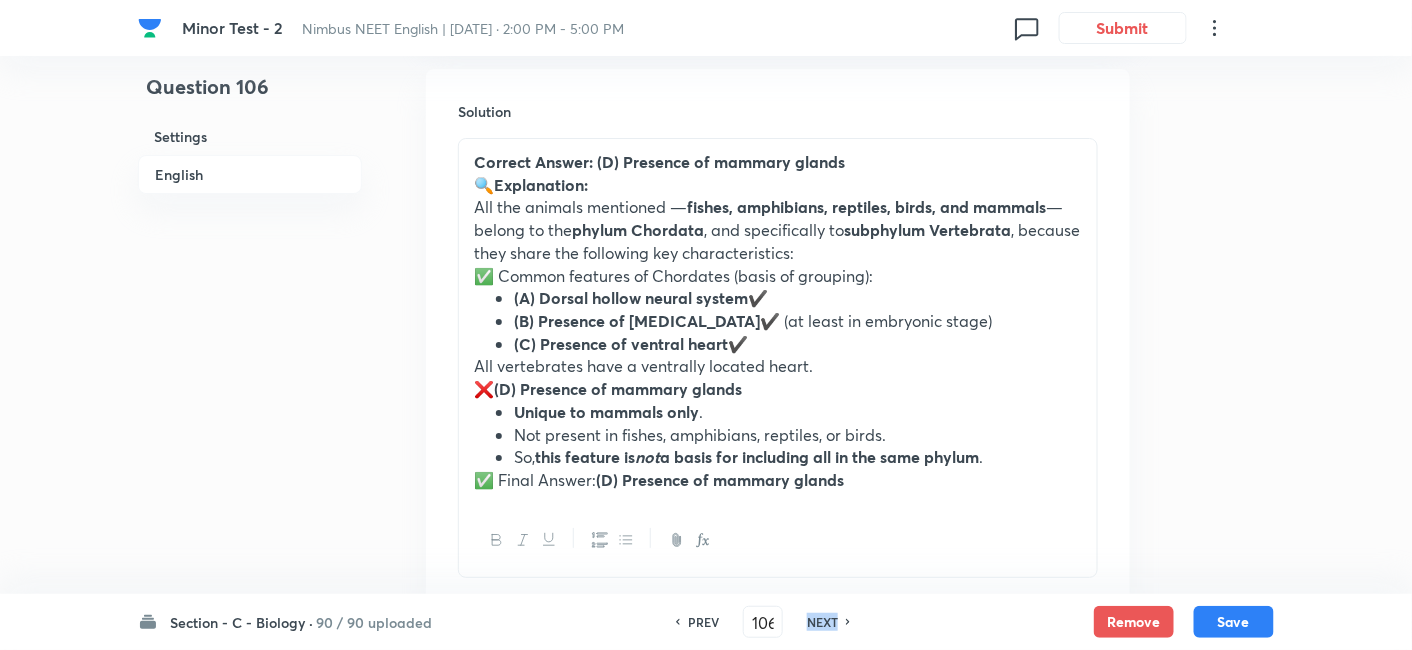 checkbox on "true" 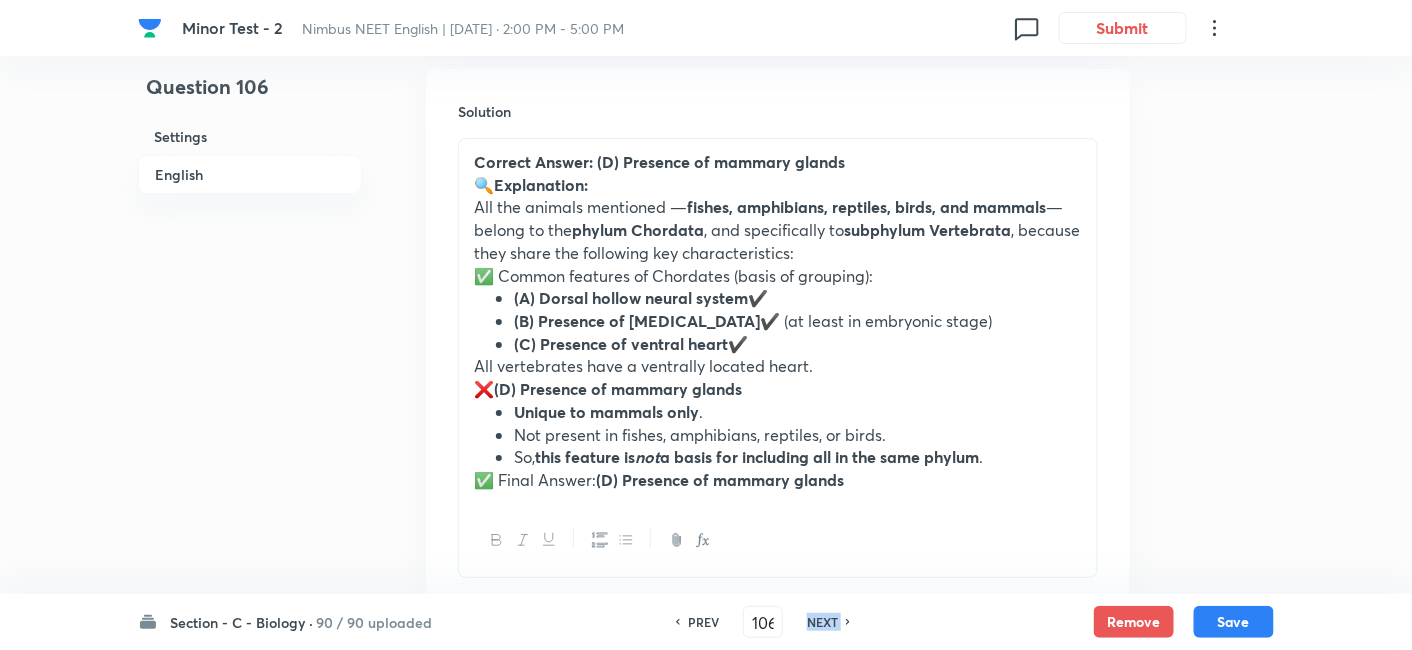 click on "NEXT" at bounding box center [822, 622] 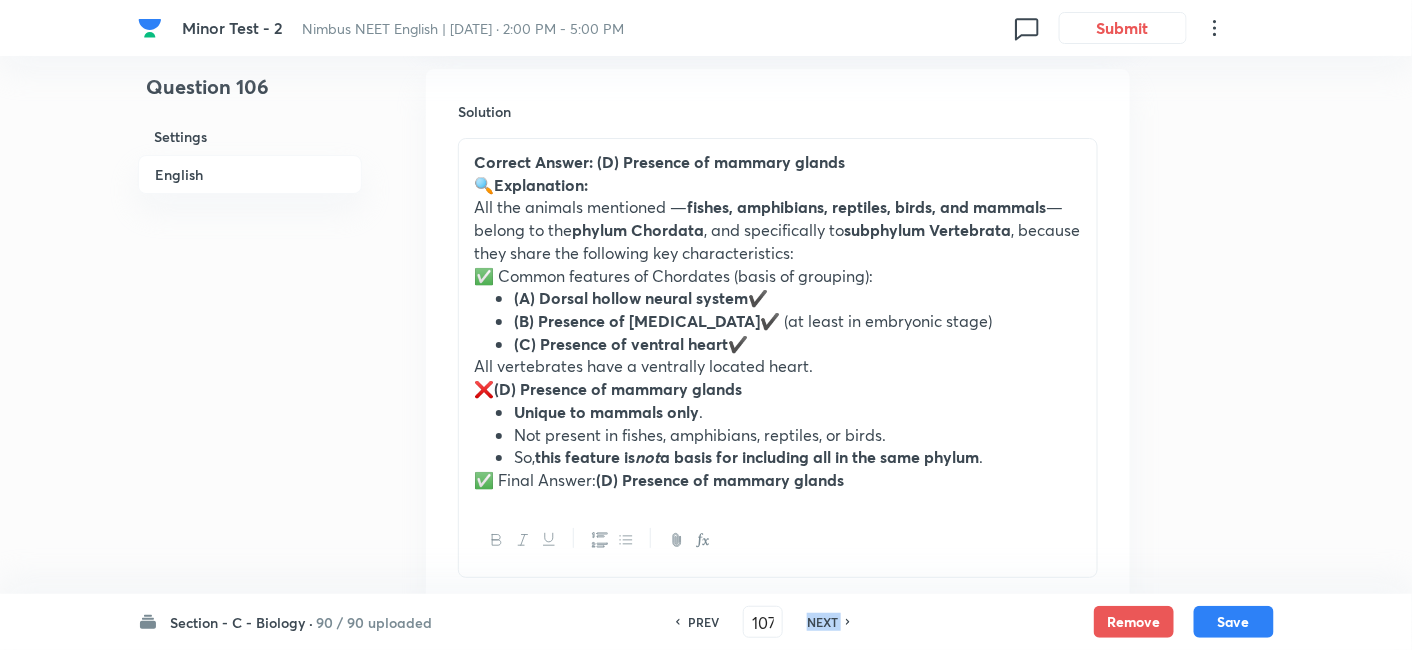 checkbox on "true" 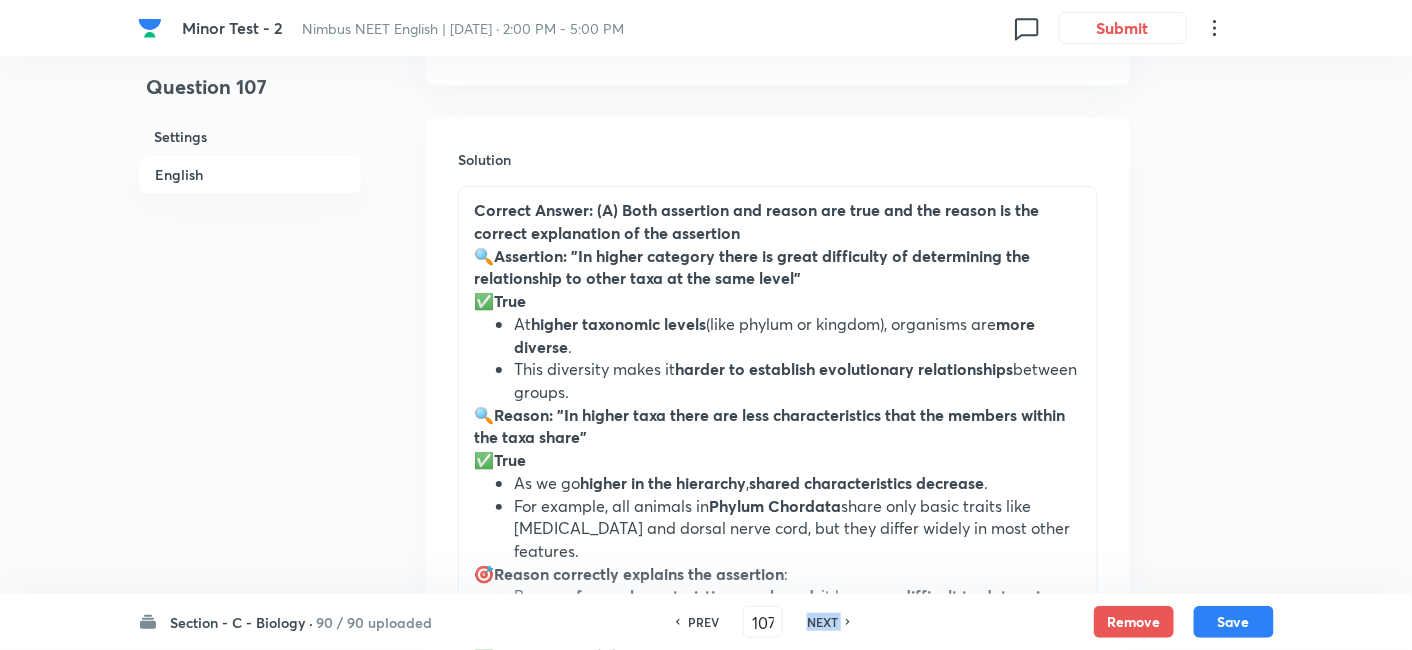 click on "NEXT" at bounding box center [822, 622] 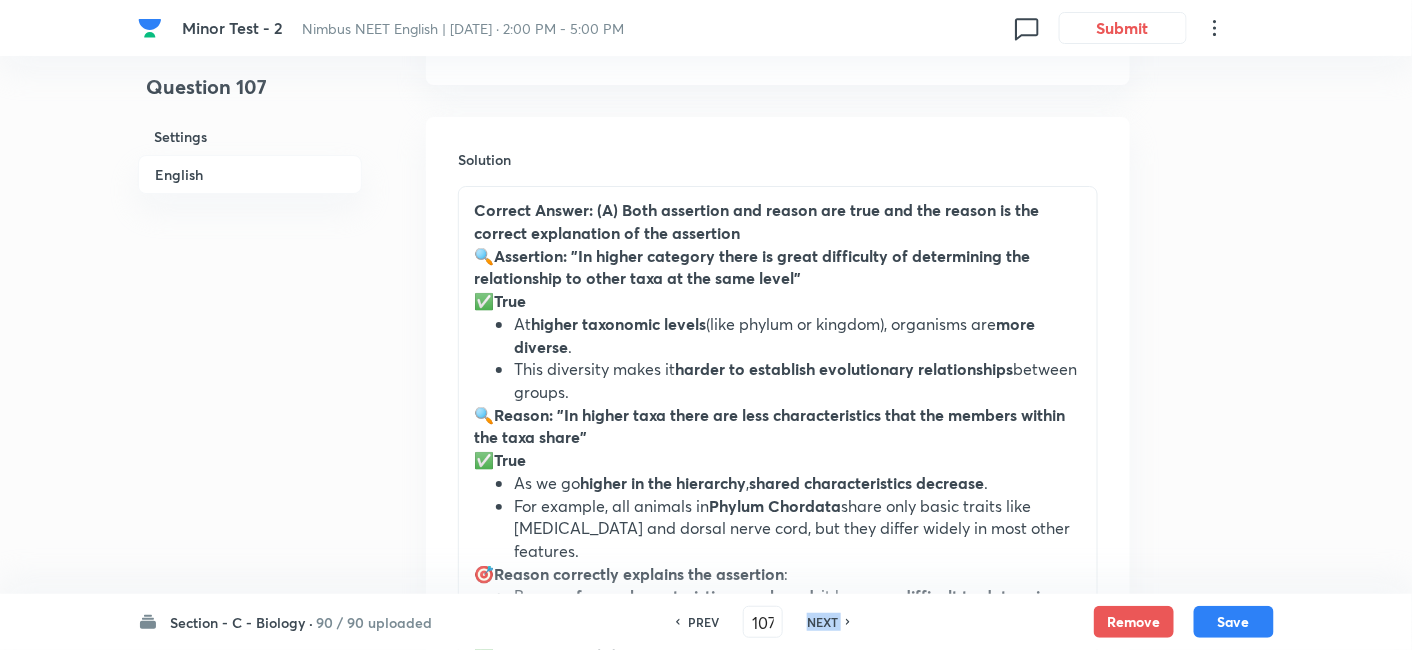 type on "108" 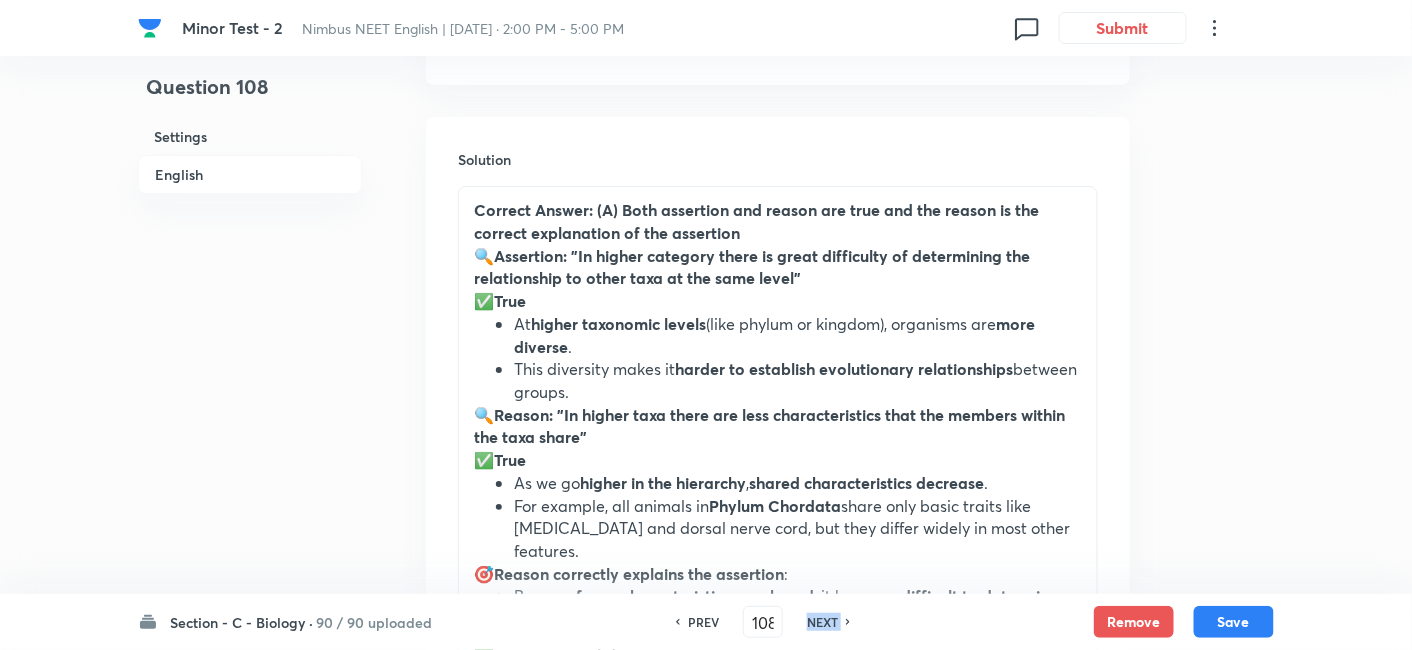 checkbox on "false" 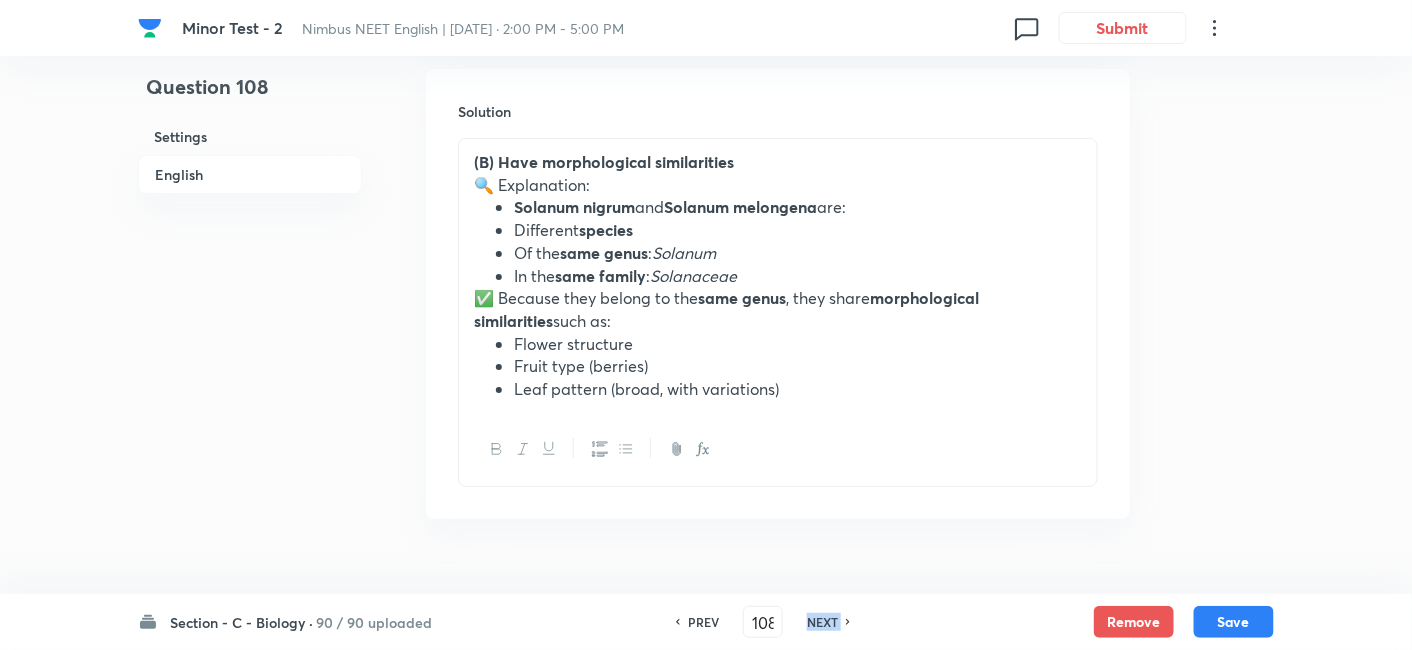 click on "NEXT" at bounding box center (822, 622) 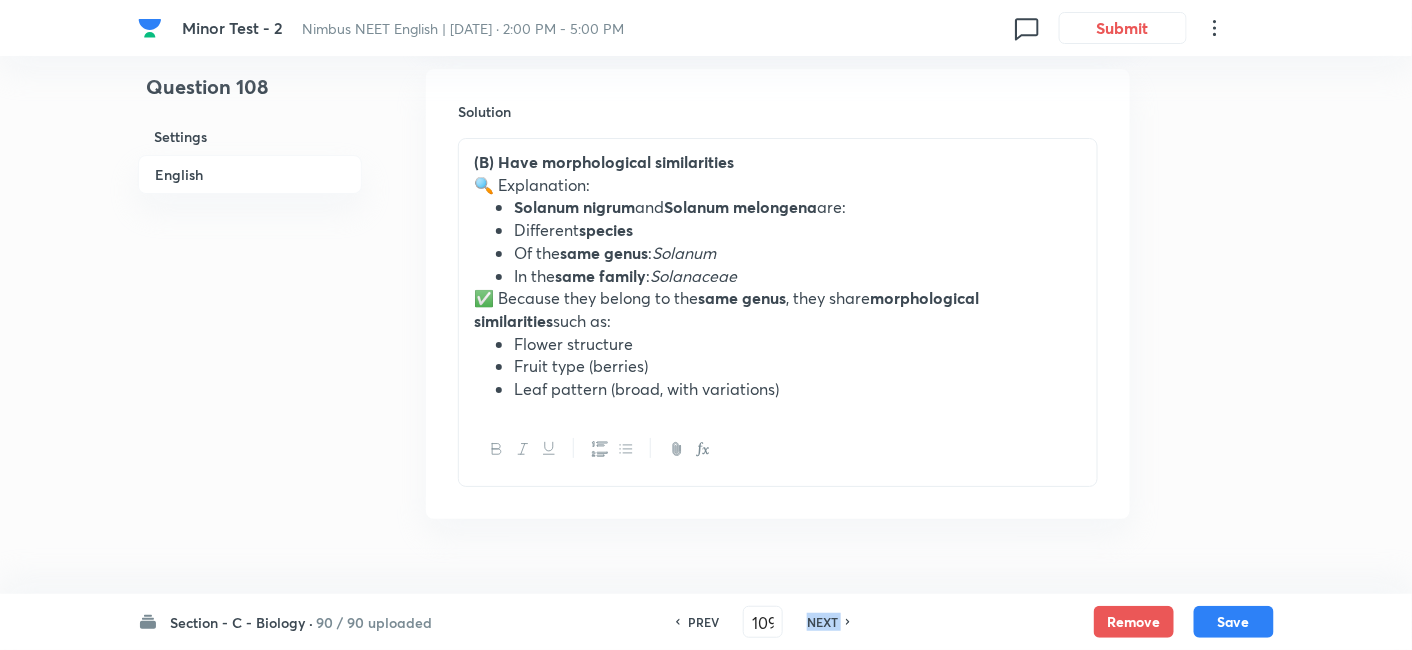 checkbox on "true" 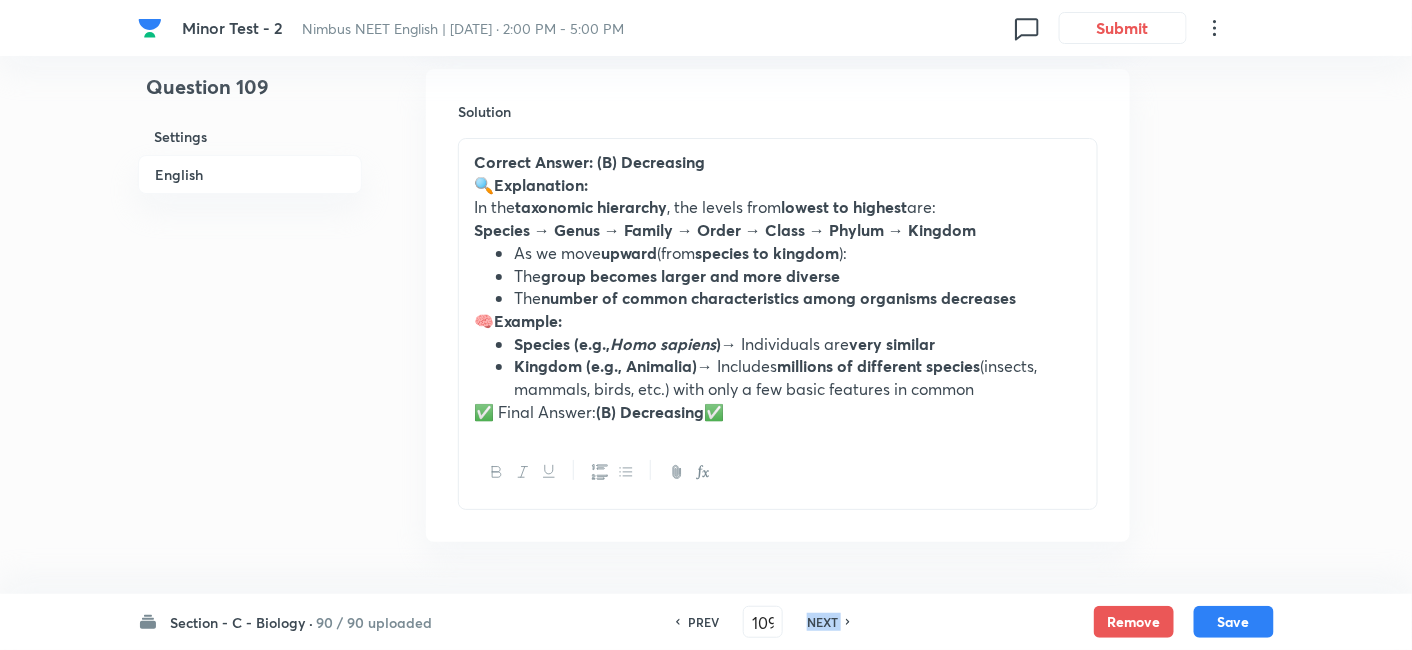 click on "NEXT" at bounding box center (822, 622) 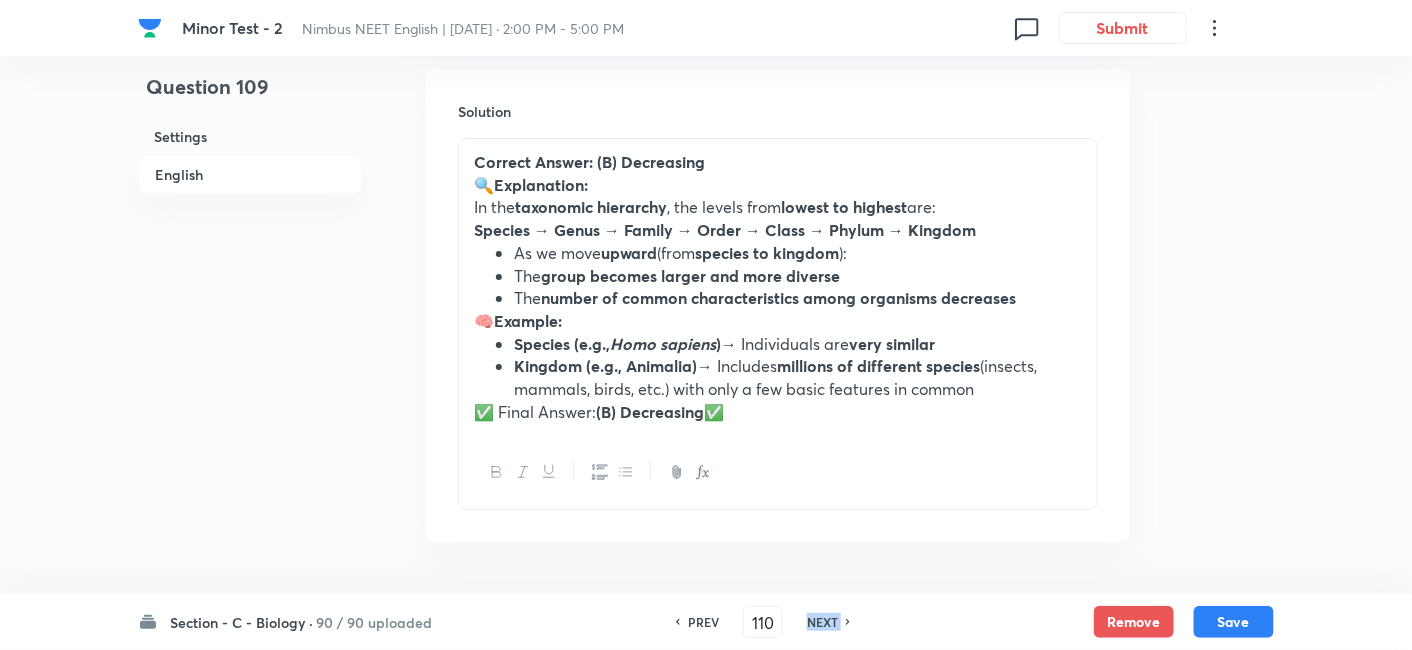 checkbox on "false" 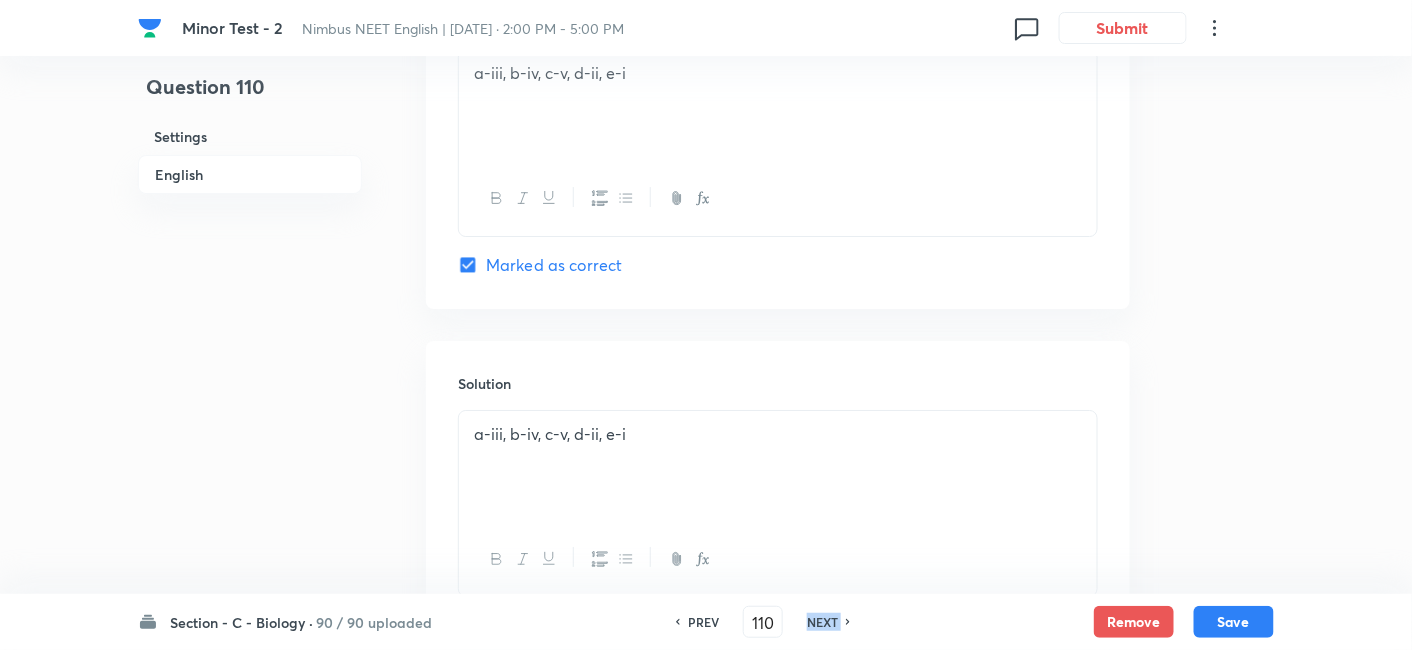 click on "NEXT" at bounding box center (822, 622) 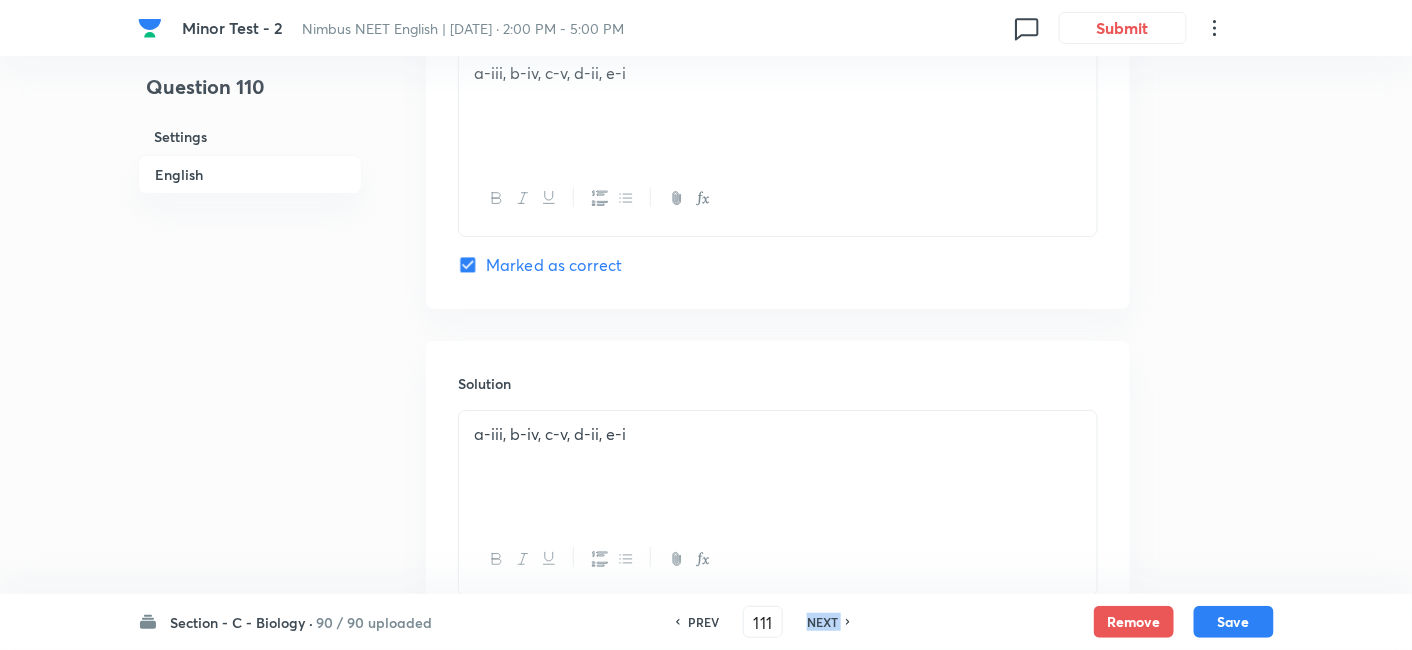 checkbox on "true" 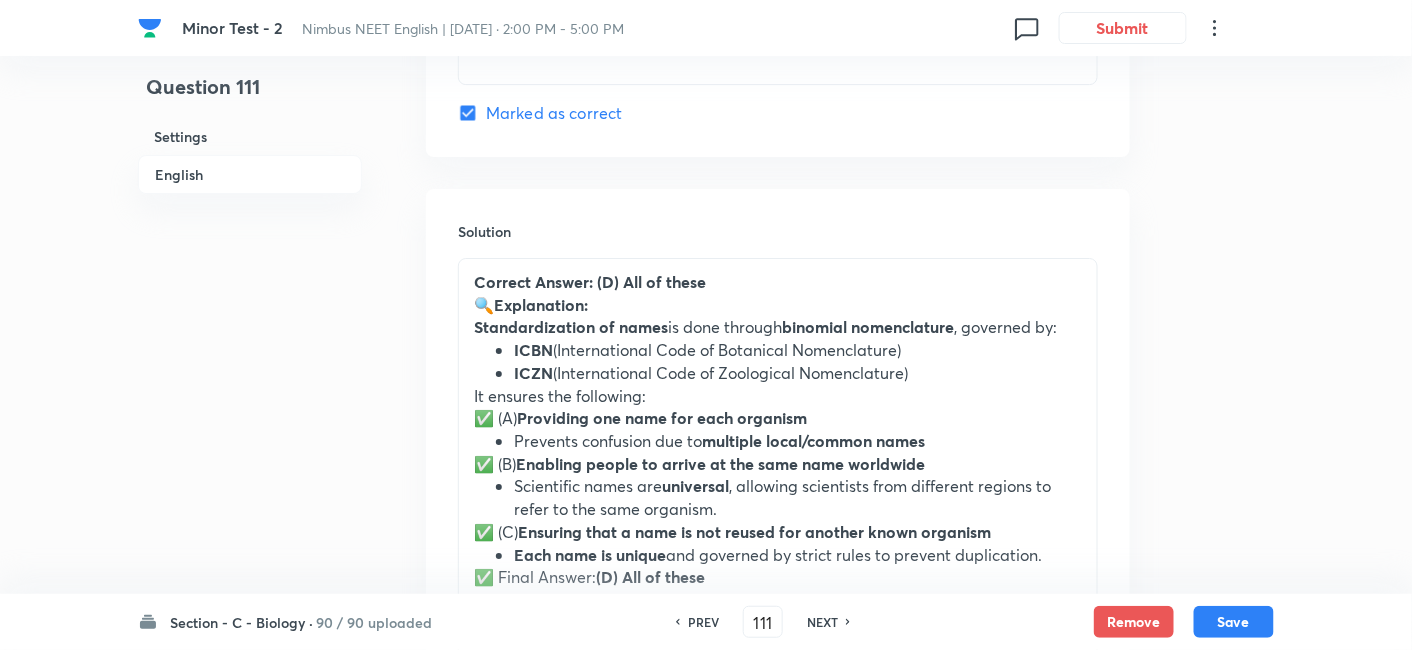 scroll, scrollTop: 2175, scrollLeft: 0, axis: vertical 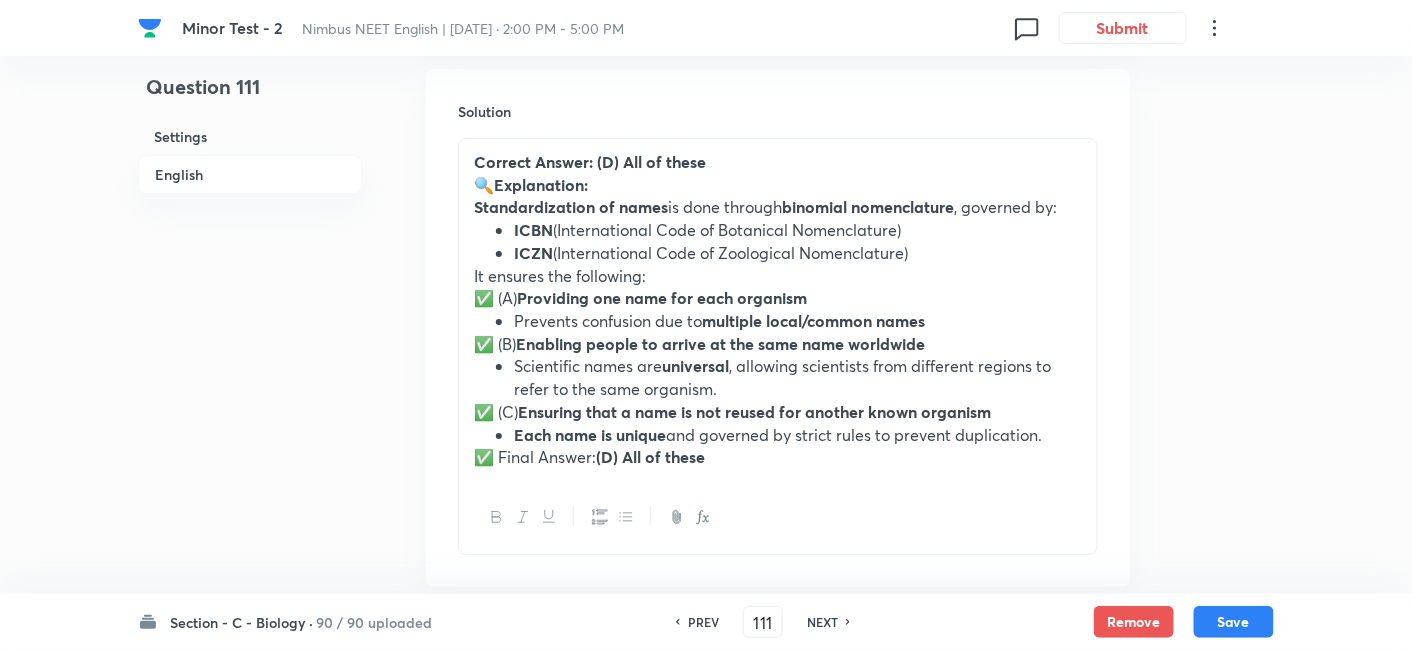 click on "NEXT" at bounding box center [822, 622] 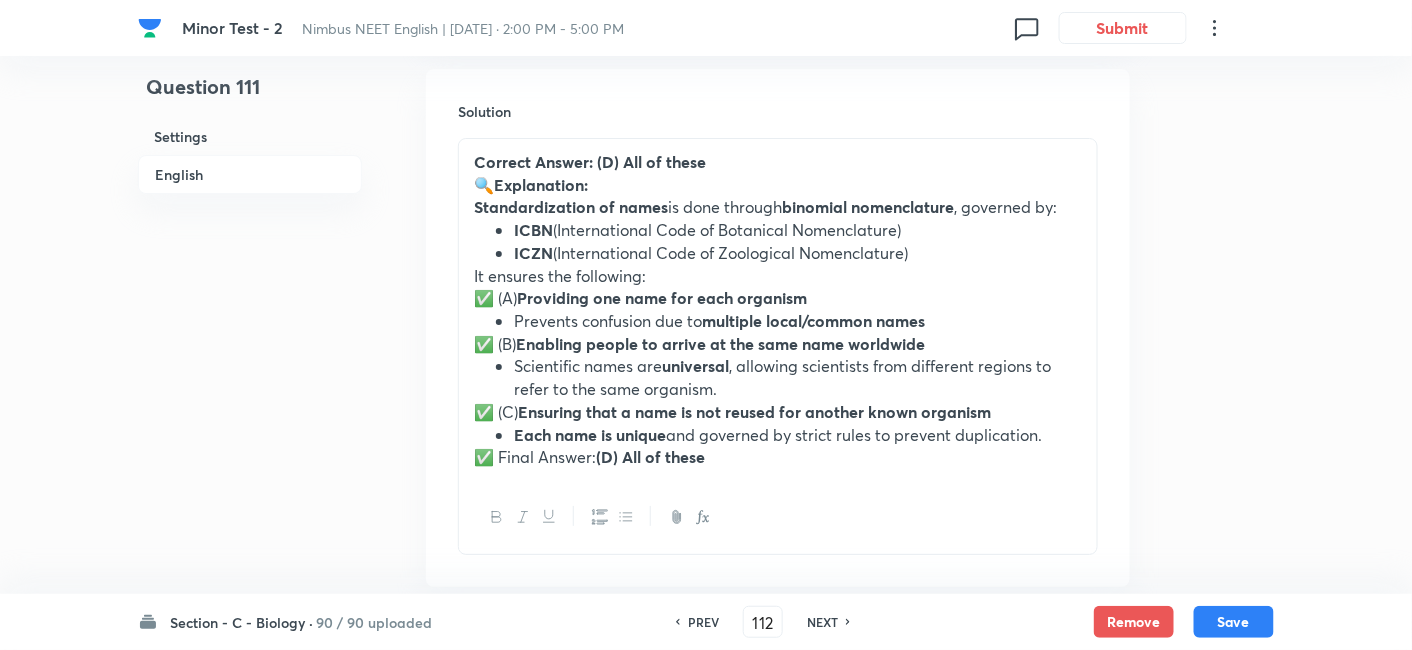 checkbox on "true" 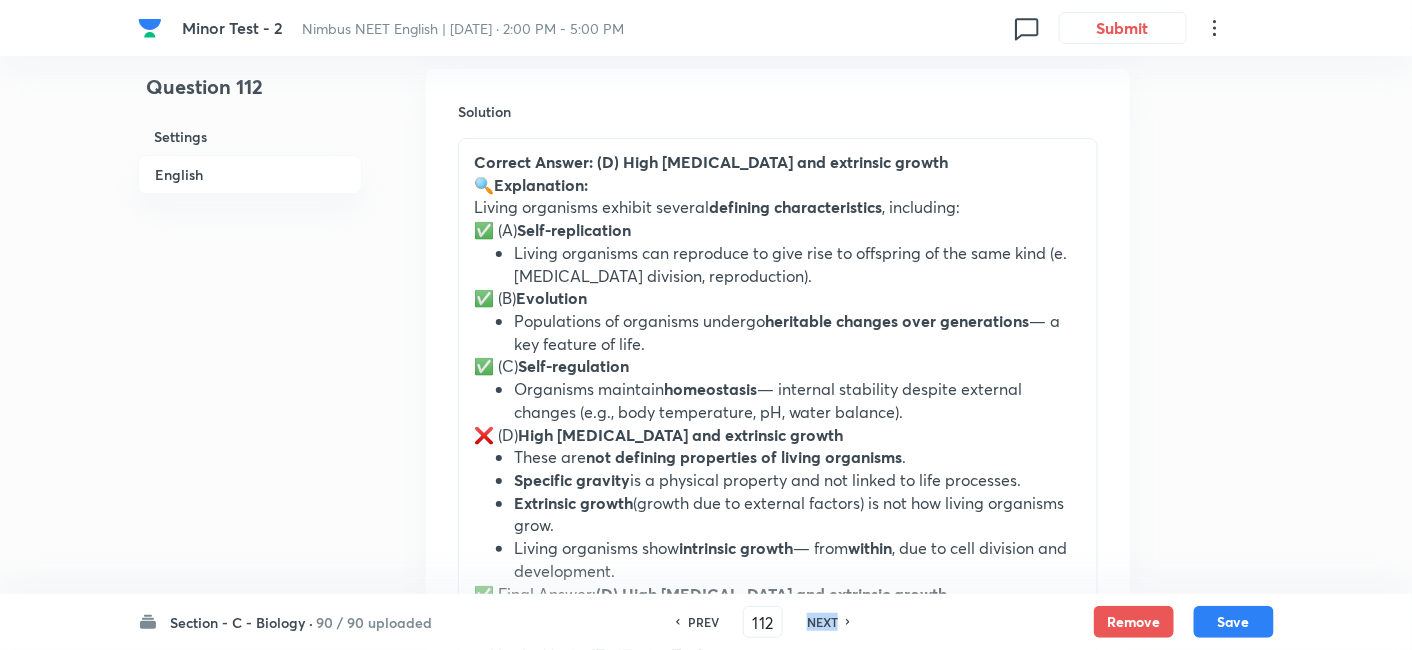 click on "NEXT" at bounding box center [822, 622] 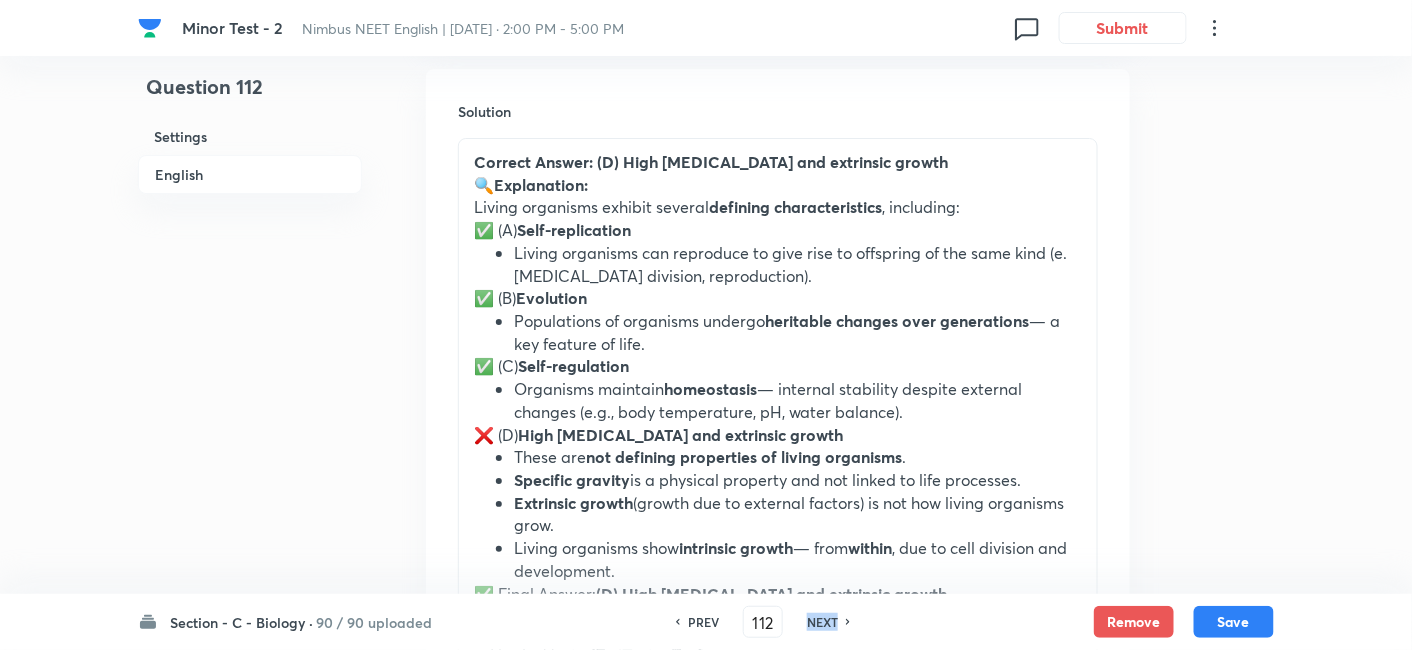 type on "113" 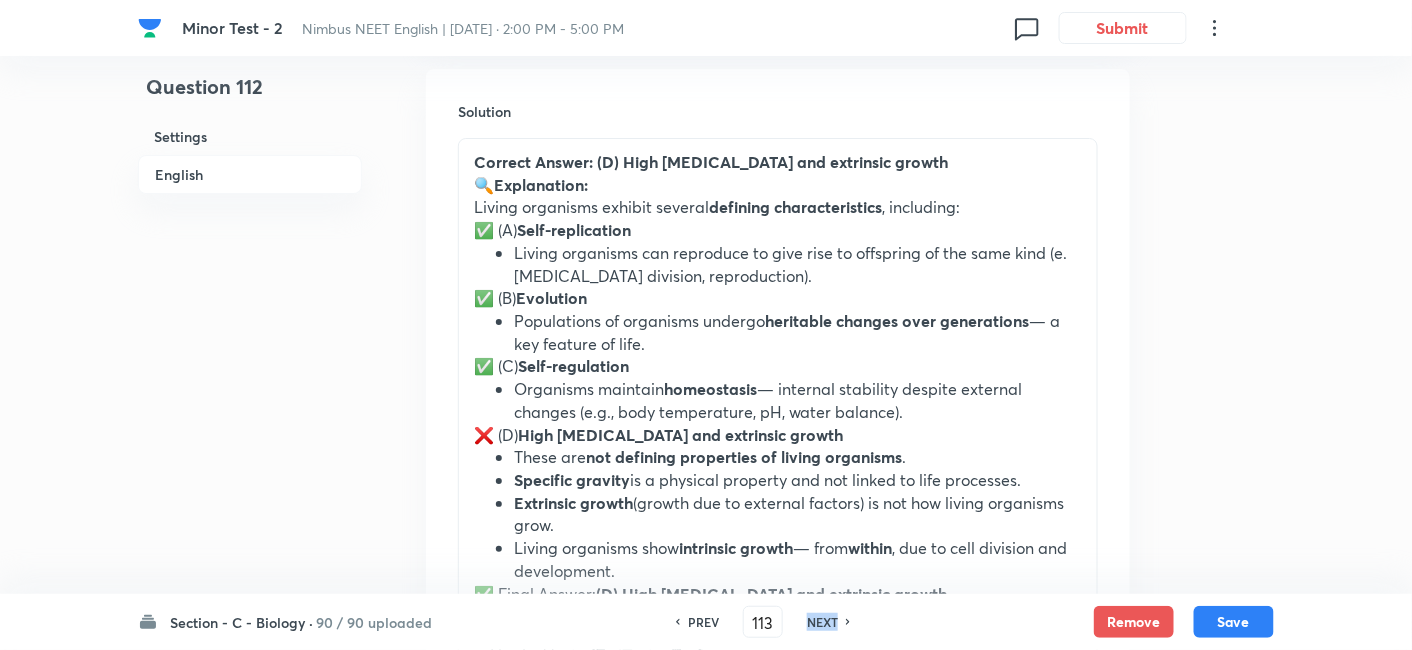 checkbox on "true" 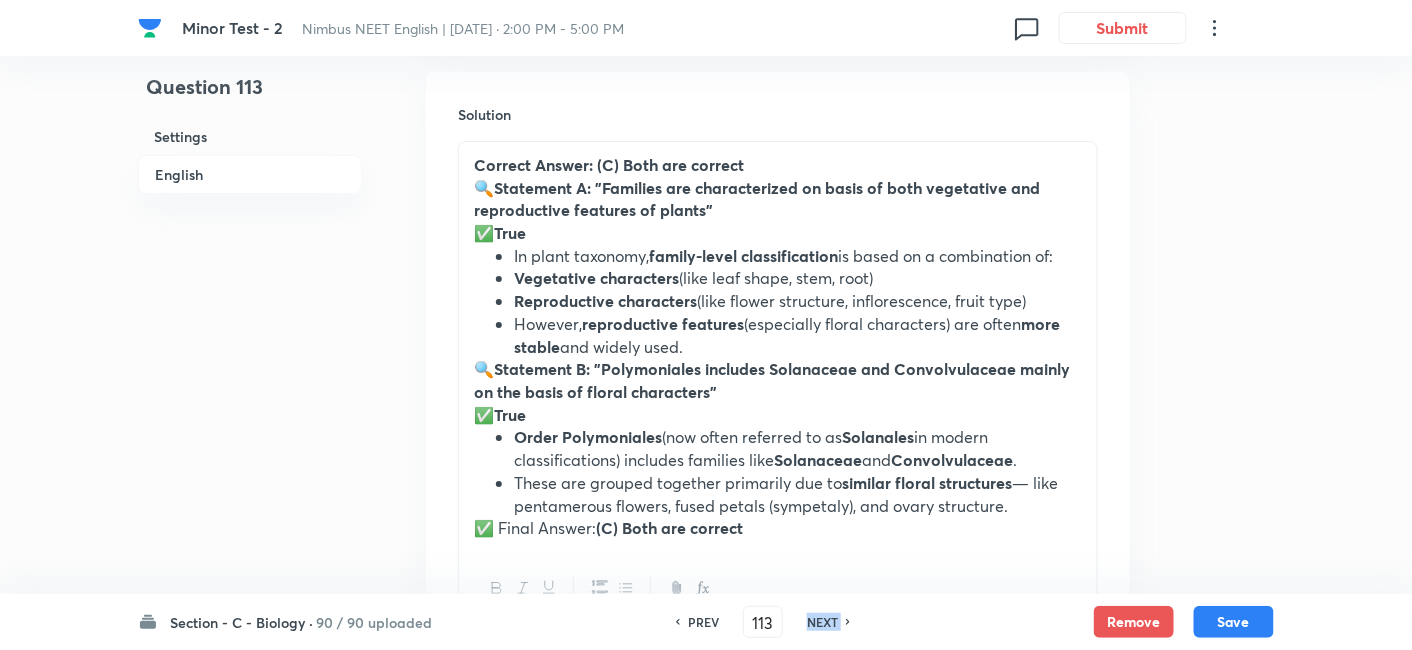 click on "NEXT" at bounding box center [822, 622] 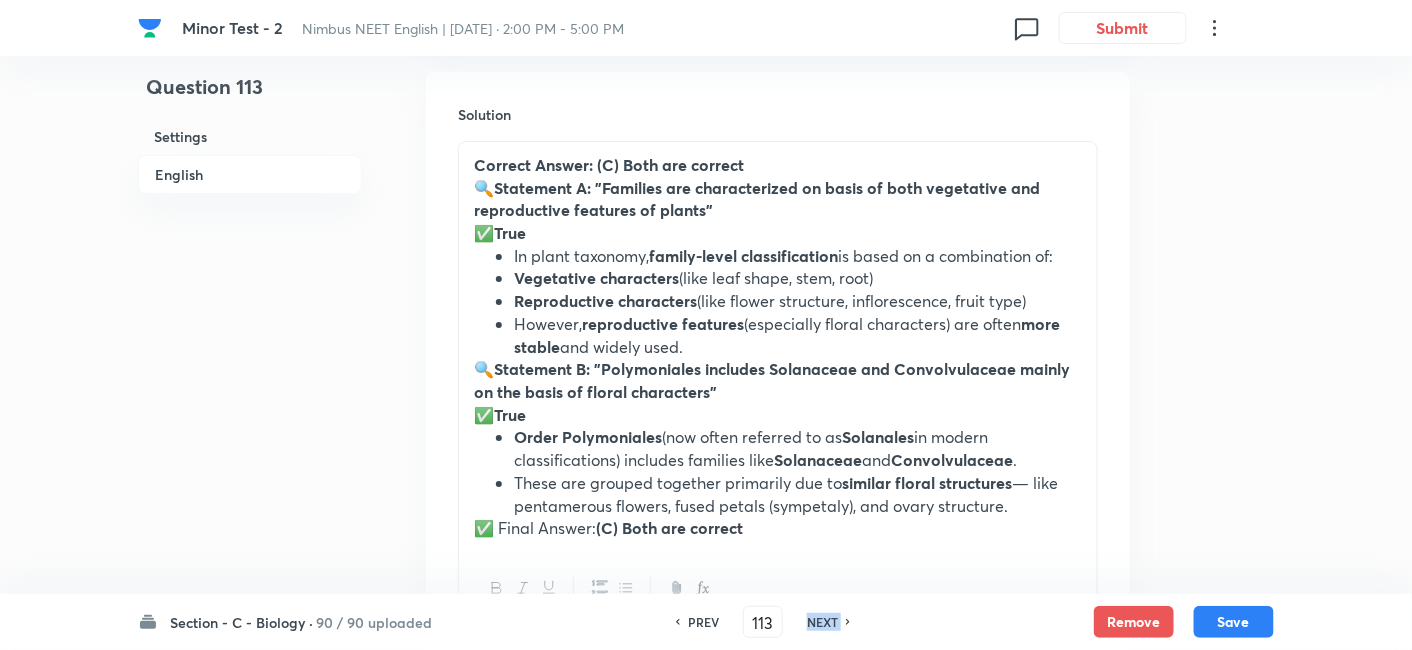 type on "114" 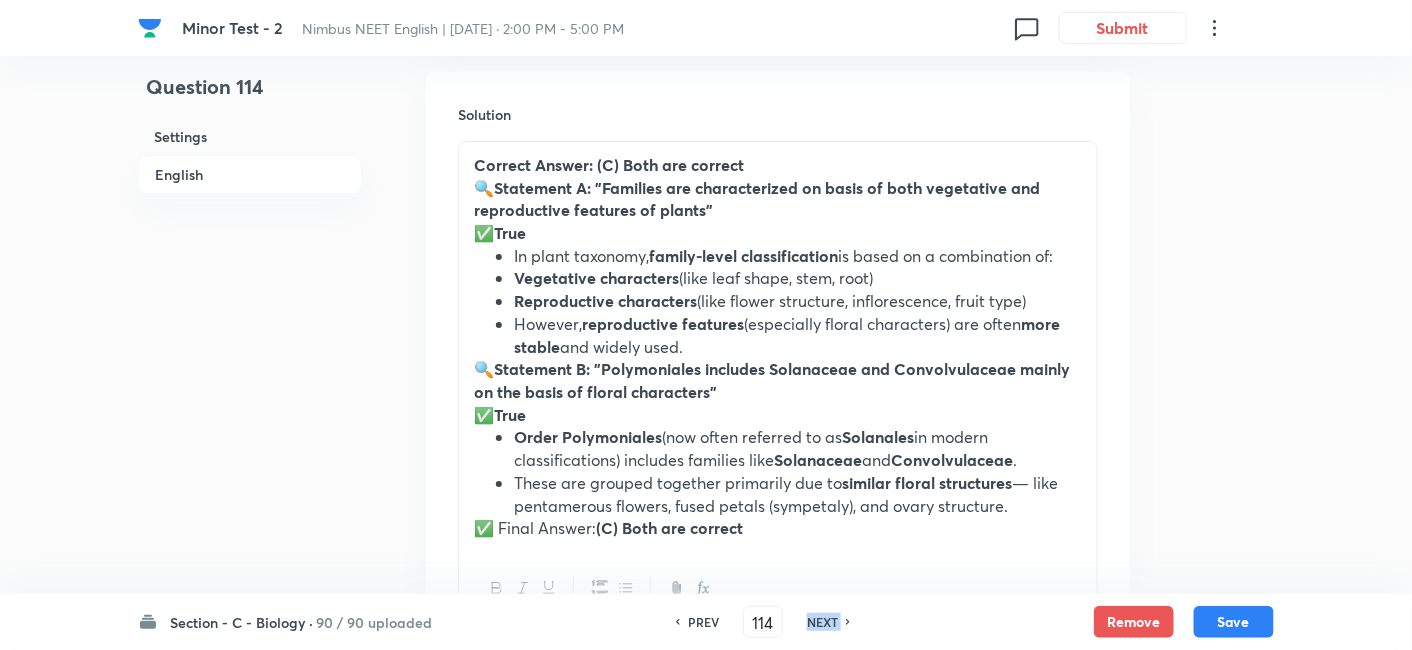 checkbox on "true" 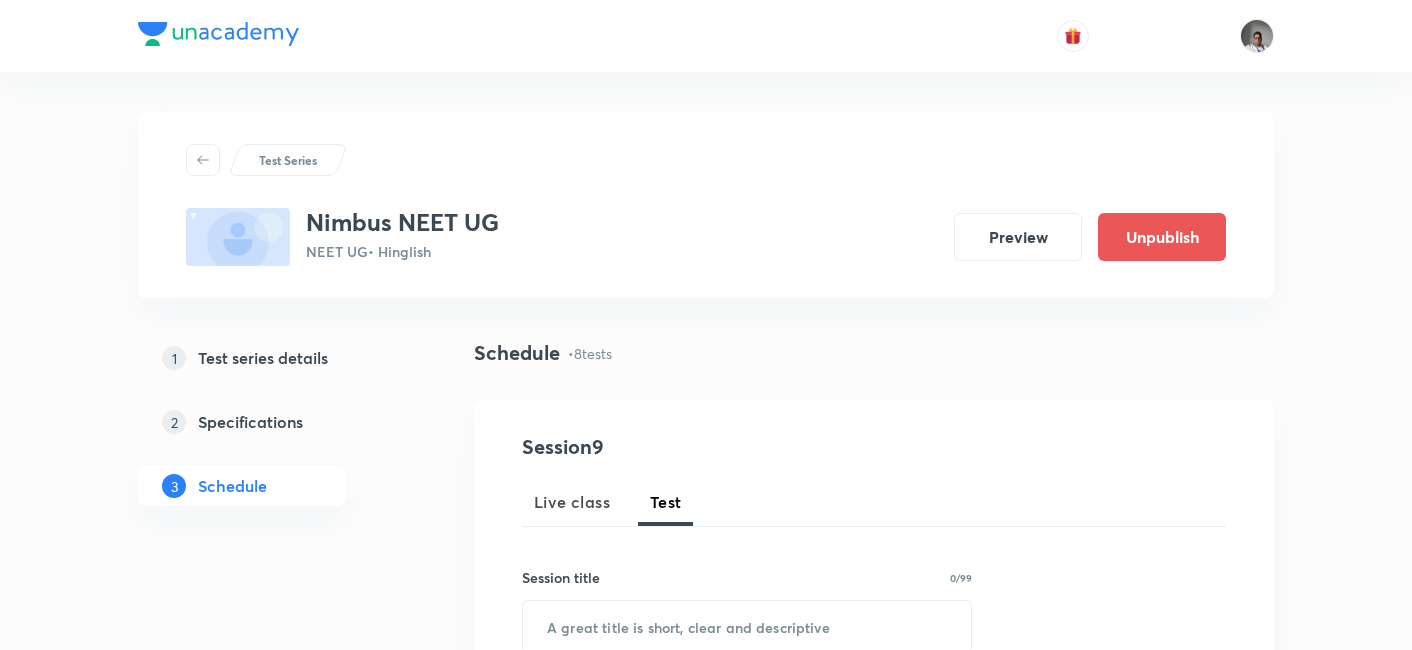 scroll, scrollTop: 0, scrollLeft: 0, axis: both 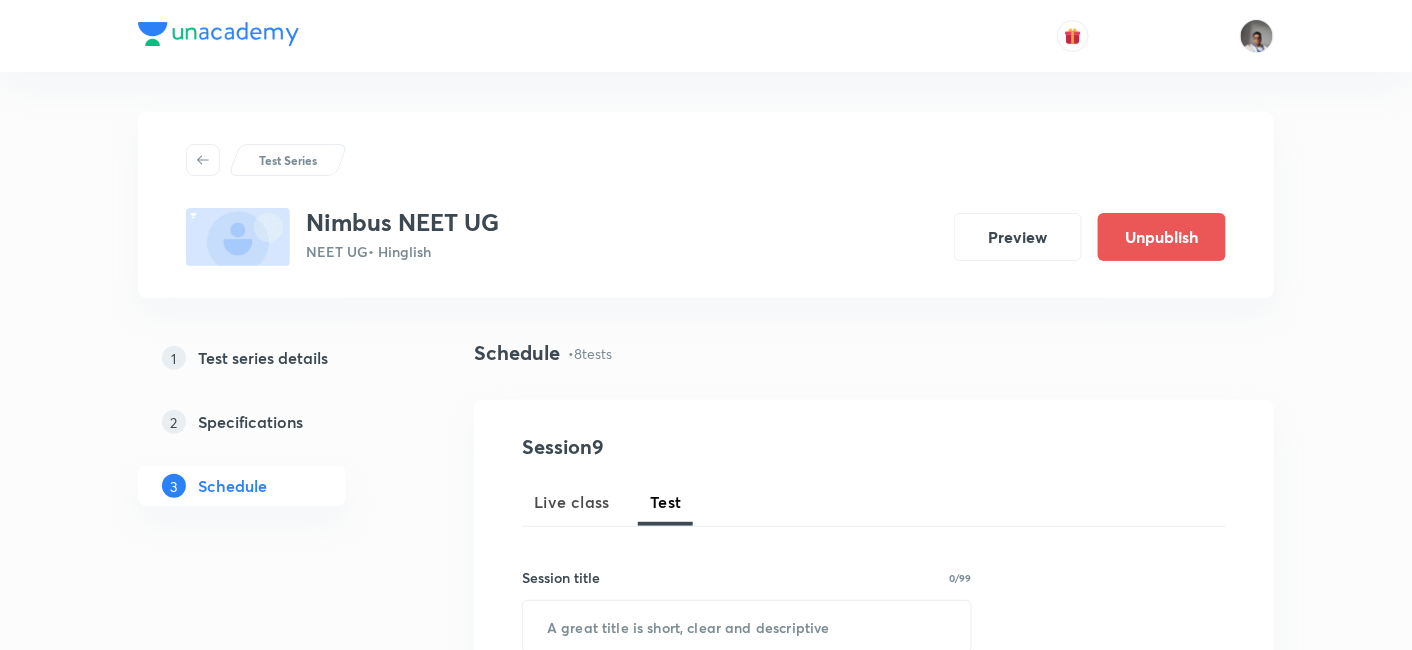 type 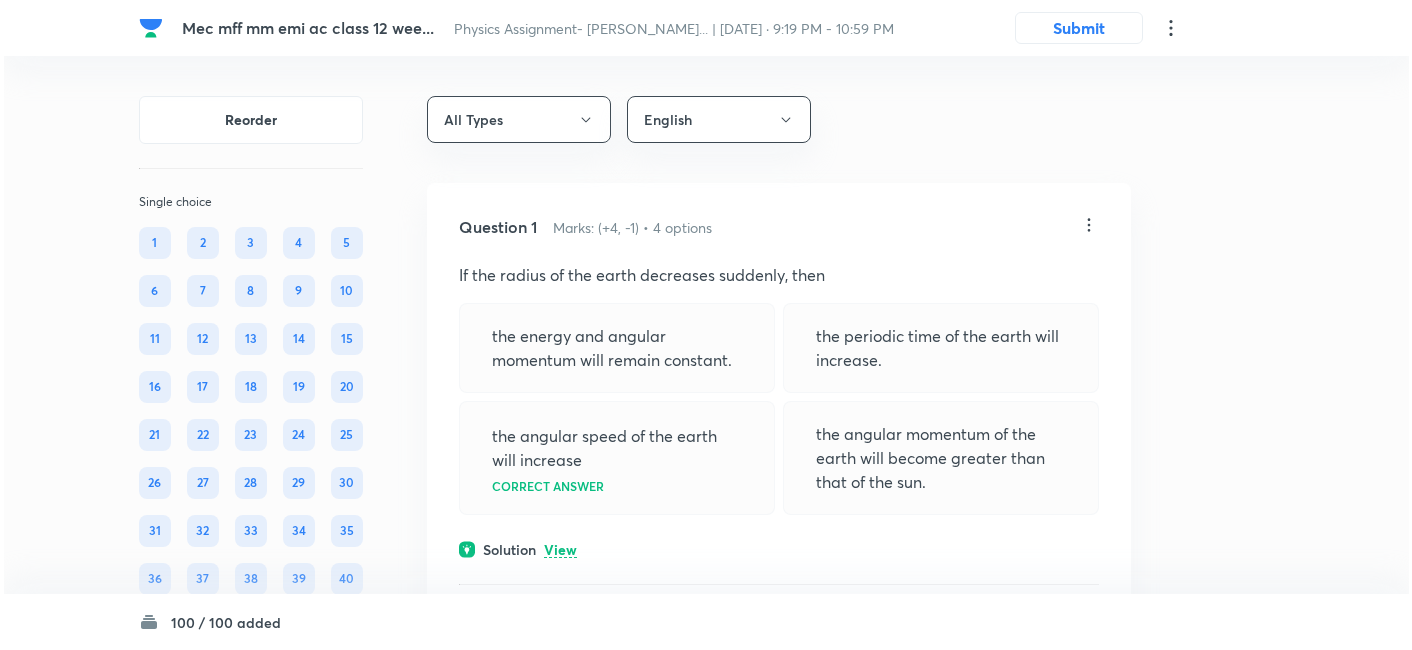 scroll, scrollTop: 0, scrollLeft: 0, axis: both 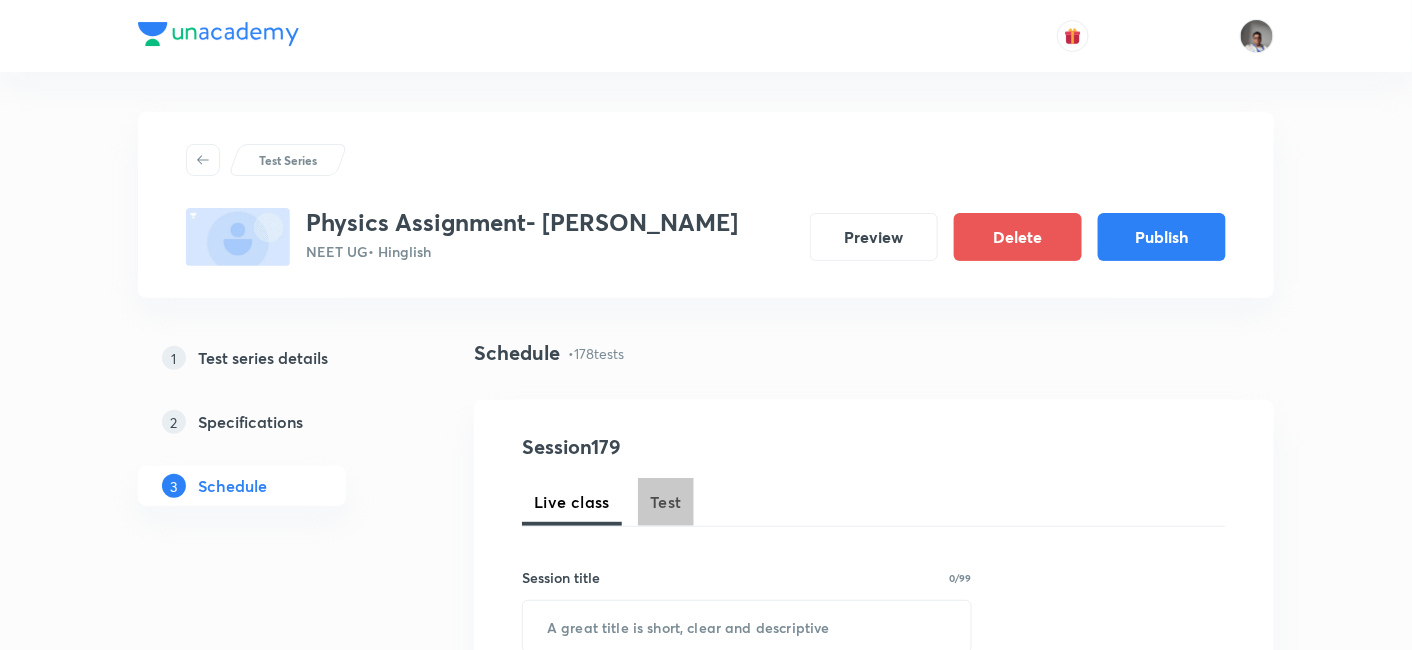 click on "Test" at bounding box center (666, 502) 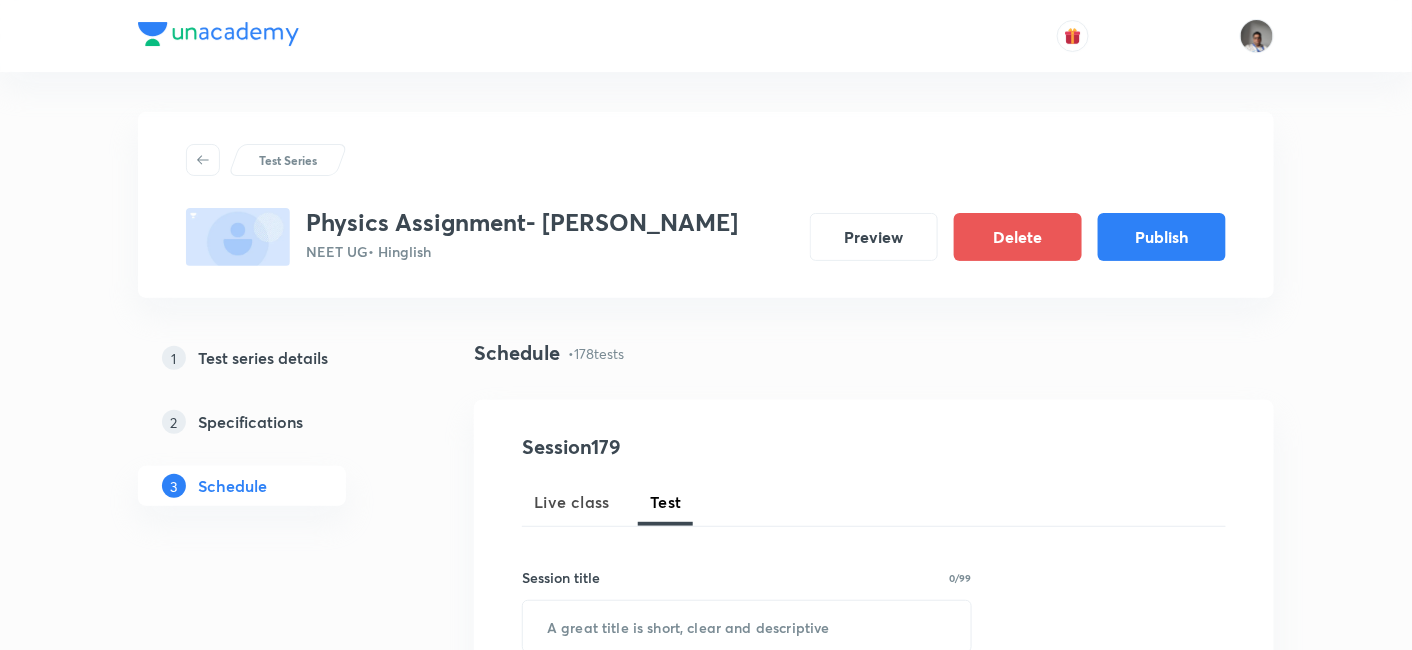 type 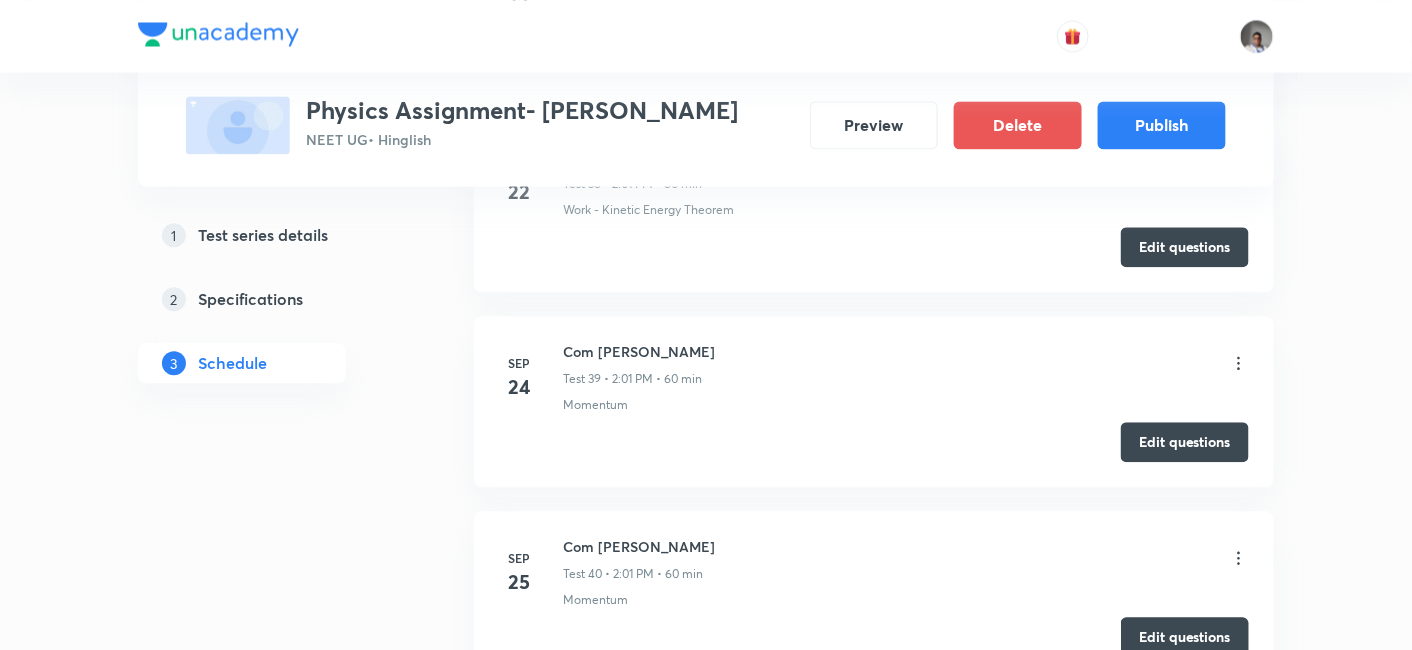 scroll, scrollTop: 8445, scrollLeft: 0, axis: vertical 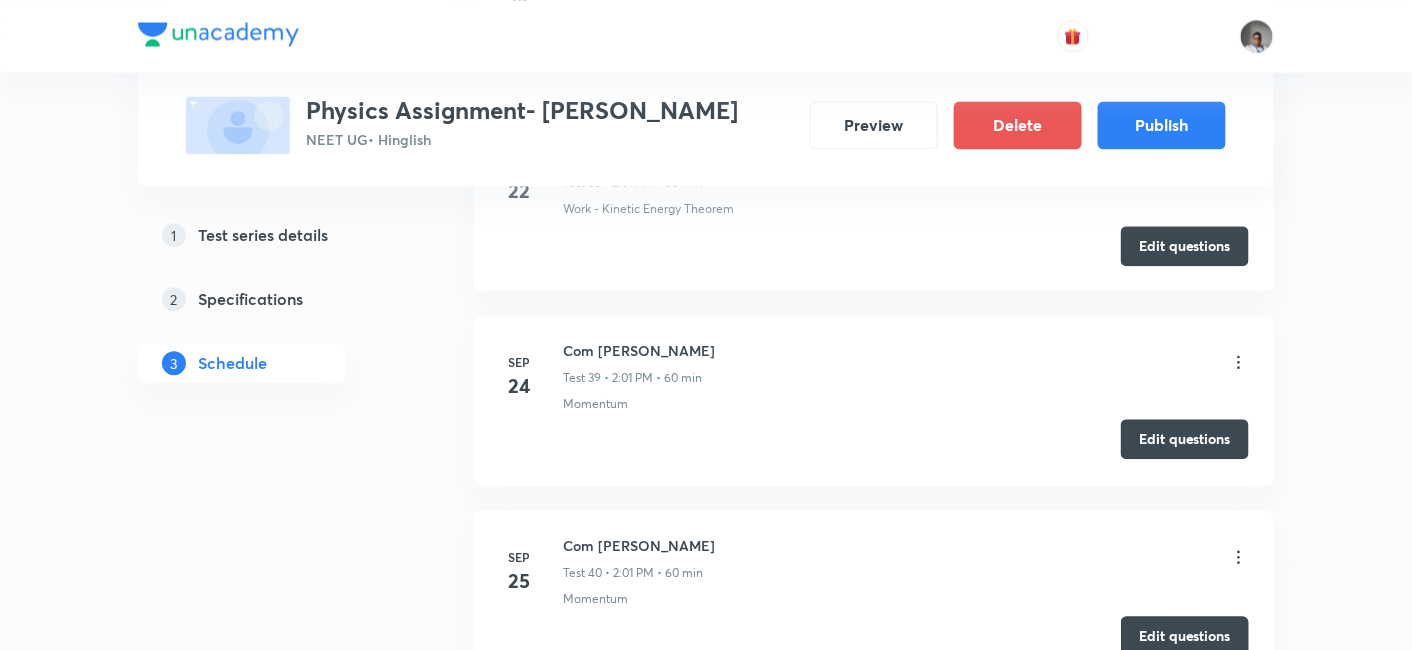 click on "Edit questions" at bounding box center [874, 441] 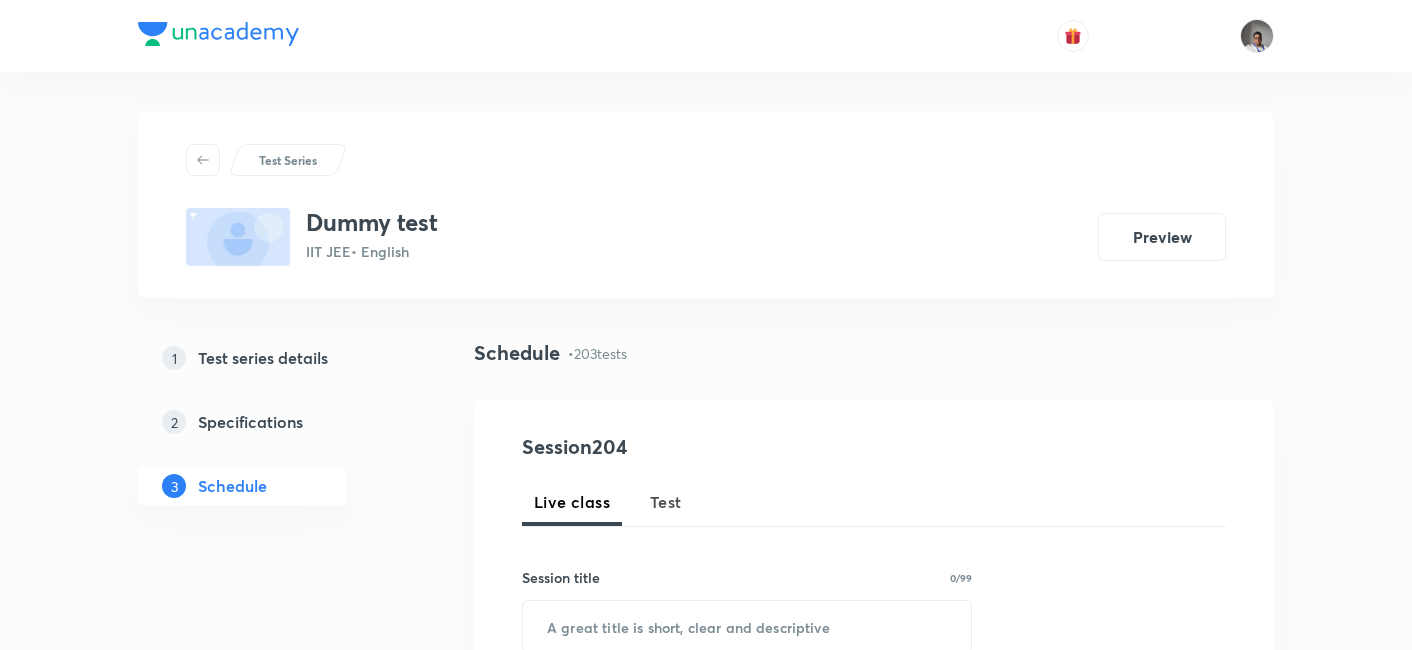scroll, scrollTop: 0, scrollLeft: 0, axis: both 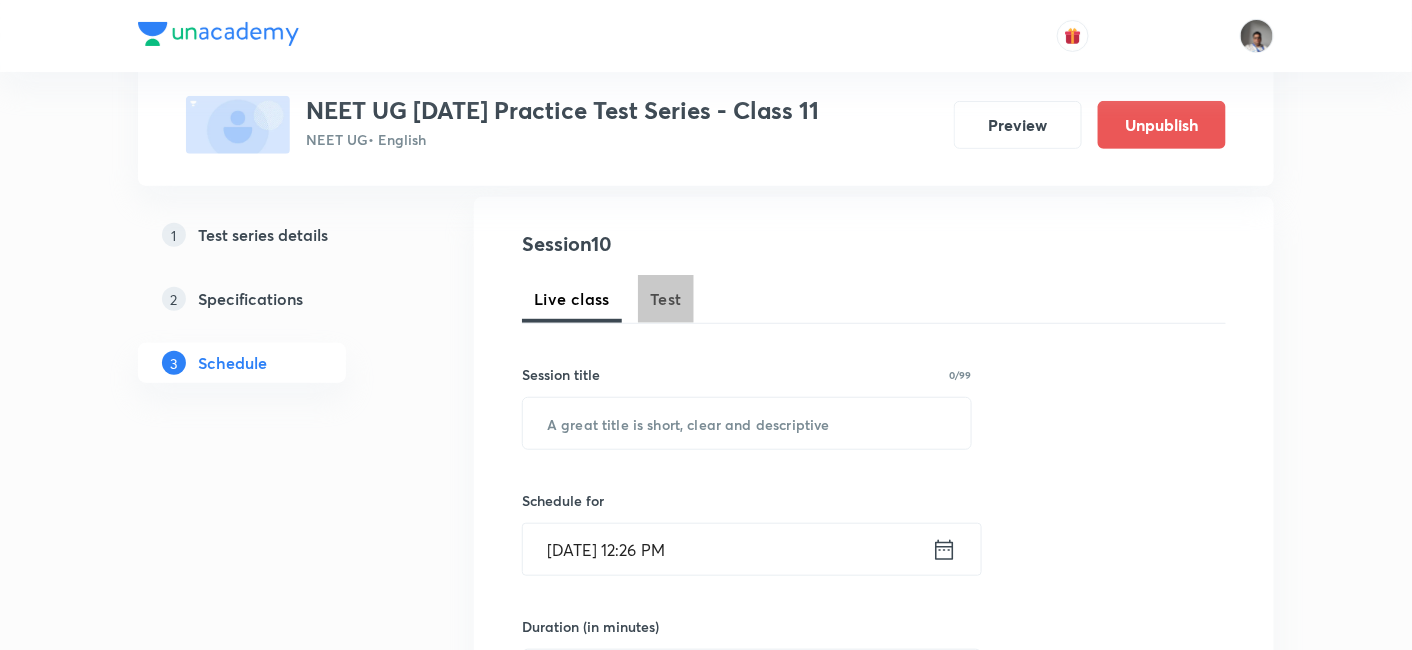 click on "Test" at bounding box center [666, 299] 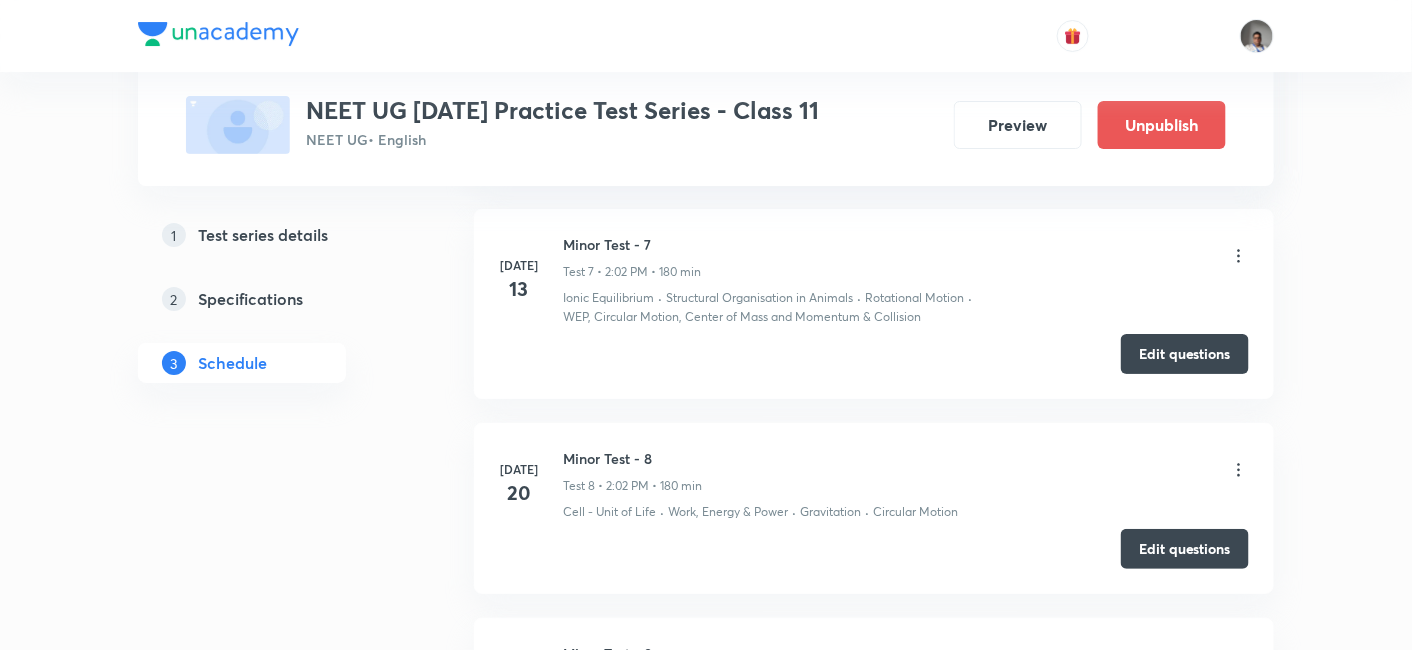 scroll, scrollTop: 2270, scrollLeft: 0, axis: vertical 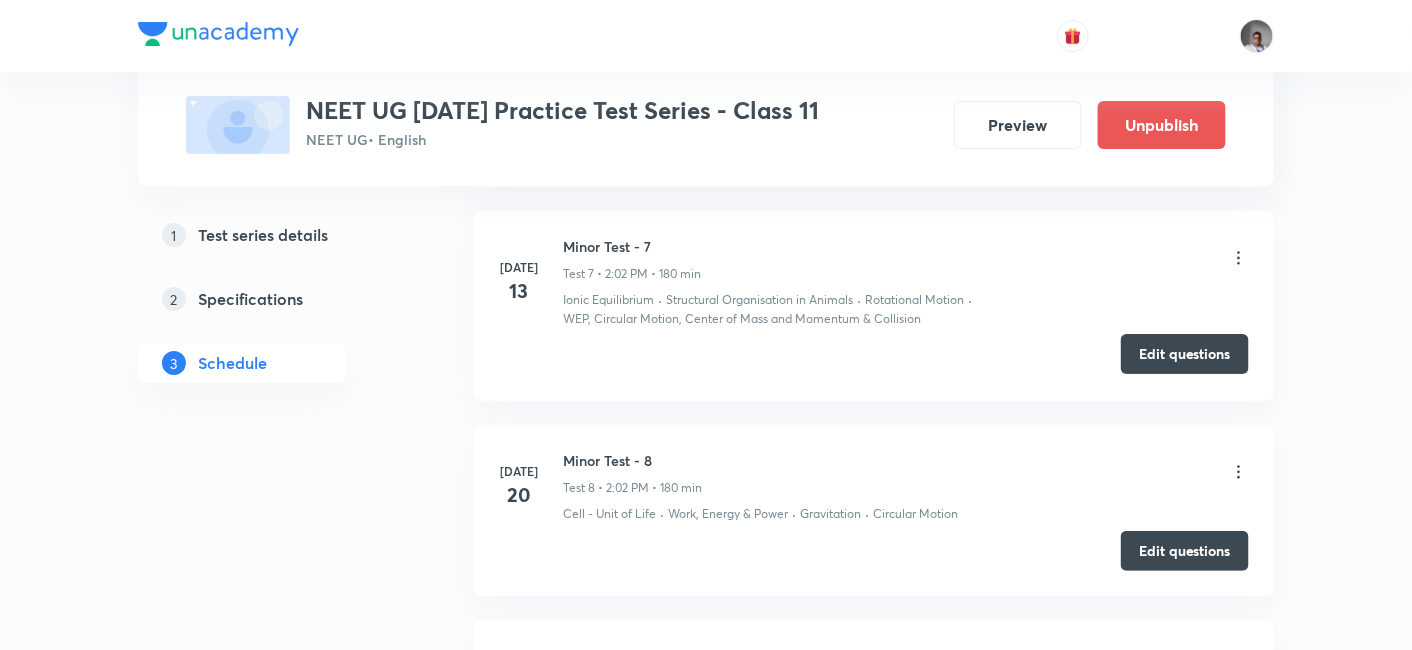 click on "Edit questions" at bounding box center [1185, 354] 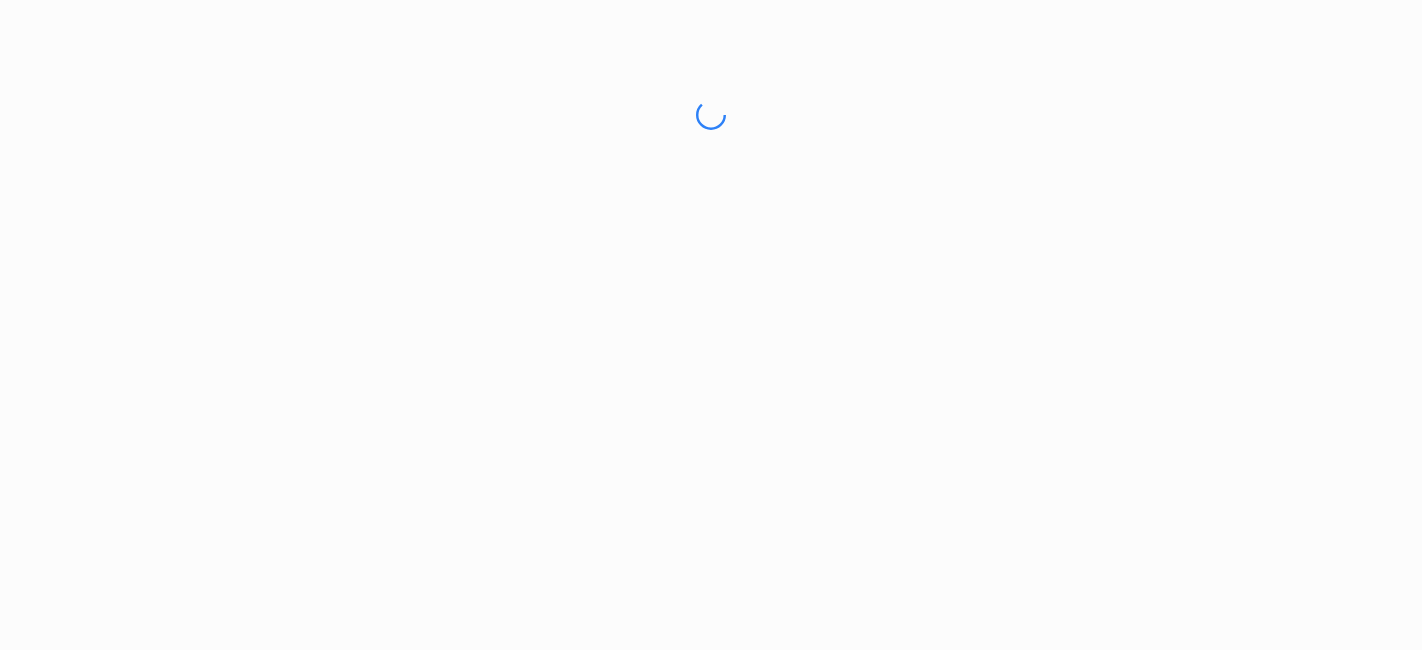 scroll, scrollTop: 0, scrollLeft: 0, axis: both 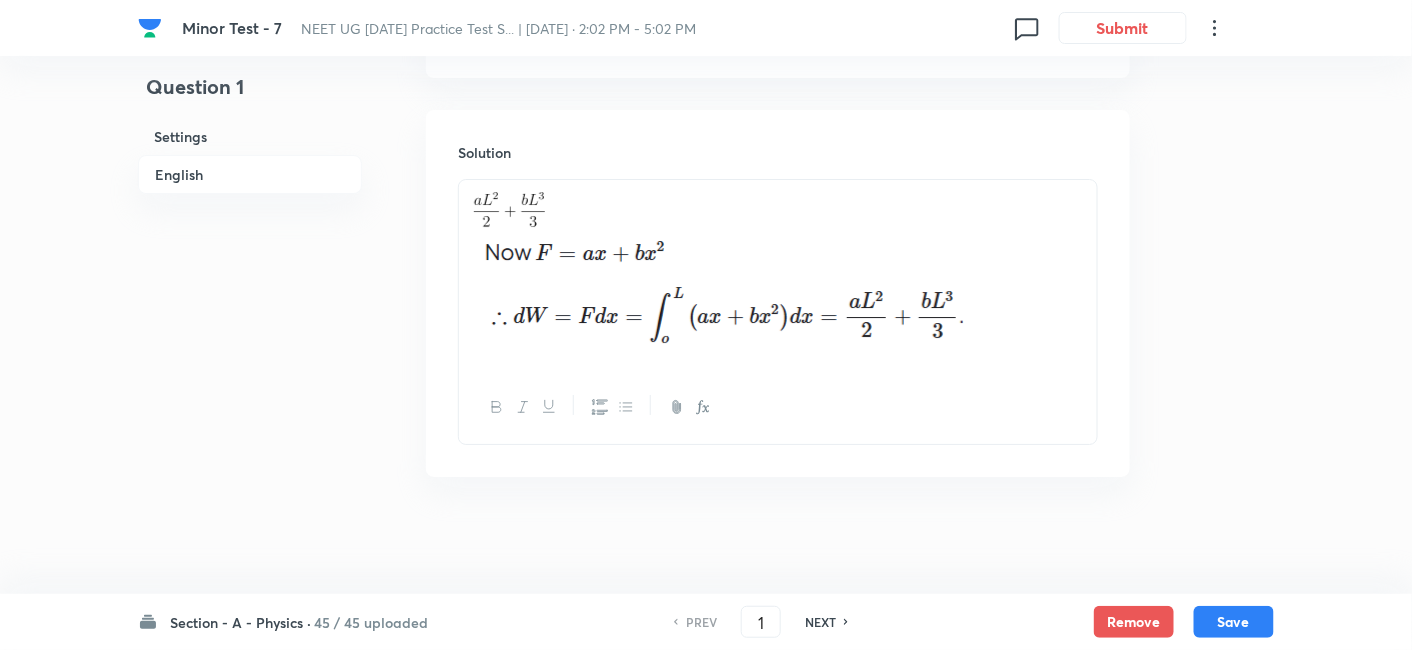 click on "NEXT" at bounding box center (820, 622) 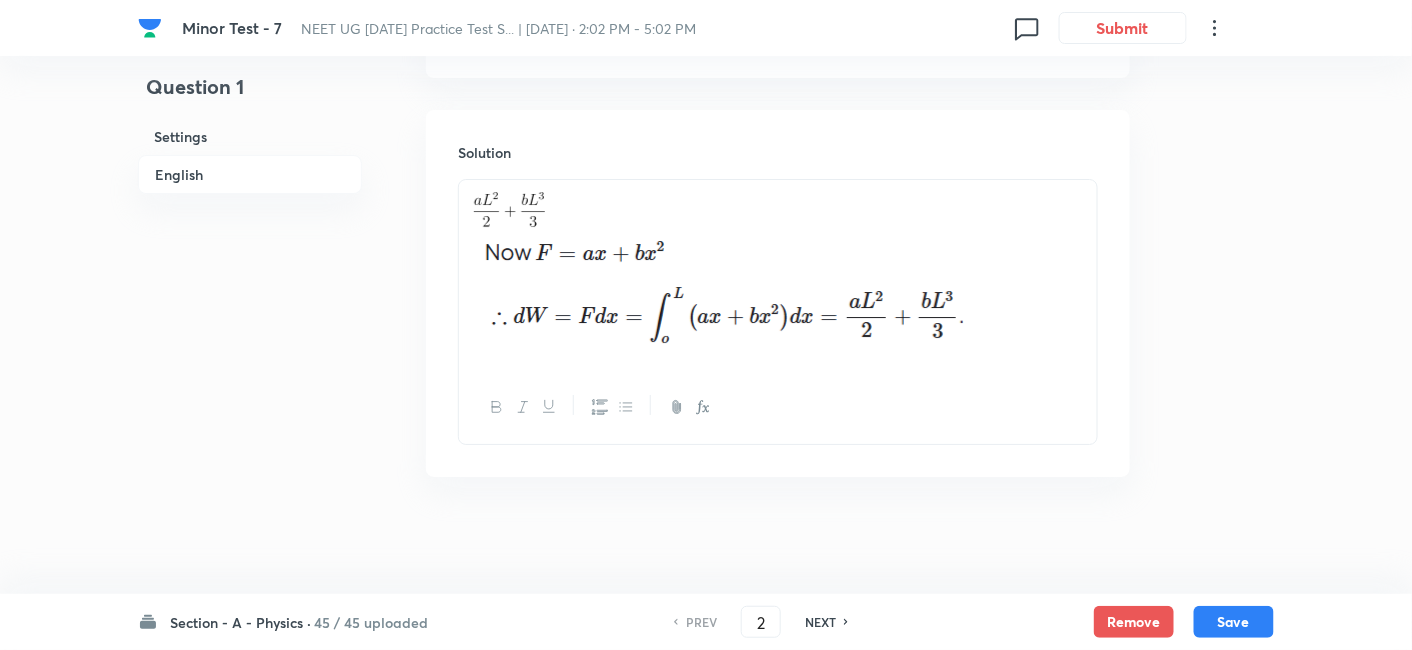 checkbox on "false" 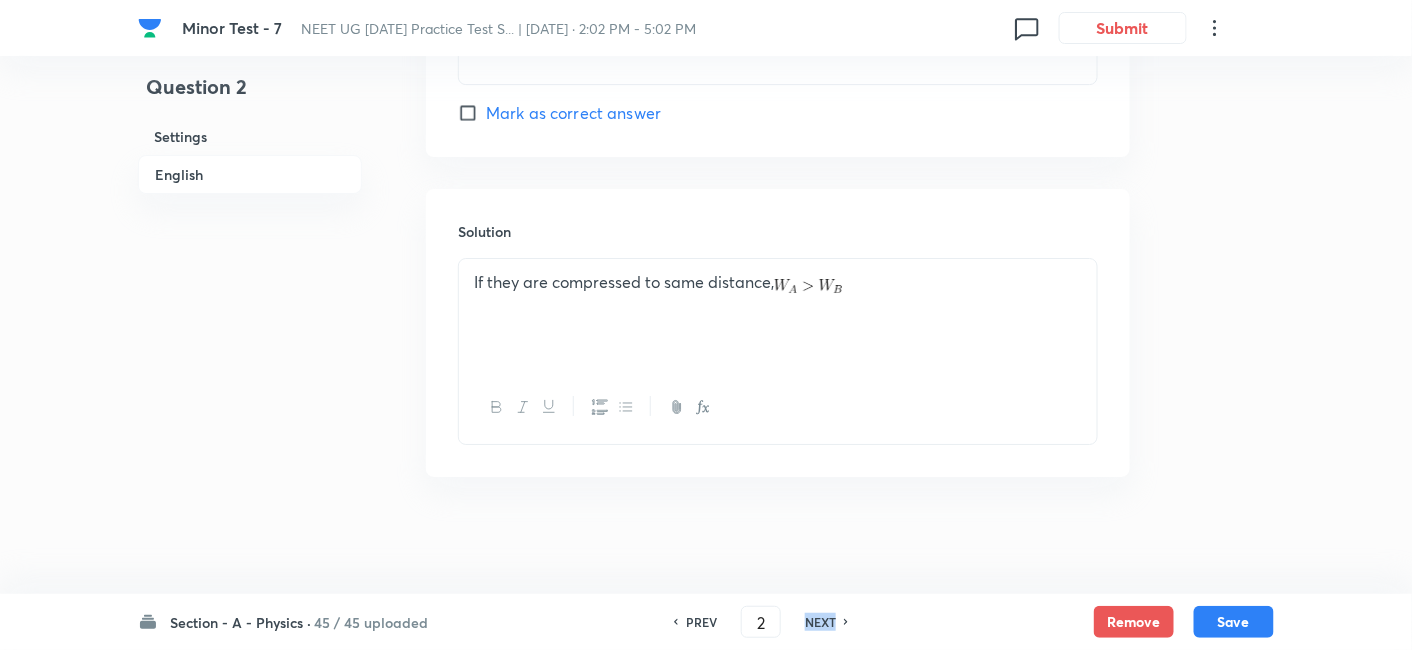 click on "NEXT" at bounding box center (820, 622) 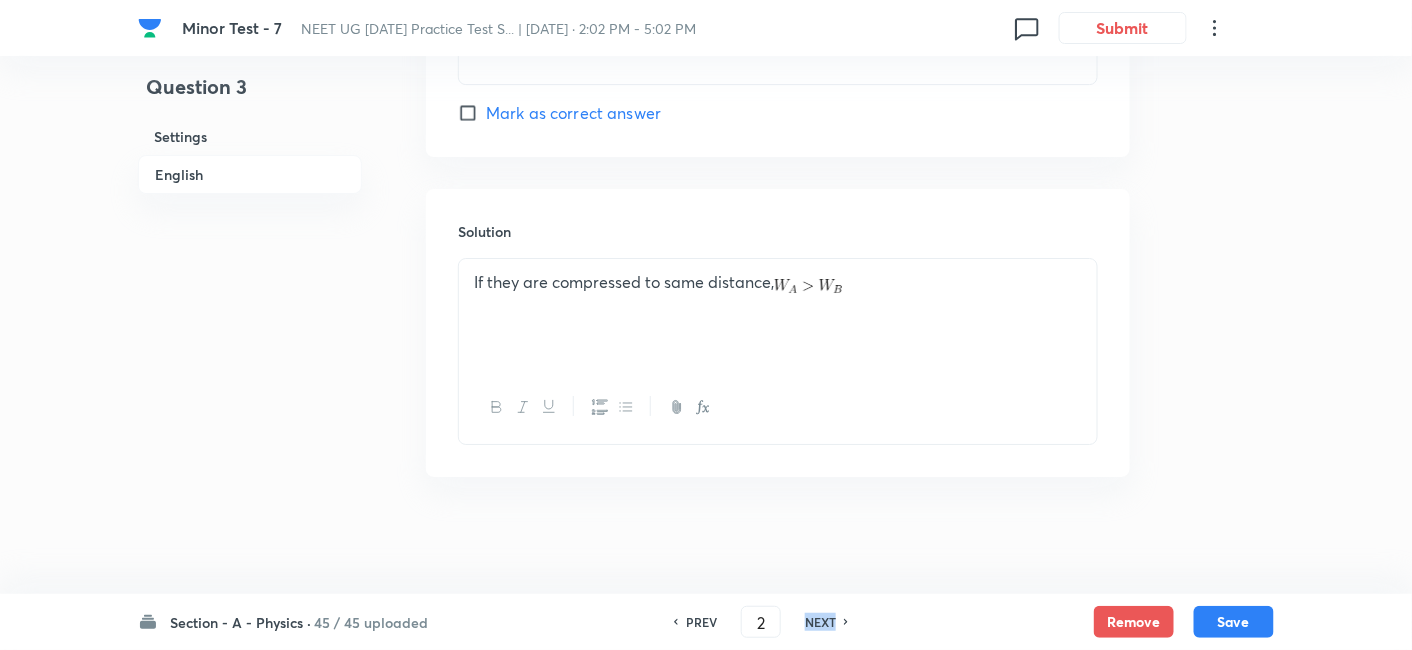 type on "3" 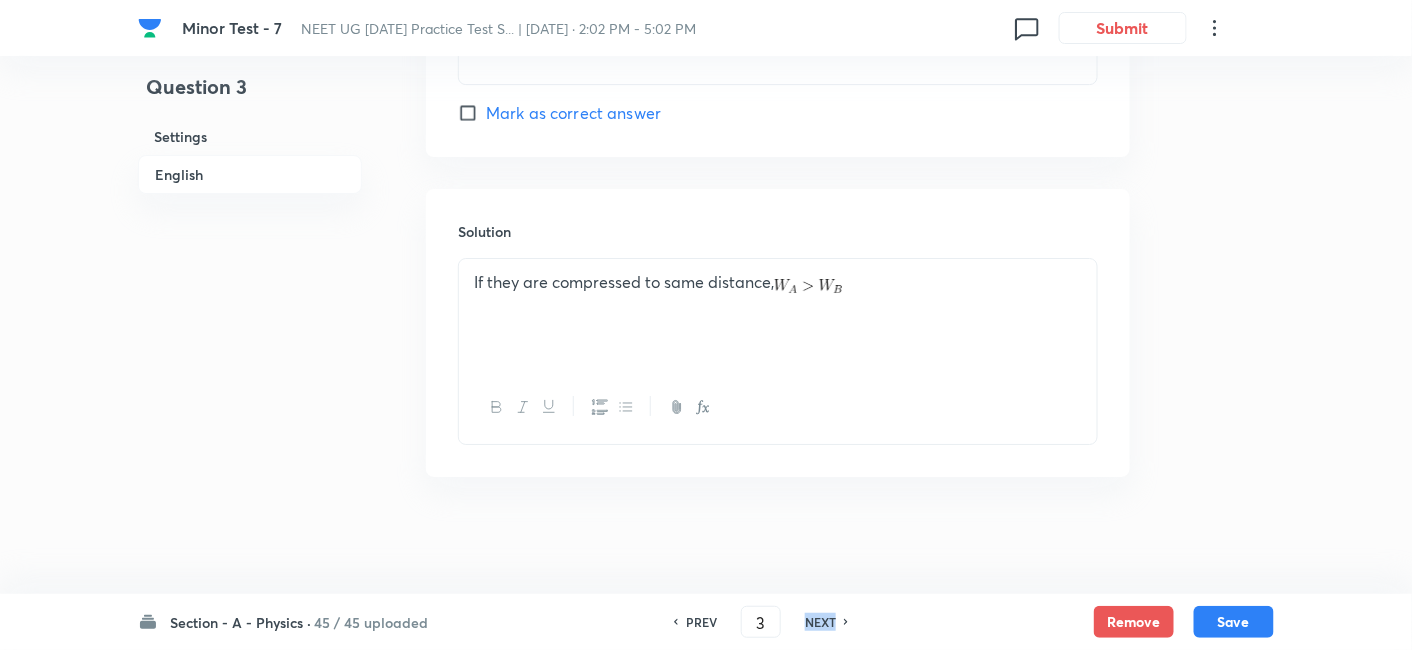 checkbox on "true" 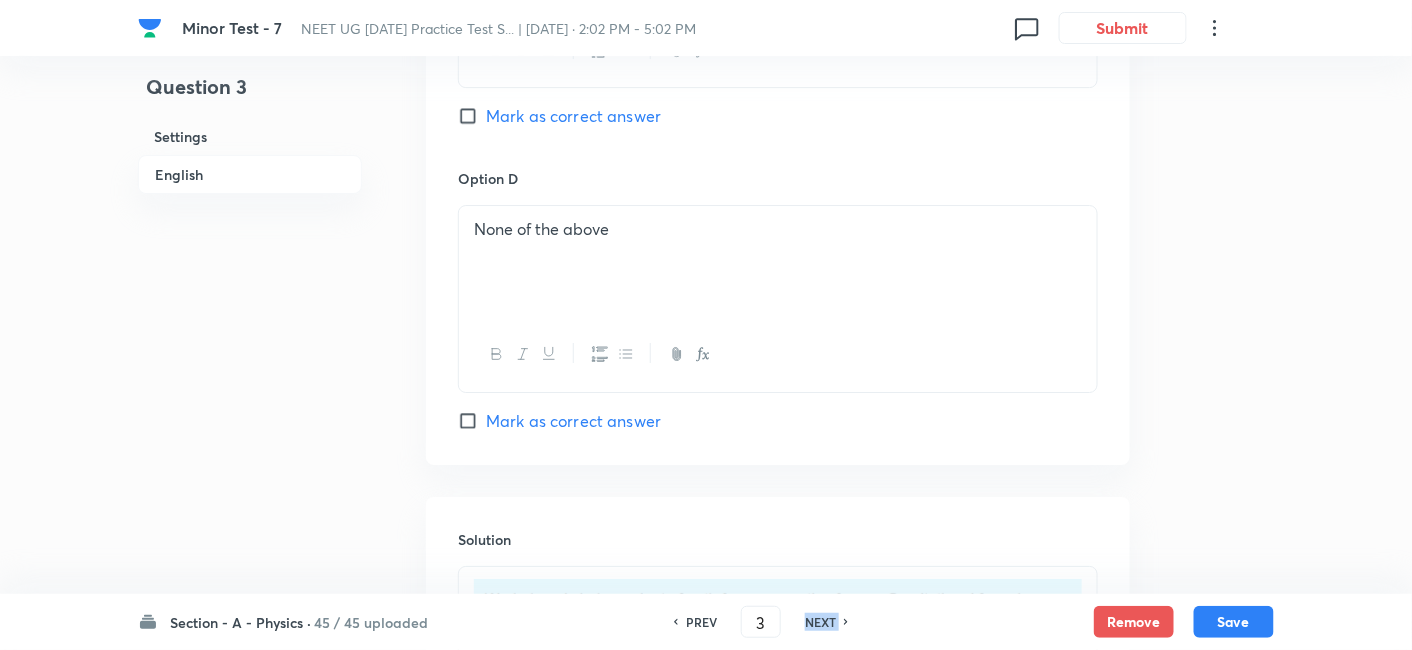 click on "NEXT" at bounding box center [820, 622] 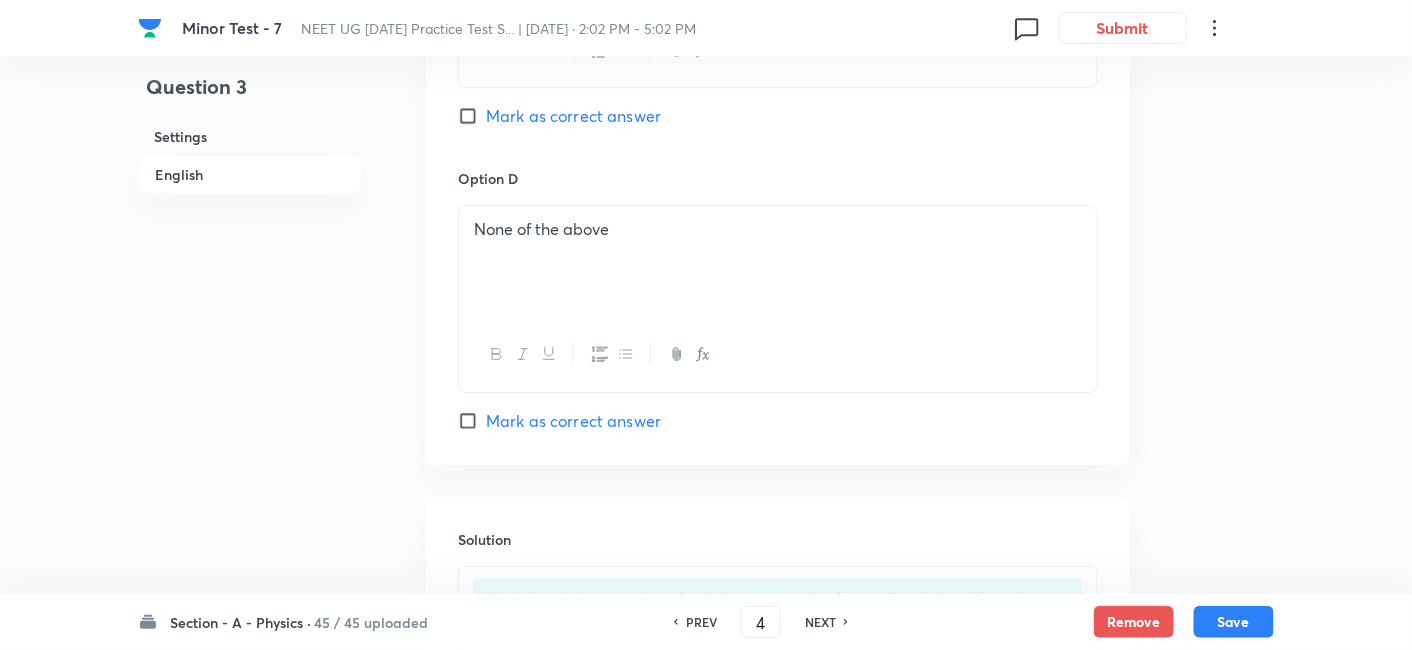 checkbox on "true" 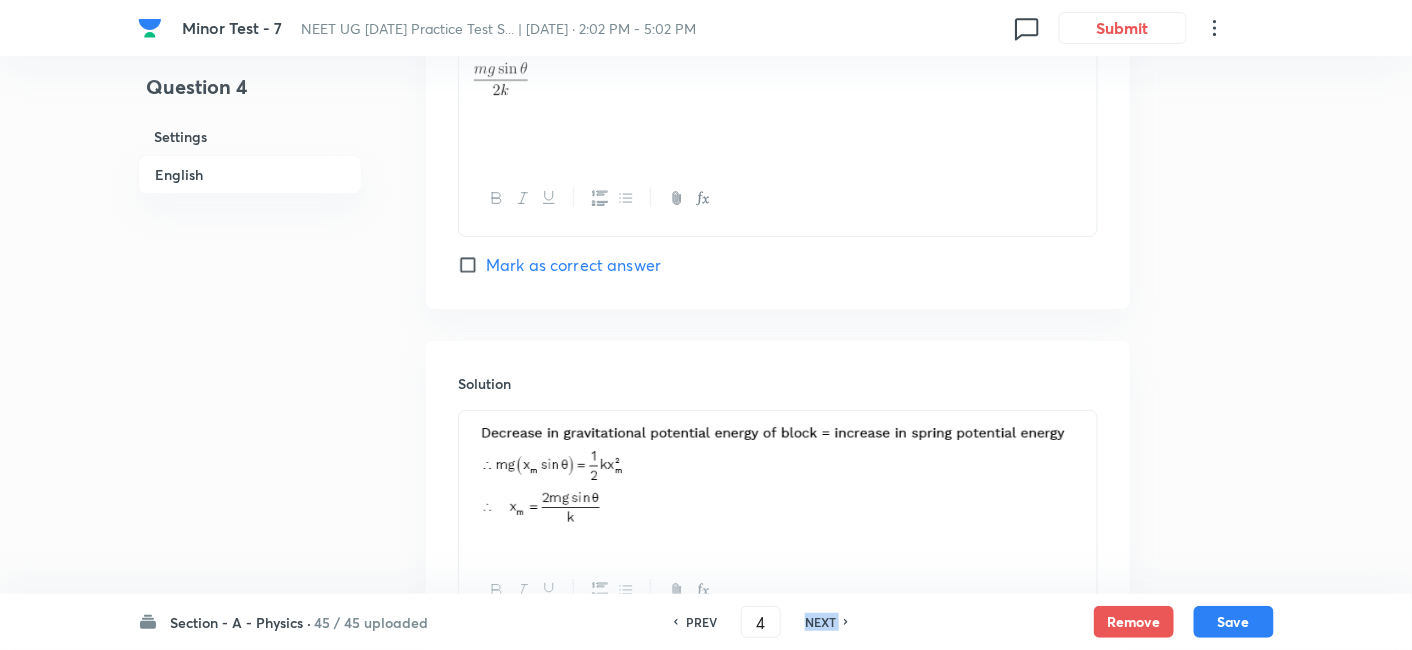 click on "NEXT" at bounding box center [820, 622] 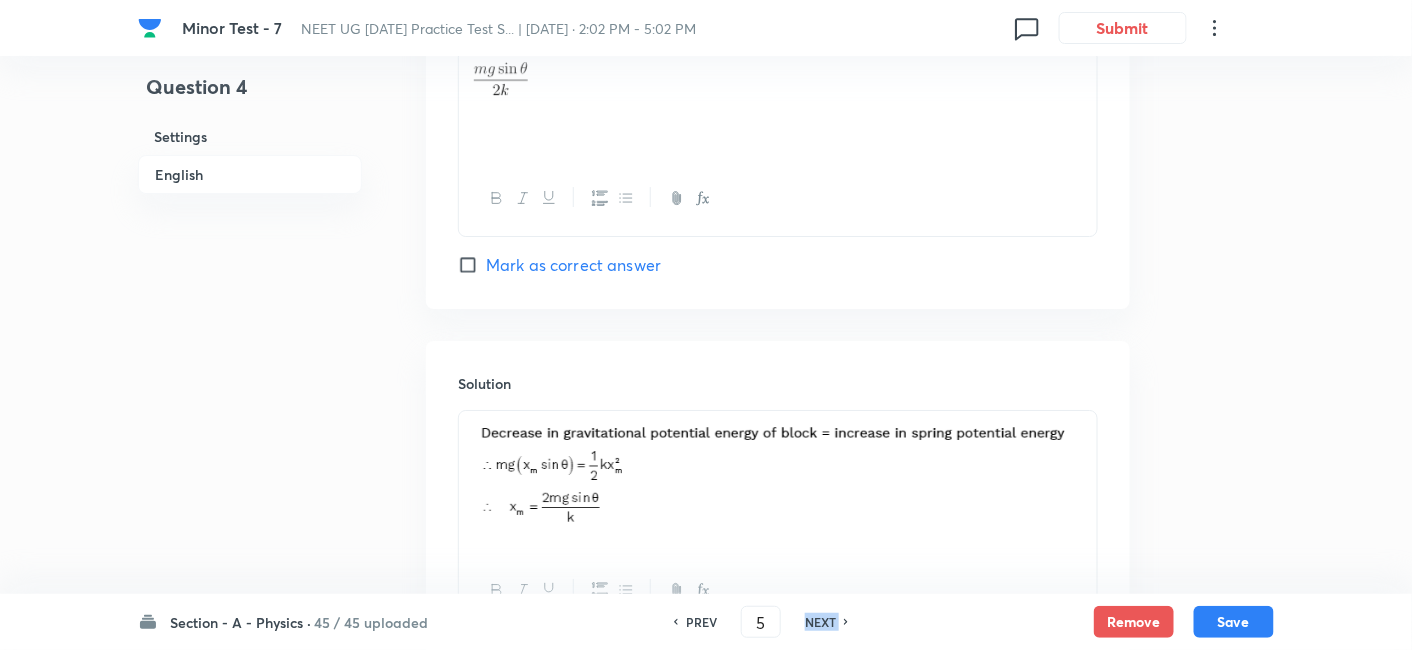 checkbox on "false" 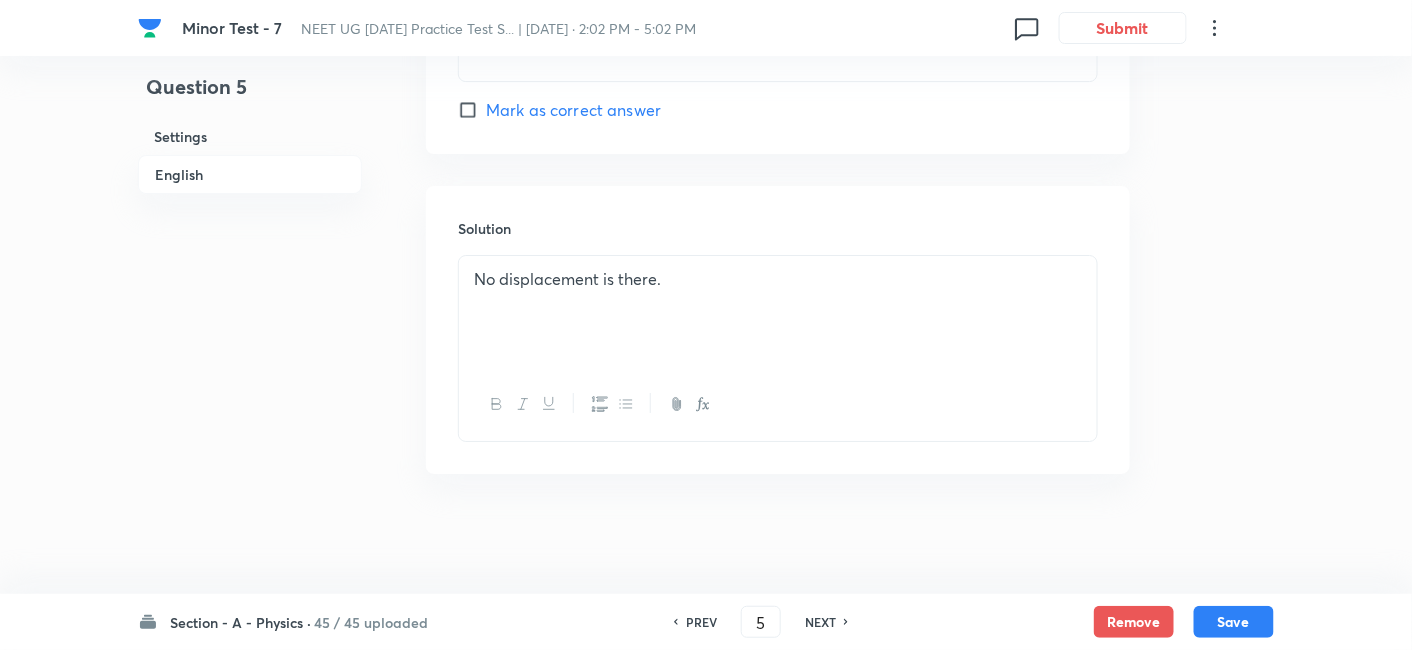 scroll, scrollTop: 2055, scrollLeft: 0, axis: vertical 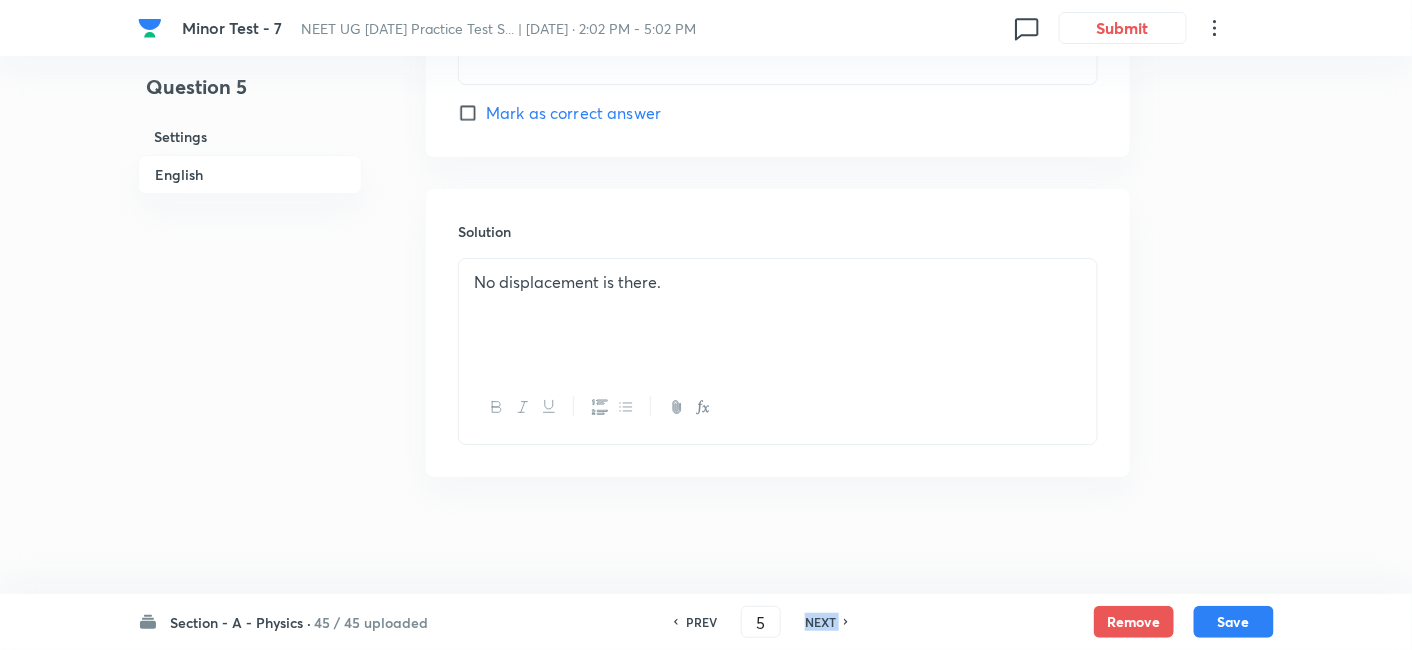 click on "NEXT" at bounding box center [820, 622] 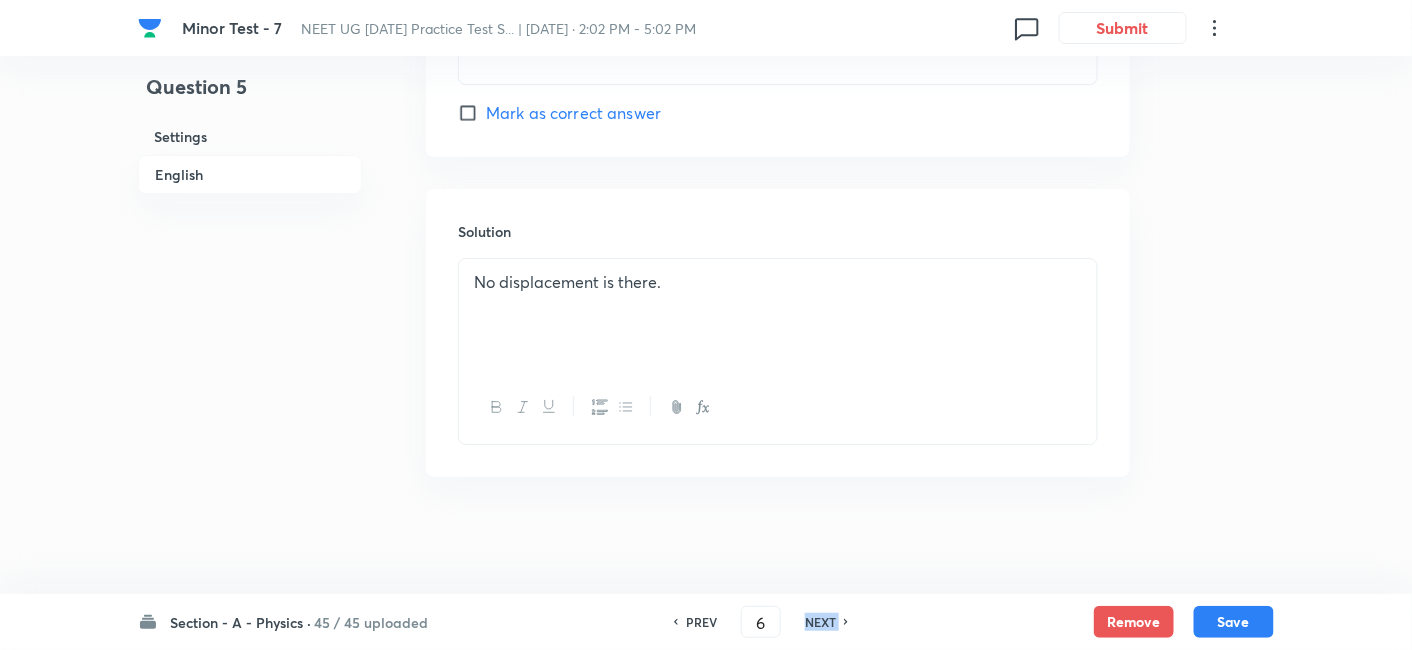 checkbox on "true" 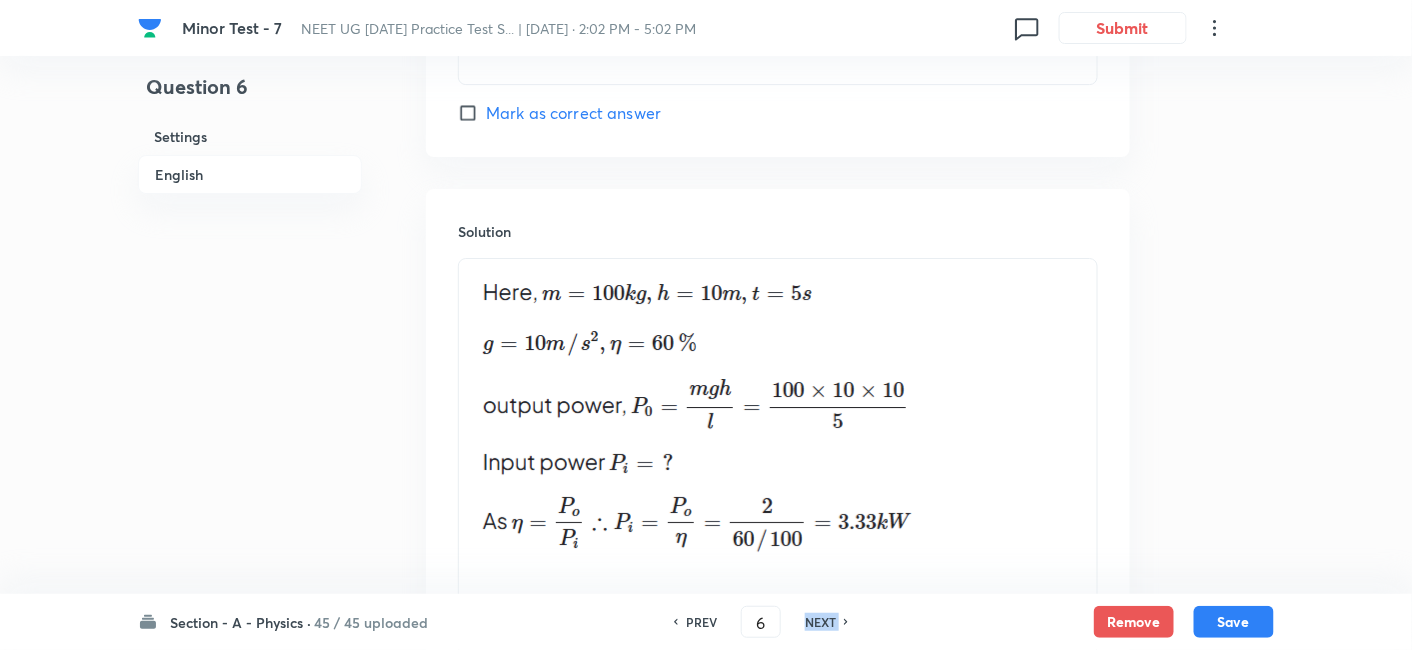 click on "NEXT" at bounding box center [820, 622] 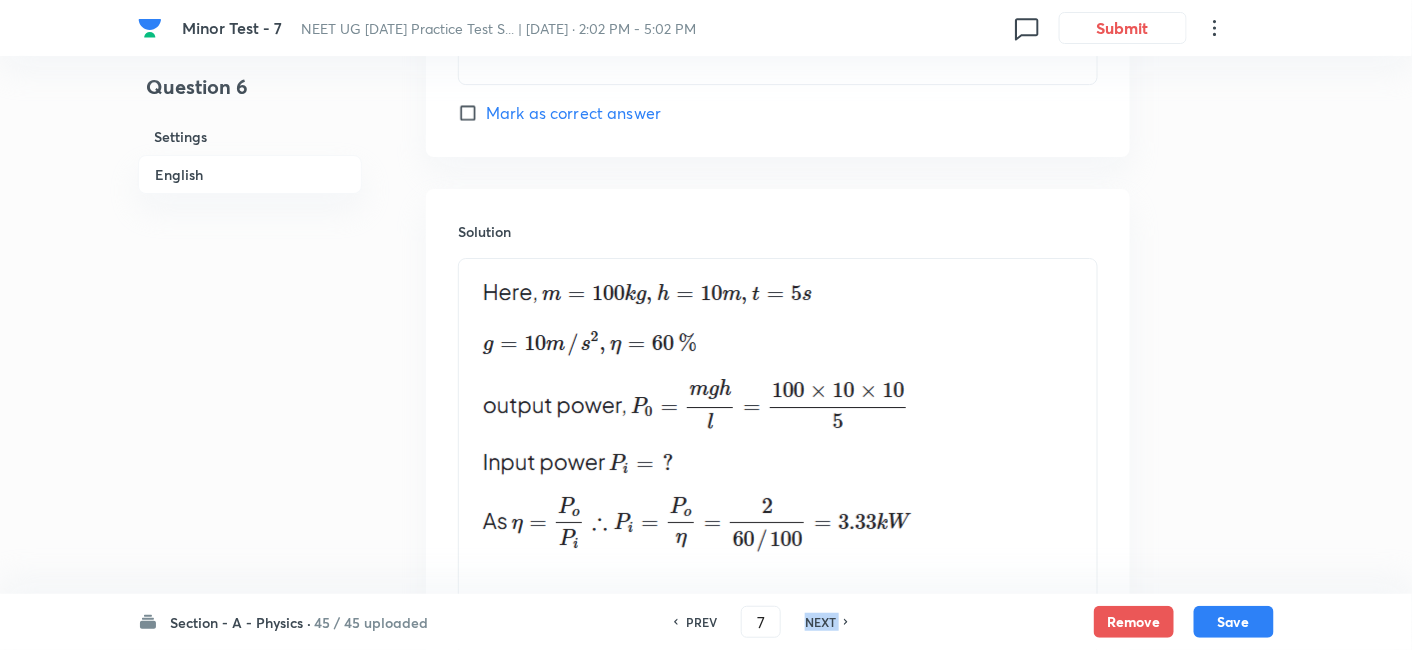 checkbox on "true" 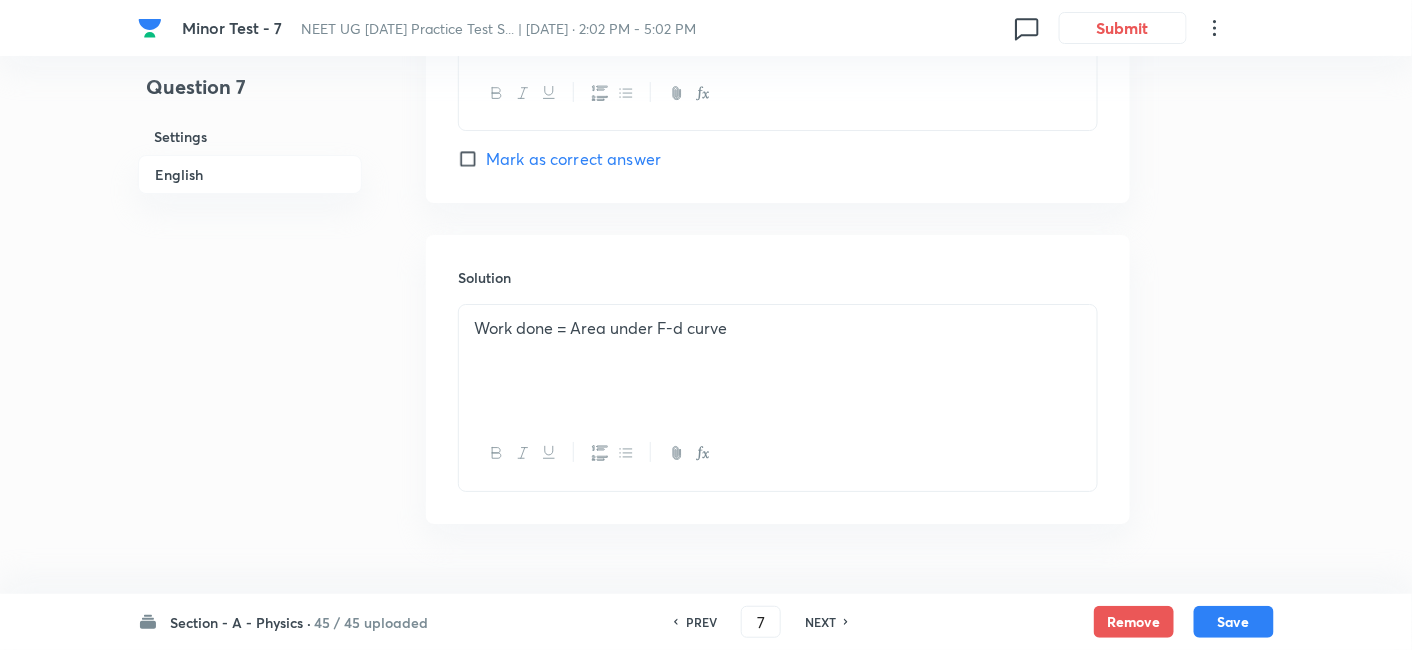 click on "NEXT" at bounding box center [820, 622] 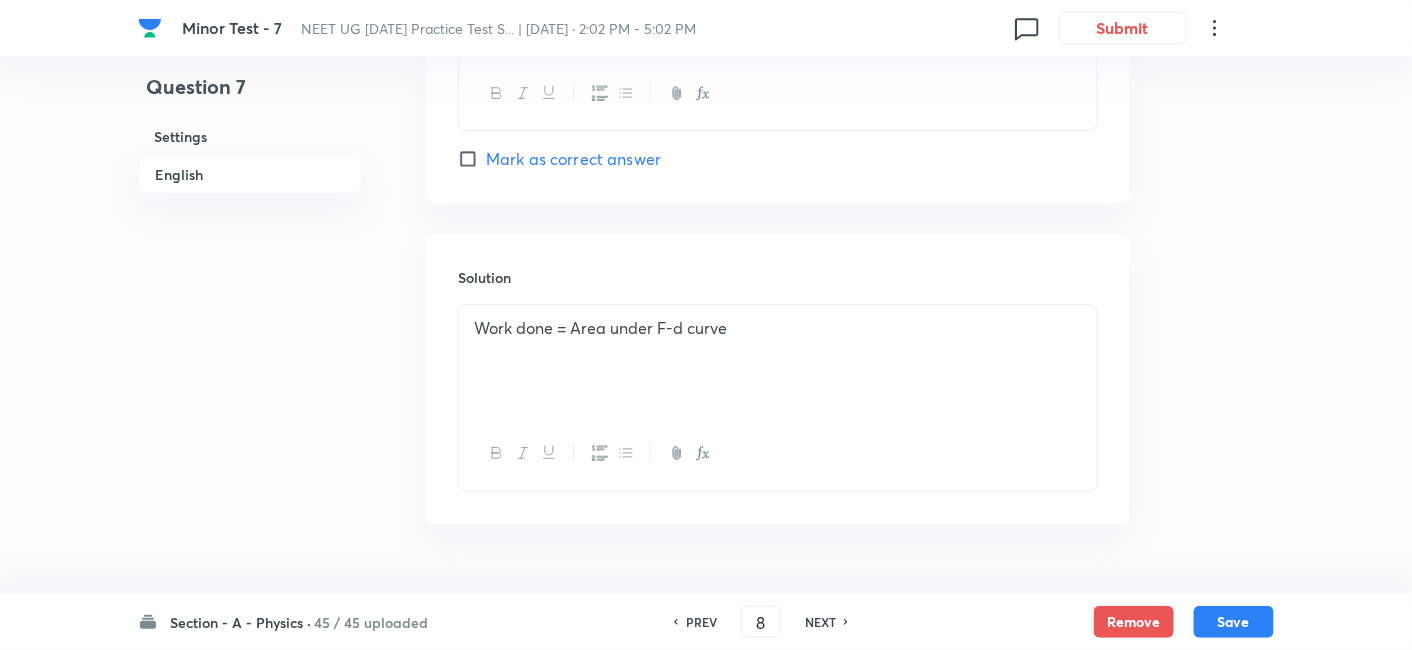 checkbox on "false" 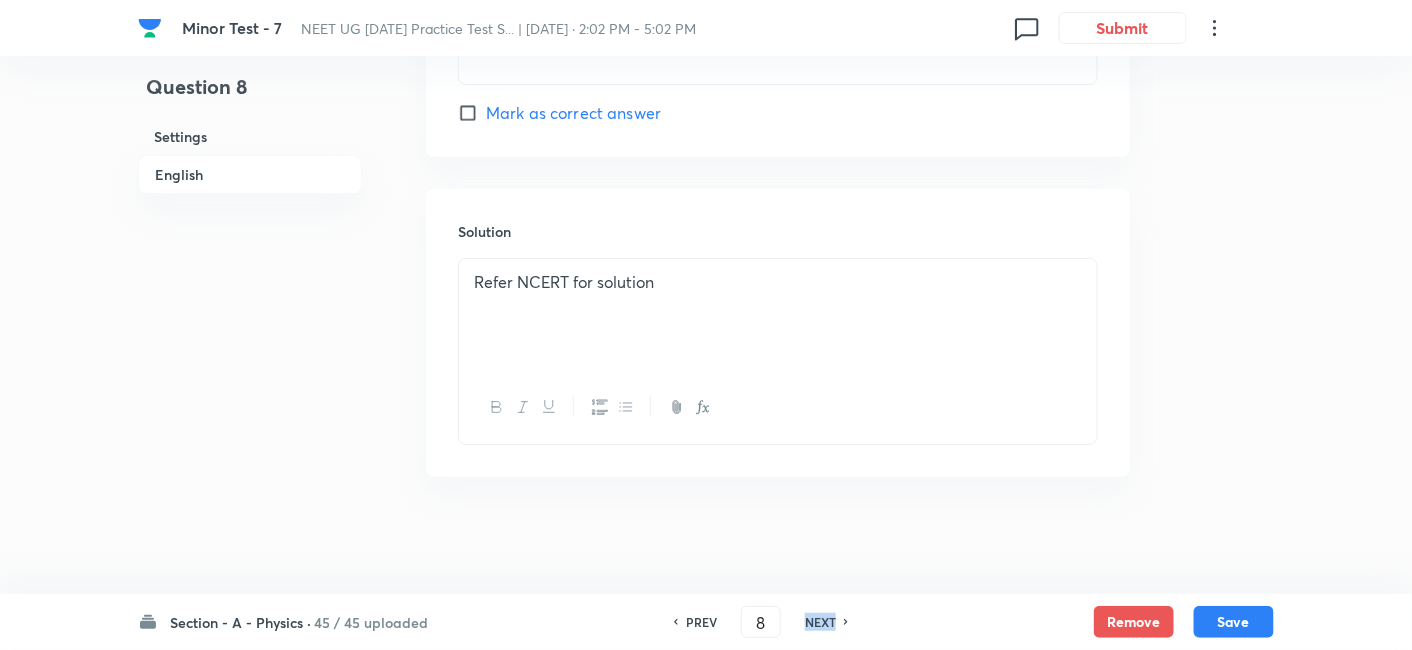 click on "NEXT" at bounding box center (820, 622) 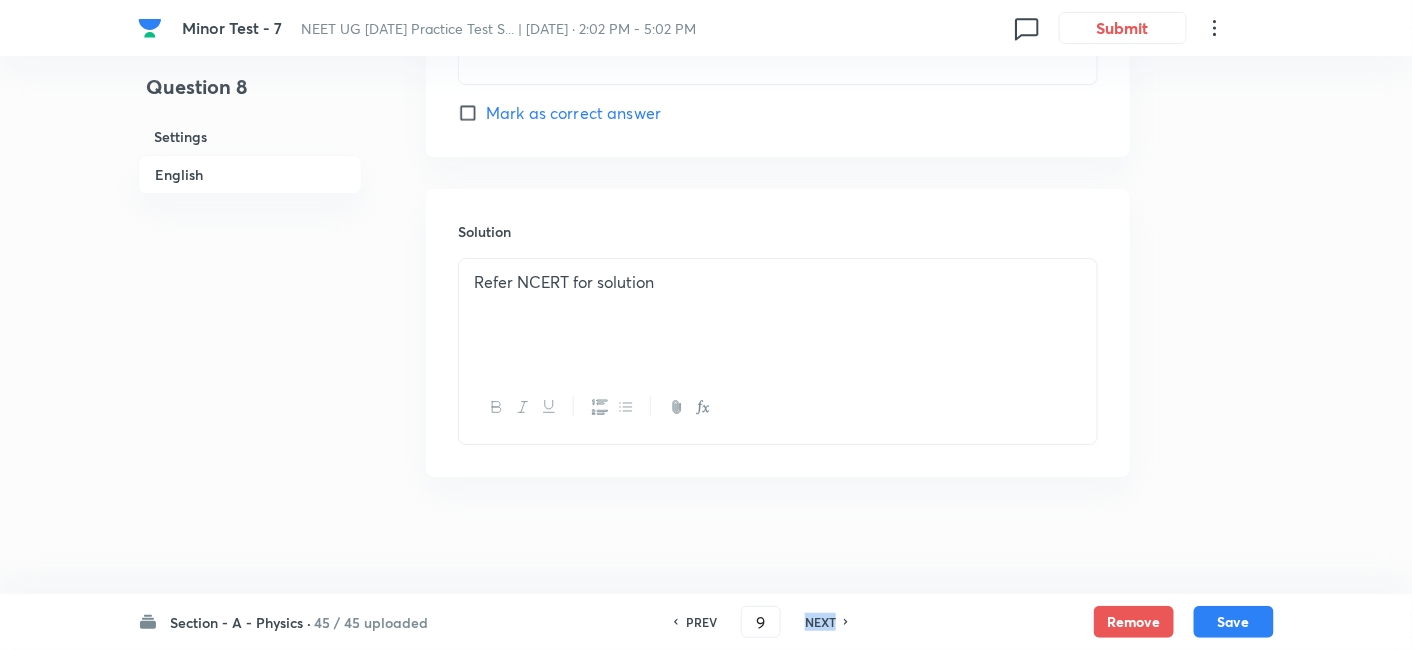 checkbox on "true" 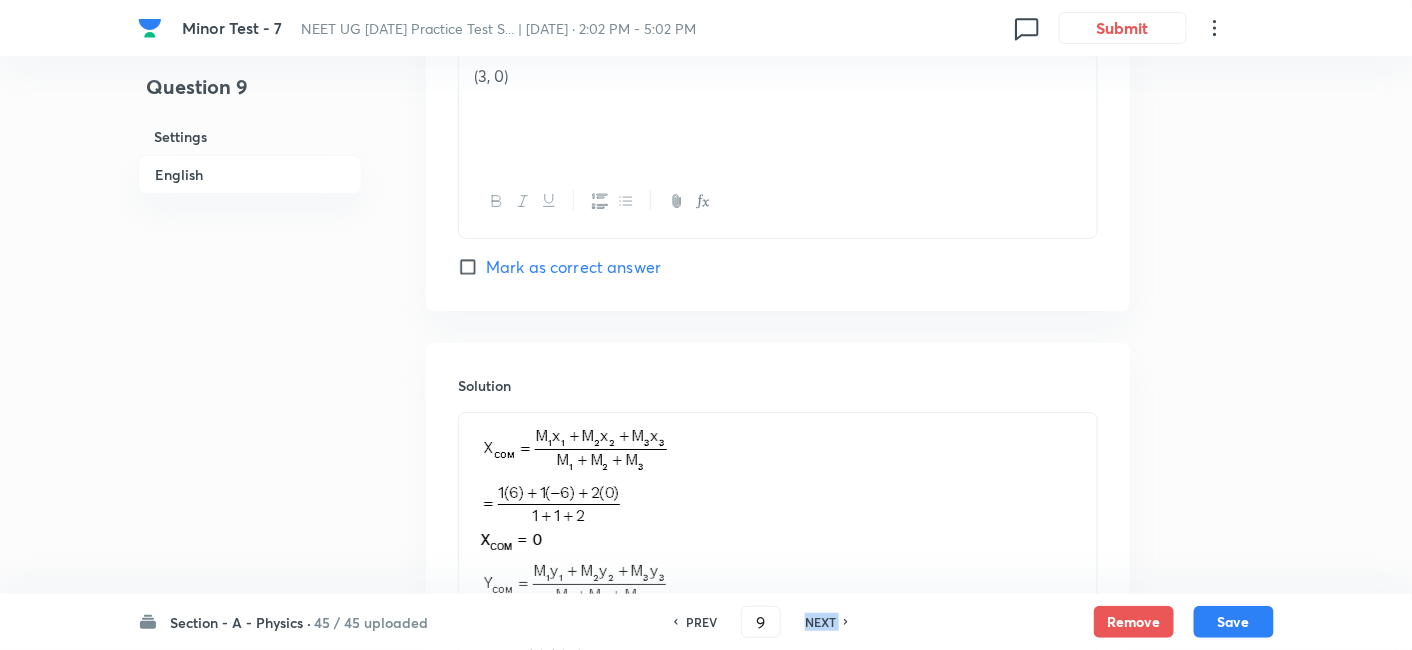 click on "NEXT" at bounding box center (820, 622) 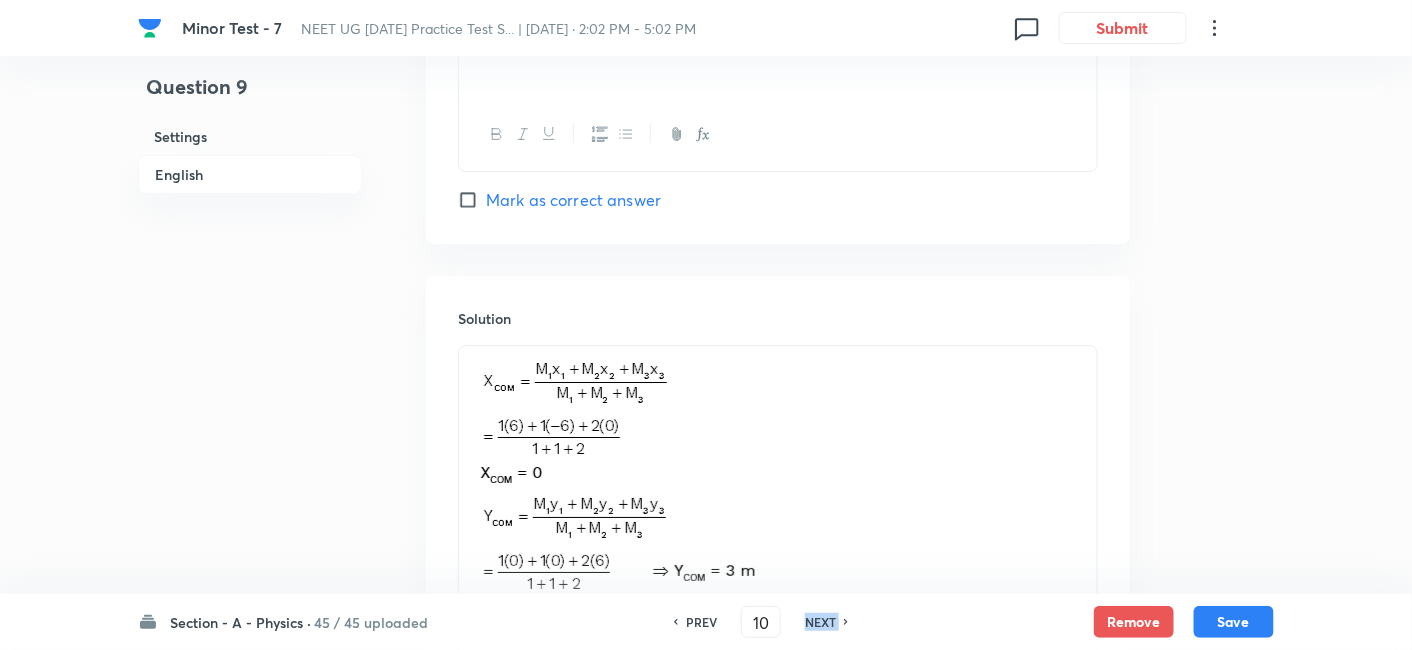 checkbox on "false" 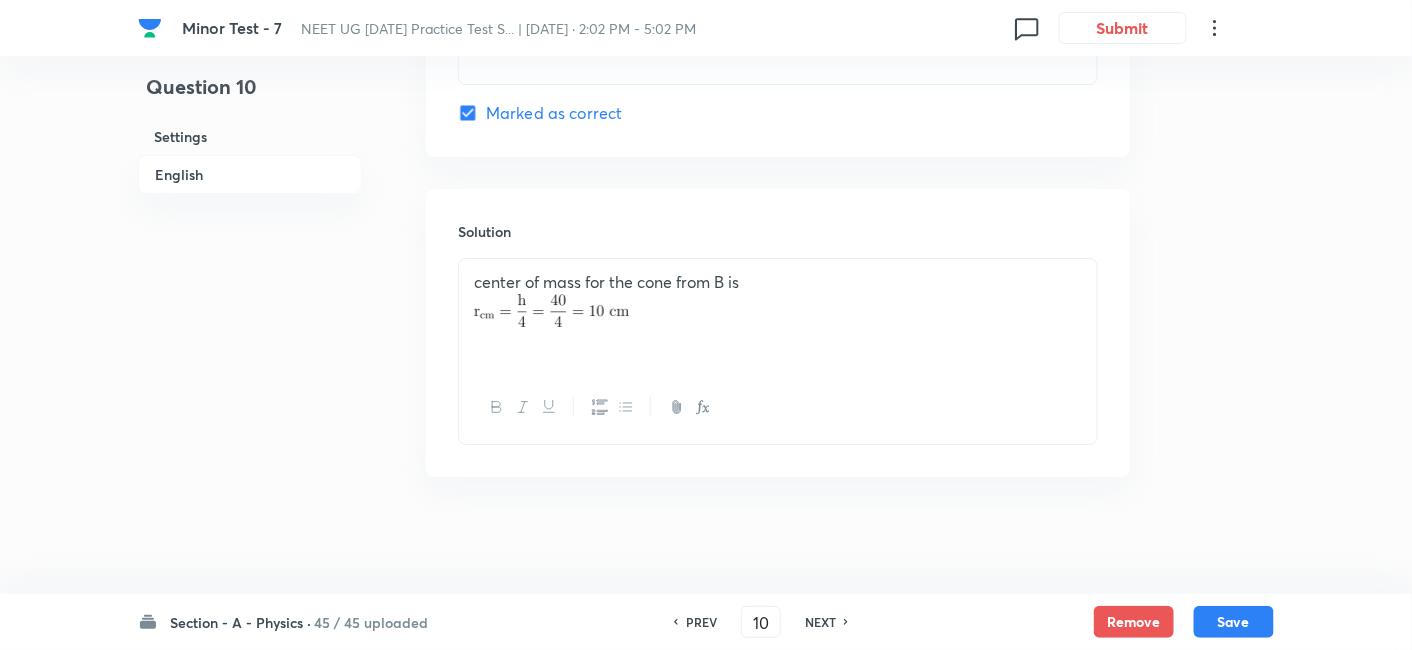 scroll, scrollTop: 2134, scrollLeft: 0, axis: vertical 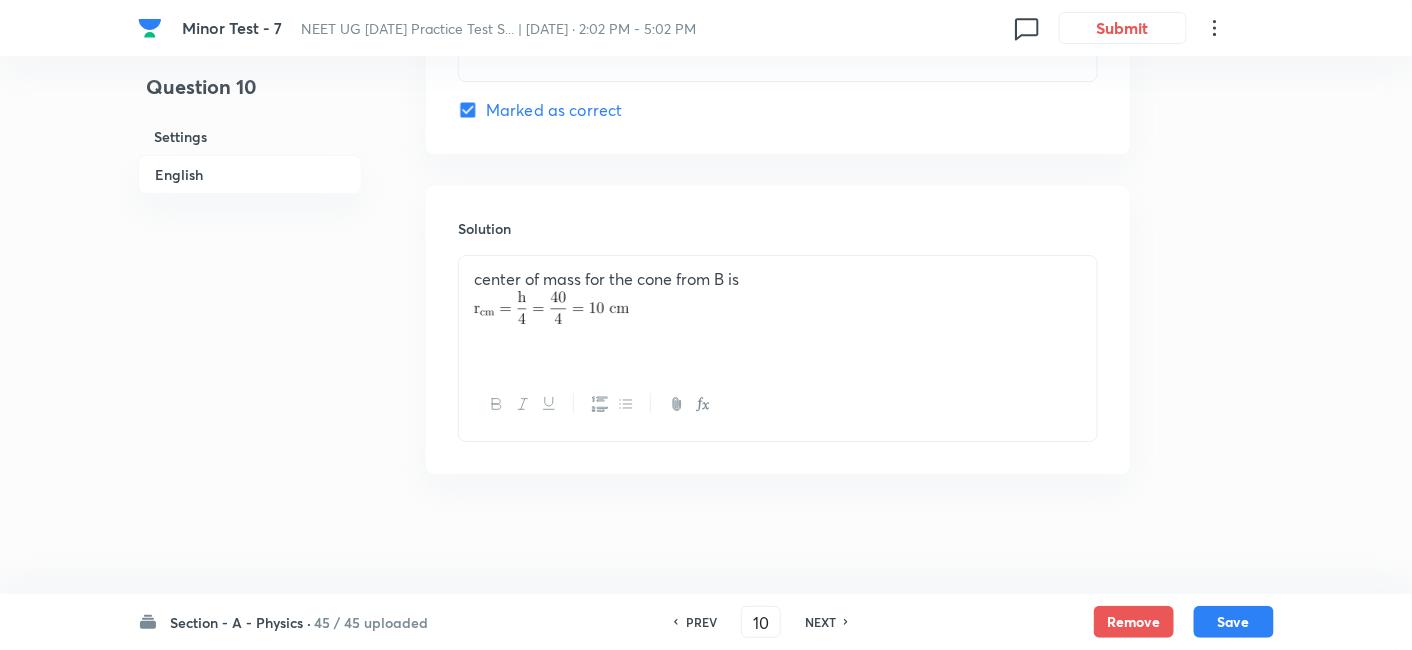 click on "PREV" at bounding box center (701, 622) 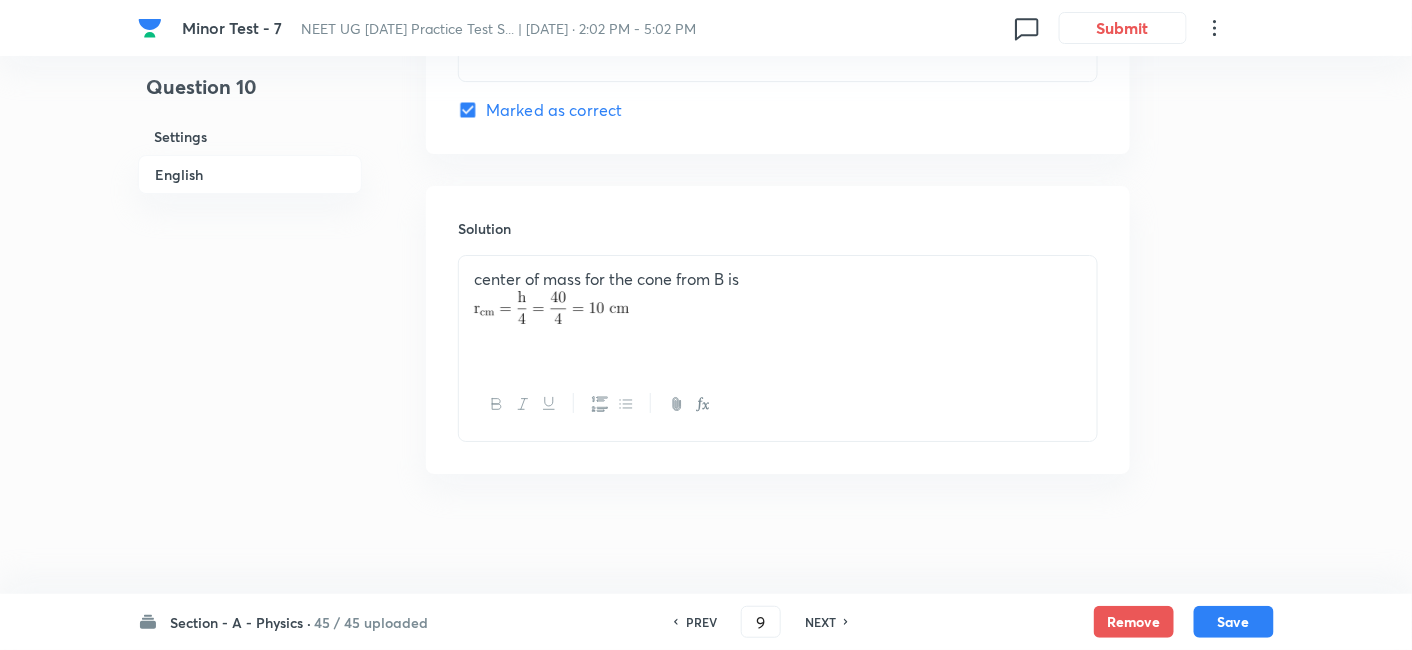 checkbox on "true" 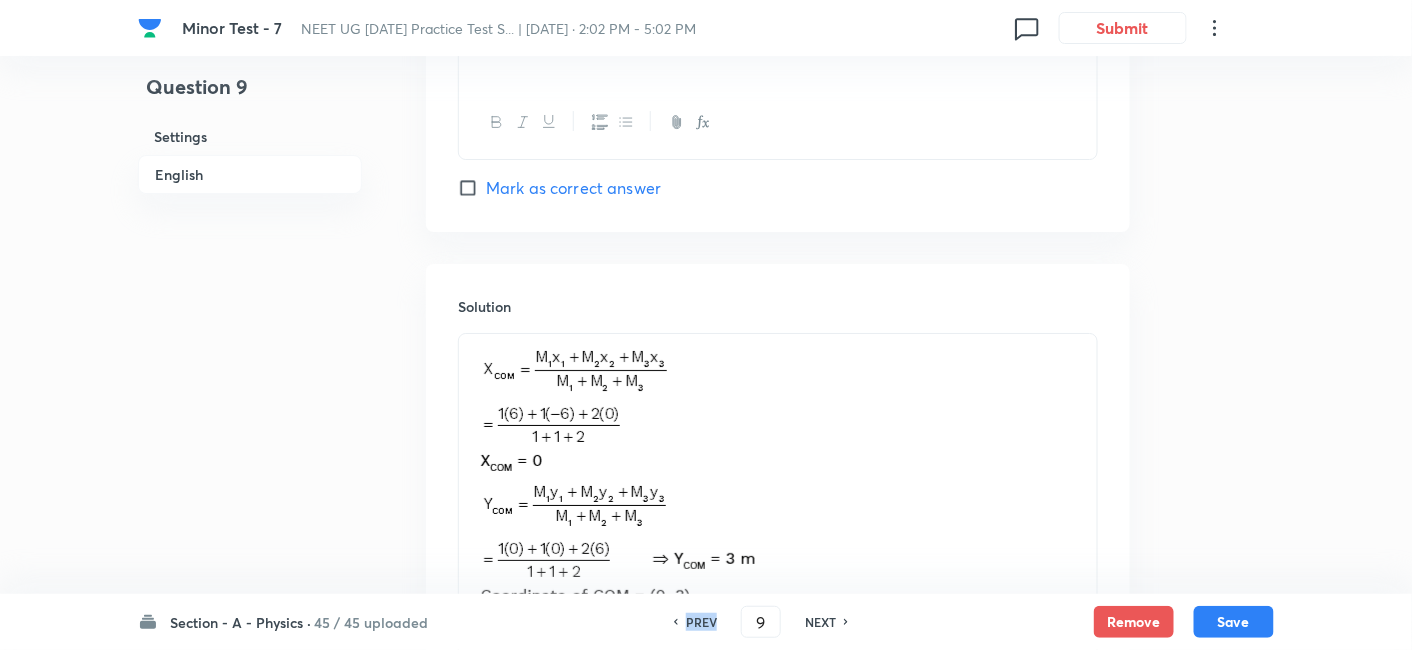 click on "PREV" at bounding box center (701, 622) 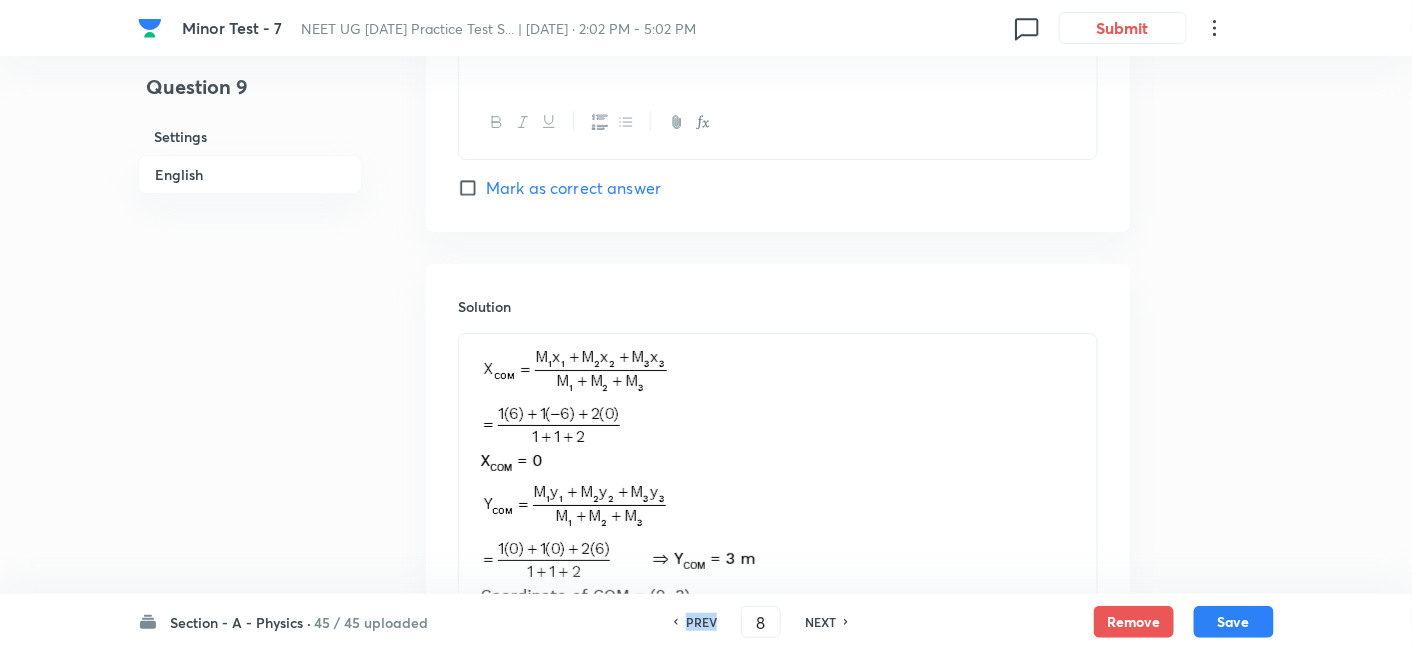 checkbox on "true" 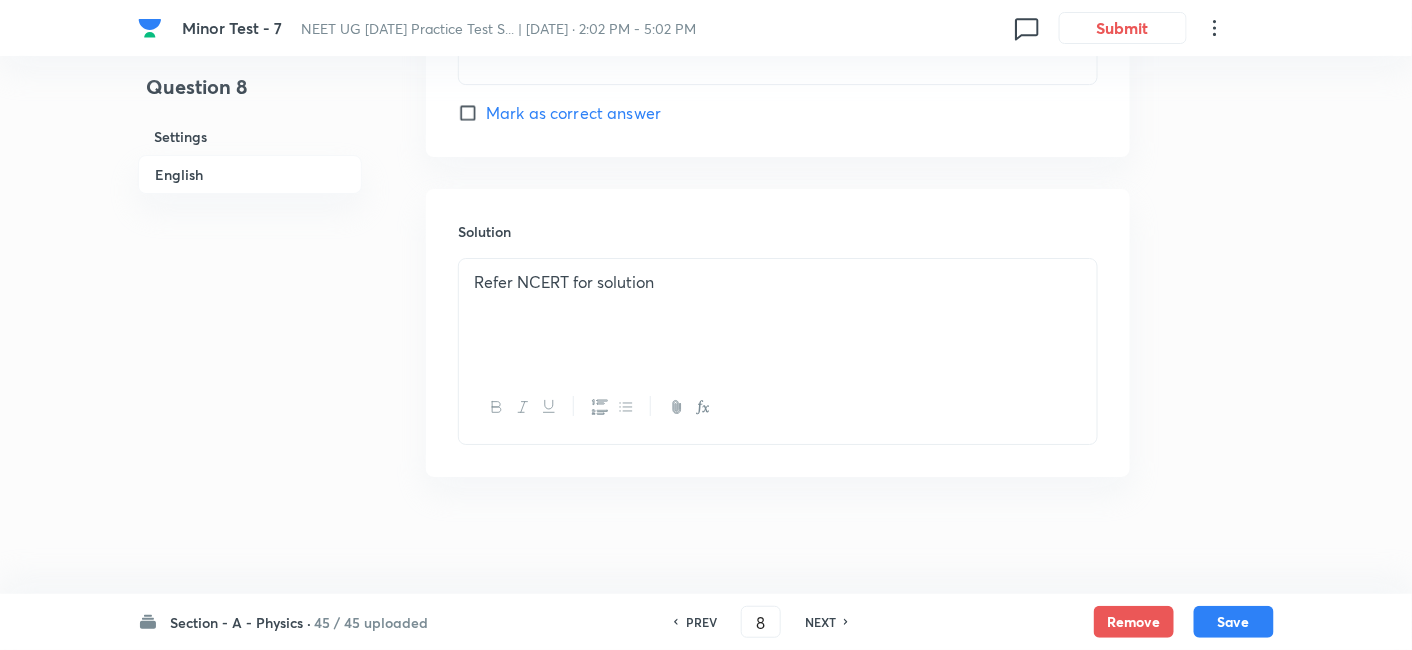 click on "PREV" at bounding box center [701, 622] 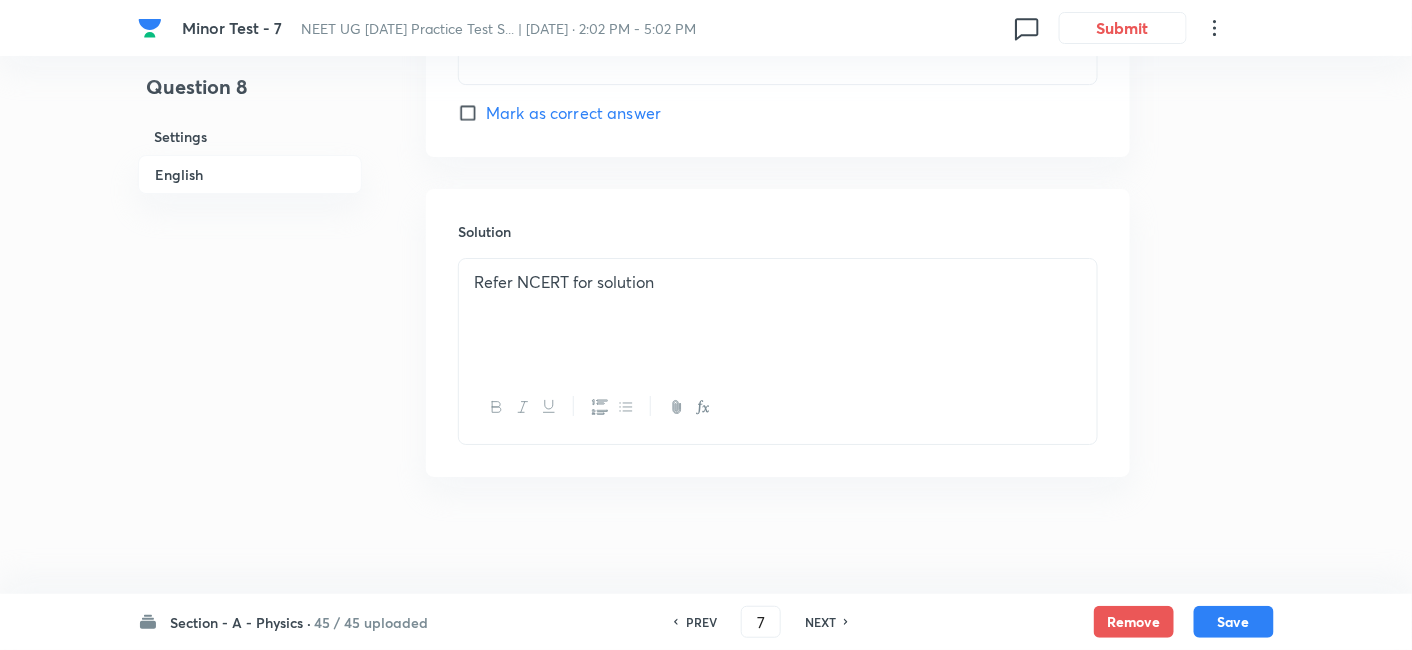 checkbox on "true" 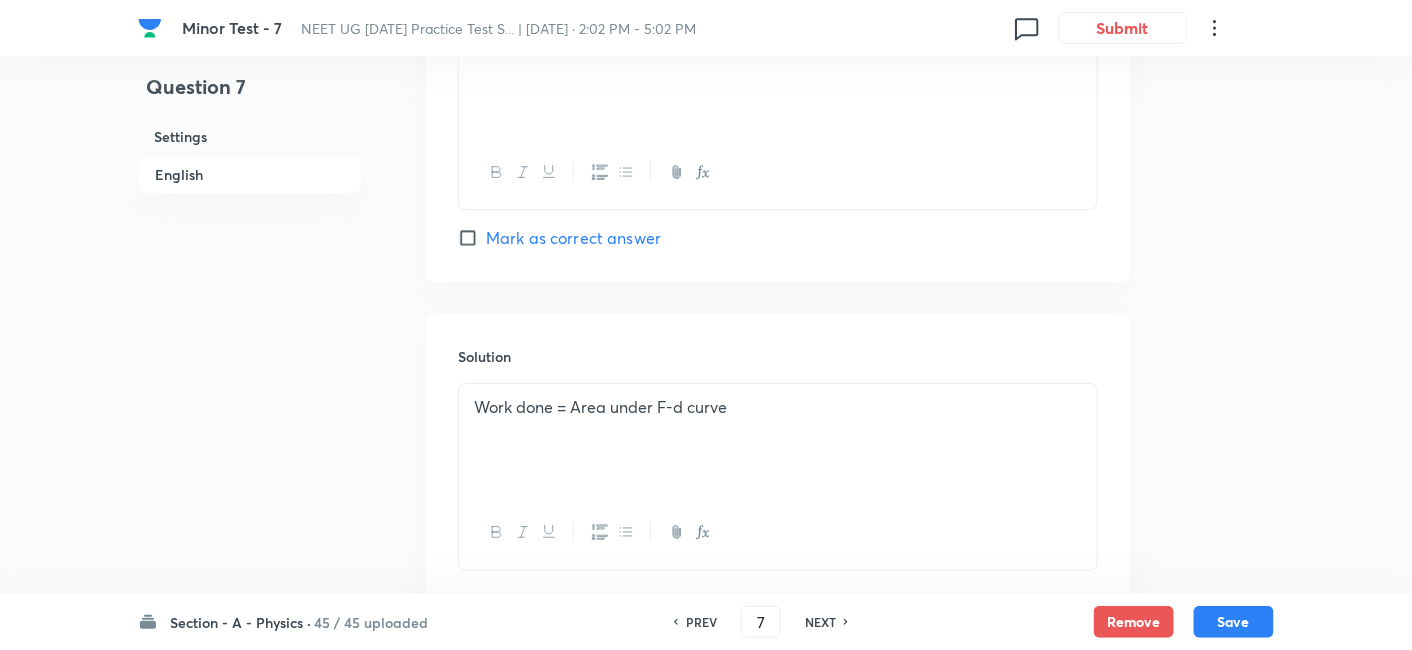 scroll, scrollTop: 2134, scrollLeft: 0, axis: vertical 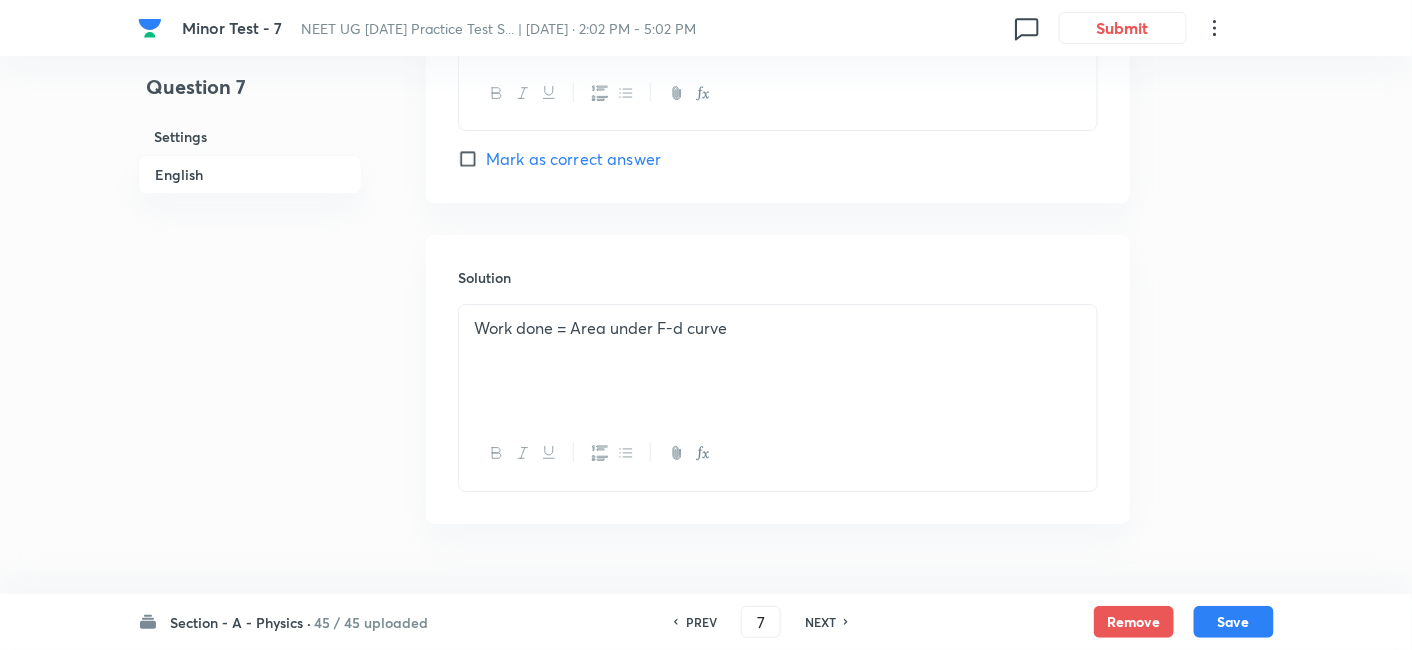 click on "NEXT" at bounding box center [820, 622] 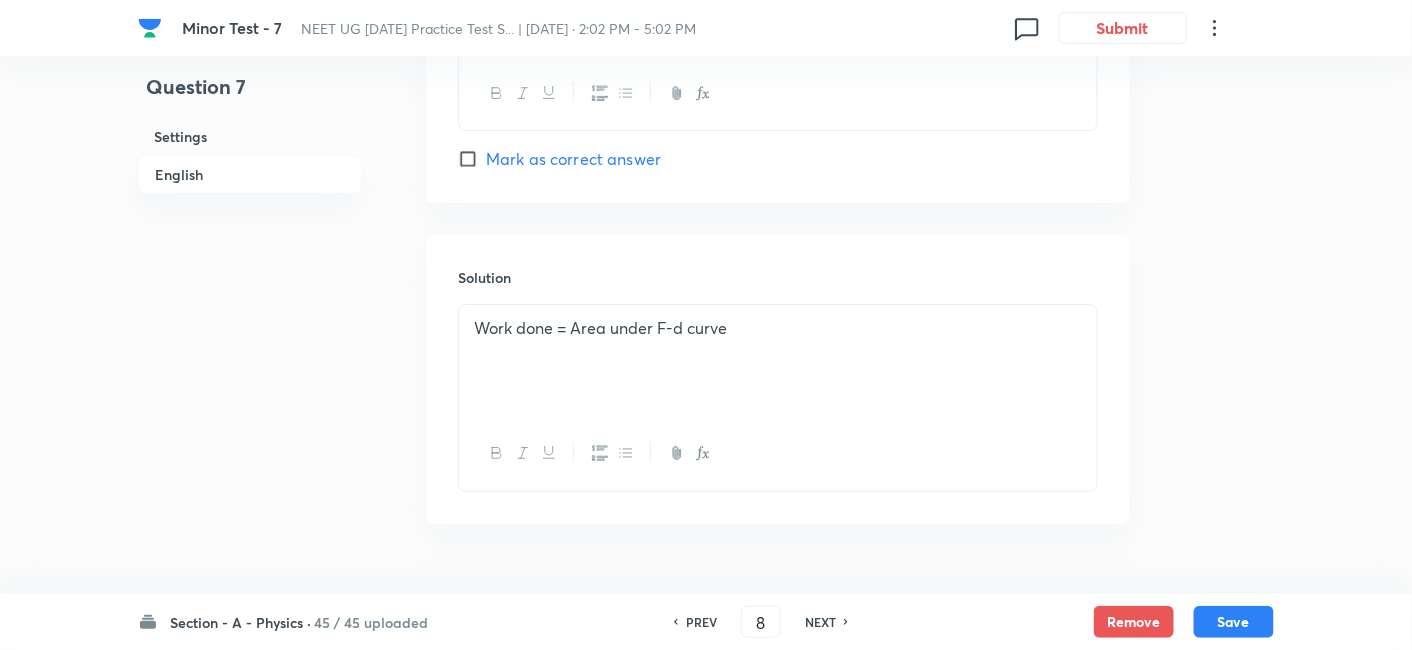 checkbox on "false" 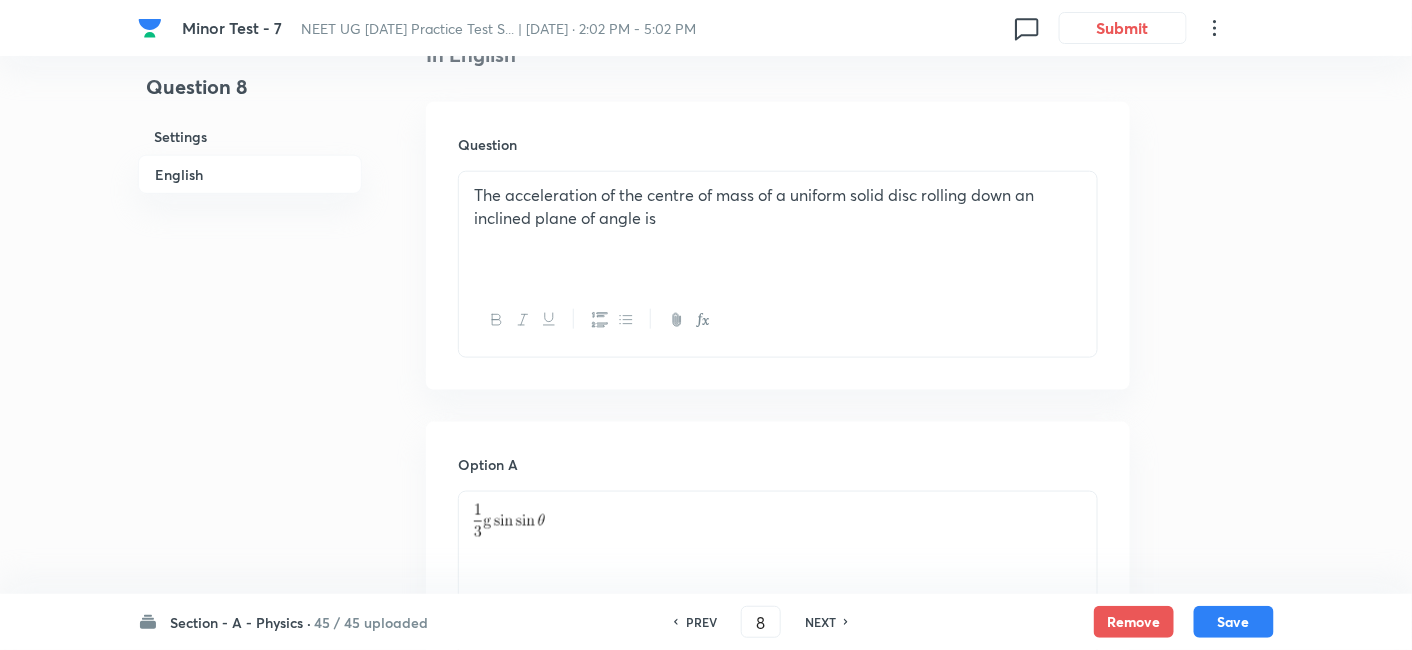 scroll, scrollTop: 548, scrollLeft: 0, axis: vertical 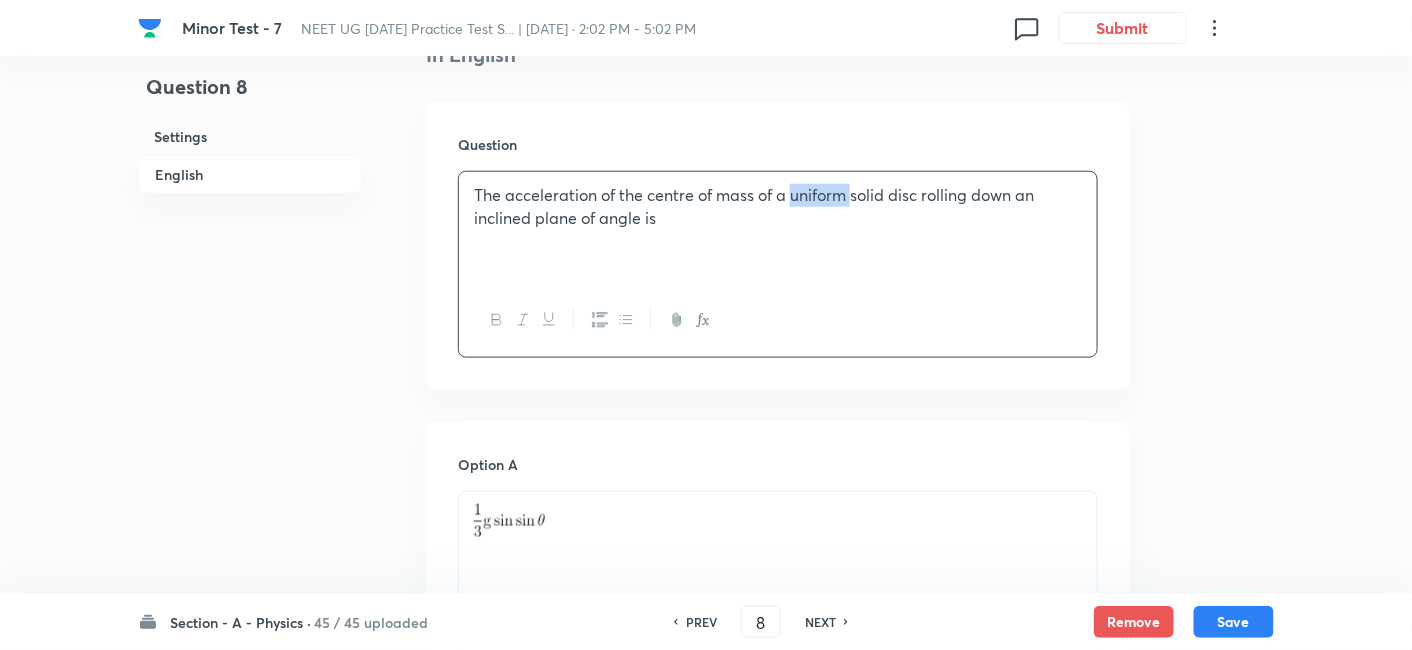 click on "The acceleration of the centre of mass of a uniform solid disc rolling down an inclined plane of angle is" at bounding box center (778, 206) 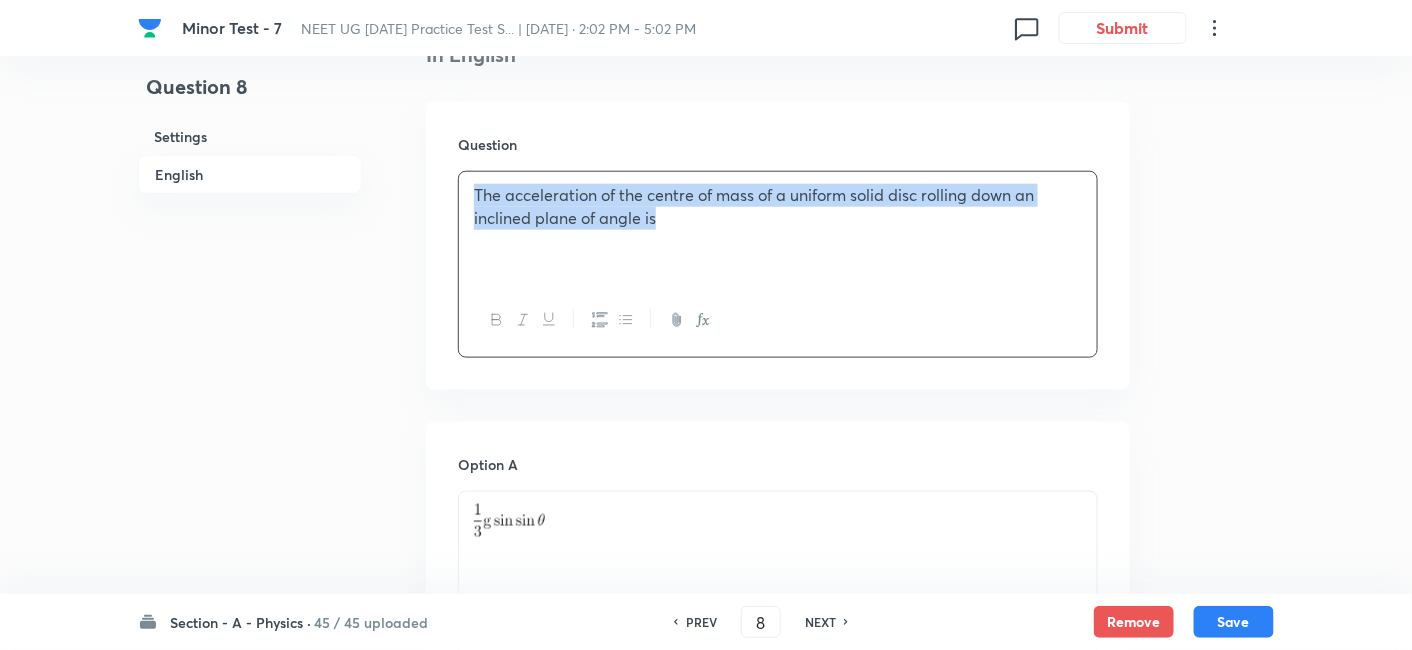 click on "The acceleration of the centre of mass of a uniform solid disc rolling down an inclined plane of angle is" at bounding box center [778, 206] 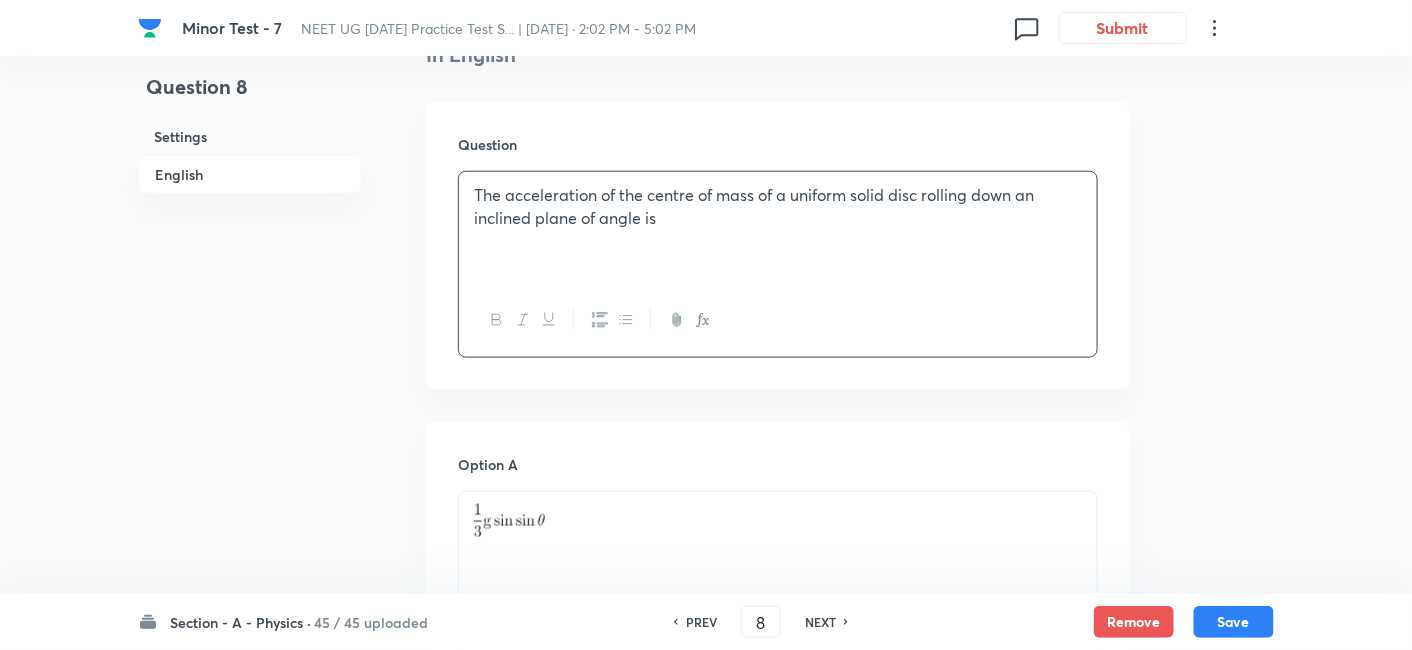 click on "PREV" at bounding box center (701, 622) 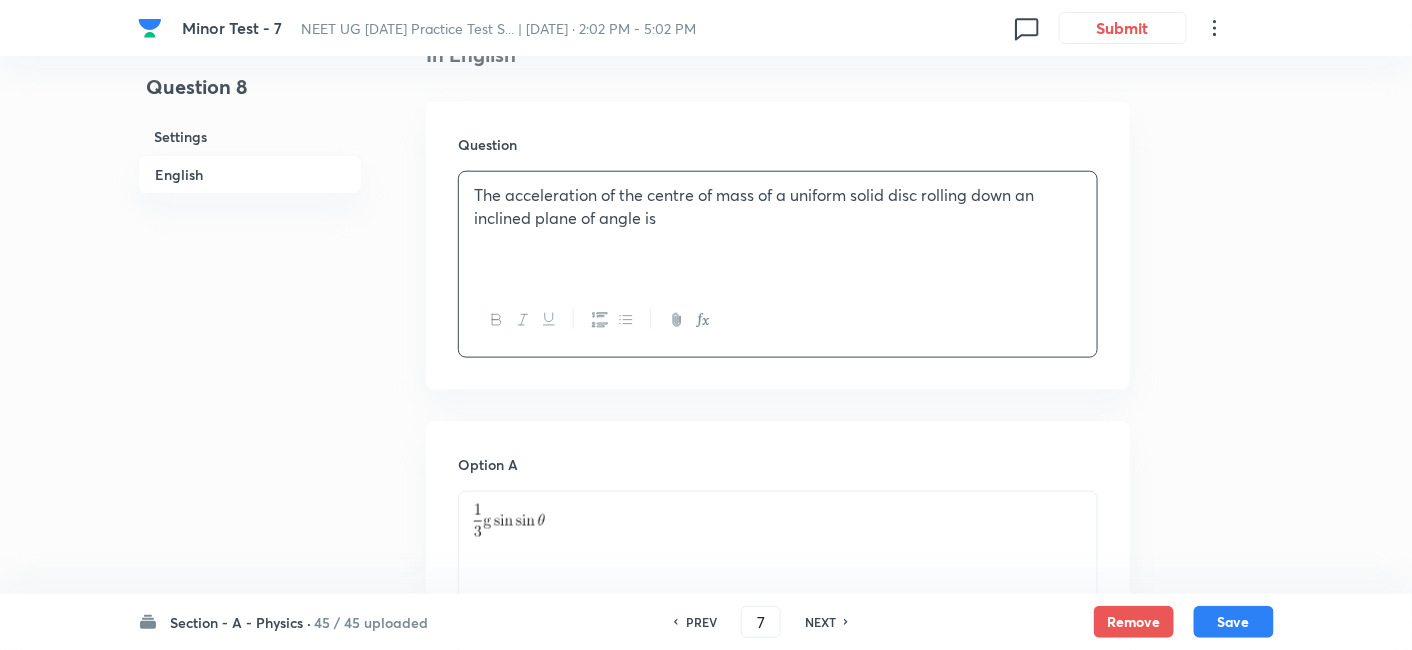 checkbox on "false" 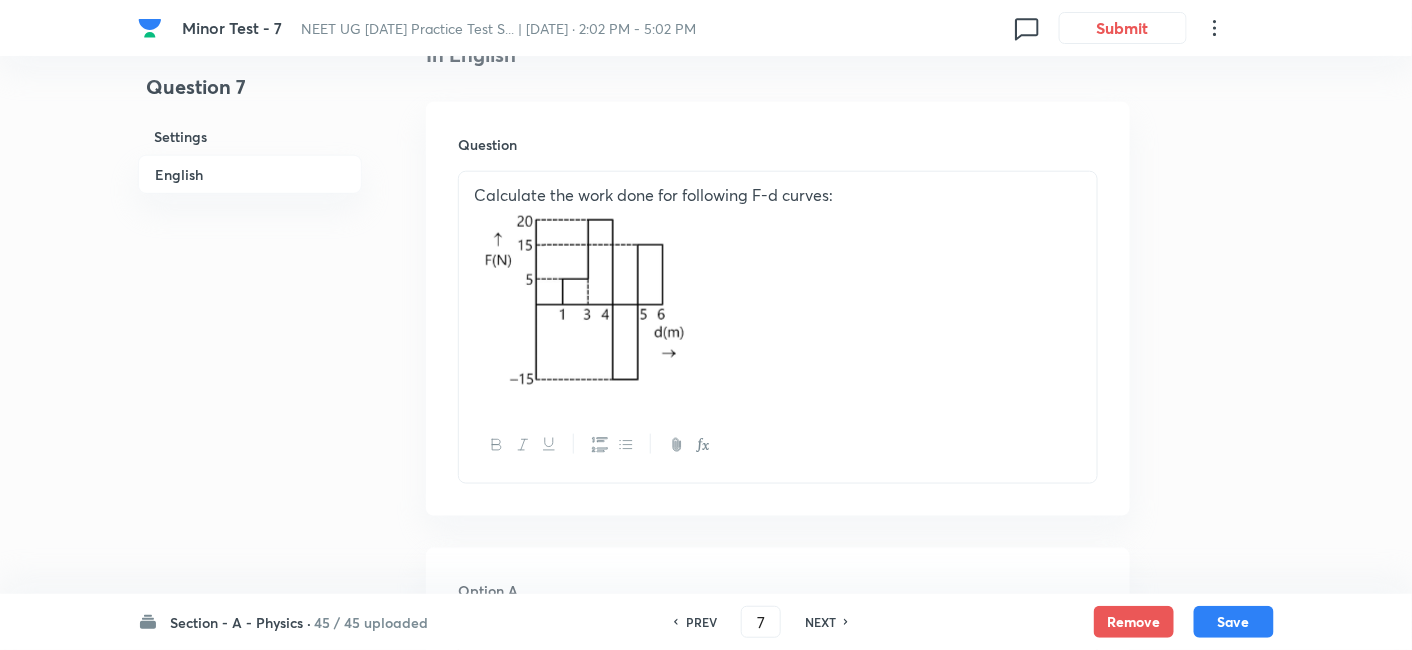 click on "PREV" at bounding box center [701, 622] 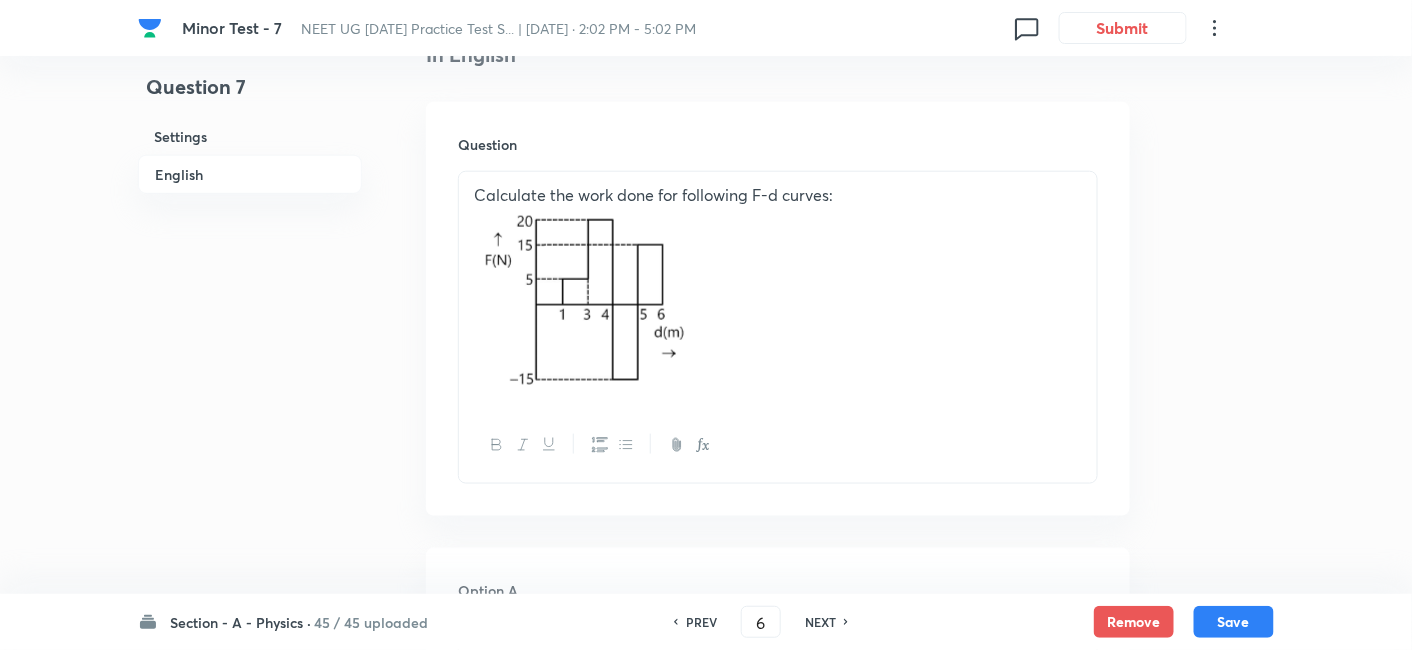 checkbox on "false" 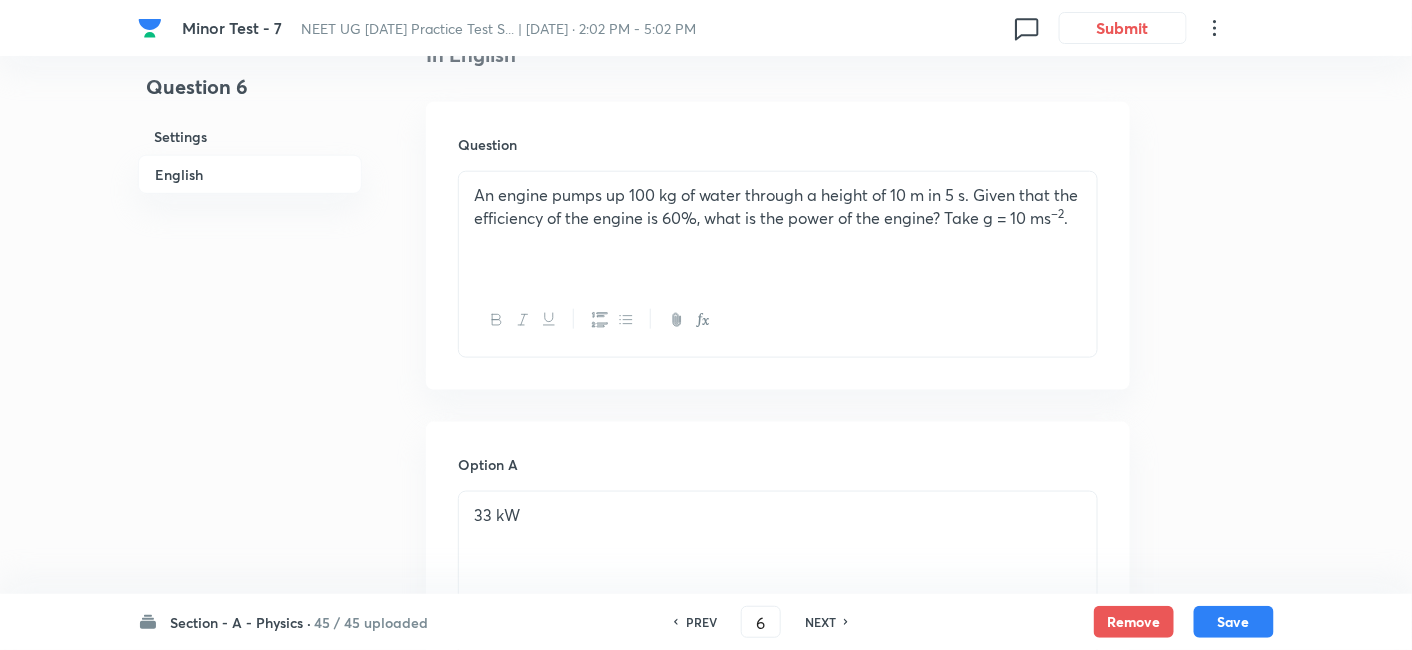 click on "PREV" at bounding box center [701, 622] 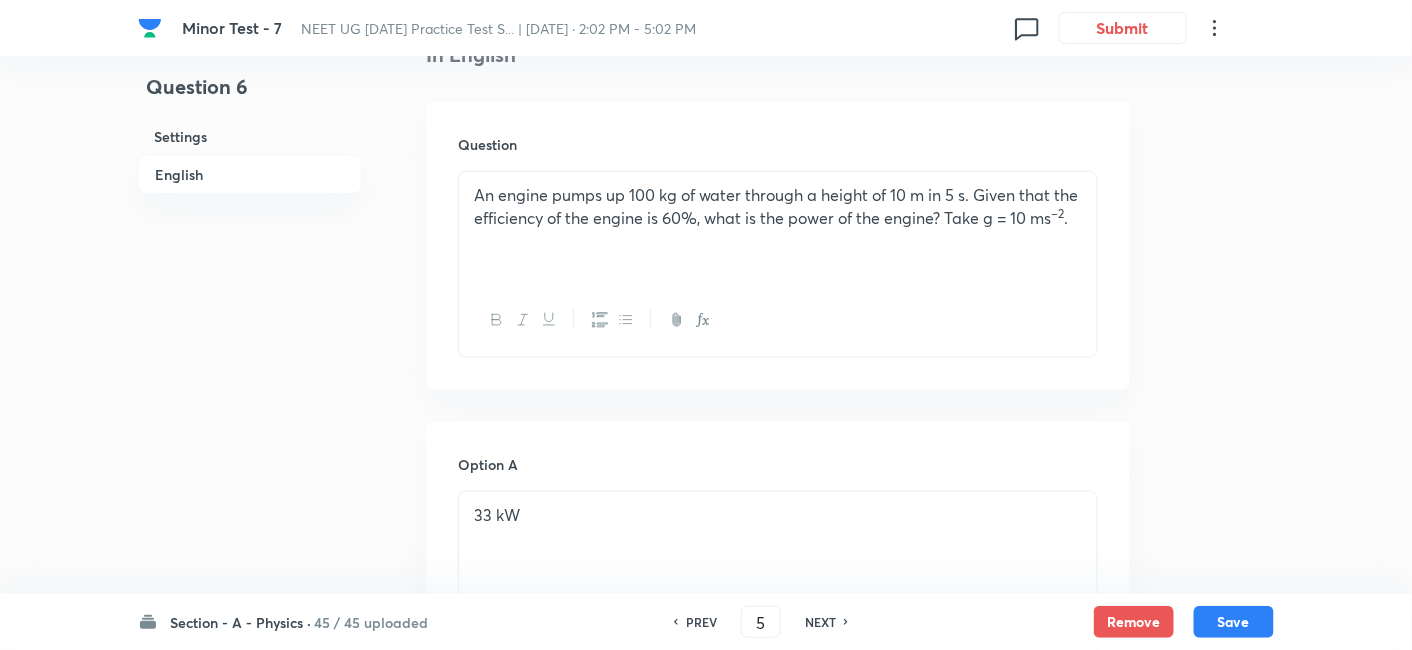 checkbox on "false" 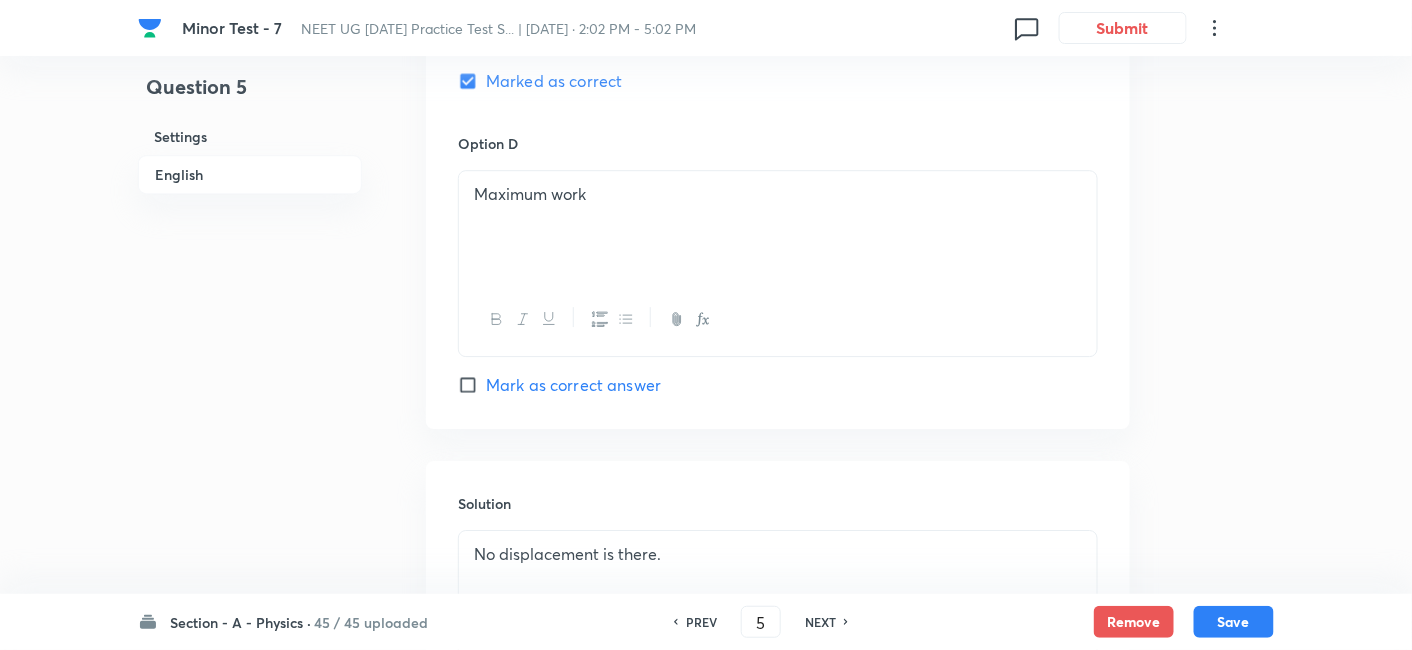 scroll, scrollTop: 2055, scrollLeft: 0, axis: vertical 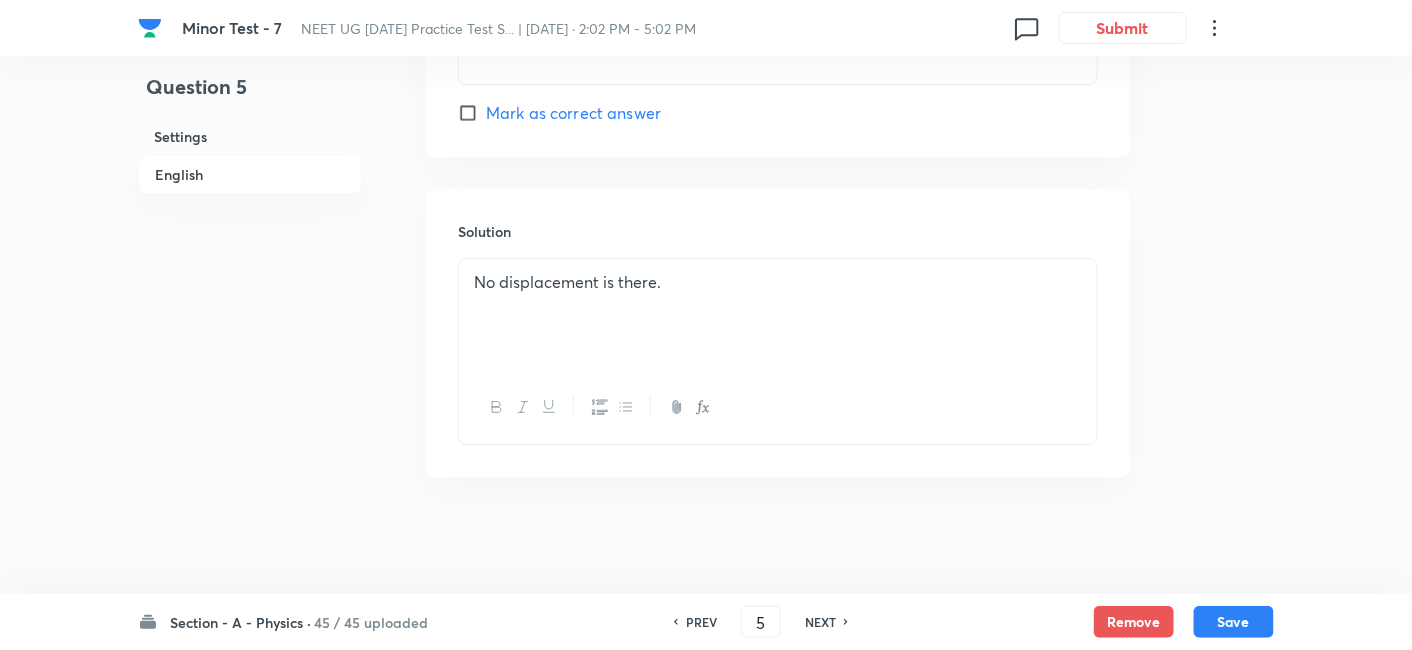 click on "PREV" at bounding box center (701, 622) 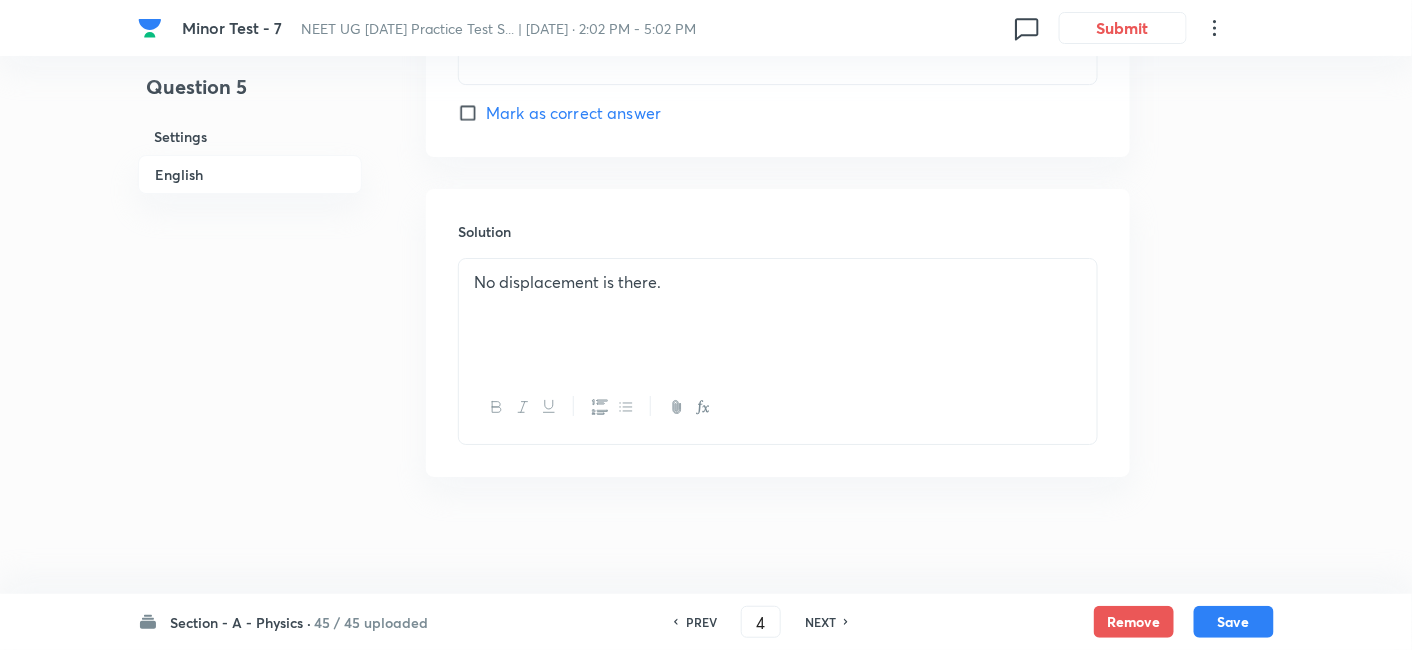 checkbox on "false" 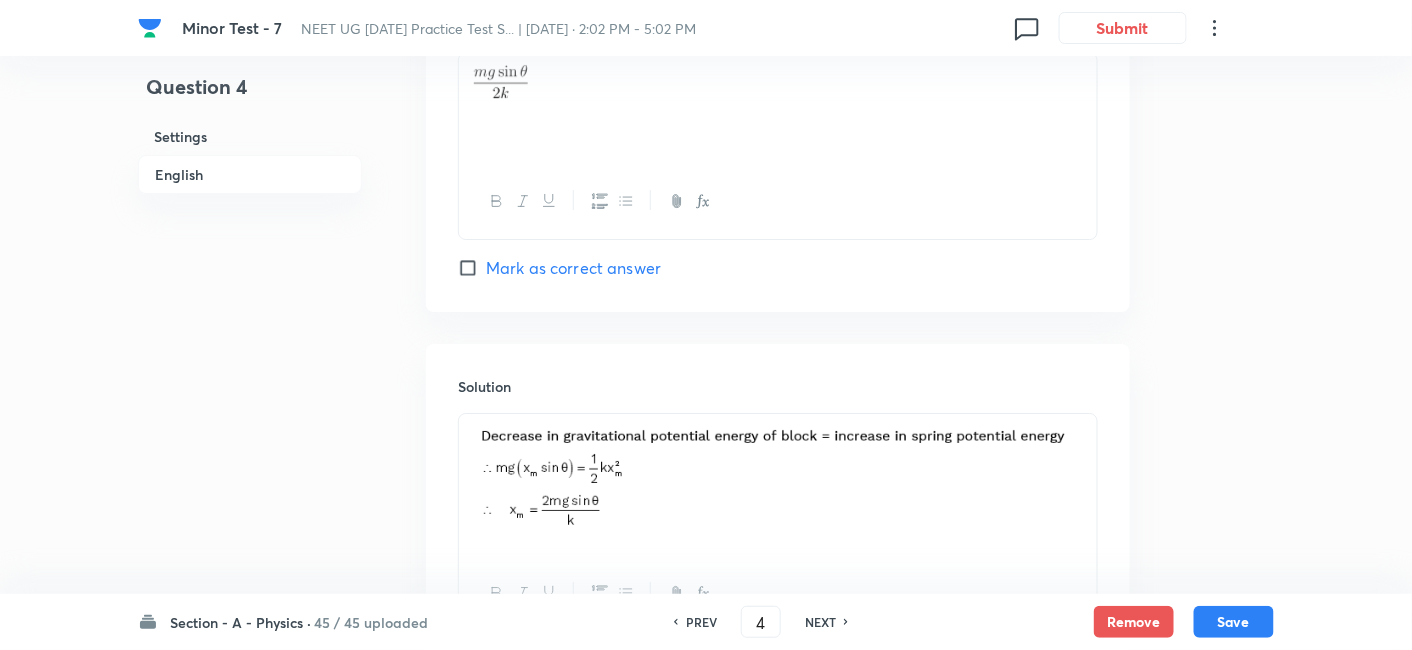 checkbox on "true" 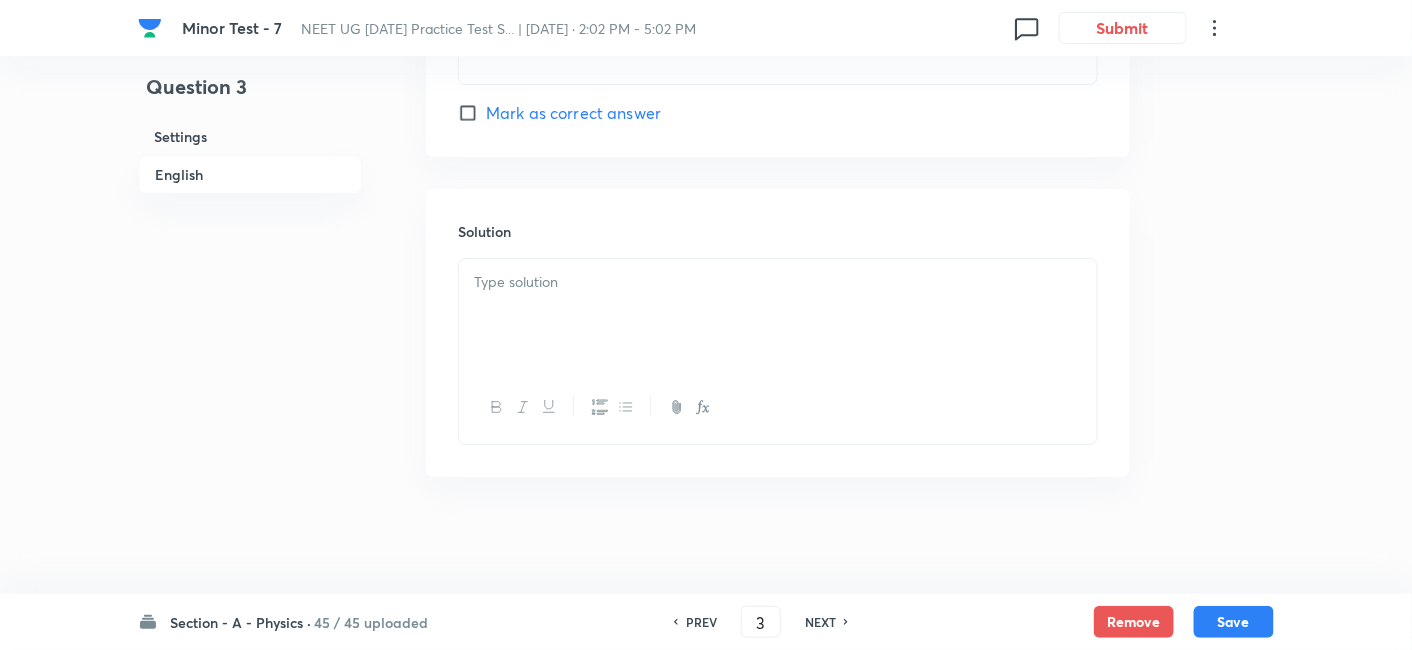 checkbox on "true" 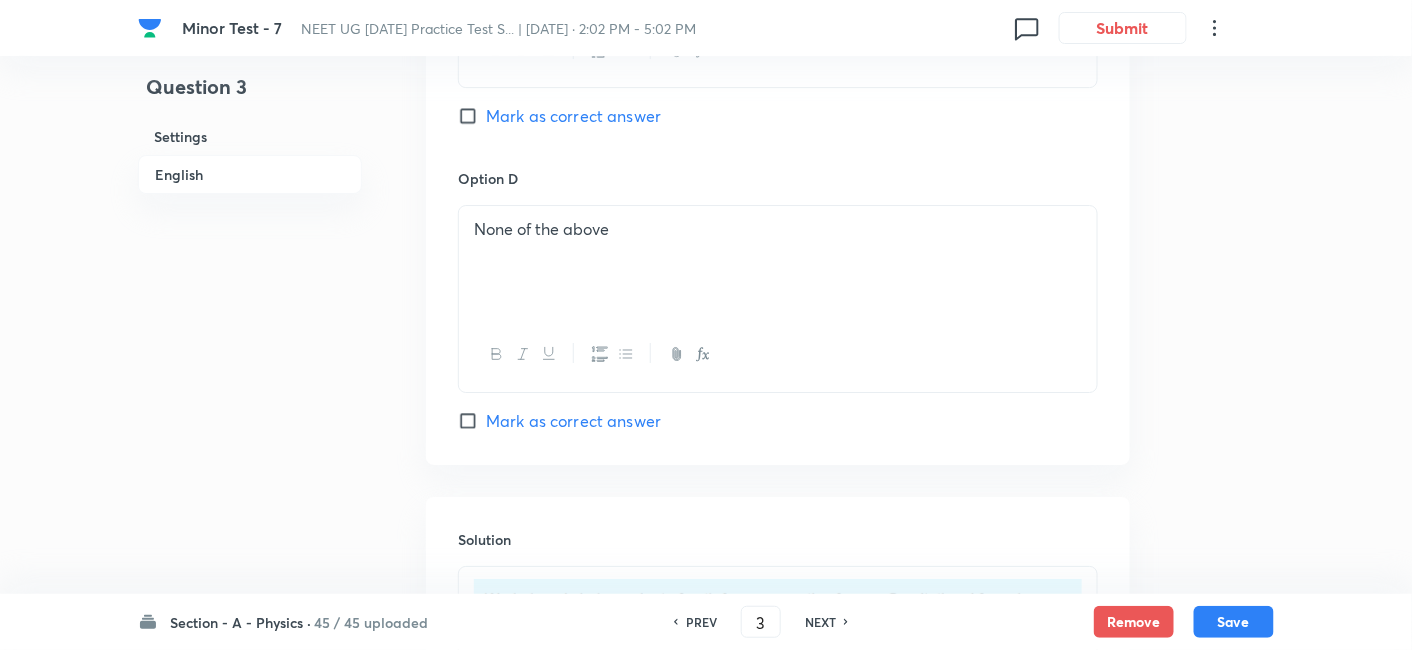 scroll, scrollTop: 2447, scrollLeft: 0, axis: vertical 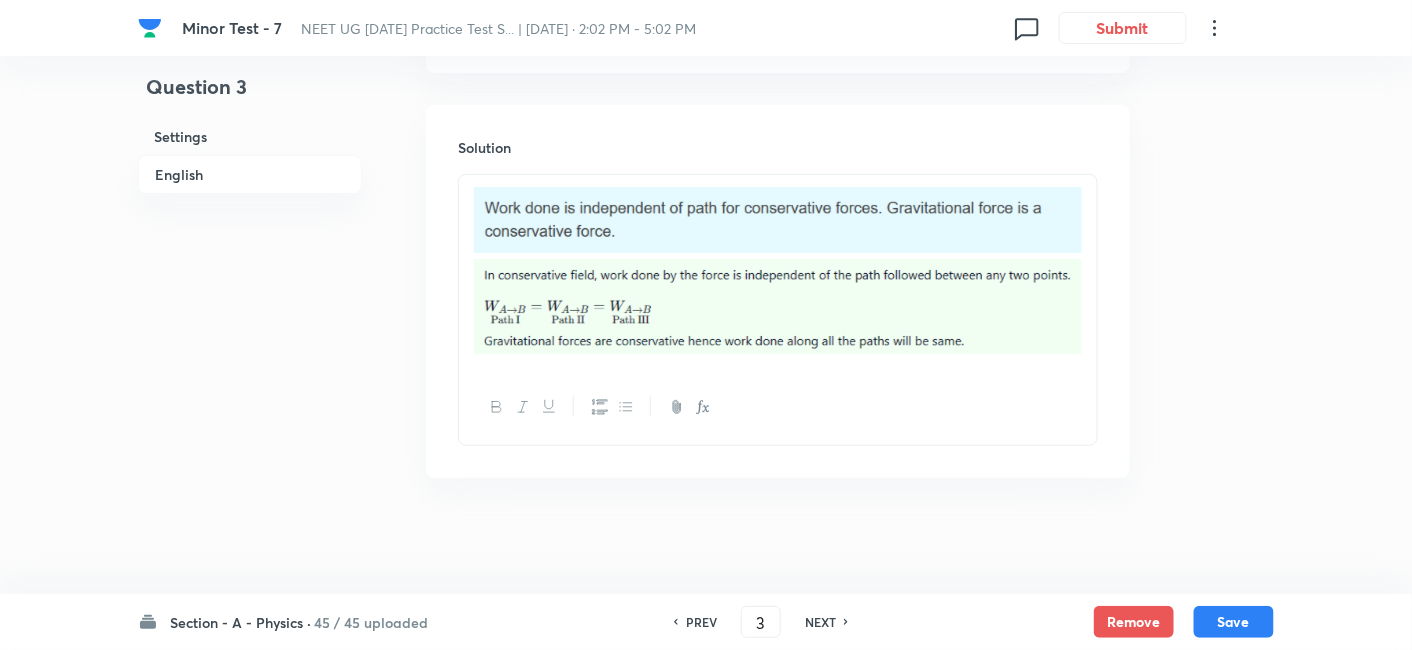click on "PREV" at bounding box center (701, 622) 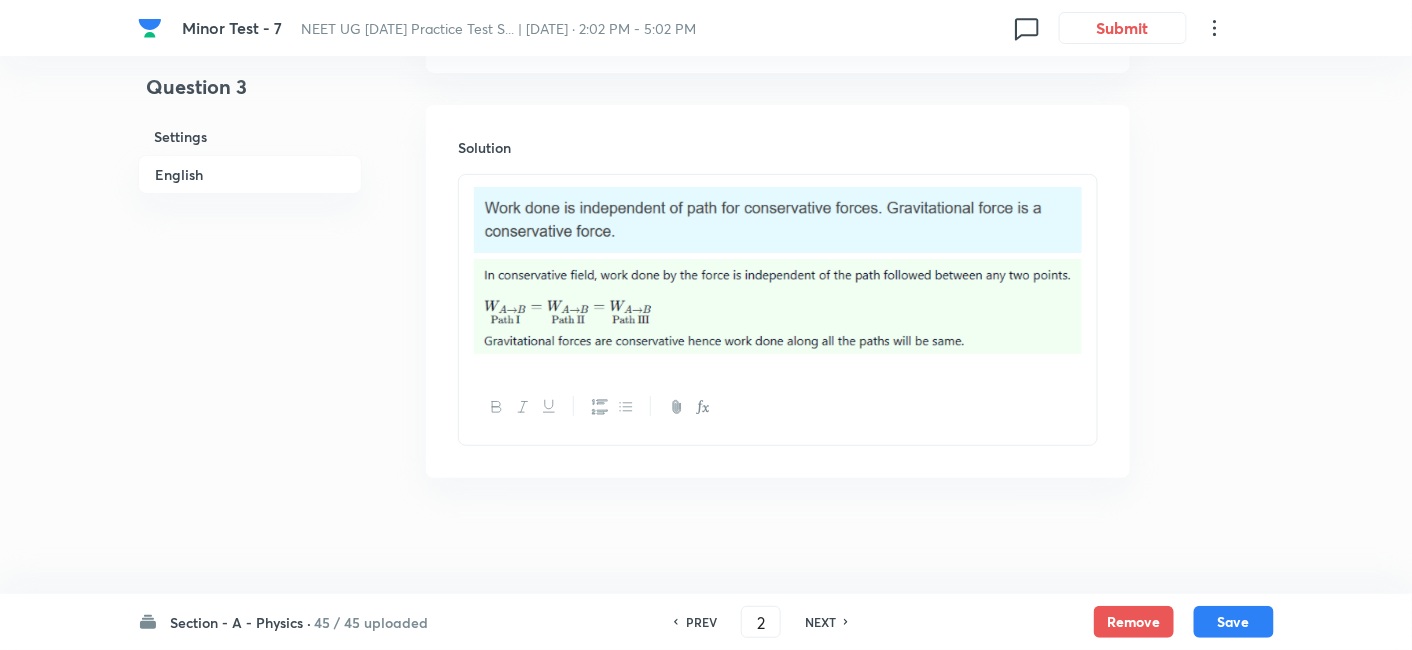 checkbox on "true" 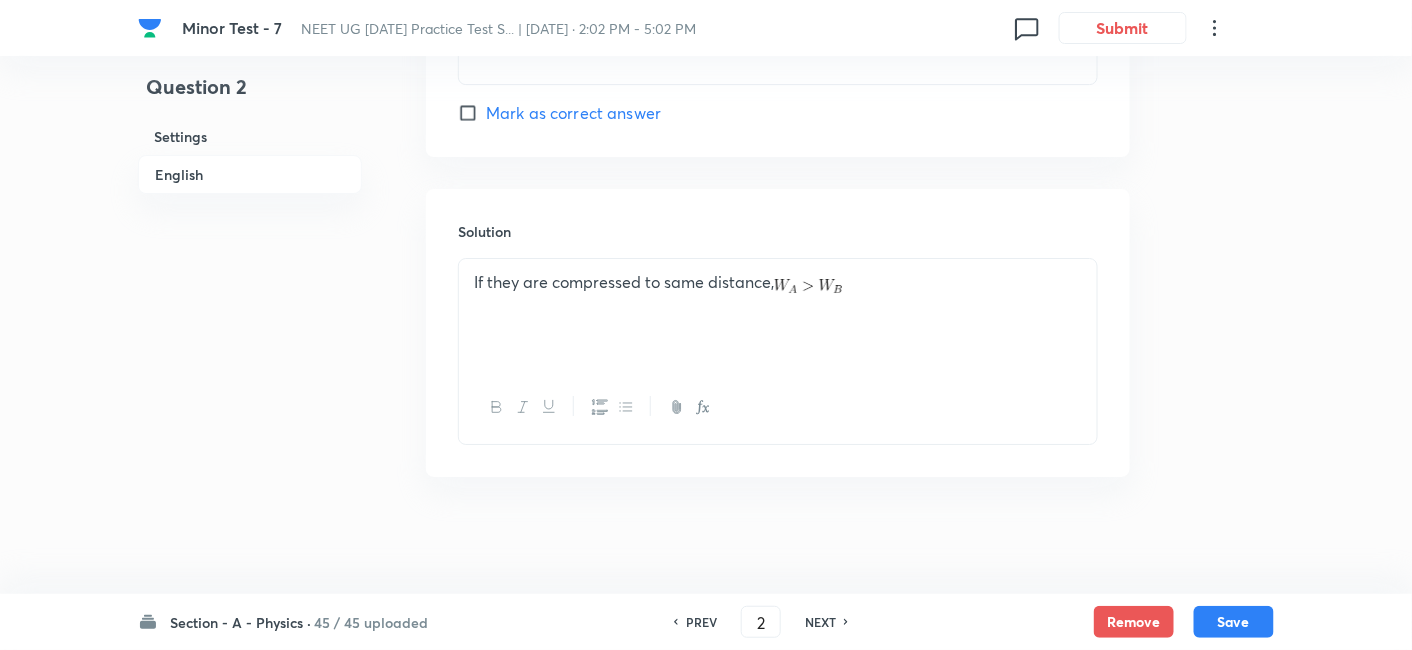 click on "PREV" at bounding box center (701, 622) 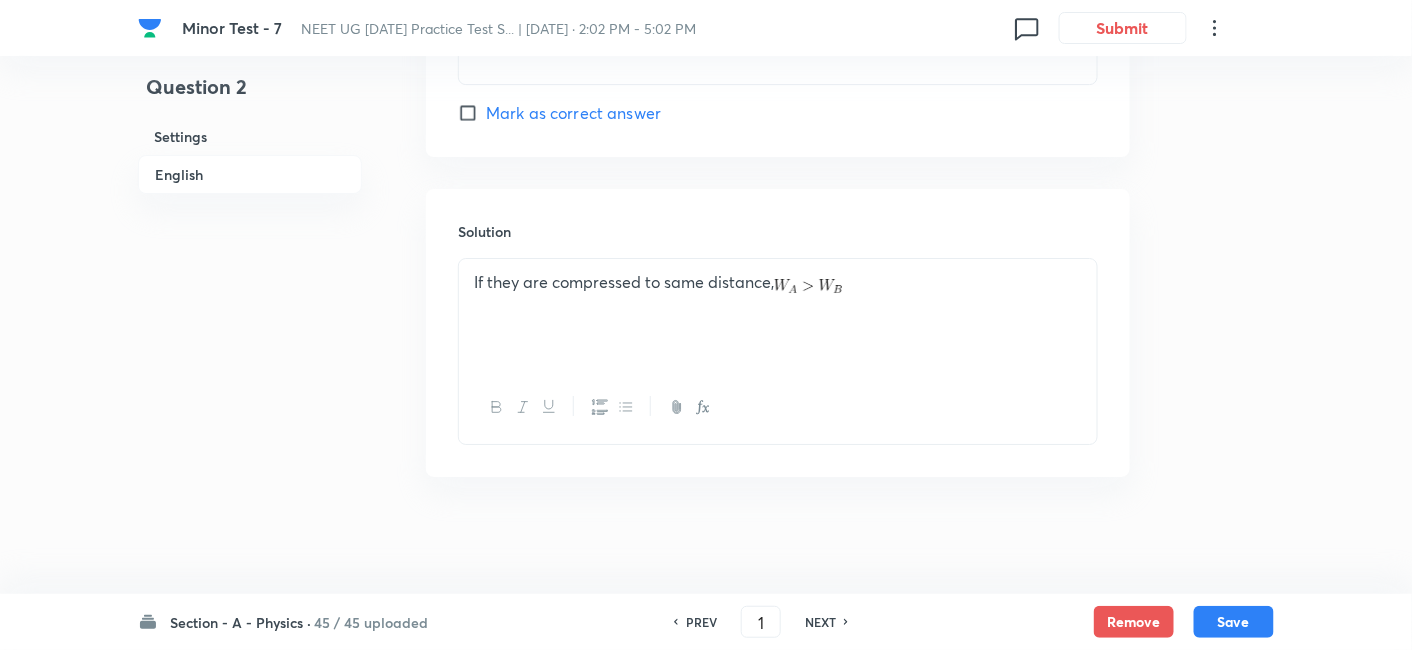 checkbox on "false" 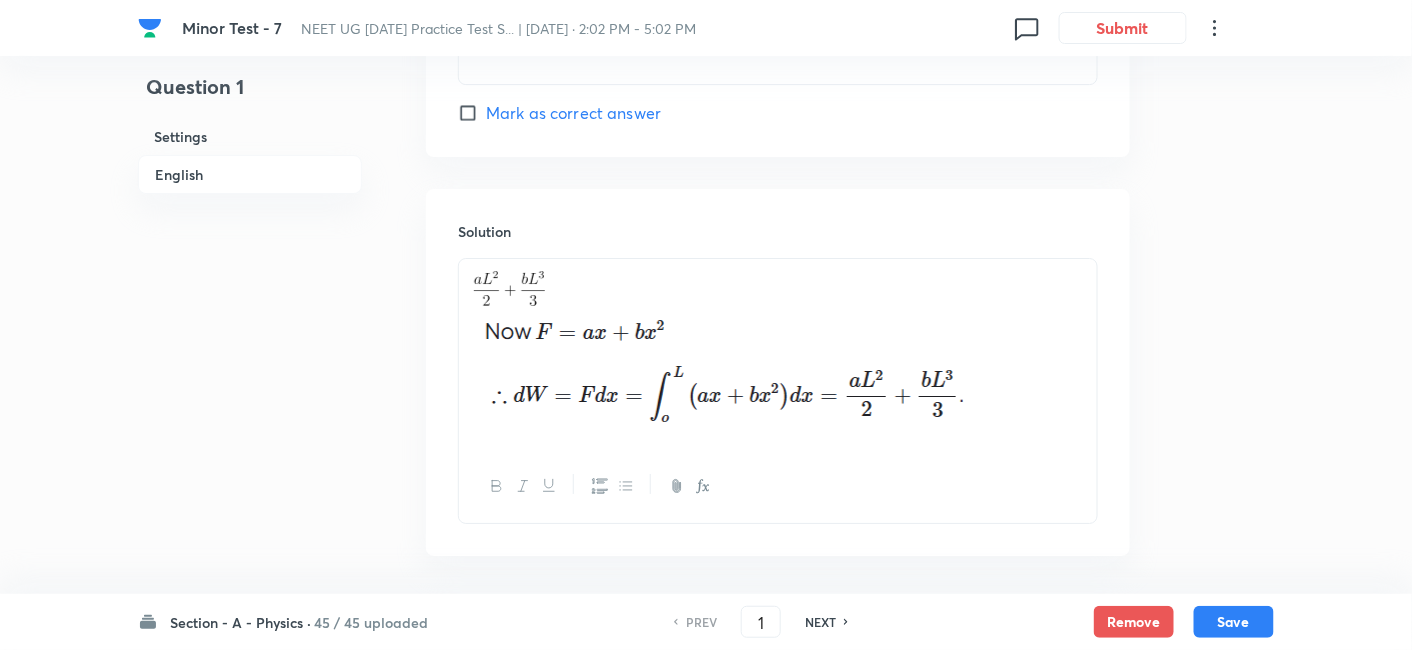 scroll, scrollTop: 2134, scrollLeft: 0, axis: vertical 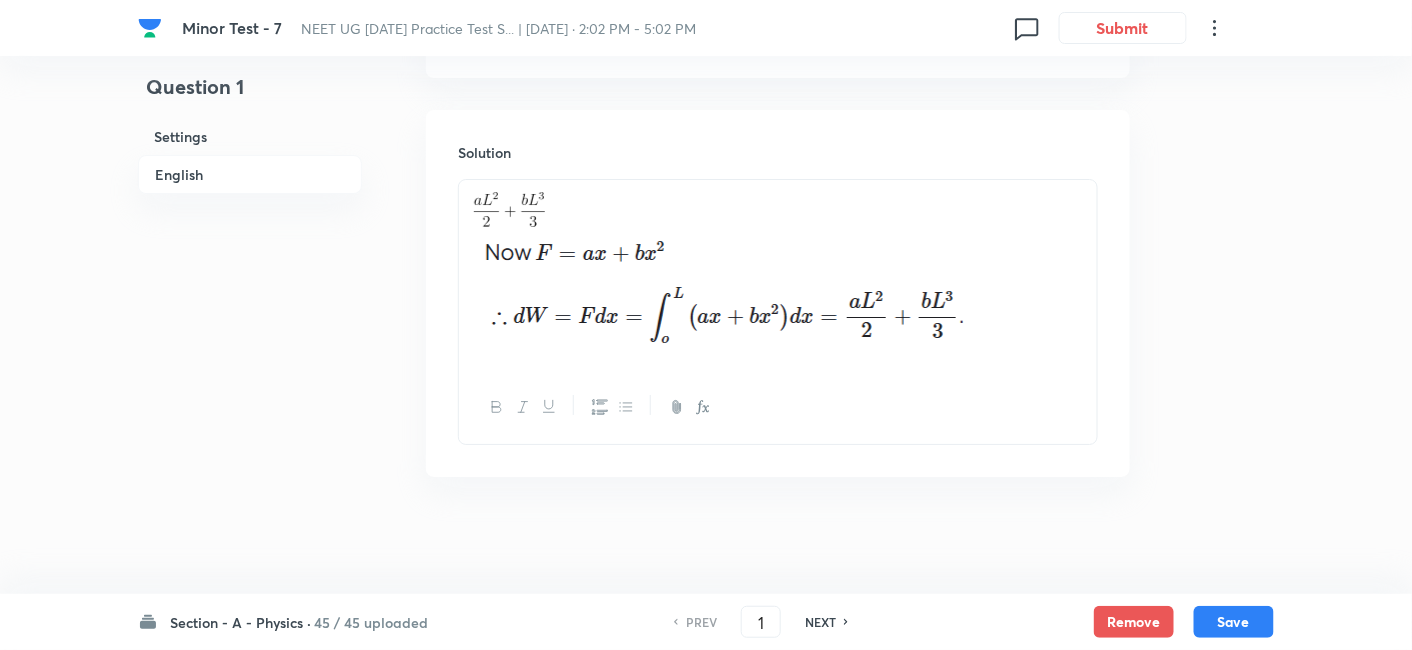 click on "NEXT" at bounding box center (820, 622) 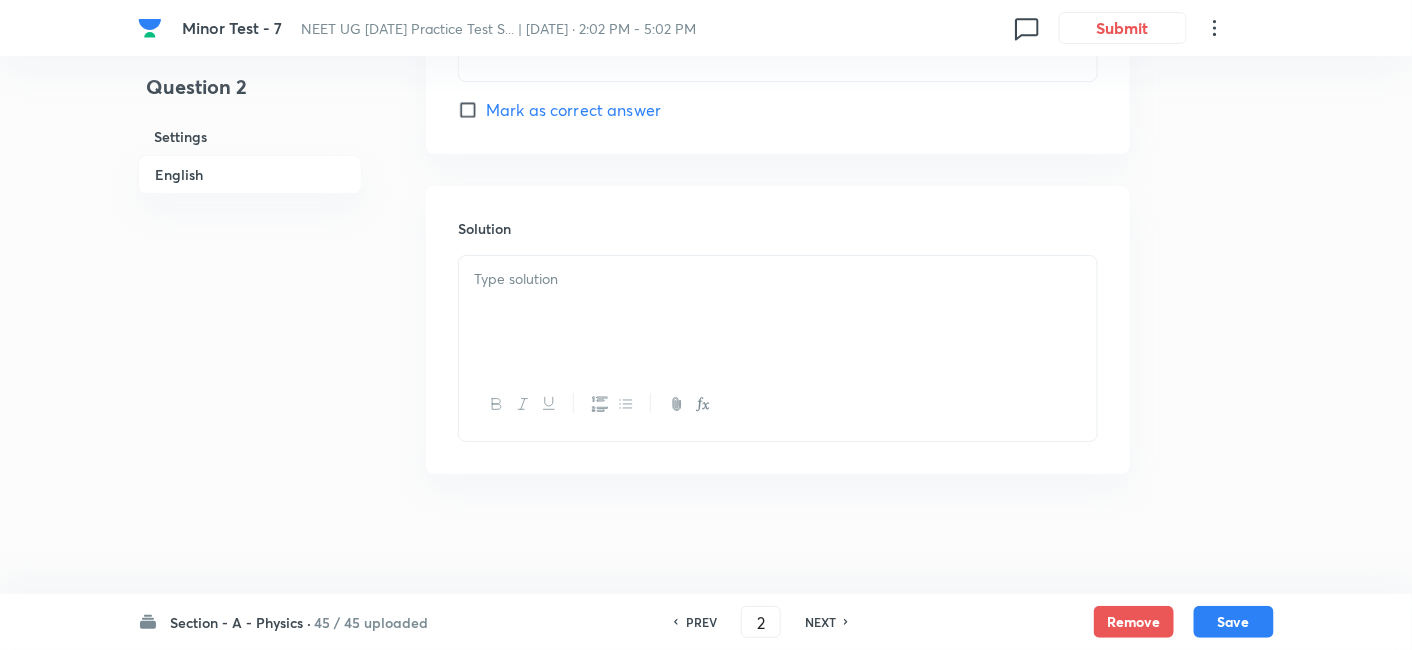 checkbox on "false" 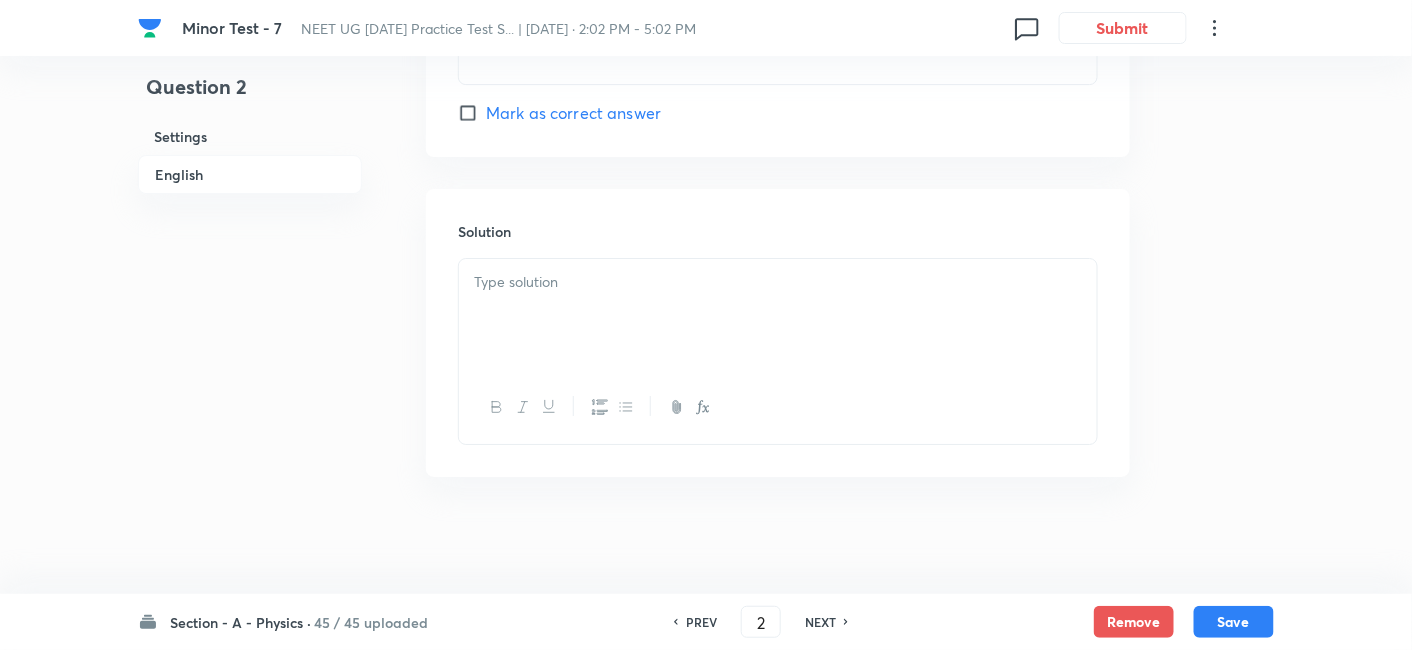 checkbox on "true" 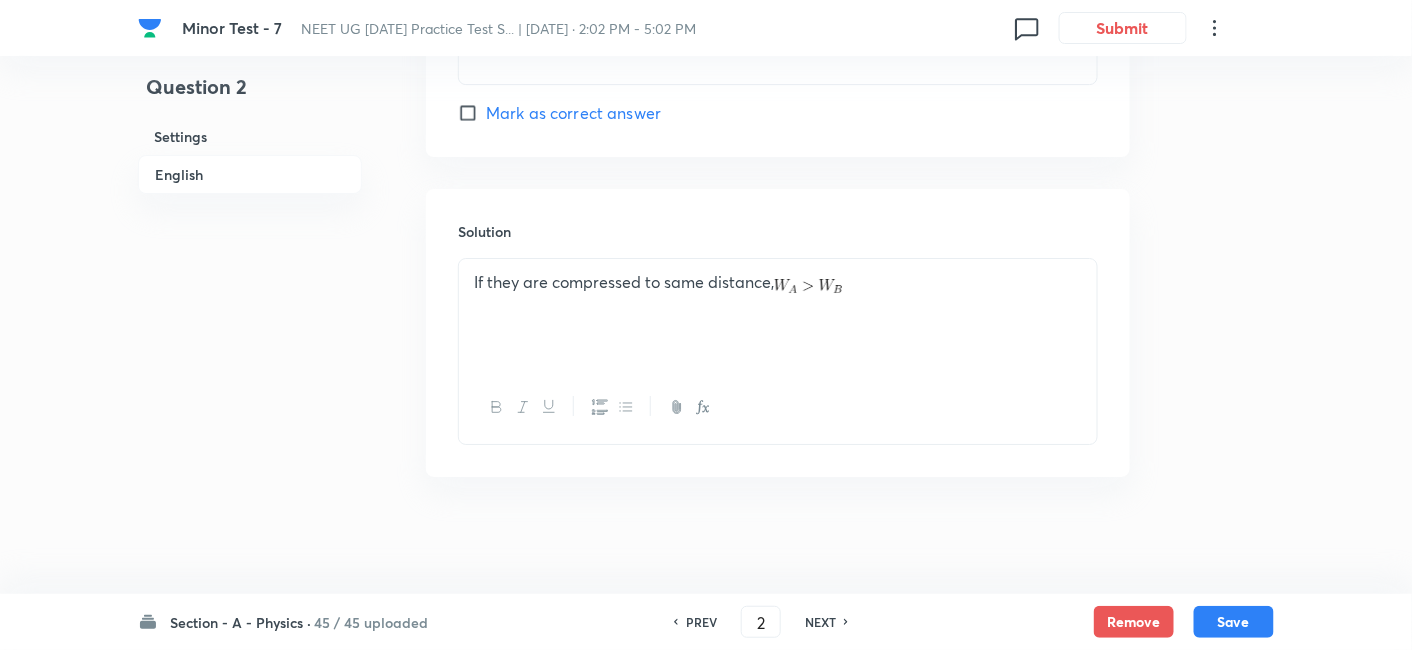 click on "NEXT" at bounding box center (820, 622) 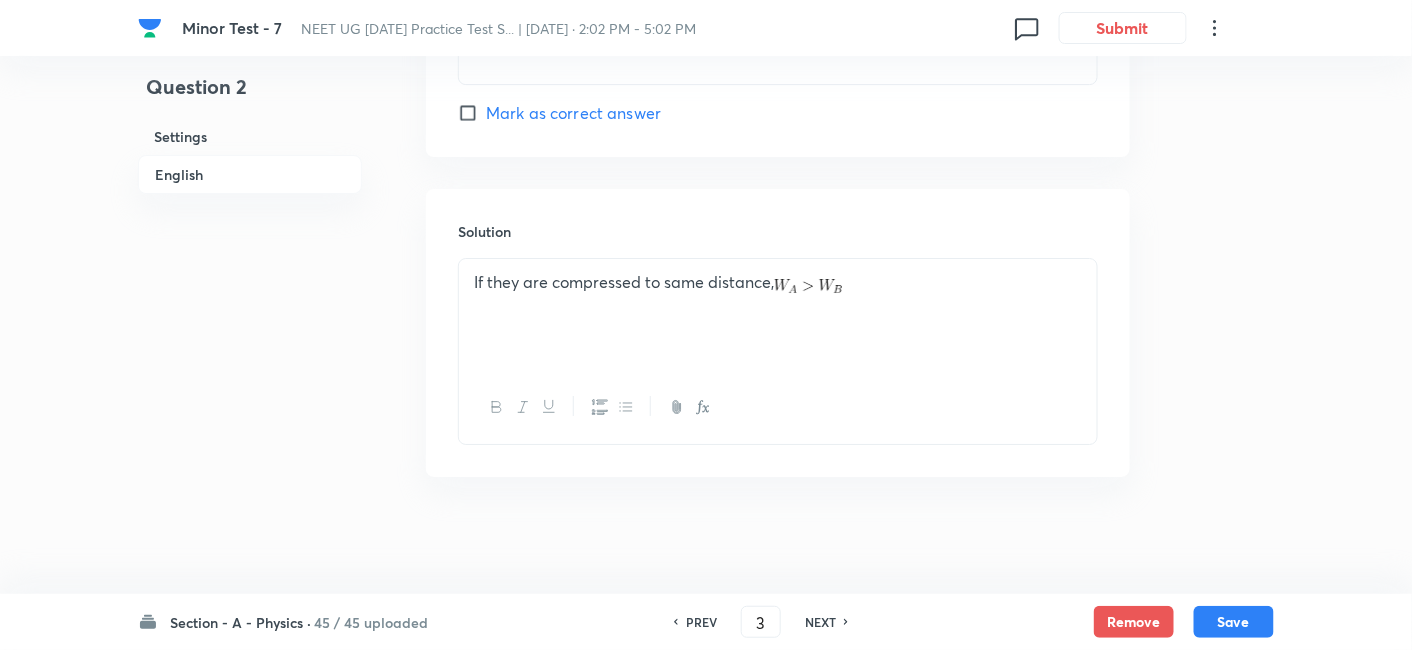 checkbox on "true" 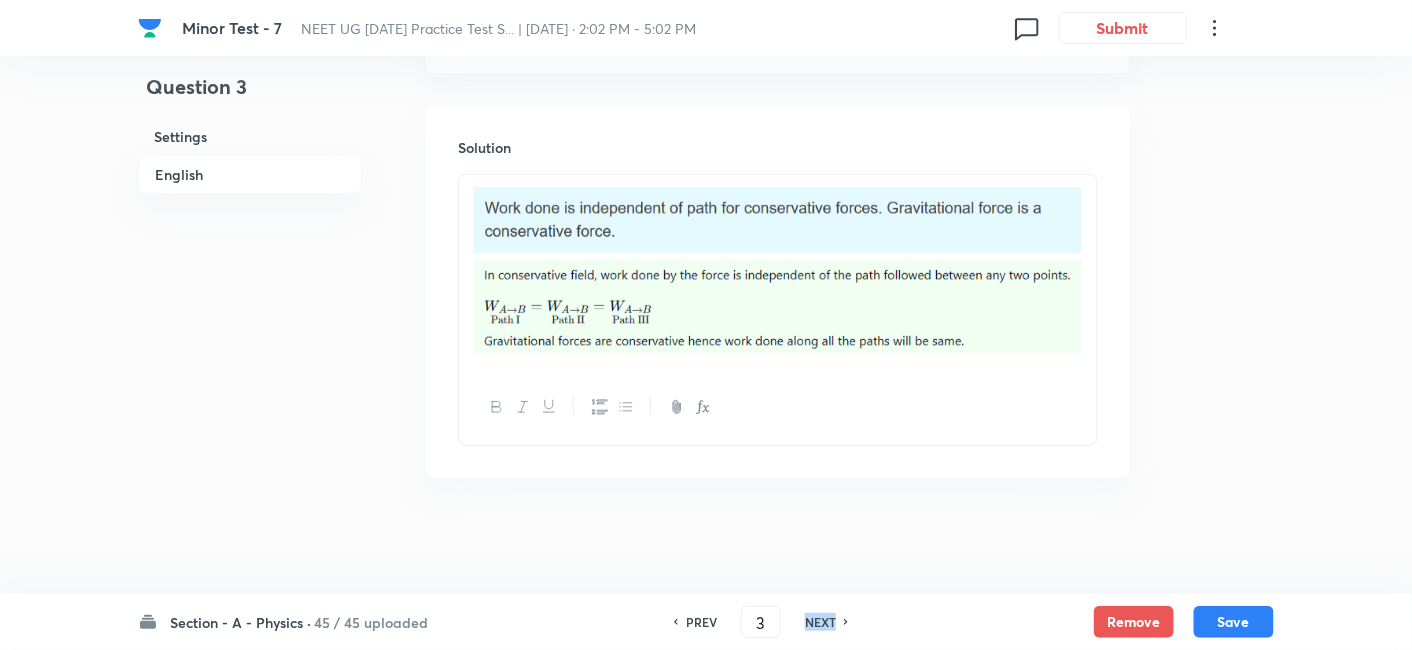 click on "NEXT" at bounding box center [820, 622] 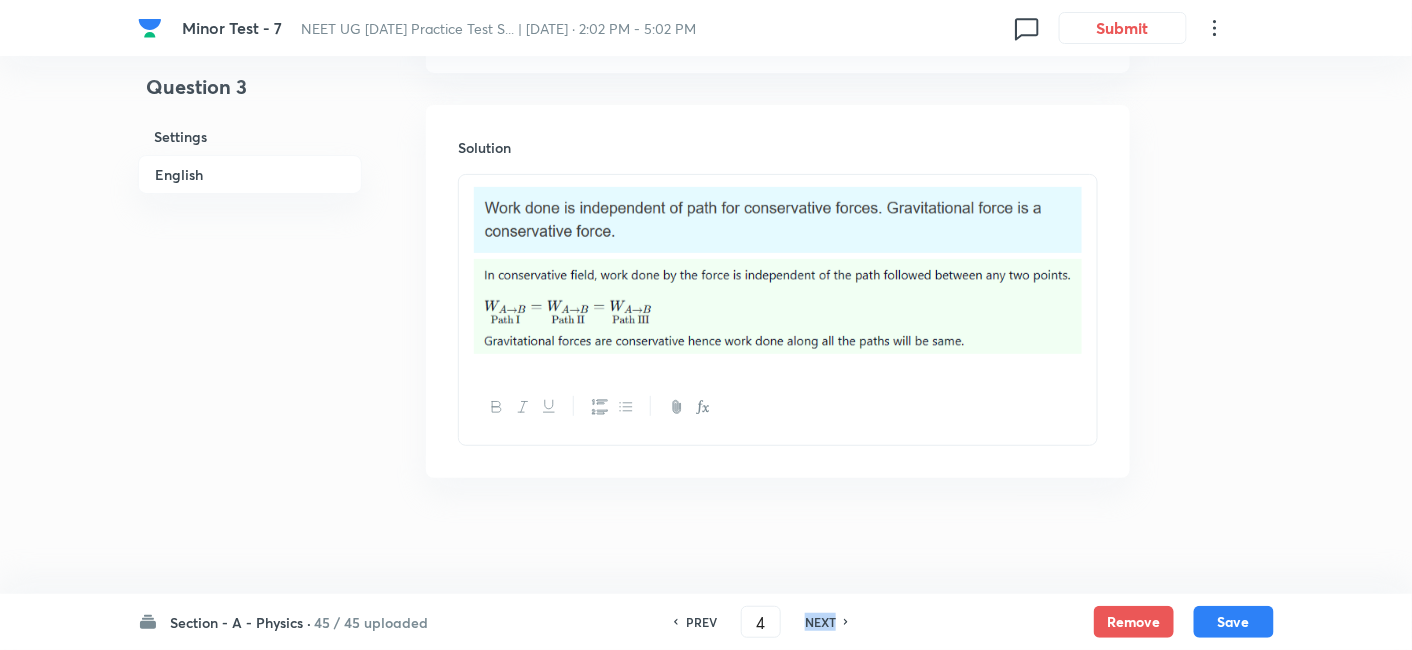 checkbox on "true" 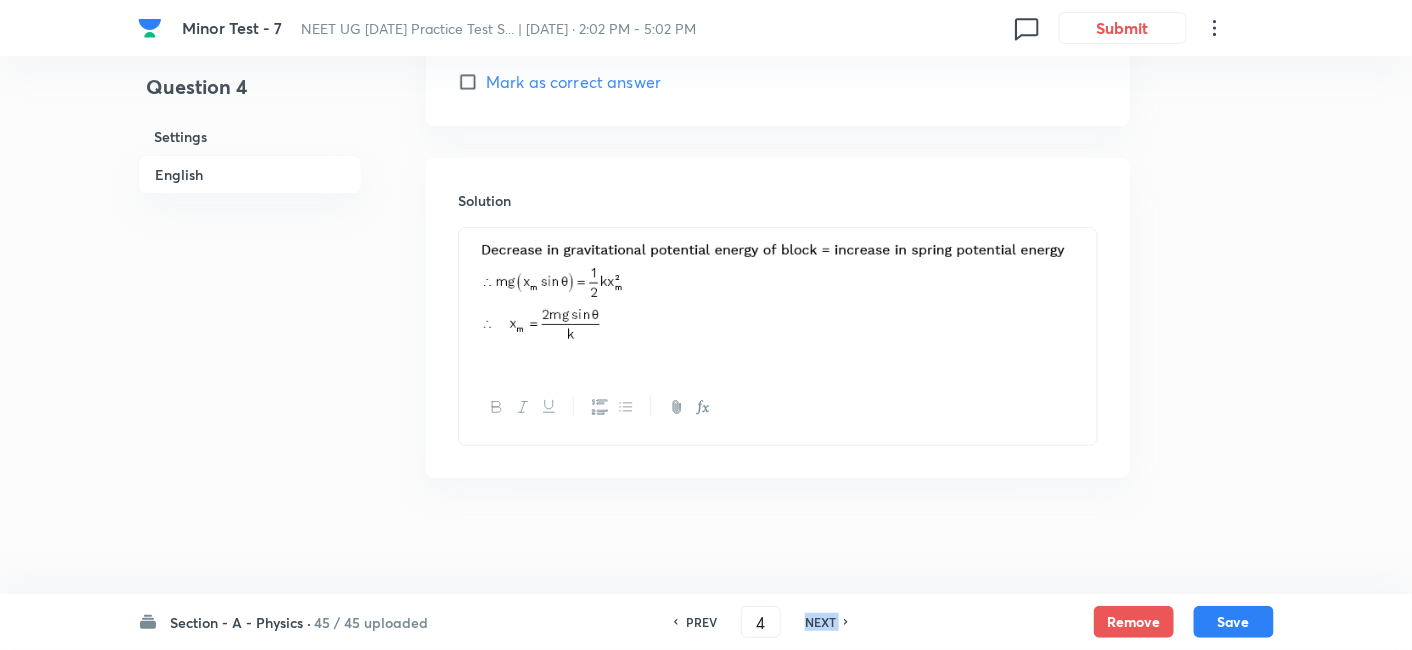 click on "NEXT" at bounding box center [820, 622] 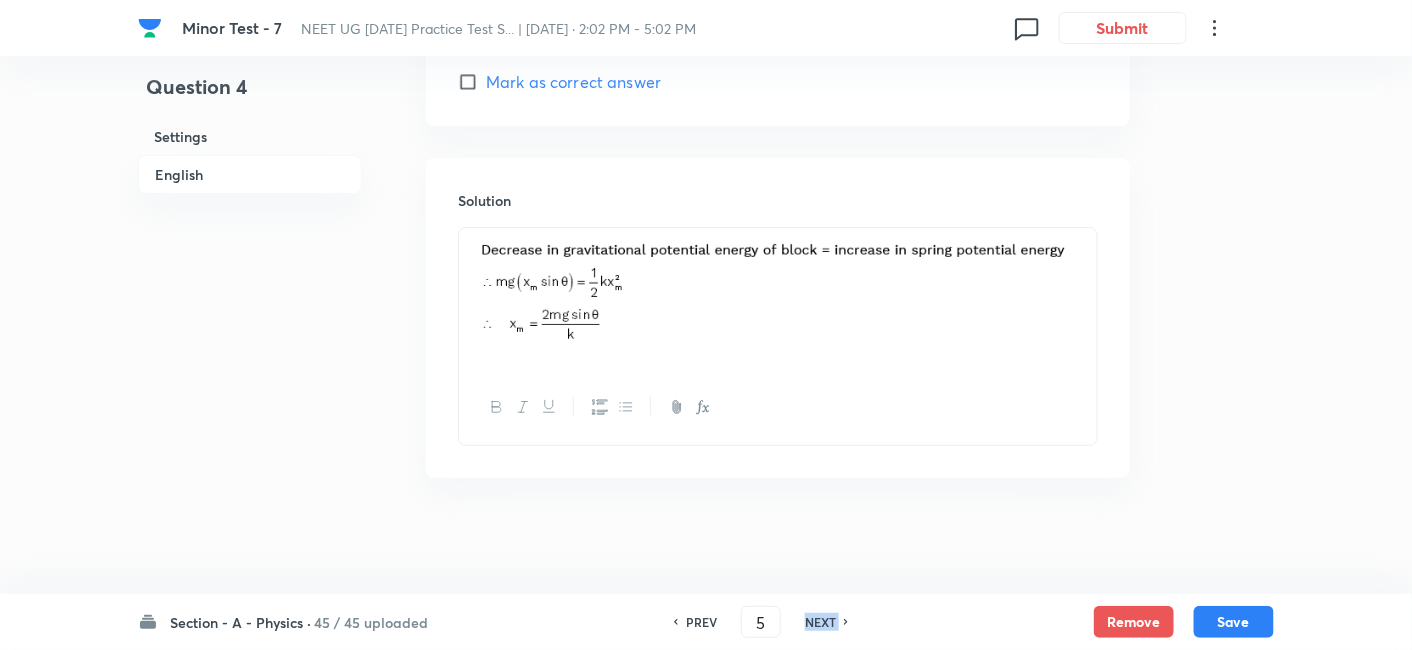 checkbox on "false" 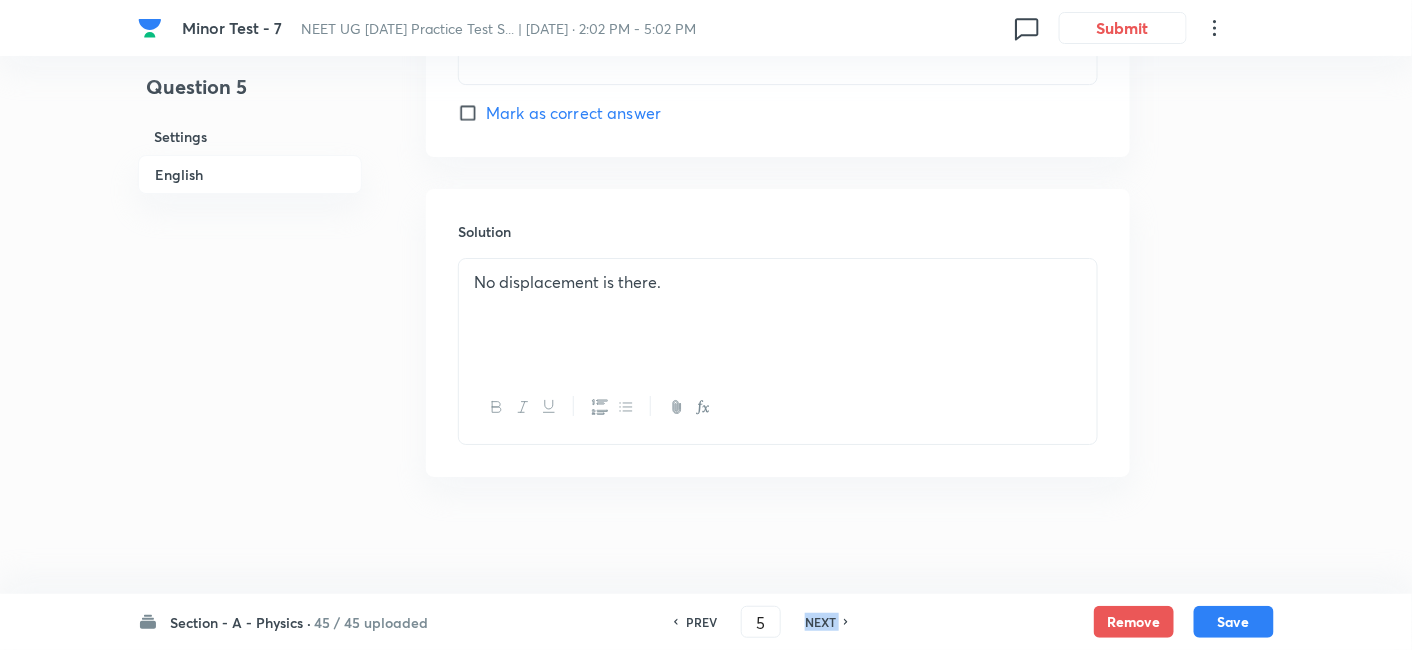 click on "NEXT" at bounding box center [820, 622] 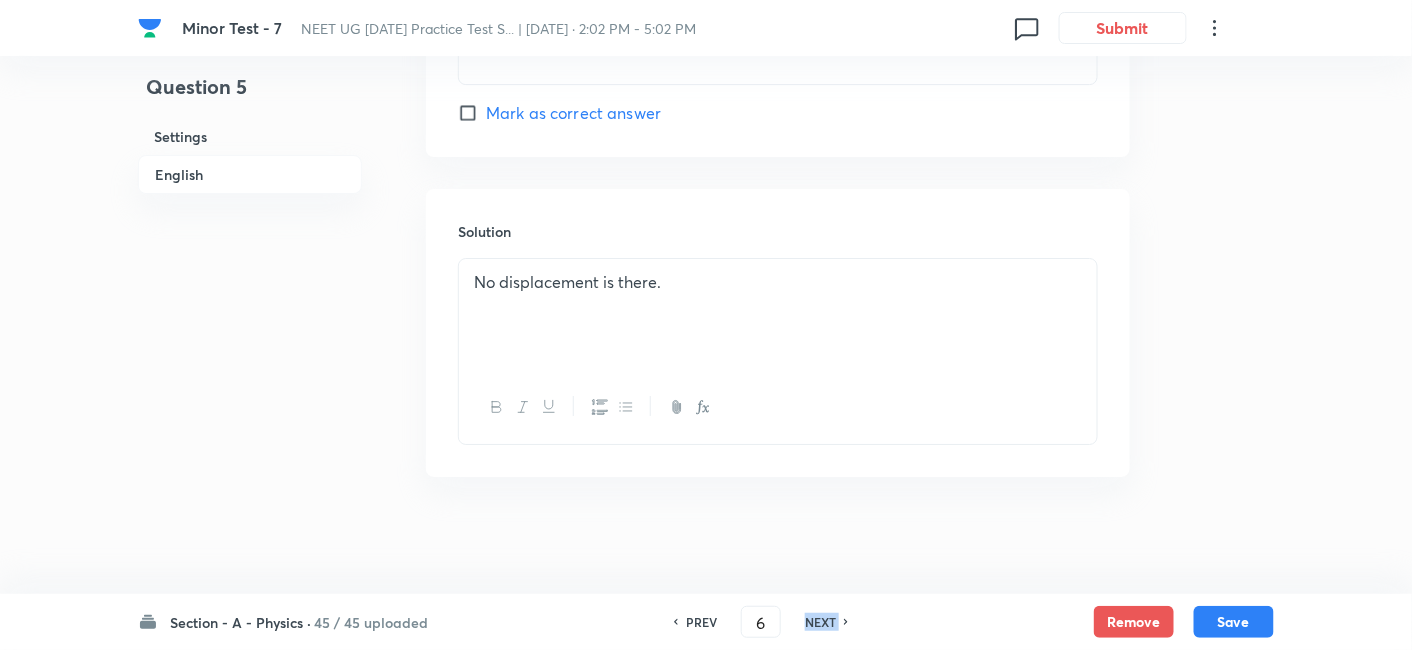 checkbox on "false" 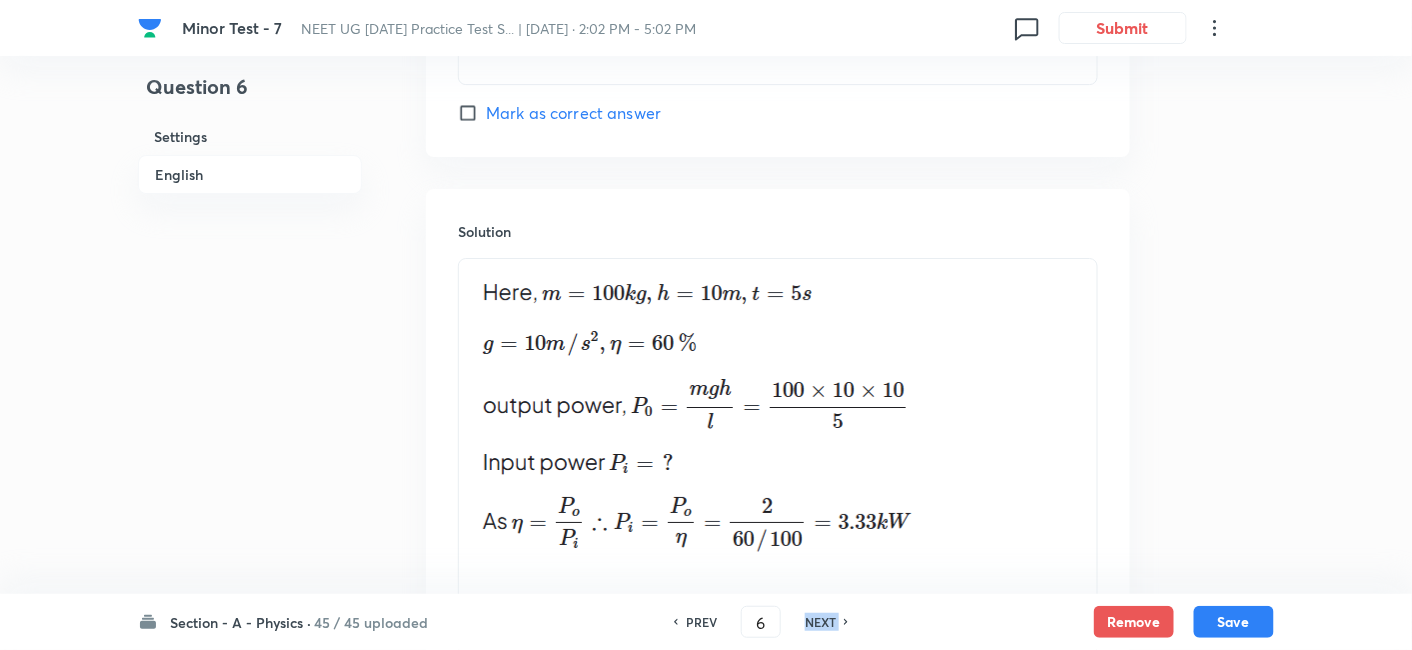 click on "NEXT" at bounding box center [820, 622] 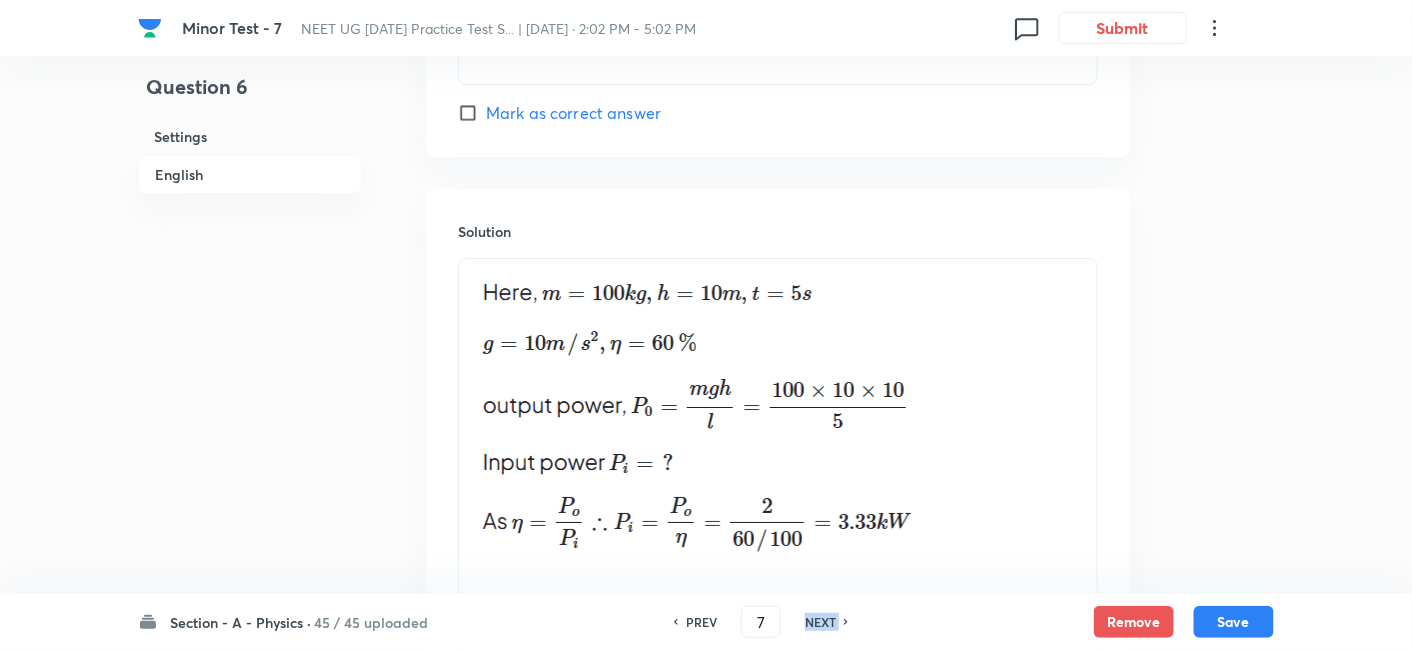 checkbox on "true" 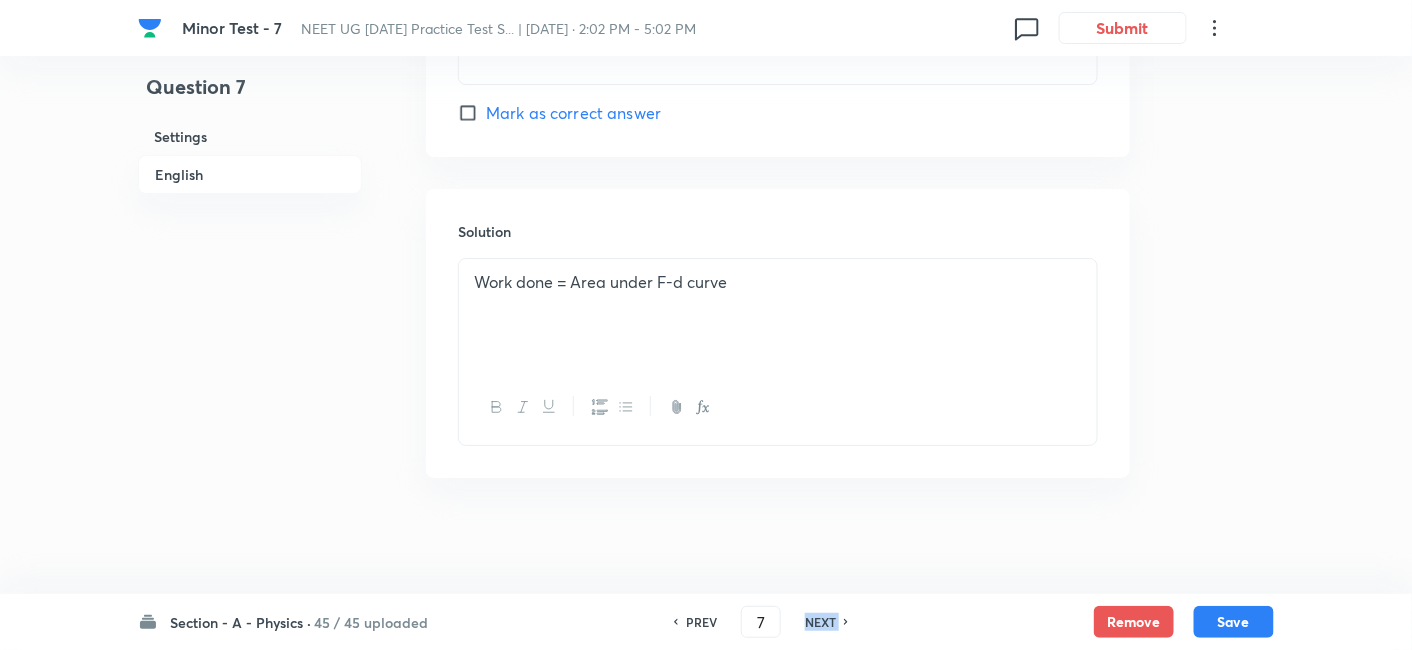 click on "NEXT" at bounding box center (820, 622) 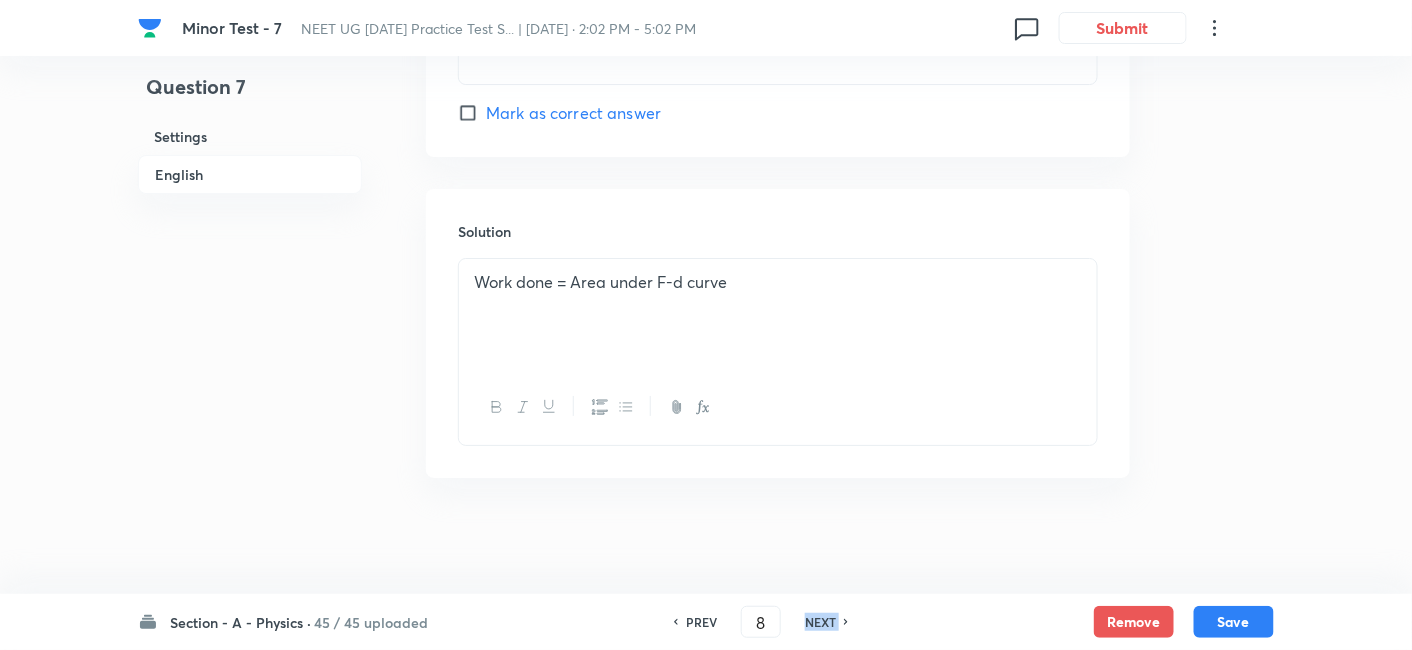 checkbox on "false" 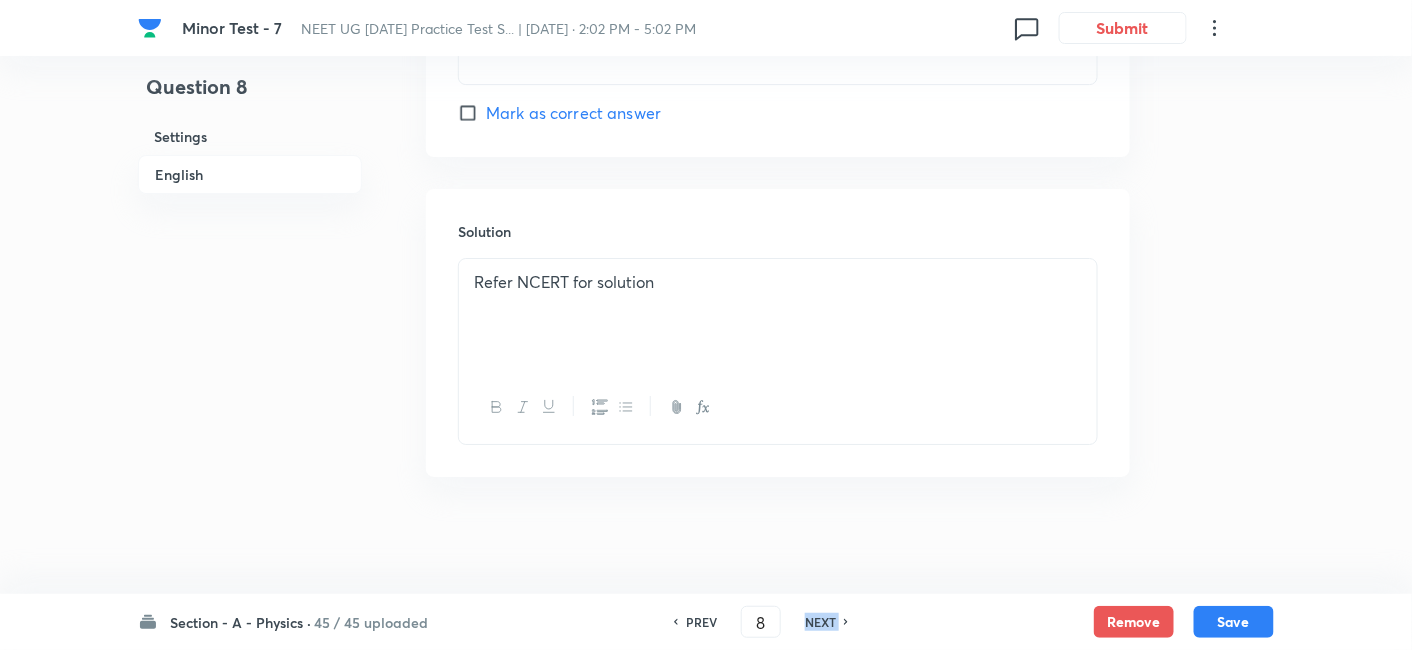 click on "NEXT" at bounding box center (820, 622) 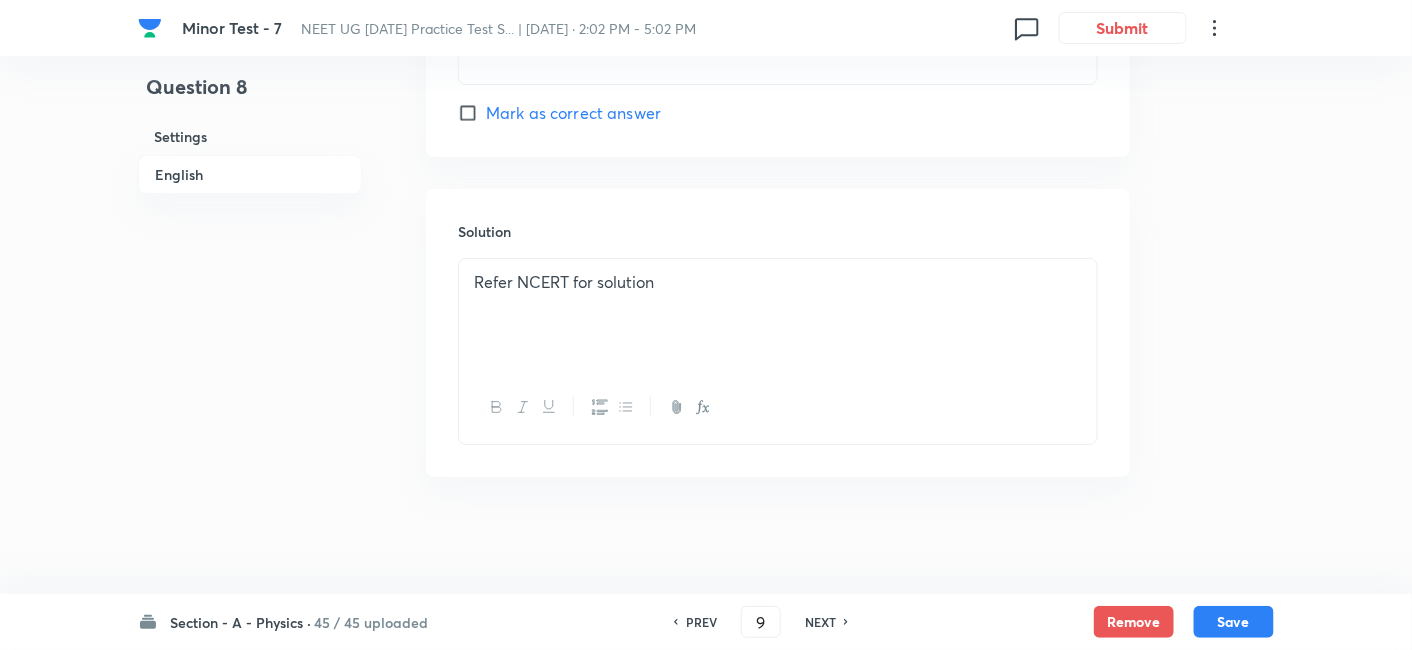 checkbox on "true" 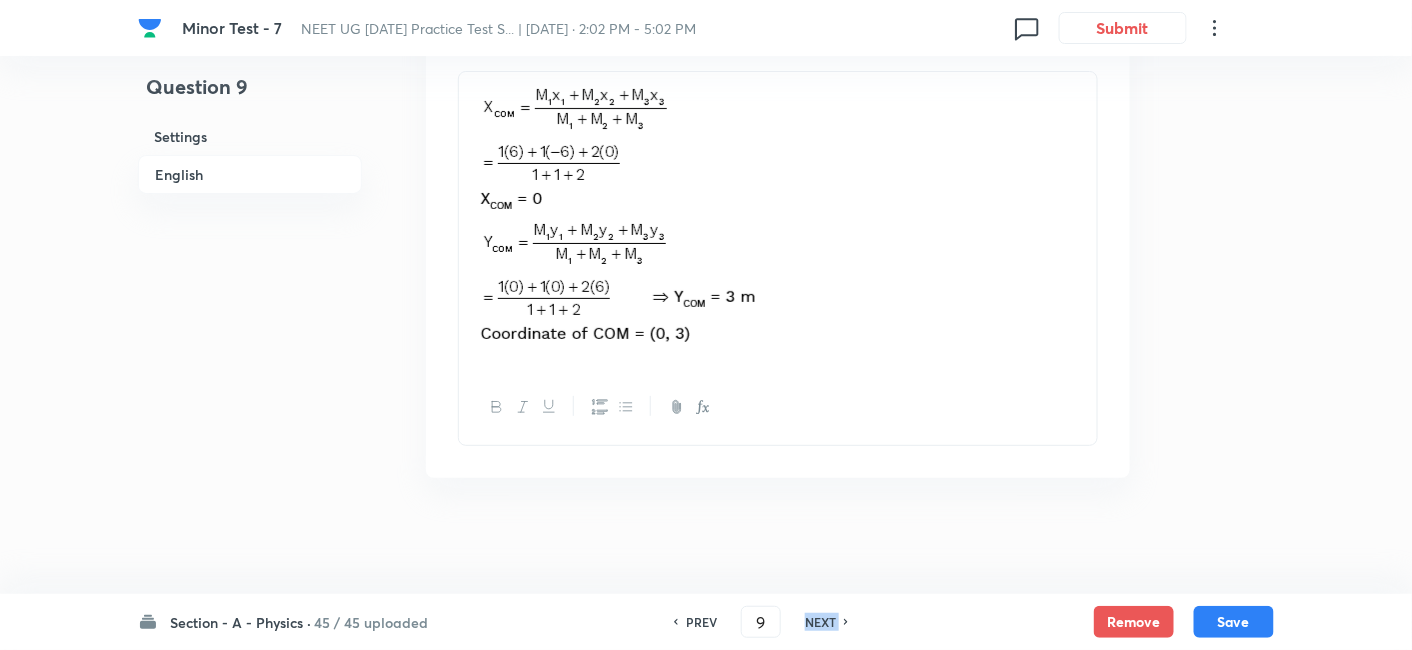 click on "NEXT" at bounding box center [820, 622] 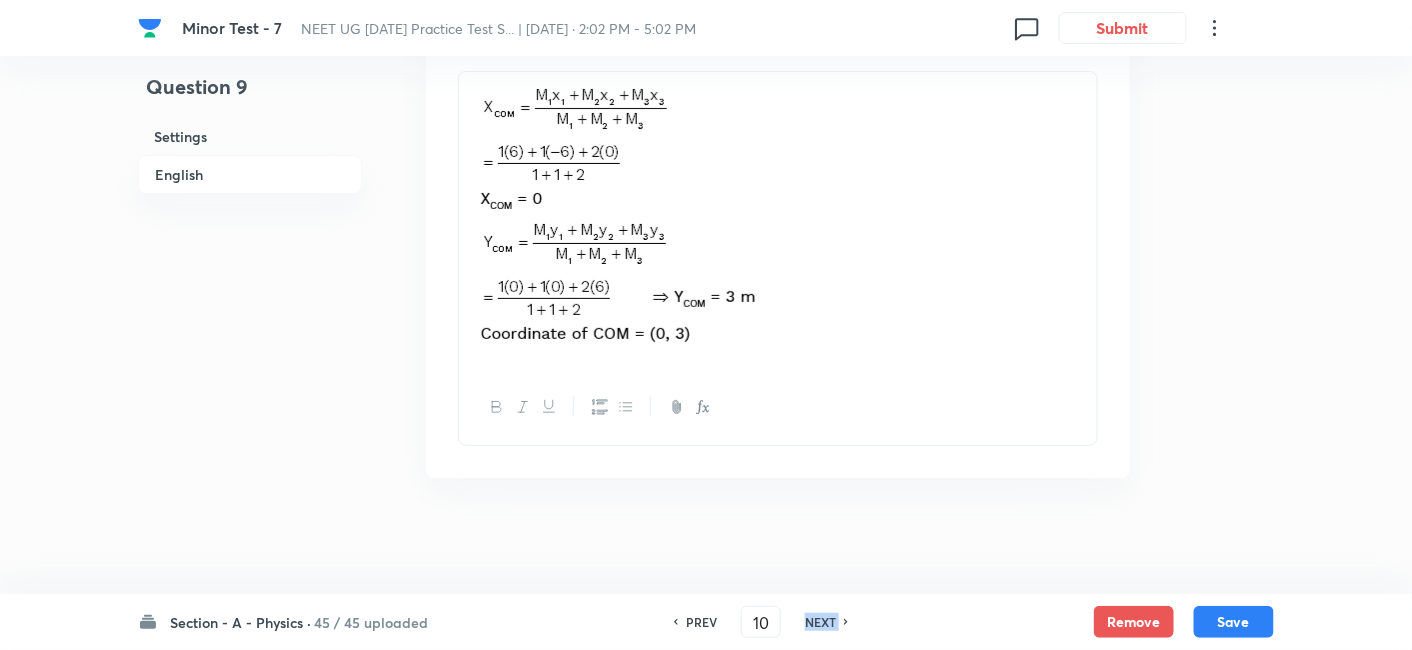 checkbox on "false" 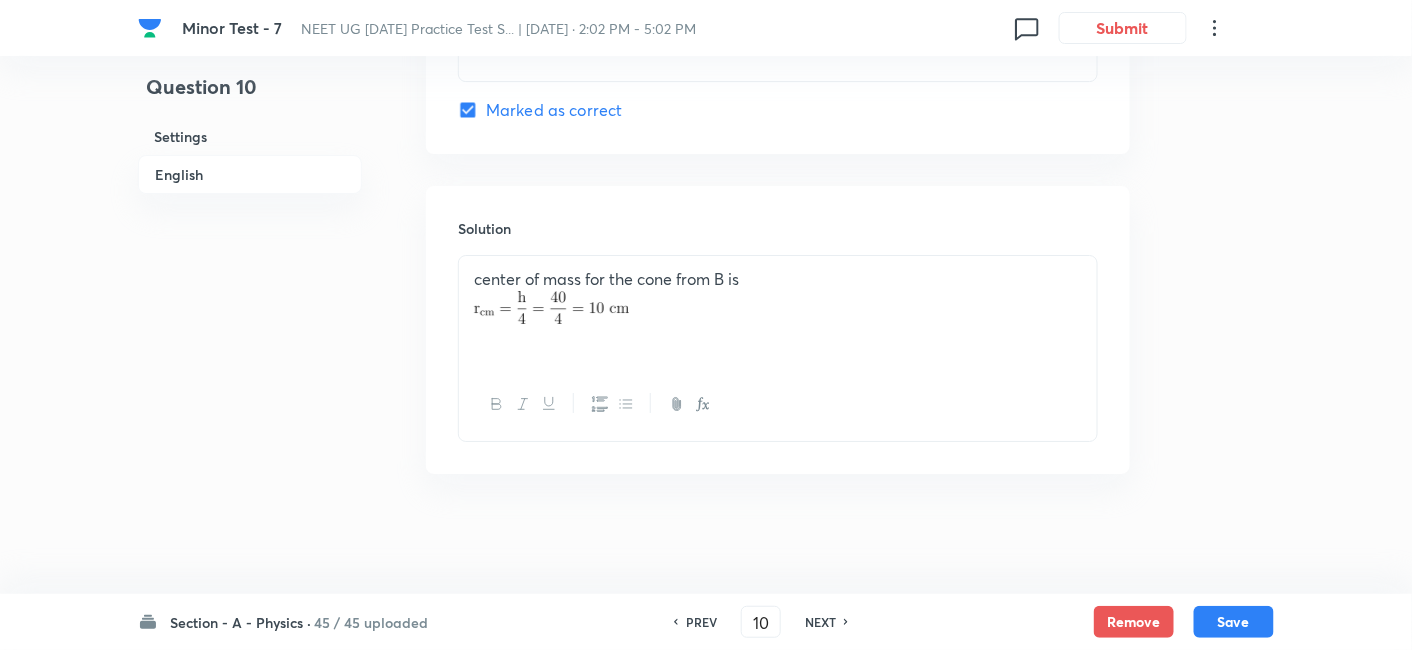 click on "NEXT" at bounding box center (820, 622) 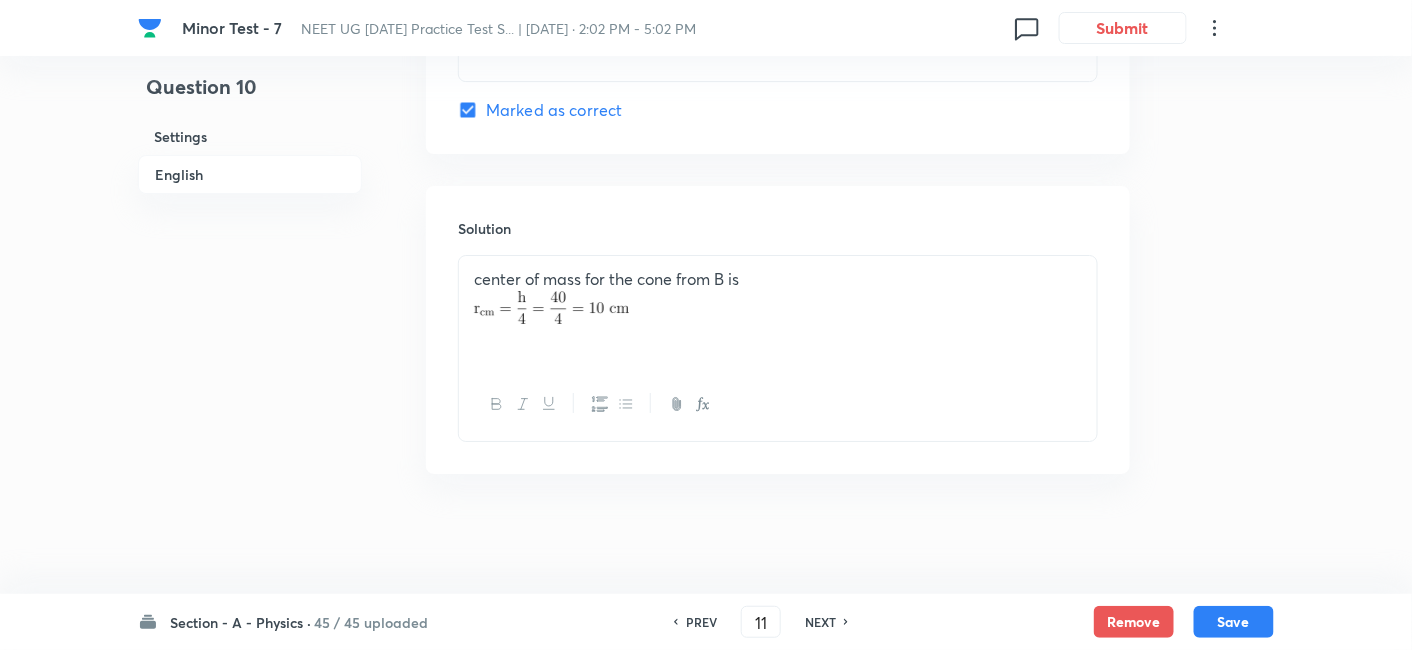 checkbox on "true" 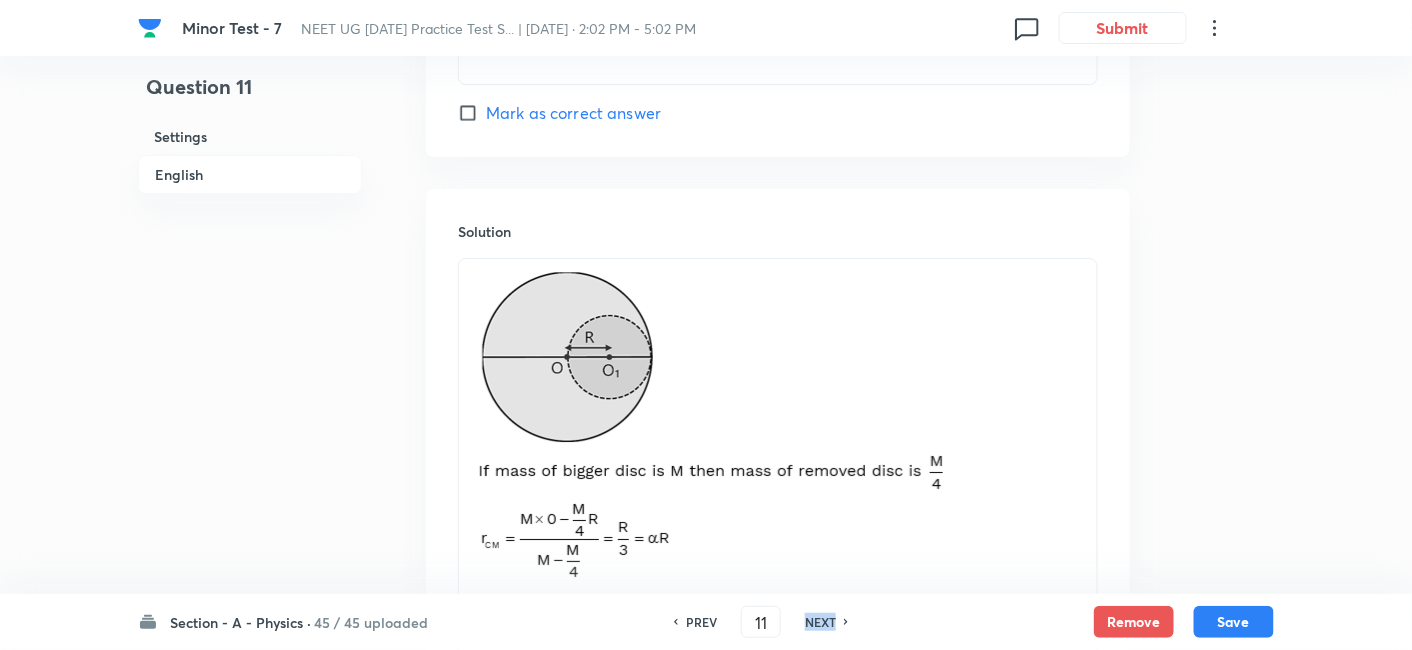click on "NEXT" at bounding box center (820, 622) 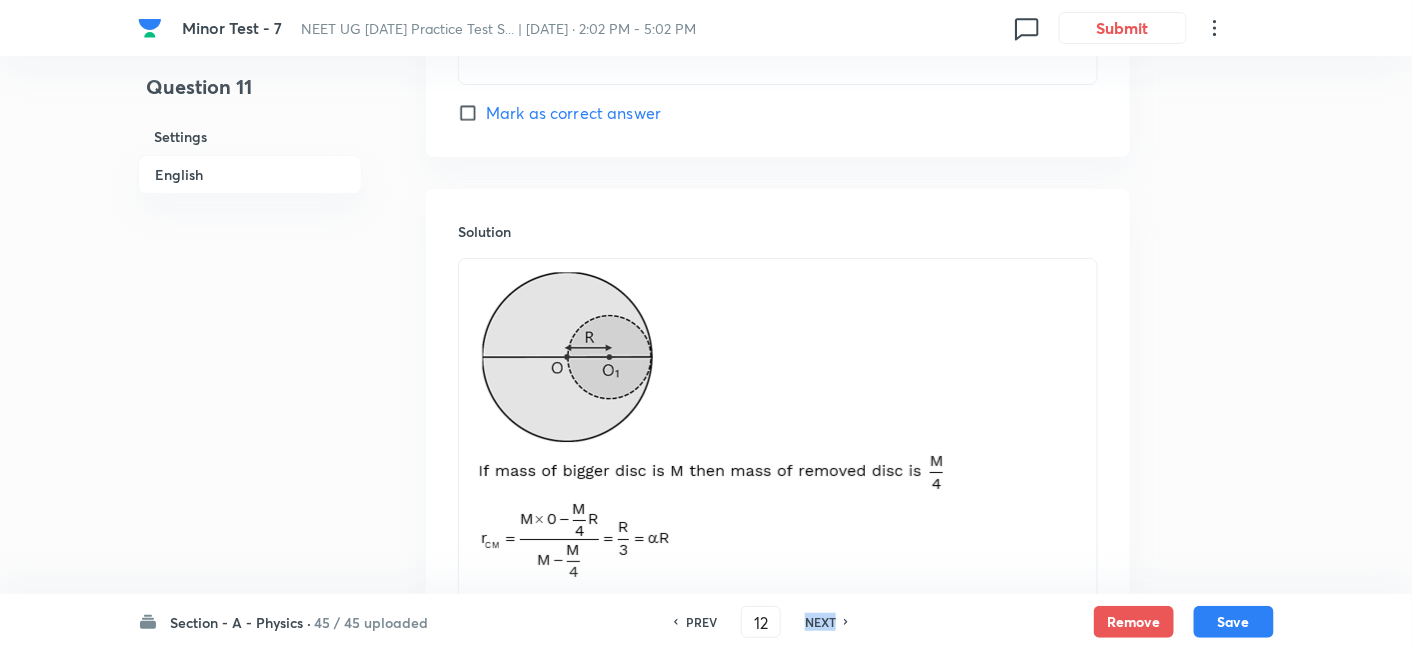 checkbox on "false" 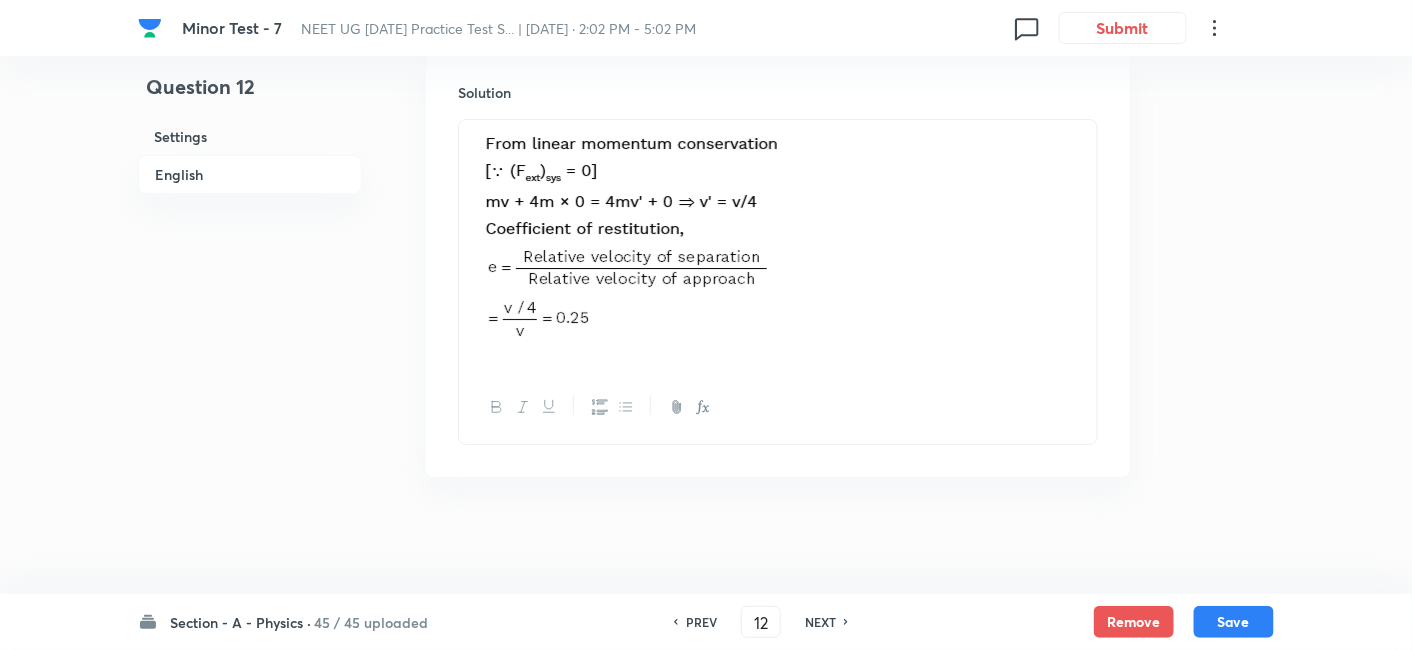 click on "NEXT" at bounding box center (820, 622) 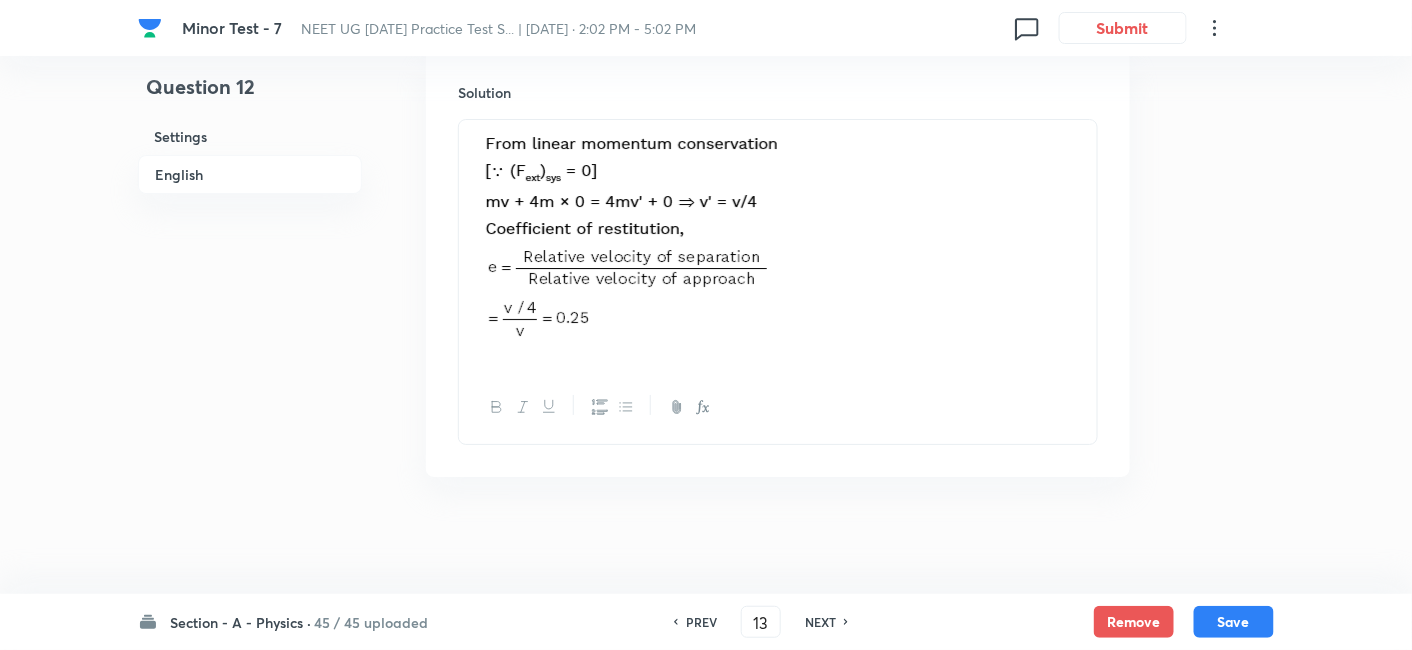 checkbox on "false" 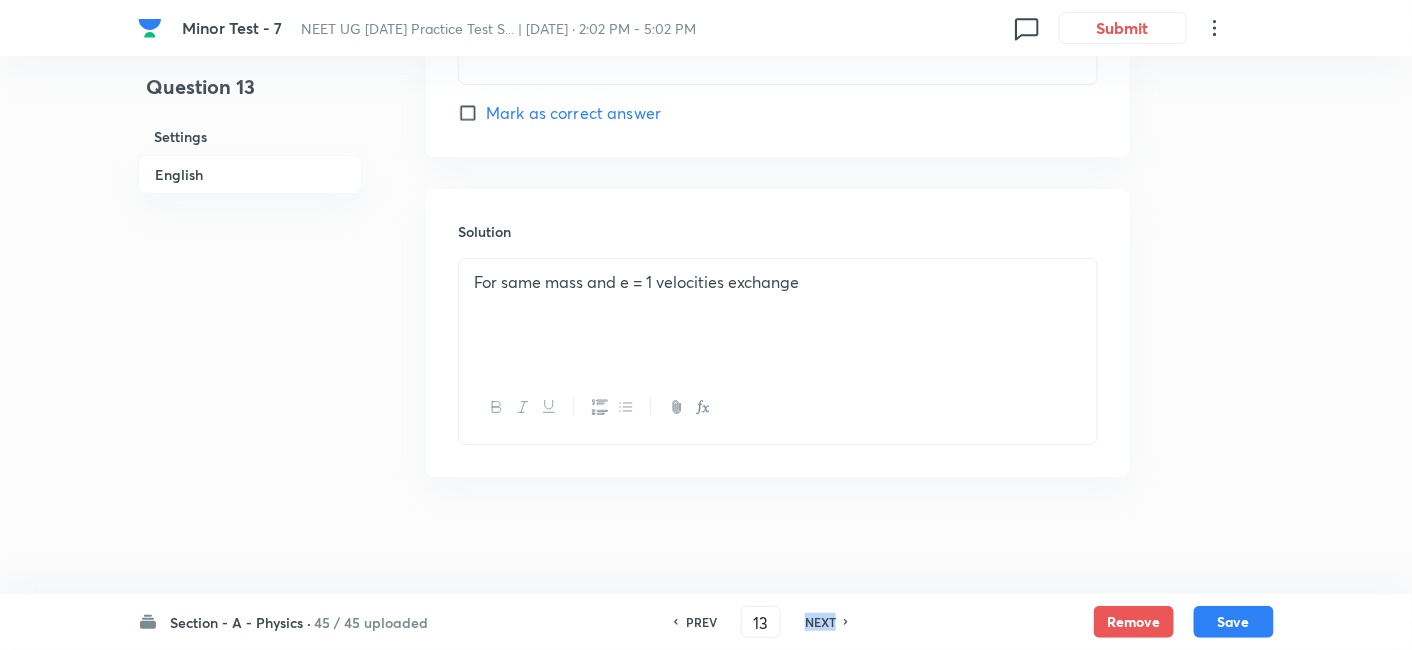 click on "NEXT" at bounding box center [820, 622] 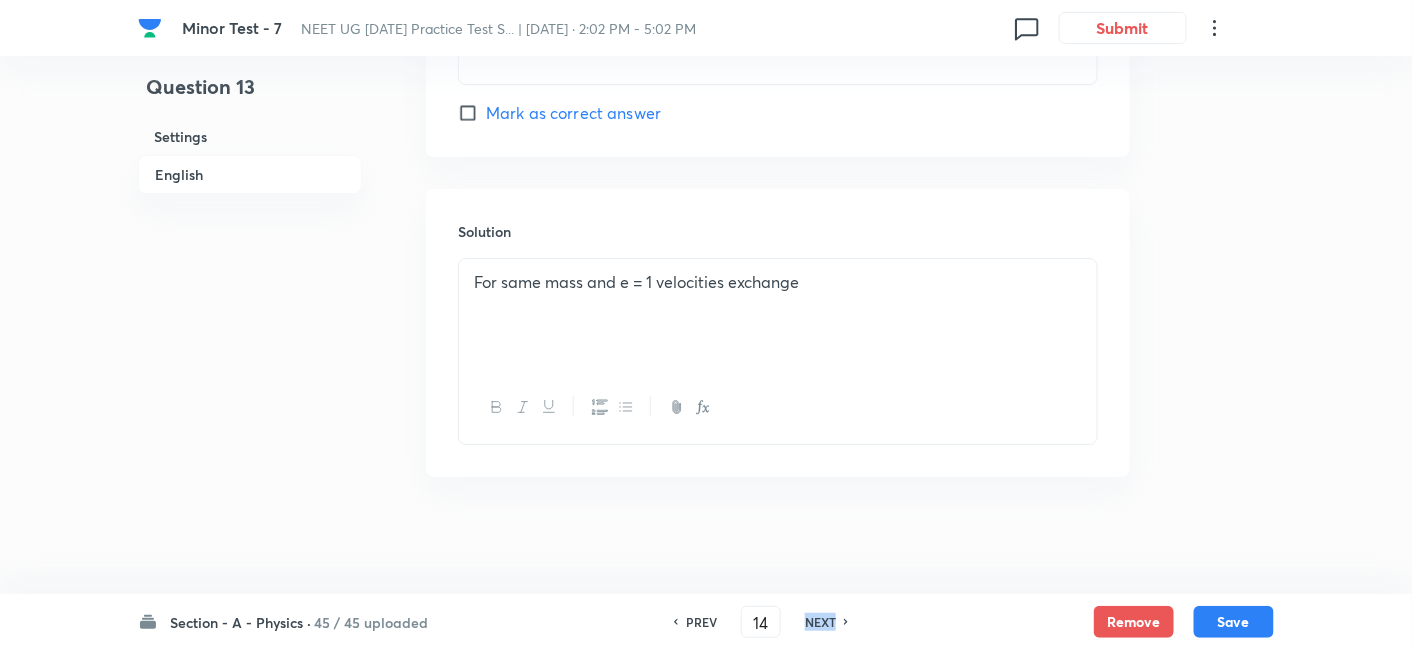 checkbox on "false" 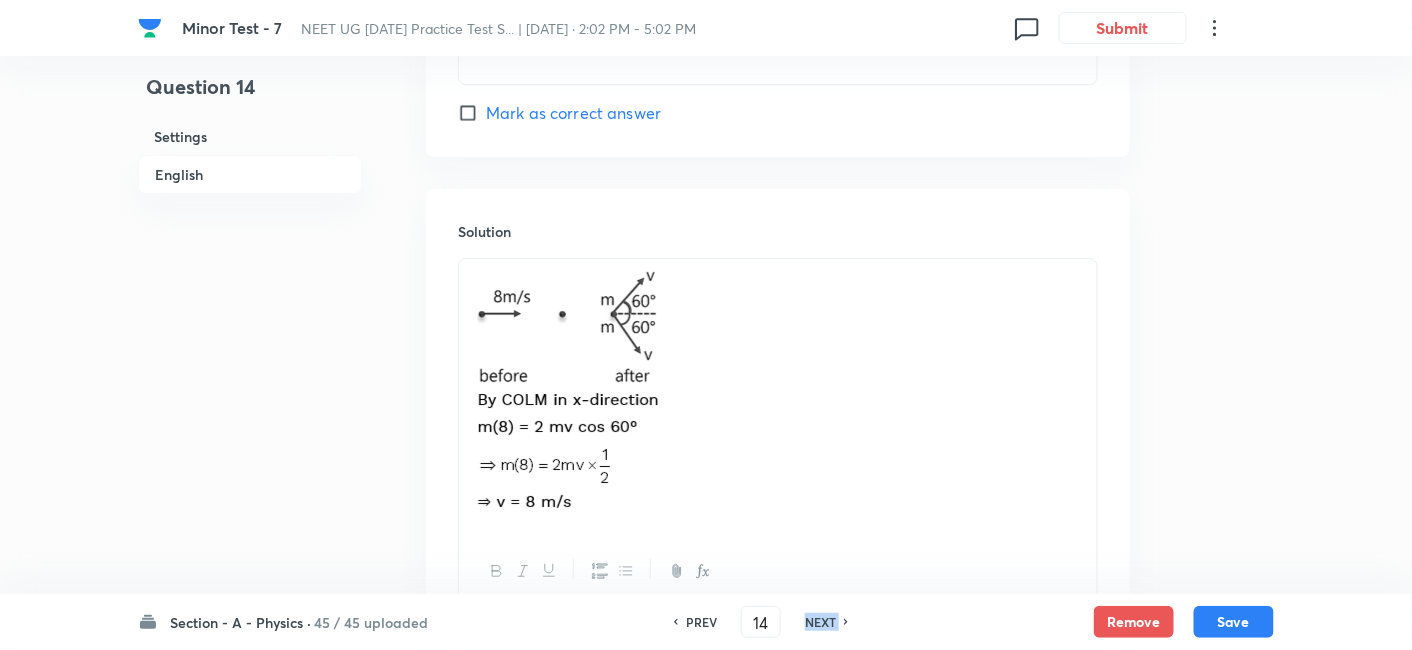 click on "NEXT" at bounding box center [820, 622] 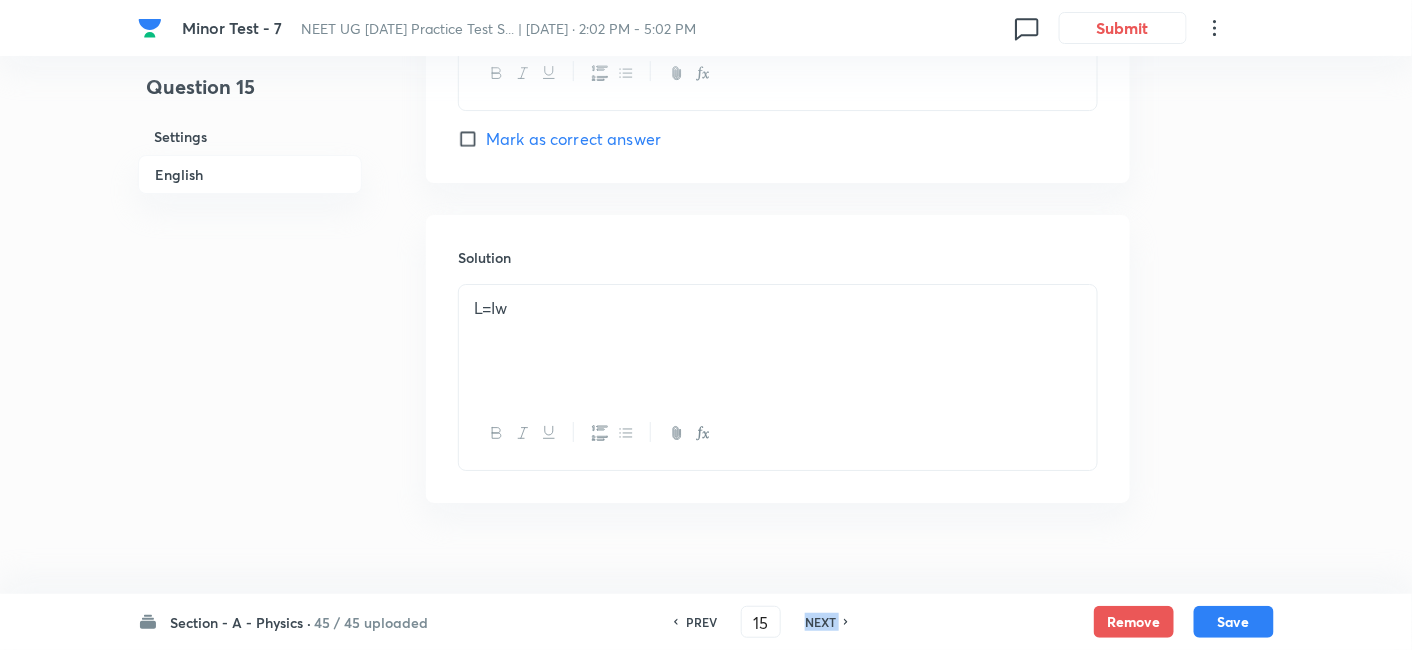 checkbox on "true" 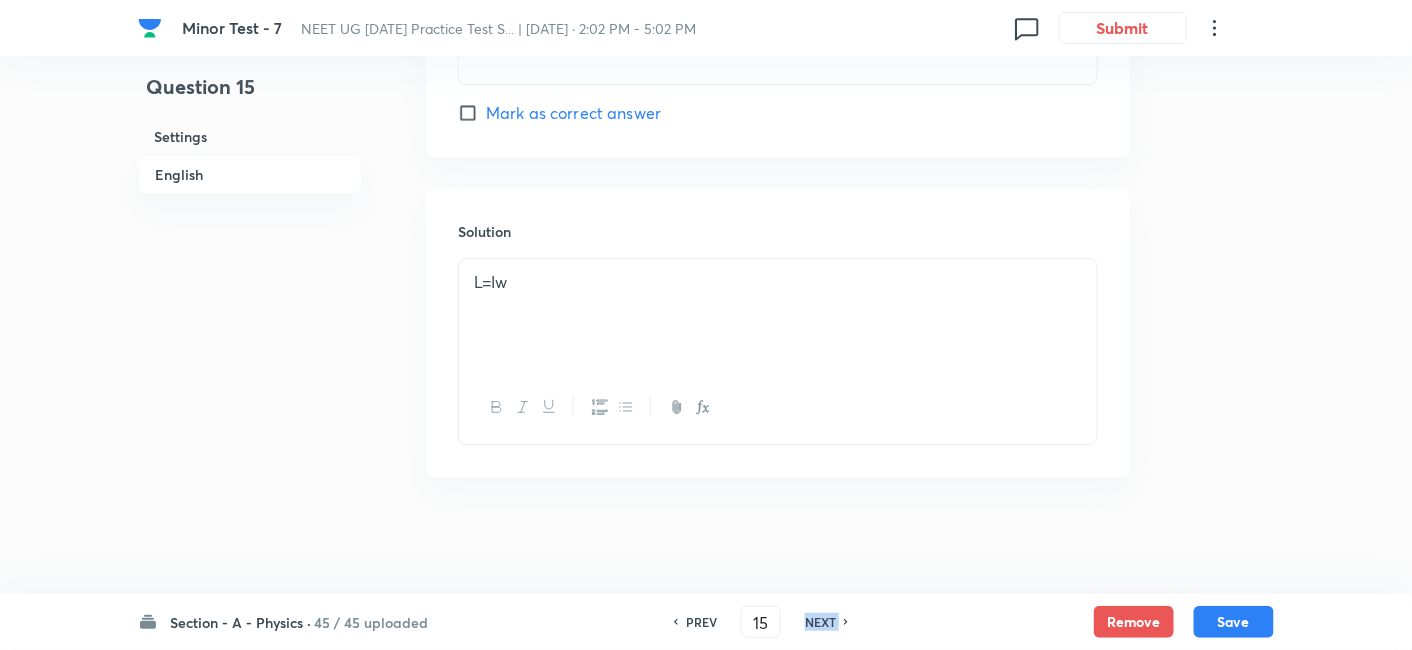 click on "NEXT" at bounding box center (820, 622) 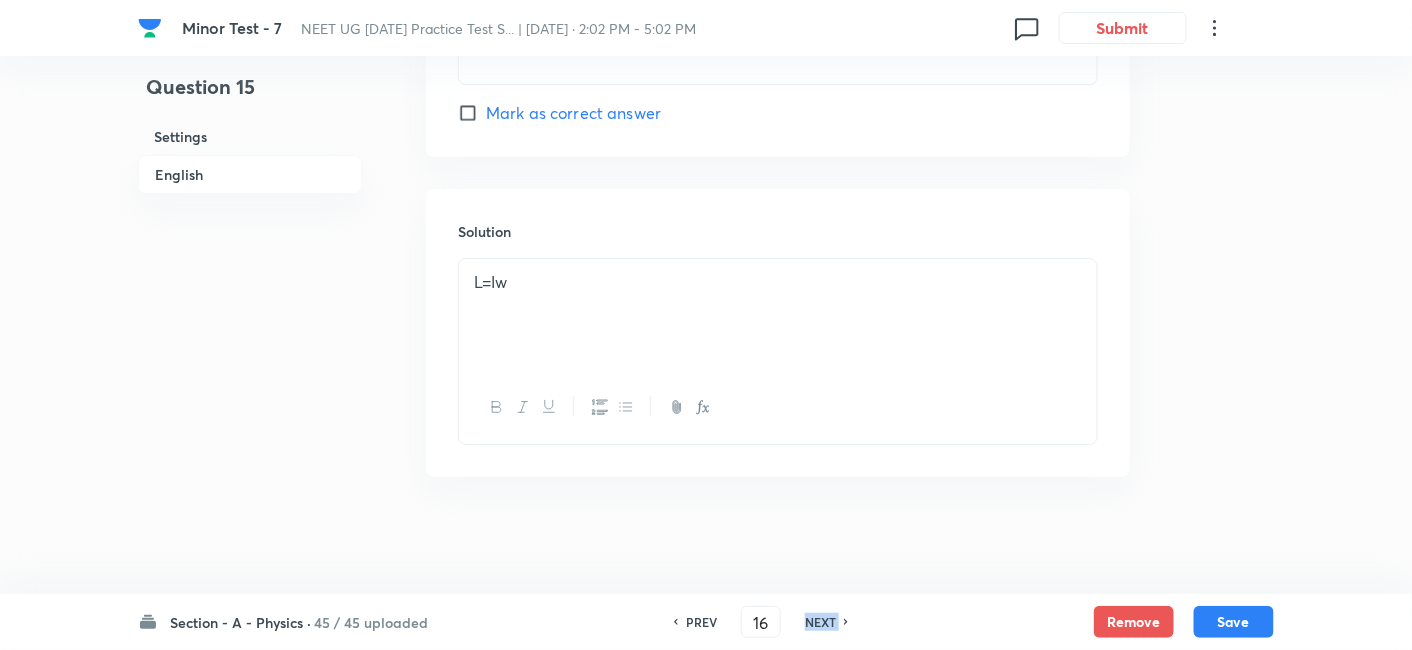 checkbox on "false" 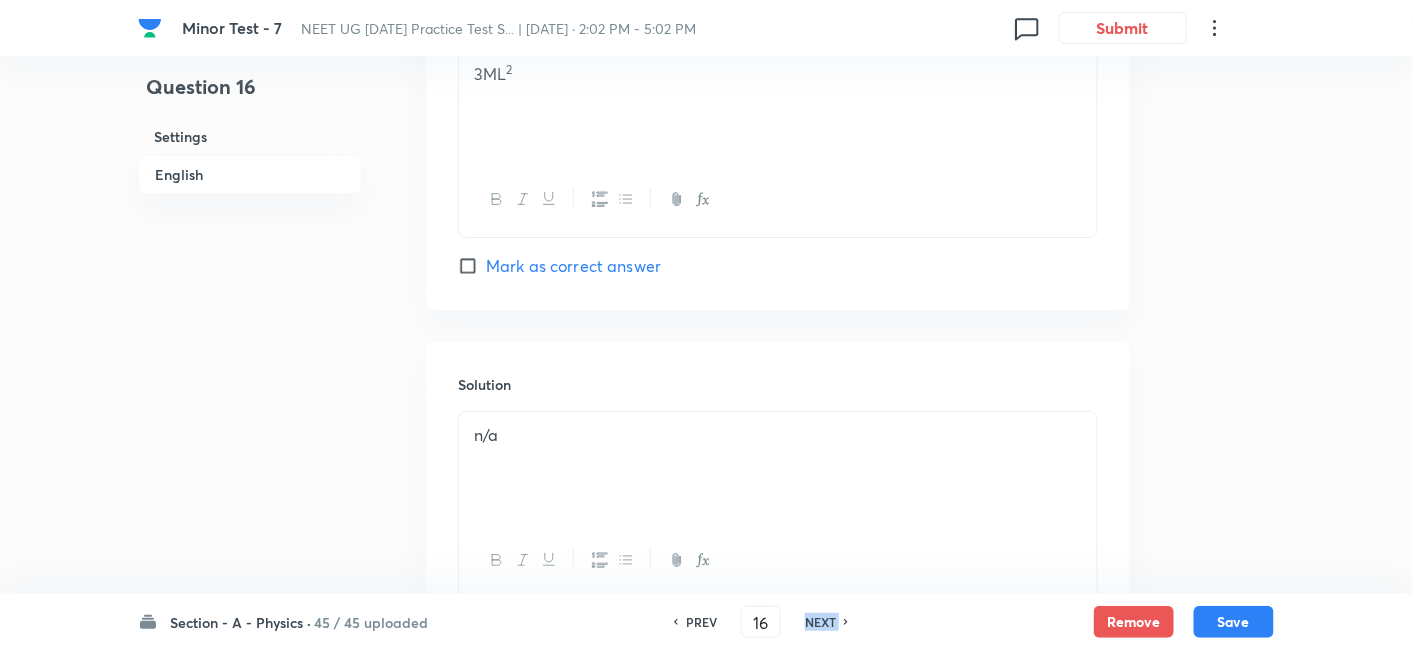 click on "NEXT" at bounding box center (820, 622) 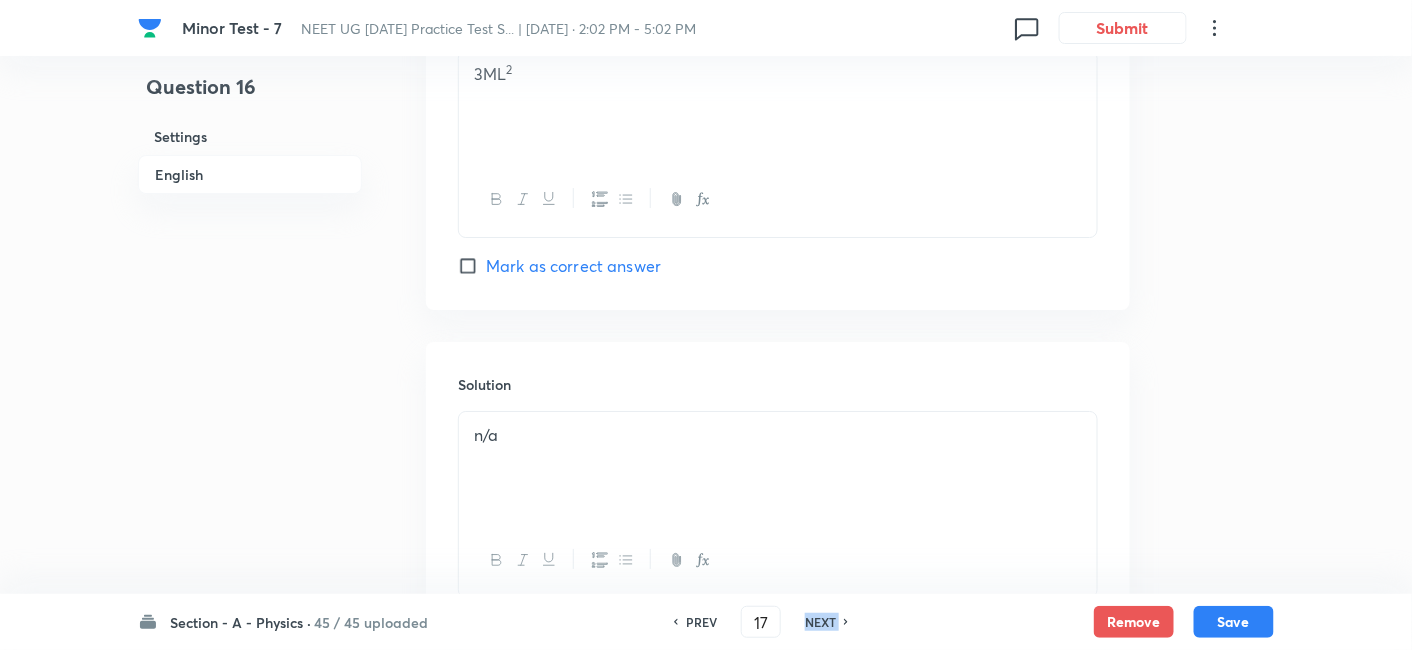 checkbox on "false" 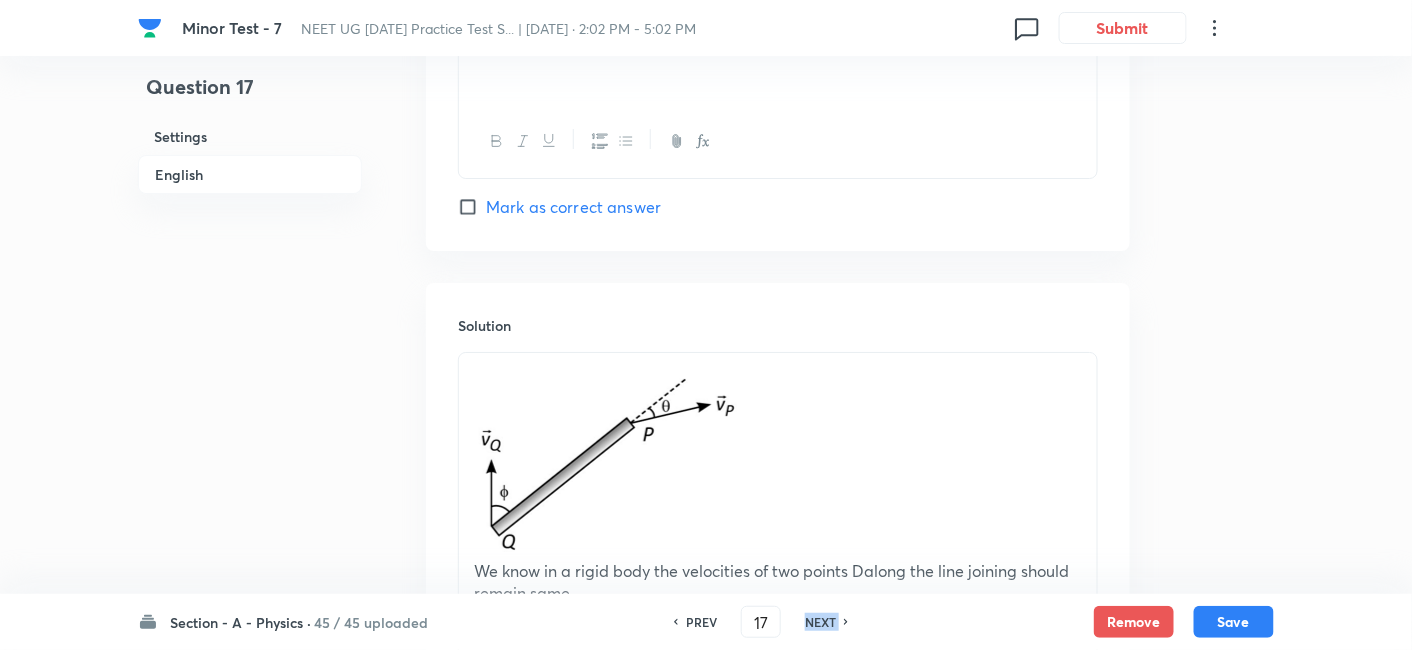 click on "NEXT" at bounding box center [820, 622] 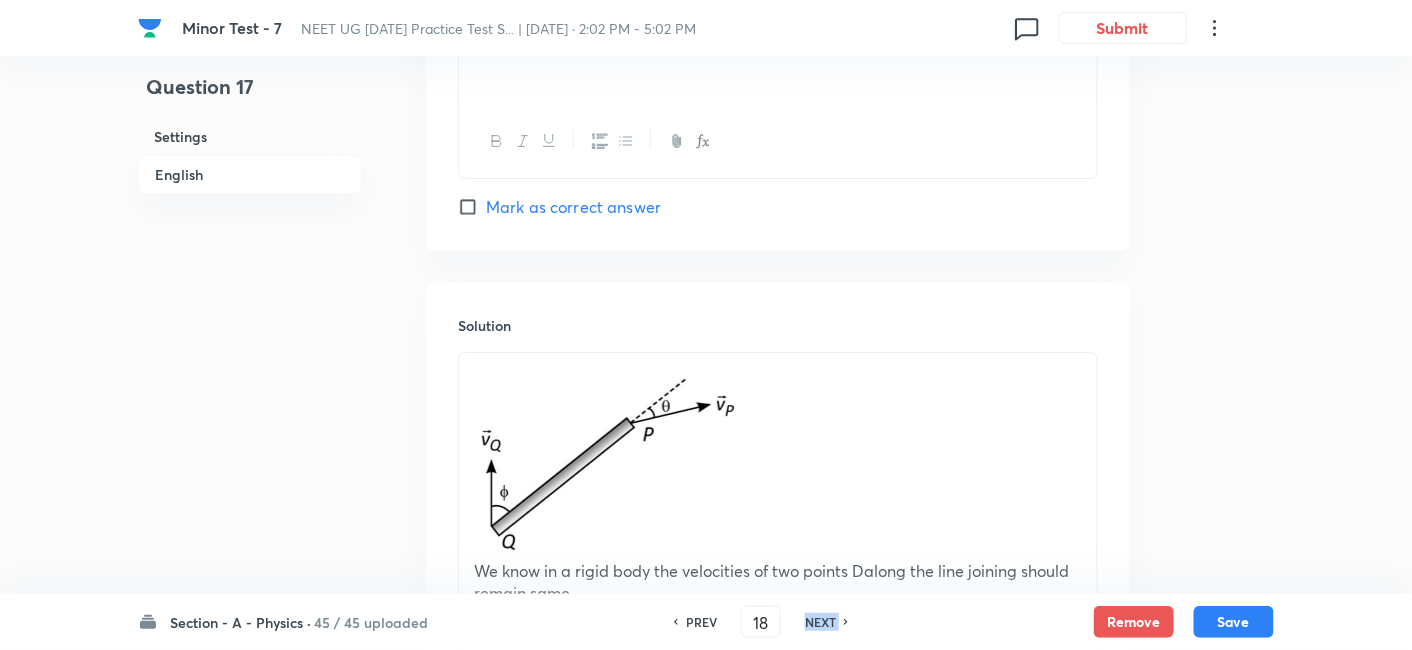 checkbox on "false" 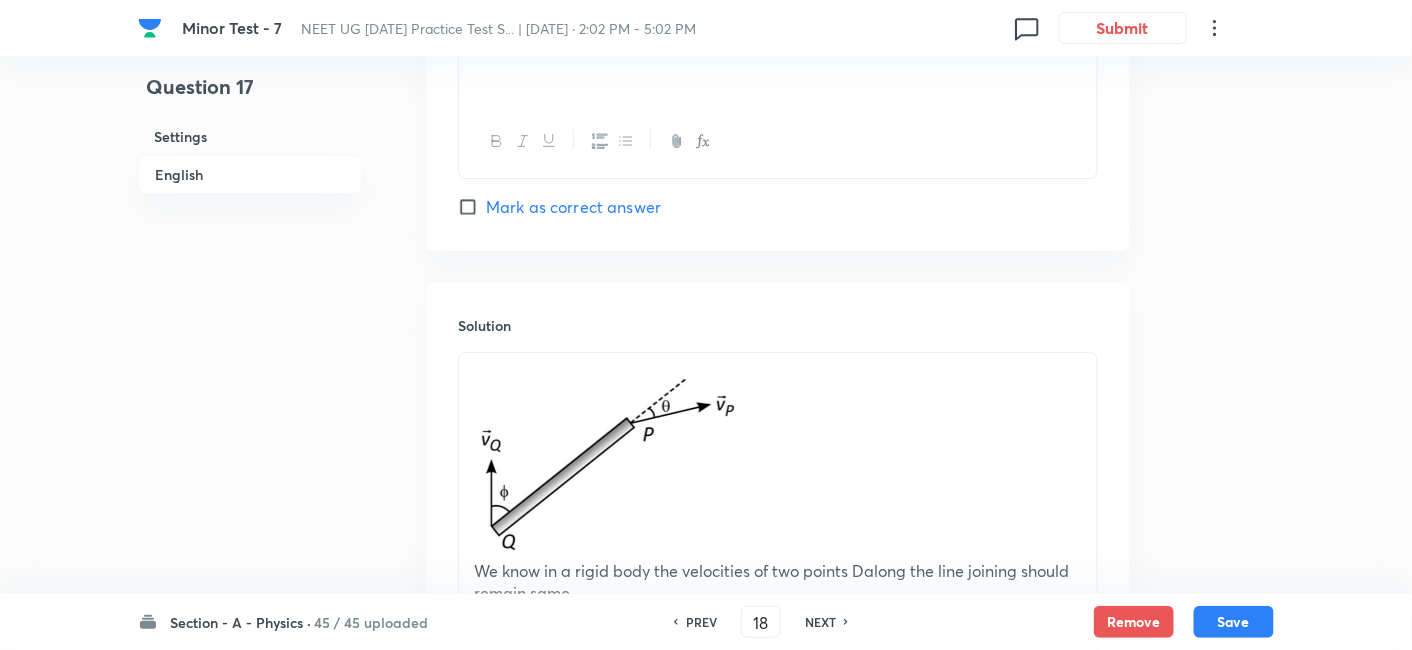 scroll, scrollTop: 2055, scrollLeft: 0, axis: vertical 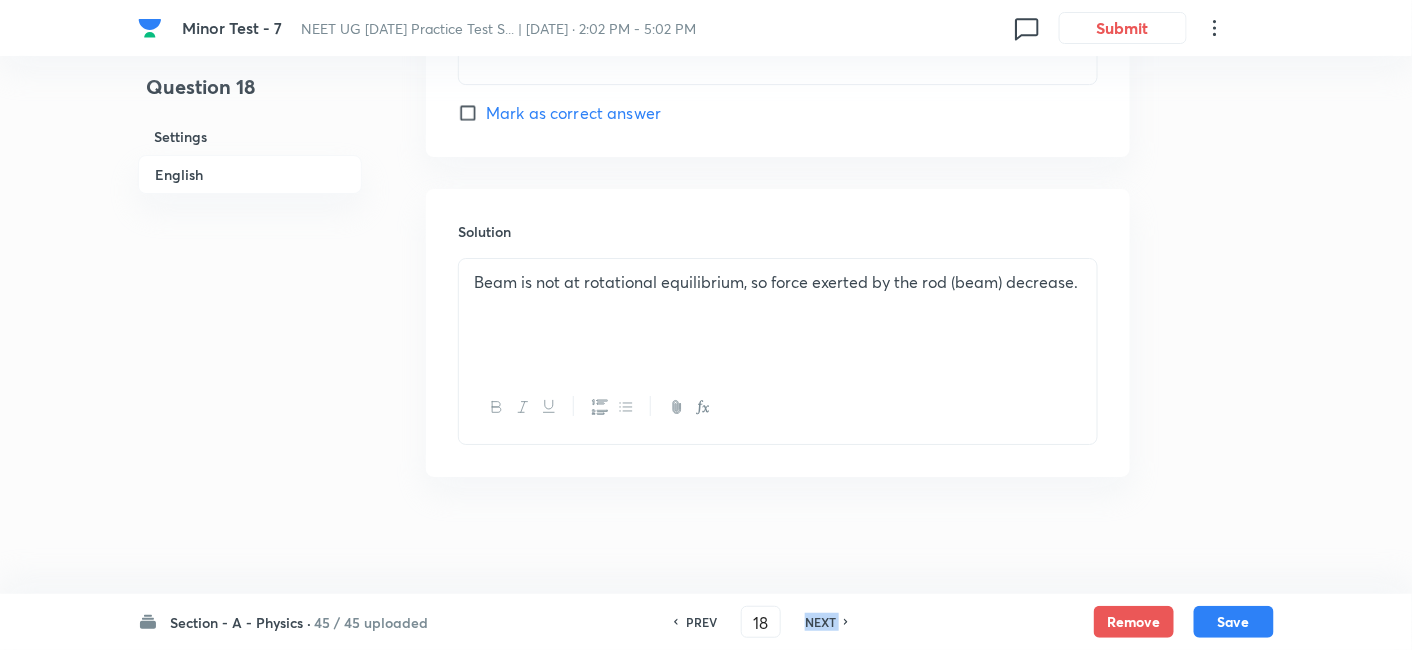 click on "NEXT" at bounding box center (820, 622) 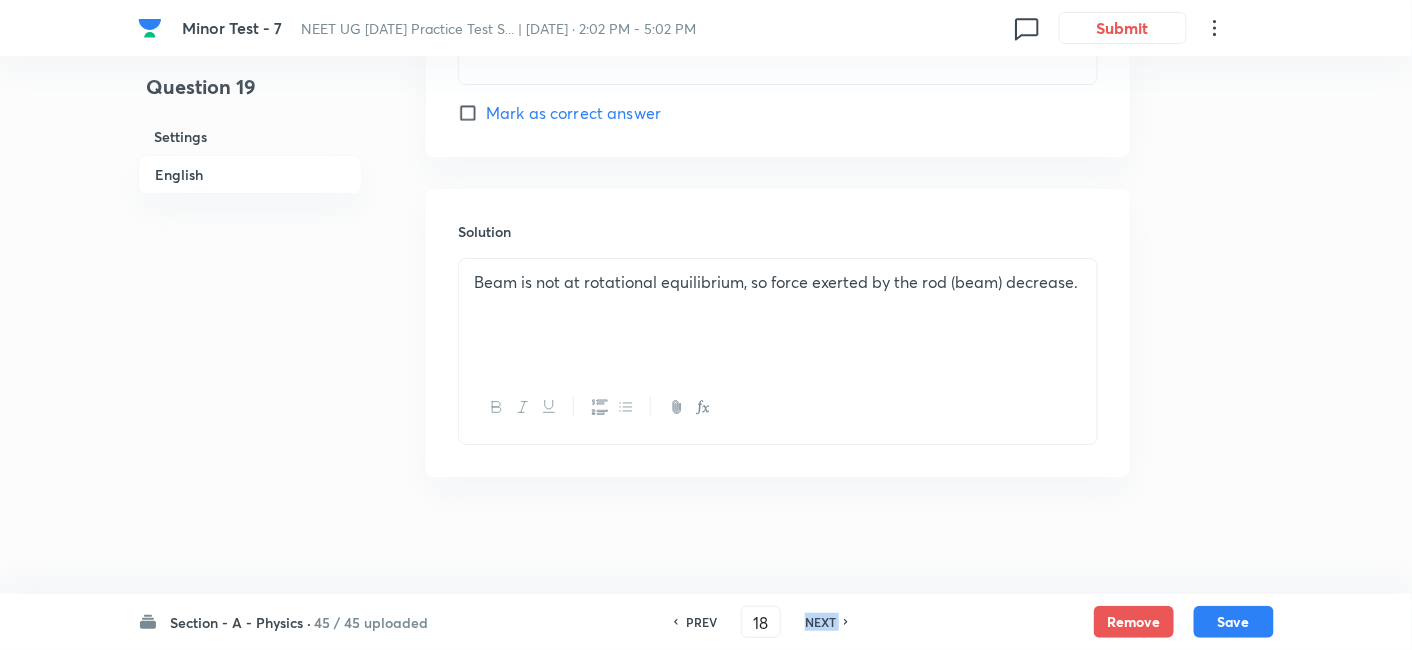 type on "19" 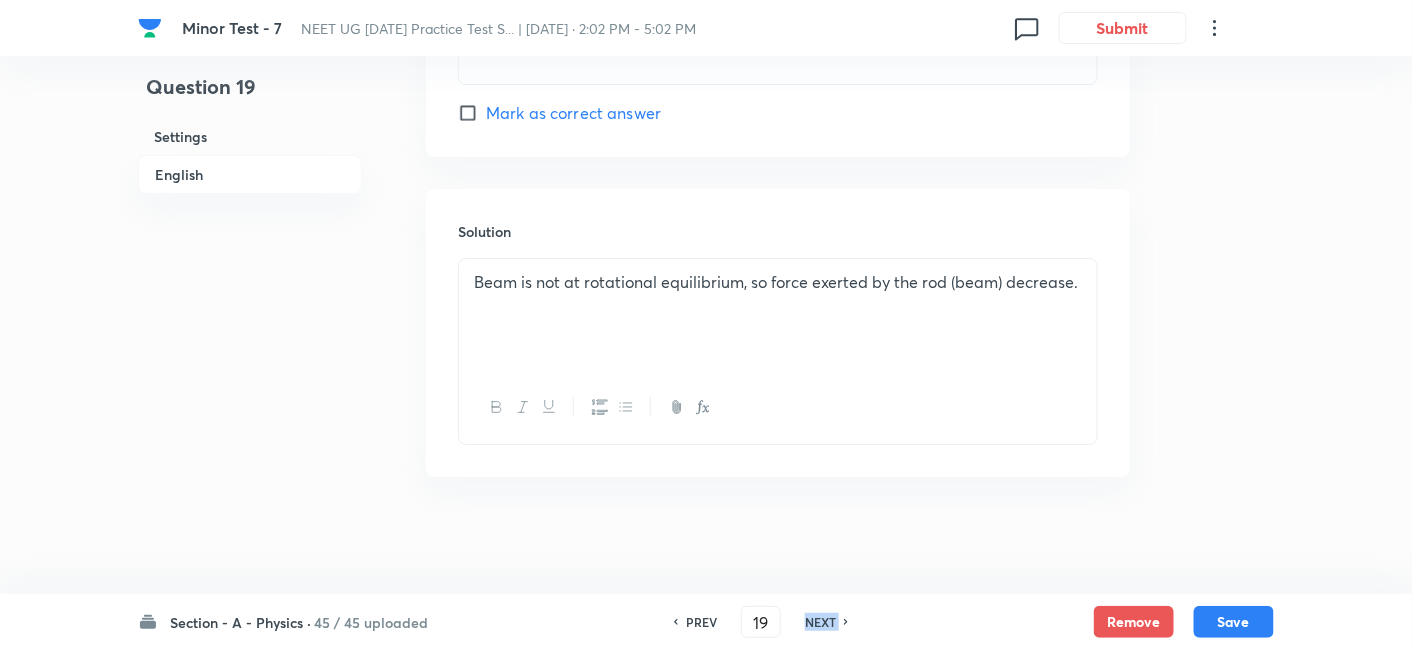 checkbox on "true" 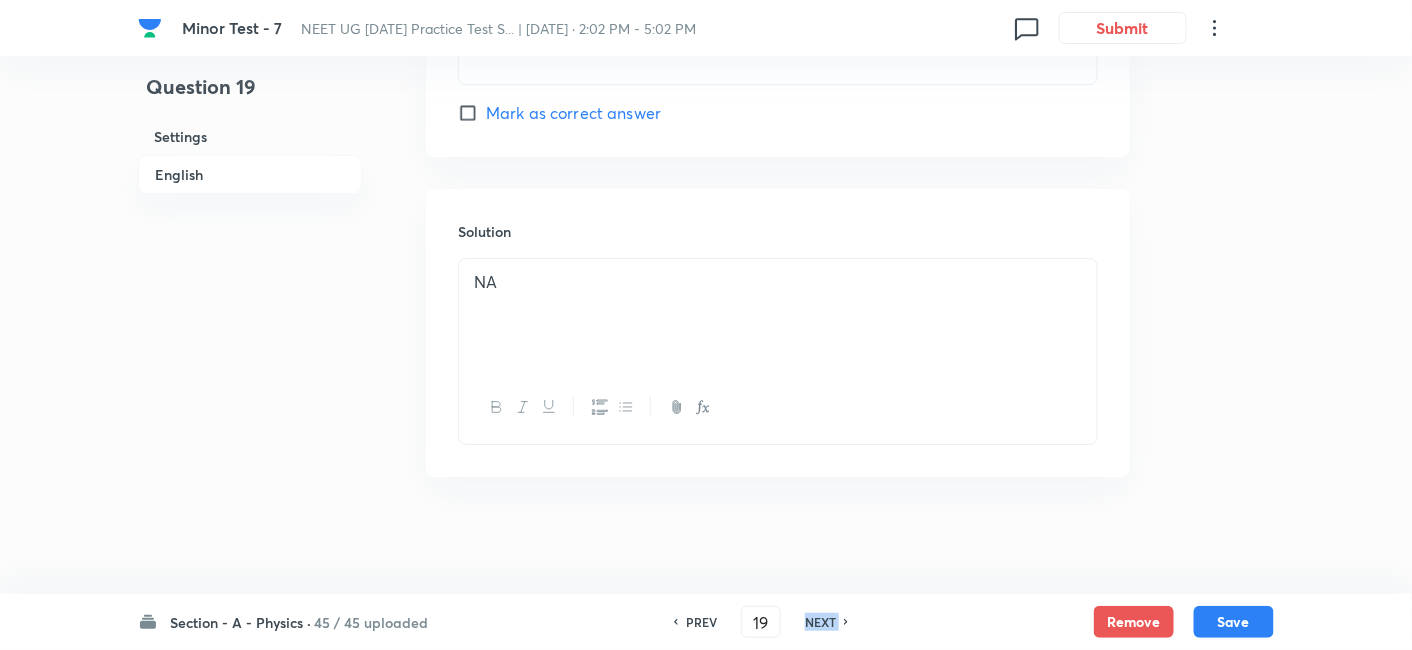 click on "NEXT" at bounding box center (820, 622) 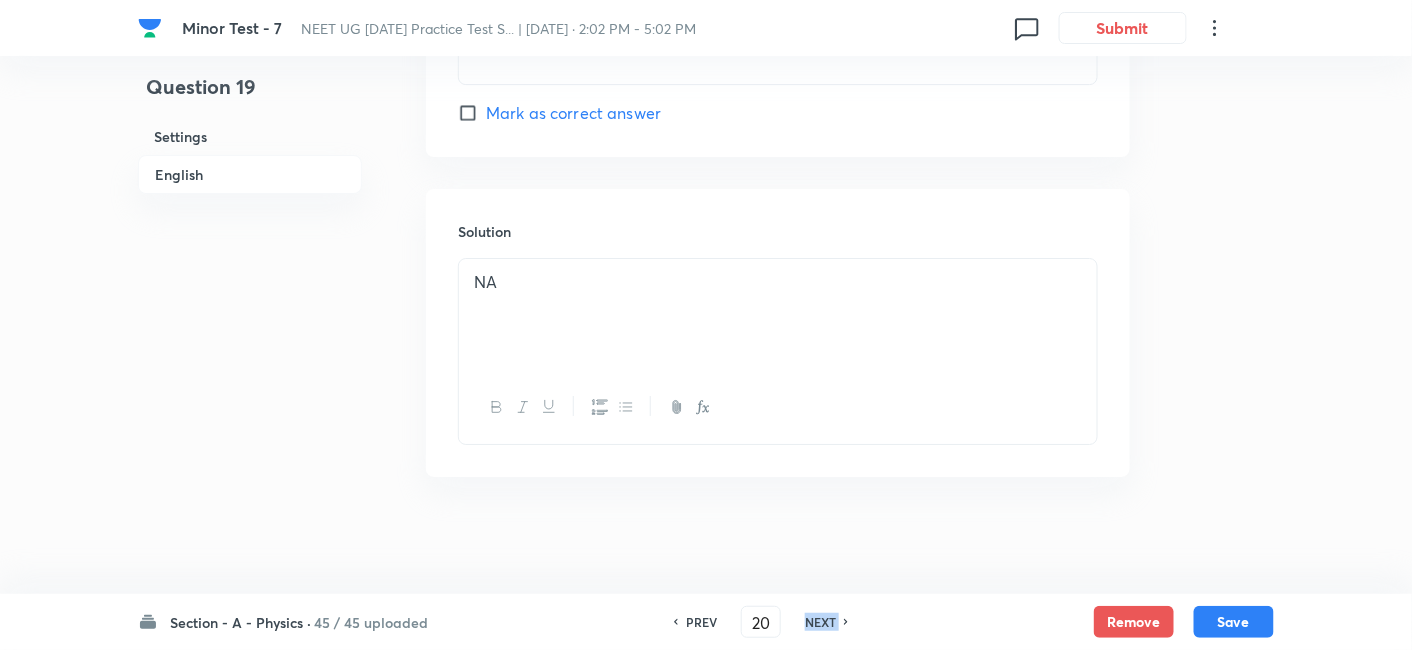 checkbox on "false" 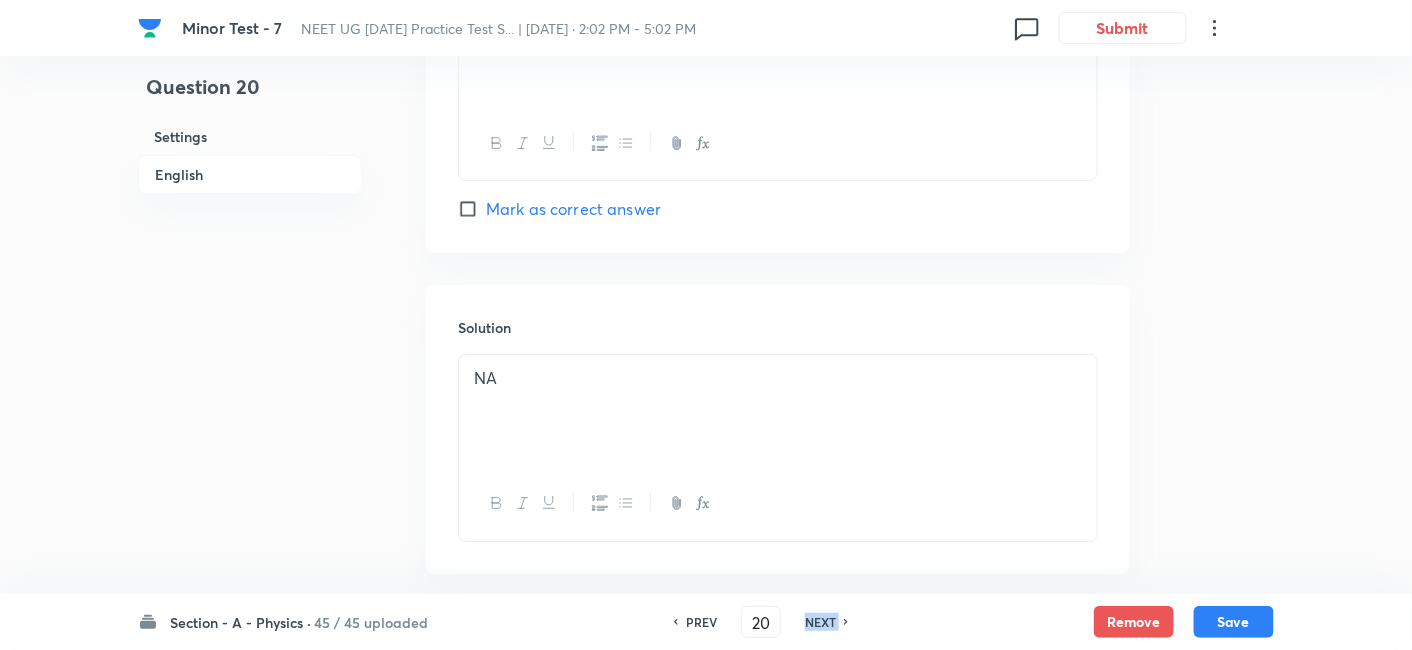 click on "NEXT" at bounding box center [820, 622] 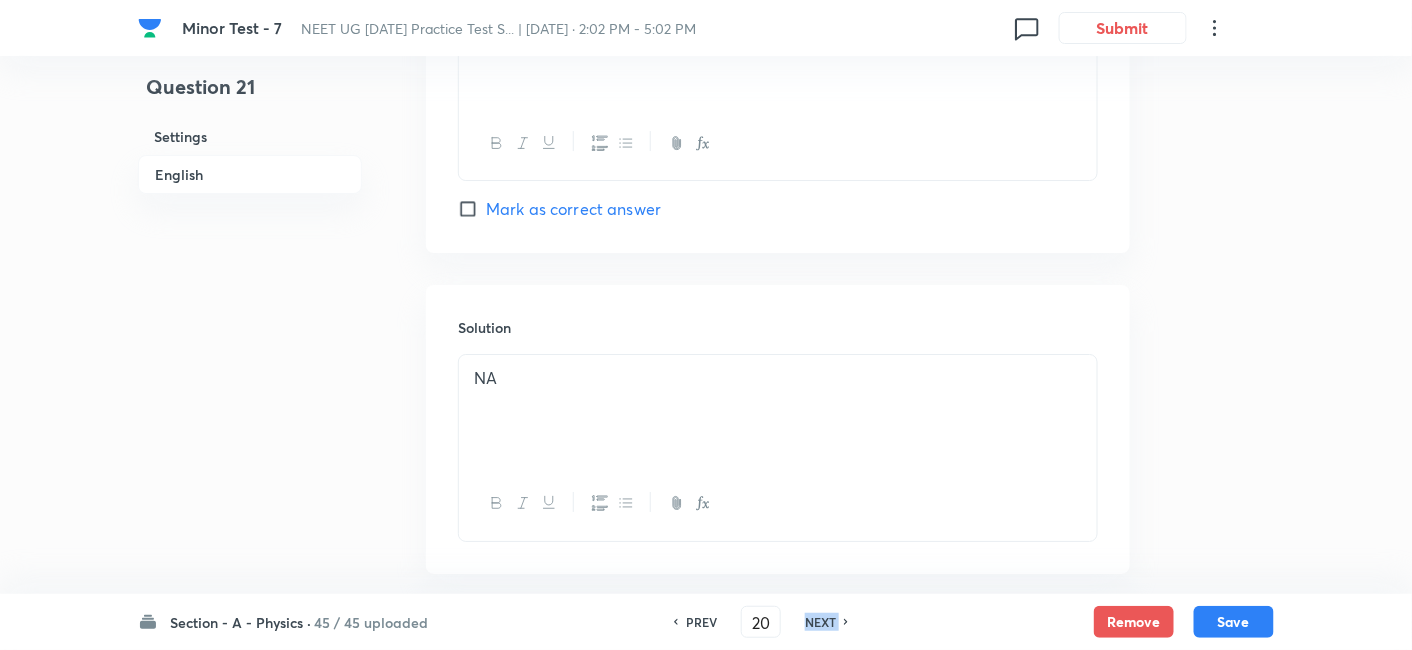 type on "21" 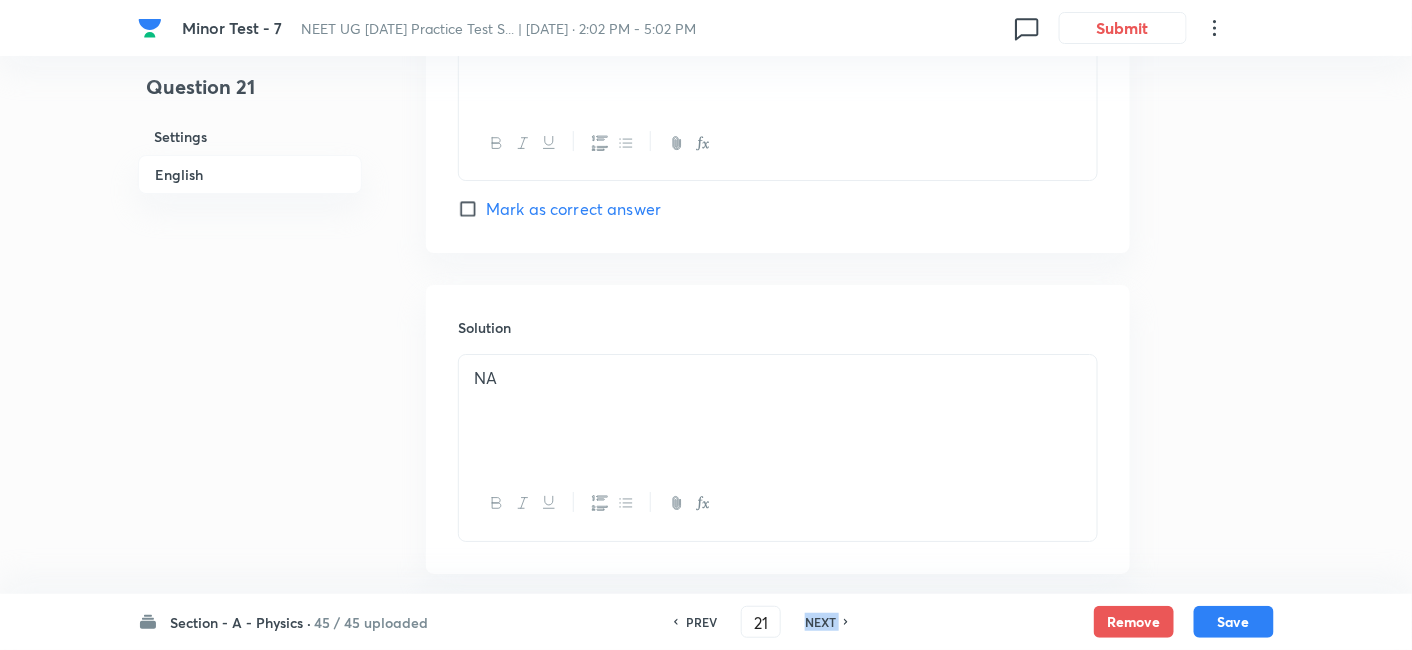 checkbox on "true" 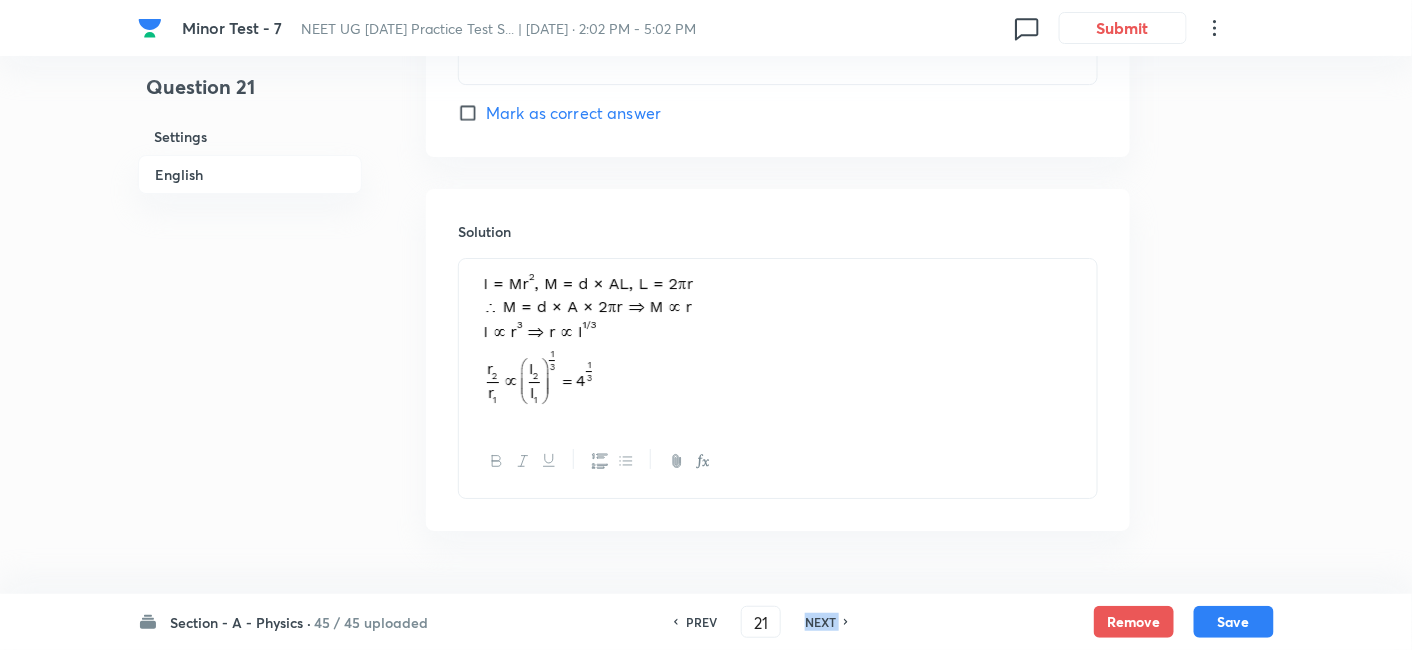 click on "NEXT" at bounding box center (820, 622) 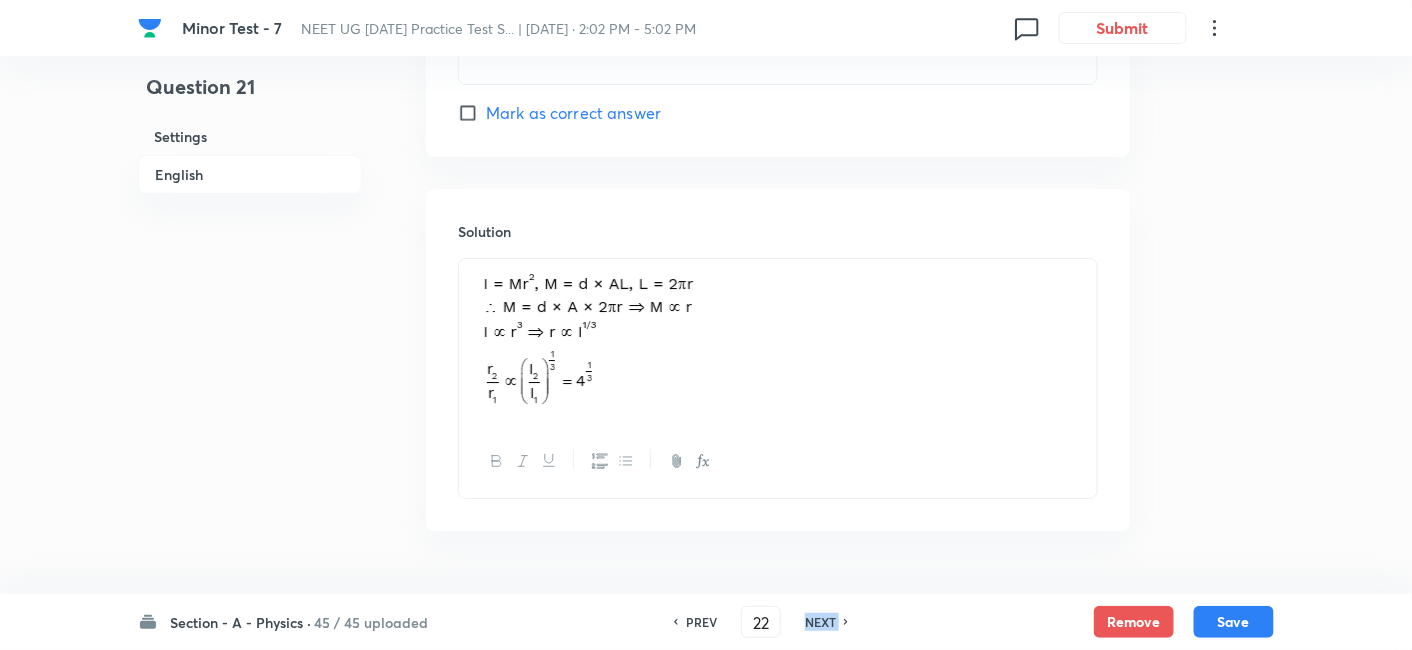checkbox on "true" 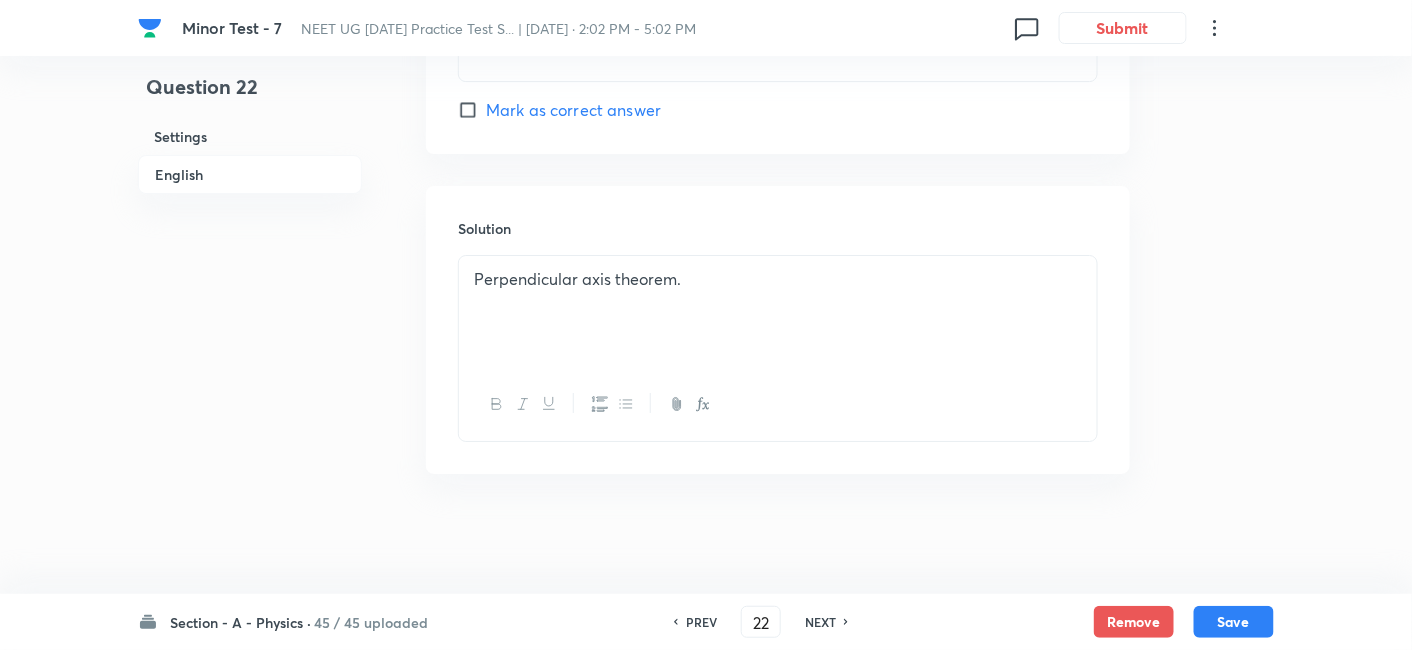 click on "NEXT" at bounding box center [820, 622] 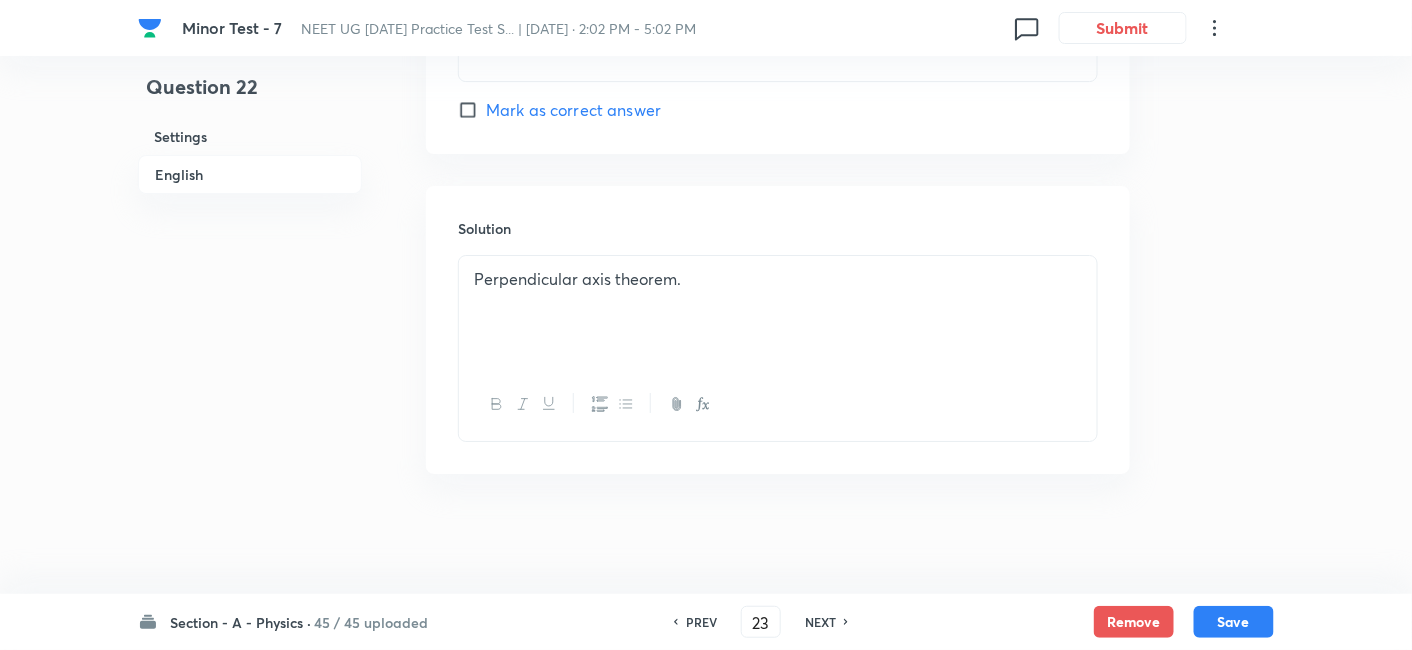 checkbox on "true" 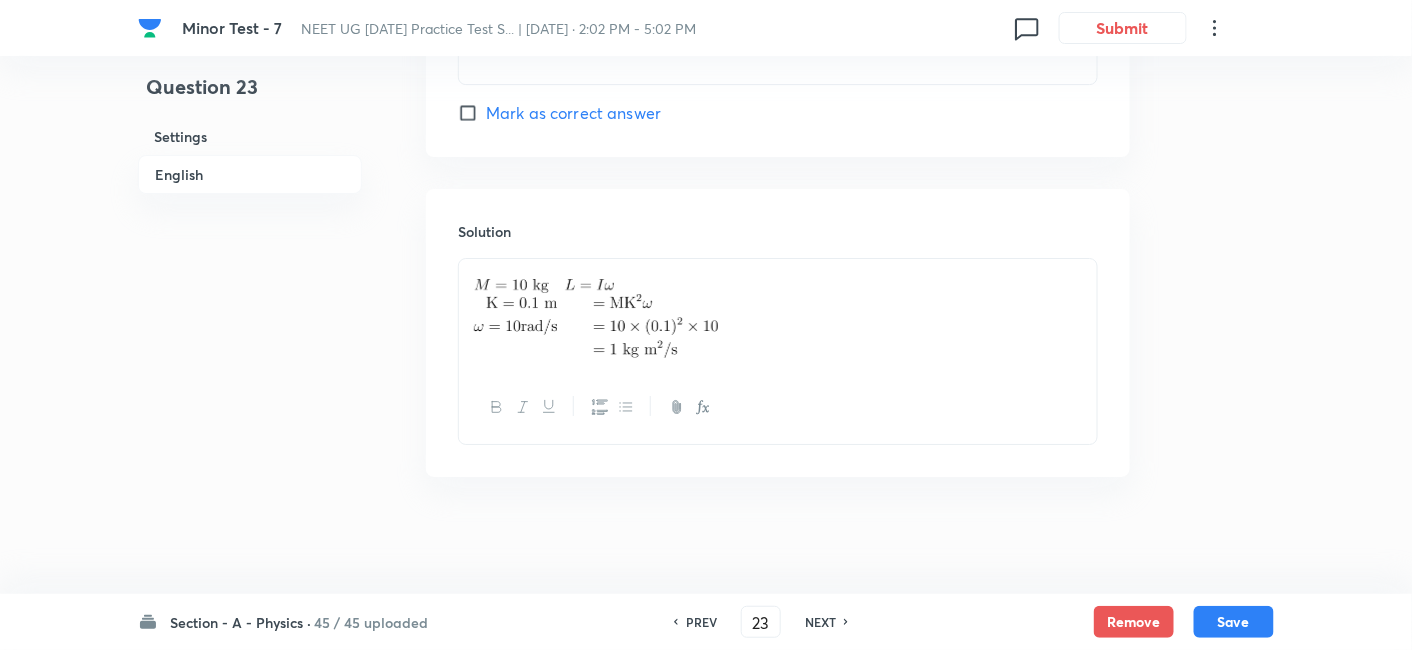 click on "NEXT" at bounding box center (820, 622) 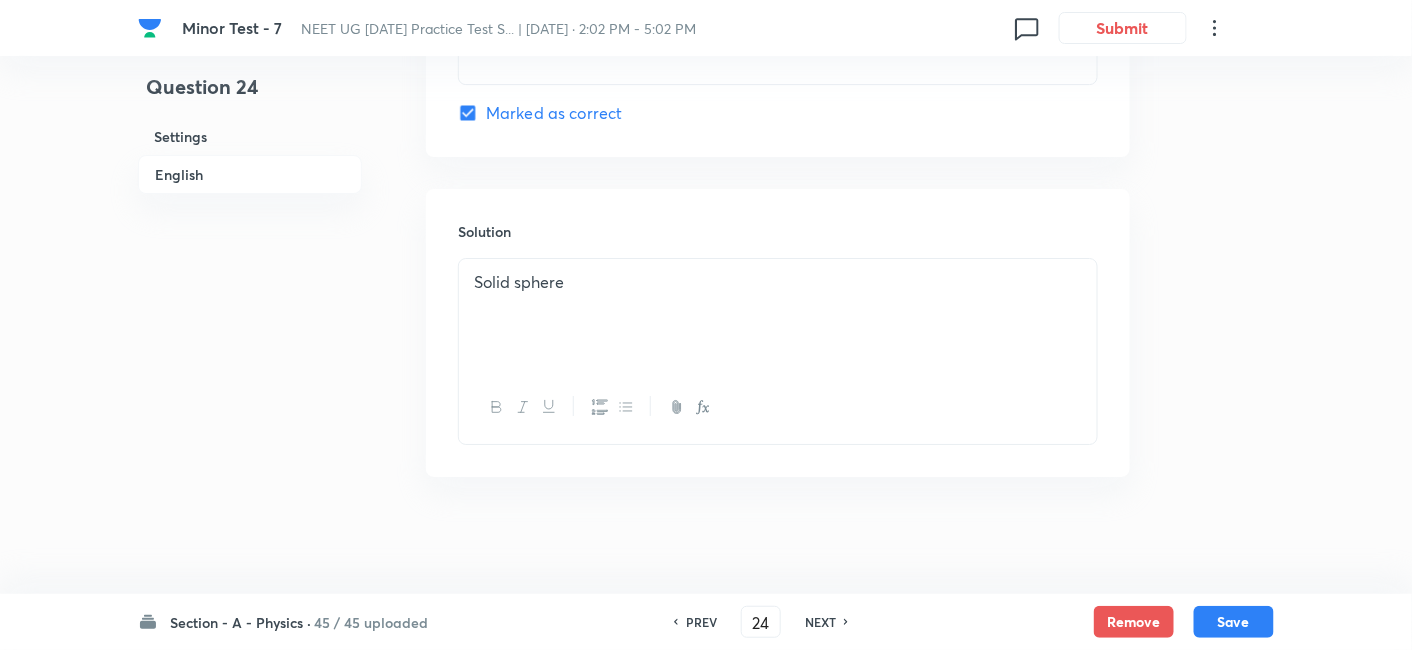checkbox on "false" 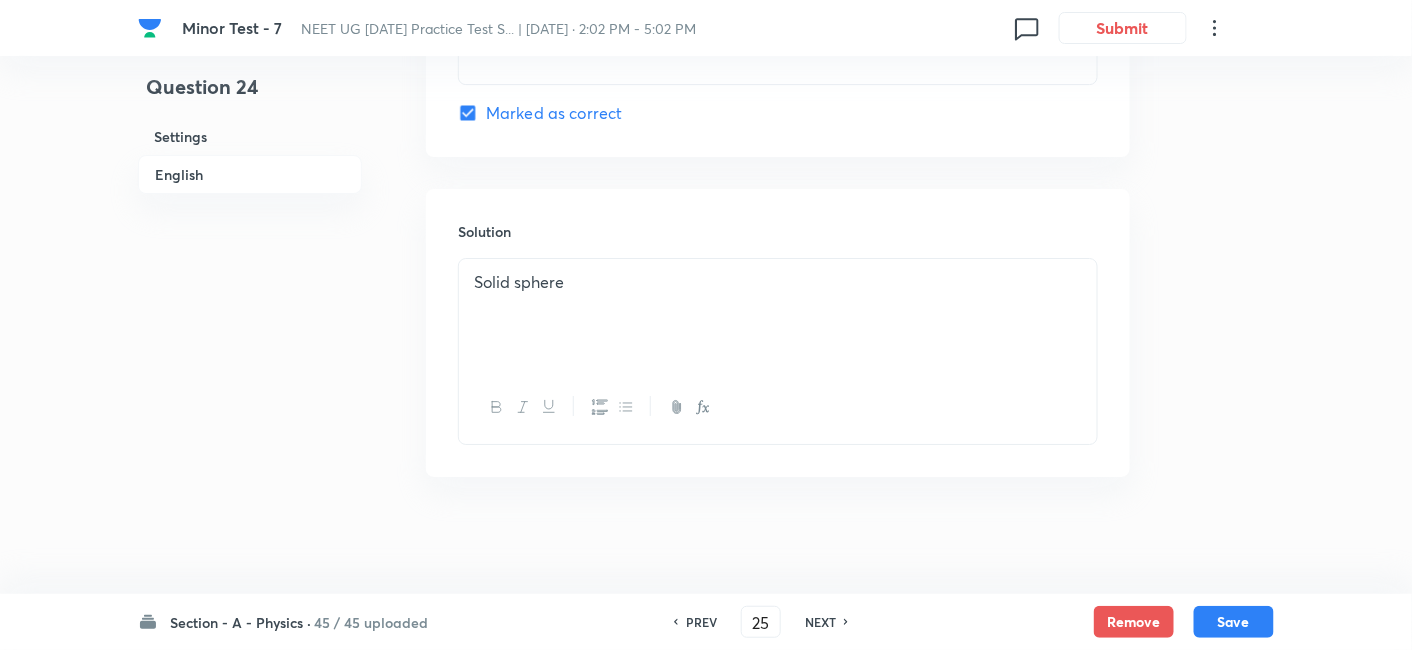checkbox on "true" 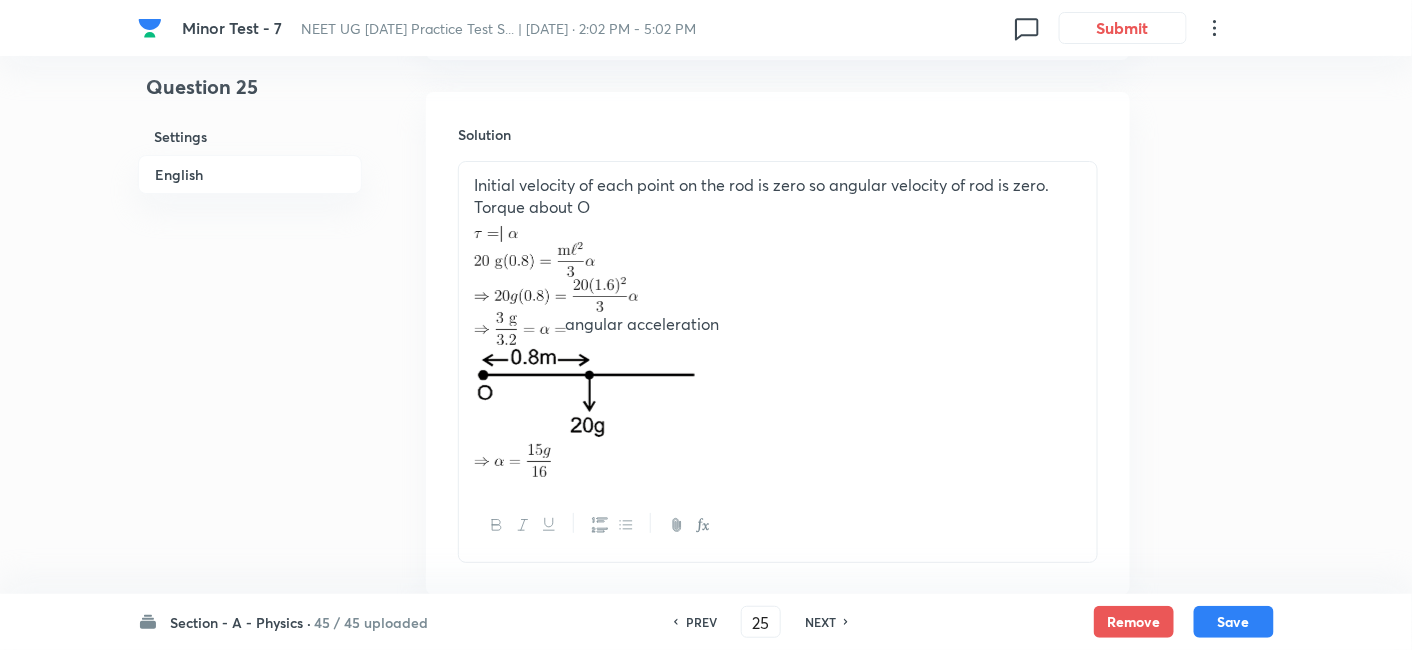 click on "NEXT" at bounding box center [820, 622] 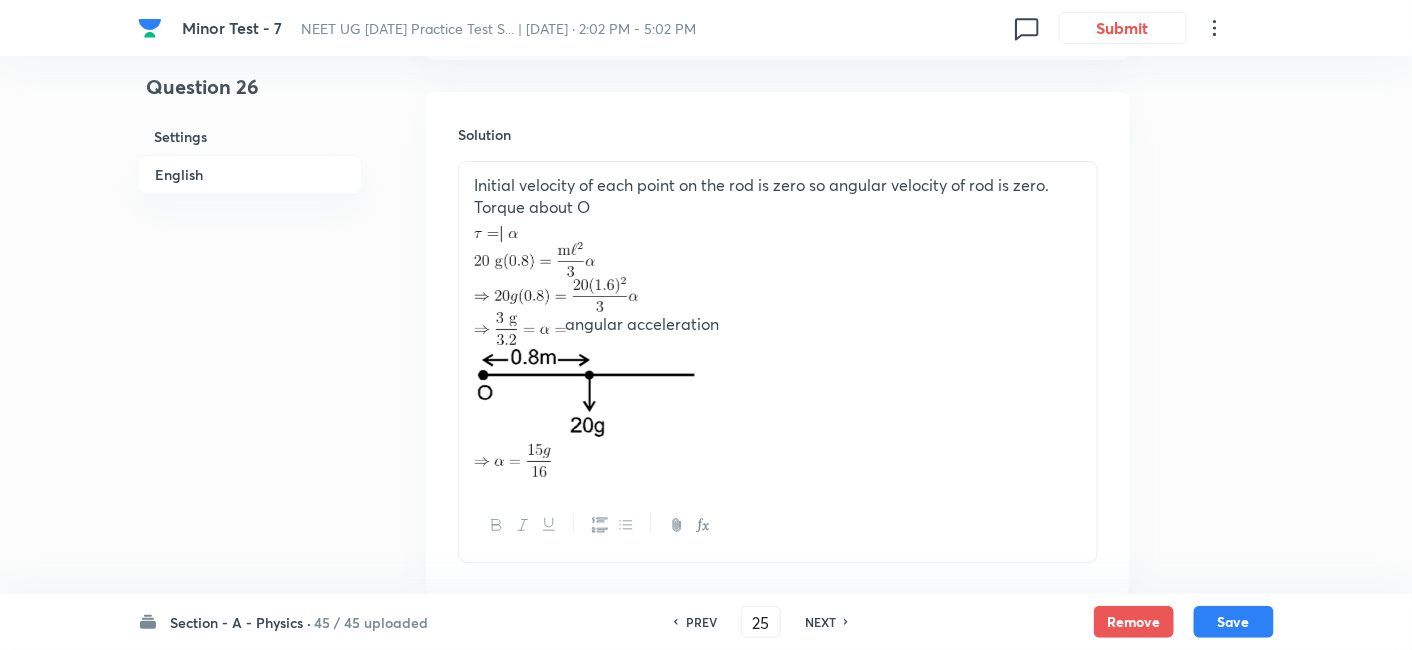 type on "26" 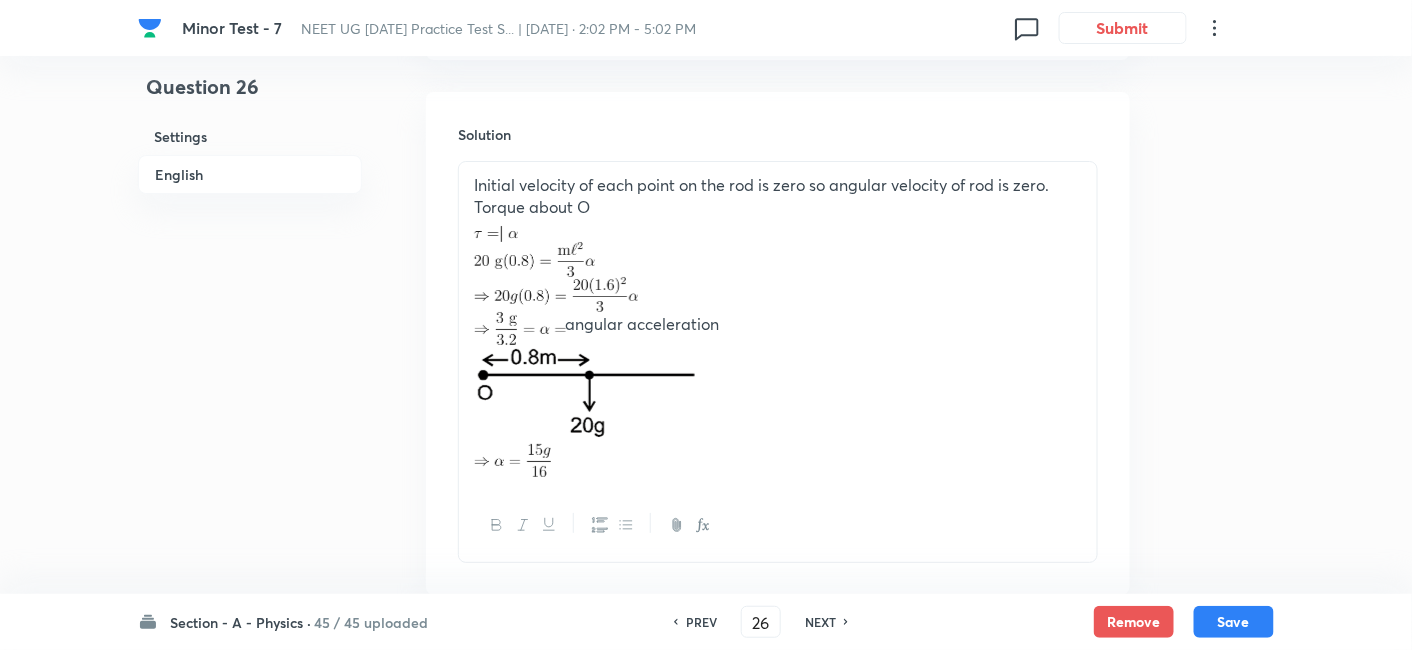 checkbox on "false" 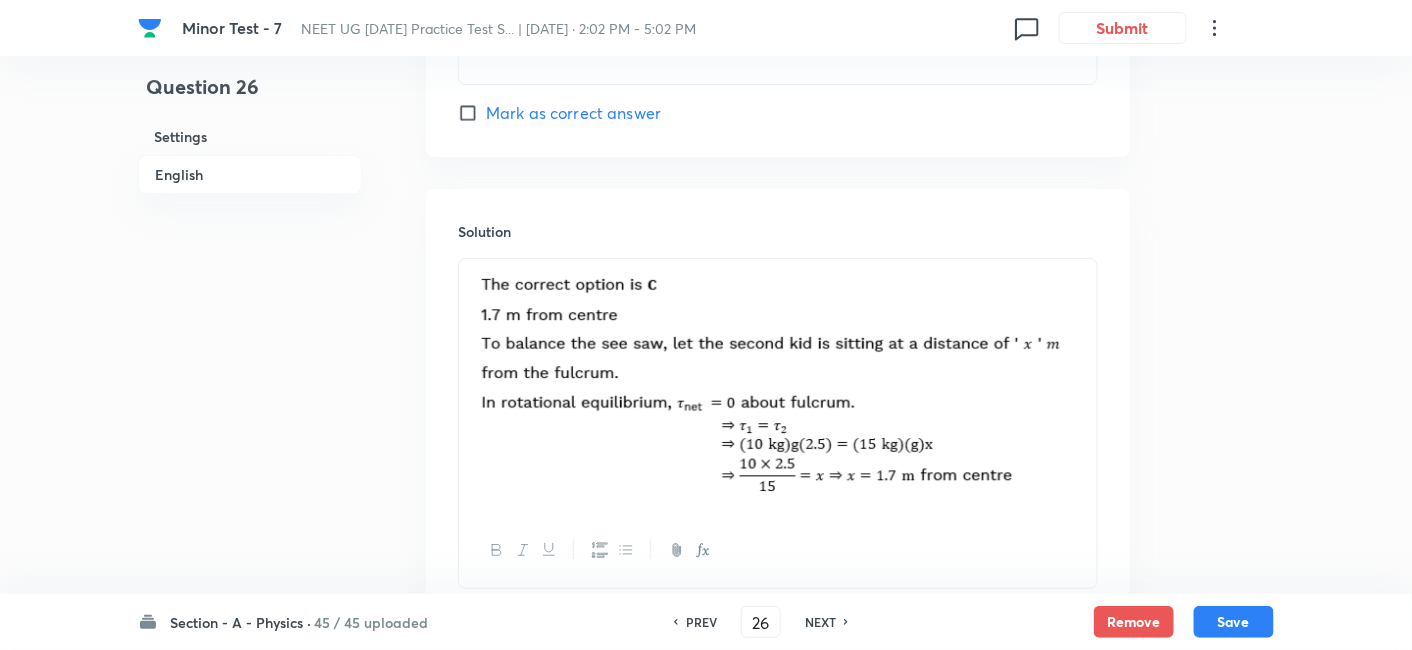 click on "NEXT" at bounding box center (820, 622) 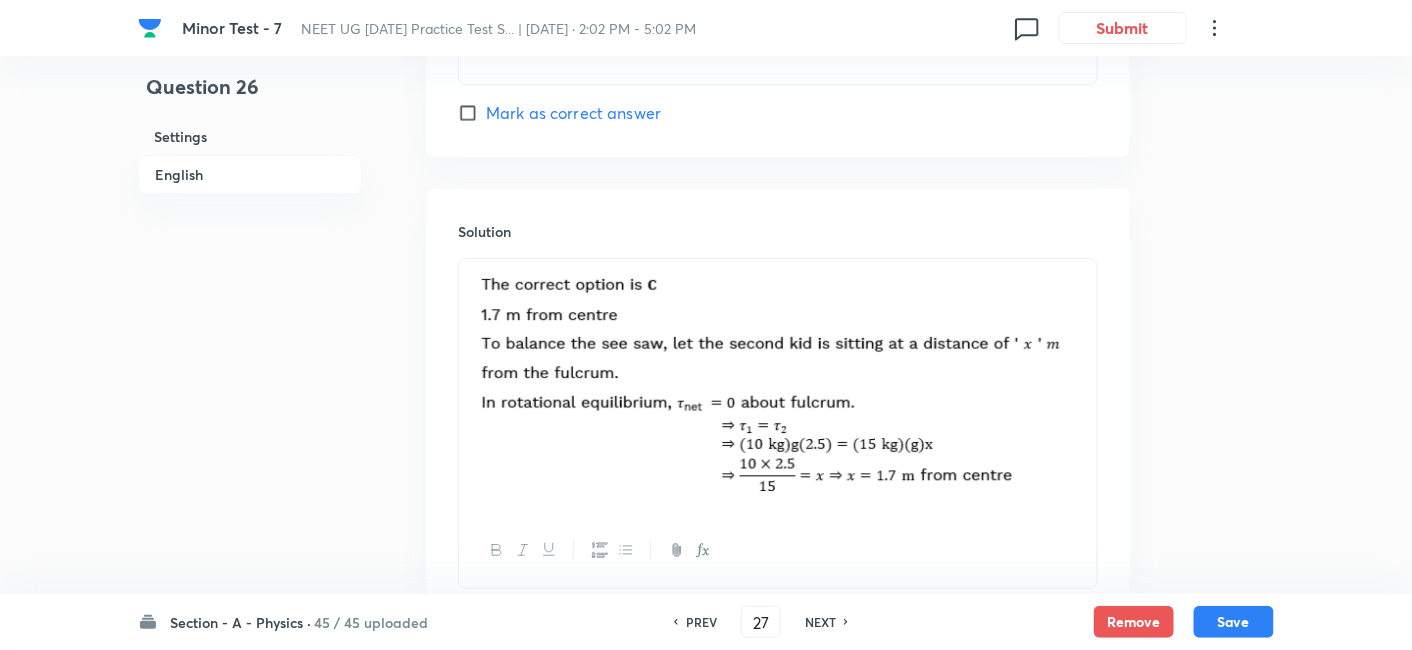 checkbox on "false" 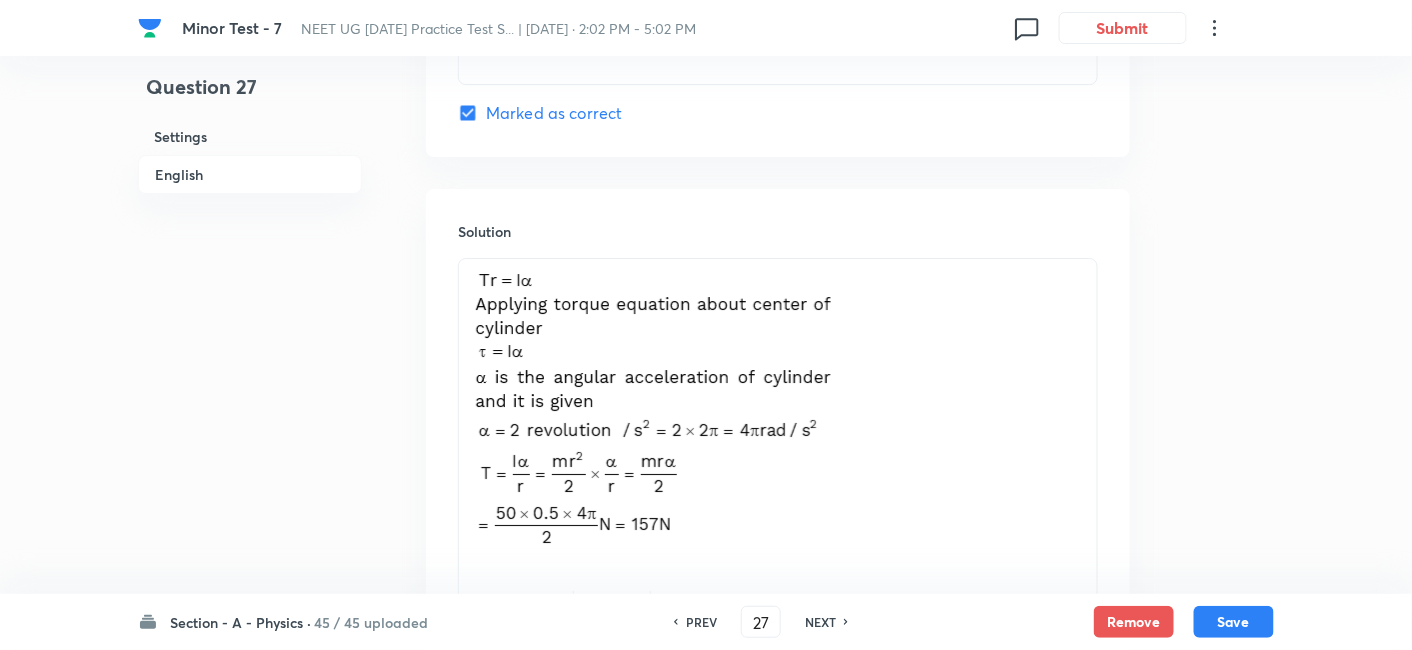scroll, scrollTop: 2254, scrollLeft: 0, axis: vertical 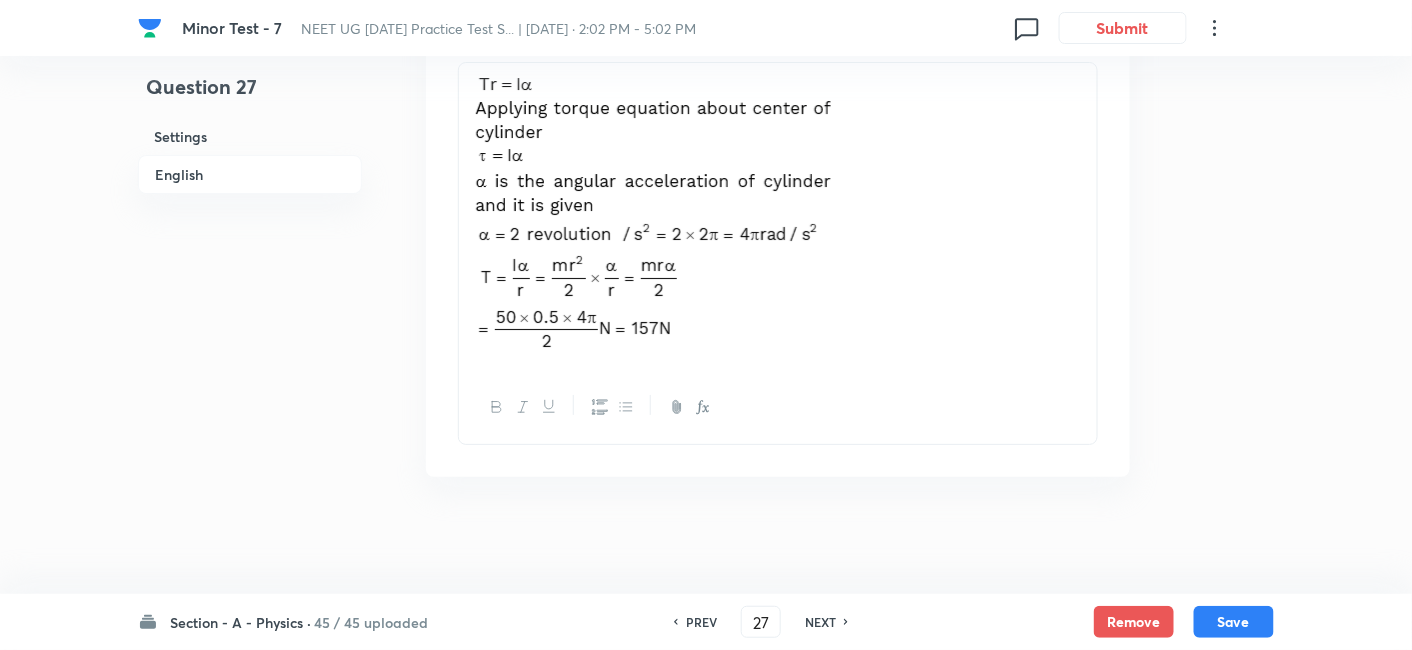 click on "NEXT" at bounding box center [820, 622] 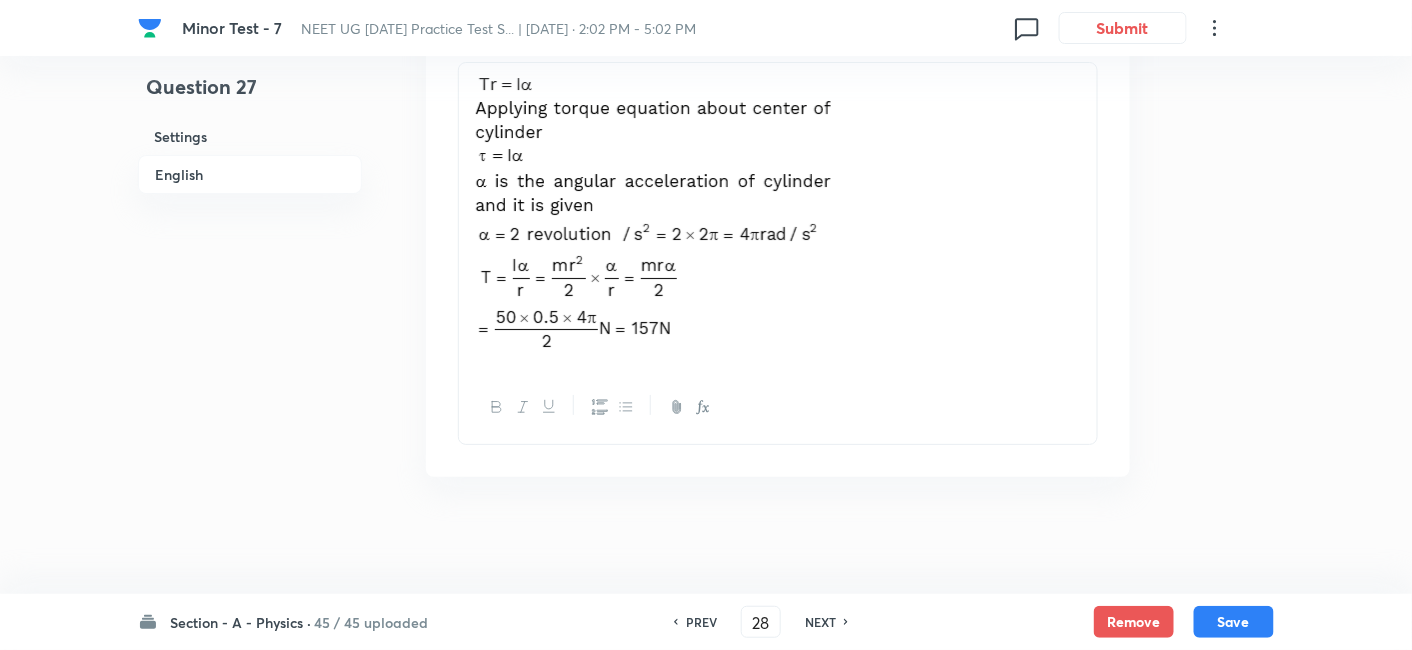 checkbox on "true" 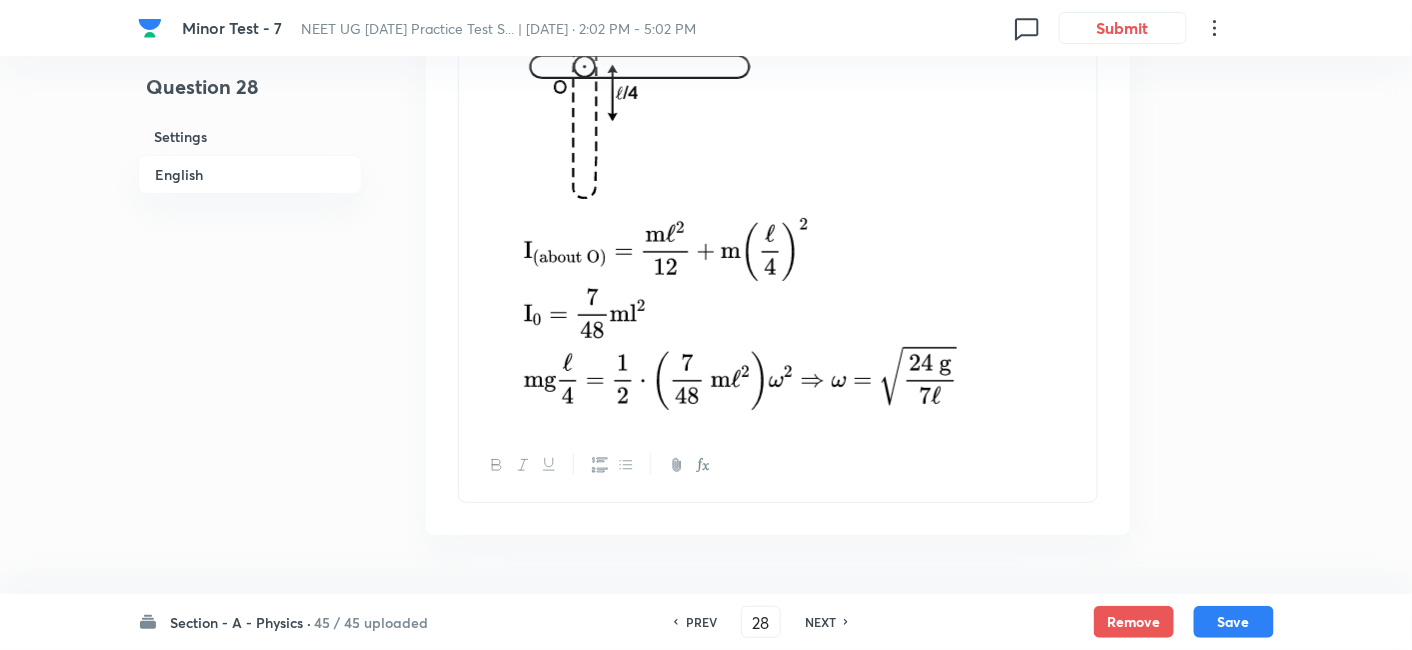 click on "NEXT" at bounding box center (820, 622) 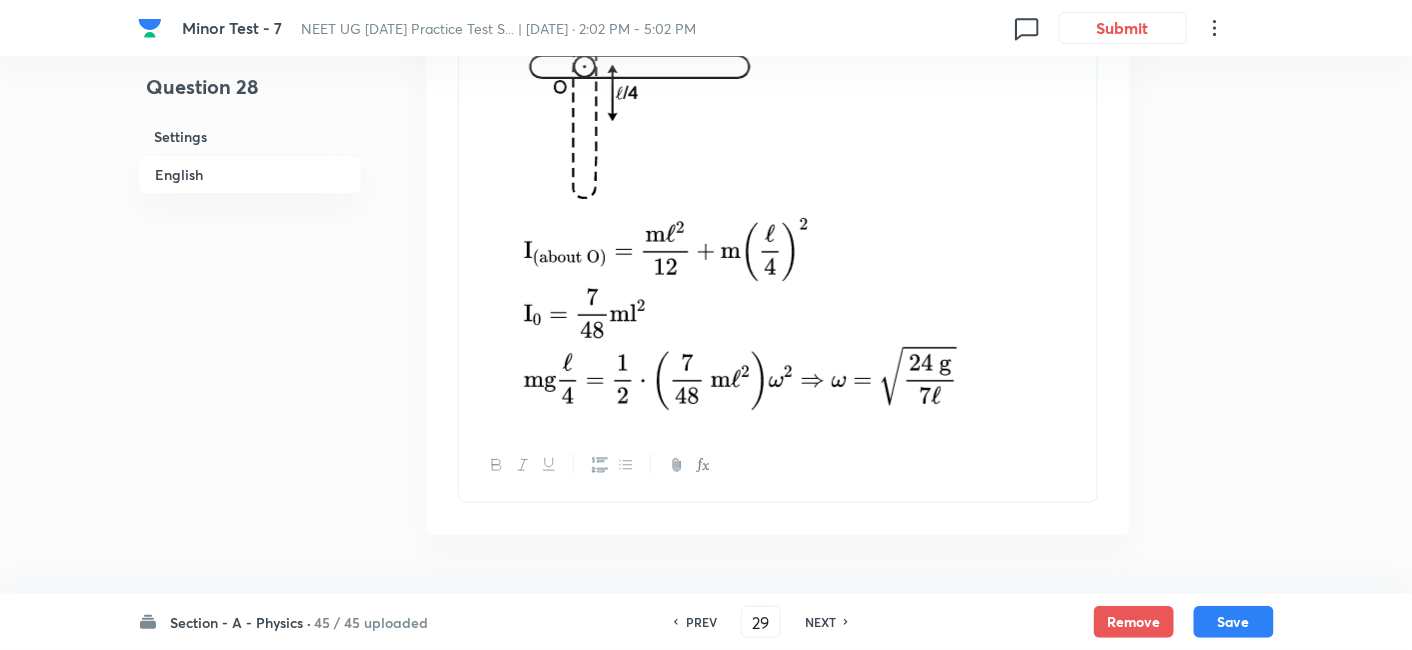 checkbox on "true" 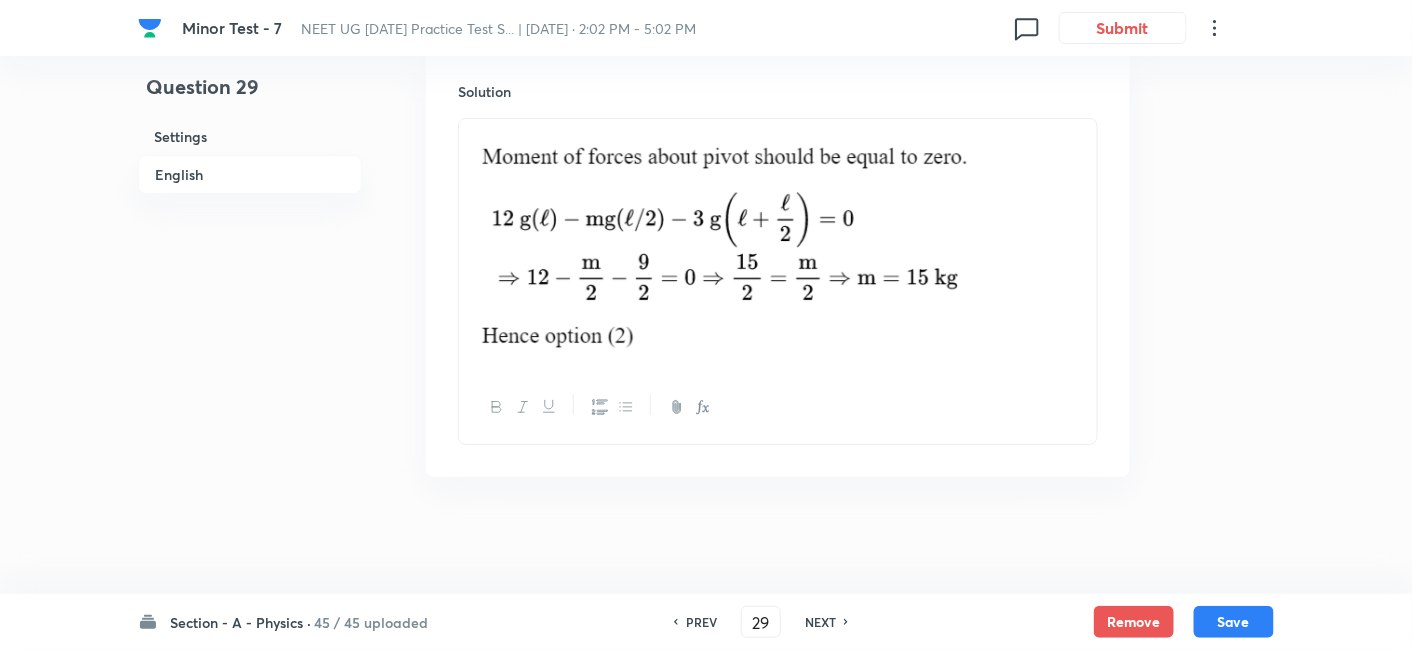 click on "NEXT" at bounding box center [820, 622] 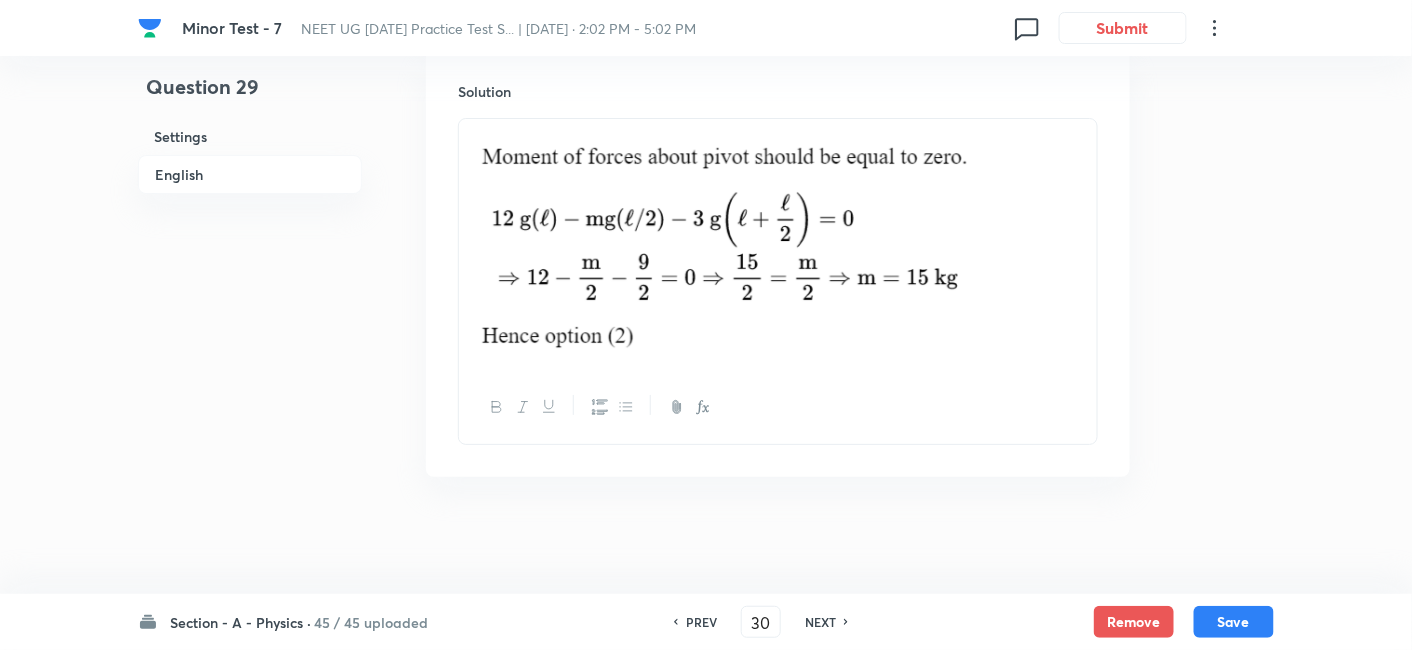 checkbox on "true" 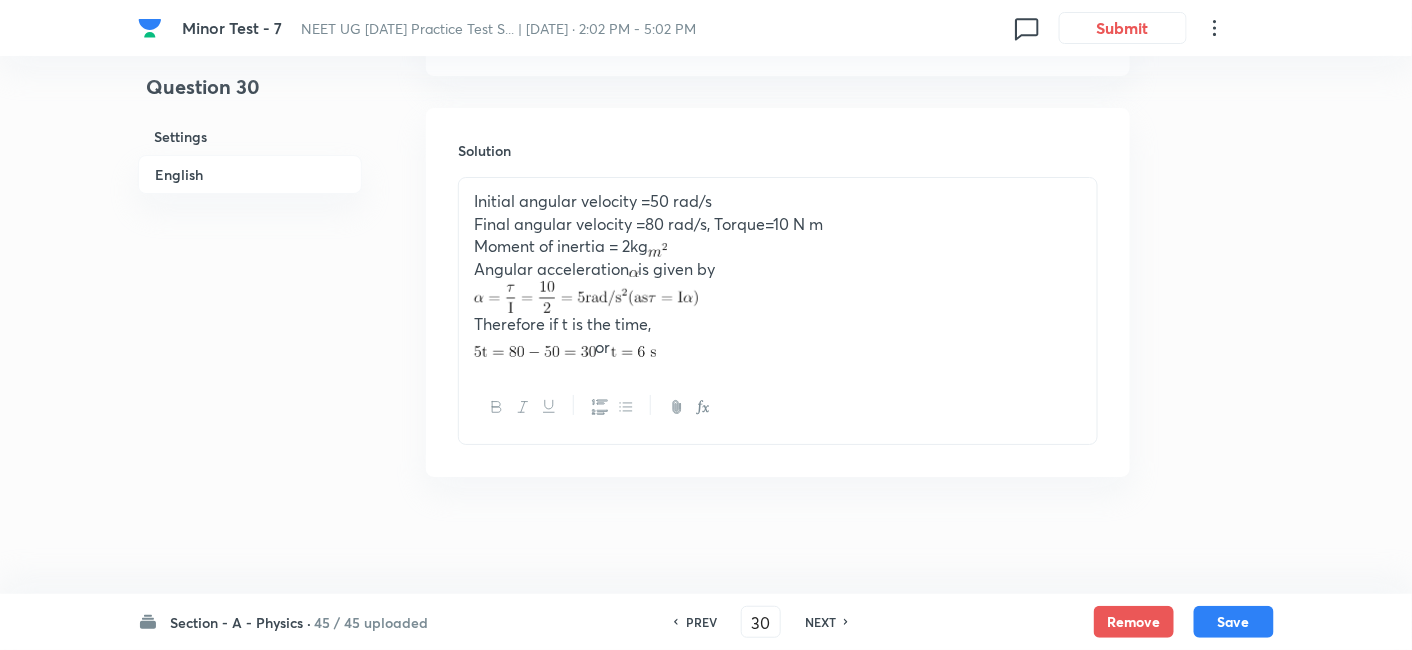 click on "NEXT" at bounding box center [820, 622] 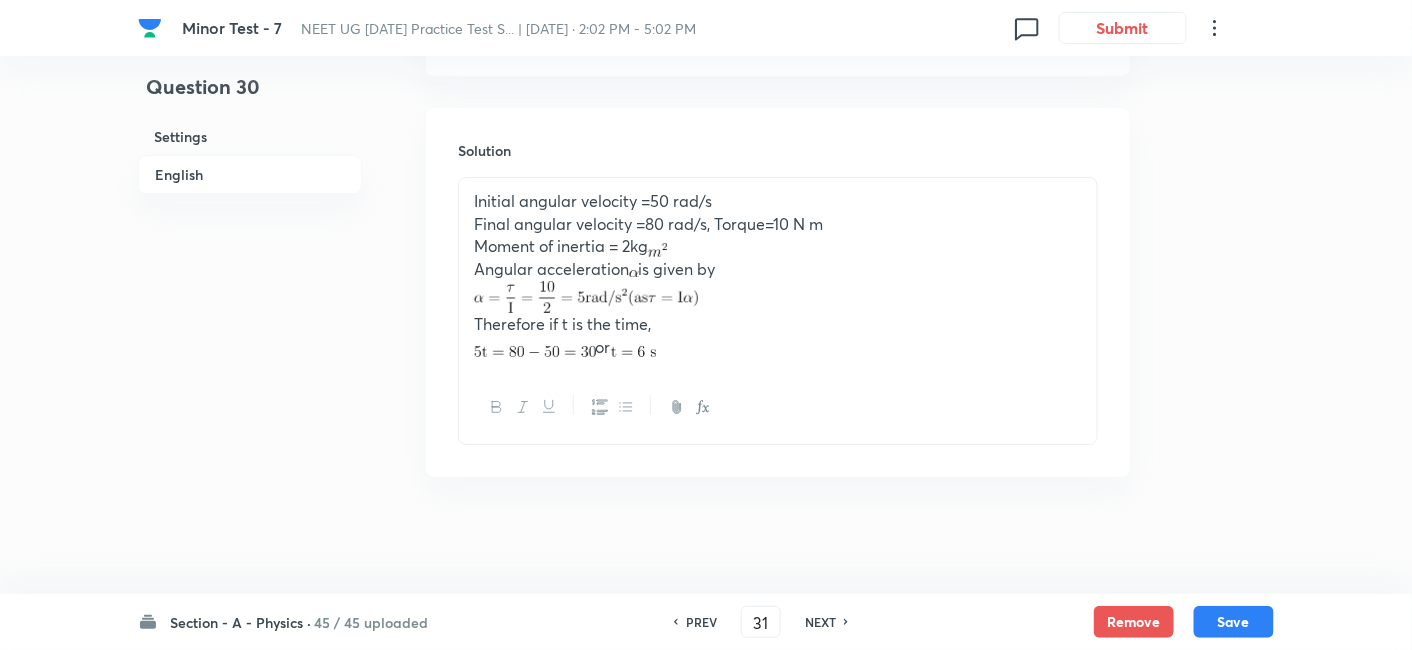 checkbox on "false" 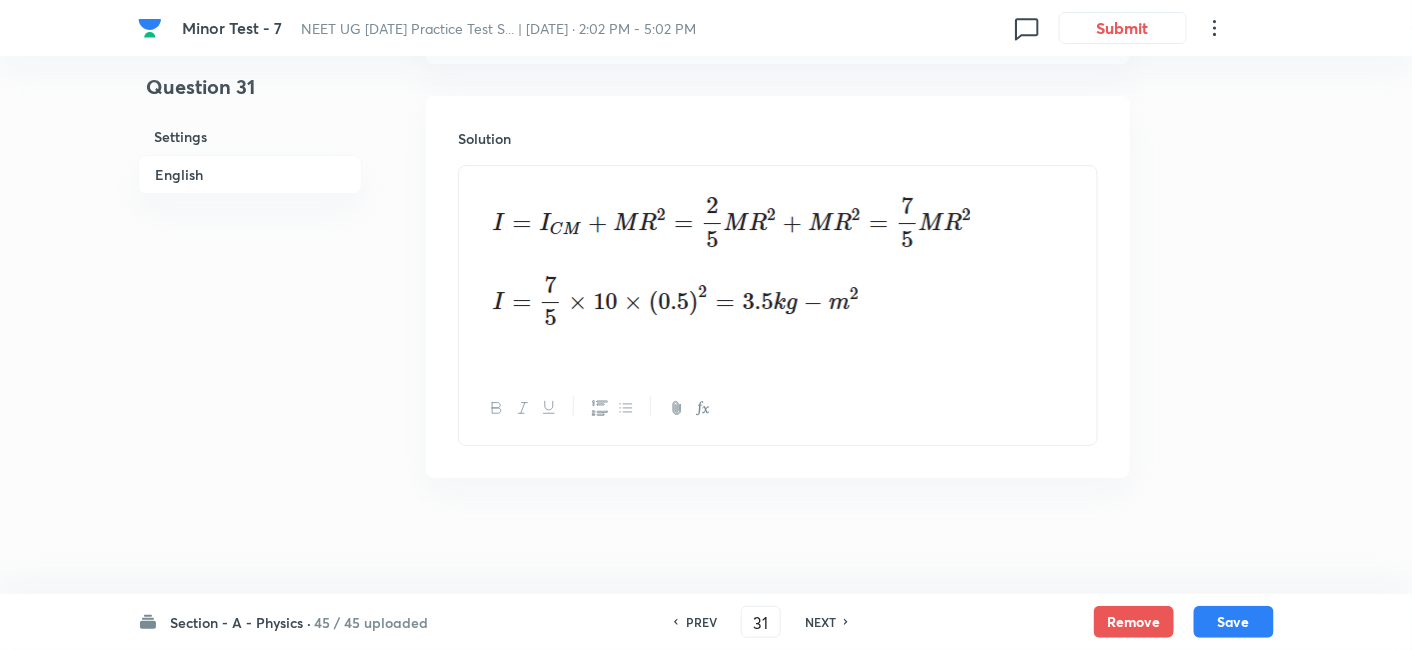 click on "NEXT" at bounding box center (820, 622) 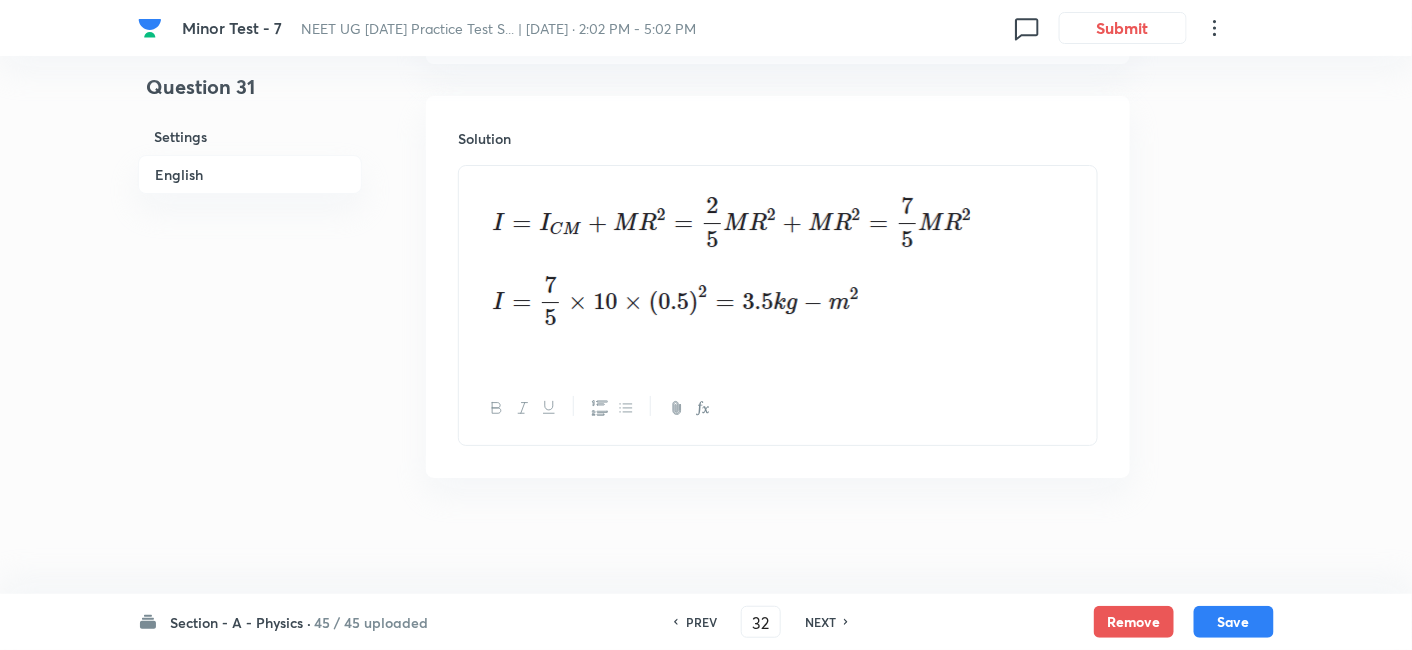 checkbox on "true" 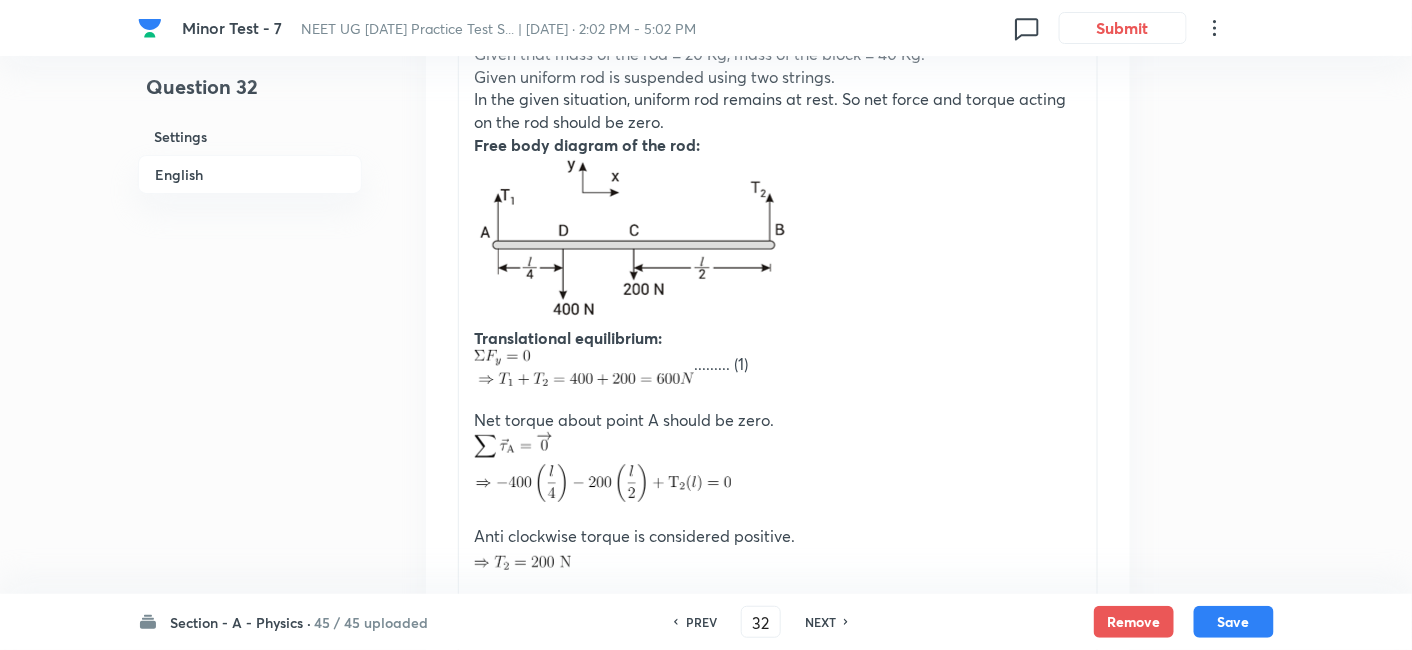 click on "NEXT" at bounding box center (820, 622) 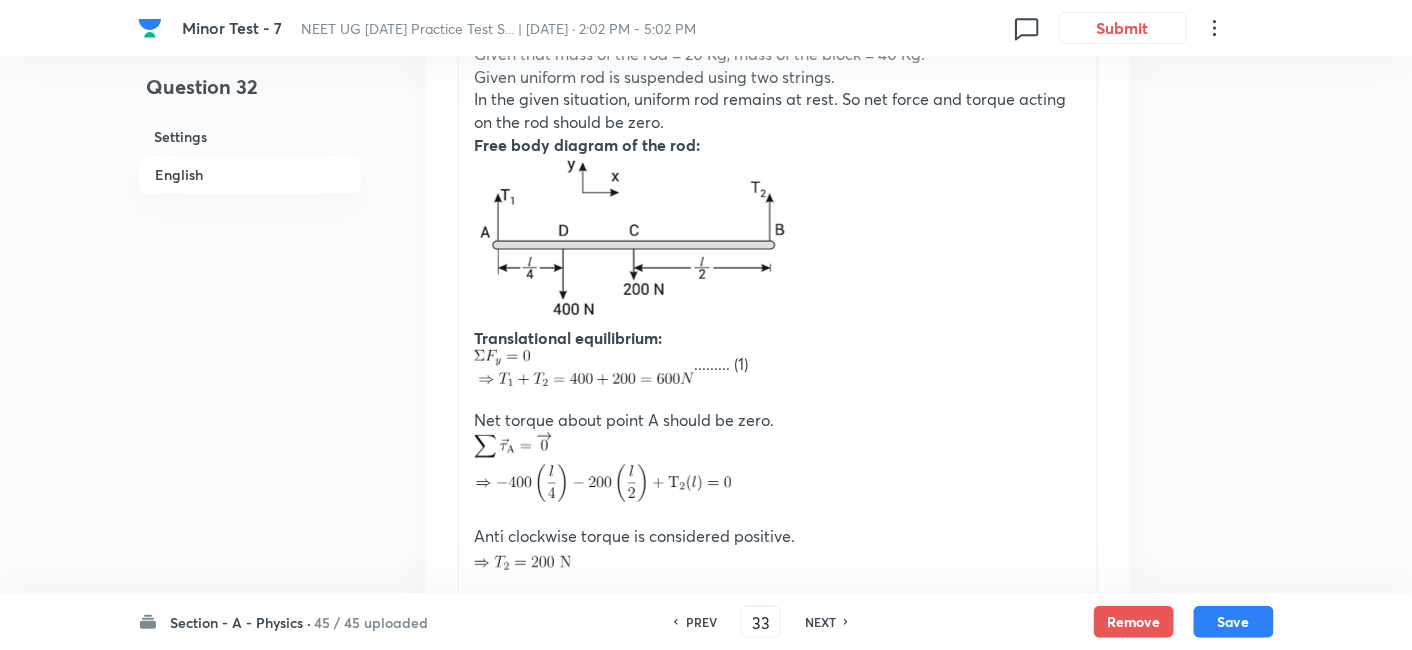 checkbox on "true" 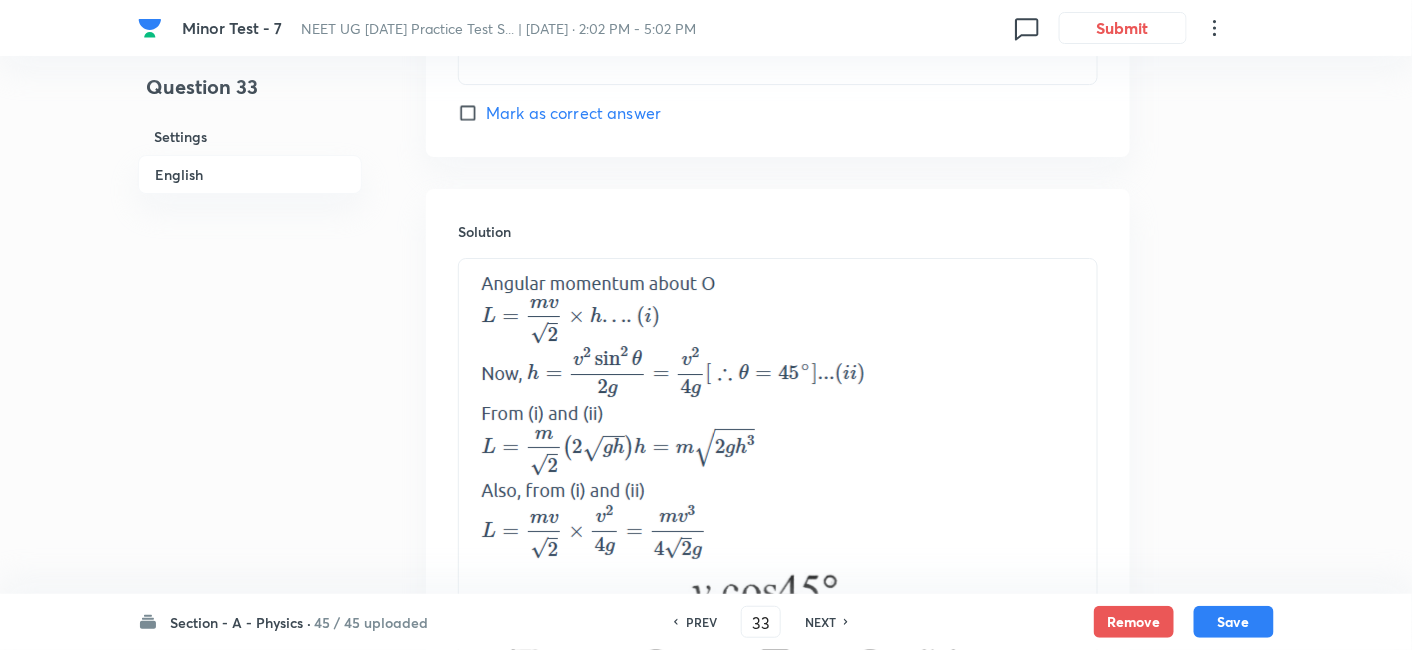 scroll, scrollTop: 2447, scrollLeft: 0, axis: vertical 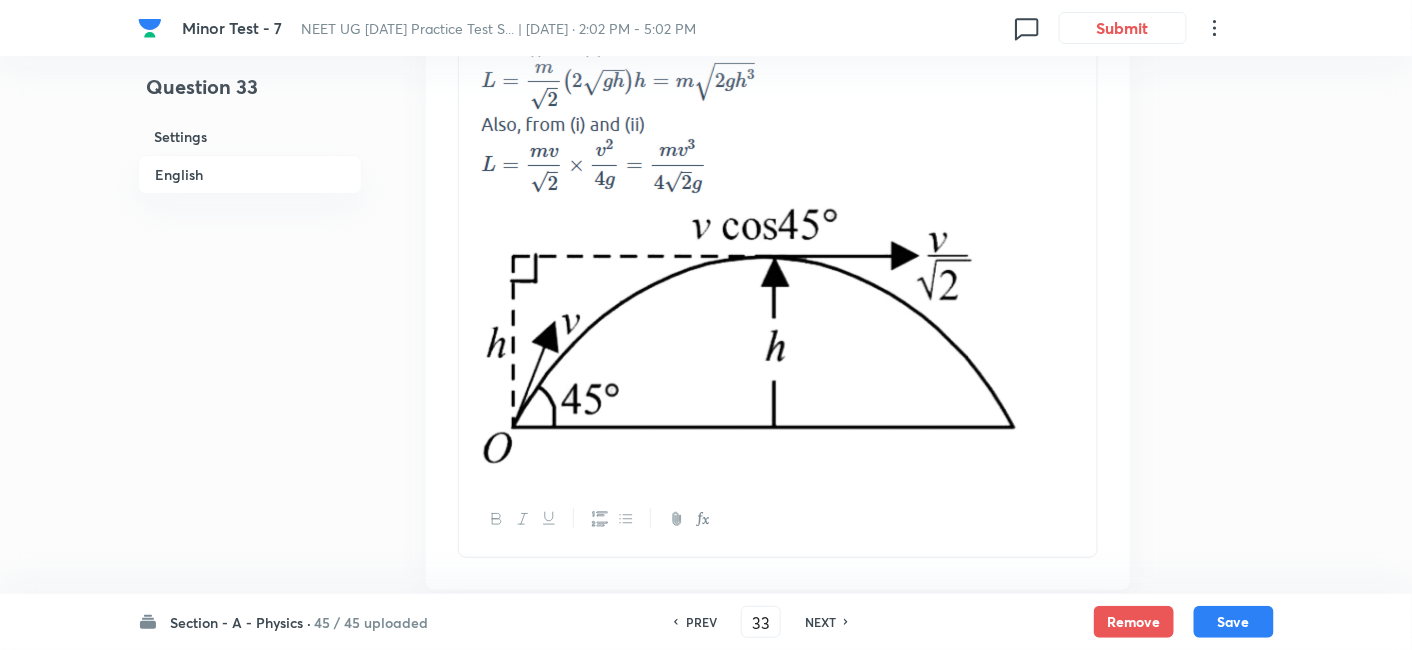 click on "NEXT" at bounding box center [820, 622] 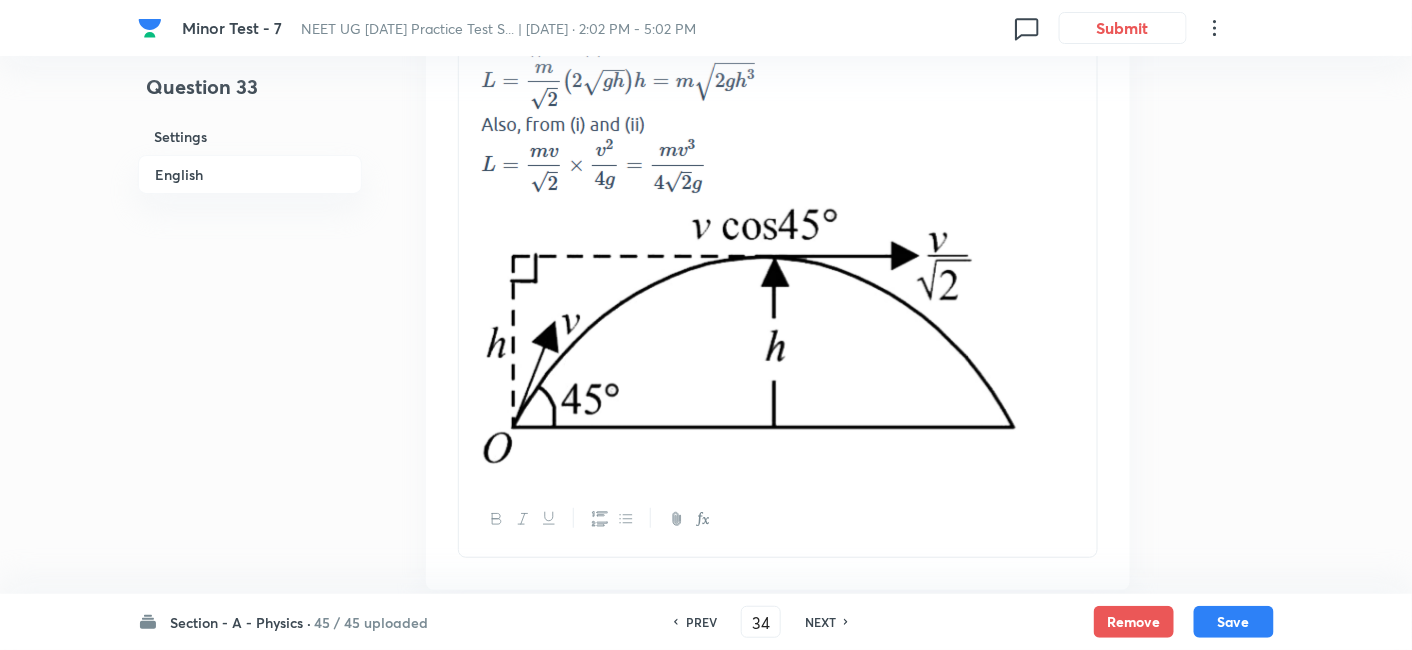 checkbox on "false" 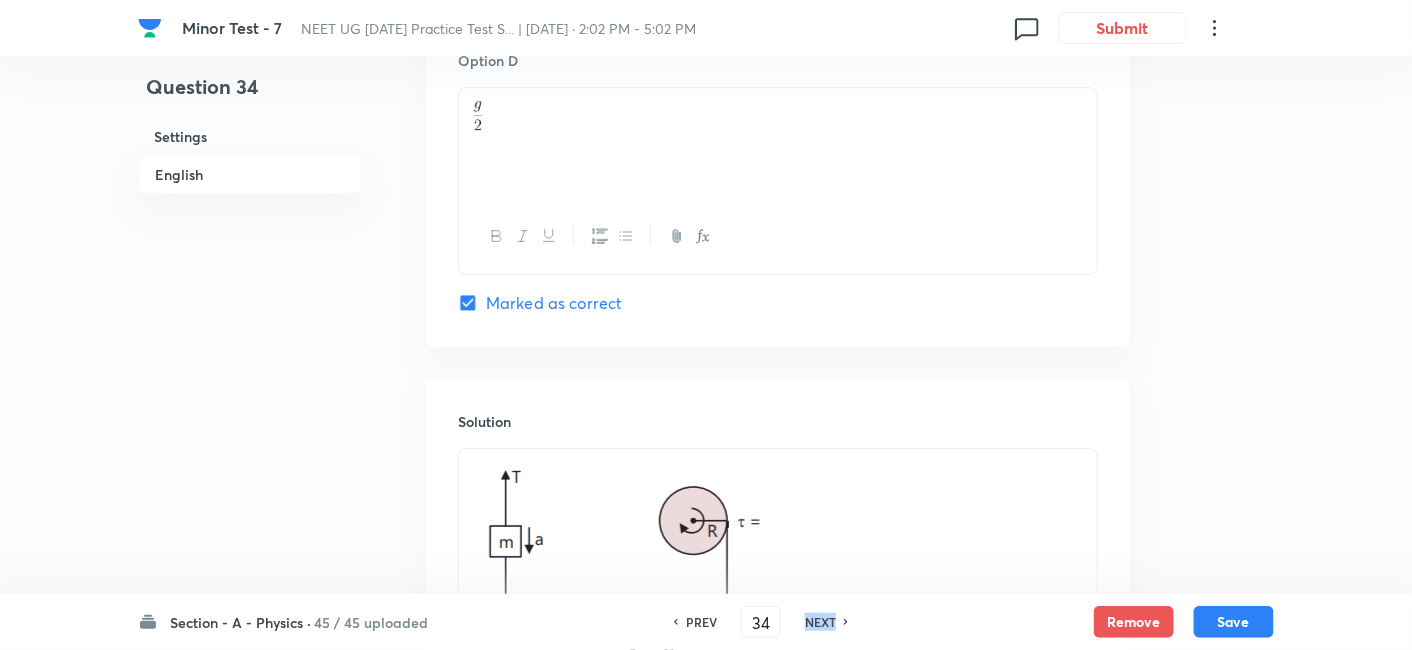 click on "NEXT" at bounding box center (820, 622) 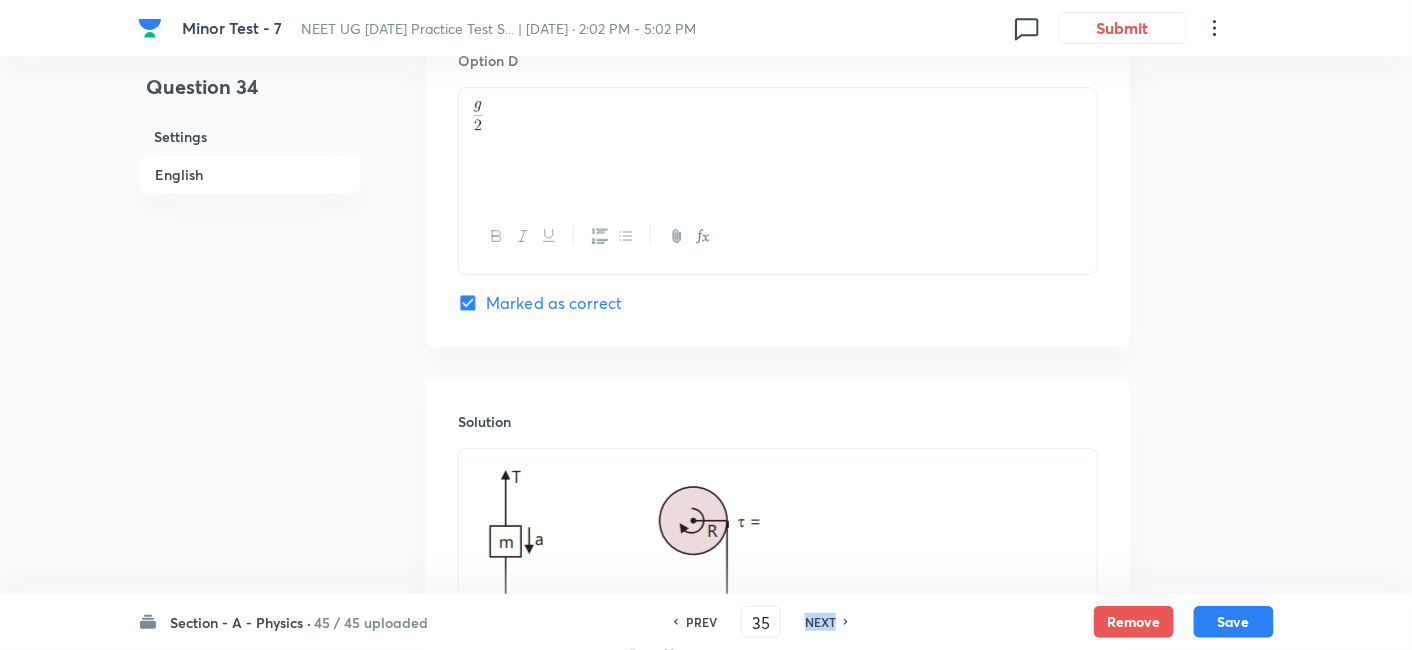 checkbox on "true" 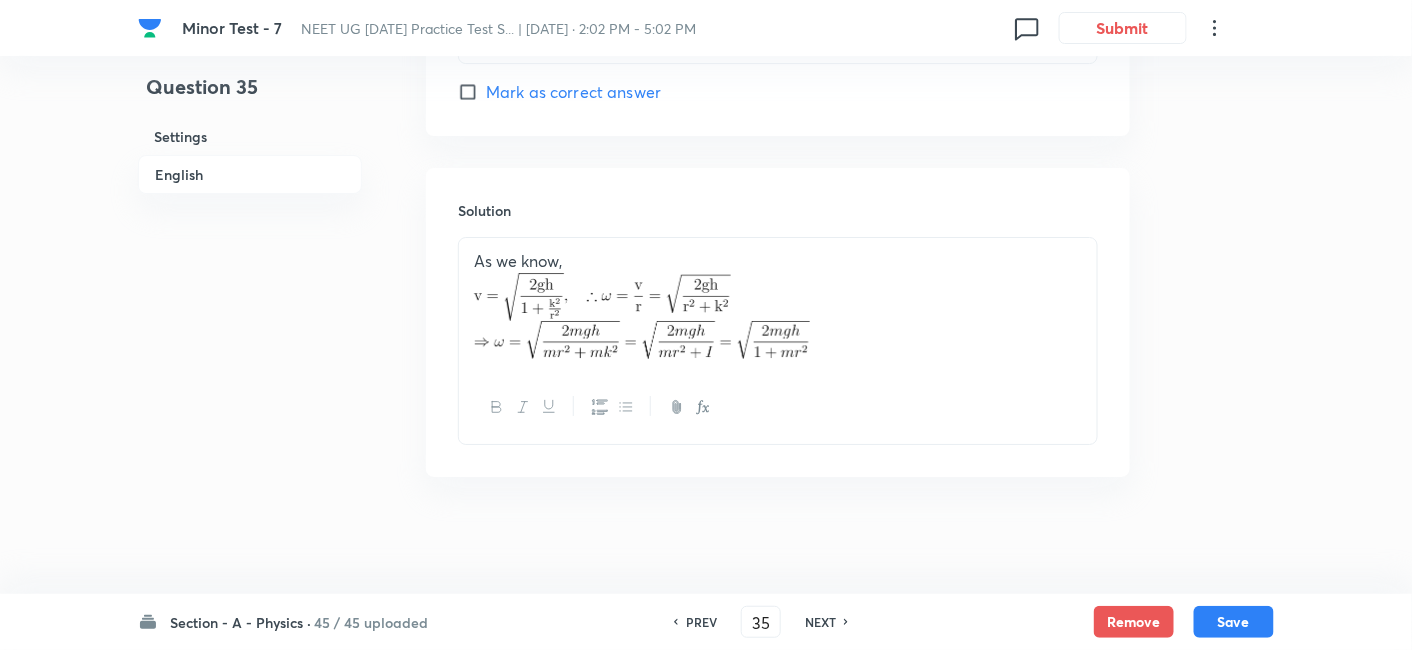 click on "NEXT" at bounding box center (820, 622) 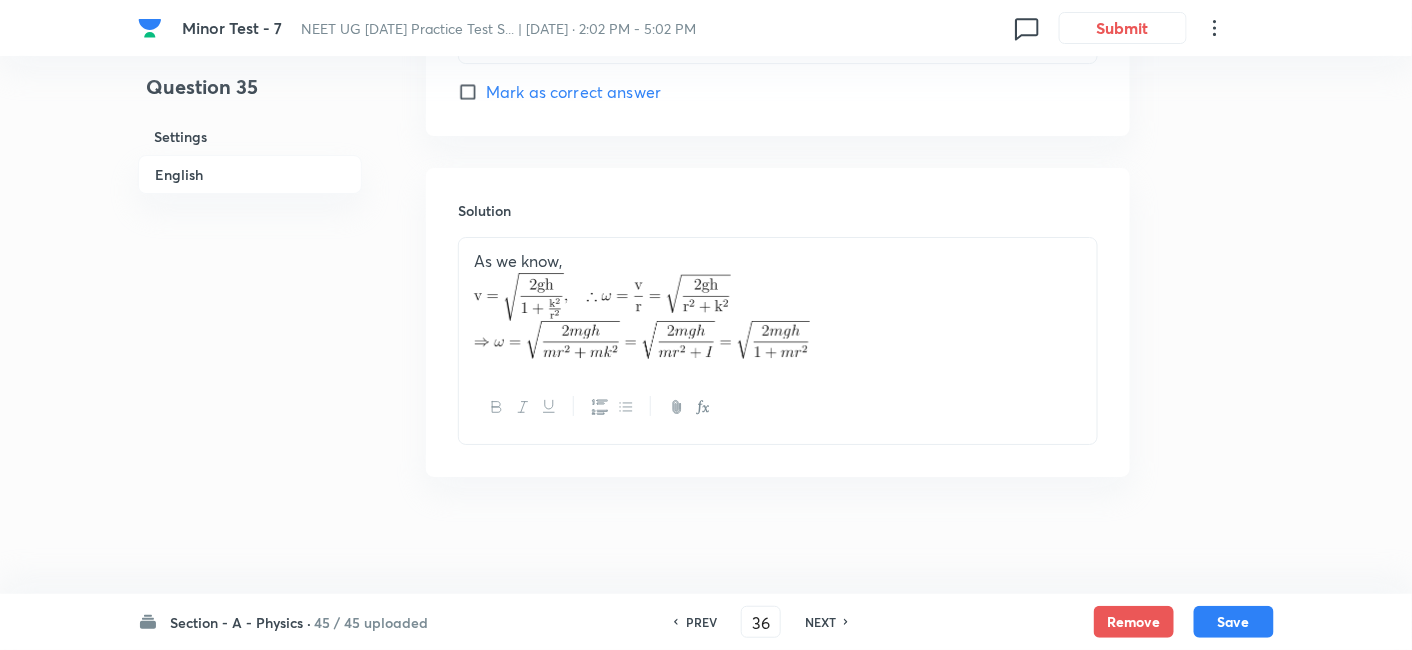 checkbox on "false" 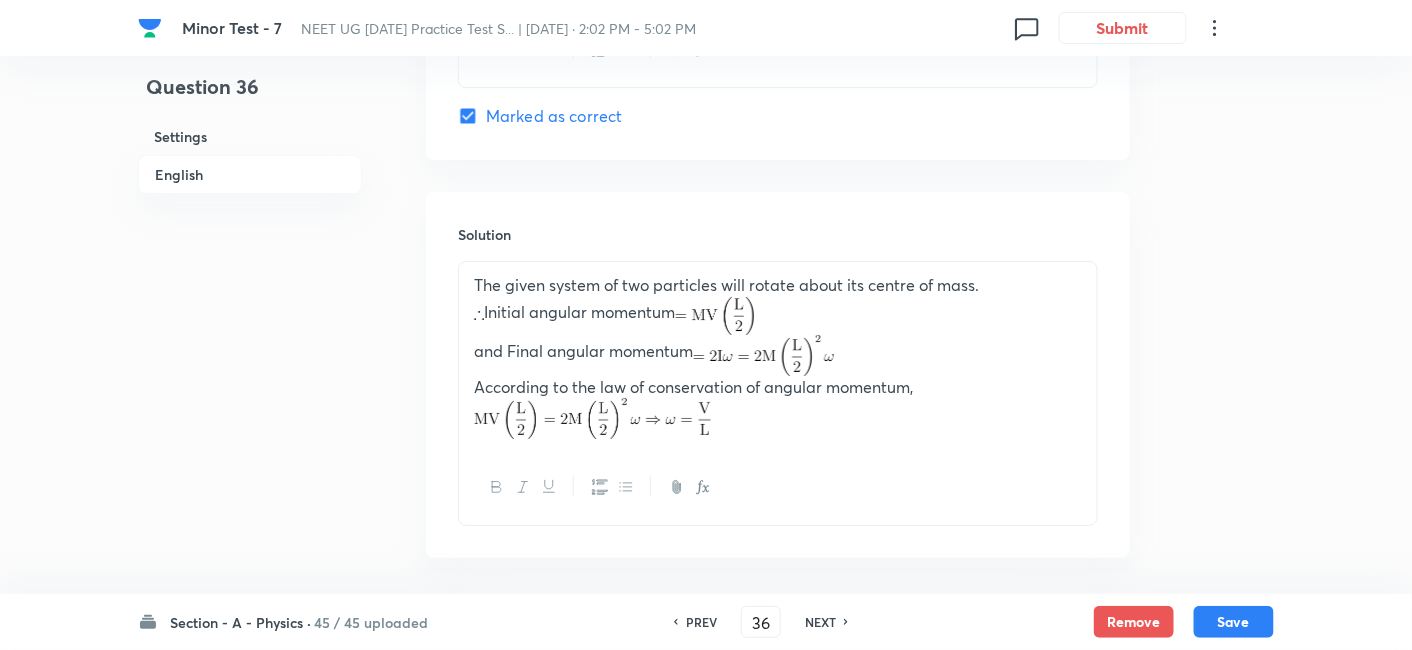 click on "NEXT" at bounding box center [820, 622] 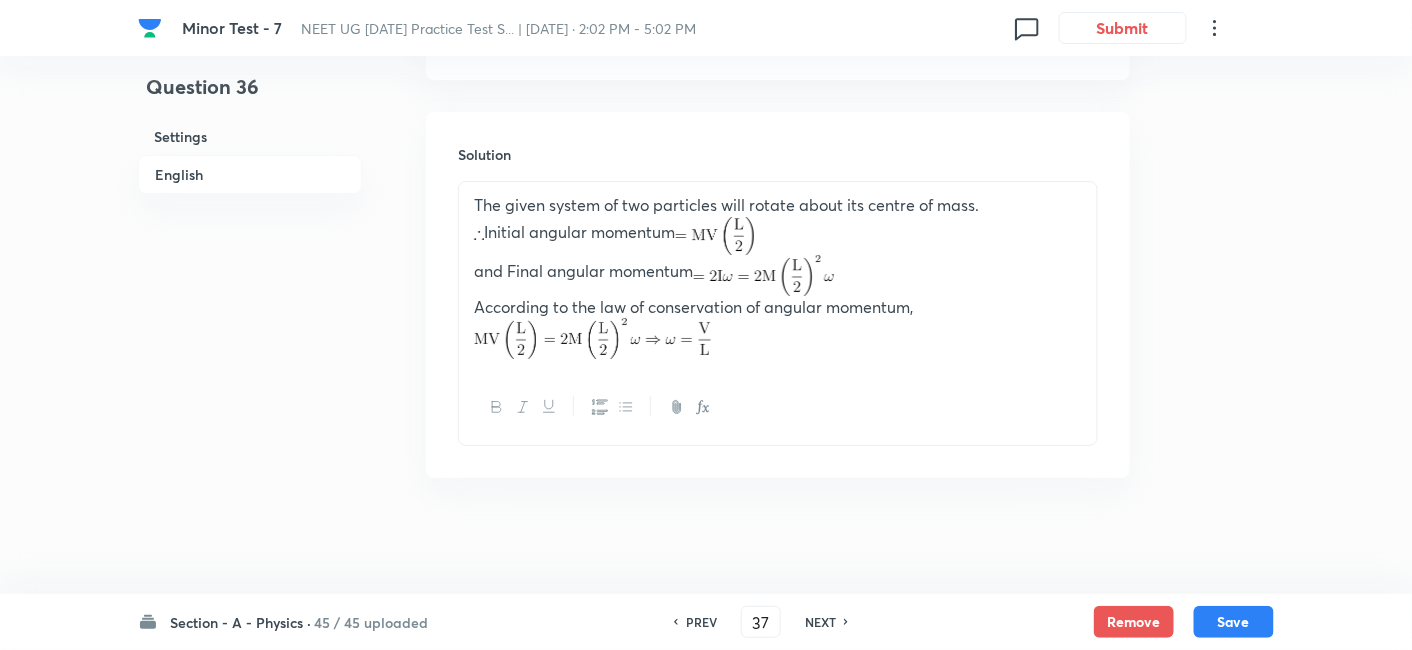 checkbox on "true" 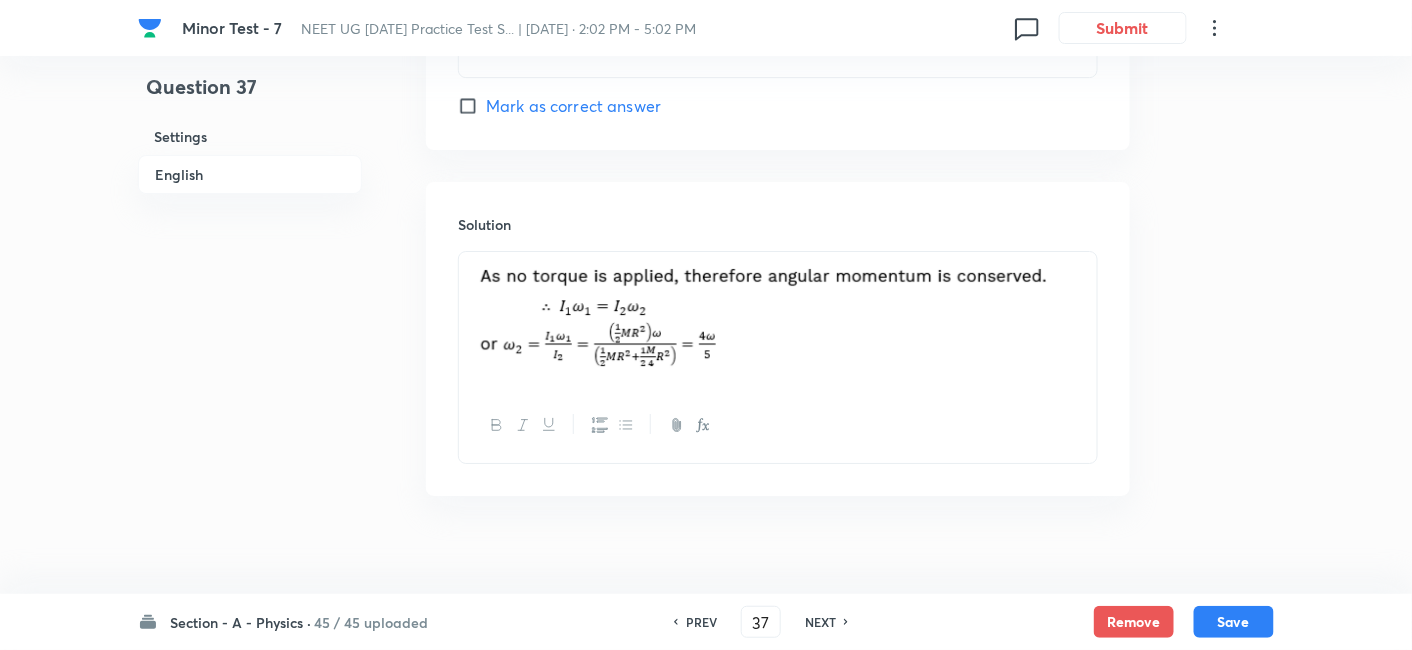 scroll, scrollTop: 2091, scrollLeft: 0, axis: vertical 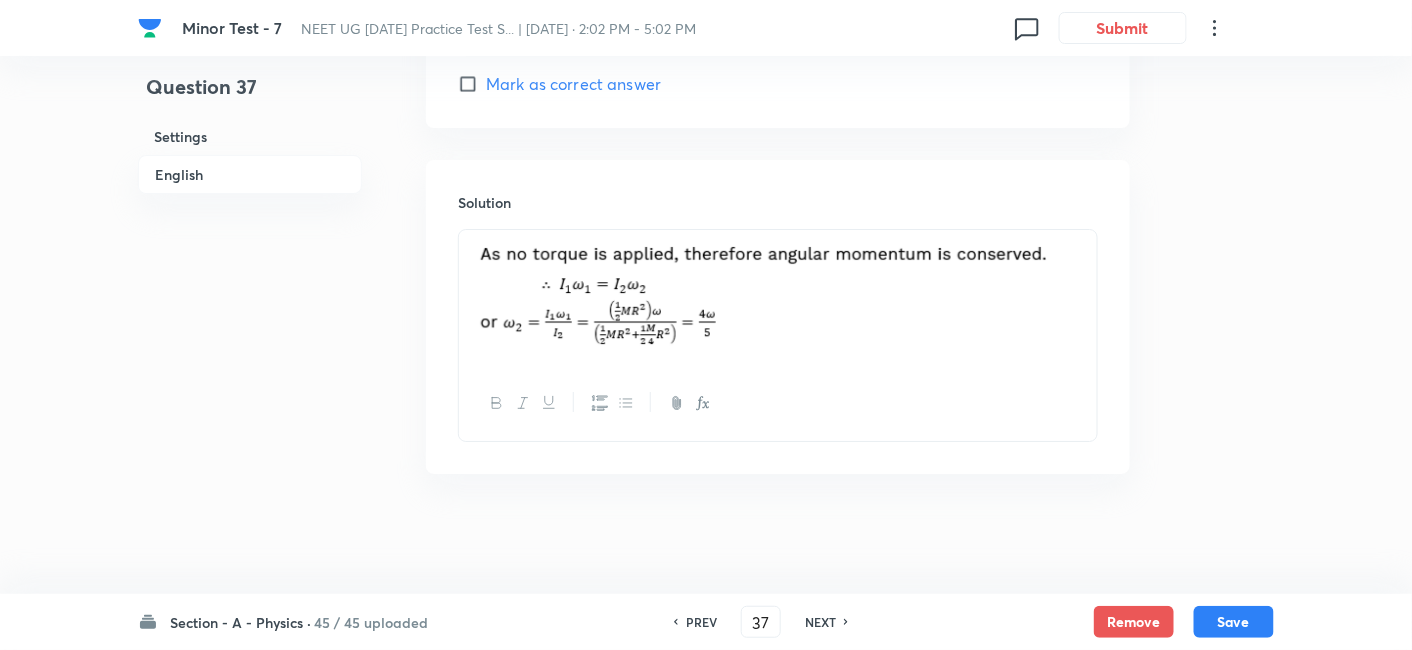 click on "NEXT" at bounding box center (820, 622) 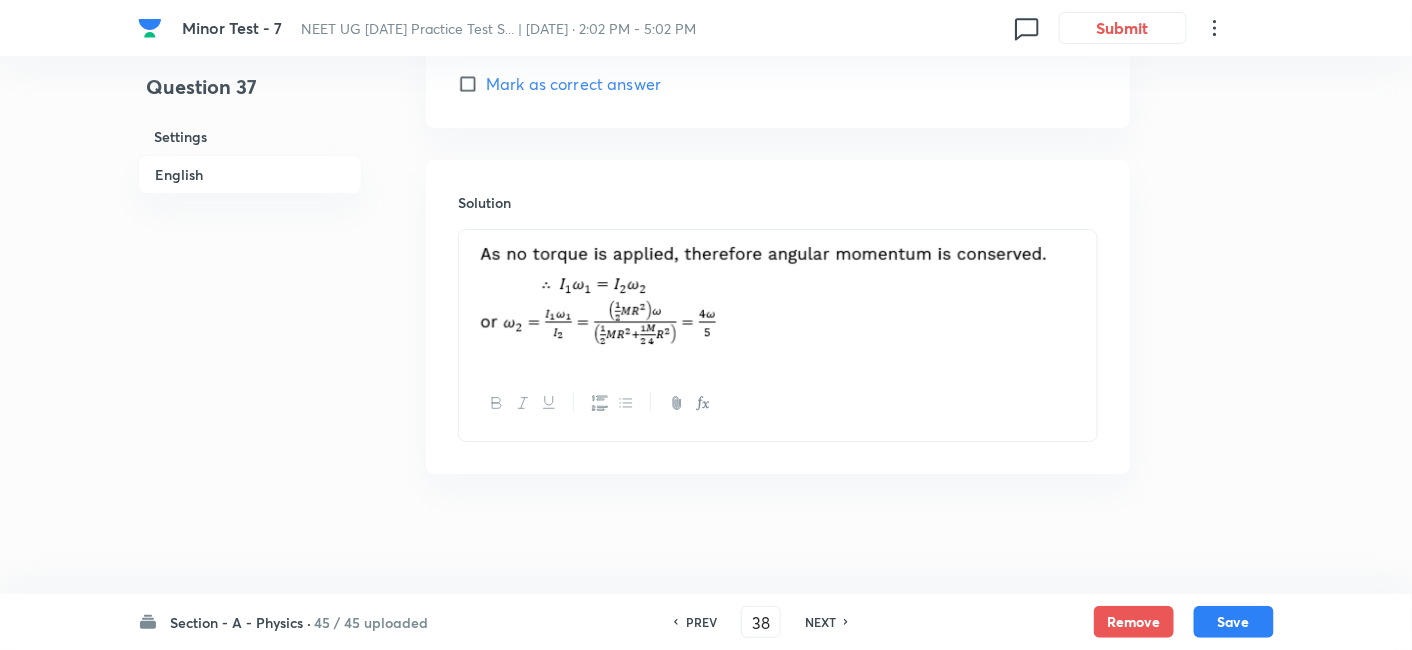 checkbox on "false" 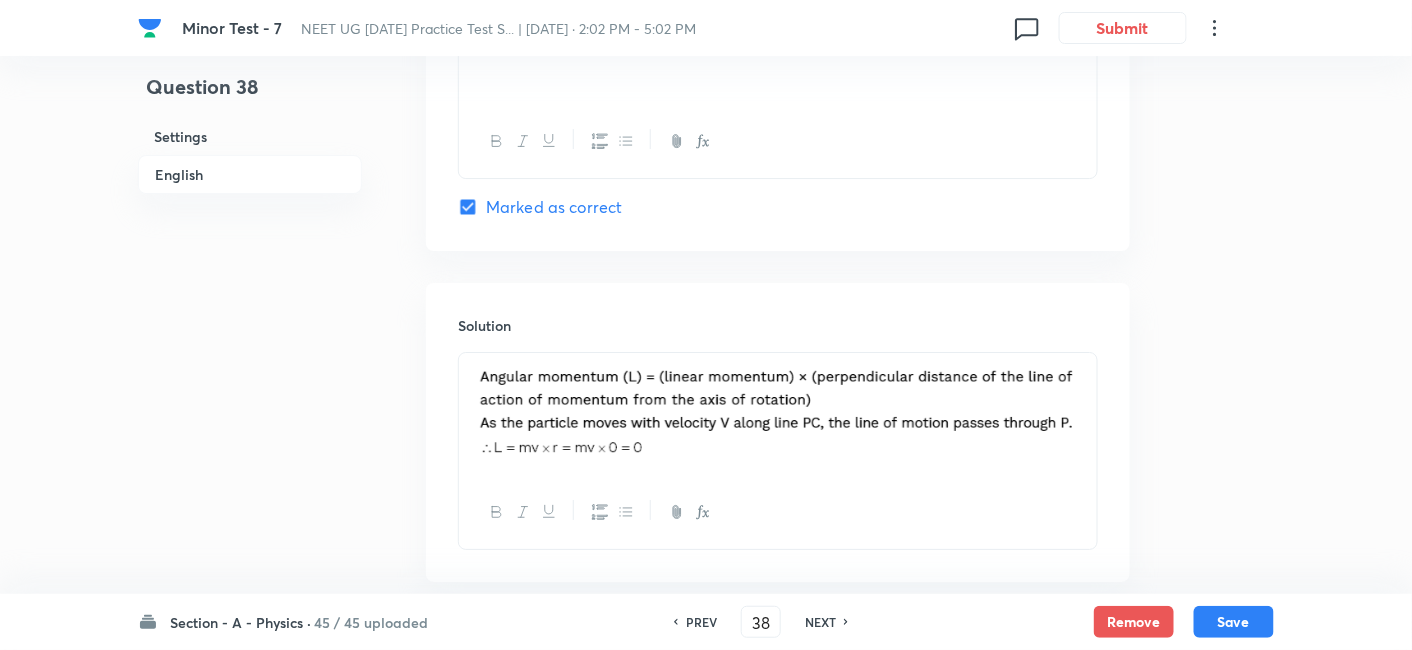 click on "NEXT" at bounding box center (820, 622) 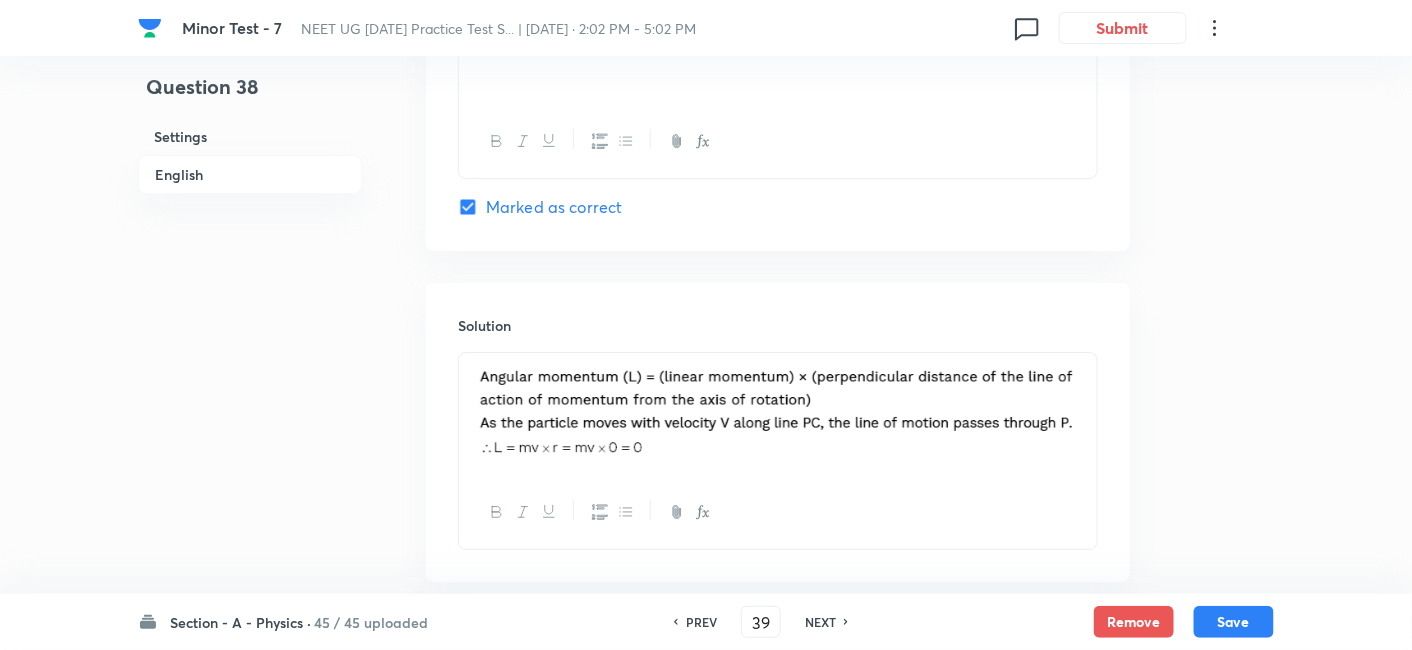 checkbox on "false" 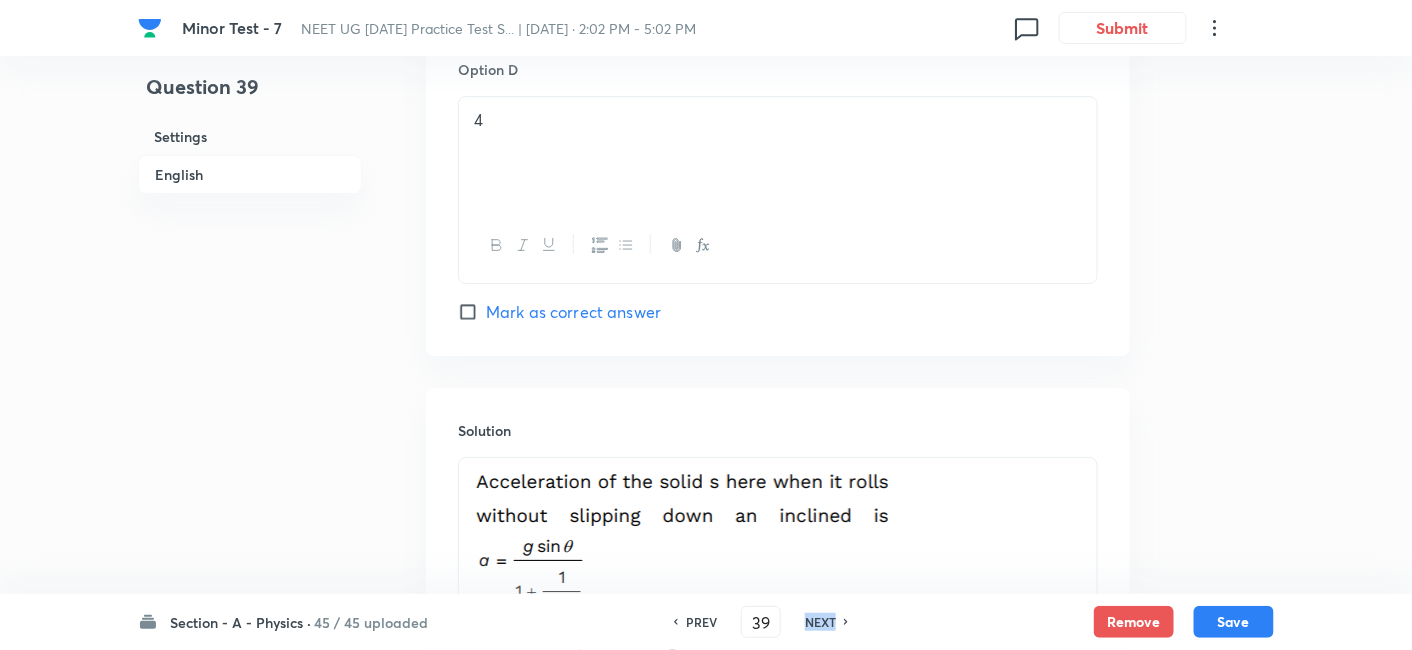 click on "NEXT" at bounding box center (820, 622) 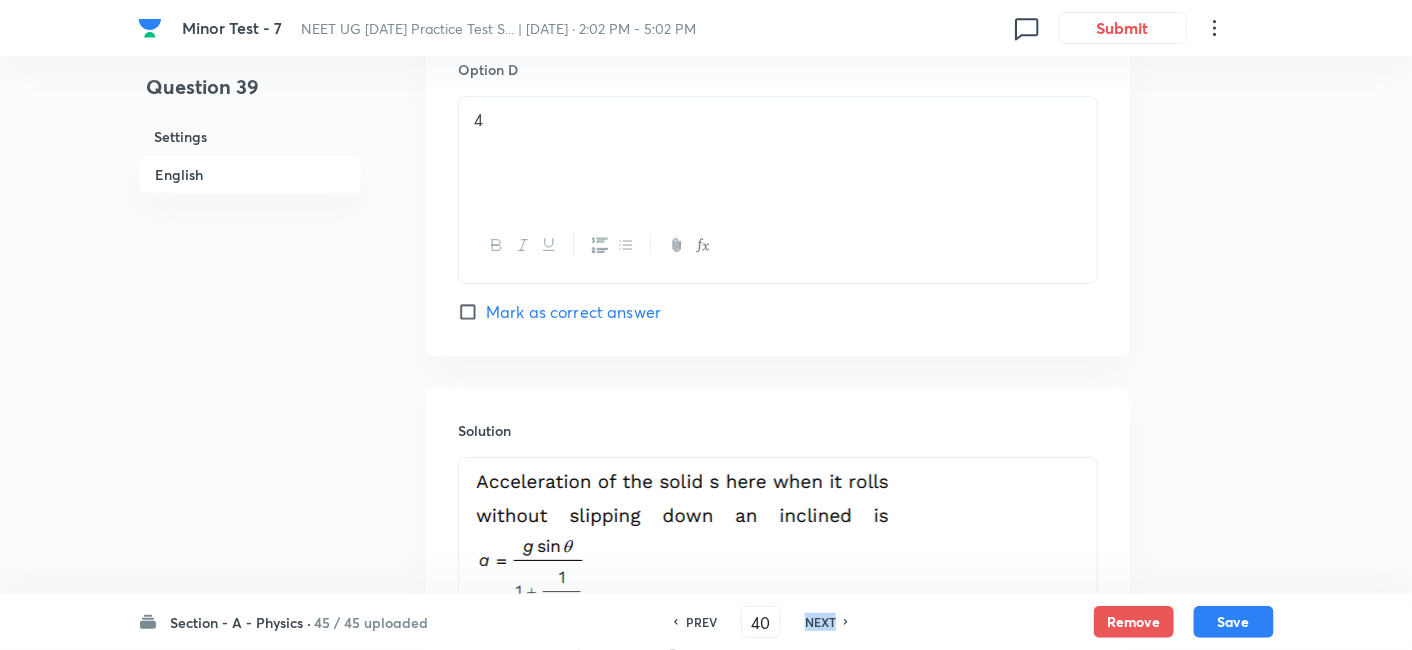 checkbox on "true" 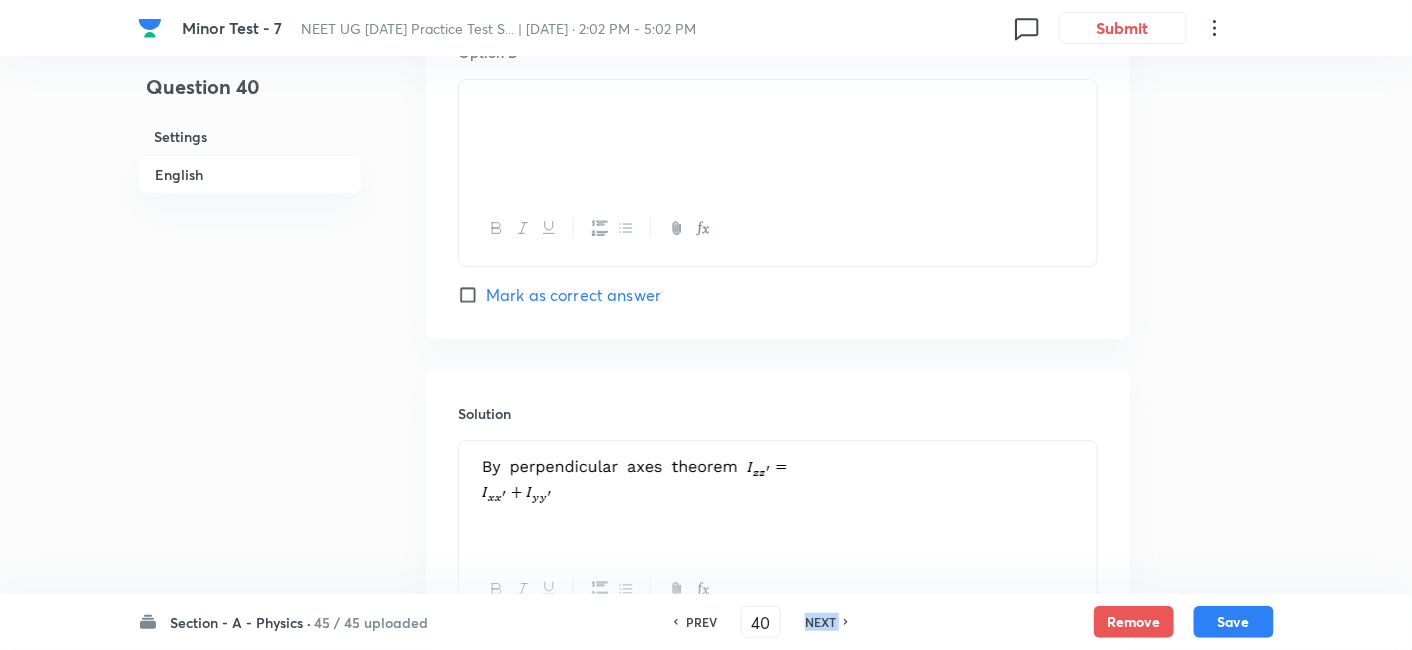 click on "NEXT" at bounding box center [820, 622] 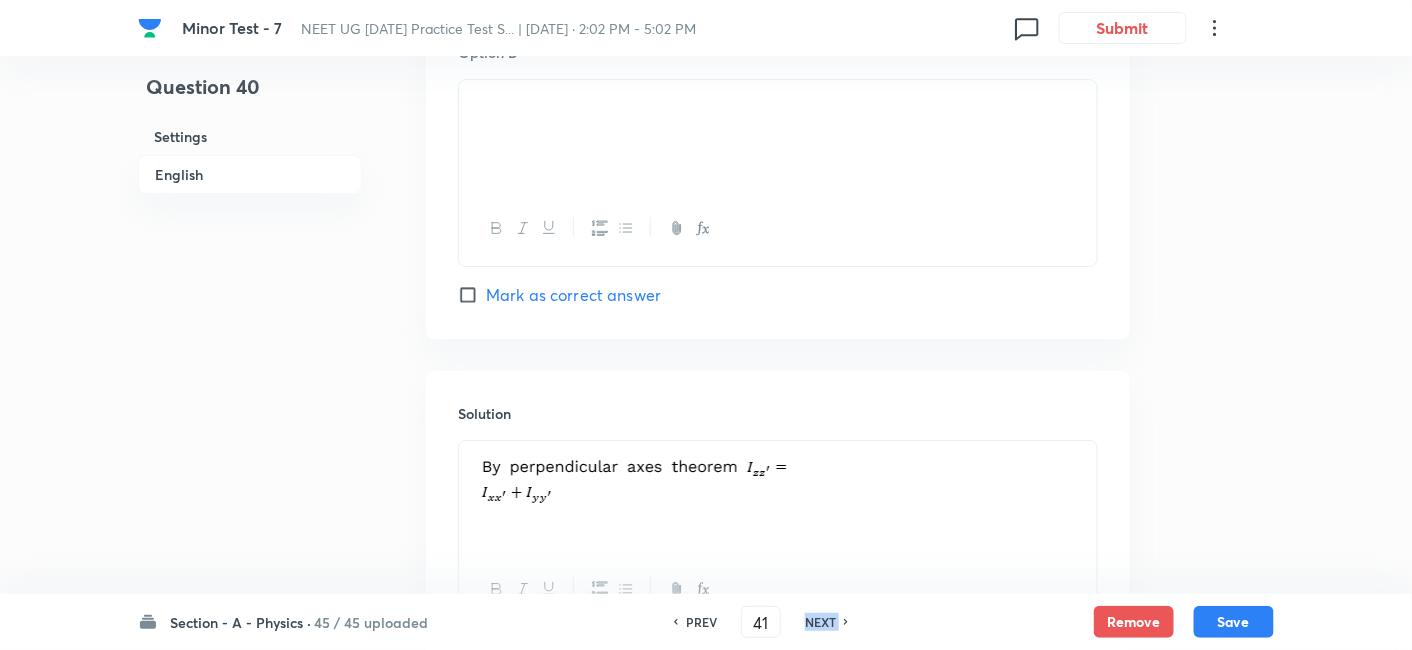 checkbox on "false" 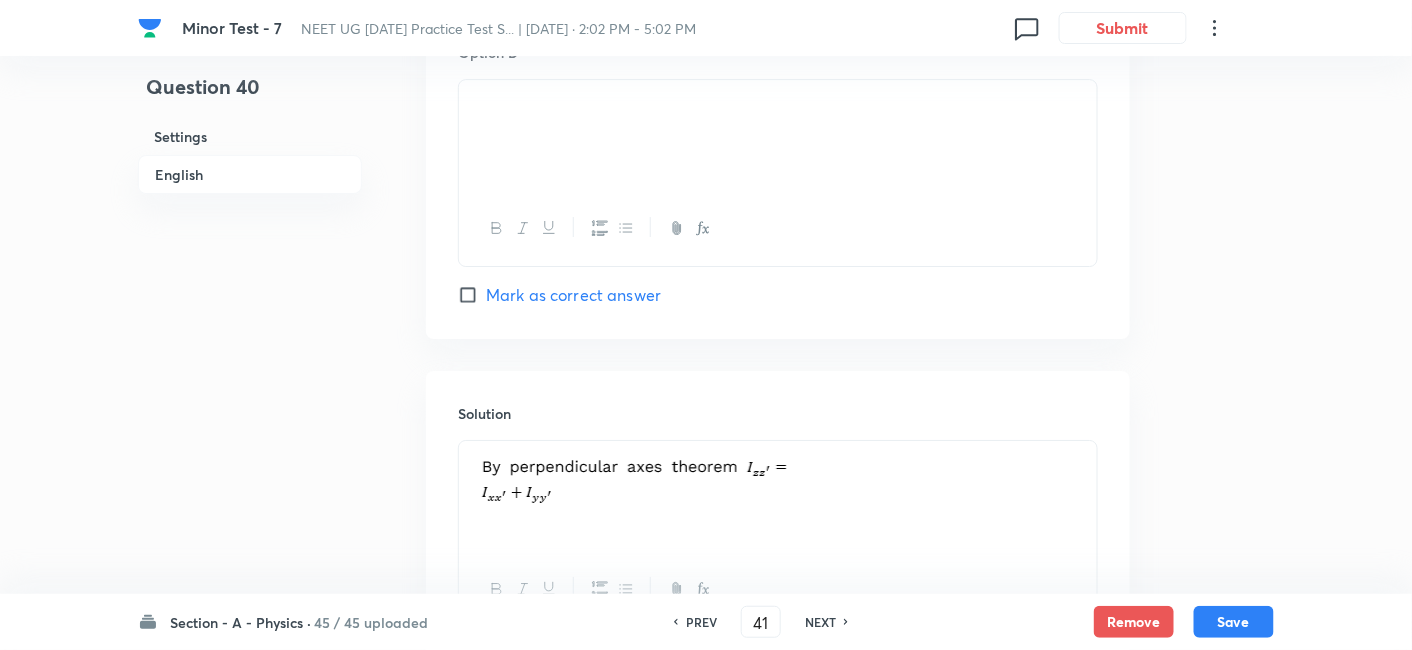 checkbox on "true" 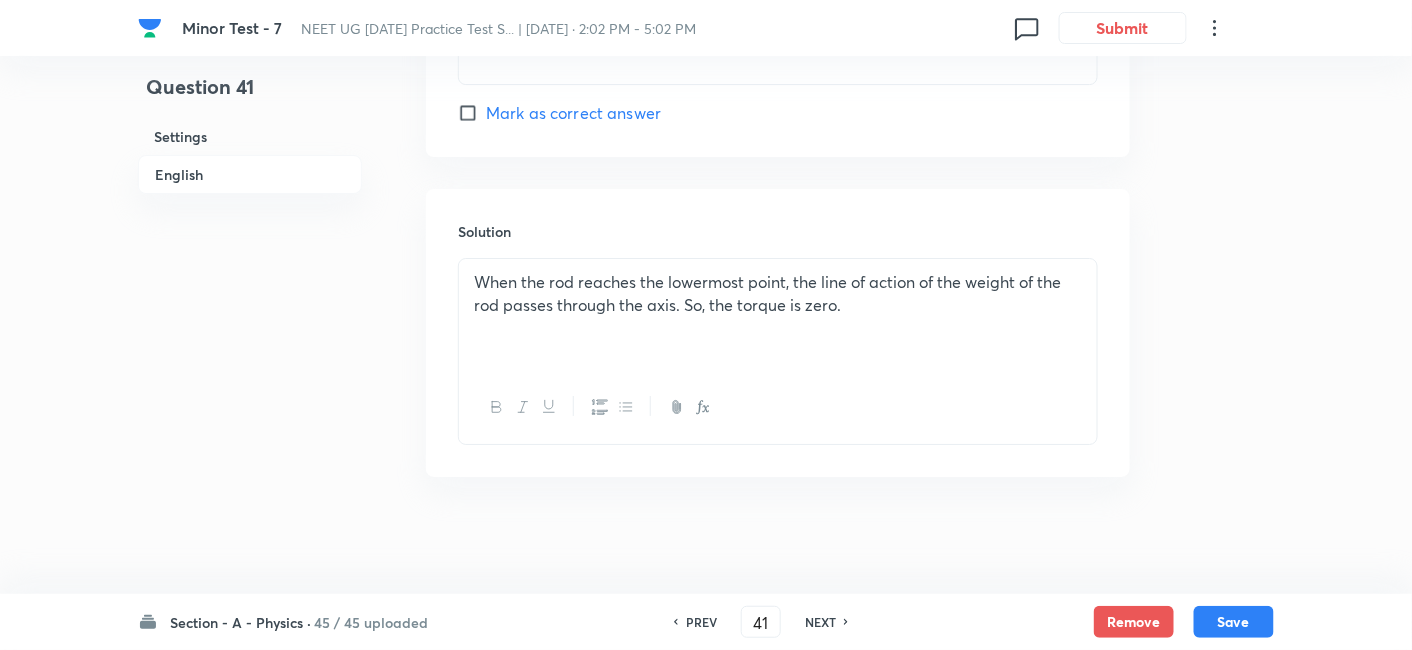 click on "NEXT" at bounding box center [820, 622] 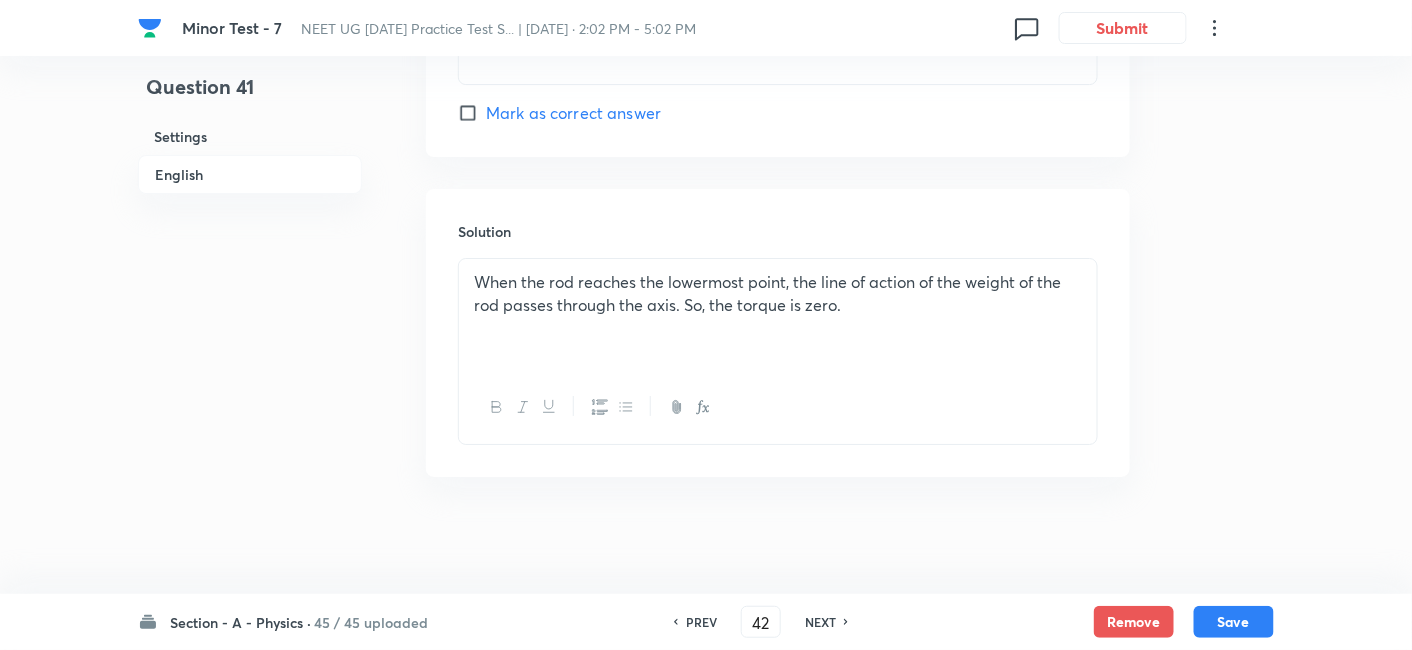 checkbox on "false" 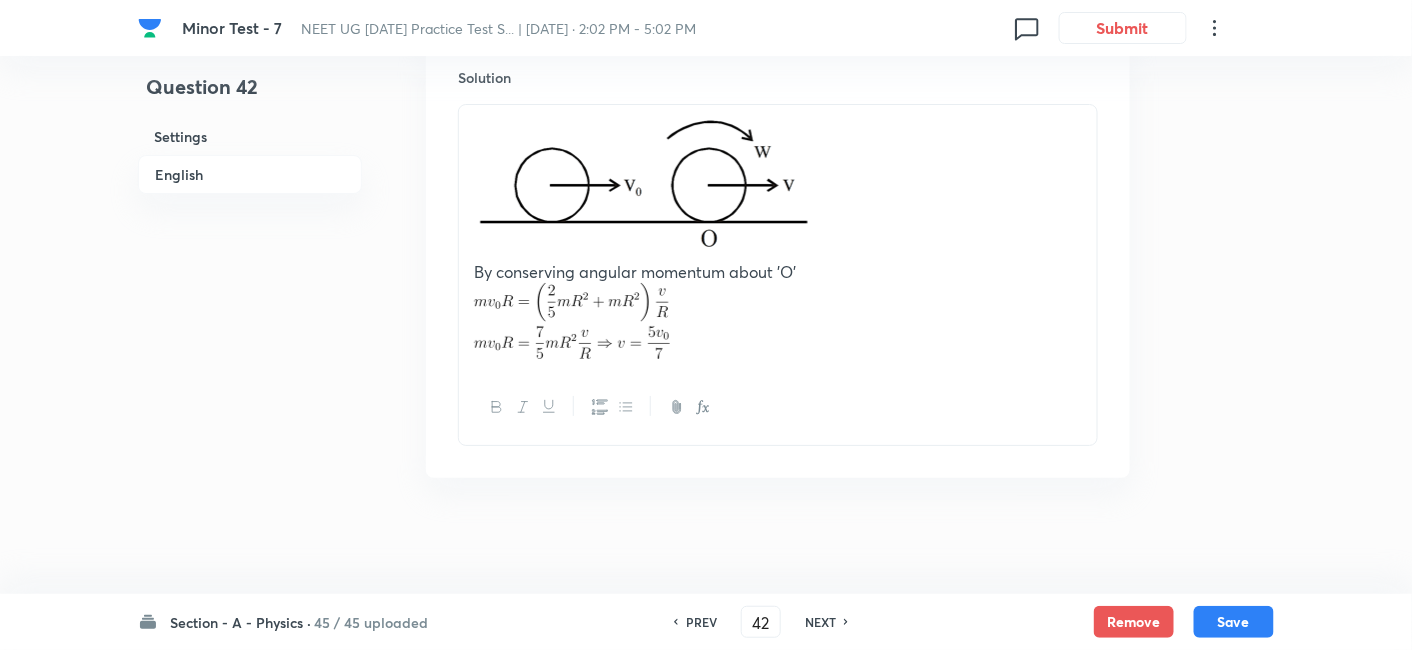 click on "NEXT" at bounding box center [820, 622] 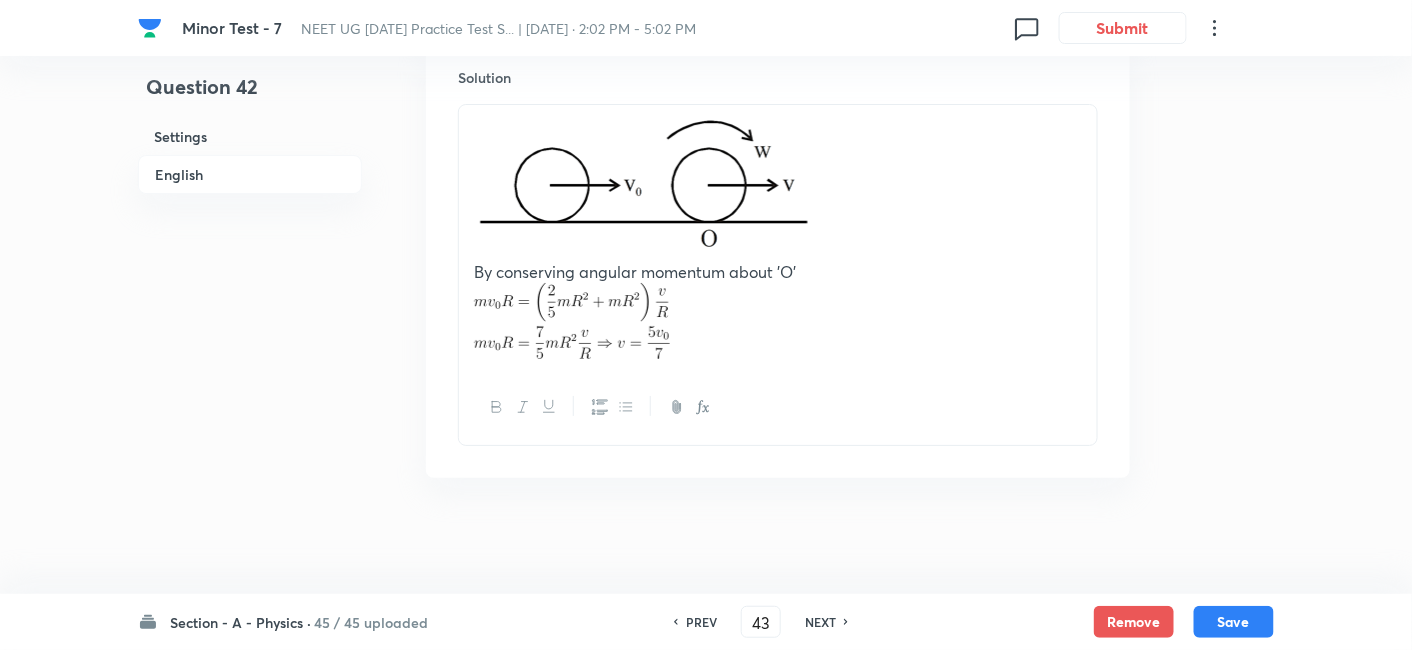 checkbox on "true" 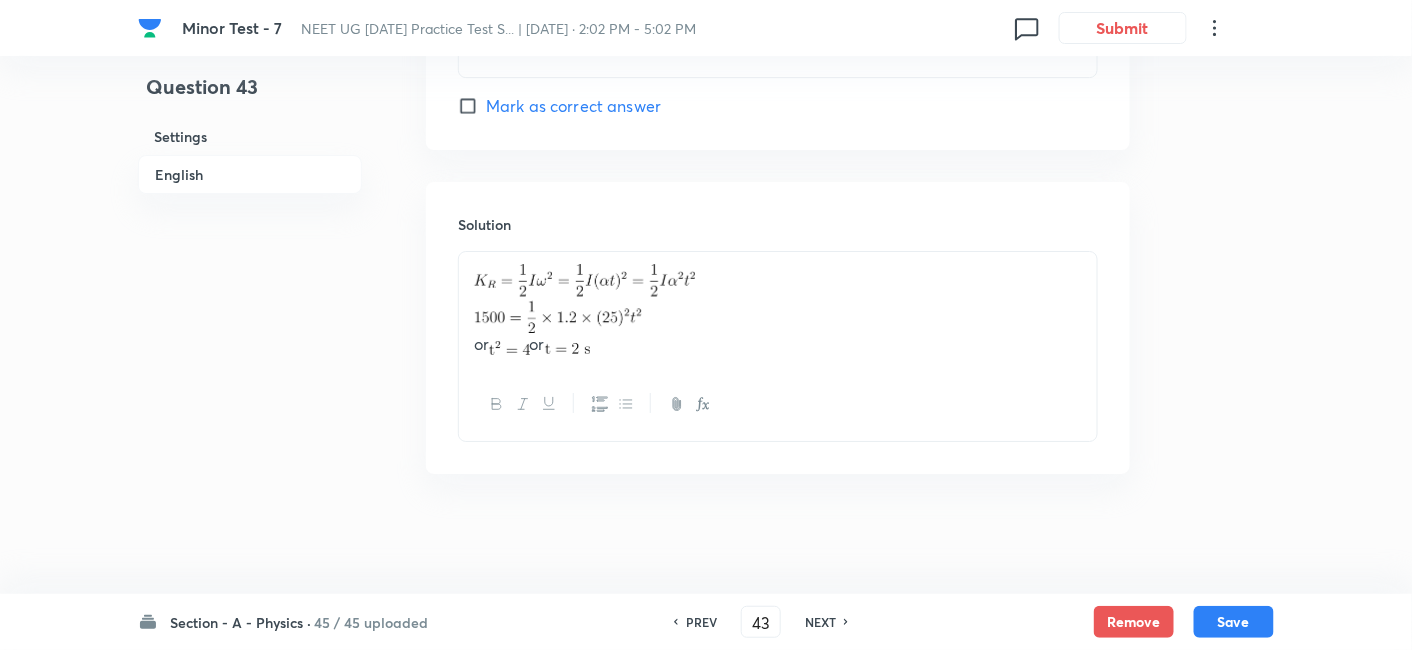 scroll, scrollTop: 2063, scrollLeft: 0, axis: vertical 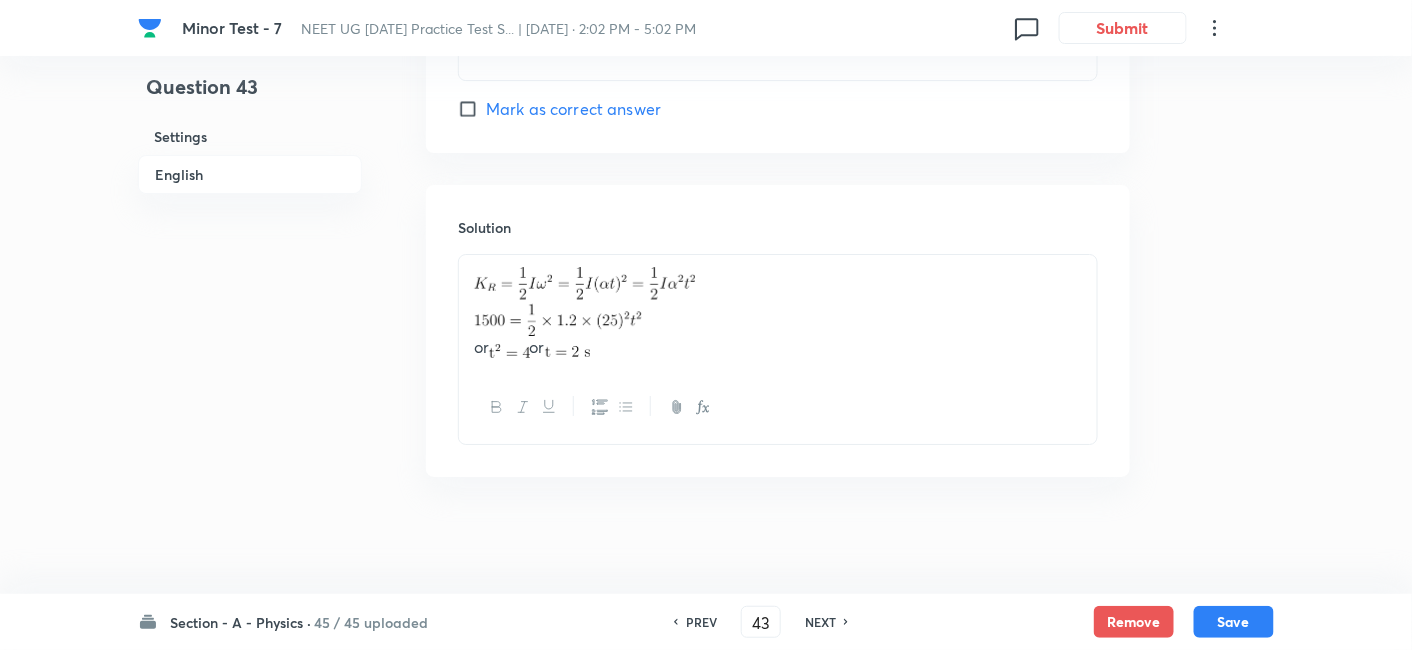 click on "NEXT" at bounding box center (820, 622) 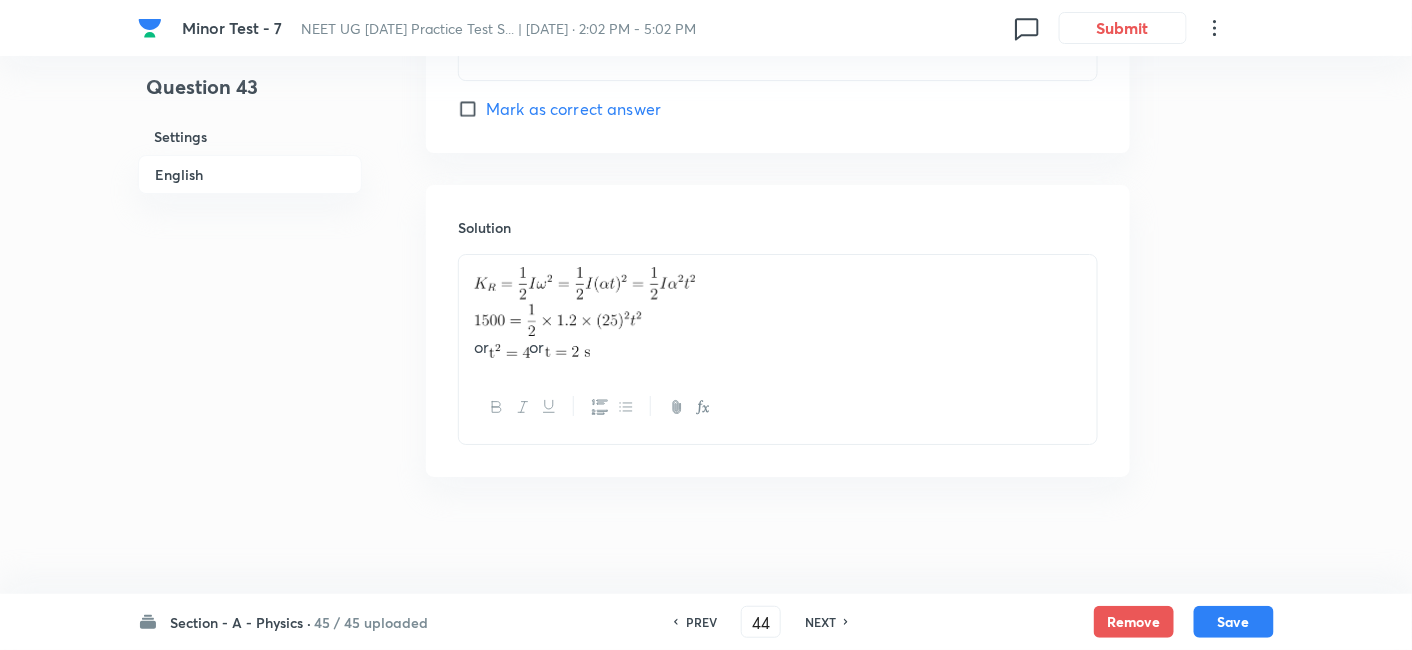 checkbox on "true" 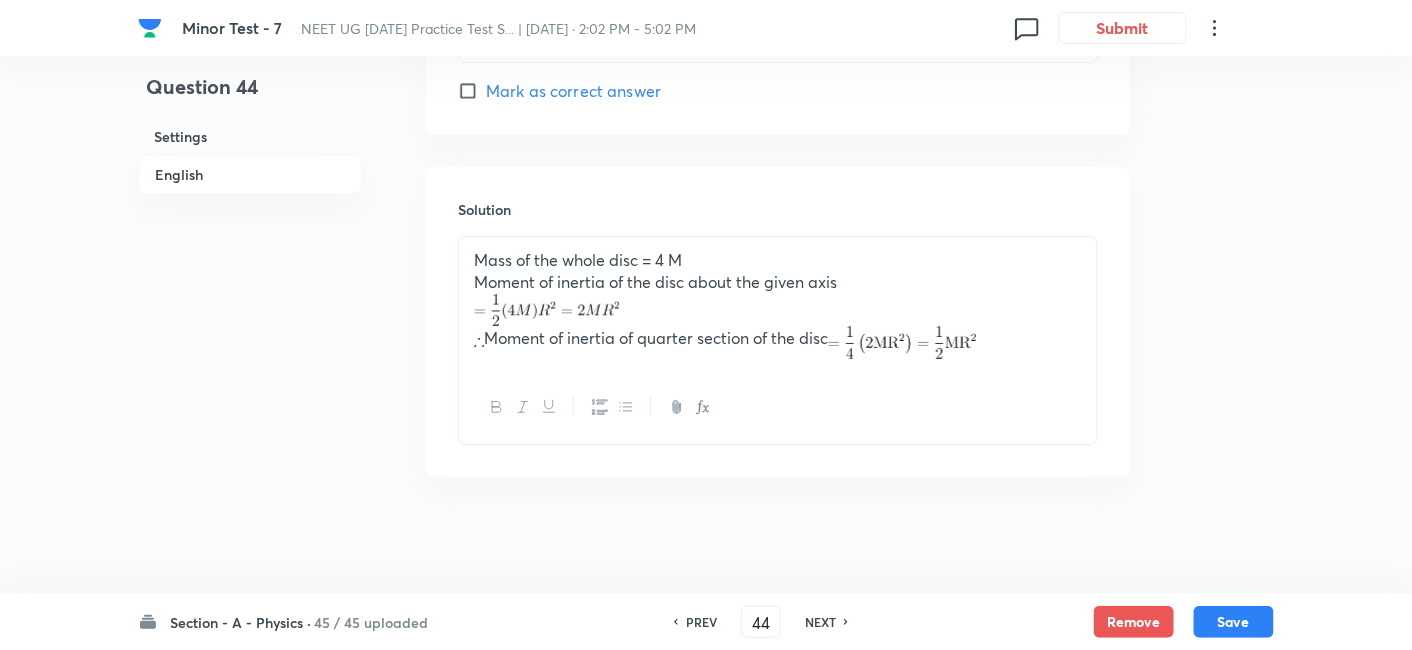 click on "NEXT" at bounding box center [820, 622] 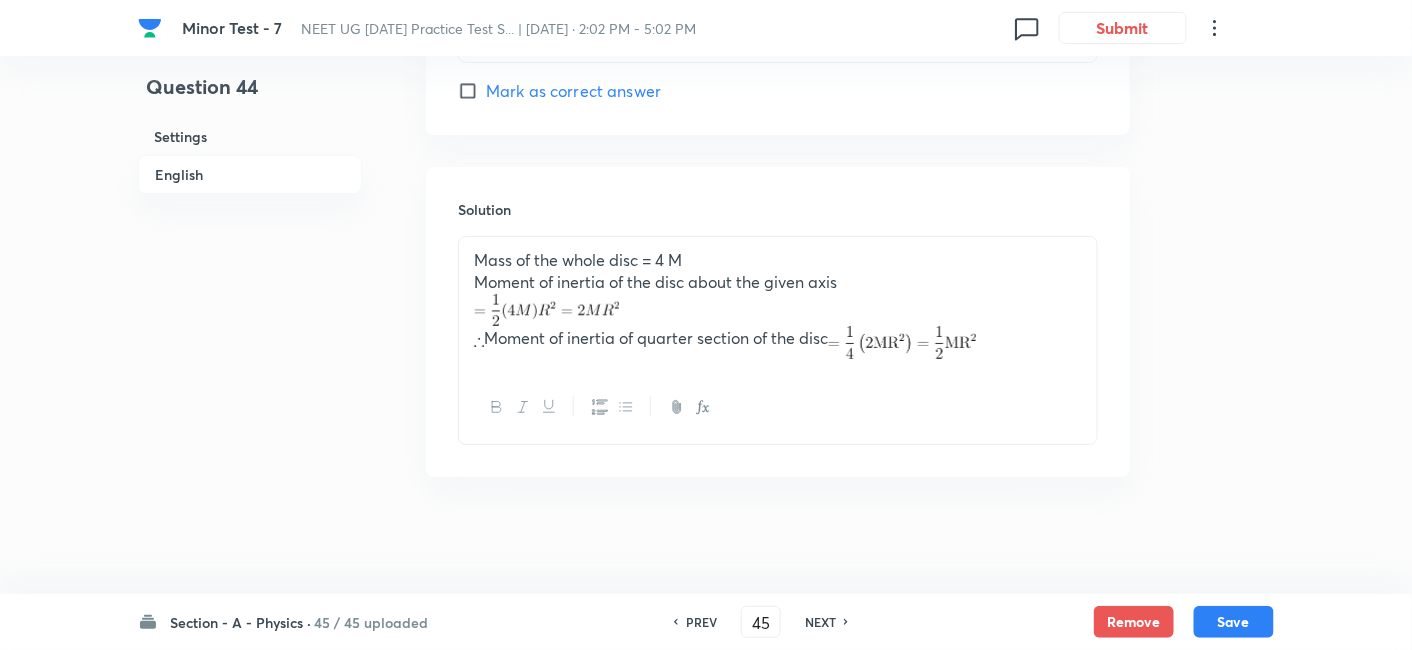 checkbox on "false" 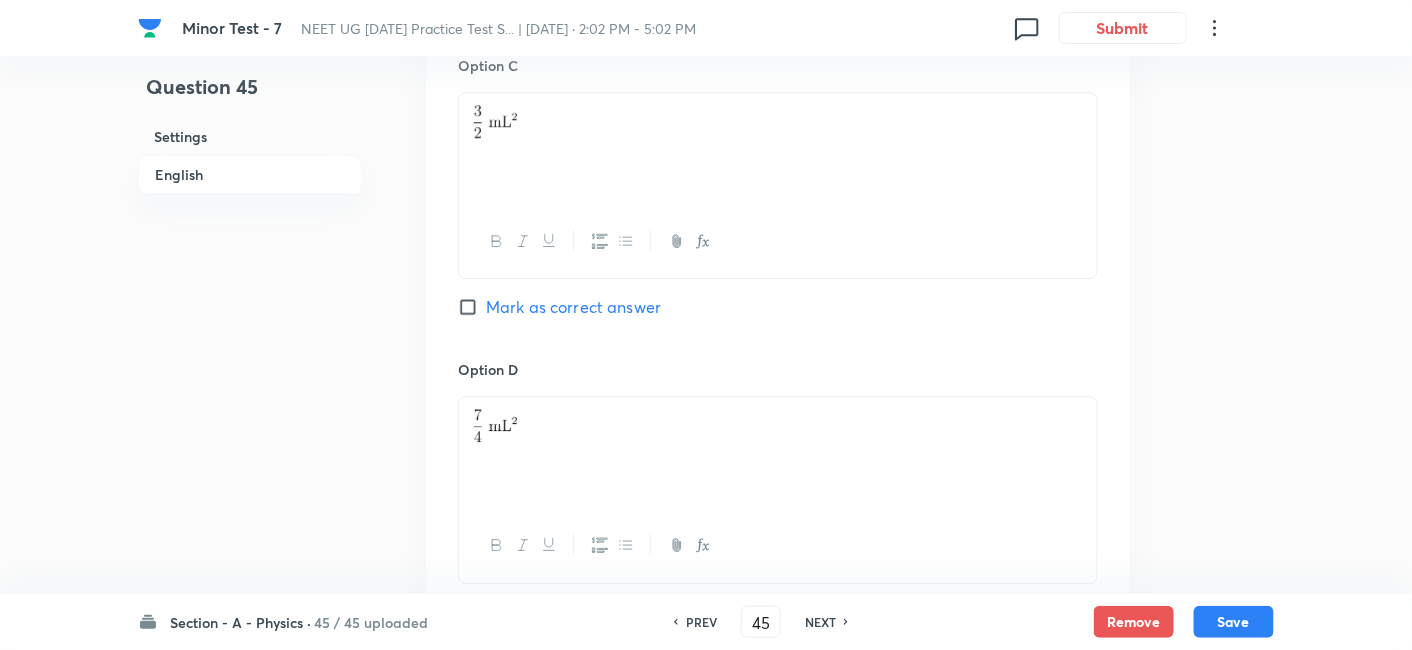 scroll, scrollTop: 2239, scrollLeft: 0, axis: vertical 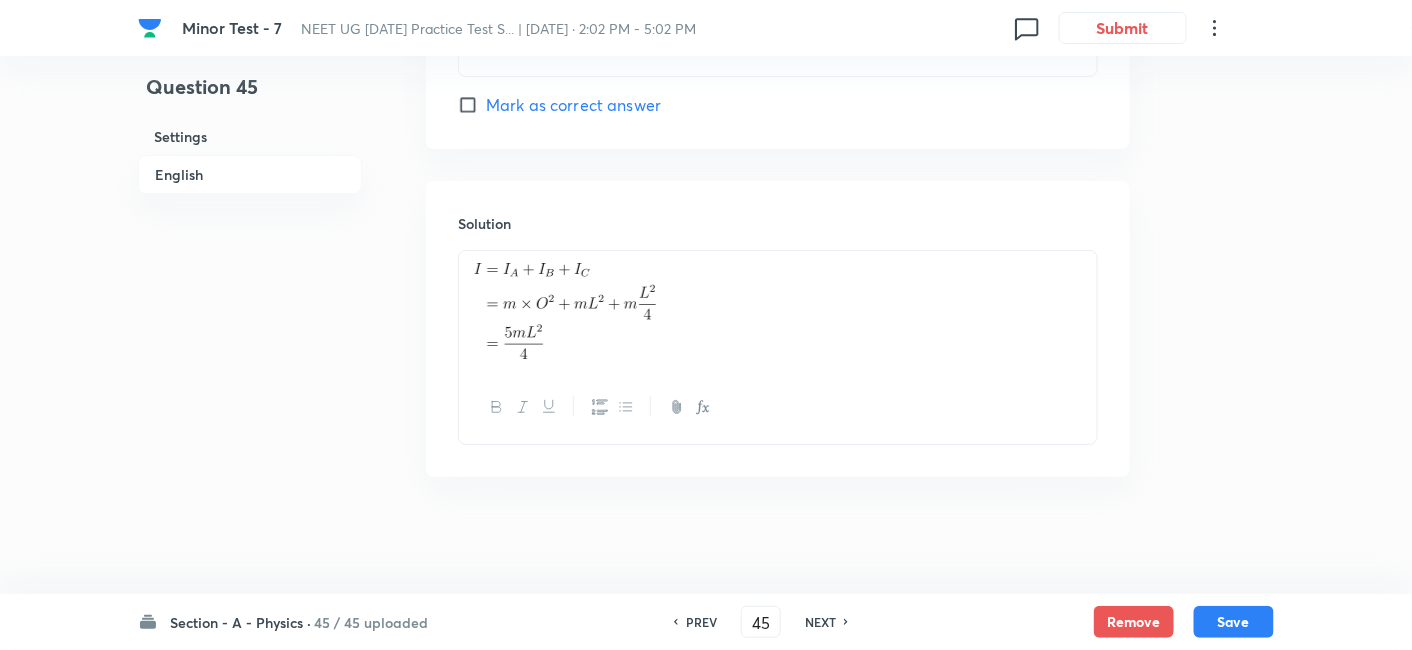 click on "PREV" at bounding box center [701, 622] 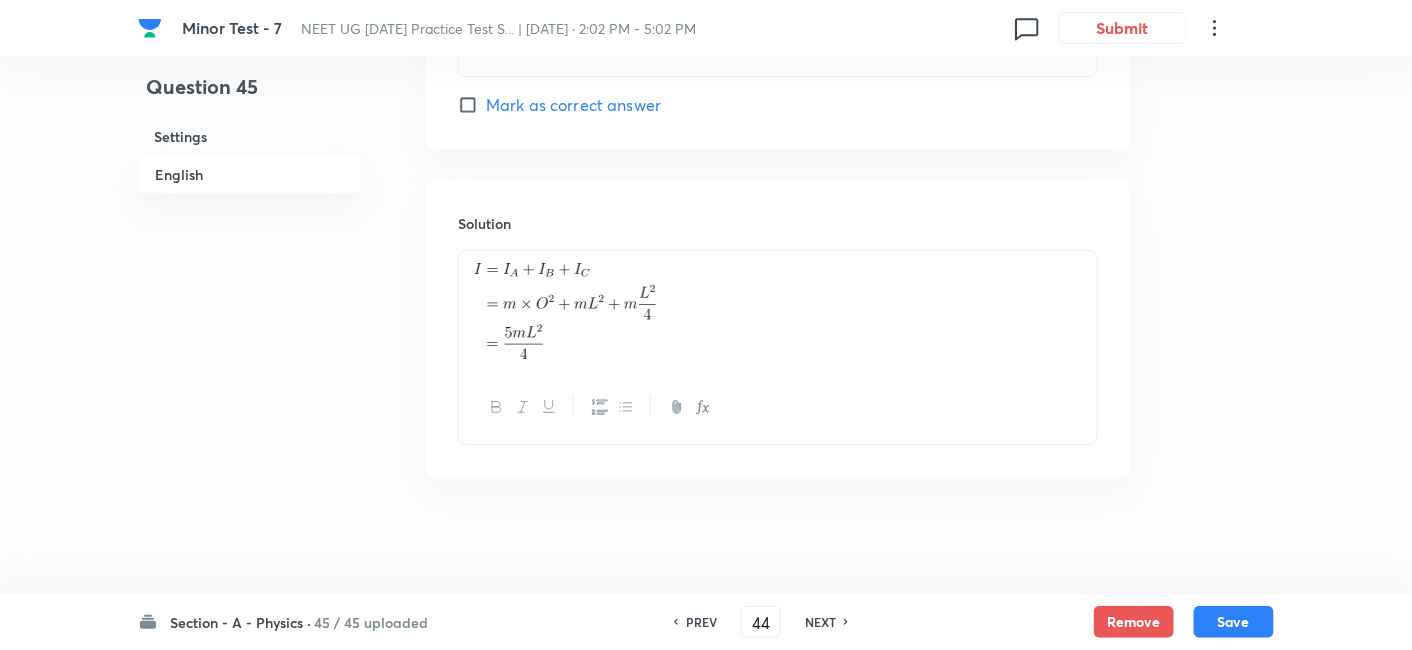 checkbox on "true" 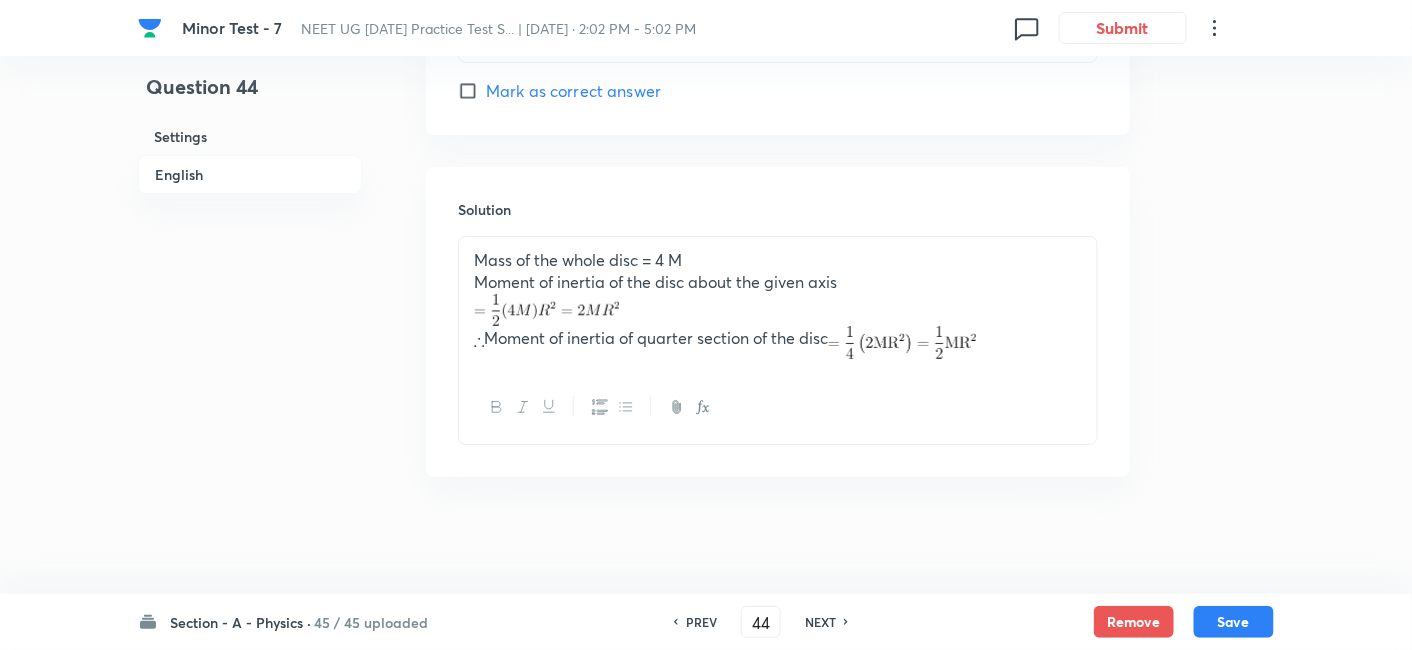 click on "PREV" at bounding box center [701, 622] 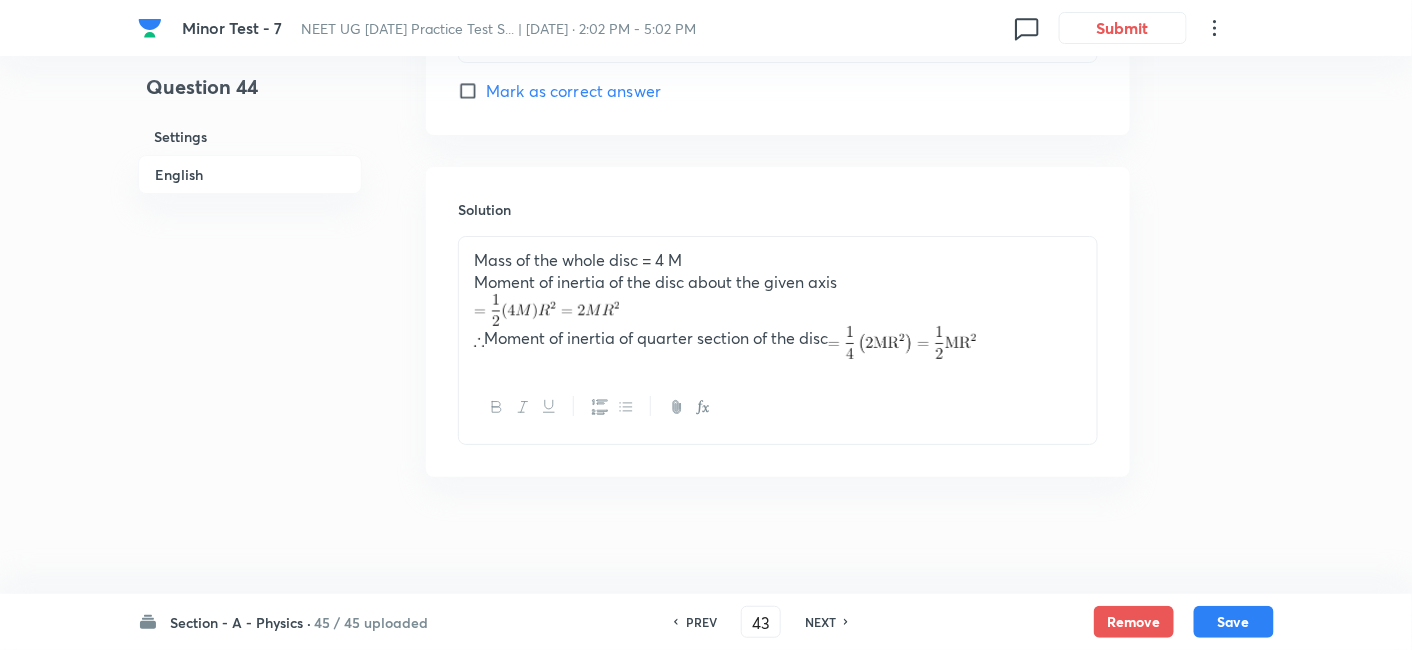 checkbox on "false" 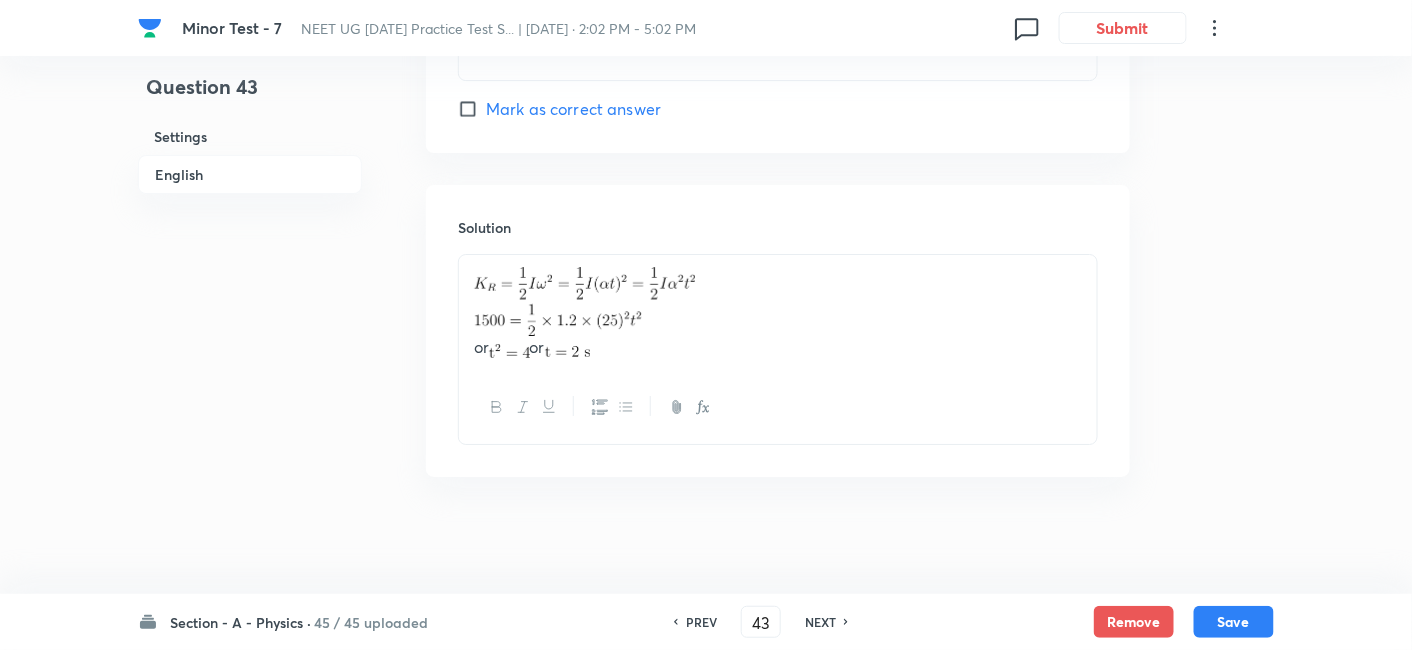 click on "PREV" at bounding box center (701, 622) 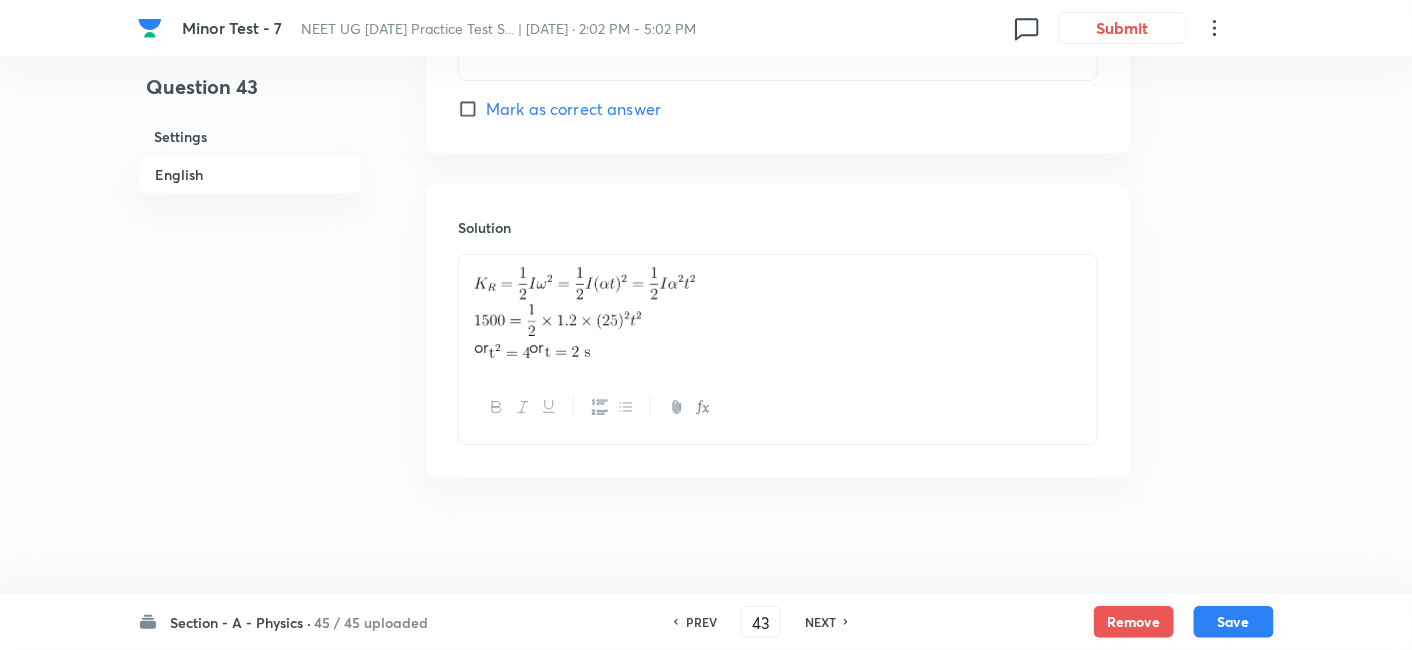 type on "42" 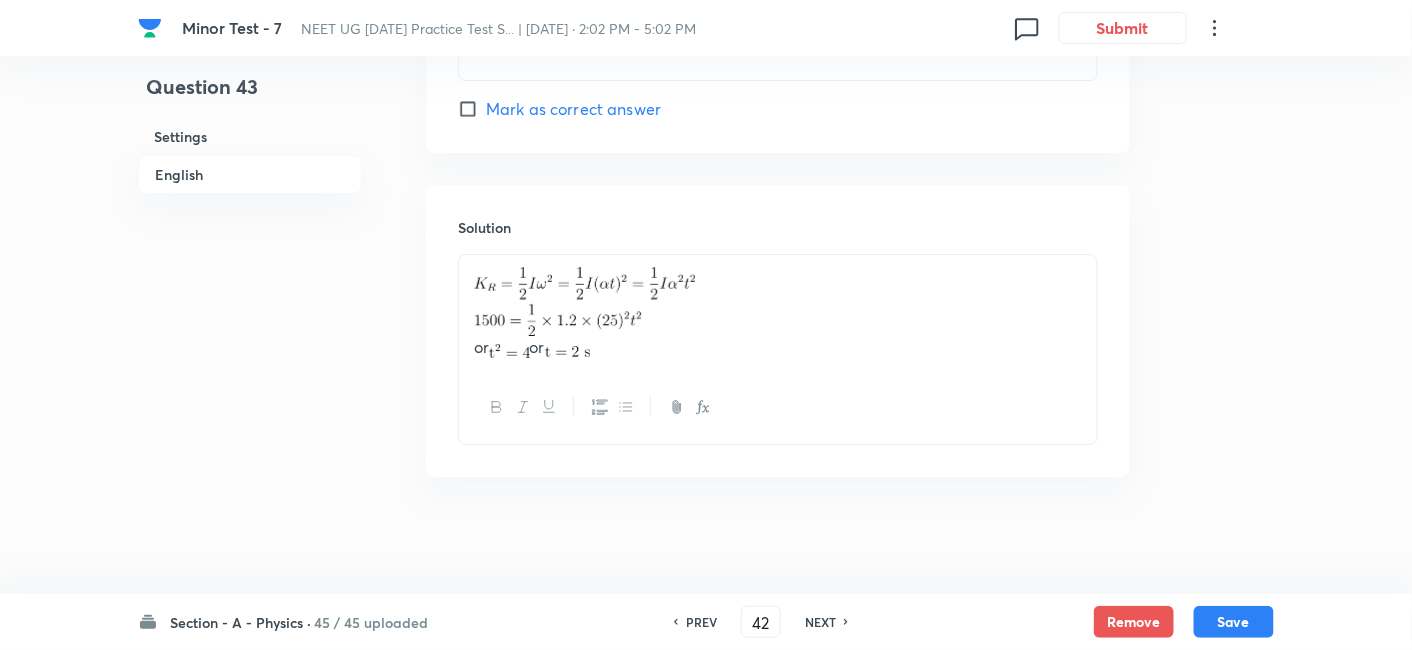 checkbox on "false" 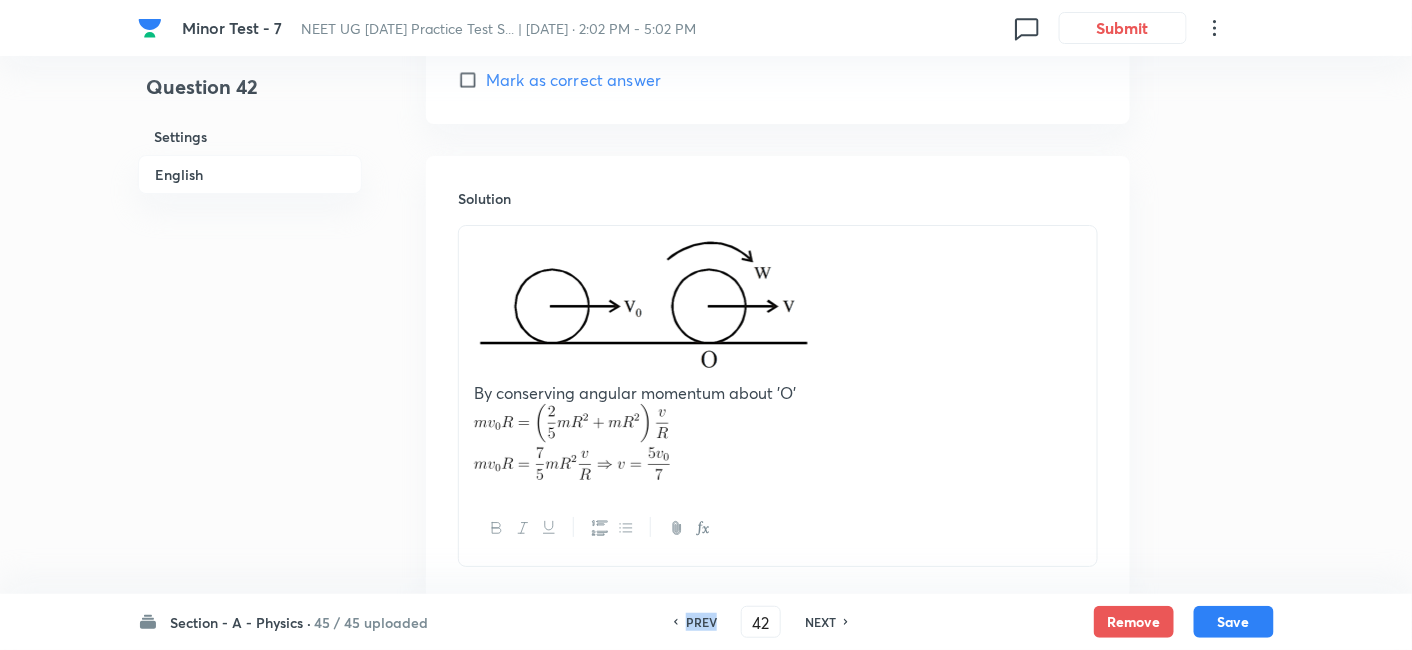 click on "PREV" at bounding box center (701, 622) 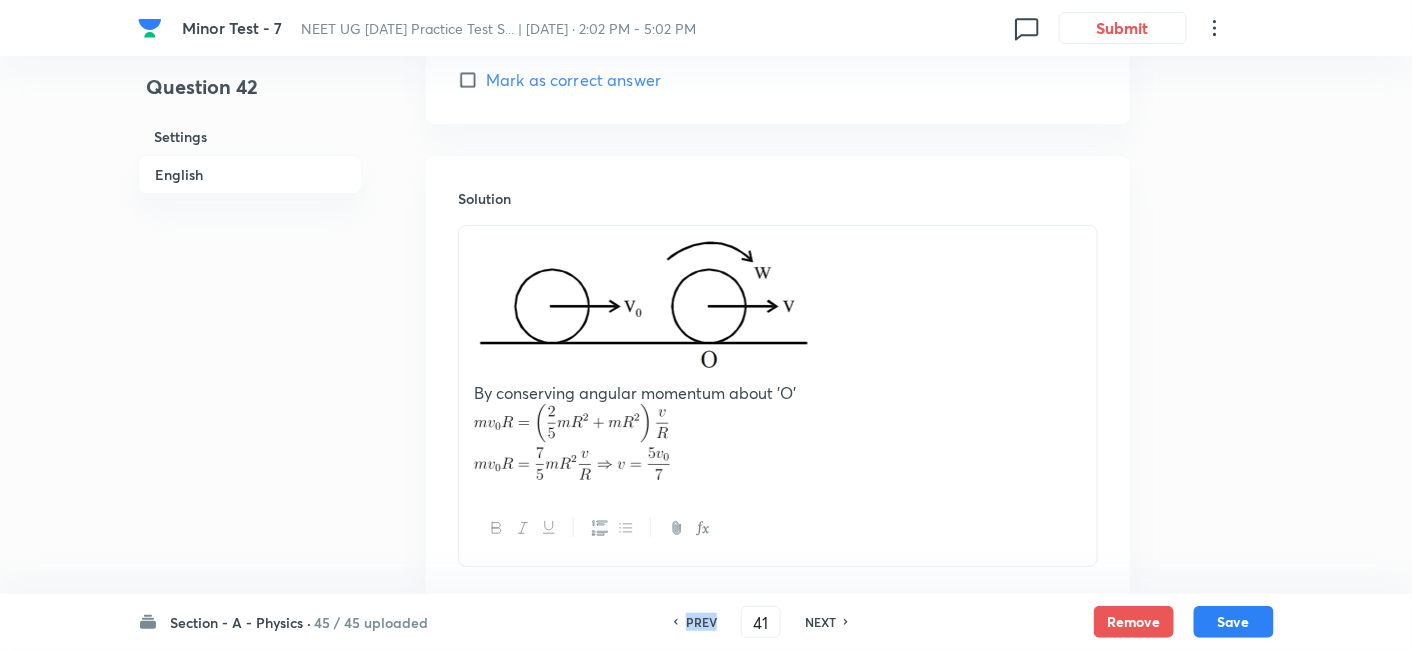 checkbox on "true" 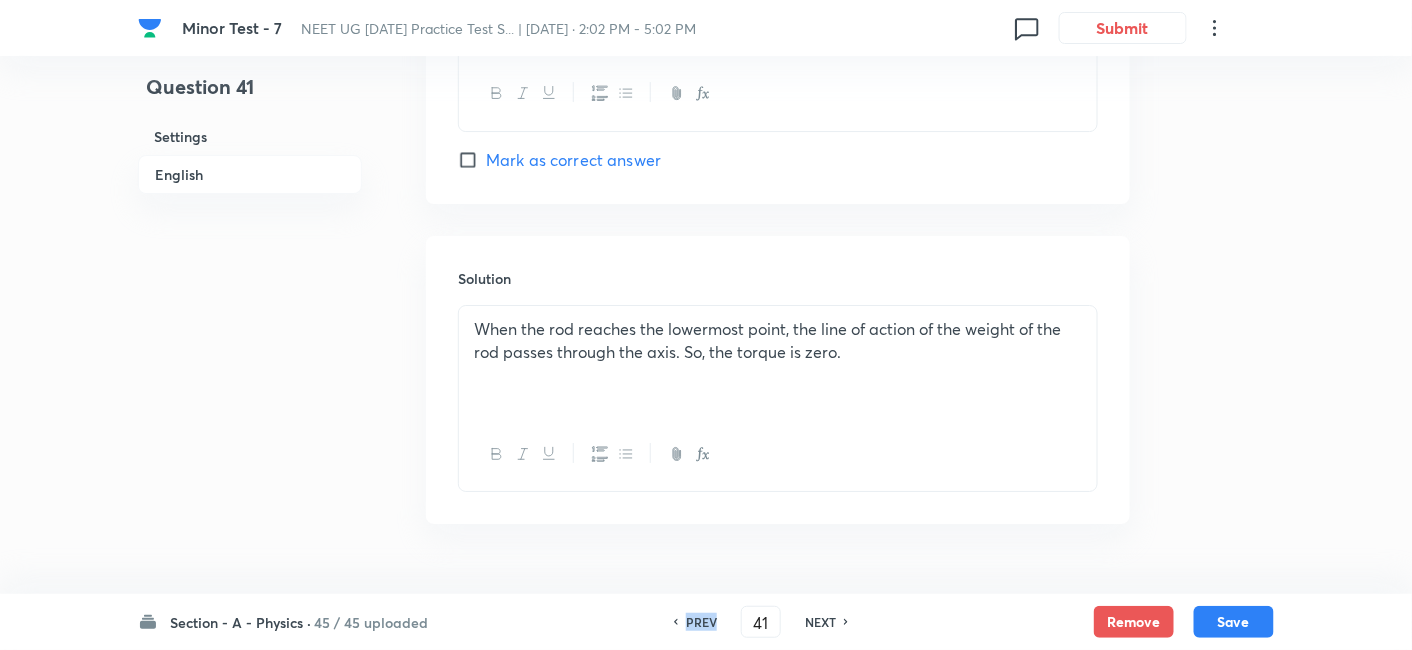 click on "PREV" at bounding box center [701, 622] 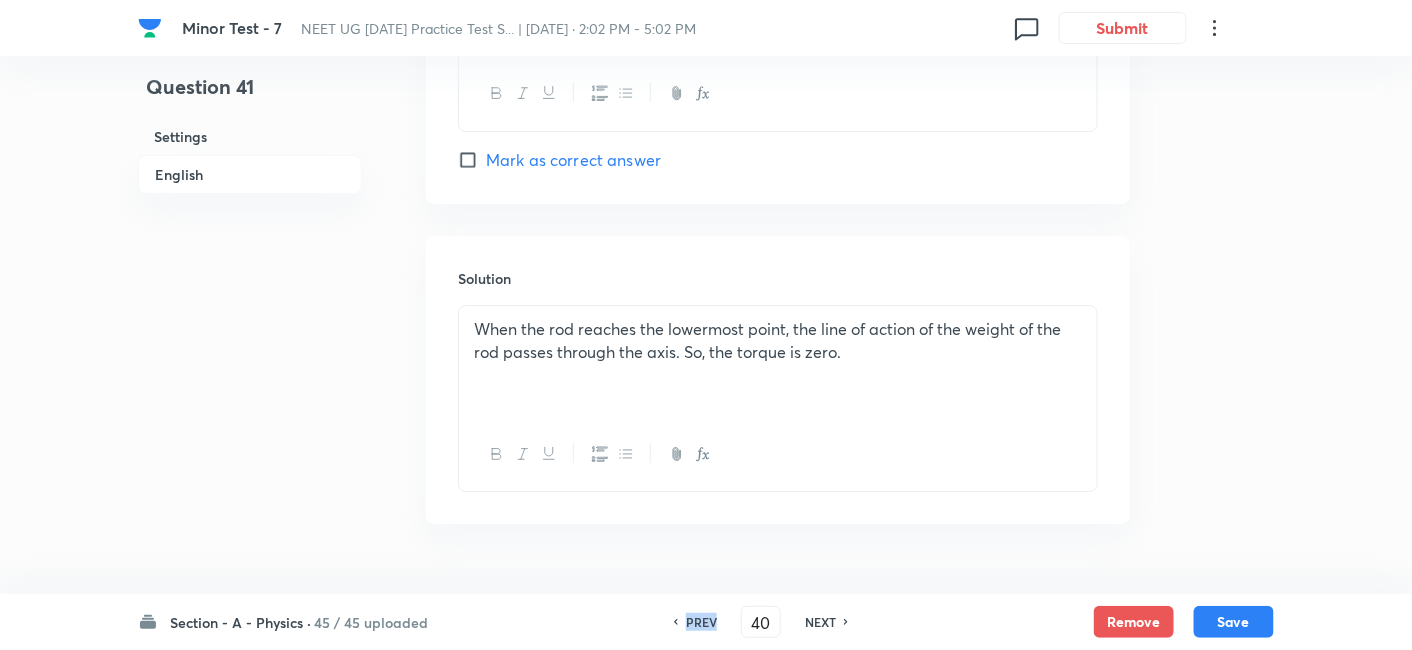 checkbox on "false" 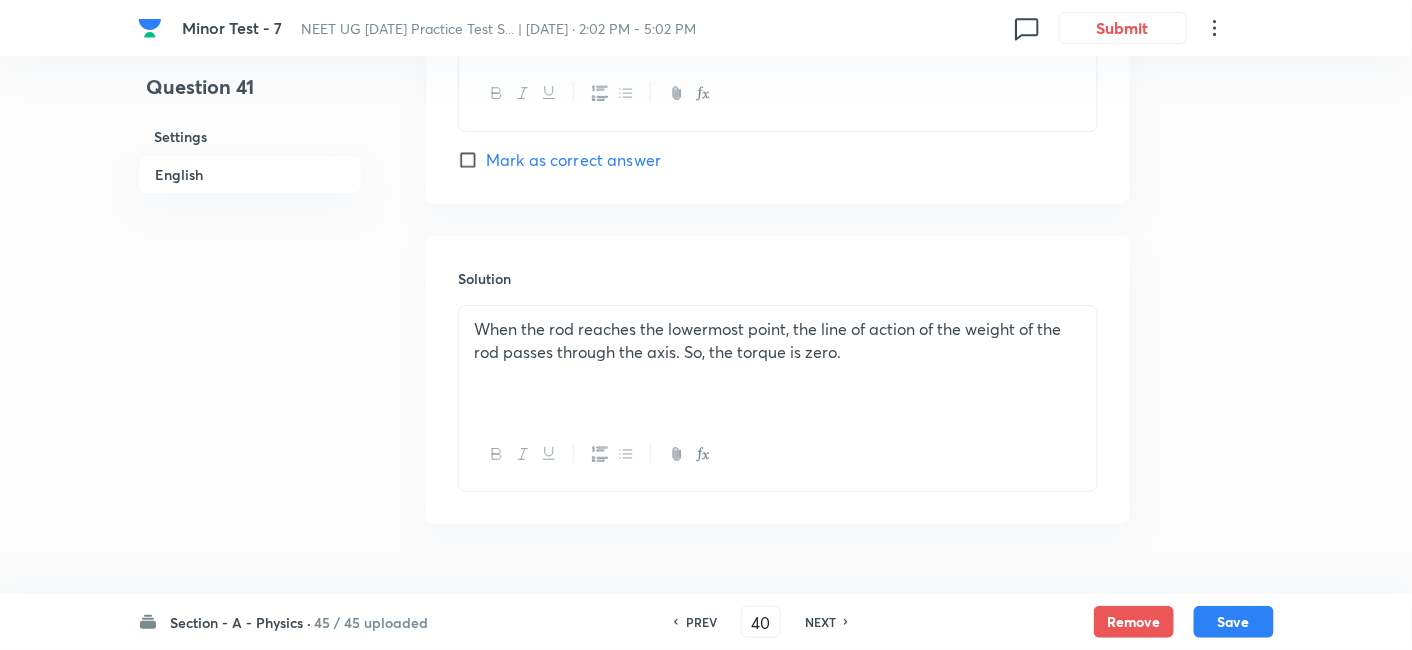 scroll, scrollTop: 2055, scrollLeft: 0, axis: vertical 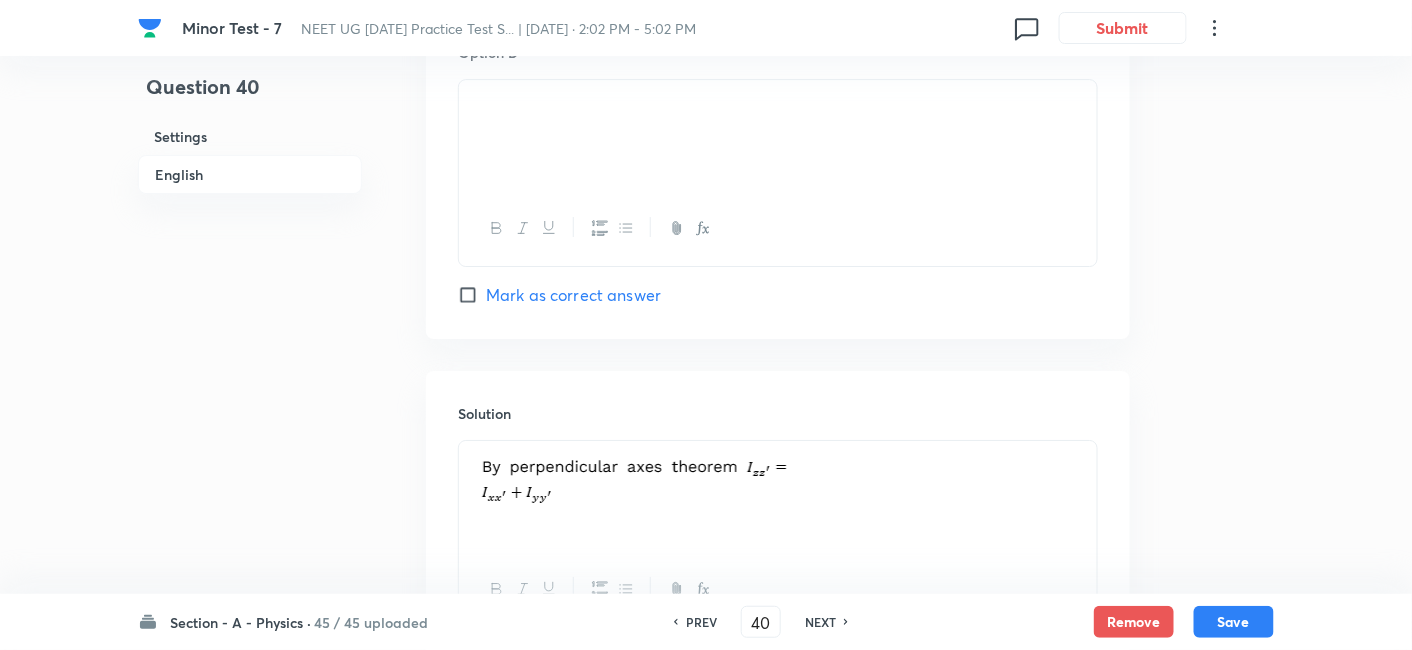 click on "PREV" at bounding box center (701, 622) 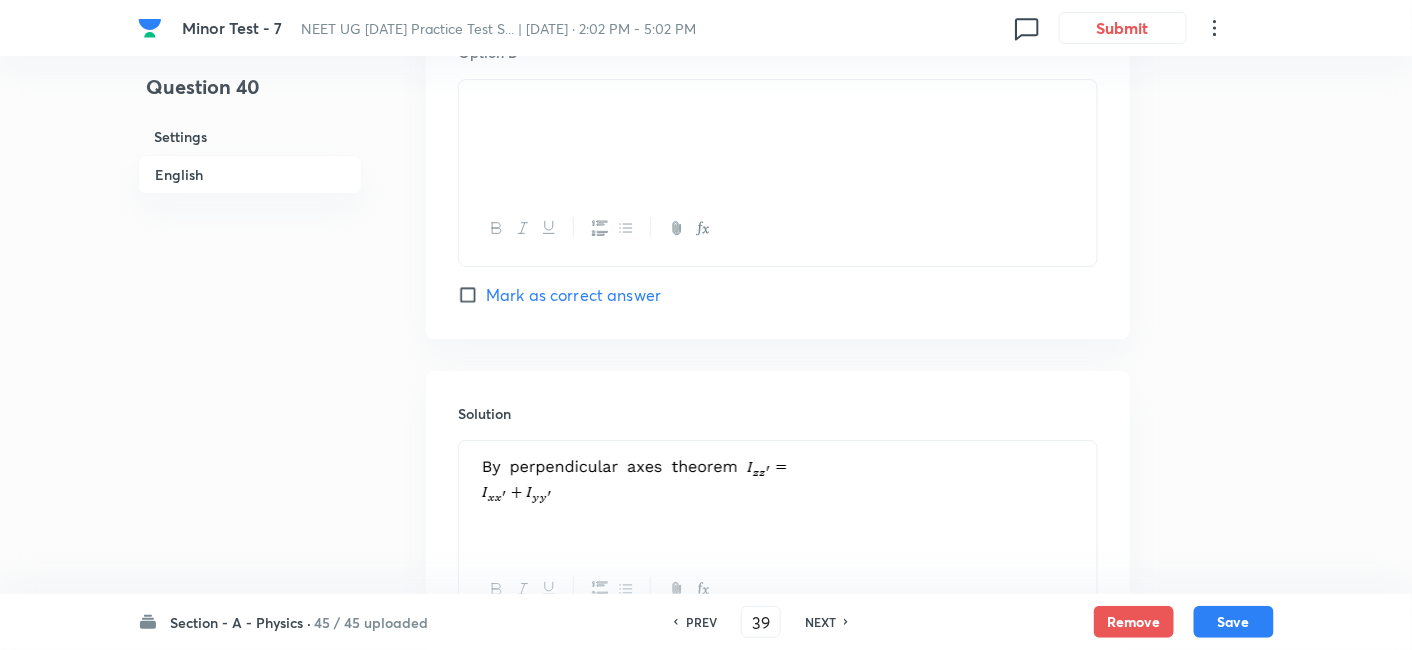 checkbox on "false" 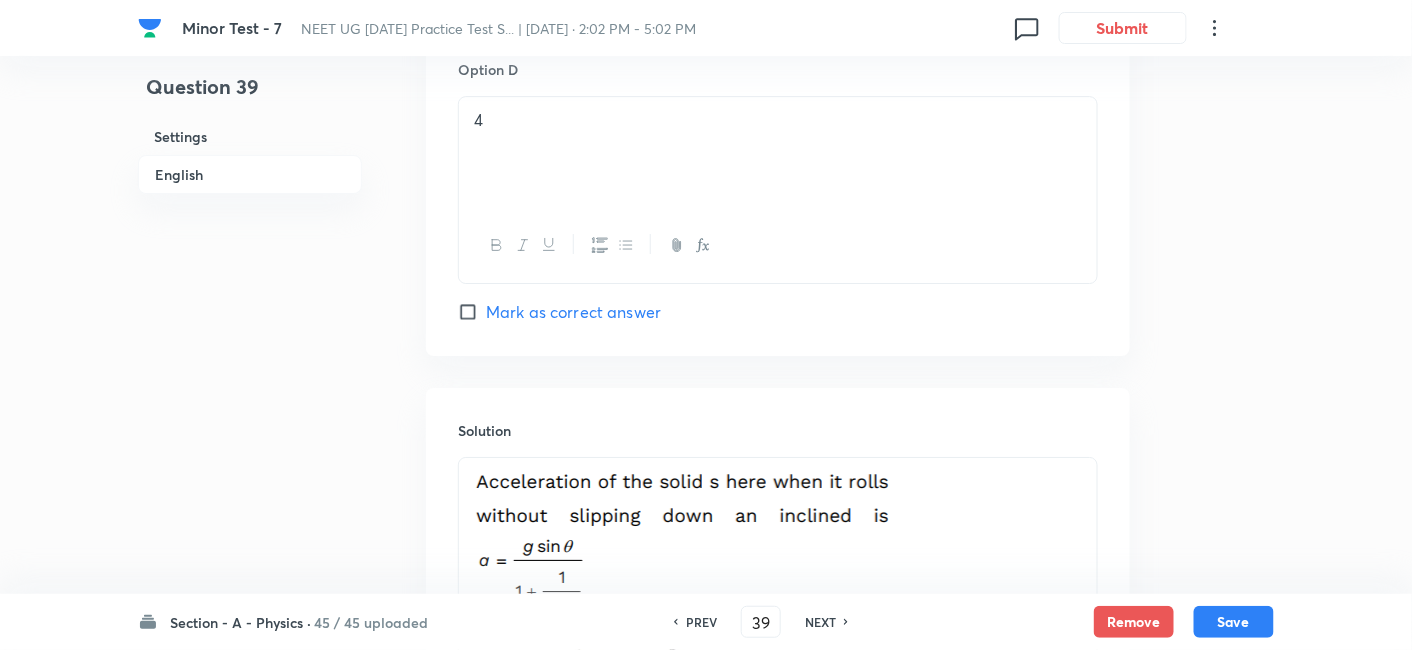 click on "NEXT" at bounding box center [820, 622] 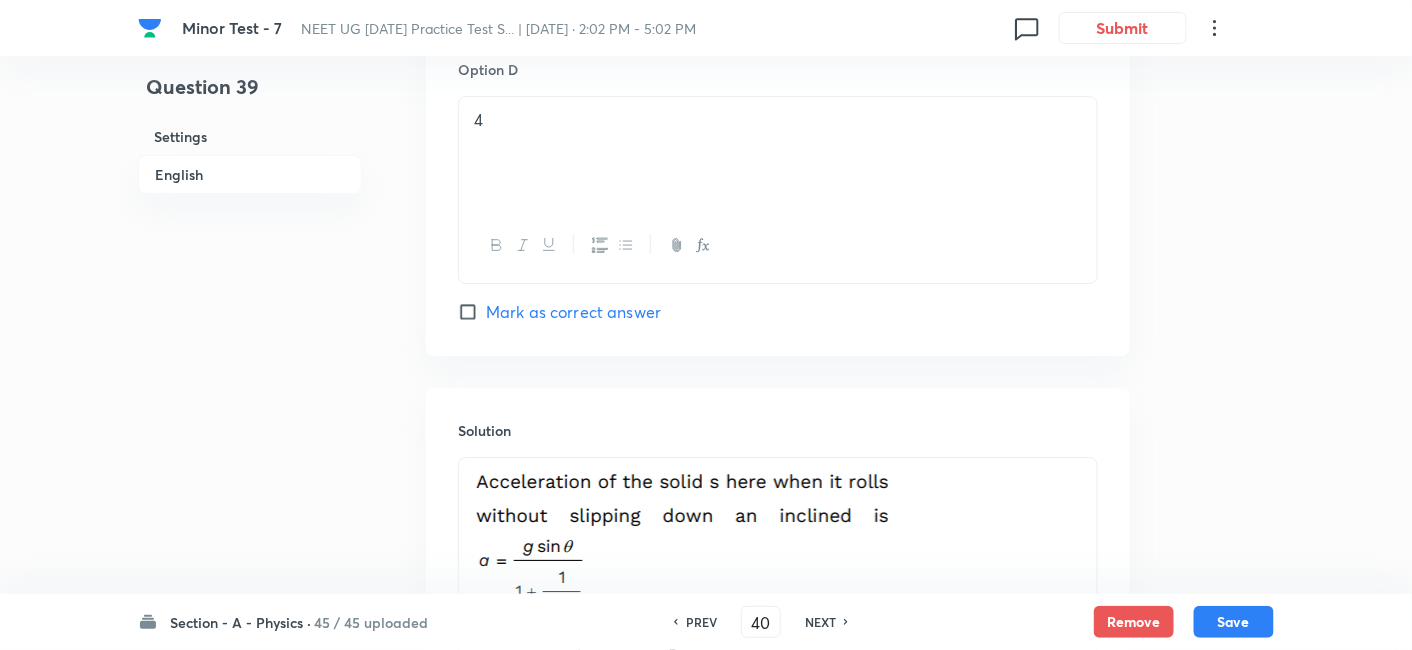 checkbox on "false" 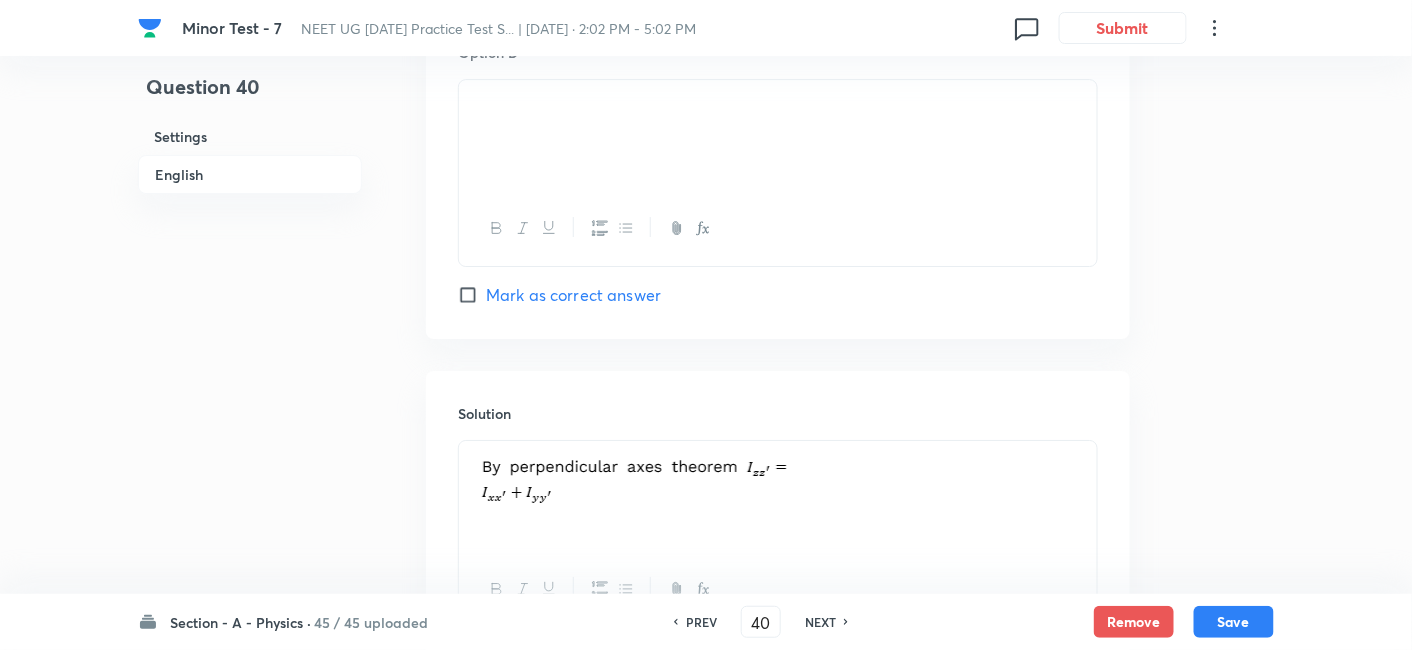 click on "NEXT" at bounding box center [820, 622] 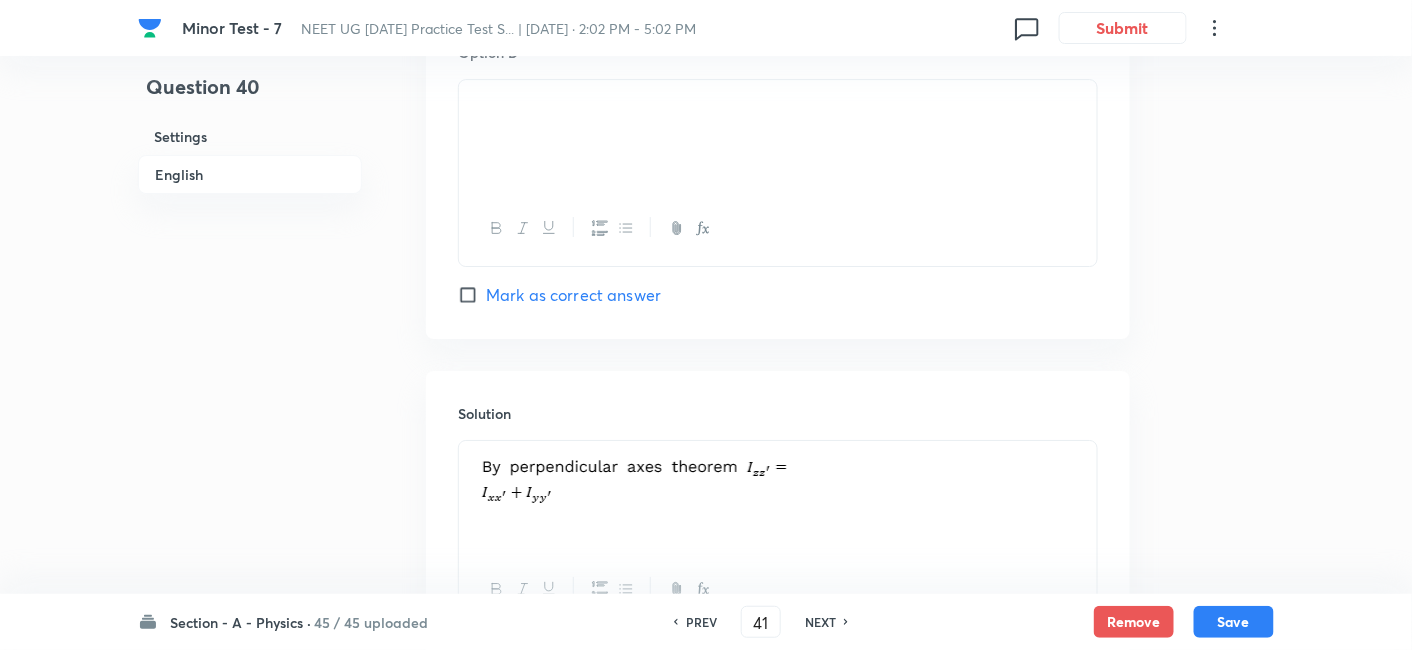 checkbox on "true" 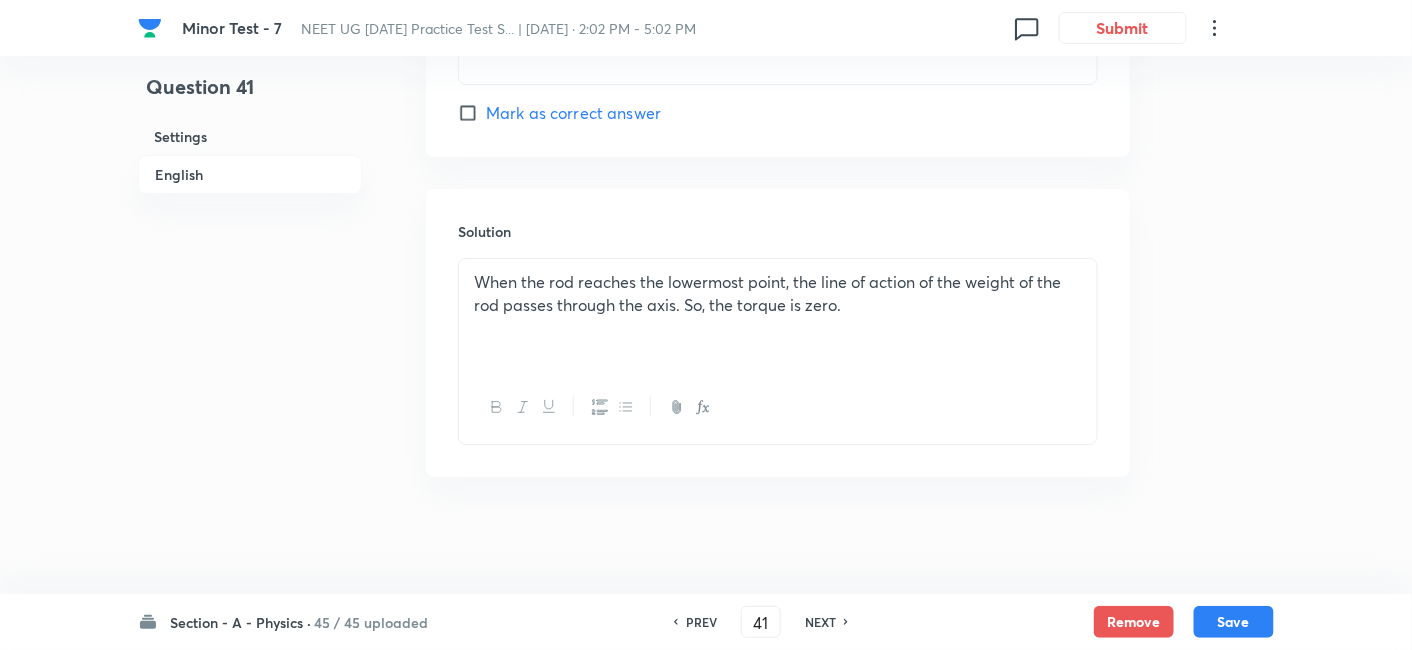 click on "NEXT" at bounding box center (820, 622) 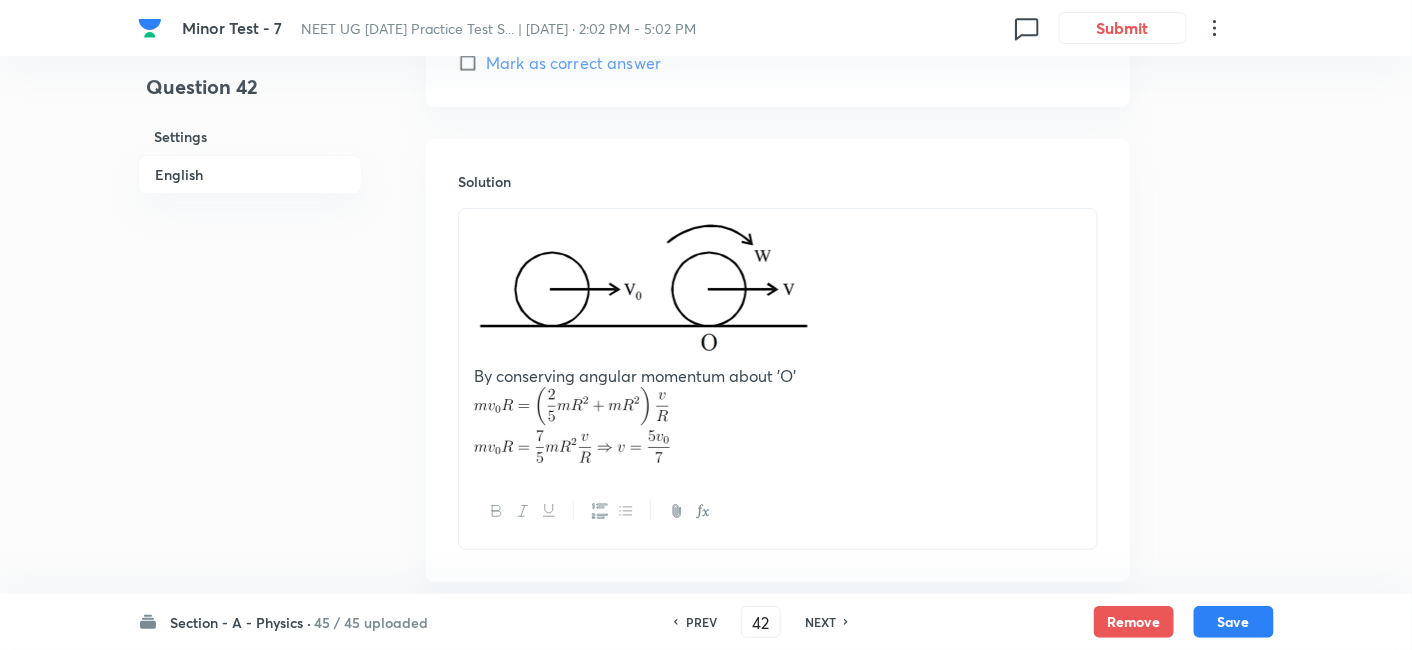 scroll, scrollTop: 2209, scrollLeft: 0, axis: vertical 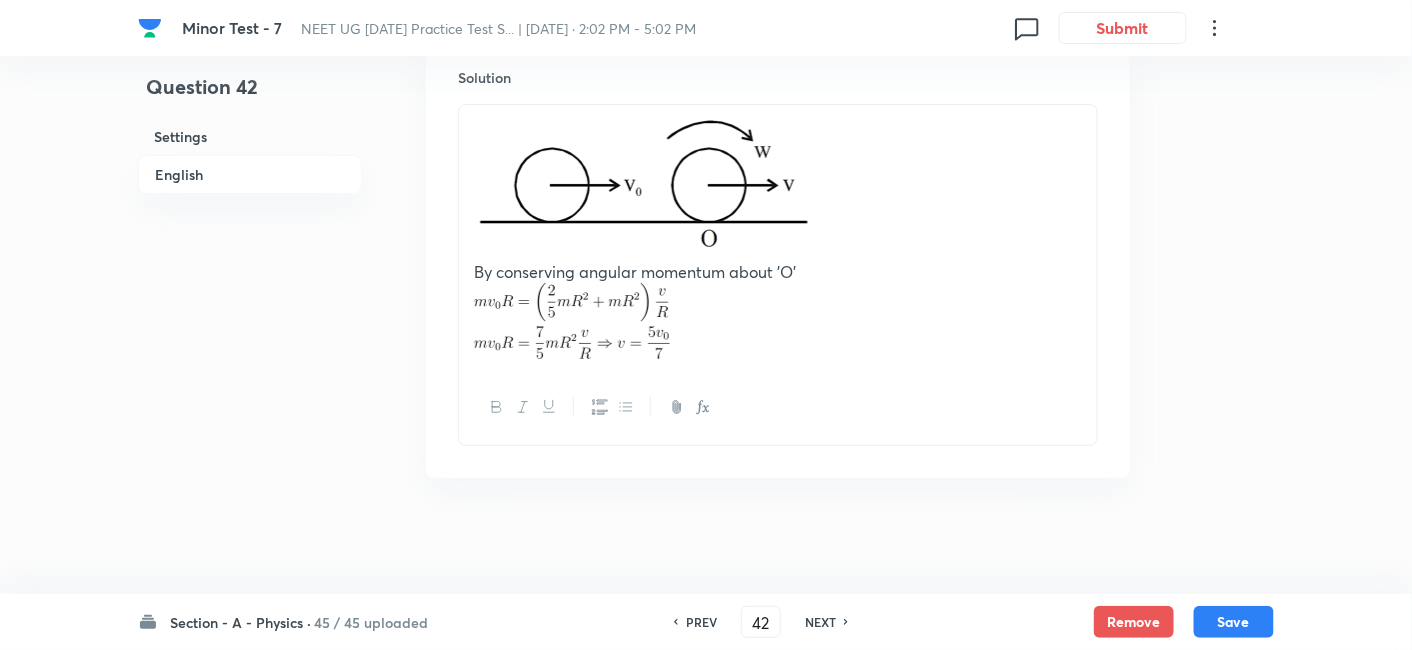 click on "PREV" at bounding box center (701, 622) 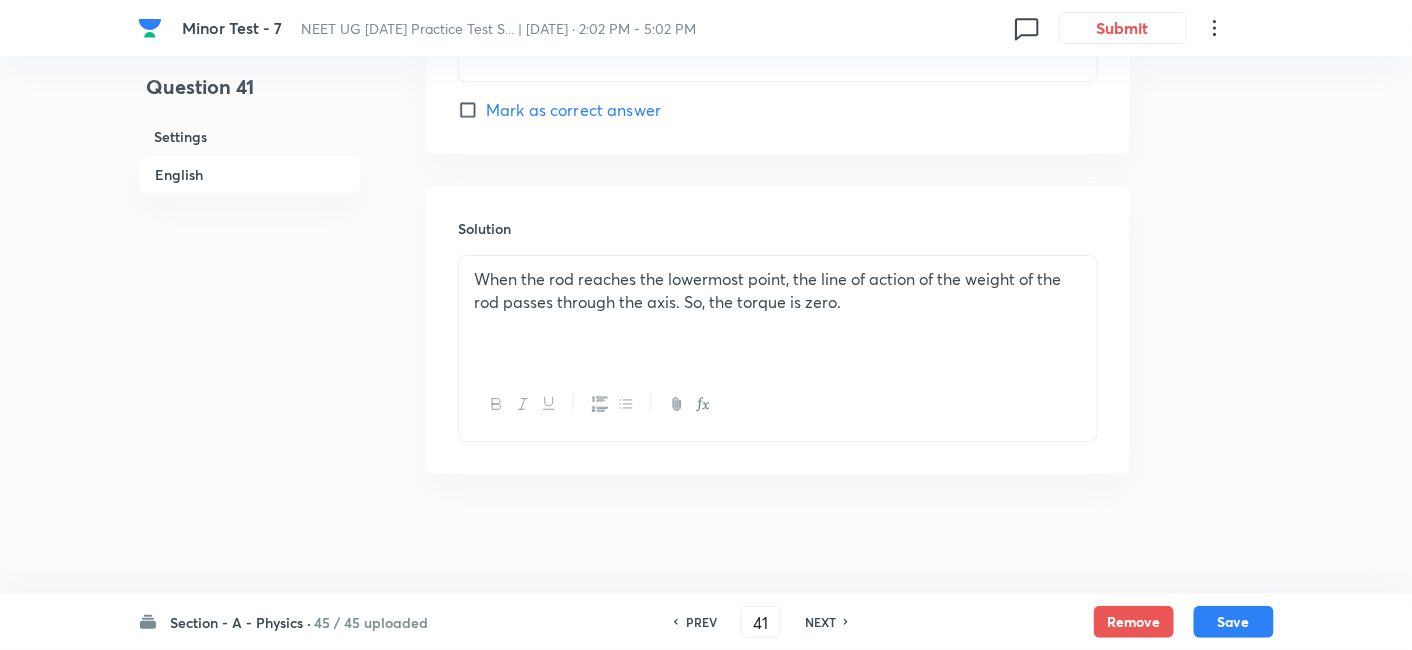 scroll, scrollTop: 2105, scrollLeft: 0, axis: vertical 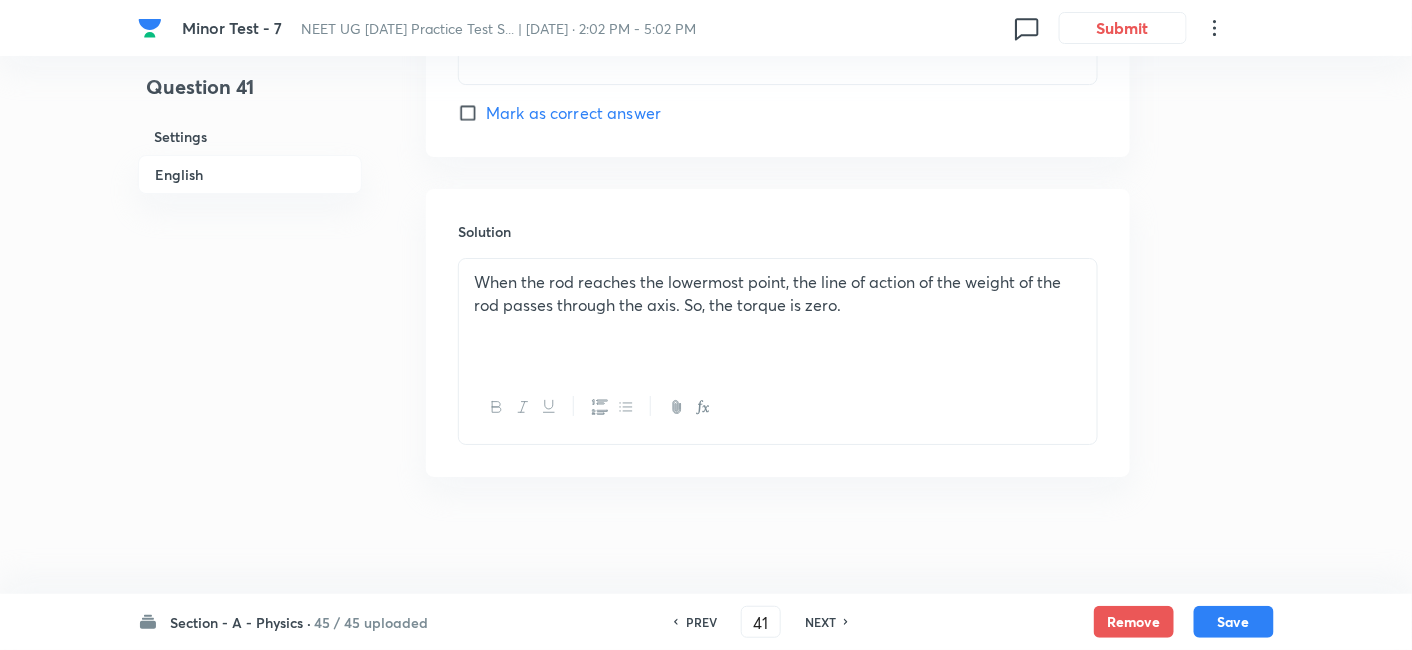 click on "PREV" at bounding box center [701, 622] 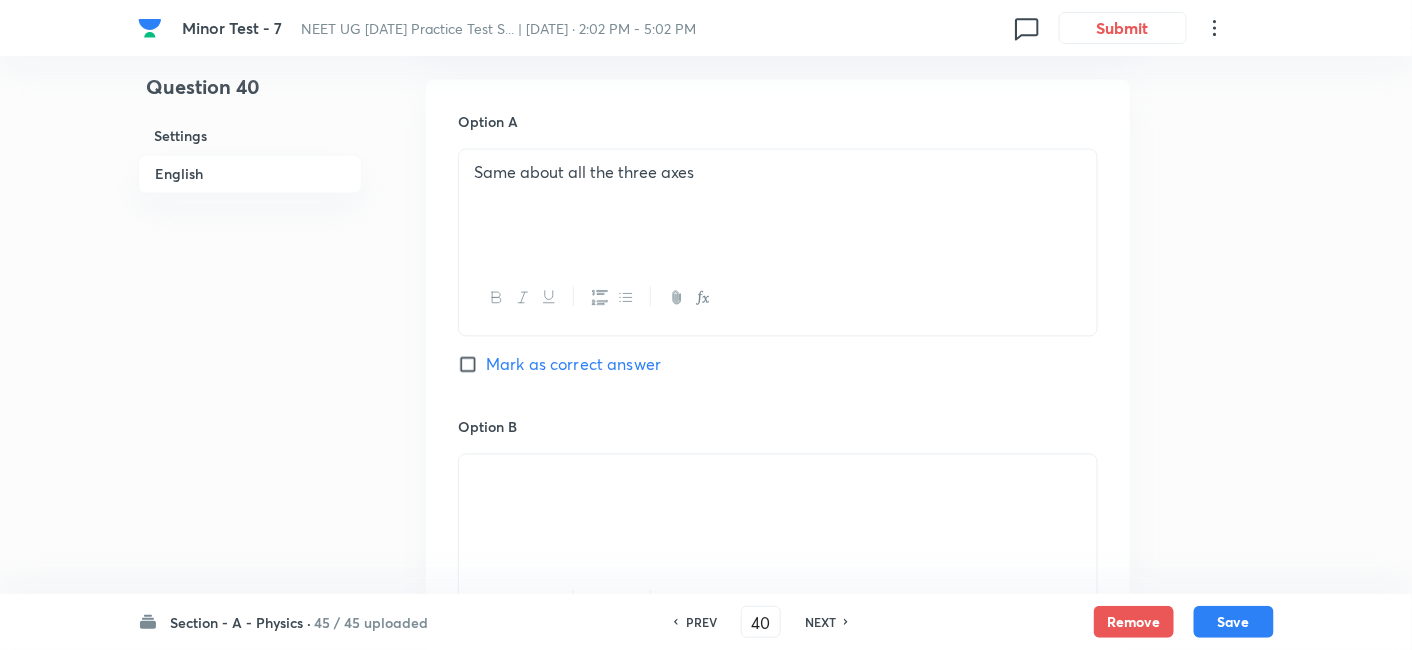 scroll, scrollTop: 523, scrollLeft: 0, axis: vertical 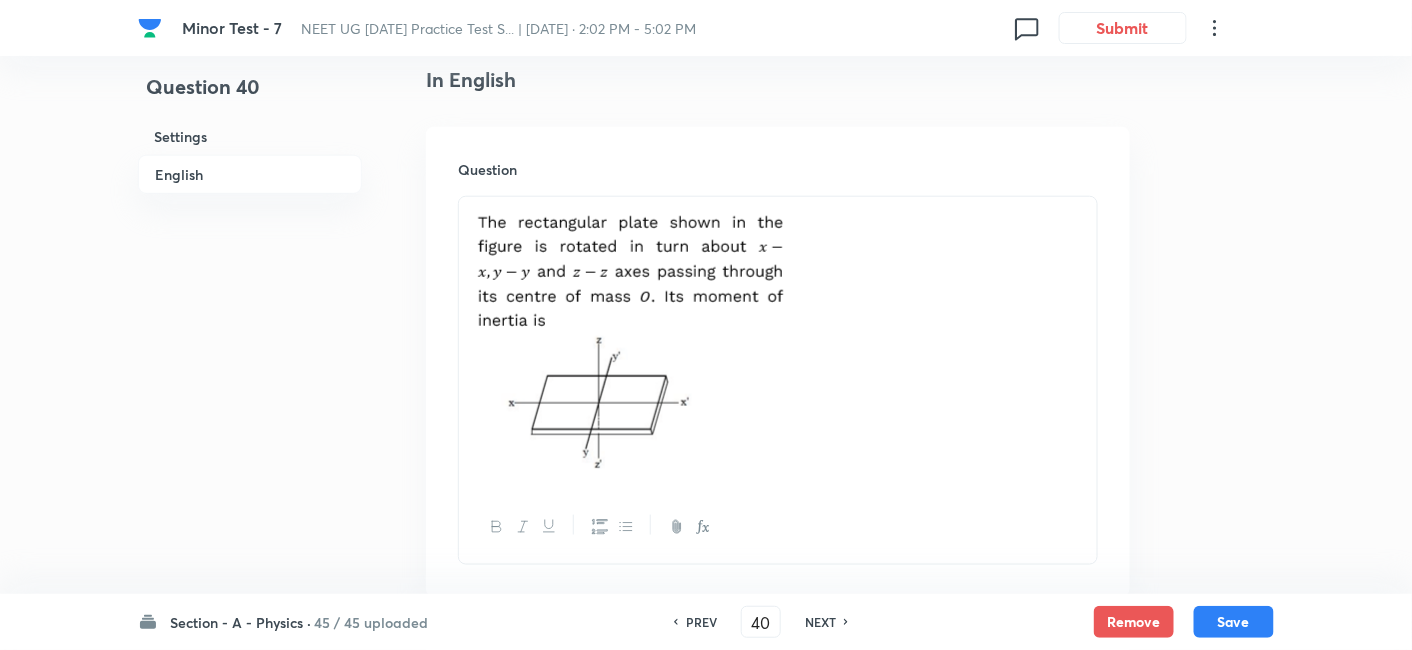 click on "PREV" at bounding box center (701, 622) 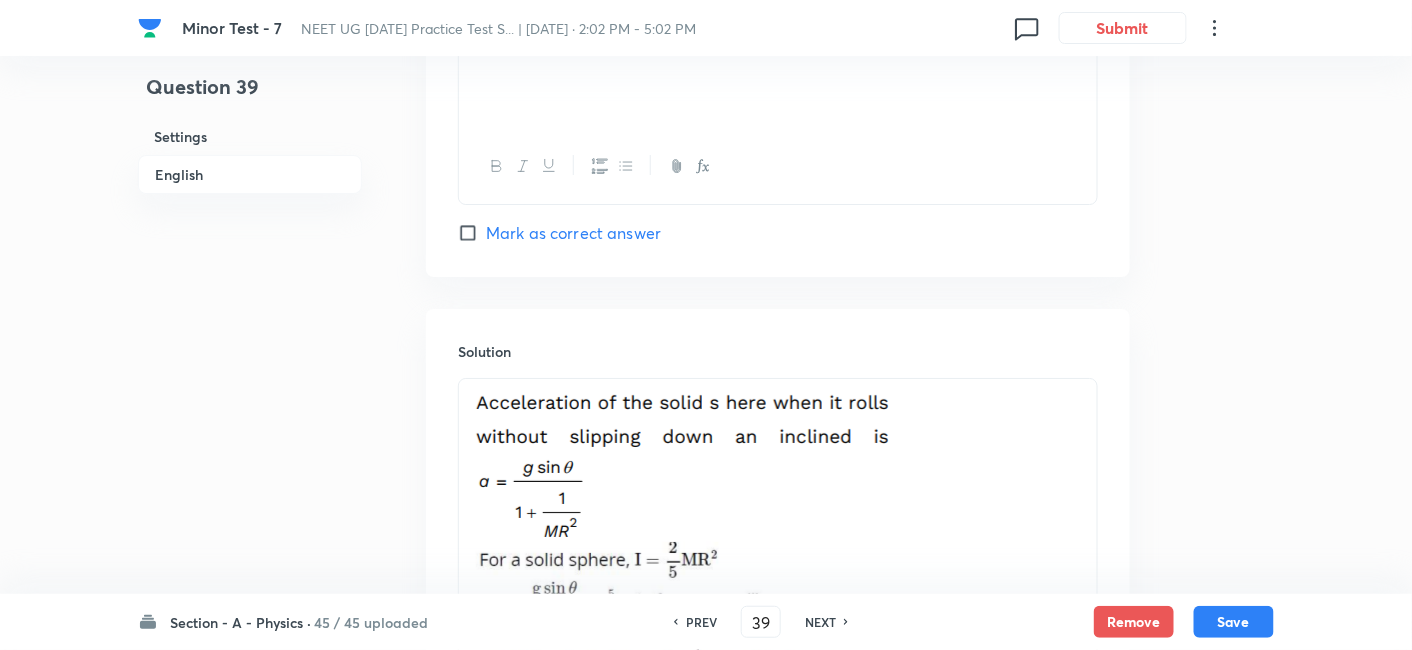 scroll, scrollTop: 2532, scrollLeft: 0, axis: vertical 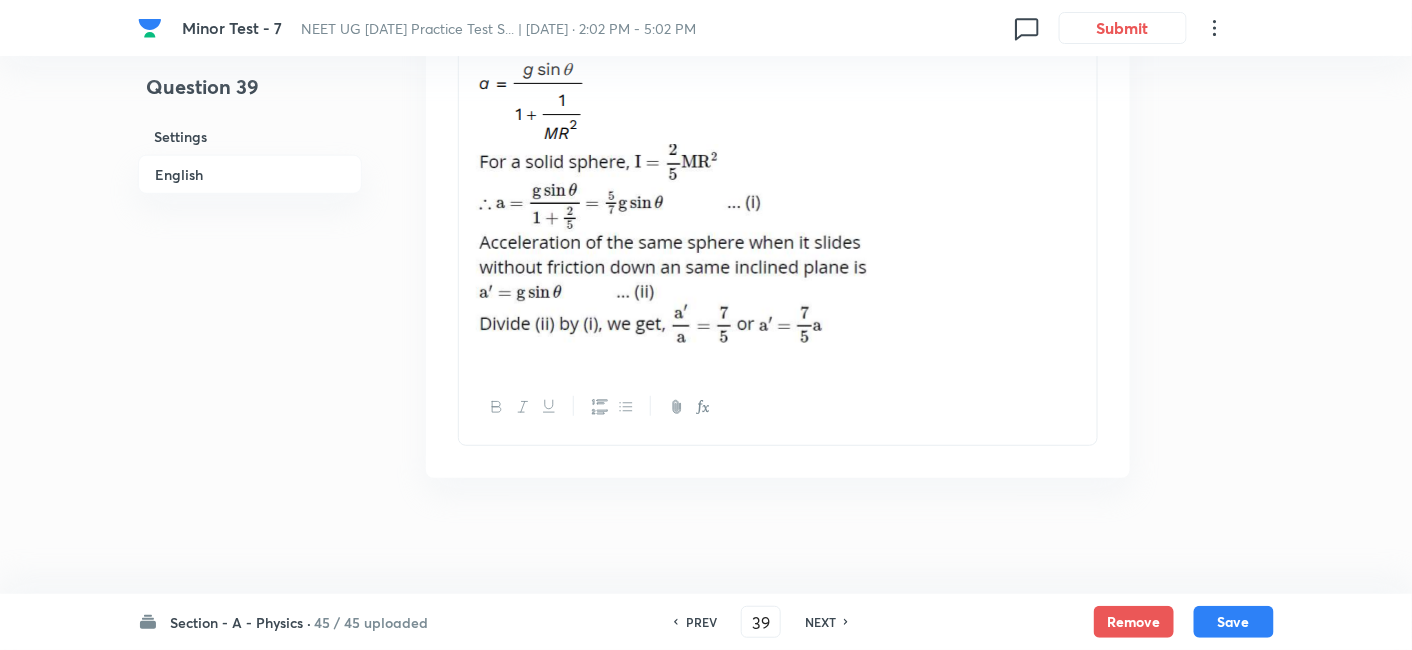 click on "PREV" at bounding box center (701, 622) 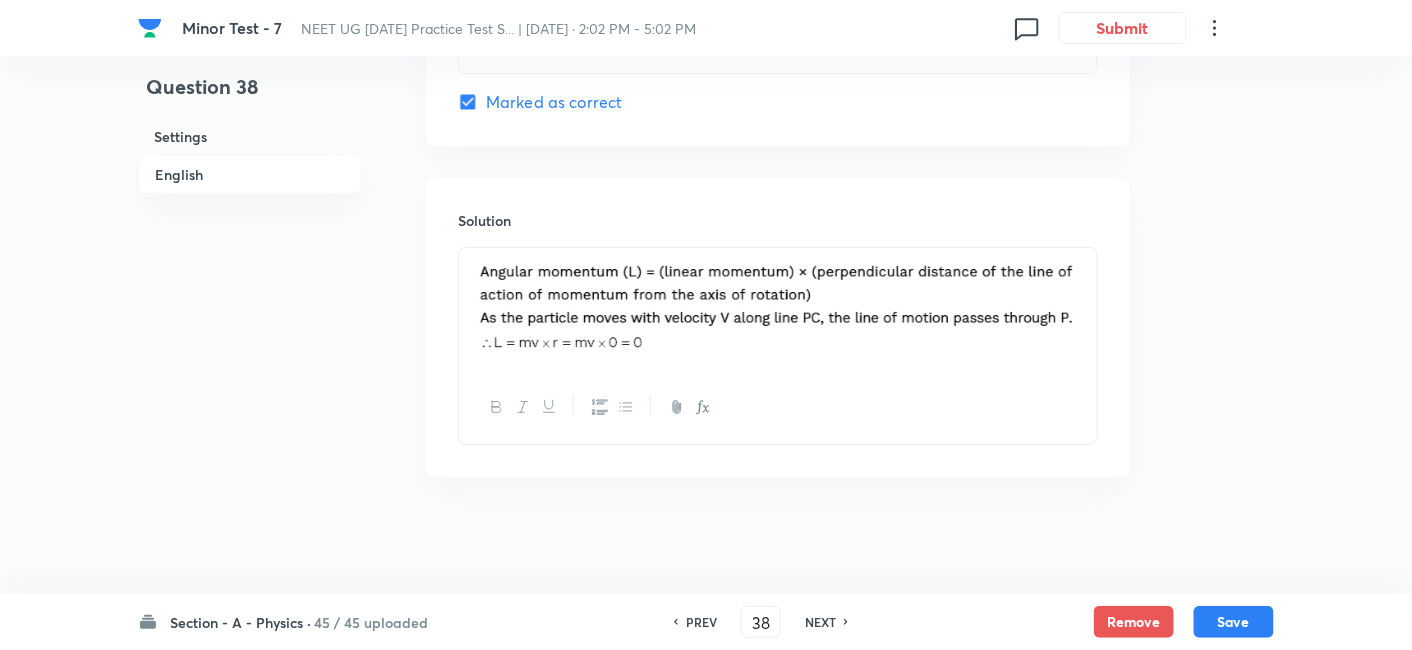click on "PREV" at bounding box center [701, 622] 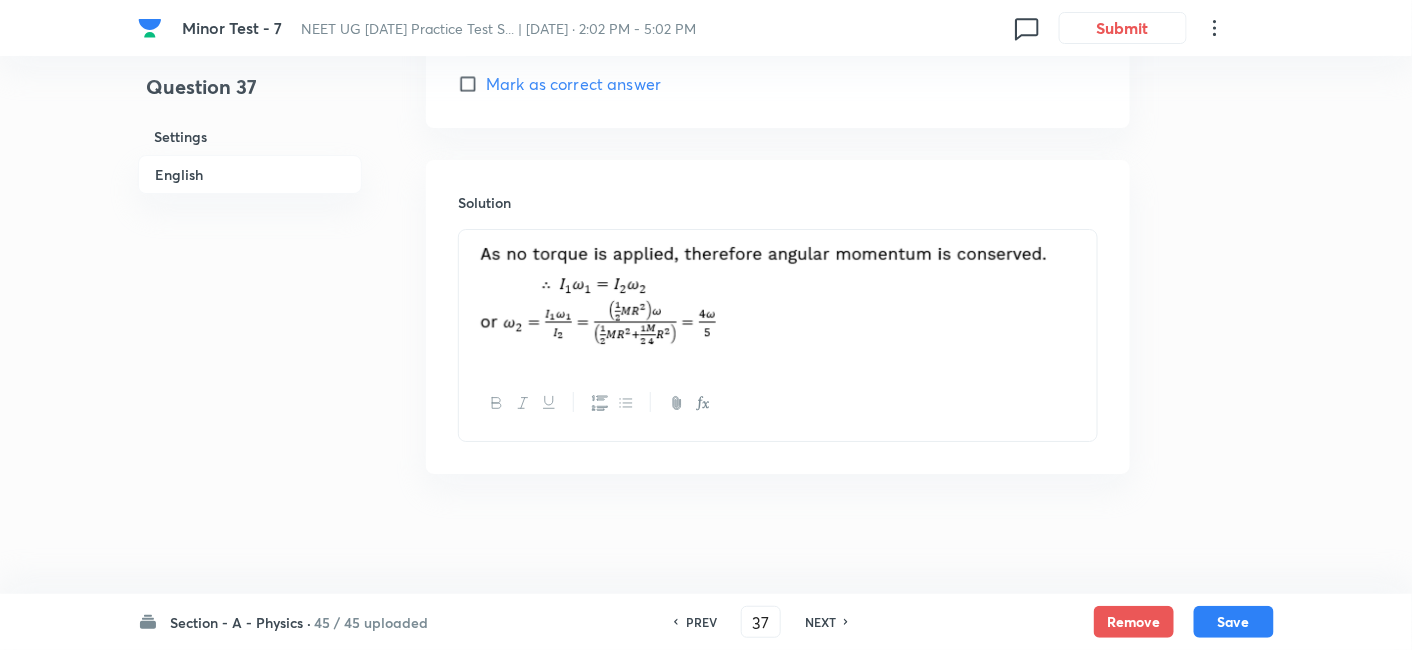 click on "PREV" at bounding box center [701, 622] 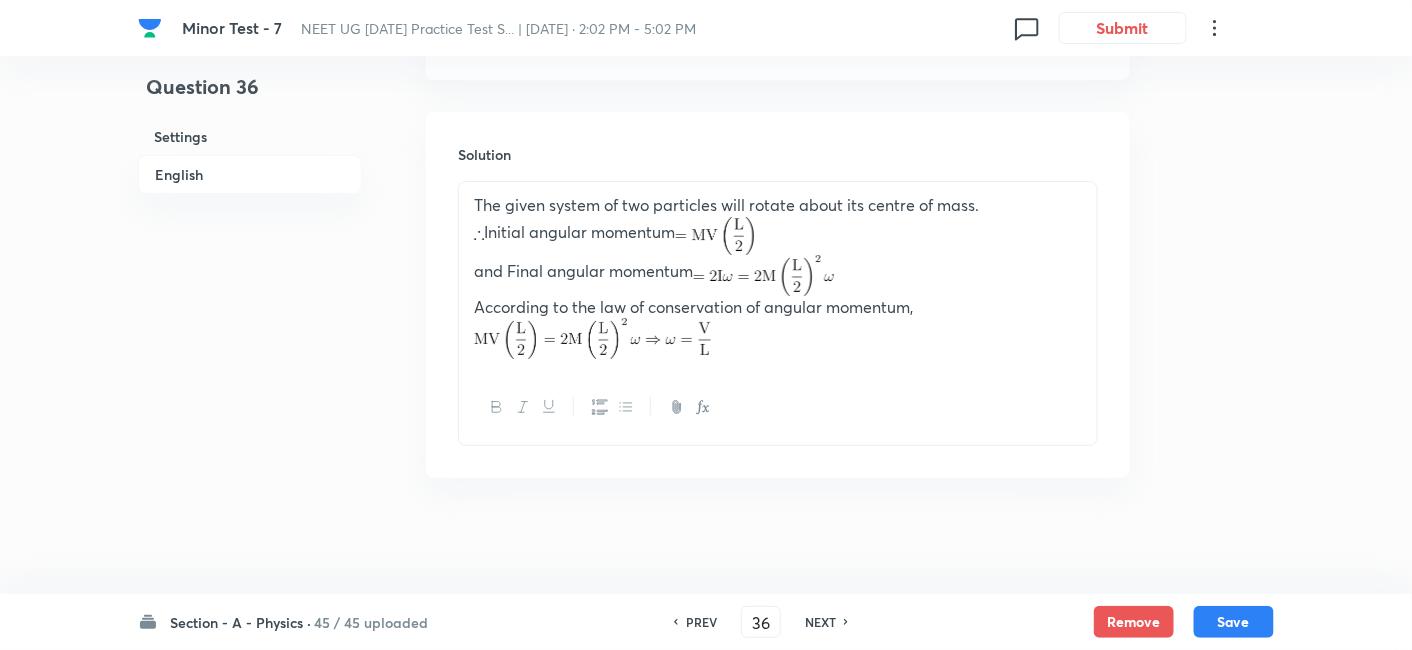 click on "PREV" at bounding box center [701, 622] 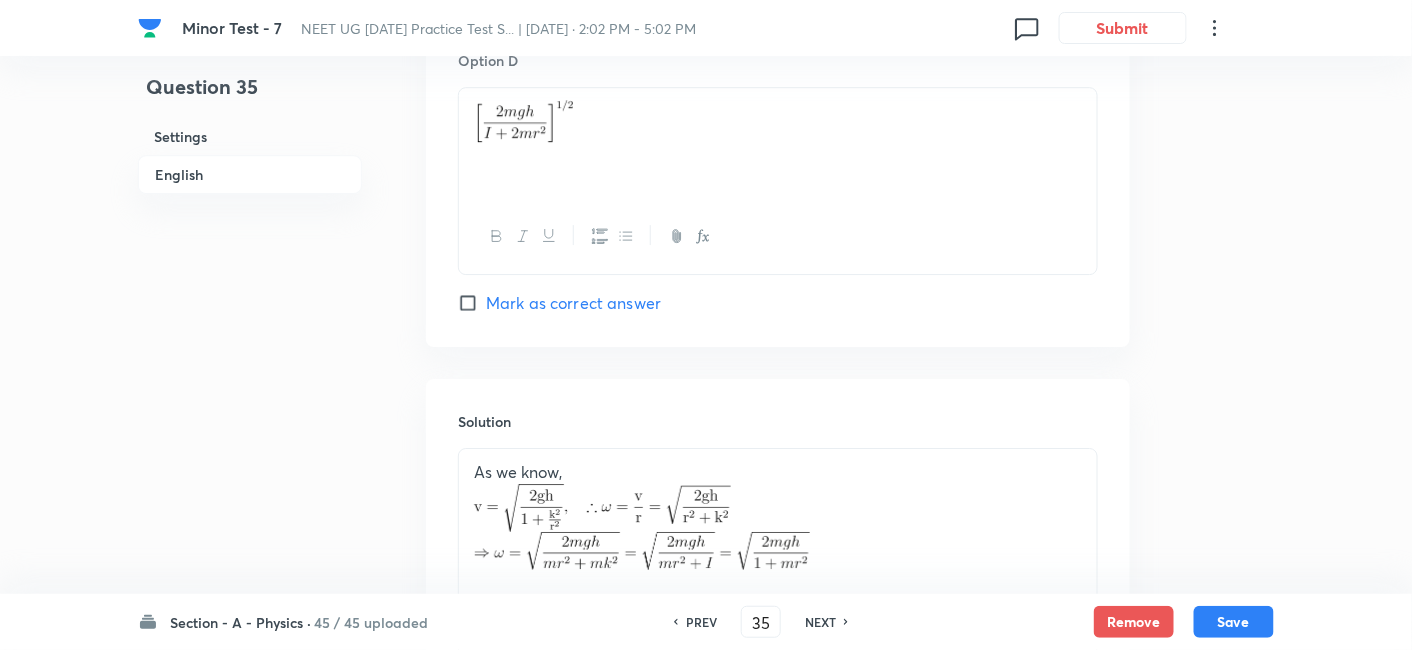 scroll, scrollTop: 2105, scrollLeft: 0, axis: vertical 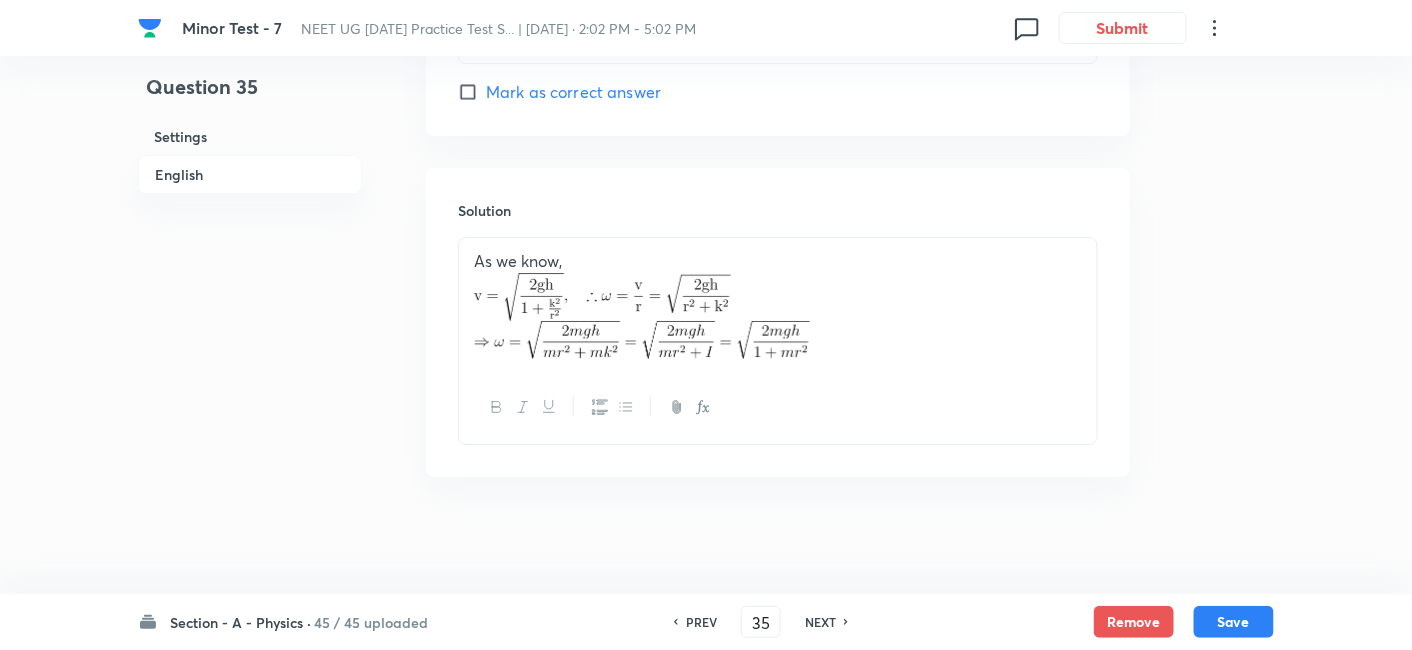 click on "PREV" at bounding box center (701, 622) 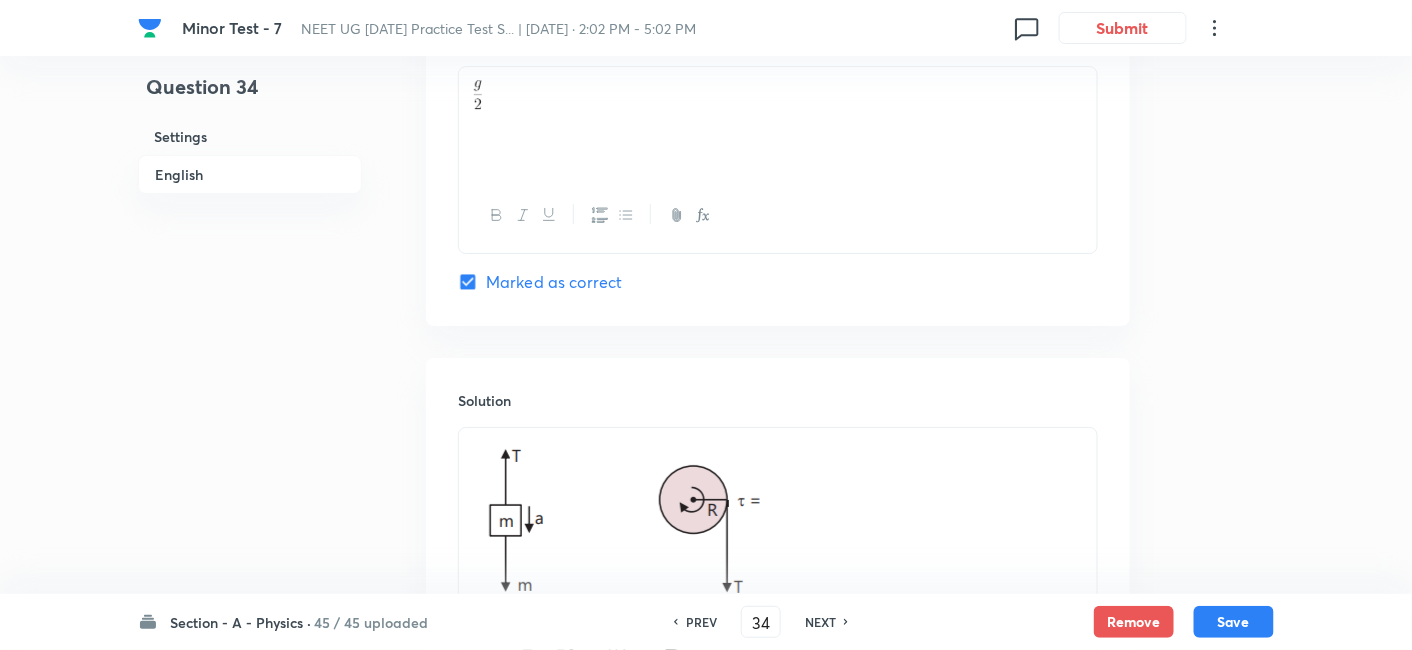 scroll, scrollTop: 2550, scrollLeft: 0, axis: vertical 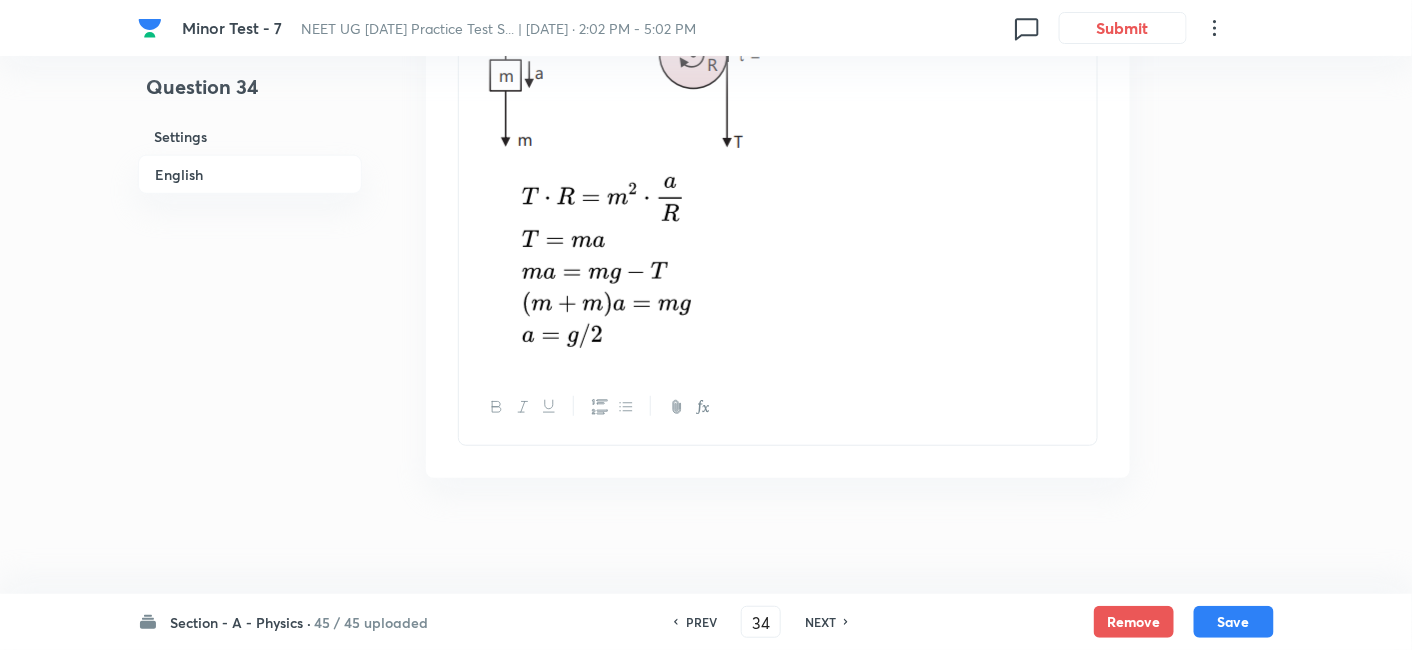 click on "PREV" at bounding box center [701, 622] 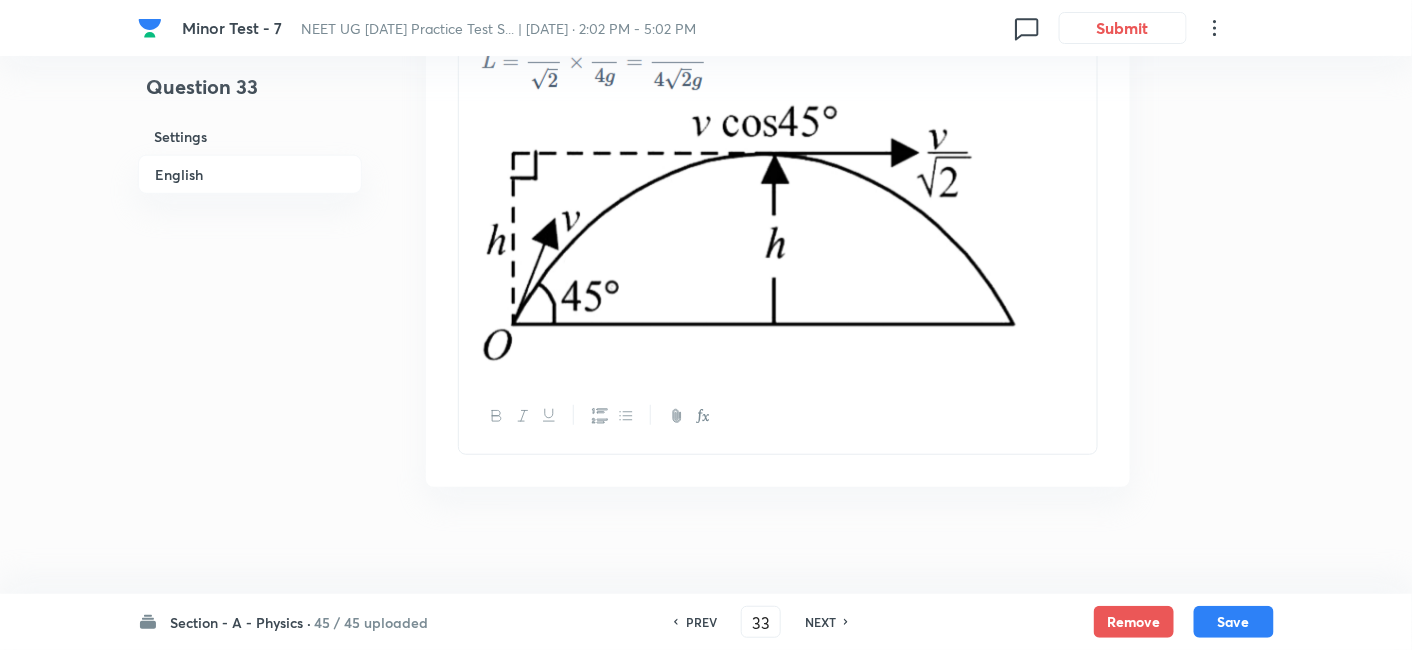 click on "PREV" at bounding box center (701, 622) 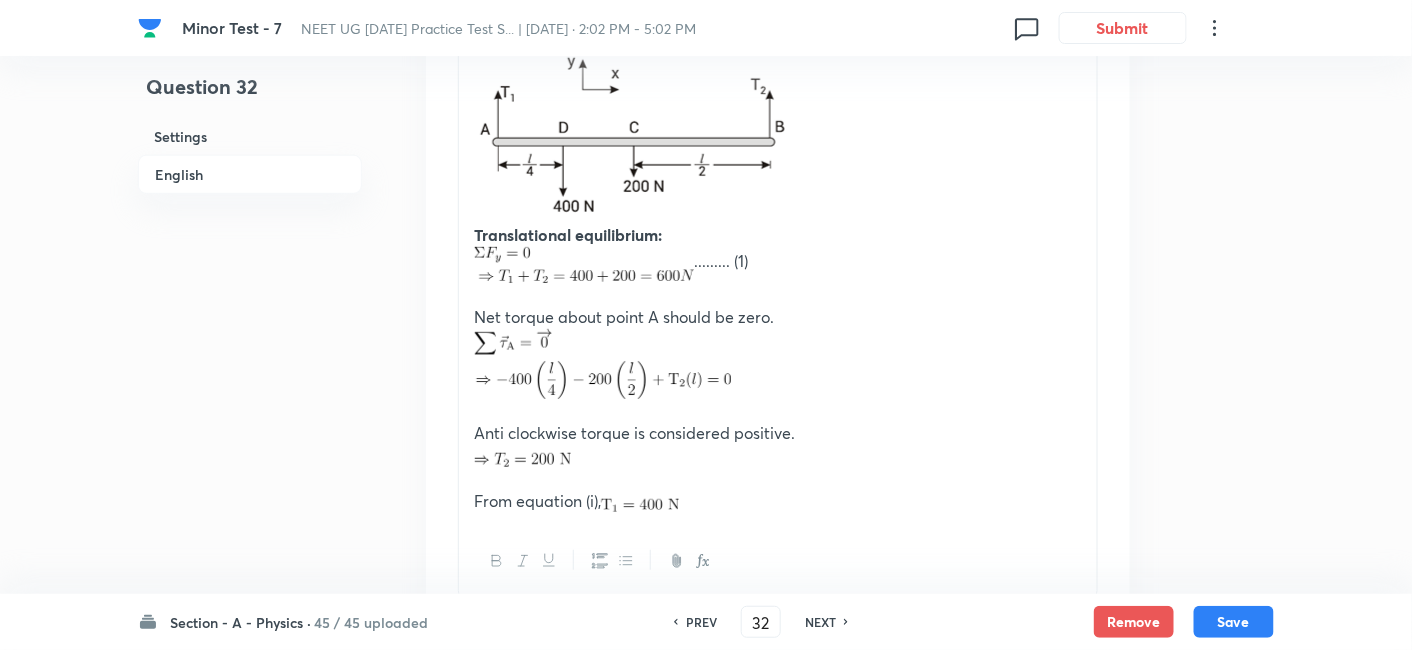 click on "NEXT" at bounding box center (820, 622) 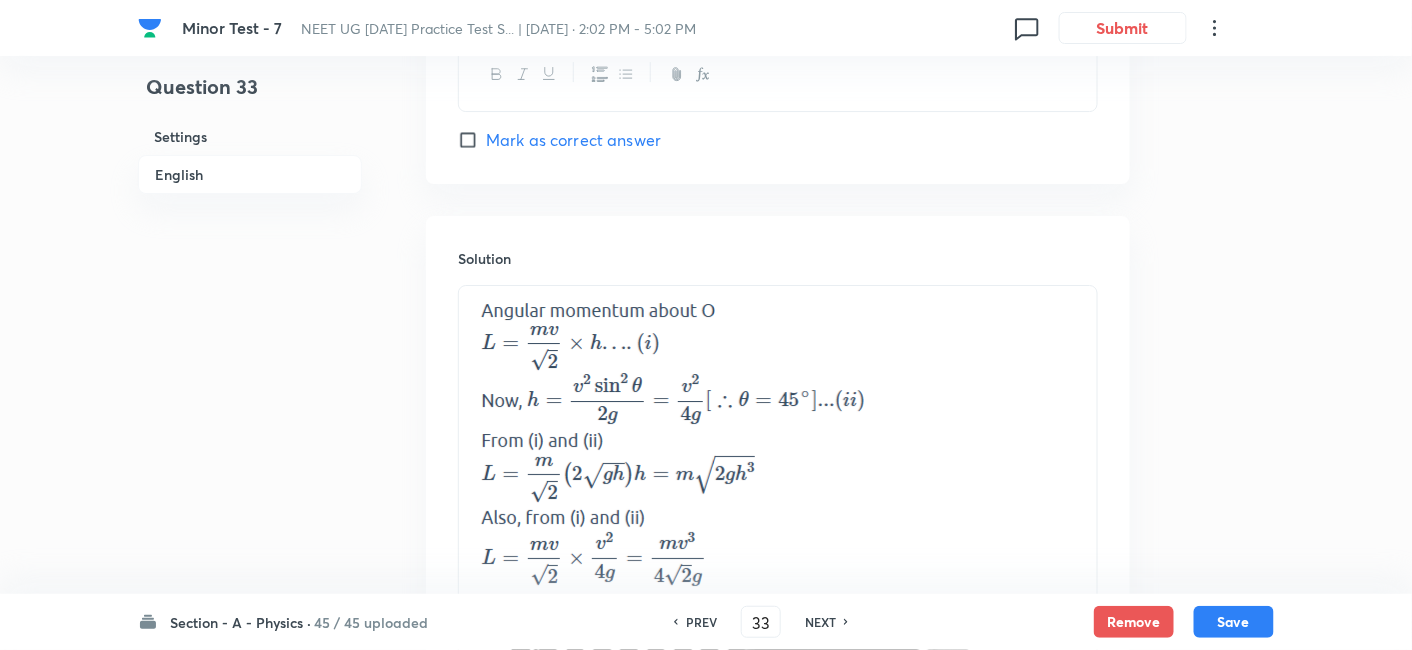 scroll, scrollTop: 2560, scrollLeft: 0, axis: vertical 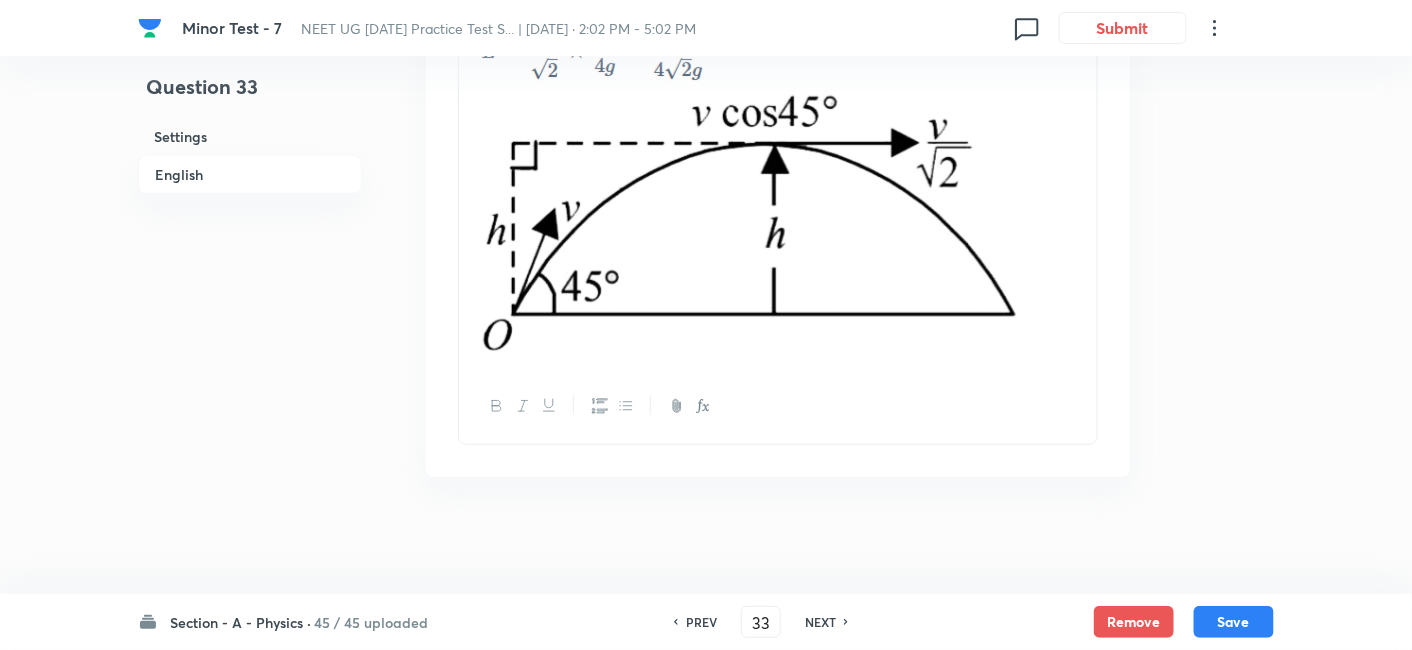 click on "PREV" at bounding box center (701, 622) 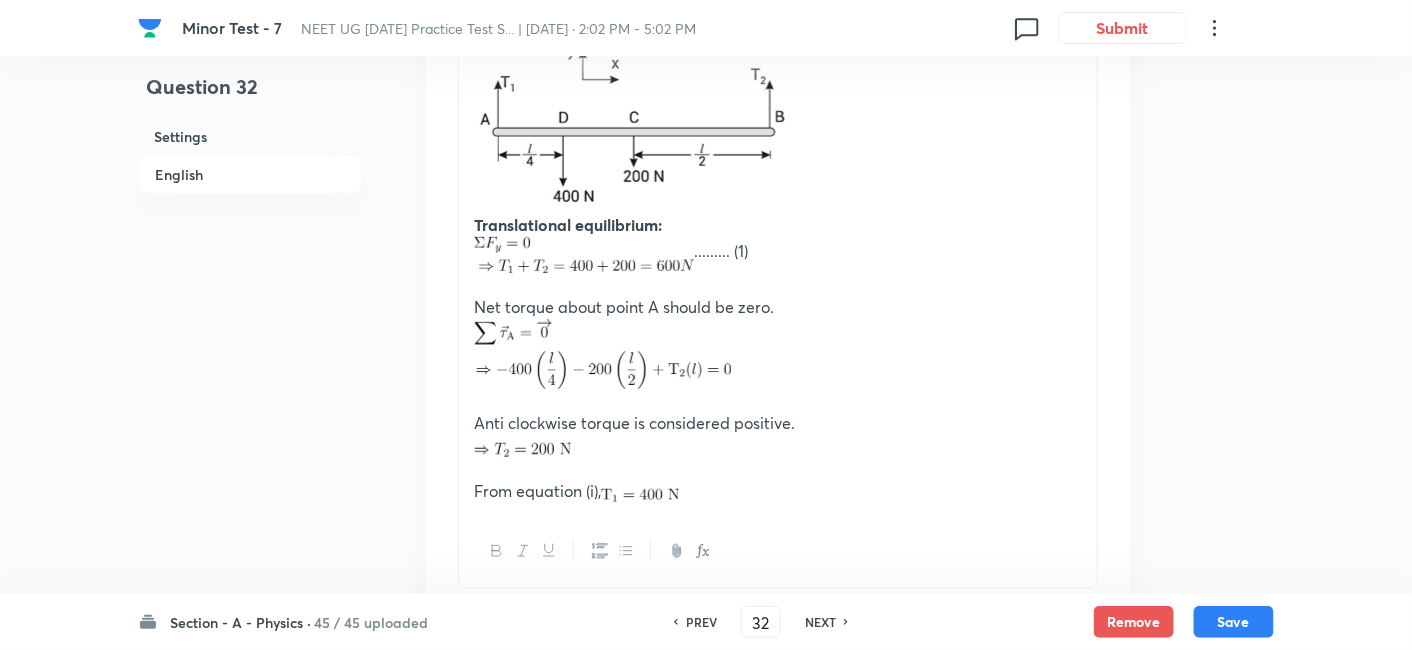 click on "PREV" at bounding box center [701, 622] 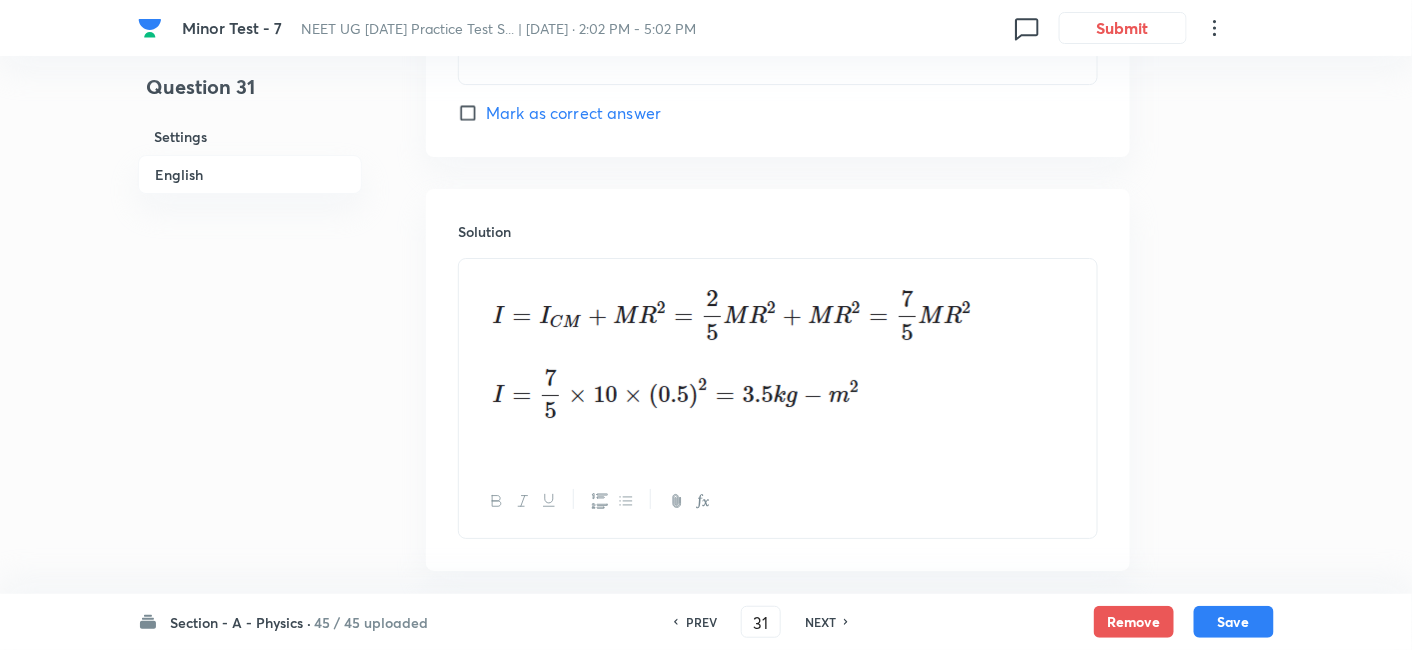 scroll, scrollTop: 2174, scrollLeft: 0, axis: vertical 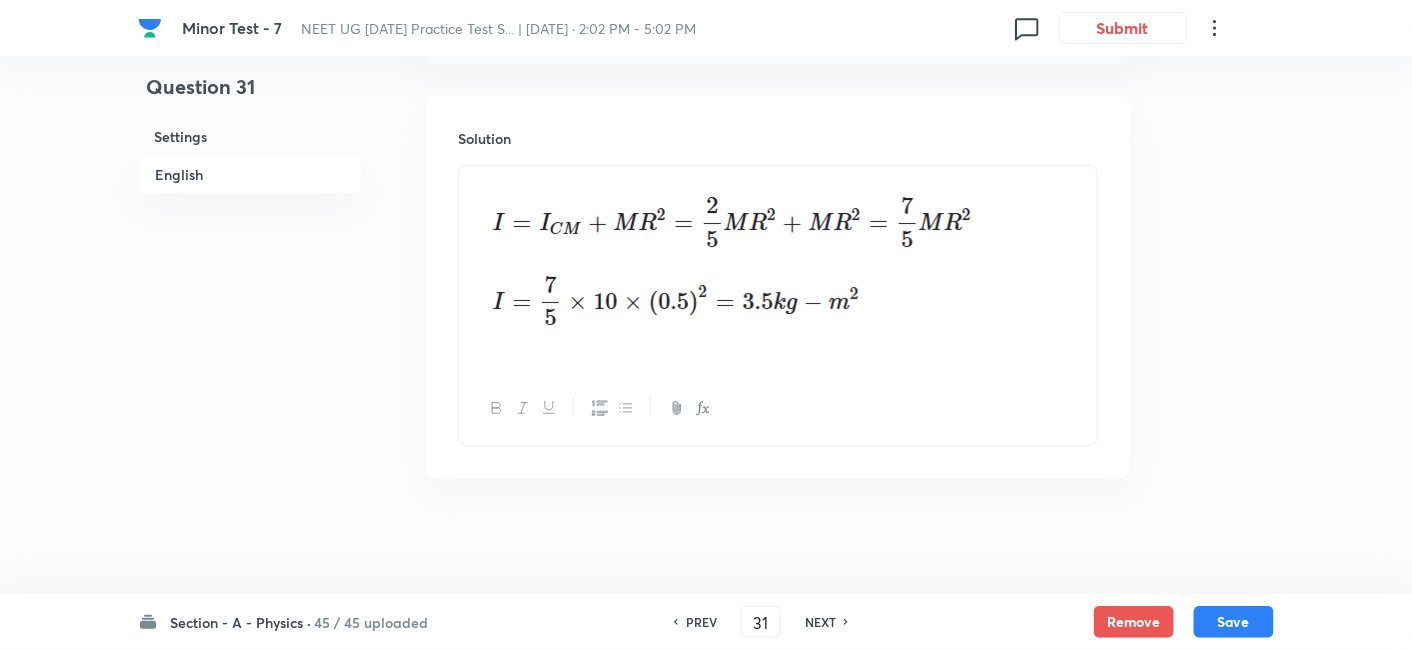 click on "PREV" at bounding box center (701, 622) 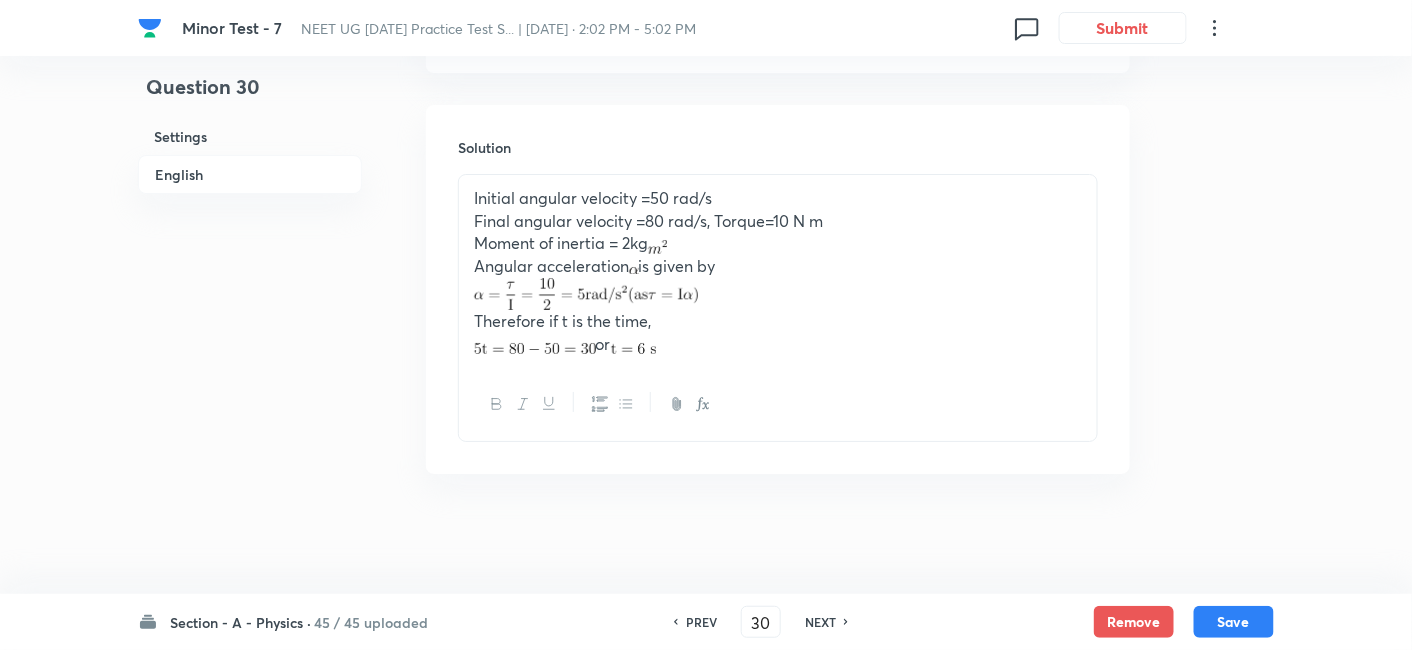 scroll, scrollTop: 2162, scrollLeft: 0, axis: vertical 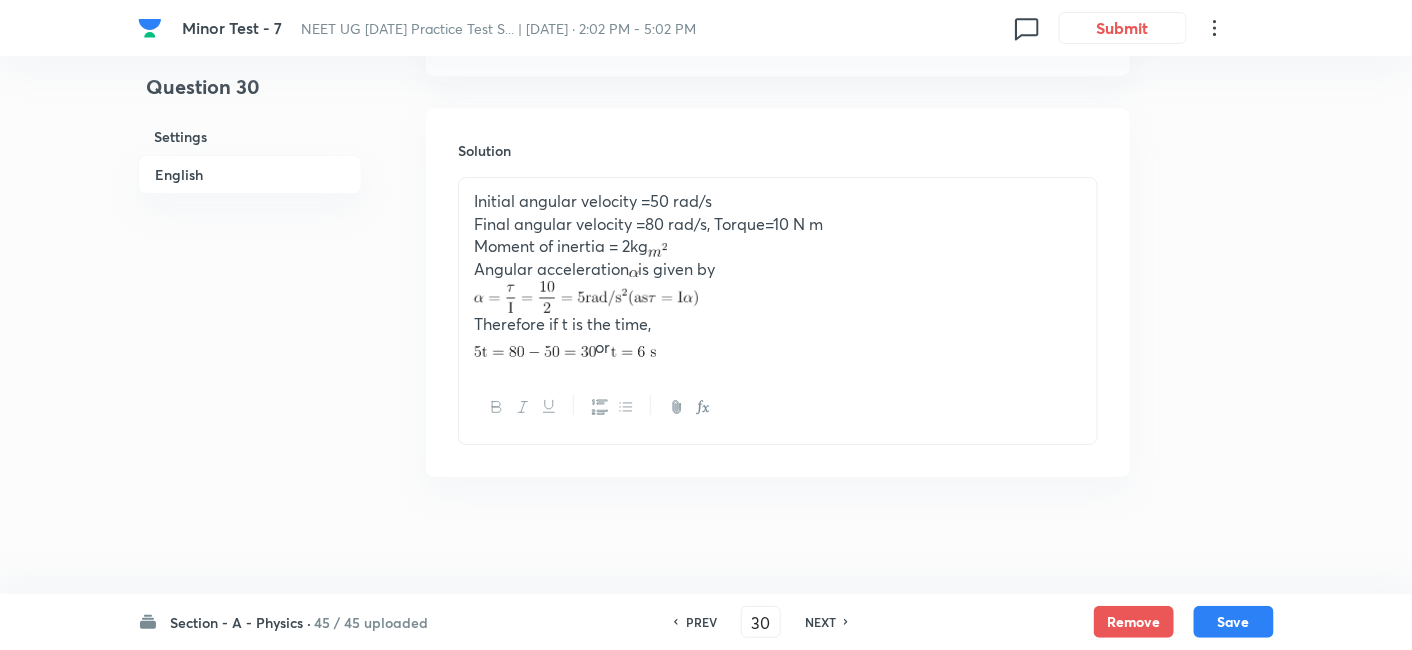 click on "PREV" at bounding box center (701, 622) 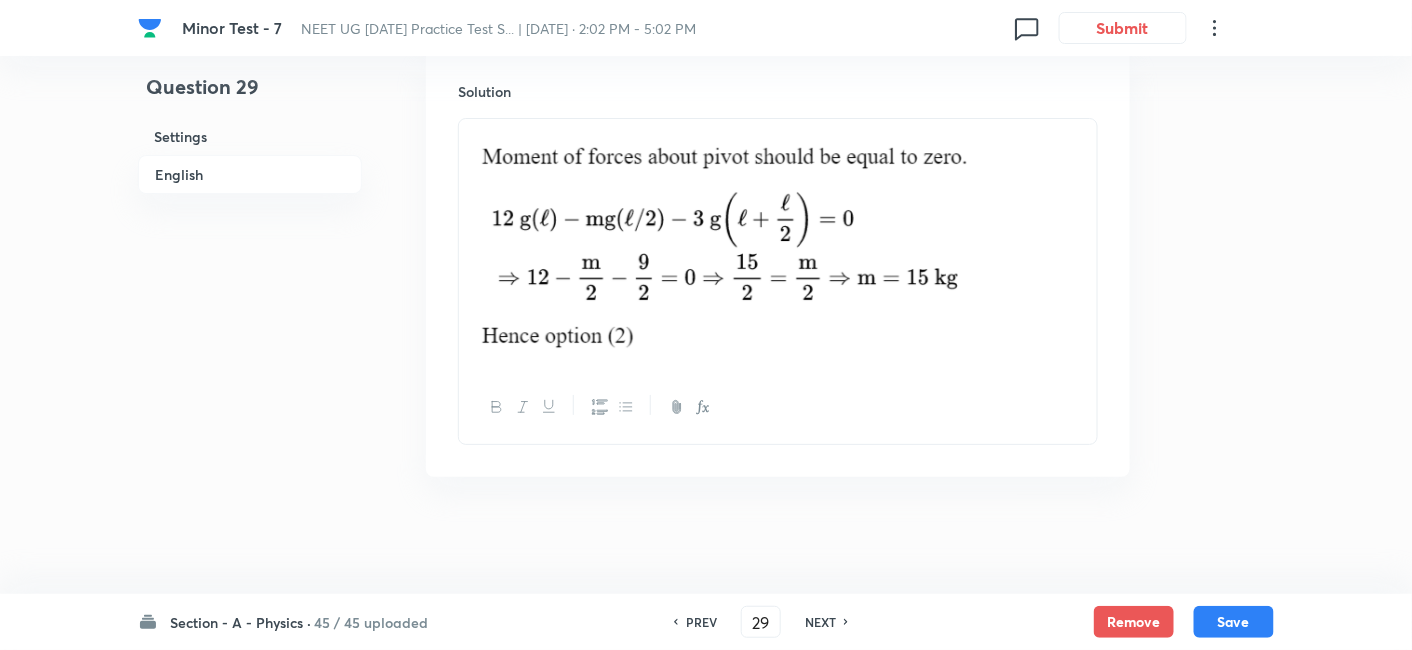click on "PREV" at bounding box center [701, 622] 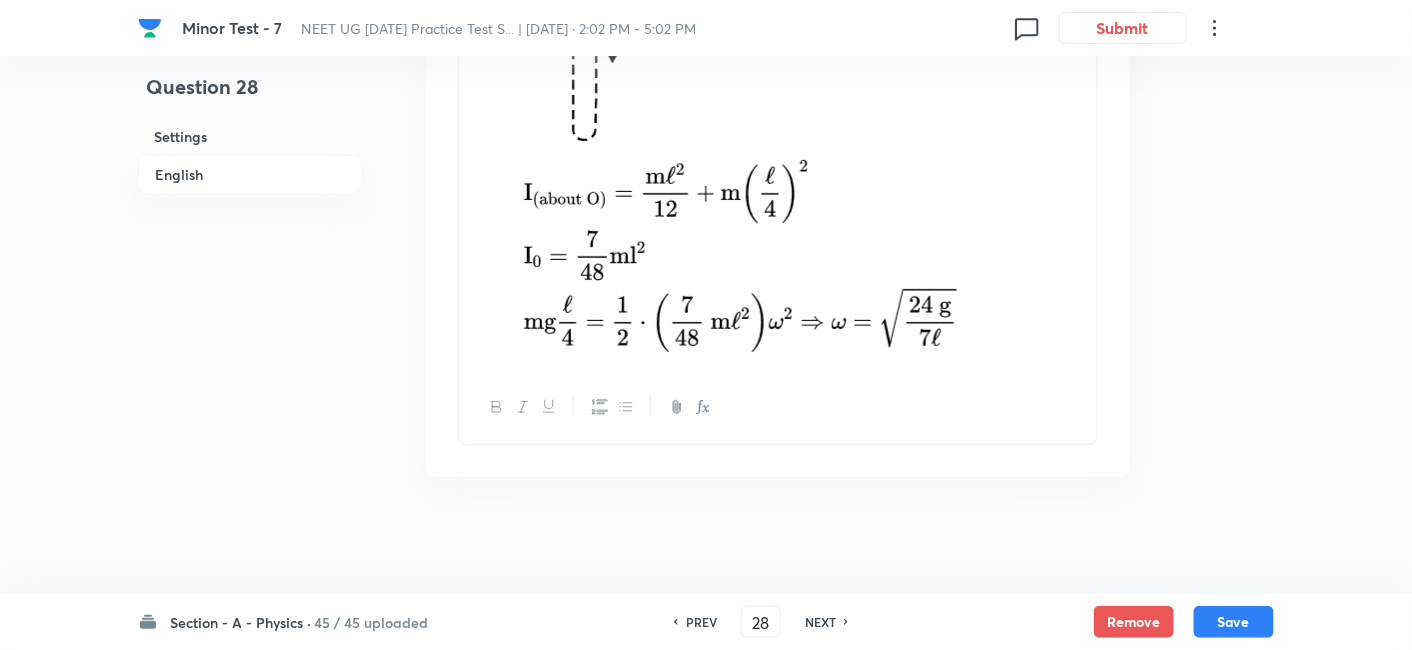click on "PREV" at bounding box center [701, 622] 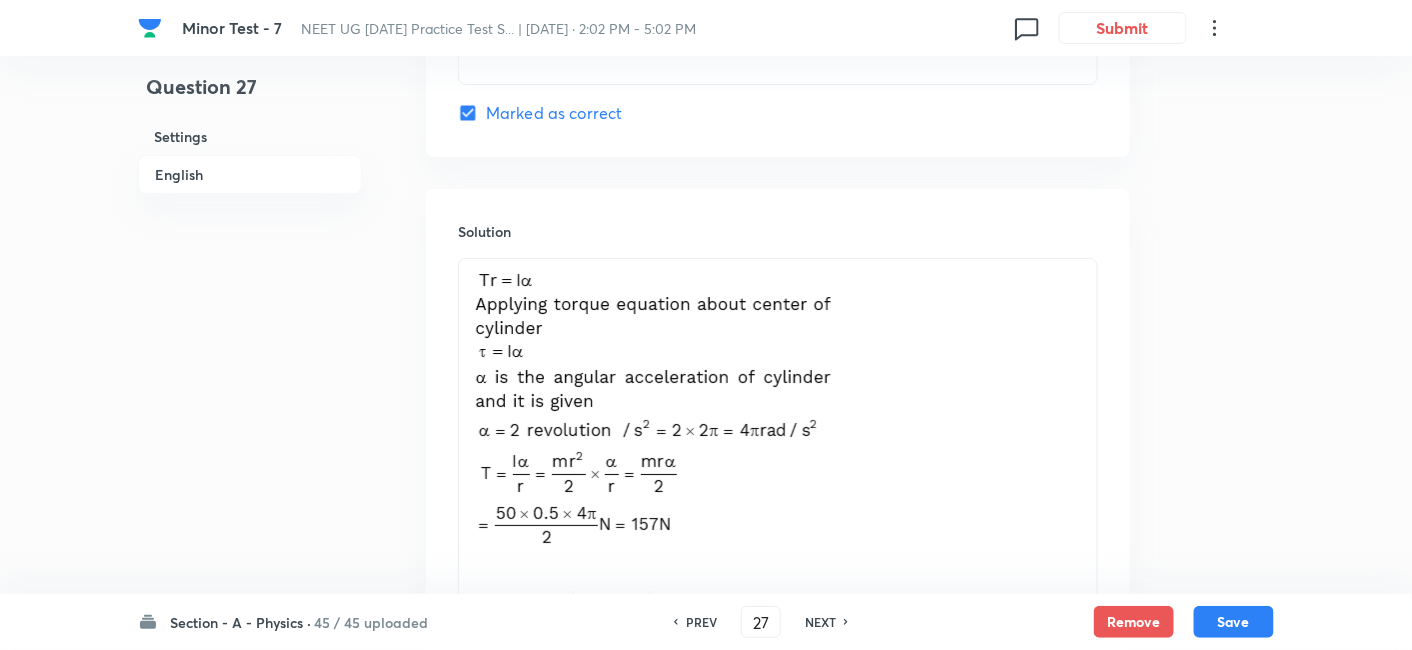 scroll, scrollTop: 2254, scrollLeft: 0, axis: vertical 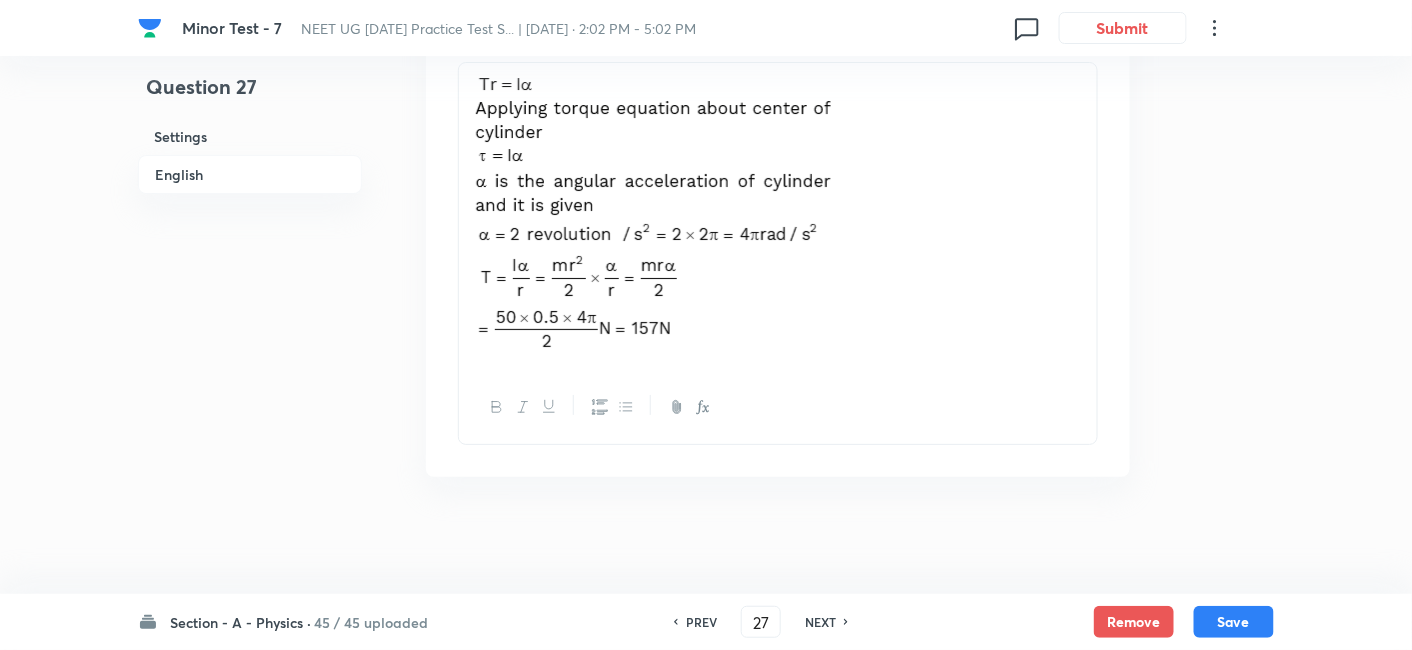 click on "PREV" at bounding box center (701, 622) 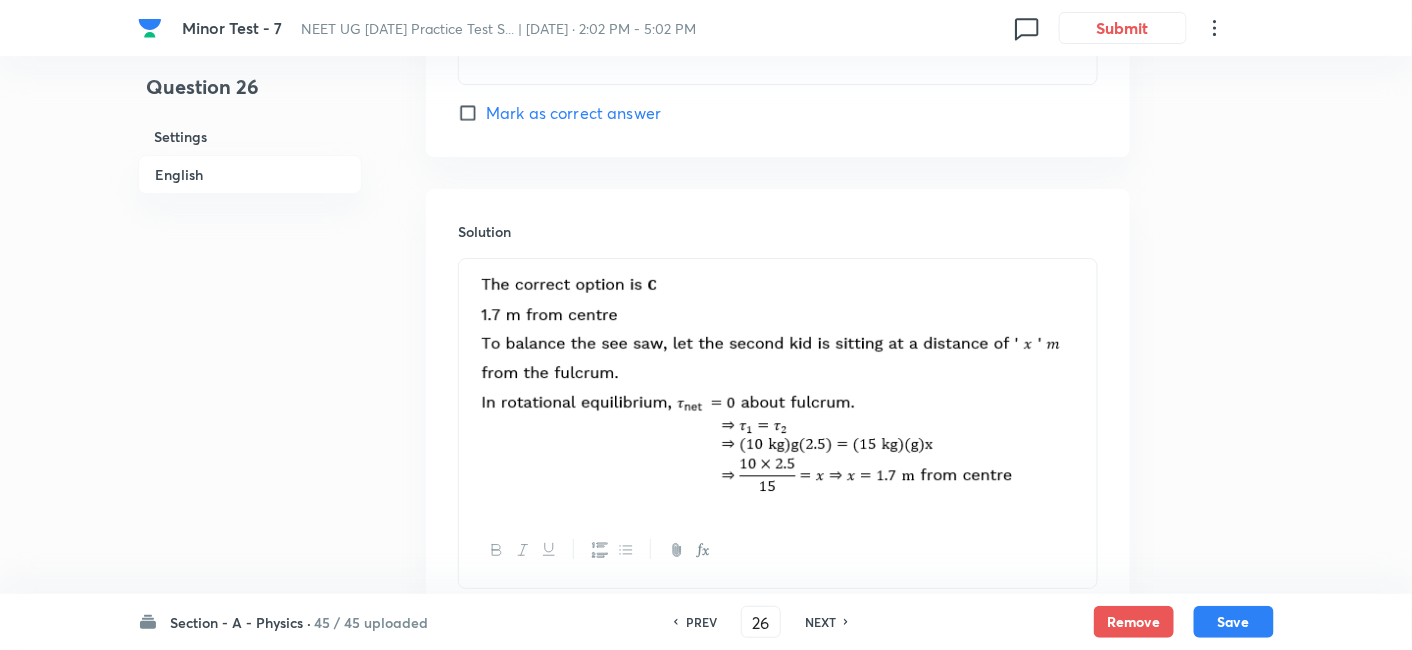 scroll, scrollTop: 2198, scrollLeft: 0, axis: vertical 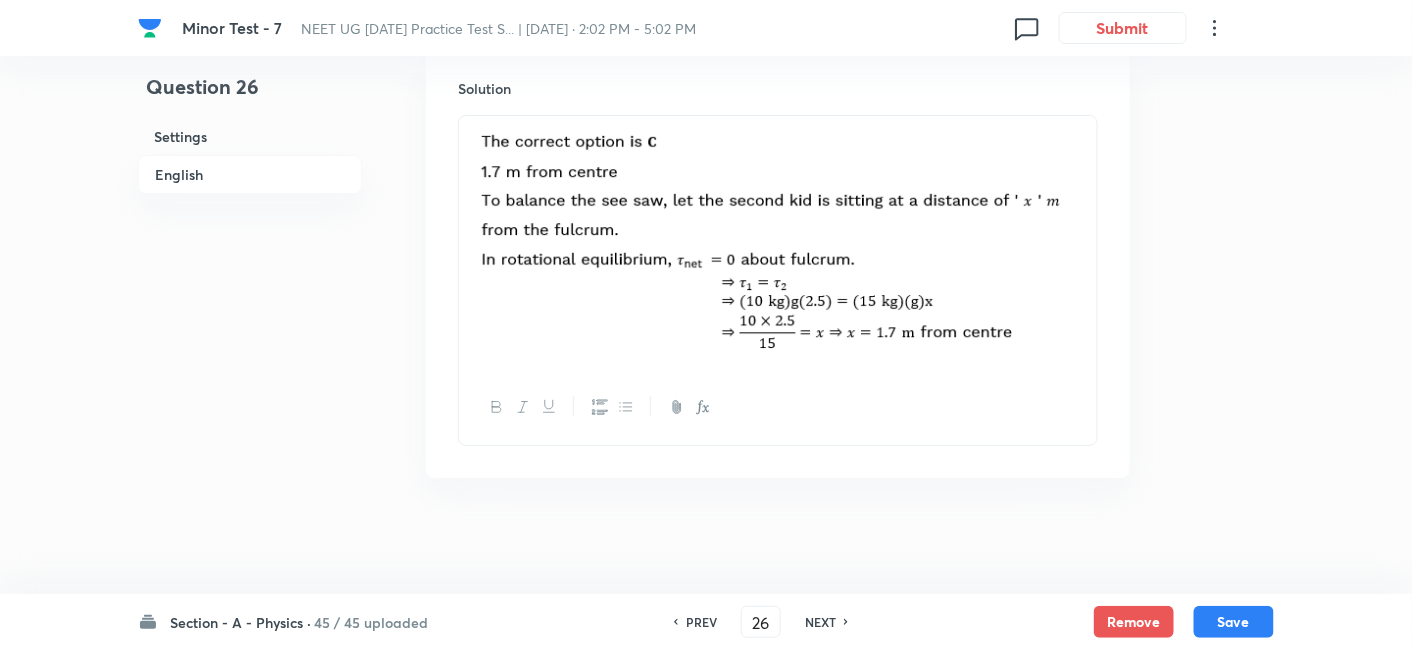 click on "PREV" at bounding box center (701, 622) 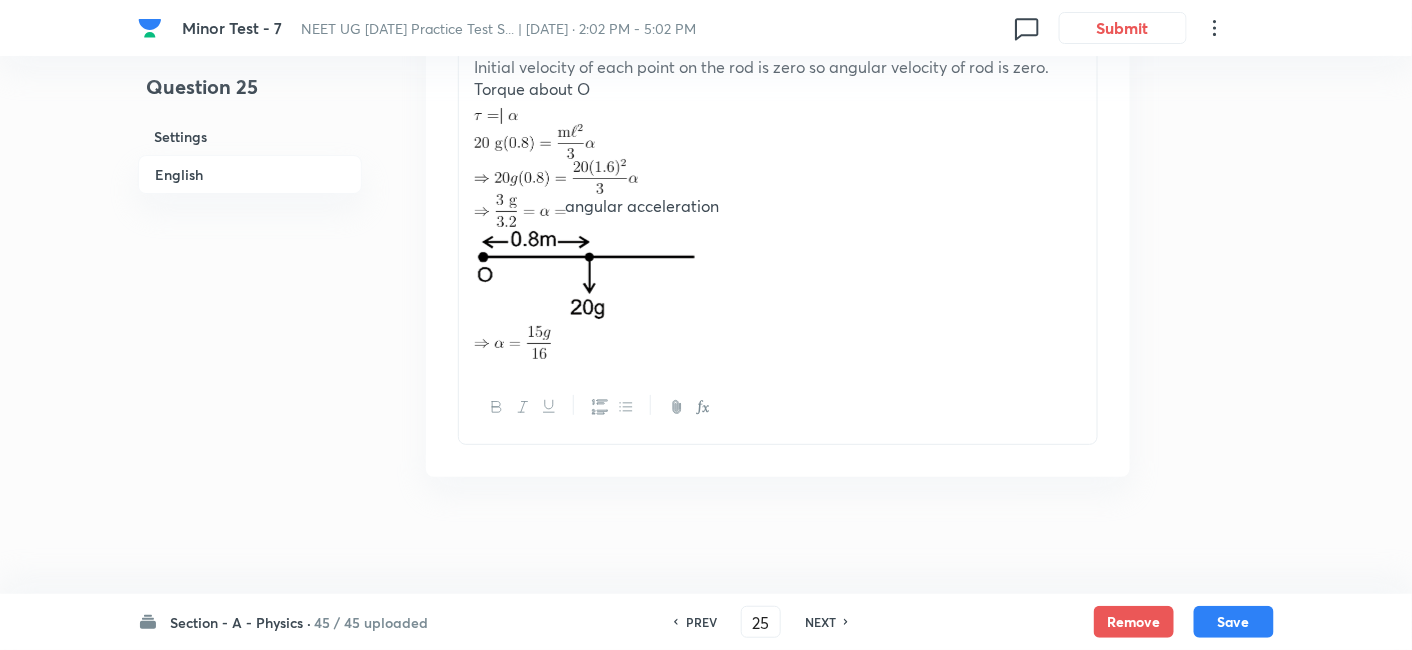 click on "PREV" at bounding box center (701, 622) 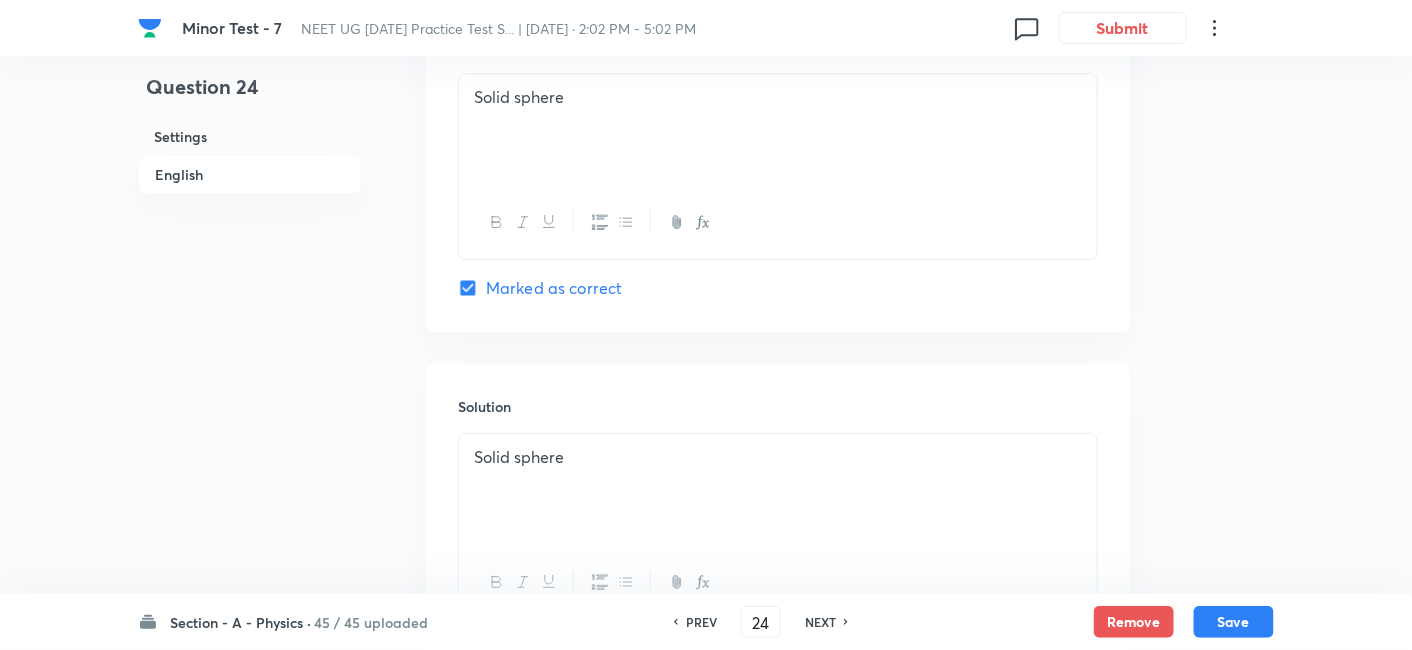 scroll, scrollTop: 2055, scrollLeft: 0, axis: vertical 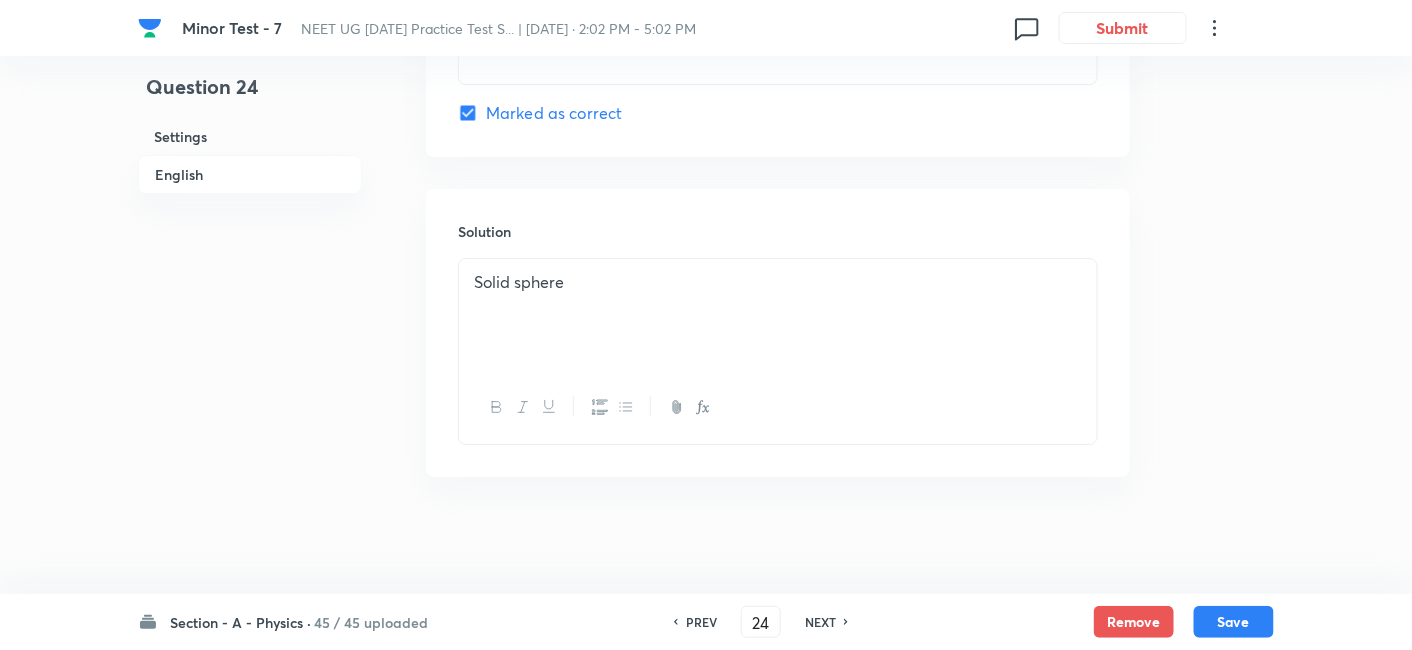 click on "PREV" at bounding box center (701, 622) 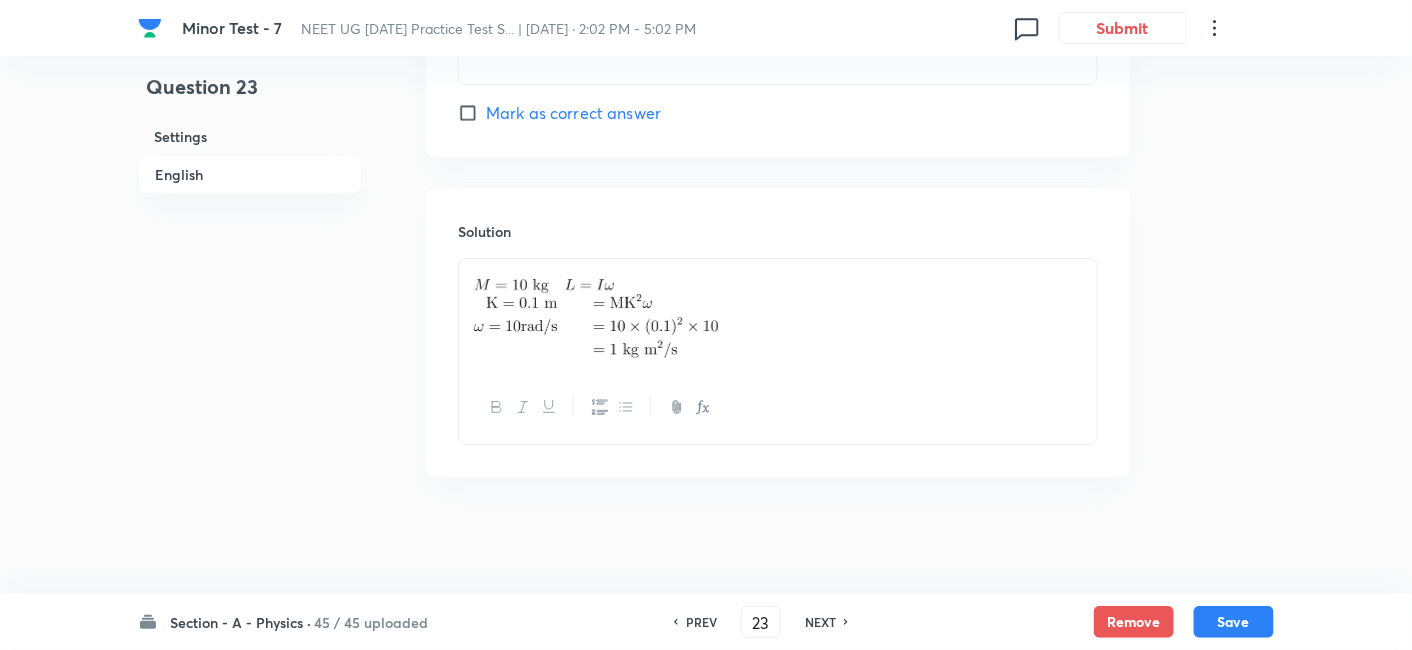 click on "PREV" at bounding box center (701, 622) 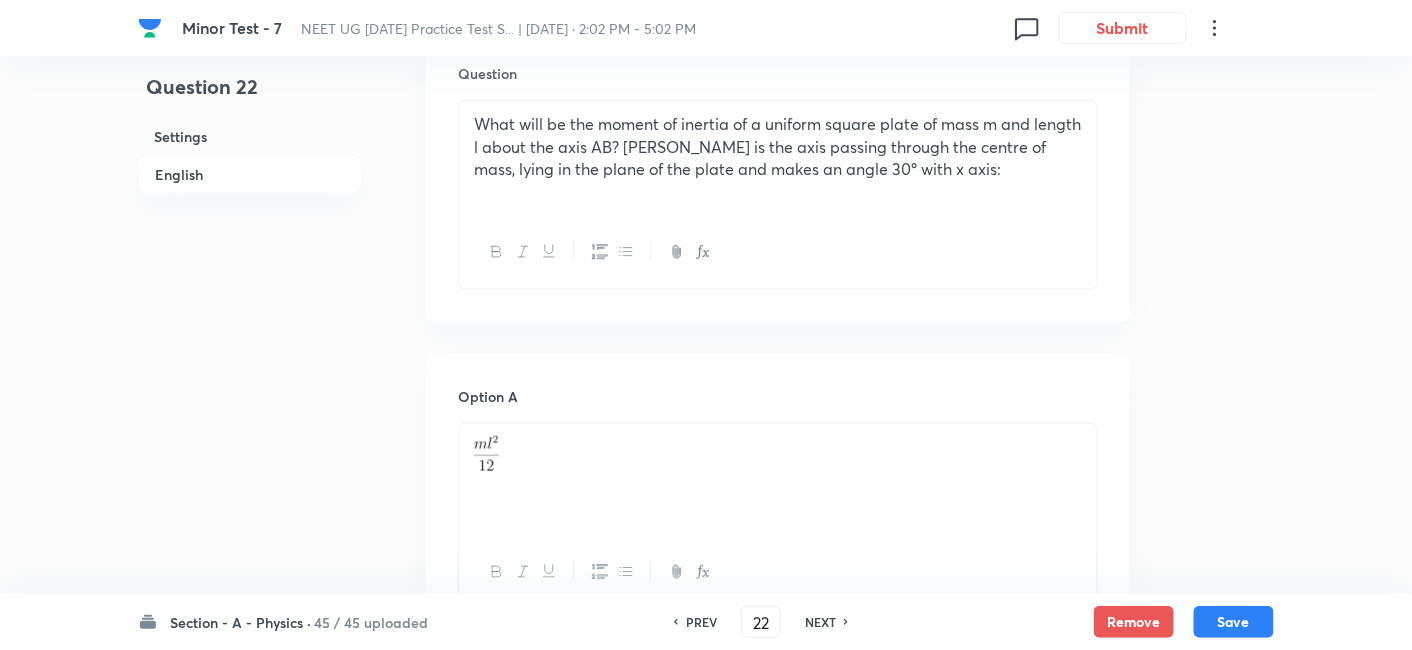scroll, scrollTop: 612, scrollLeft: 0, axis: vertical 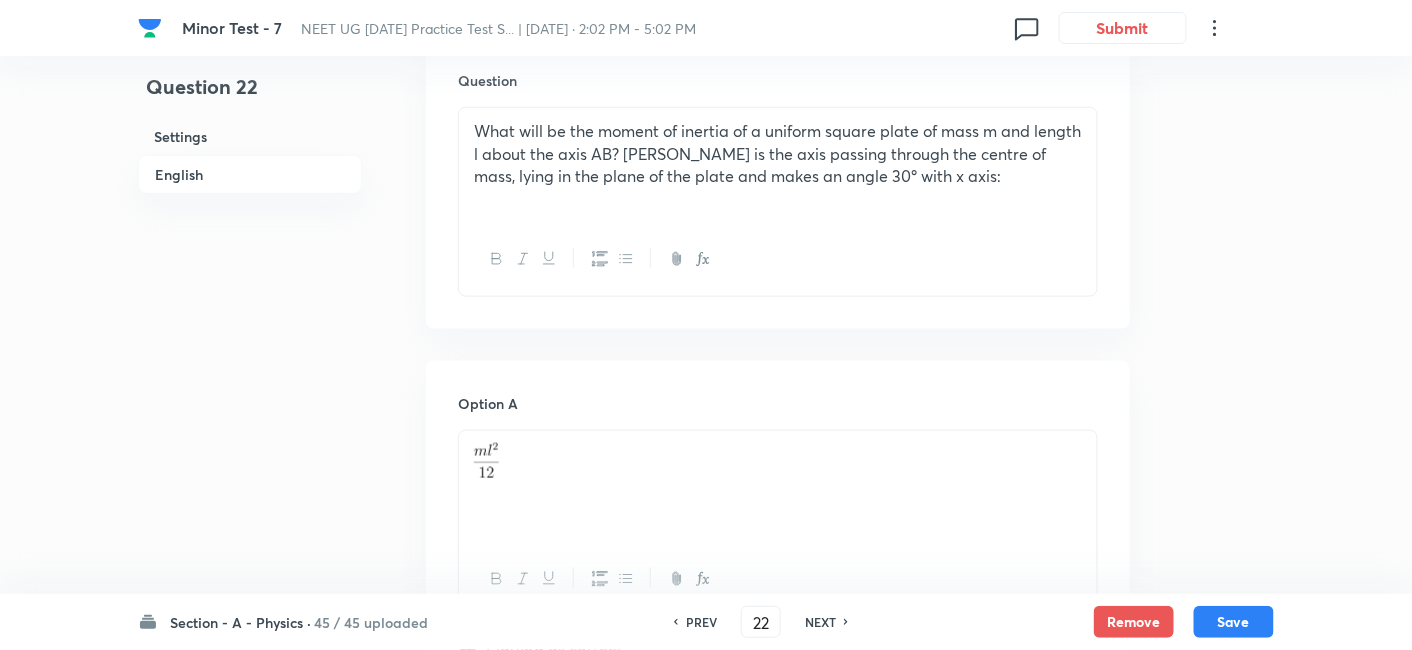 click on "What will be the moment of inertia of a uniform square plate of mass m and length l about the axis AB? Hare AB is the axis passing through the centre of mass, lying in the plane of the plate and makes an angle 30º with x axis:" at bounding box center (778, 165) 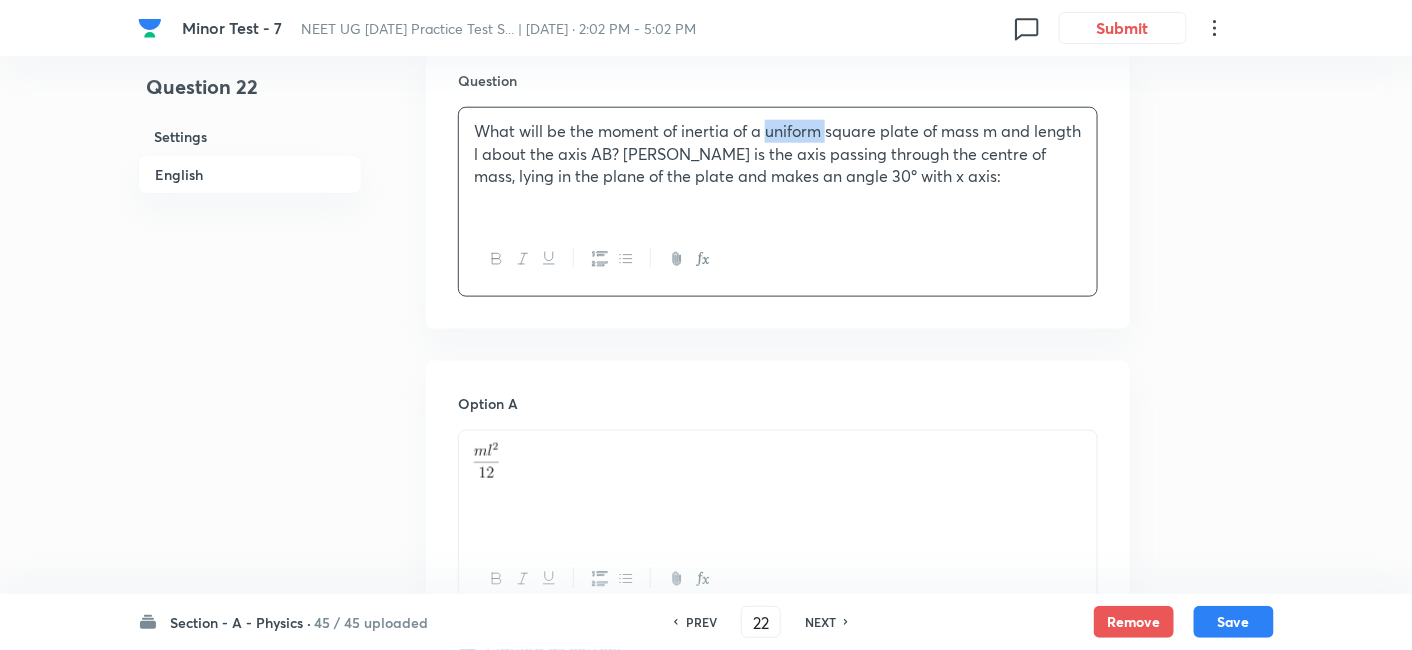 click on "What will be the moment of inertia of a uniform square plate of mass m and length l about the axis AB? Hare AB is the axis passing through the centre of mass, lying in the plane of the plate and makes an angle 30º with x axis:" at bounding box center (778, 165) 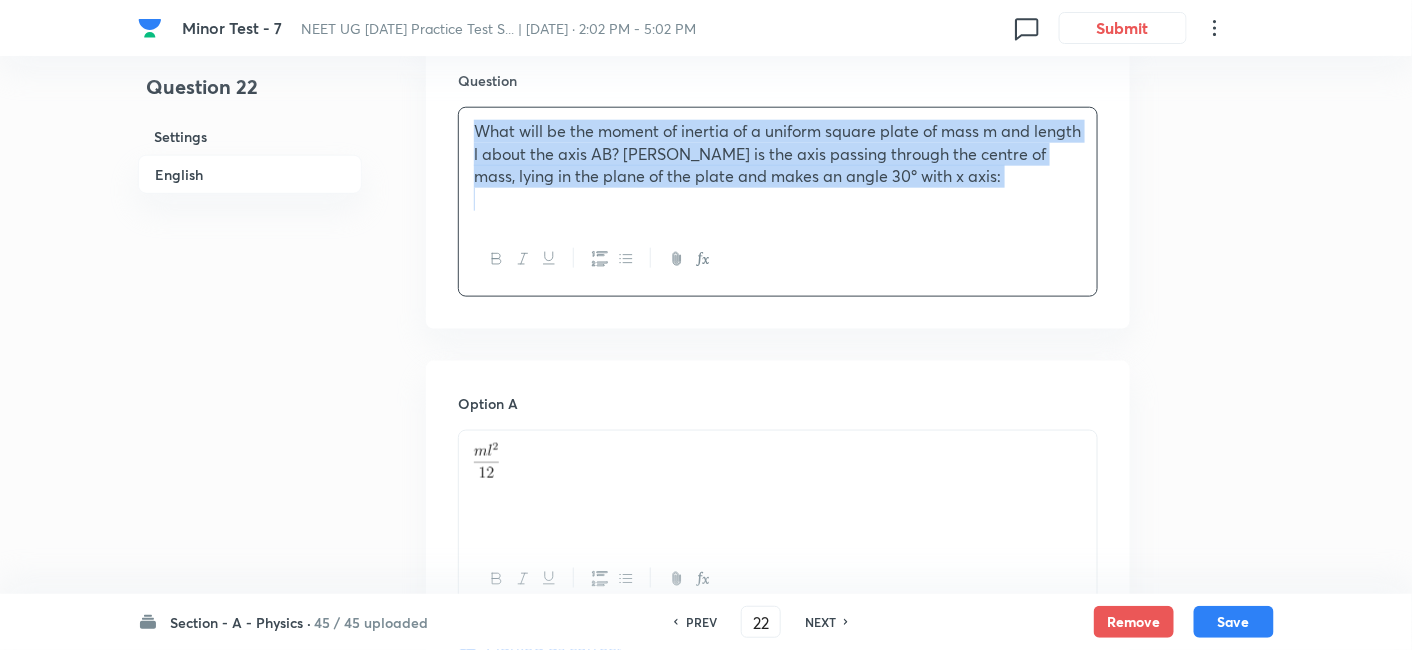 click on "What will be the moment of inertia of a uniform square plate of mass m and length l about the axis AB? Hare AB is the axis passing through the centre of mass, lying in the plane of the plate and makes an angle 30º with x axis:" at bounding box center (778, 165) 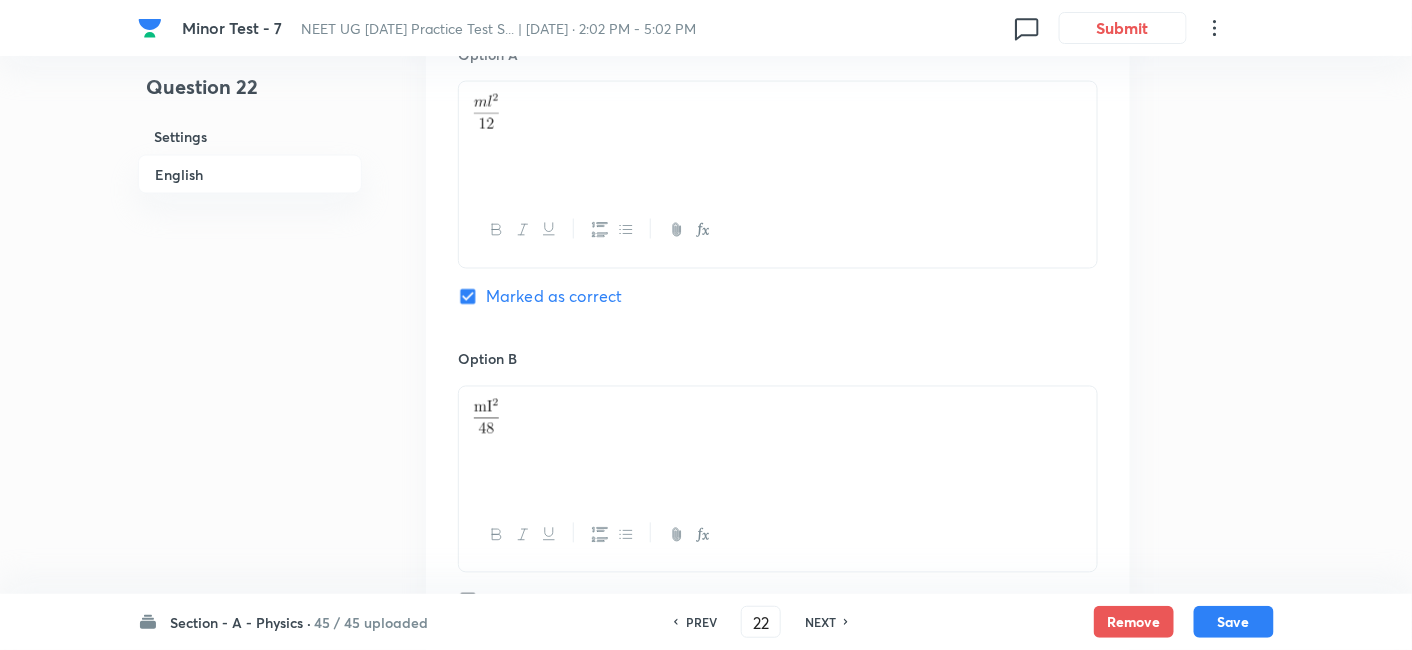 scroll, scrollTop: 950, scrollLeft: 0, axis: vertical 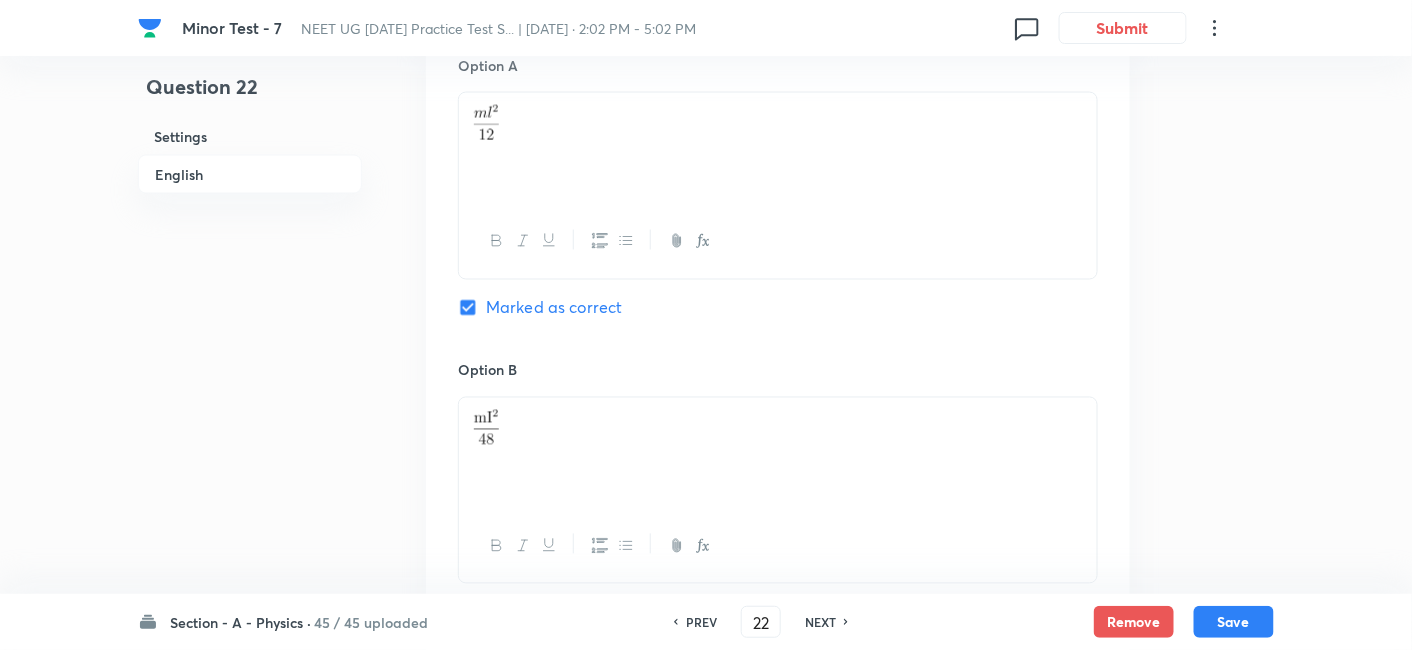 click on "PREV" at bounding box center [701, 622] 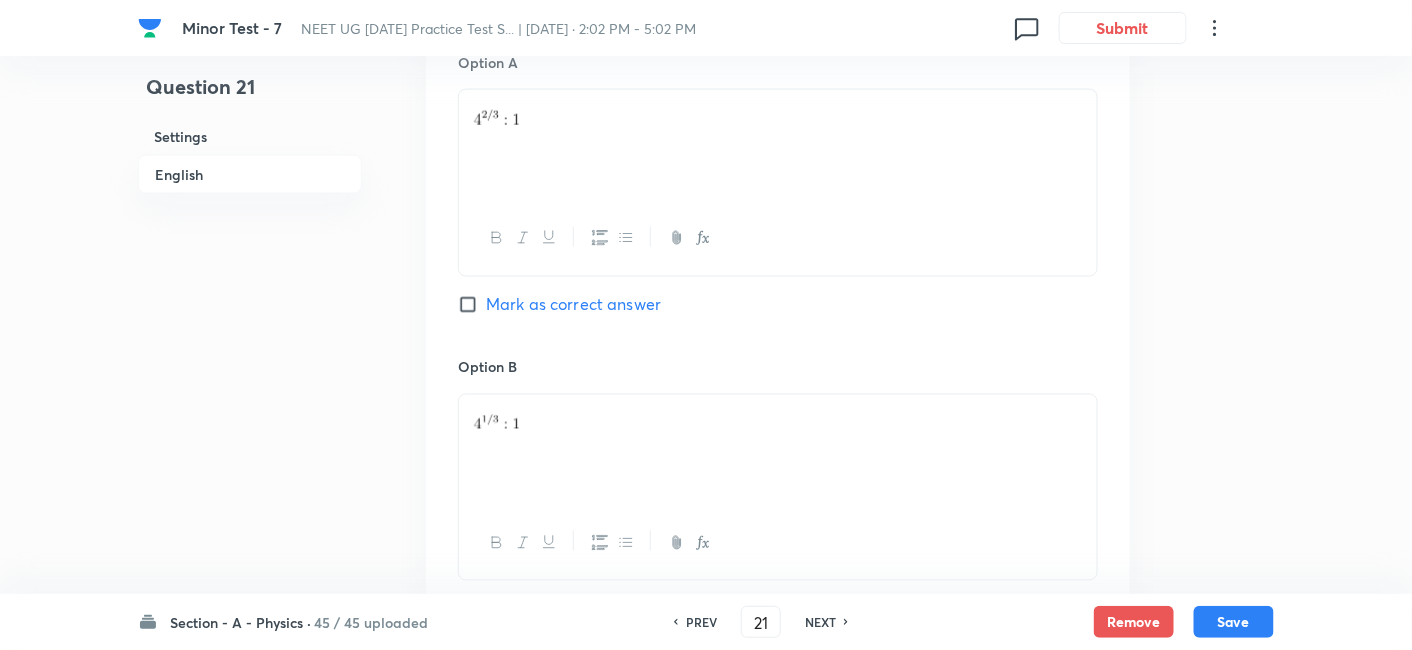 scroll, scrollTop: 2055, scrollLeft: 0, axis: vertical 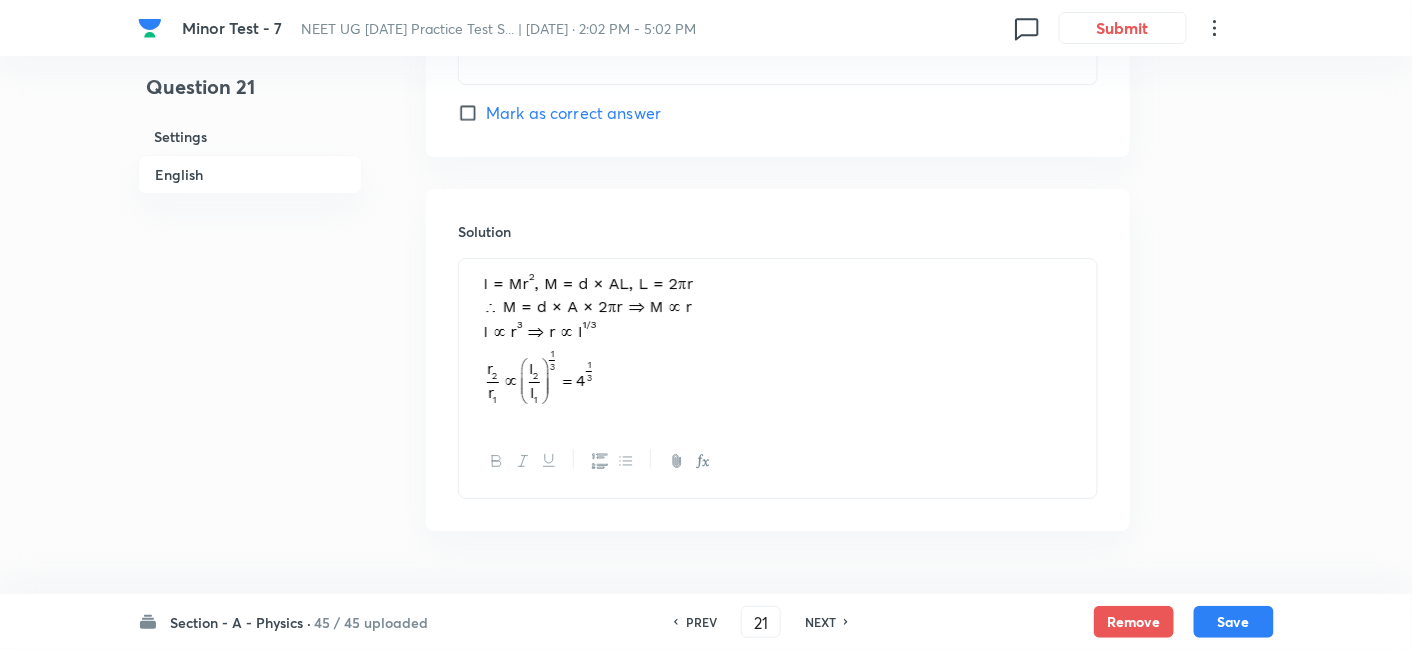 click on "PREV" at bounding box center (701, 622) 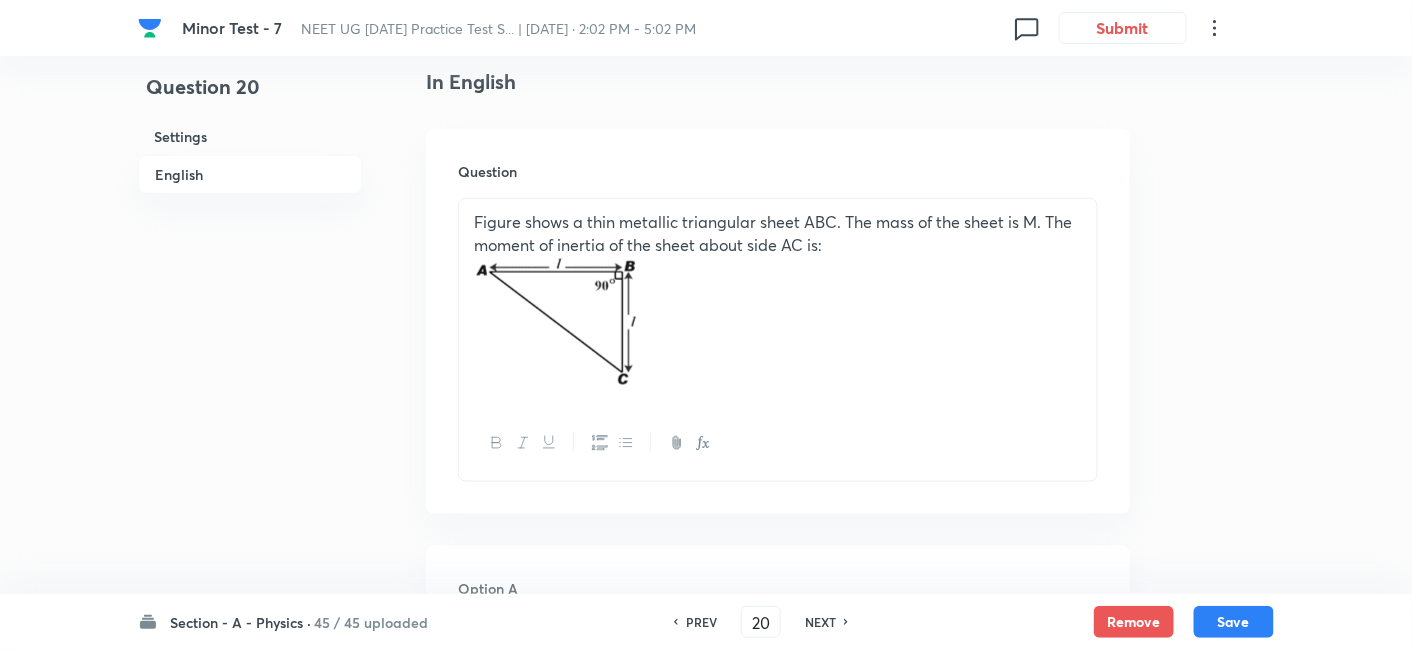 scroll, scrollTop: 520, scrollLeft: 0, axis: vertical 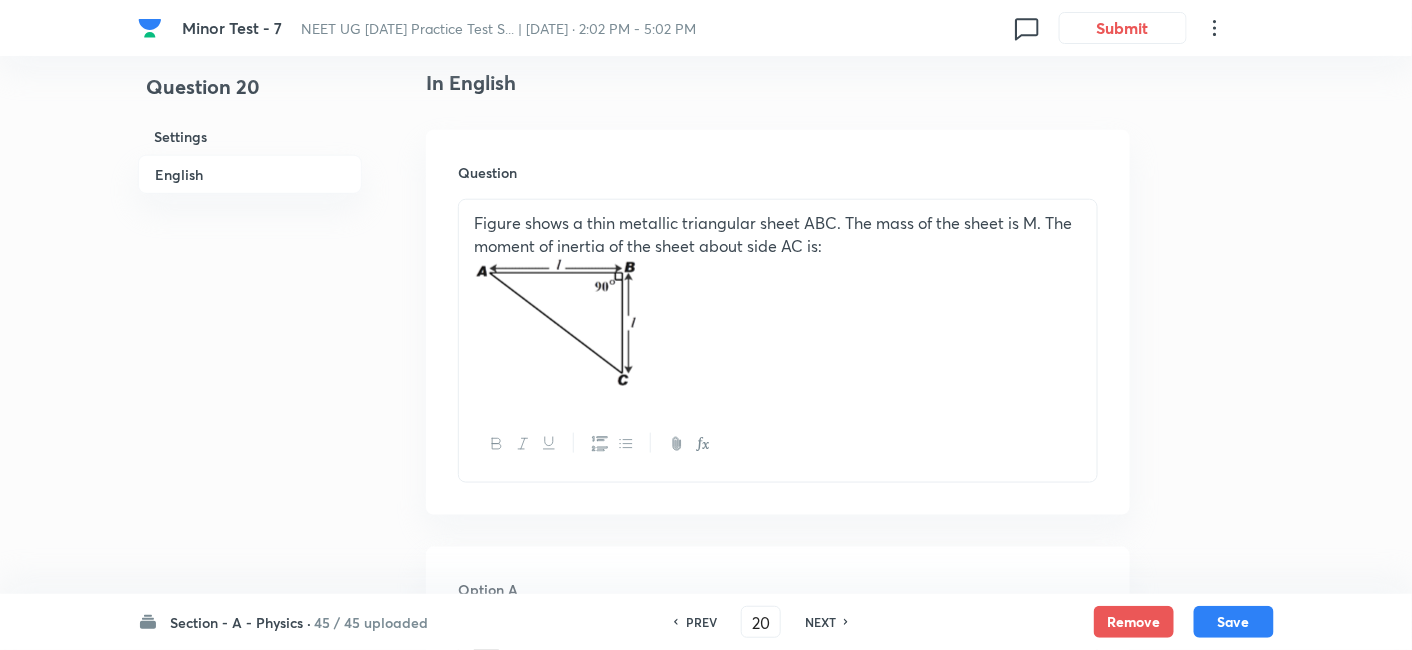click on "Figure shows a thin metallic triangular sheet ABC. The mass of the sheet is M. The moment of inertia of the sheet about side AC is:" at bounding box center [778, 234] 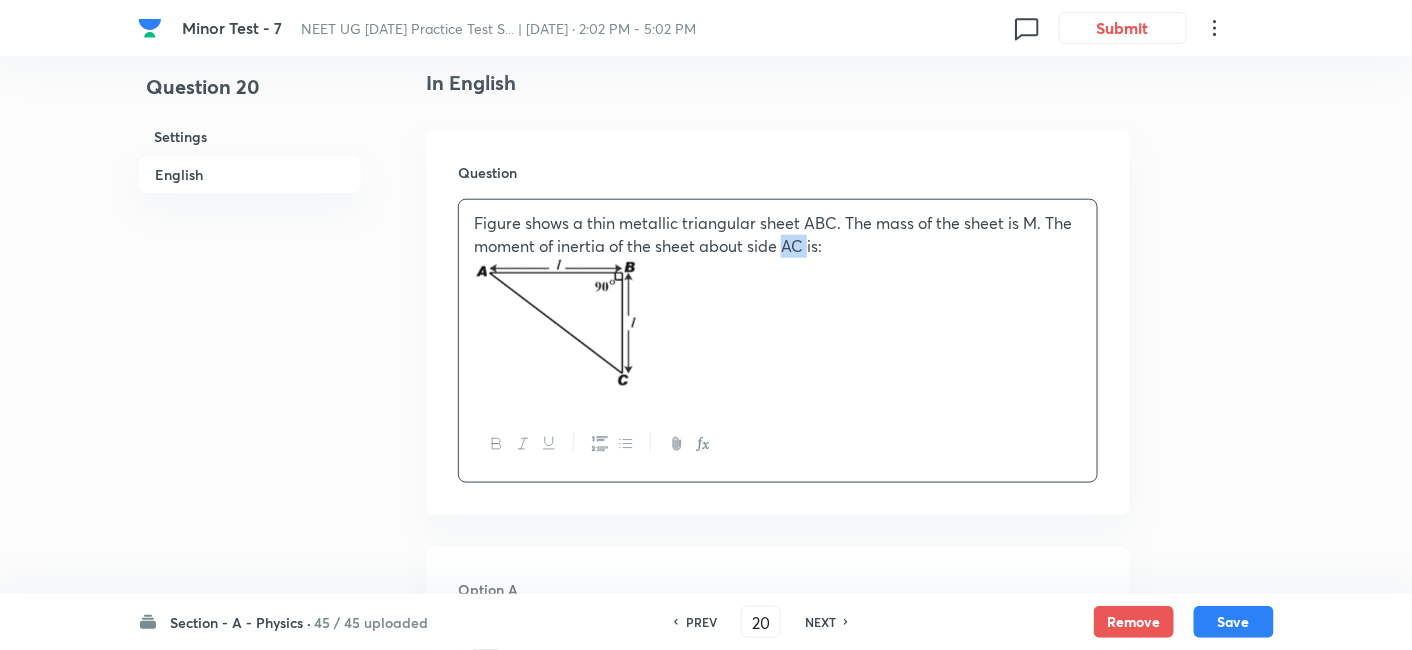 click on "Figure shows a thin metallic triangular sheet ABC. The mass of the sheet is M. The moment of inertia of the sheet about side AC is:" at bounding box center (778, 234) 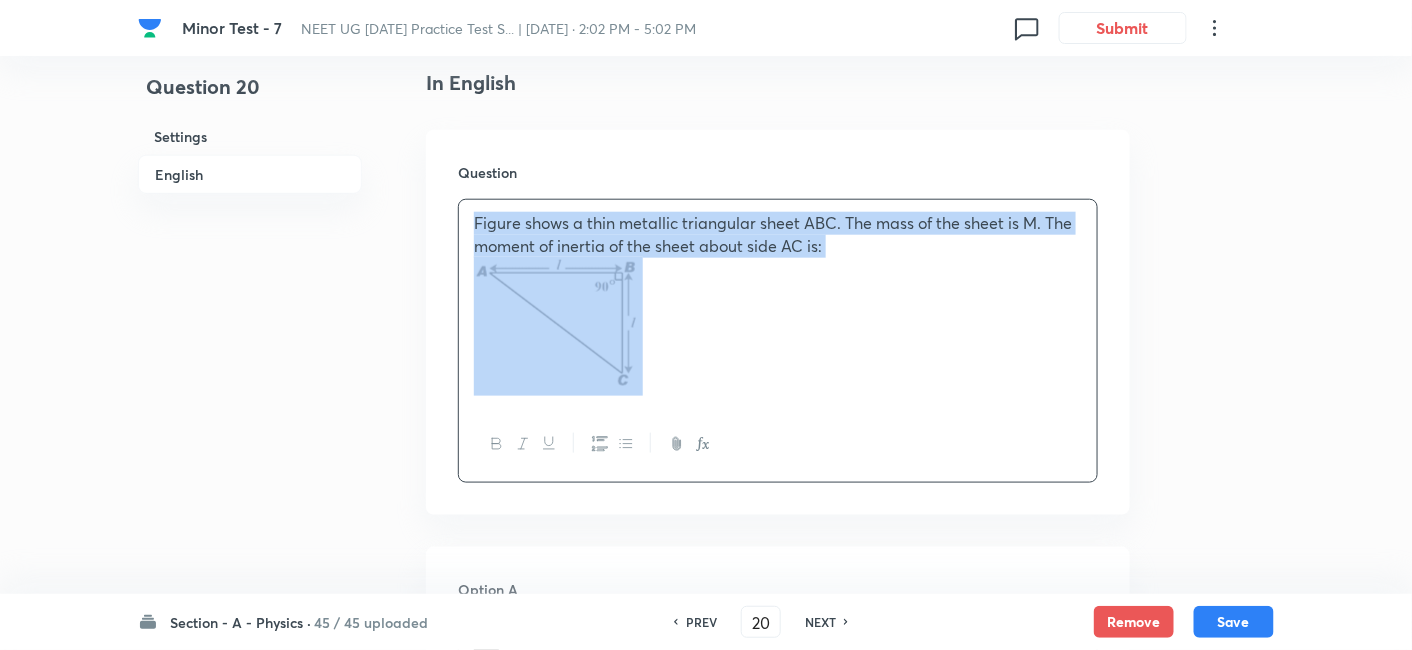 click on "Figure shows a thin metallic triangular sheet ABC. The mass of the sheet is M. The moment of inertia of the sheet about side AC is:" at bounding box center (778, 234) 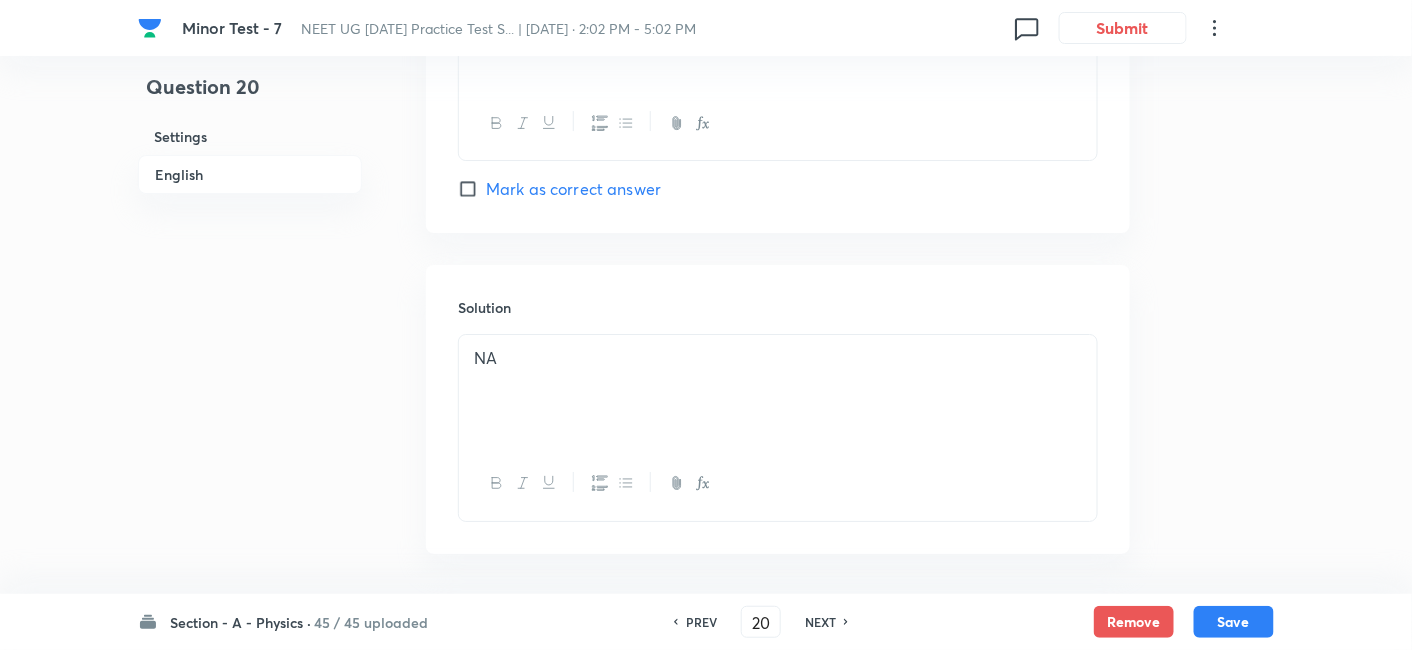 scroll, scrollTop: 2151, scrollLeft: 0, axis: vertical 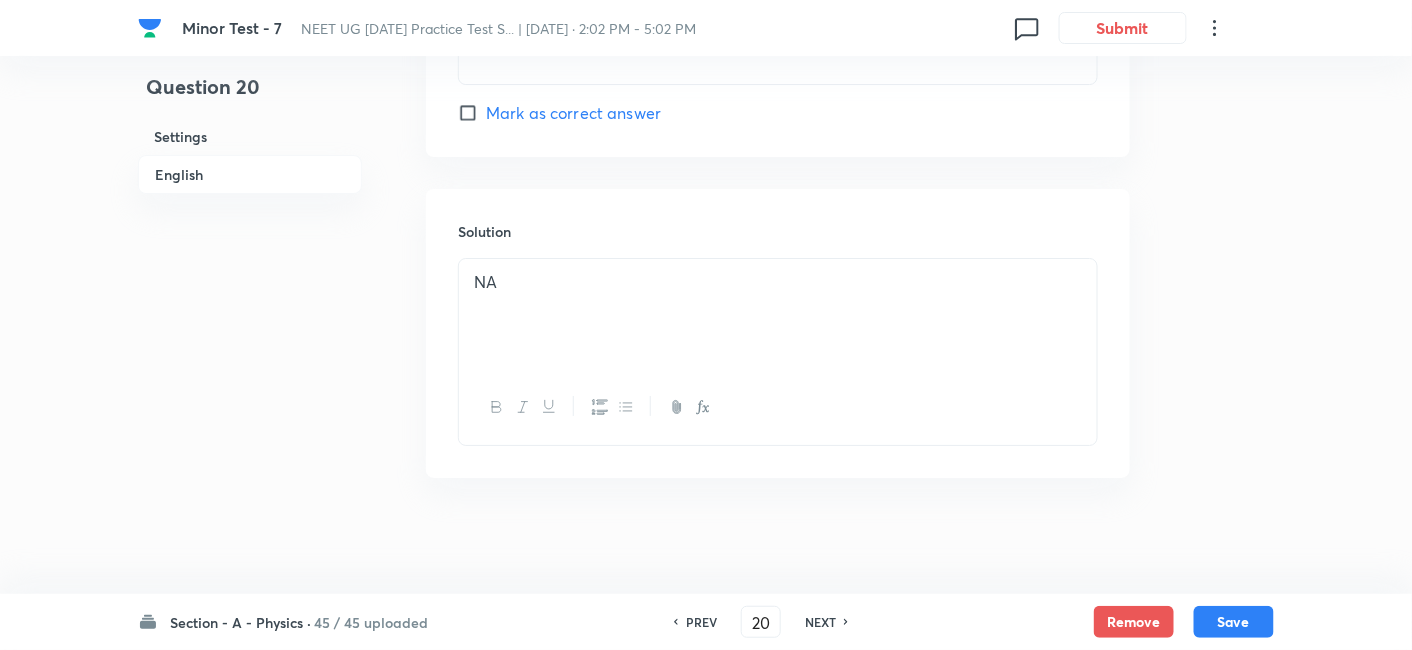 click on "NA" at bounding box center (778, 315) 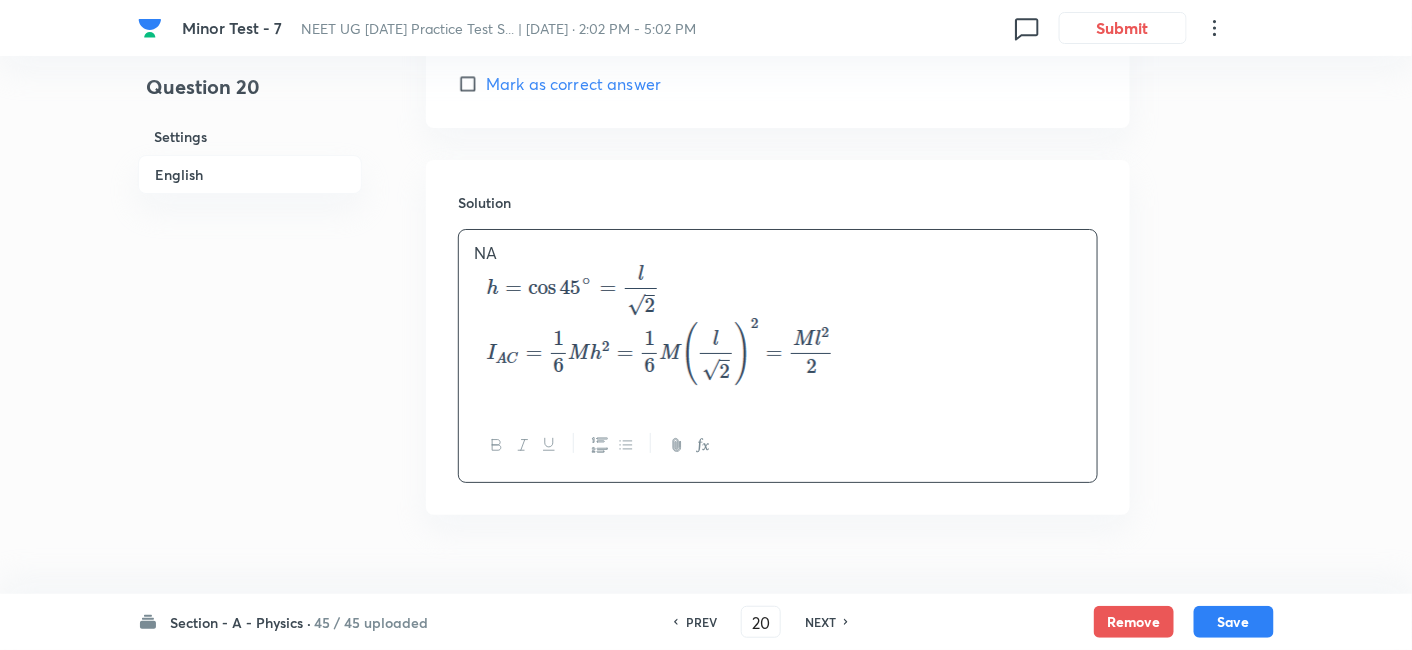 scroll, scrollTop: 2186, scrollLeft: 0, axis: vertical 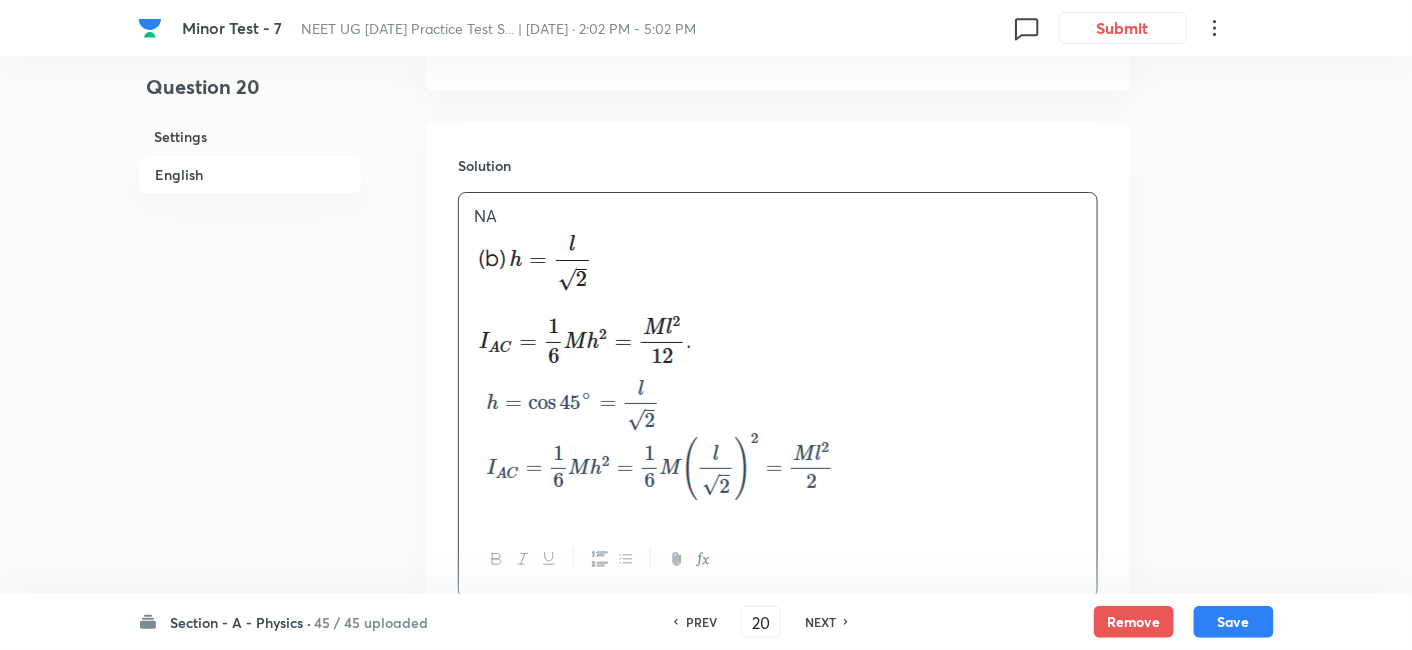click at bounding box center [778, 369] 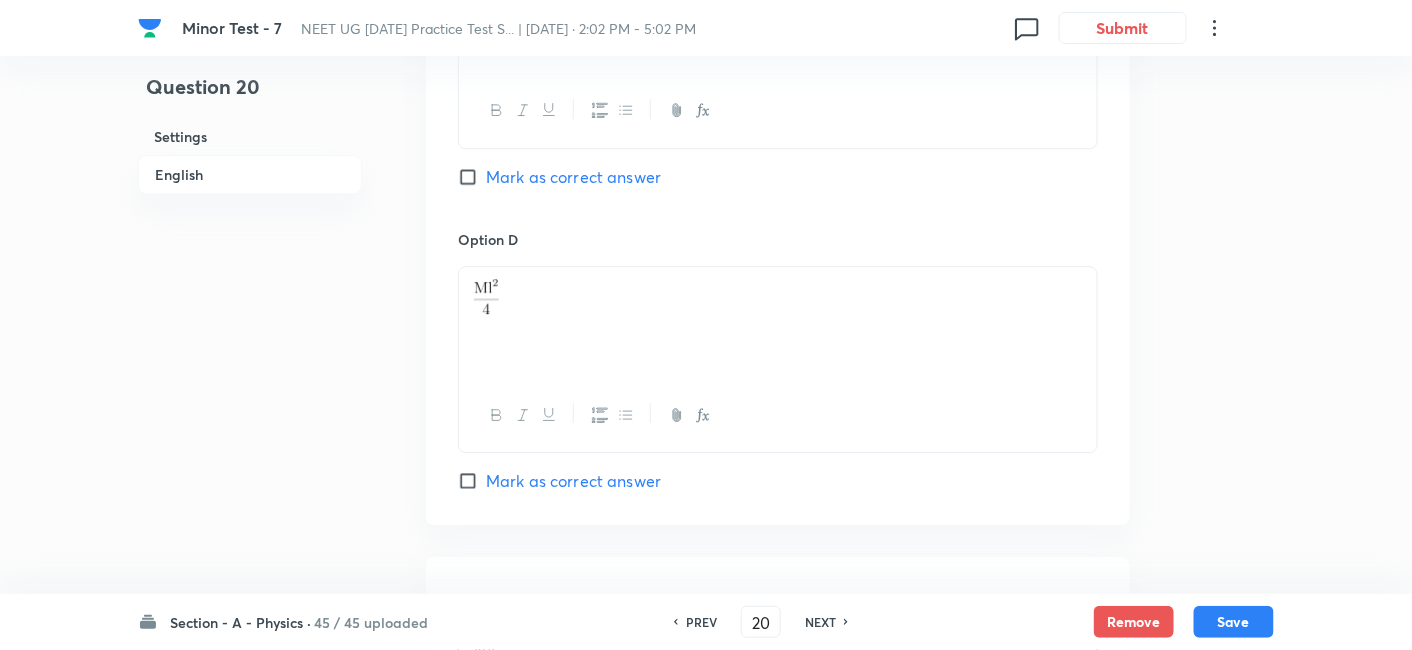 scroll, scrollTop: 2237, scrollLeft: 0, axis: vertical 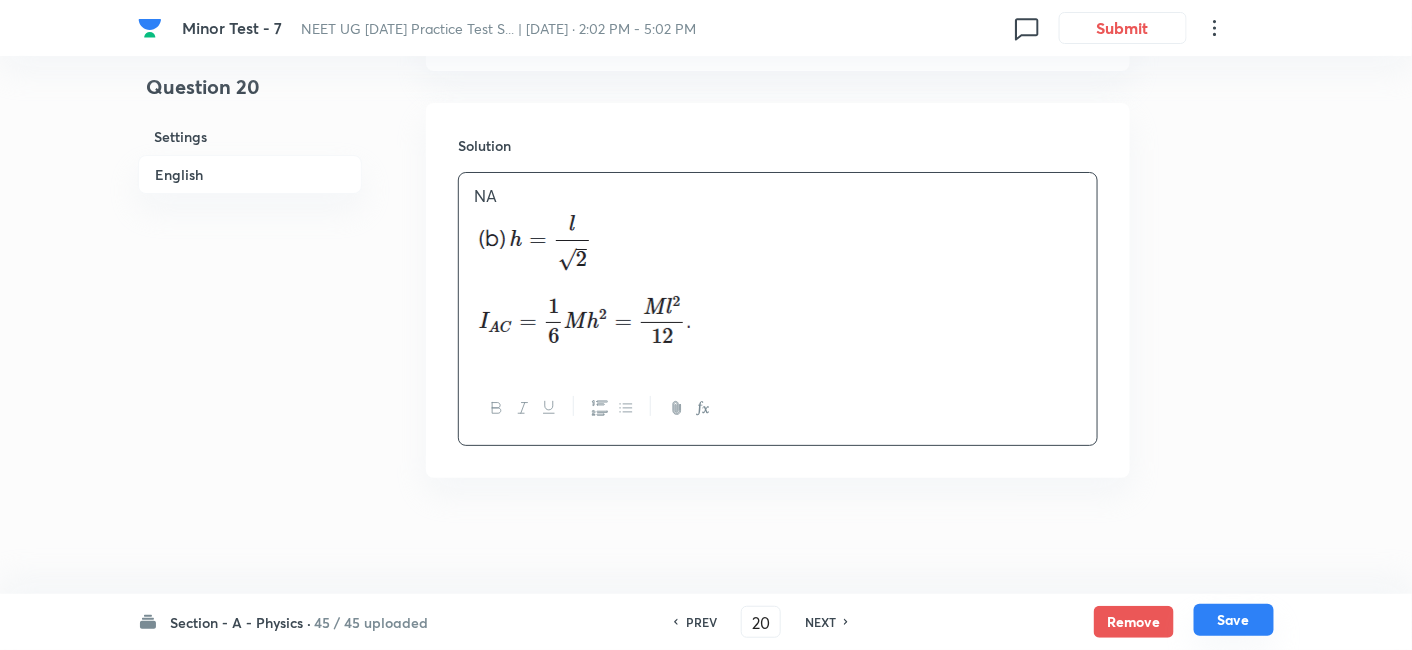 click on "Save" at bounding box center [1234, 620] 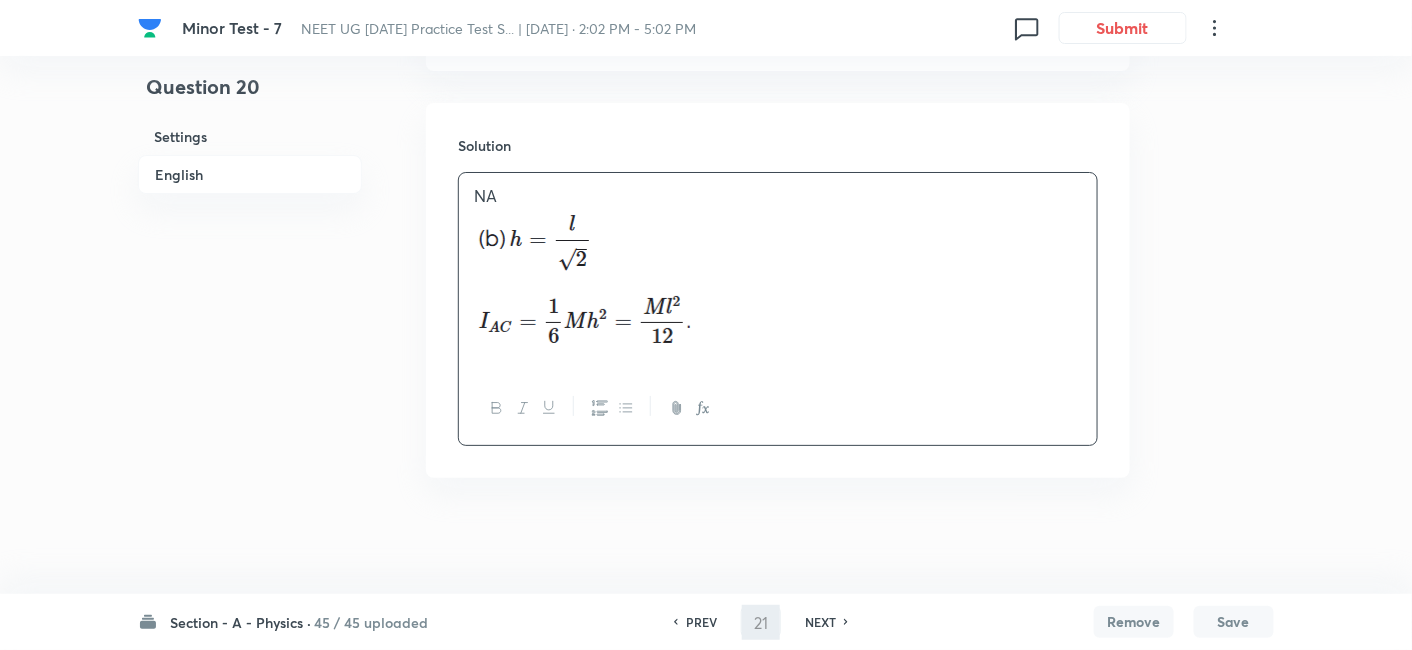 scroll, scrollTop: 2055, scrollLeft: 0, axis: vertical 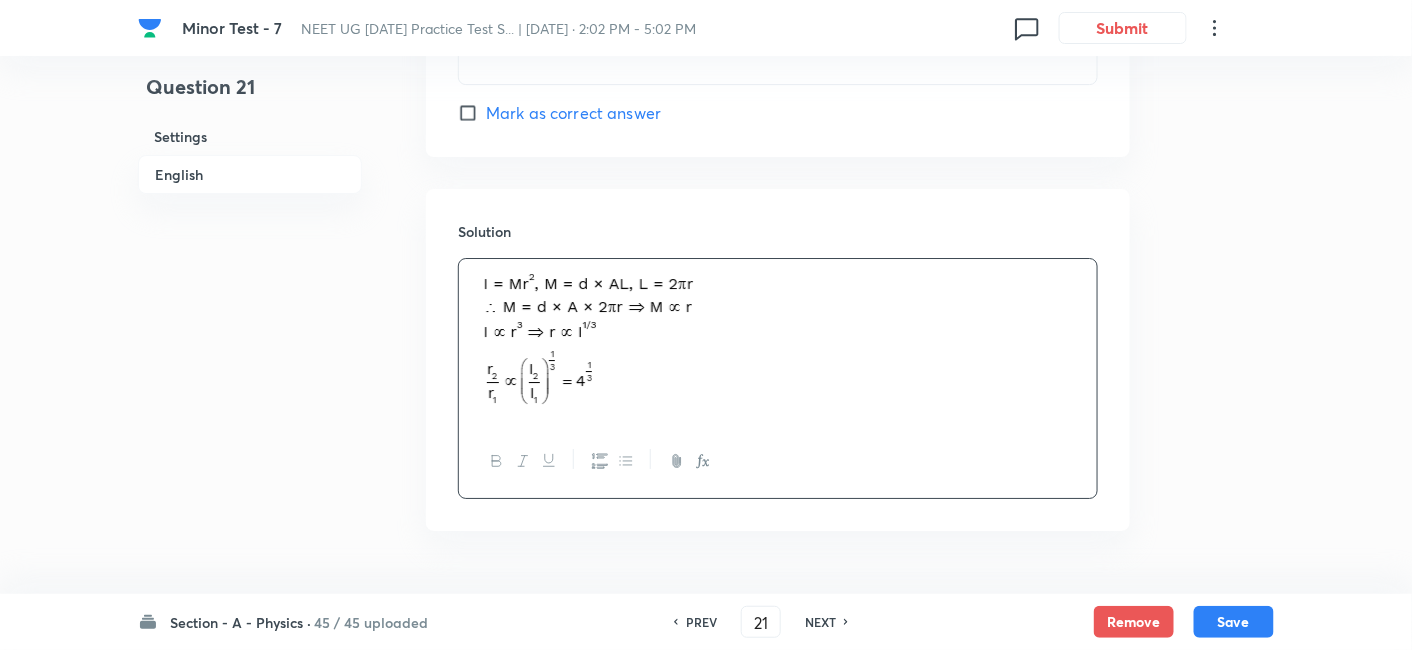click on "PREV" at bounding box center [701, 622] 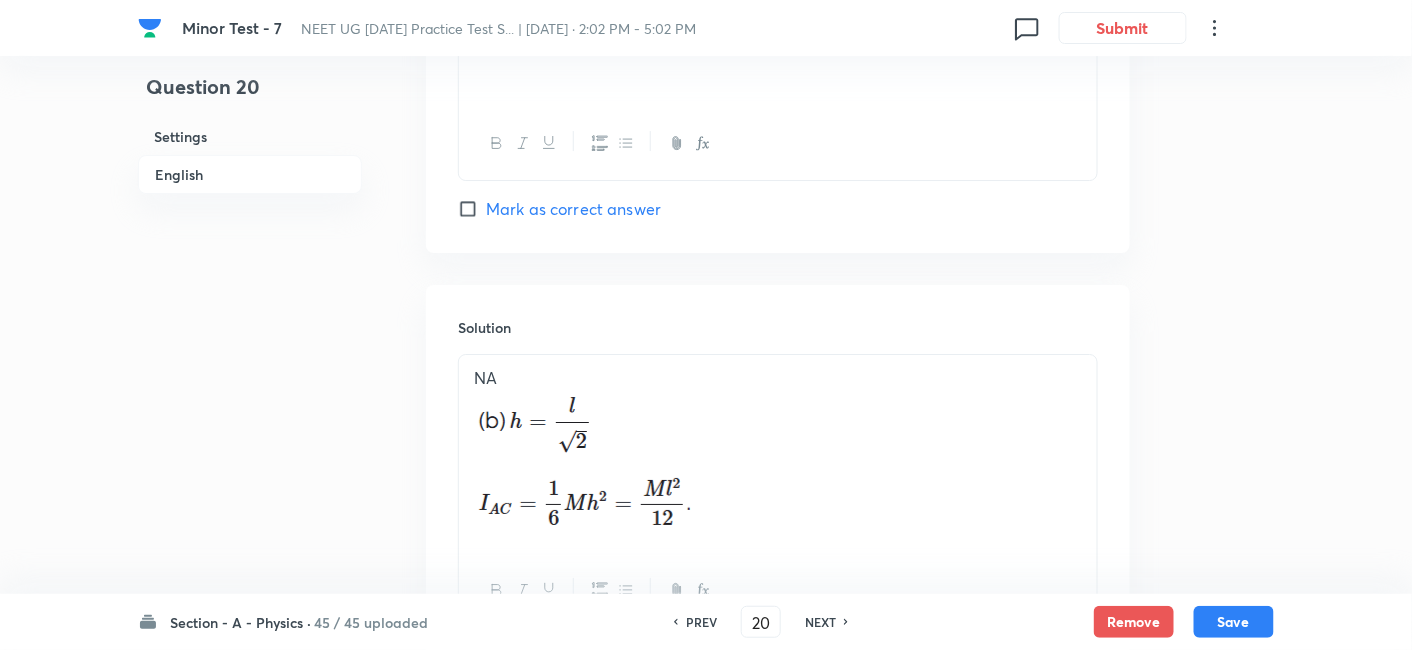 click on "PREV" at bounding box center [701, 622] 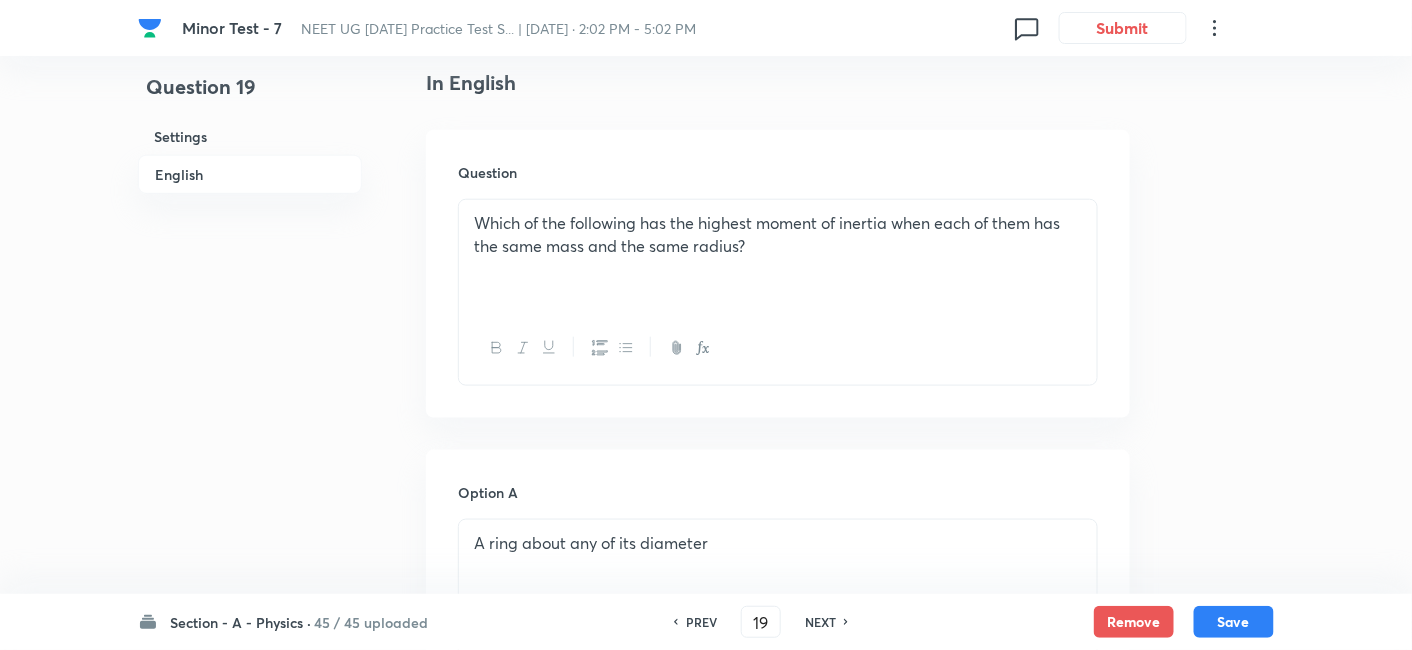 scroll, scrollTop: 517, scrollLeft: 0, axis: vertical 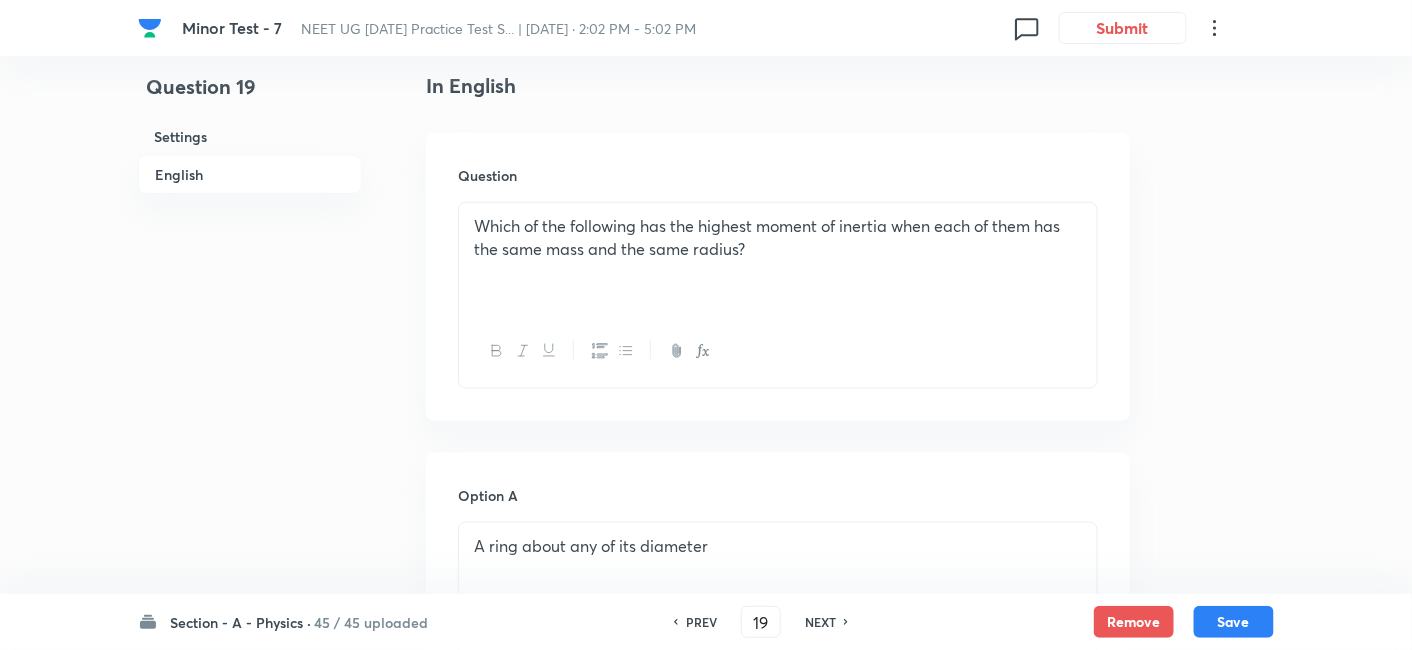 click on "Which of the following has the highest moment of inertia when each of them has the same mass and the same radius?" at bounding box center [778, 259] 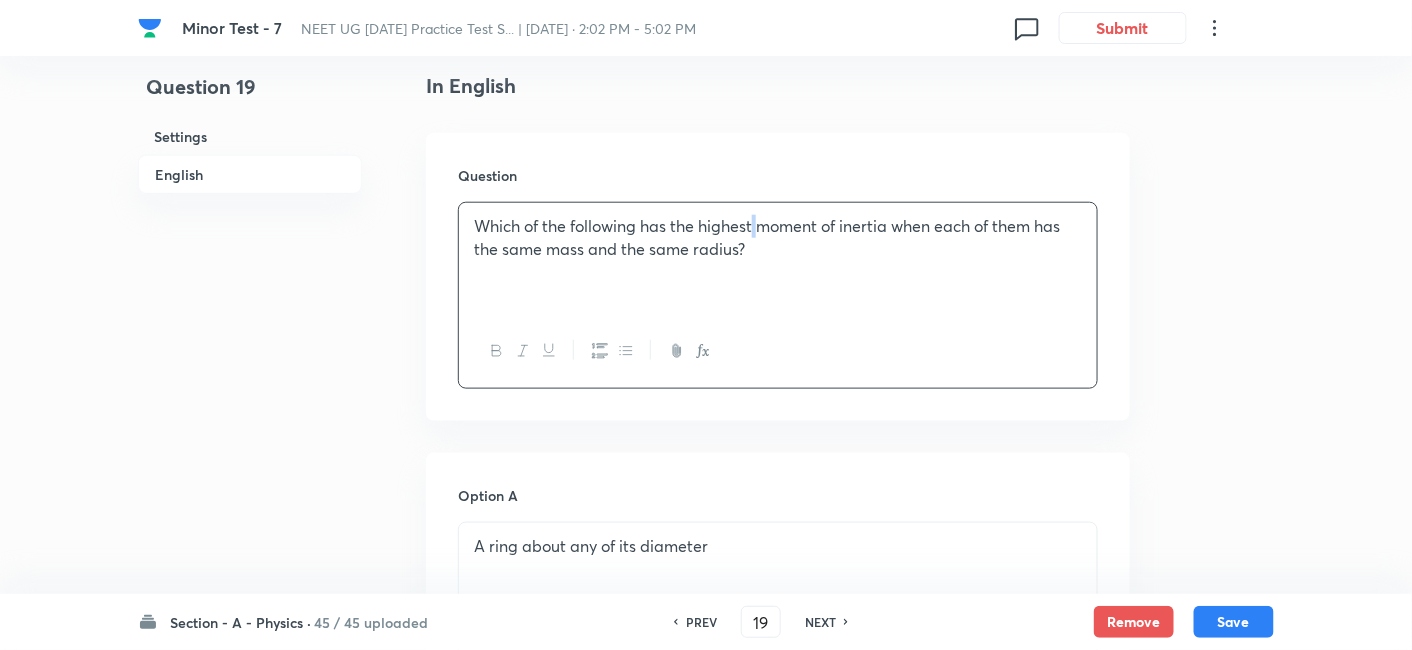 click on "Which of the following has the highest moment of inertia when each of them has the same mass and the same radius?" at bounding box center (778, 259) 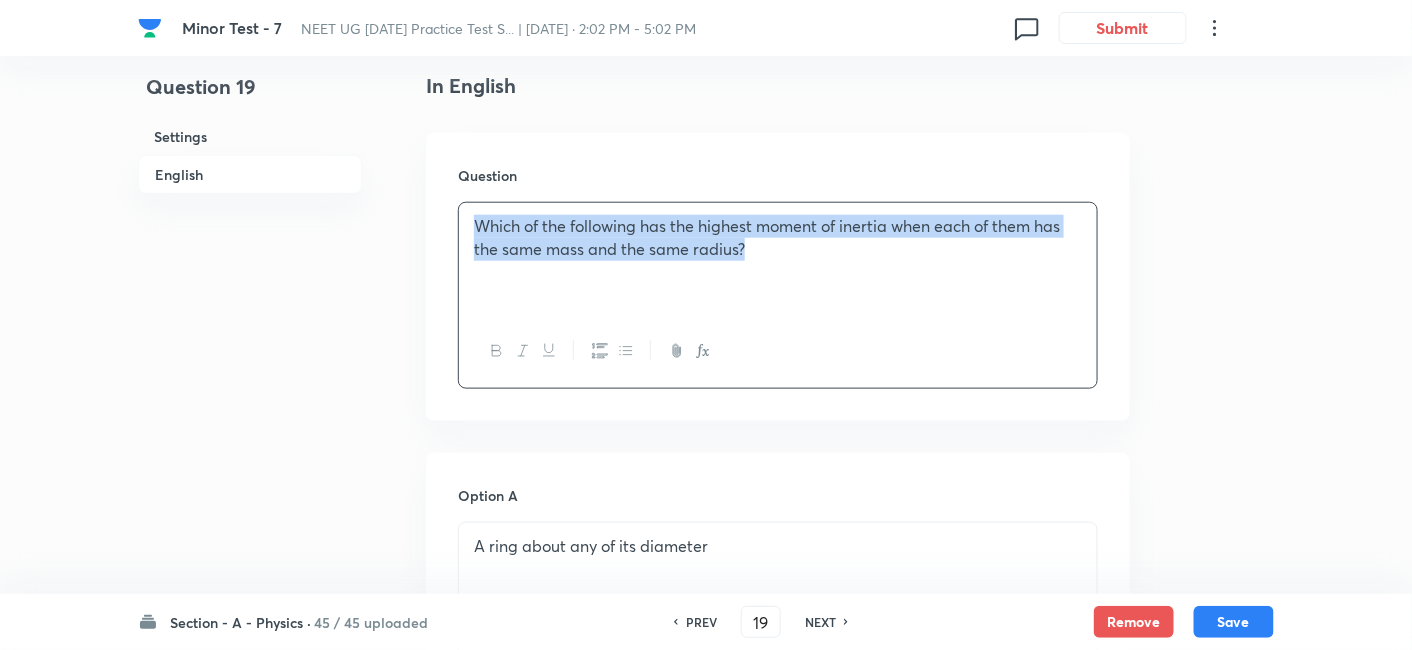 click on "Which of the following has the highest moment of inertia when each of them has the same mass and the same radius?" at bounding box center [778, 259] 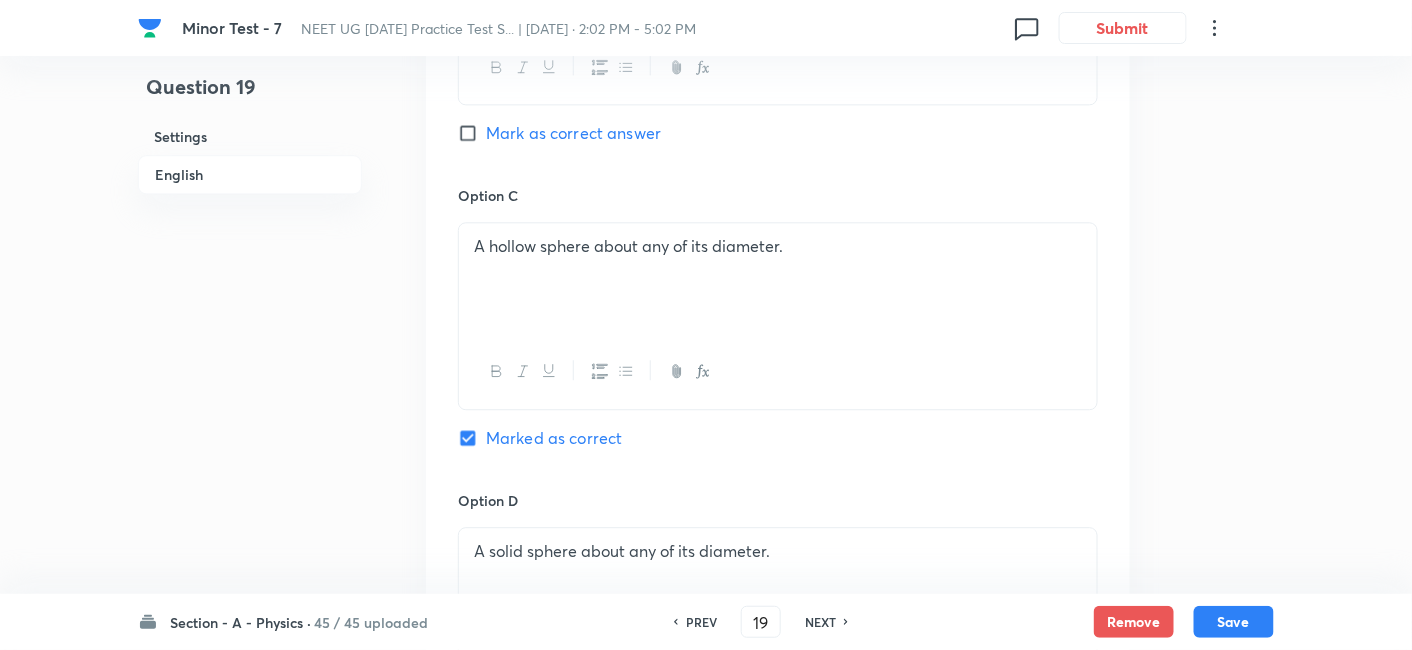 scroll, scrollTop: 1430, scrollLeft: 0, axis: vertical 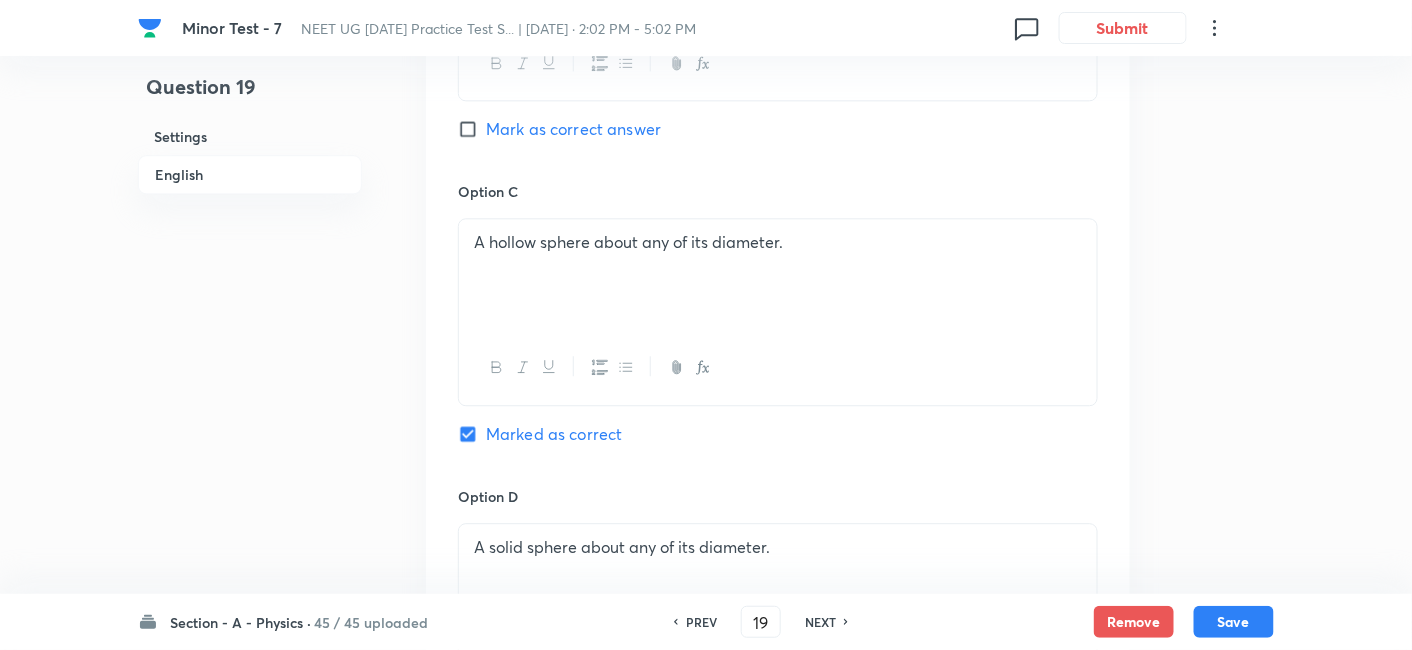 click on "A hollow sphere about any of its diameter." at bounding box center (778, 242) 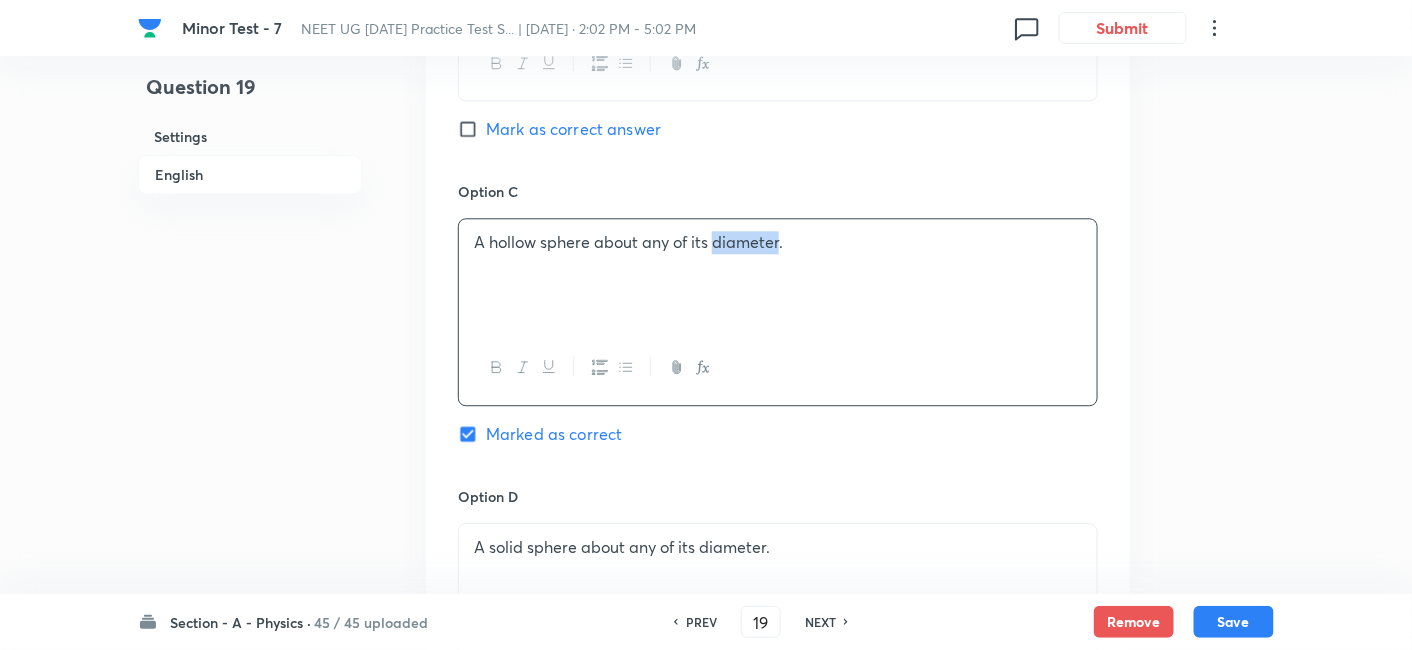 click on "A hollow sphere about any of its diameter." at bounding box center (778, 242) 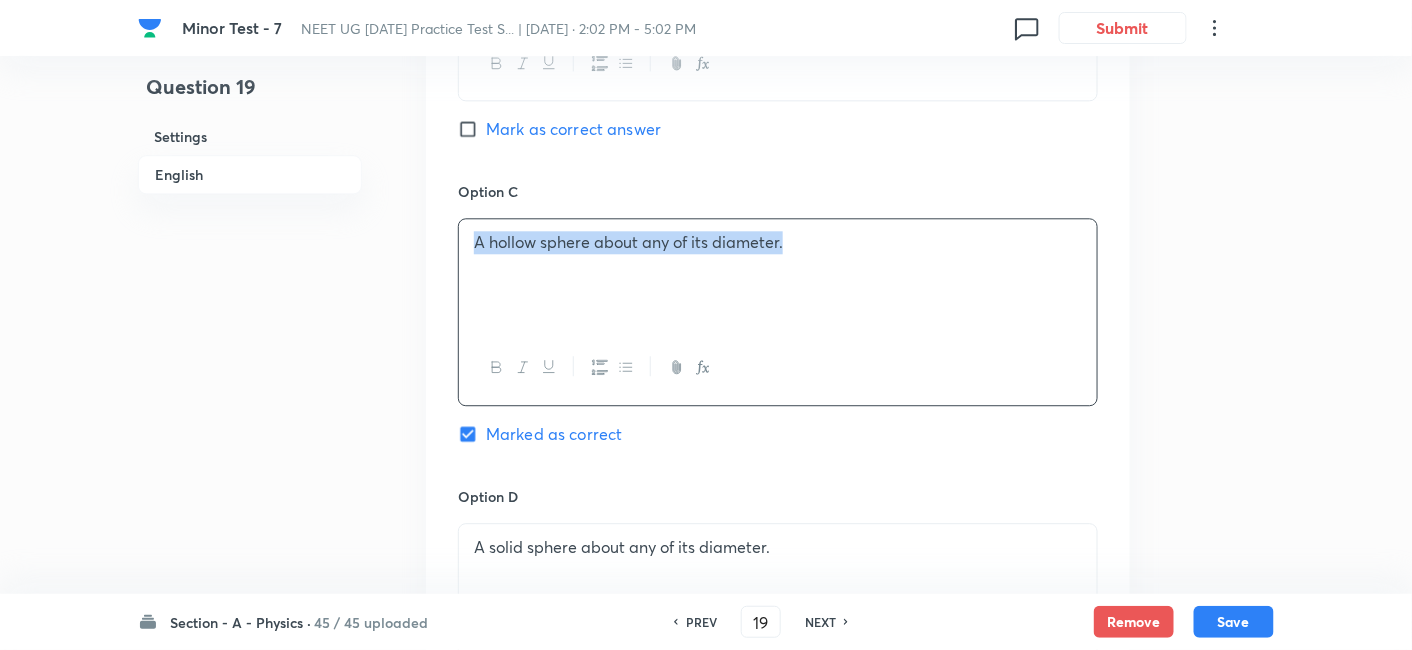 click on "A hollow sphere about any of its diameter." at bounding box center (778, 242) 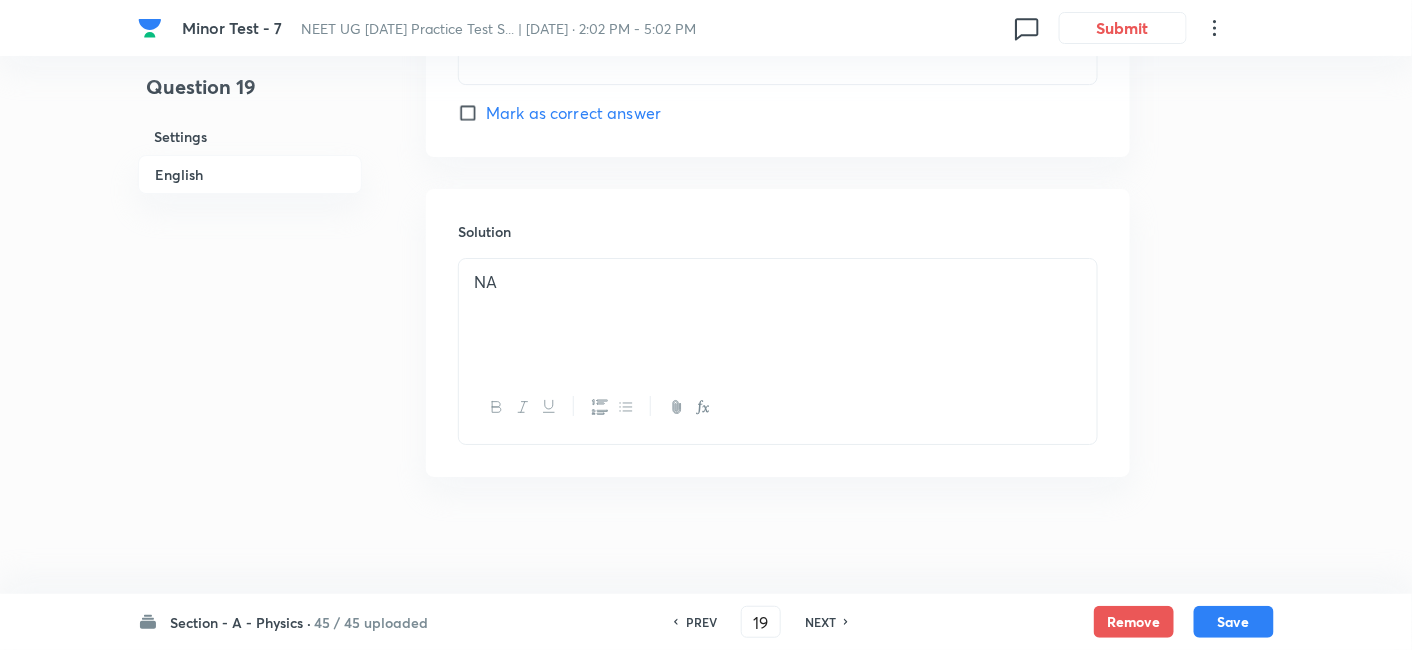 click on "NA" at bounding box center (778, 315) 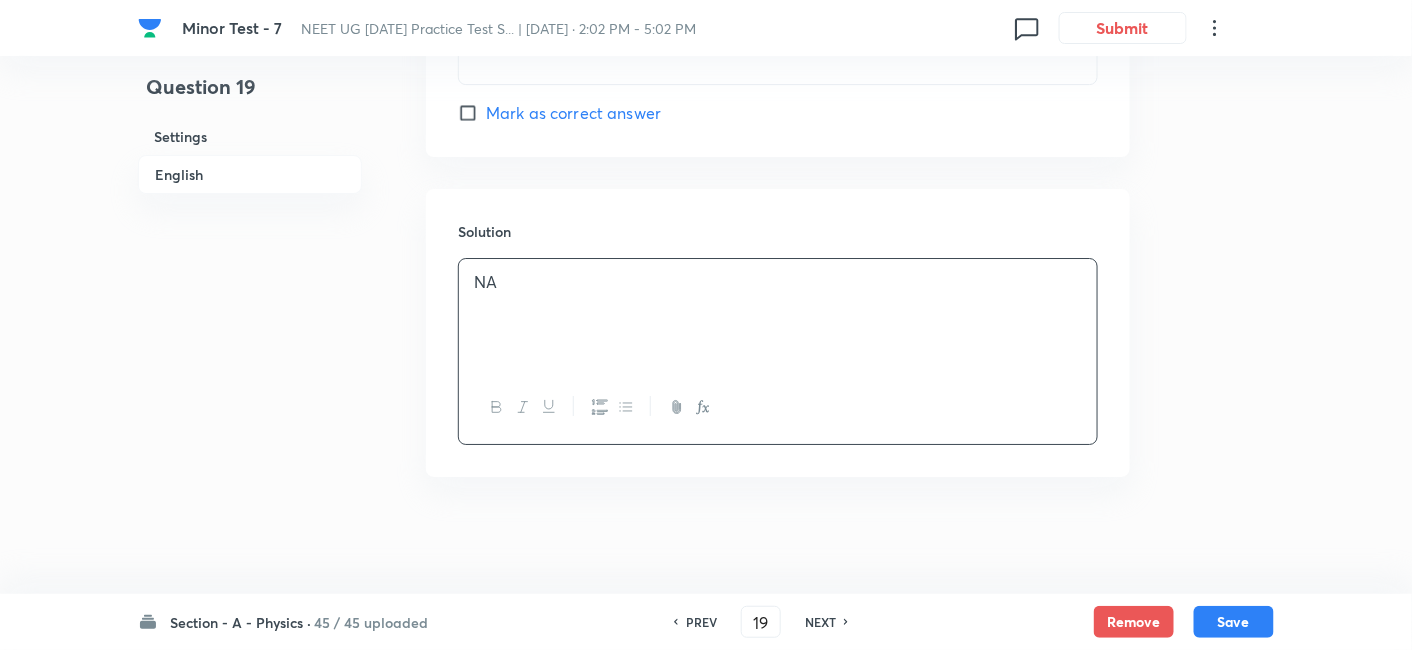 click on "NA" at bounding box center [778, 315] 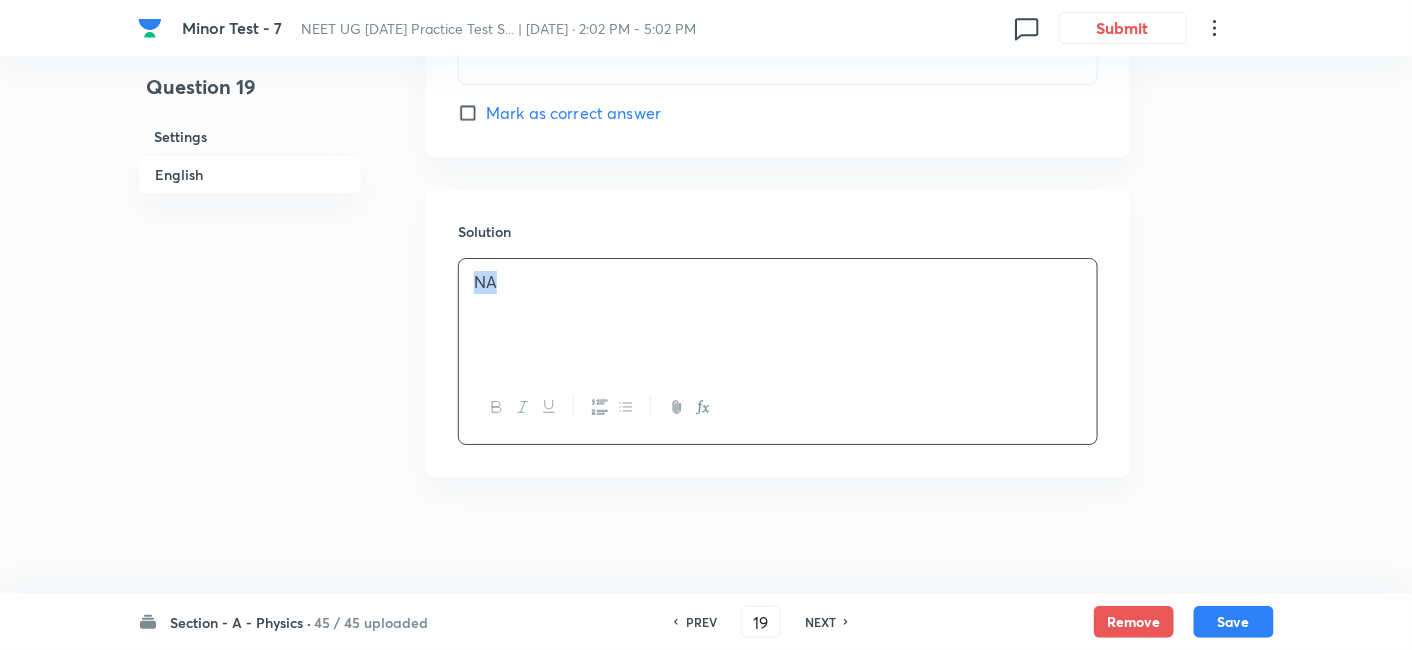 click on "NA" at bounding box center (778, 315) 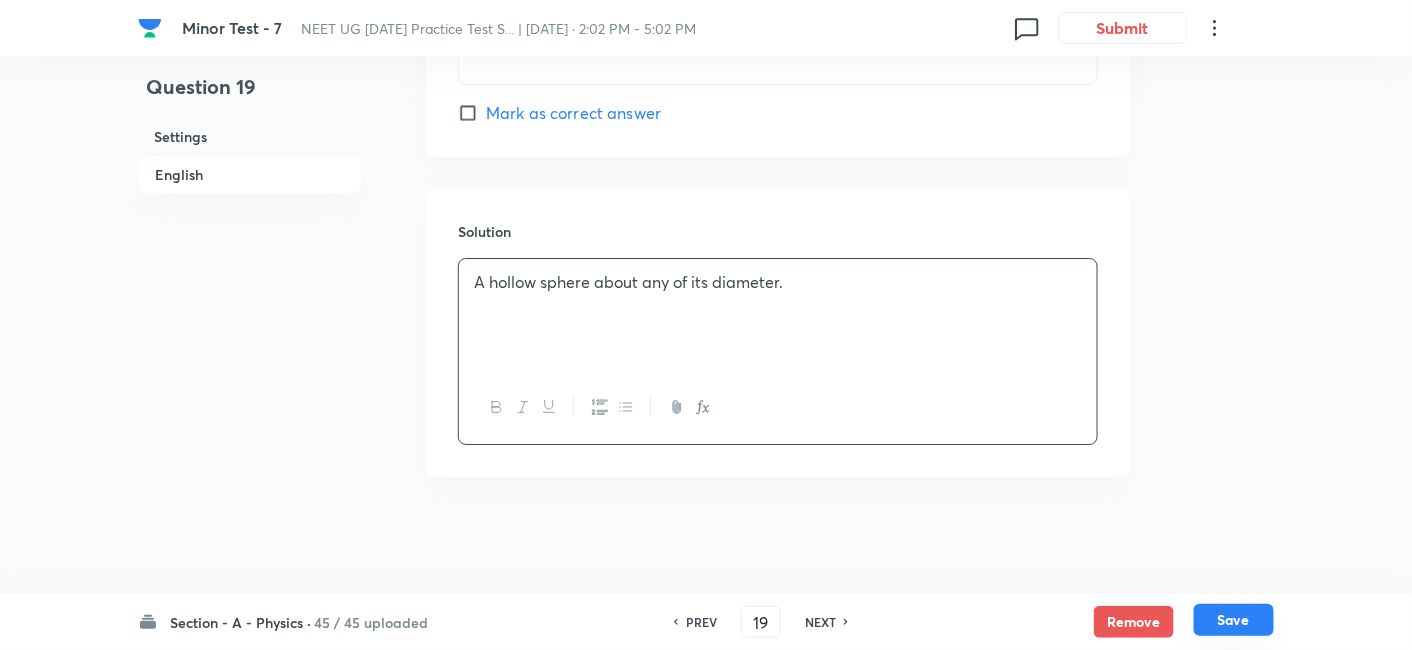 click on "Save" at bounding box center (1234, 620) 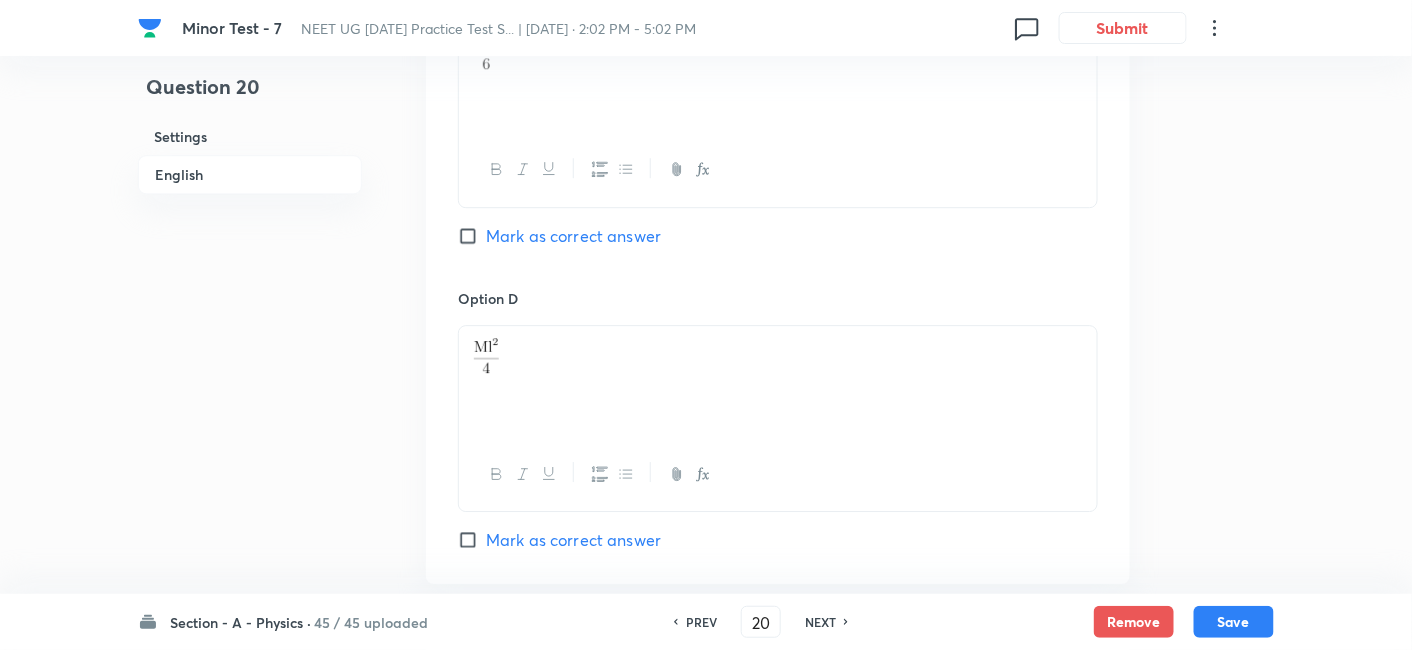 scroll, scrollTop: 1820, scrollLeft: 0, axis: vertical 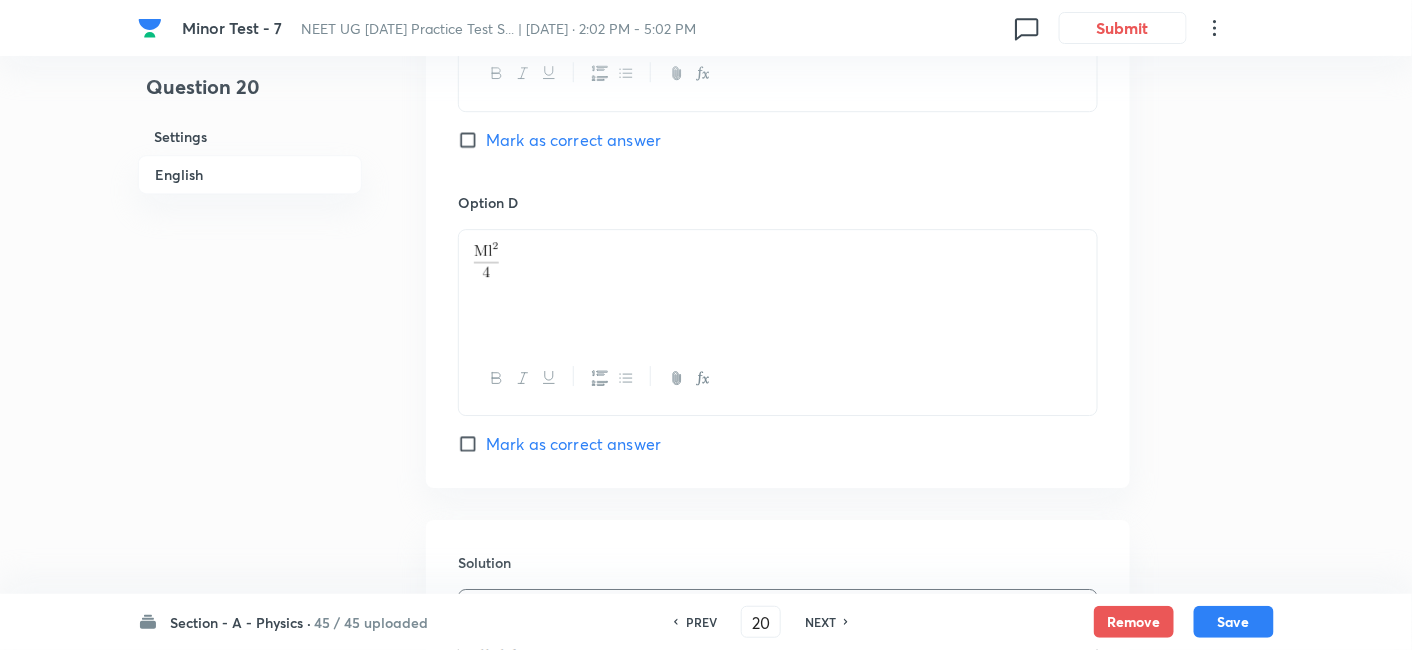 click on "PREV" at bounding box center [701, 622] 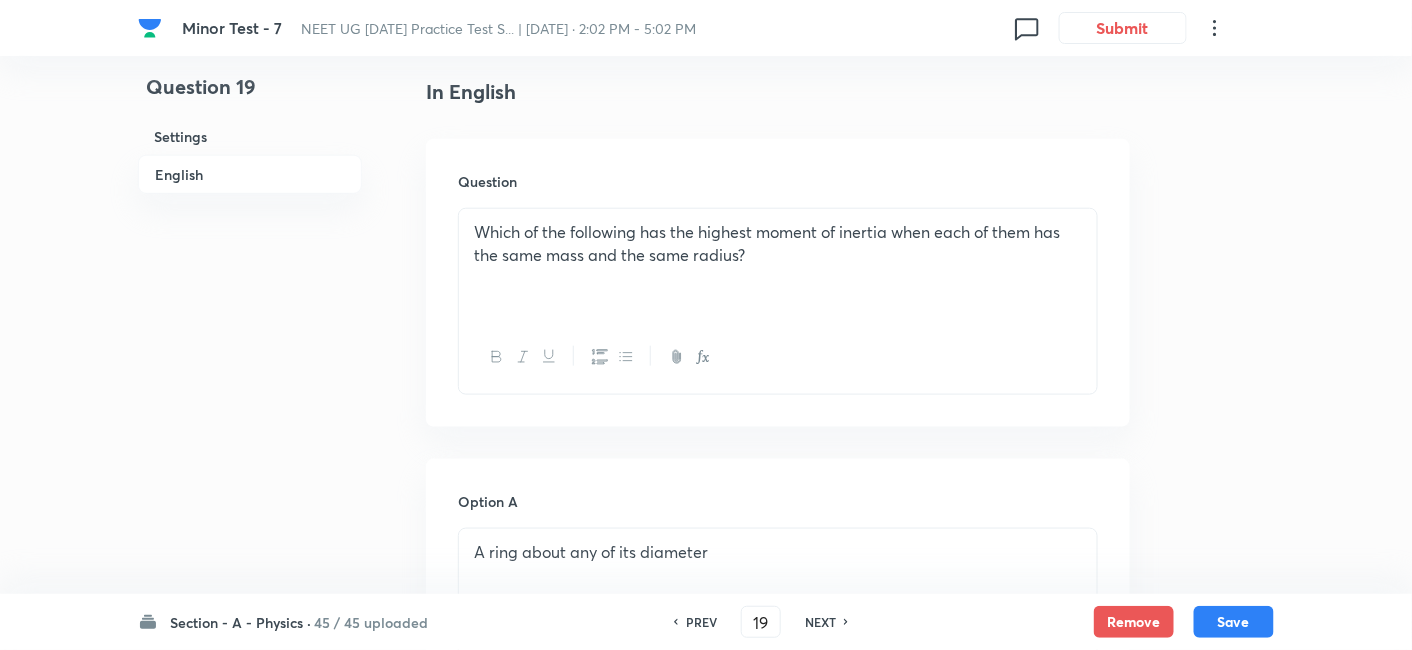 scroll, scrollTop: 508, scrollLeft: 0, axis: vertical 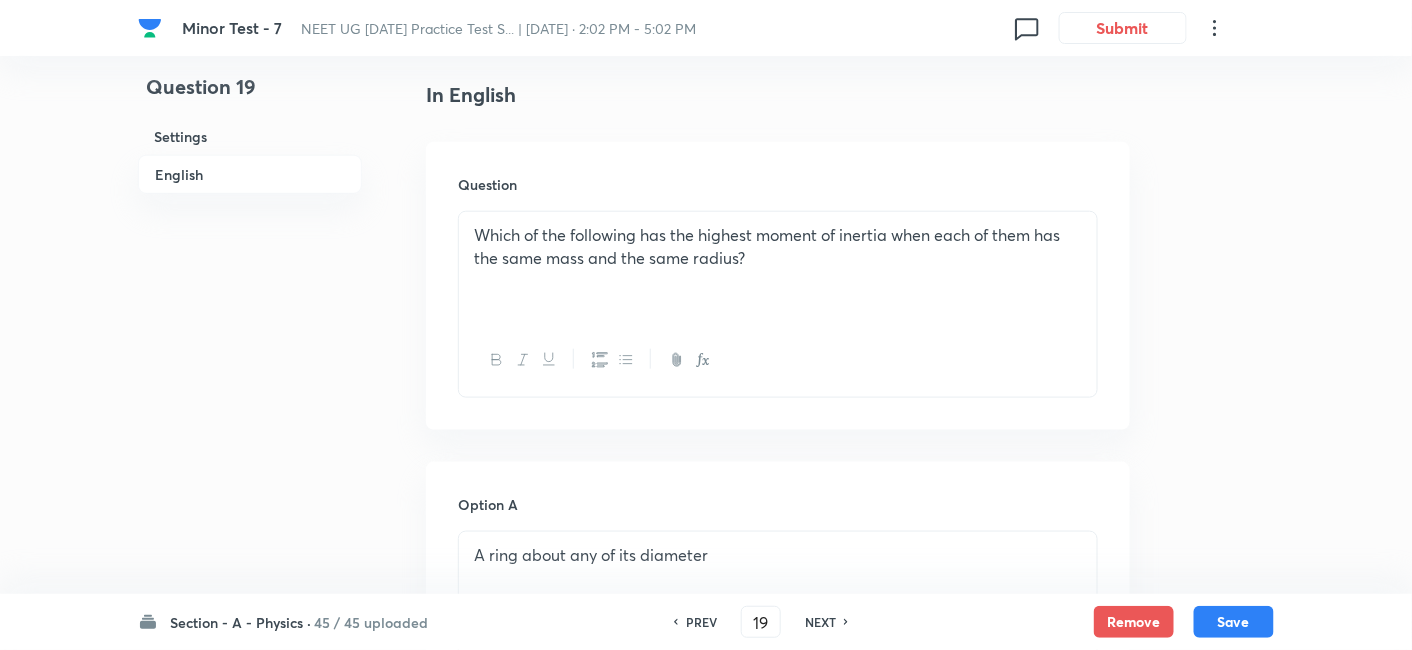 click on "PREV" at bounding box center [701, 622] 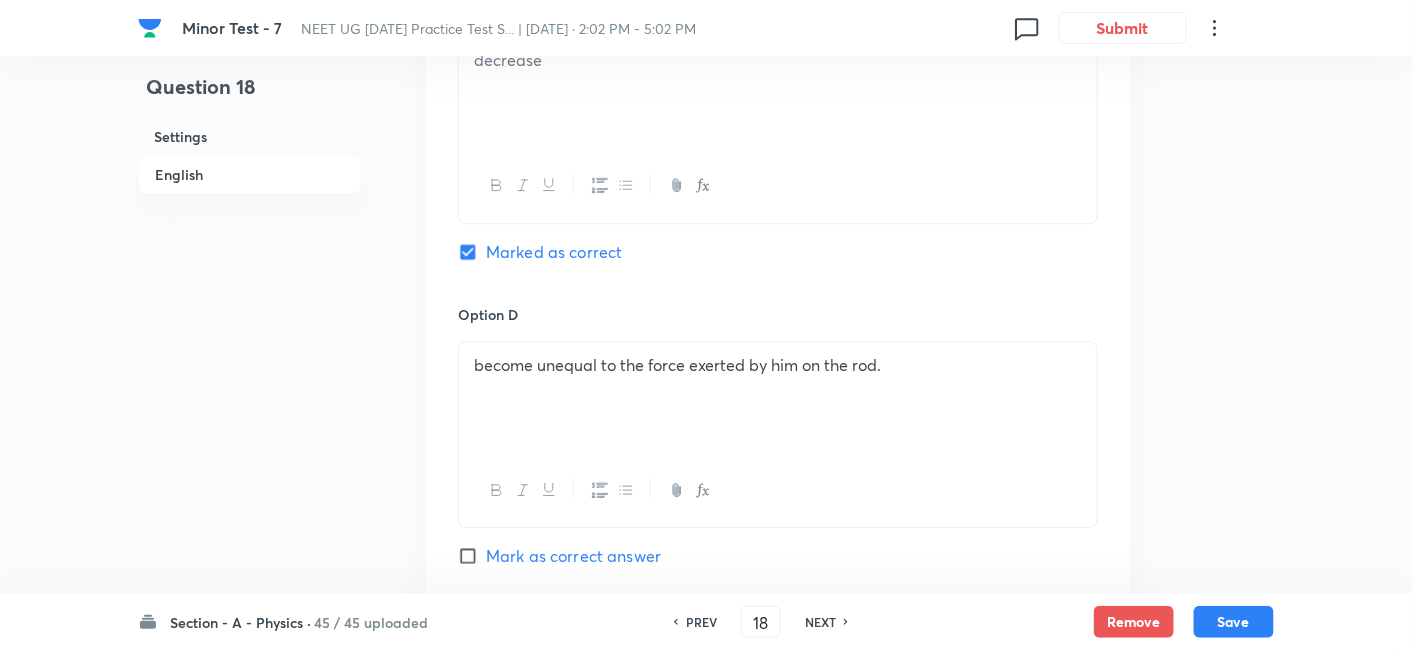 scroll, scrollTop: 2055, scrollLeft: 0, axis: vertical 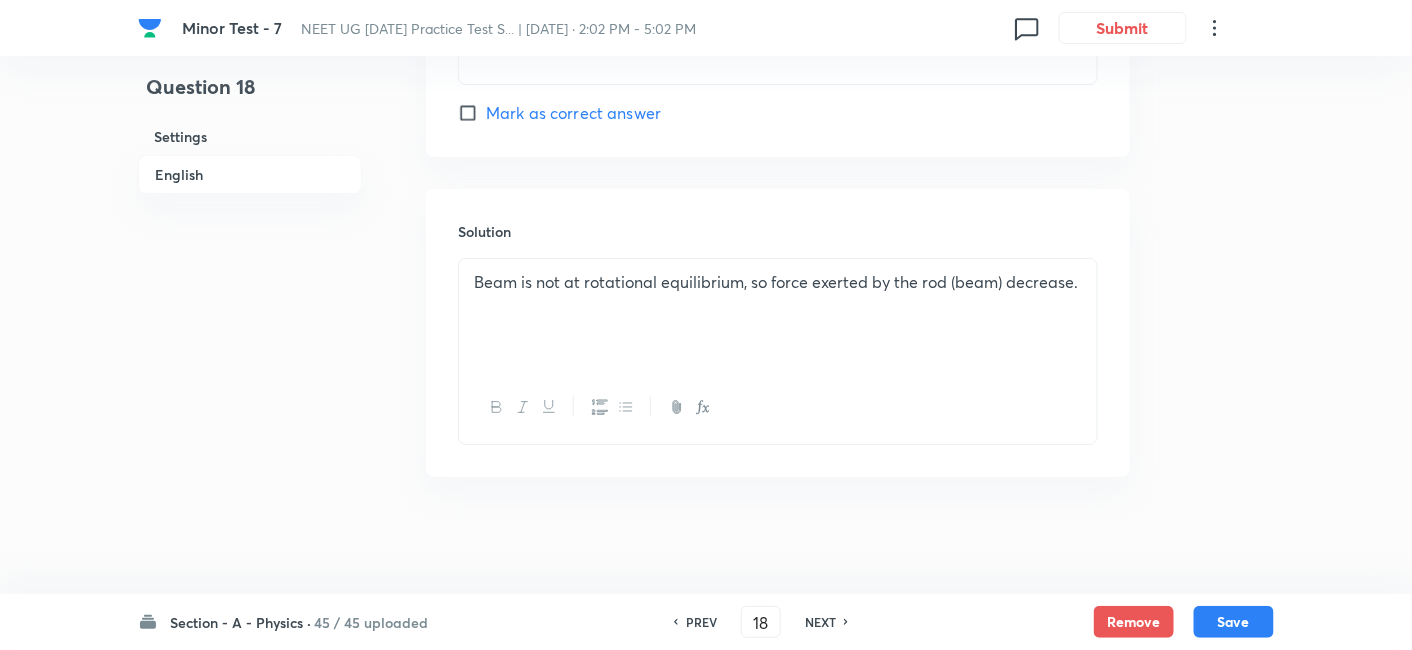 click on "PREV" at bounding box center (701, 622) 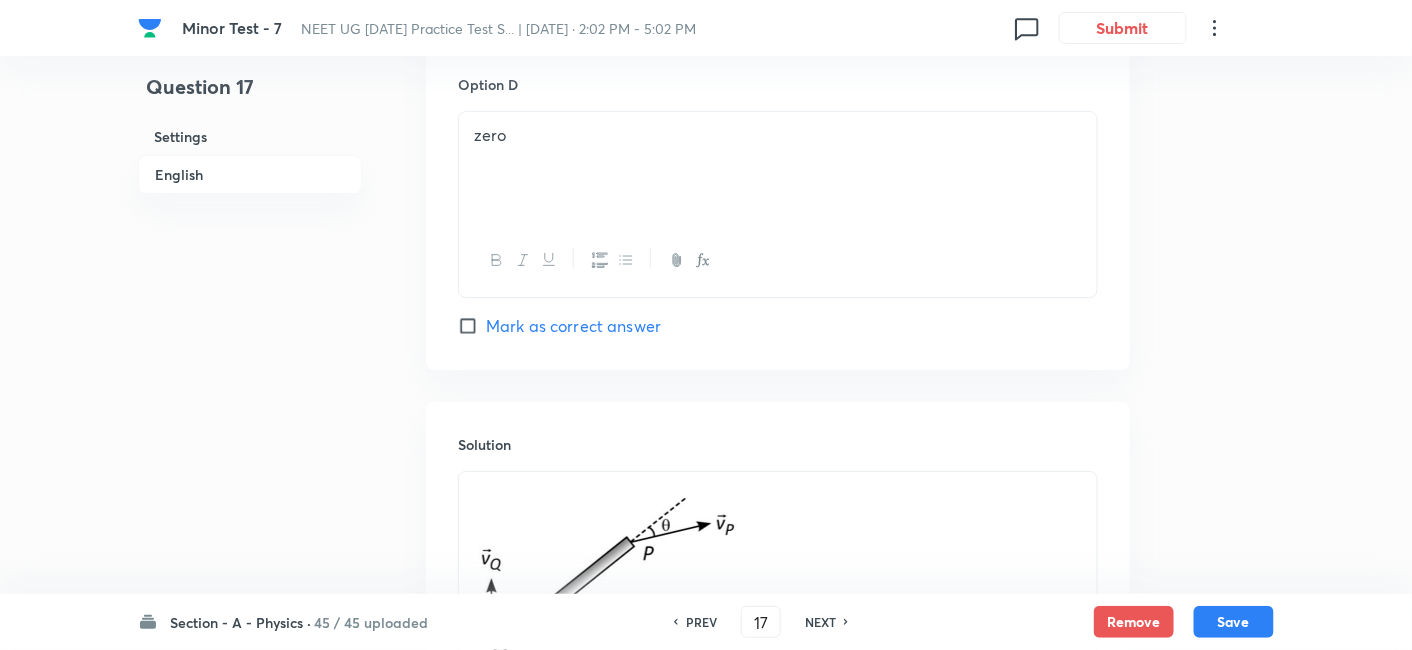 click on "PREV" at bounding box center [701, 622] 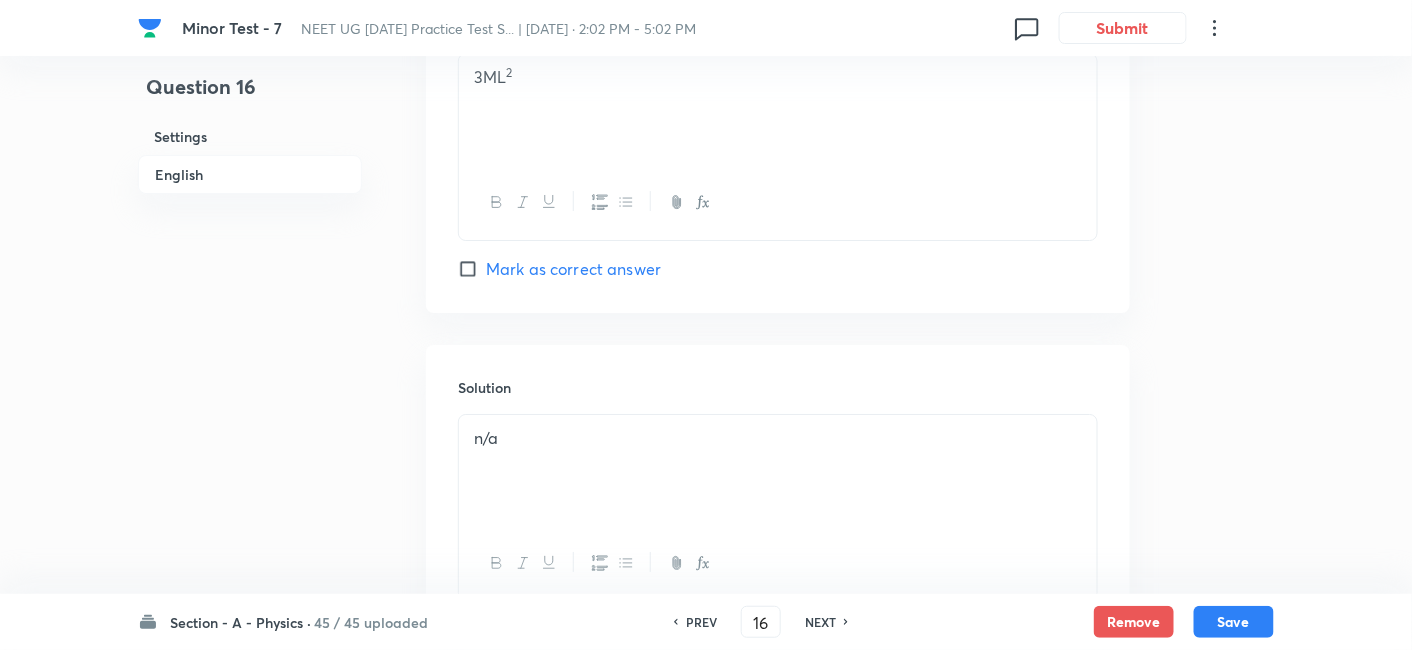 click on "NEXT" at bounding box center [820, 622] 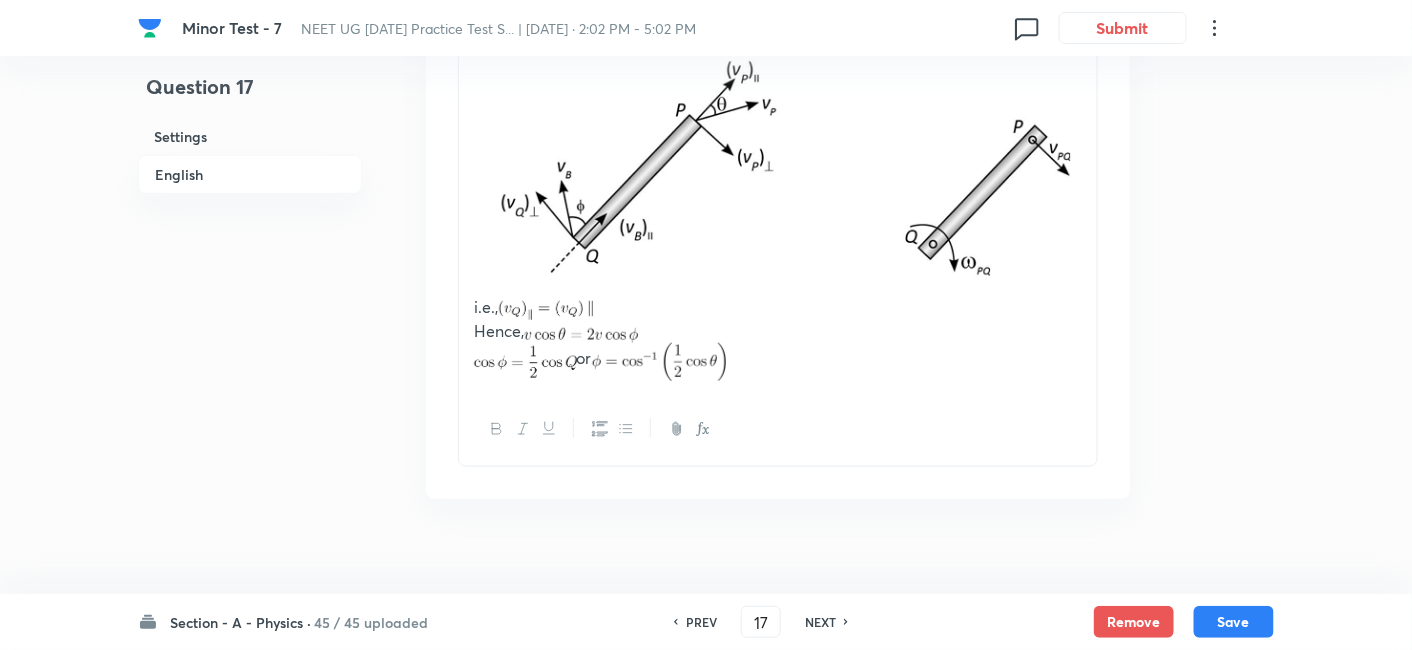 scroll, scrollTop: 2790, scrollLeft: 0, axis: vertical 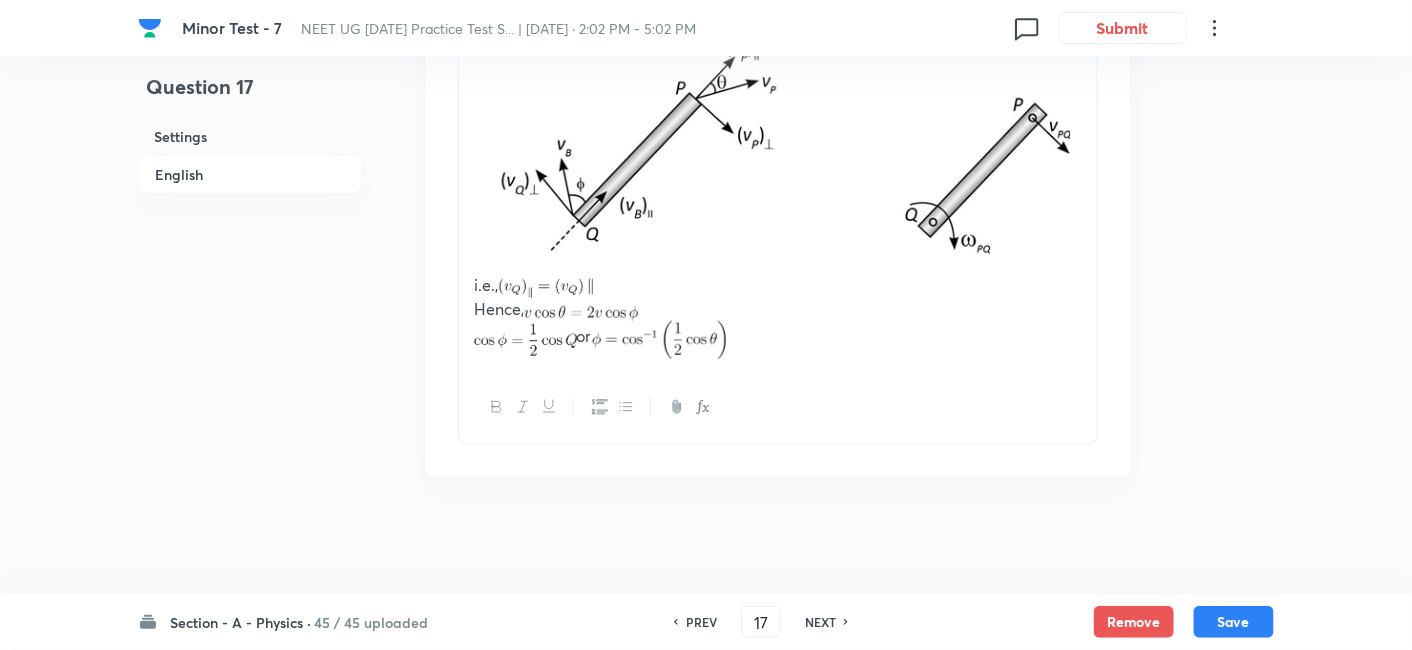 click on "PREV" at bounding box center [701, 622] 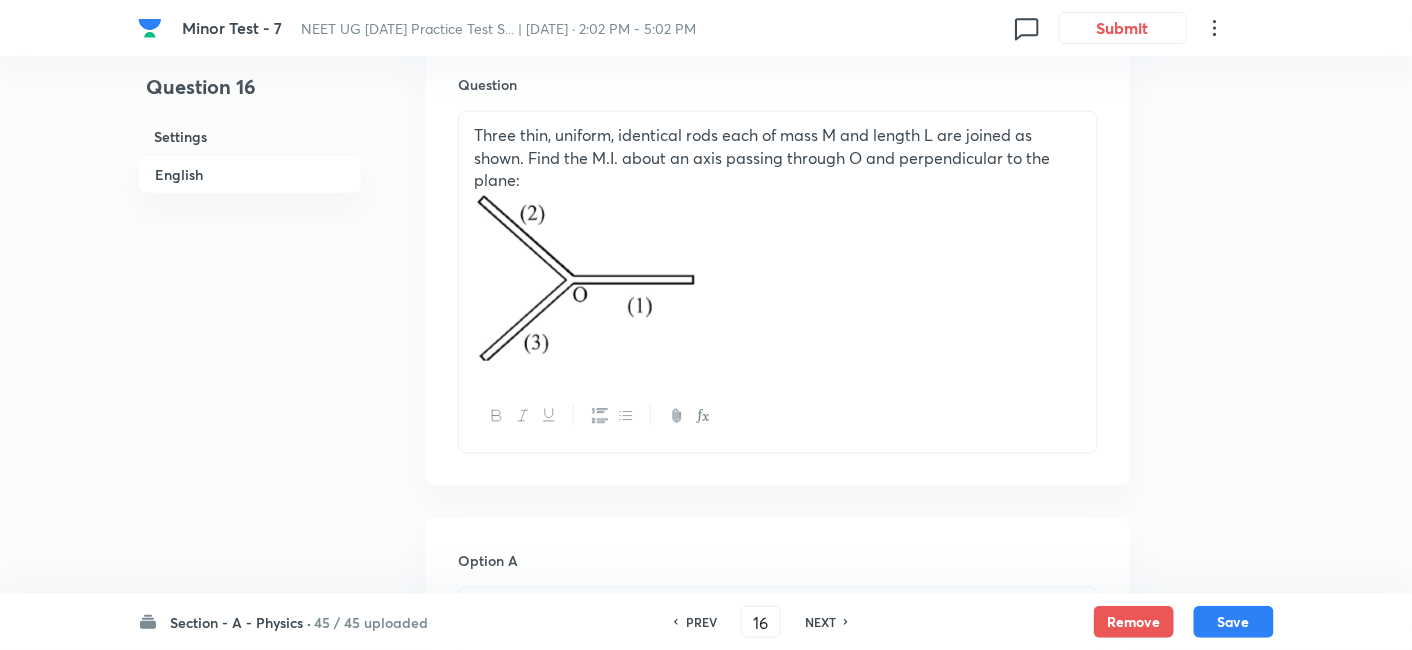 scroll, scrollTop: 604, scrollLeft: 0, axis: vertical 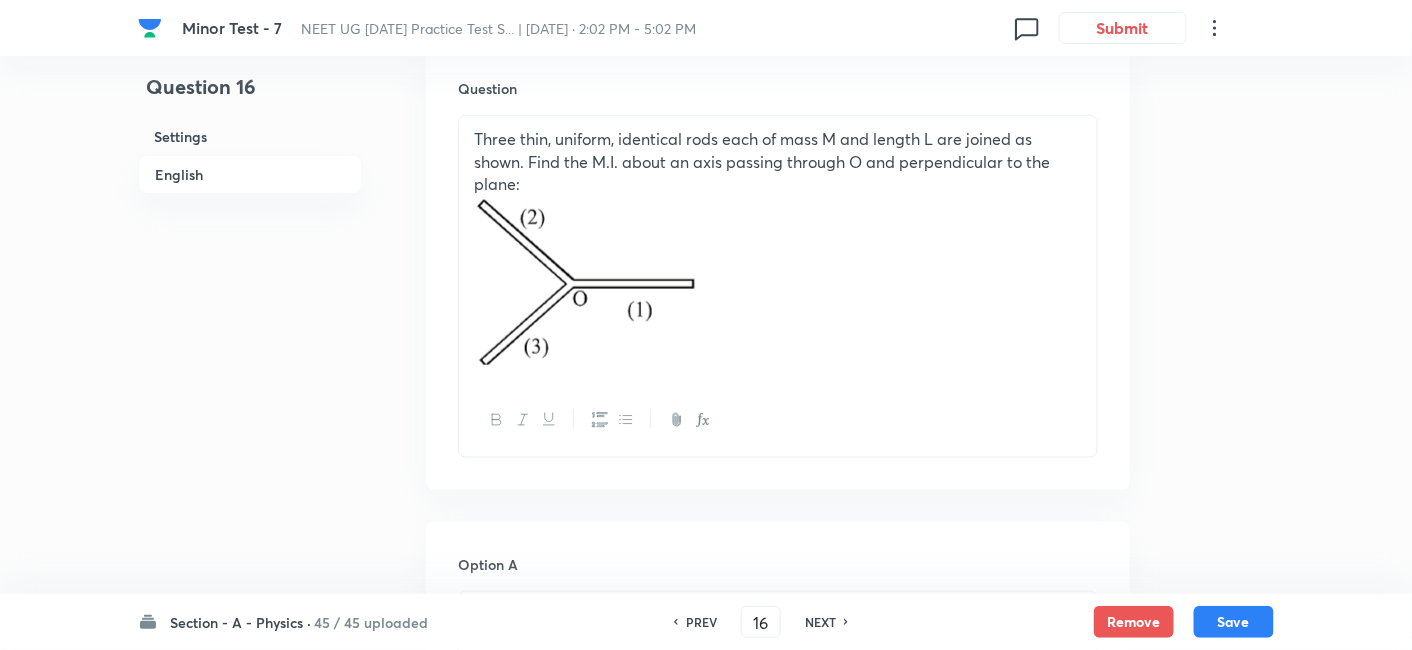 click on "Three thin, uniform, identical rods each of mass M and length L are joined as shown. Find the M.I. about an axis passing through O and perpendicular to the plane:" at bounding box center [778, 162] 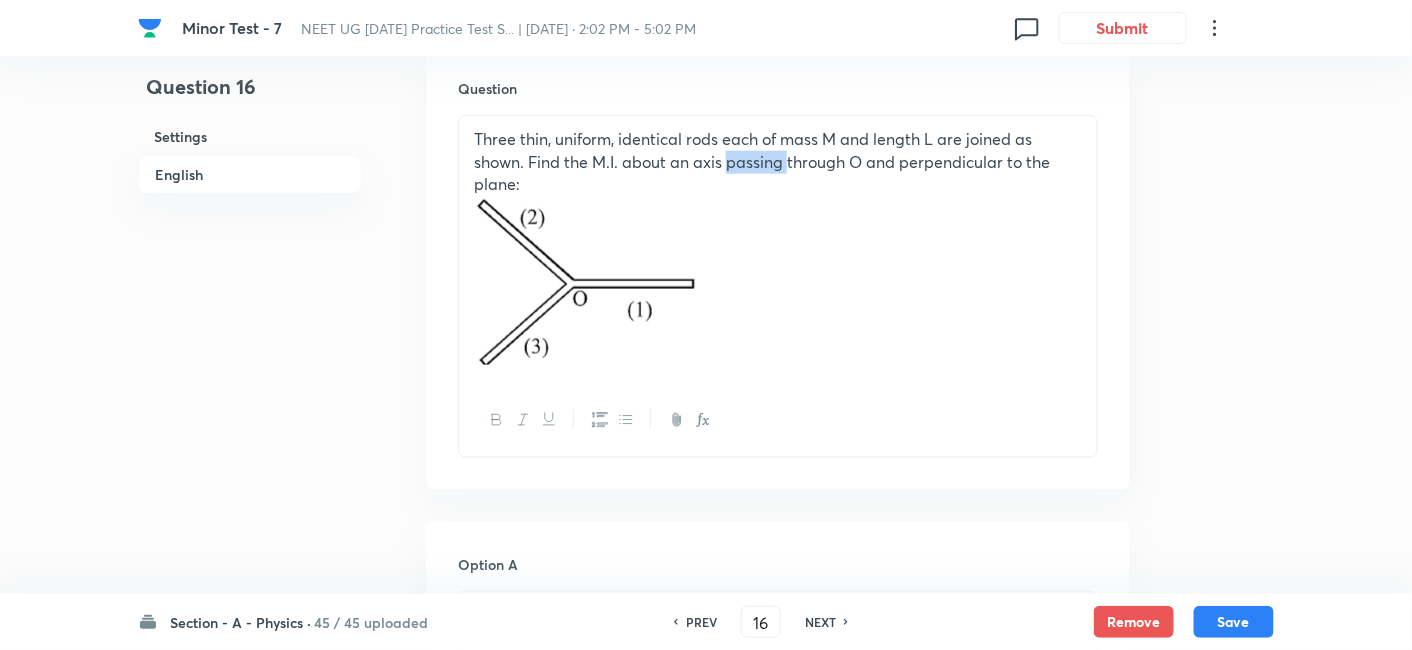 click on "Three thin, uniform, identical rods each of mass M and length L are joined as shown. Find the M.I. about an axis passing through O and perpendicular to the plane:" at bounding box center (778, 162) 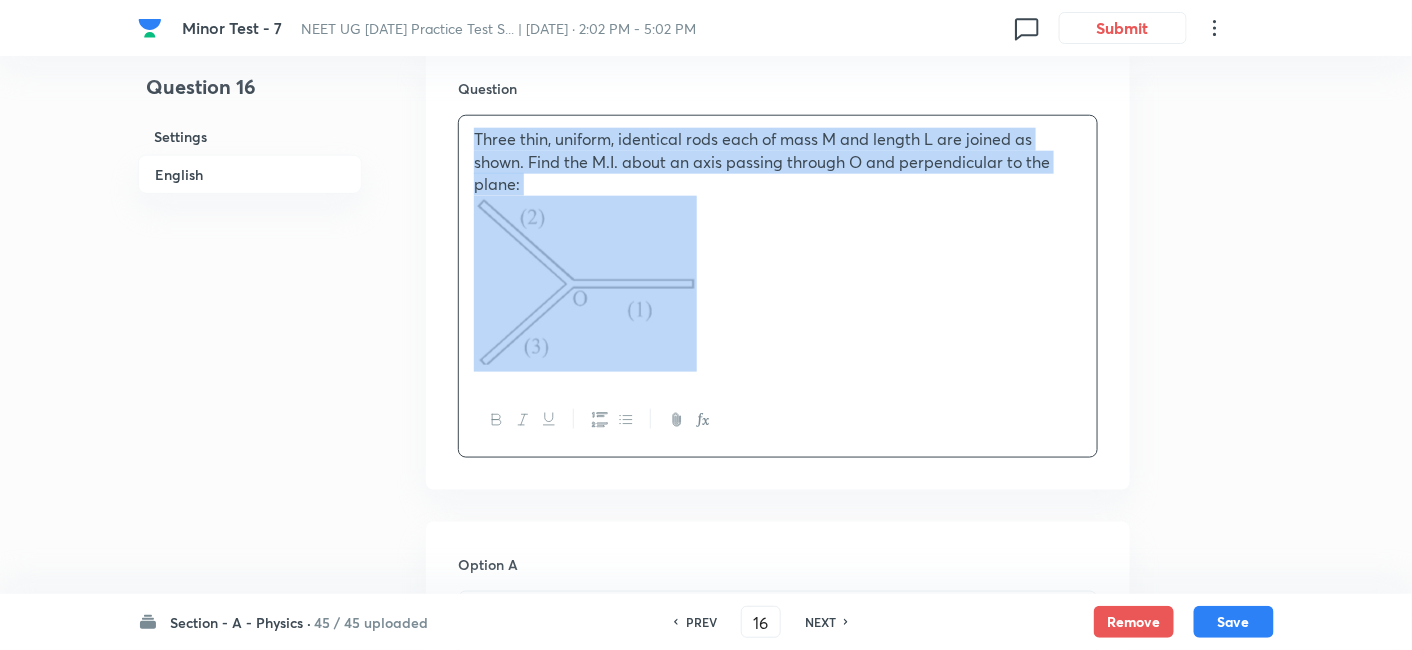 click on "Three thin, uniform, identical rods each of mass M and length L are joined as shown. Find the M.I. about an axis passing through O and perpendicular to the plane:" at bounding box center [778, 162] 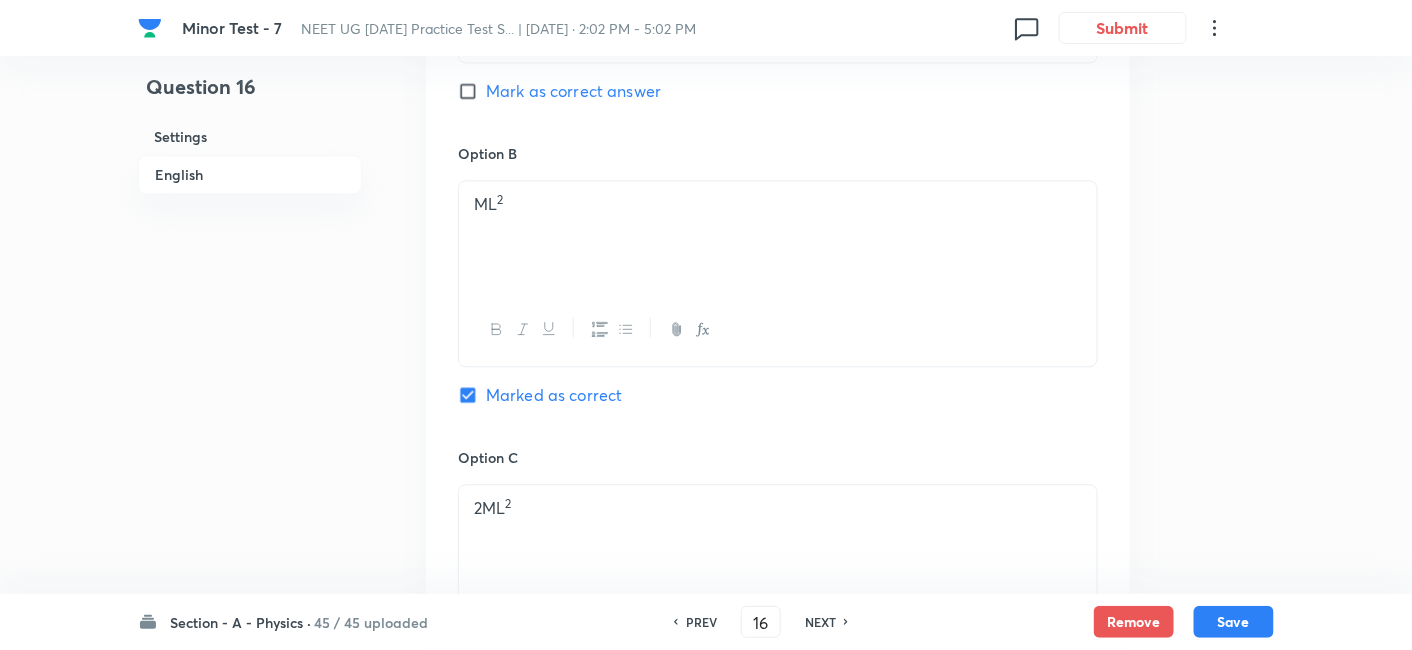 scroll, scrollTop: 1337, scrollLeft: 0, axis: vertical 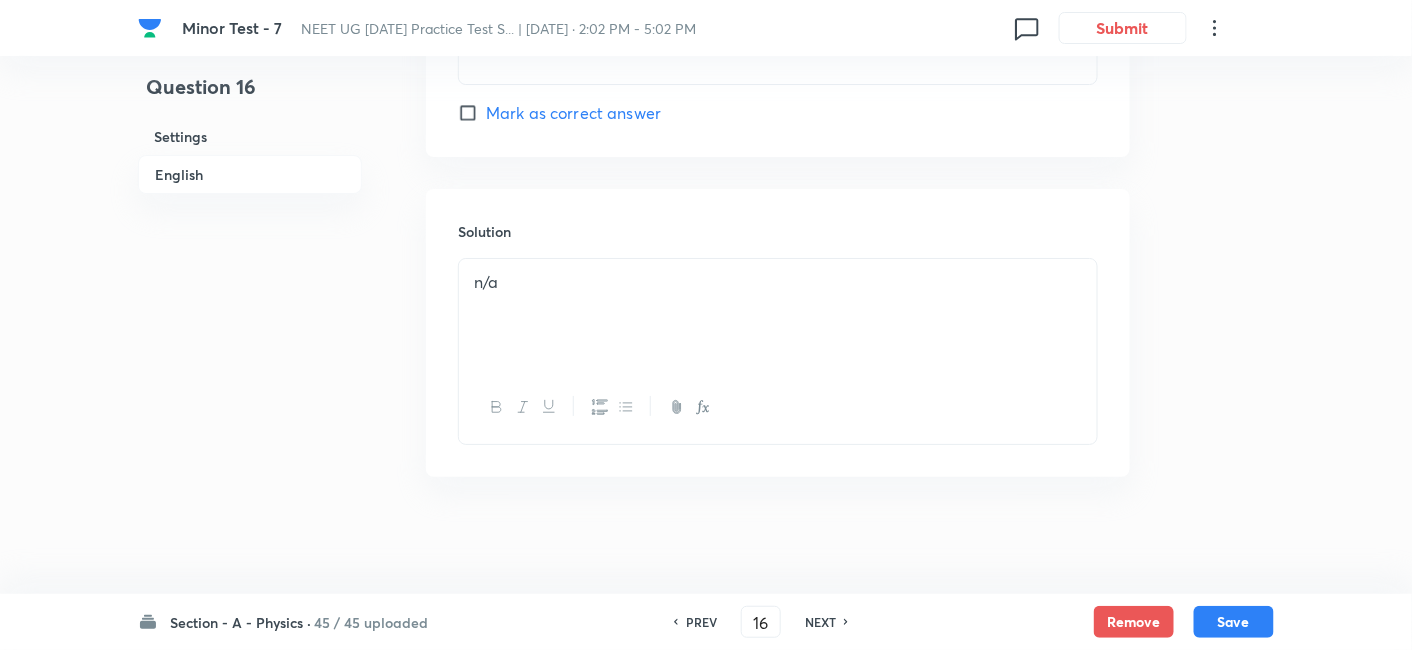 click on "n/a" at bounding box center [778, 282] 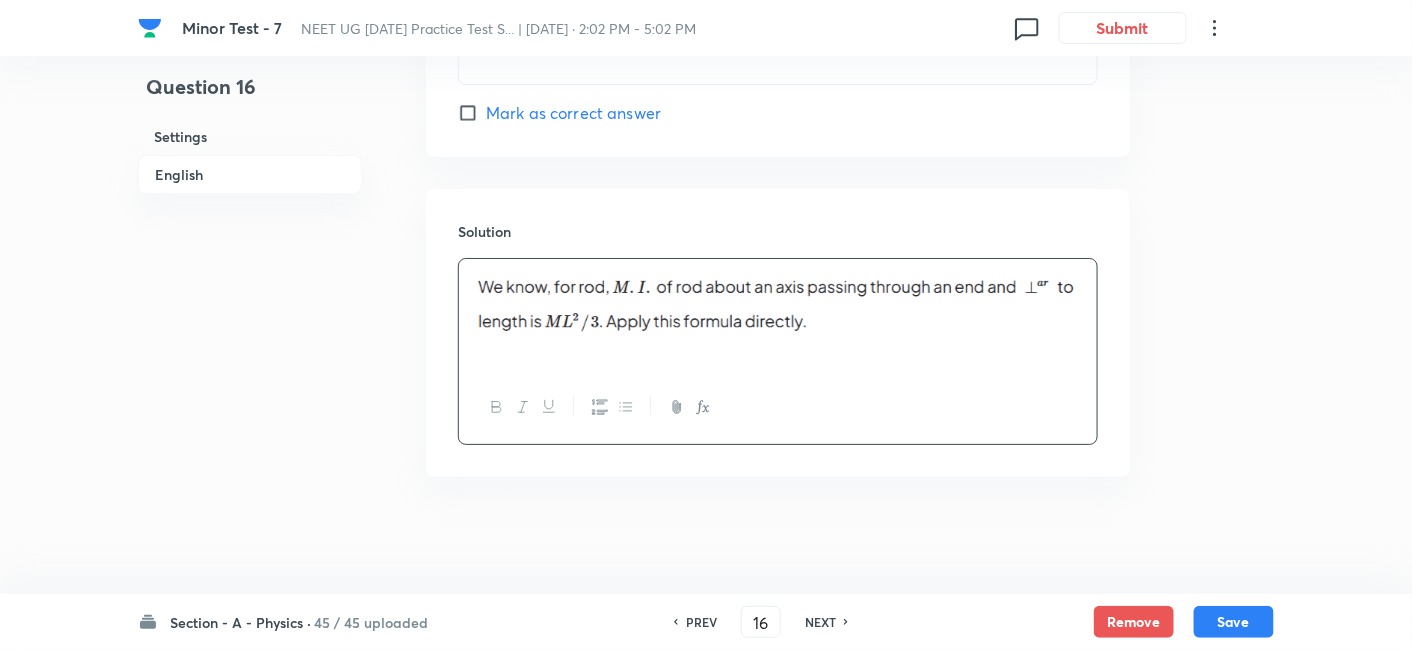 click at bounding box center [778, 315] 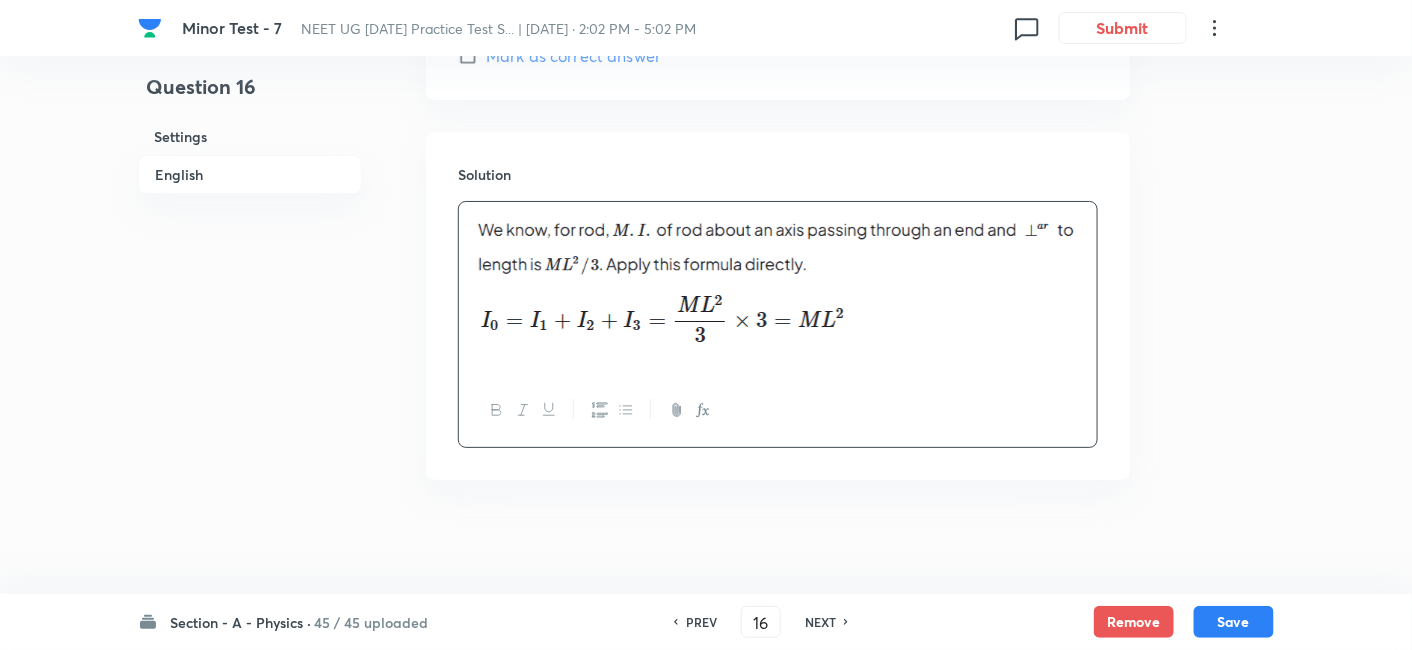 scroll, scrollTop: 2271, scrollLeft: 0, axis: vertical 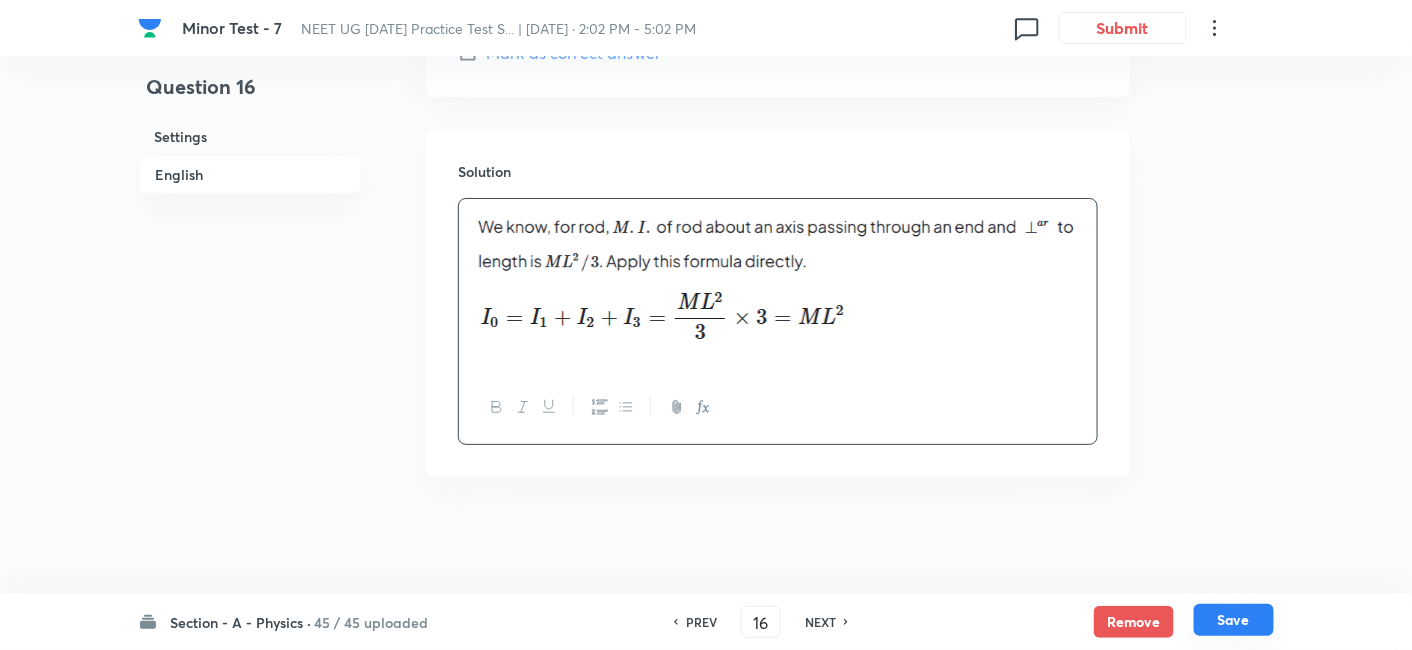 click on "Save" at bounding box center (1234, 620) 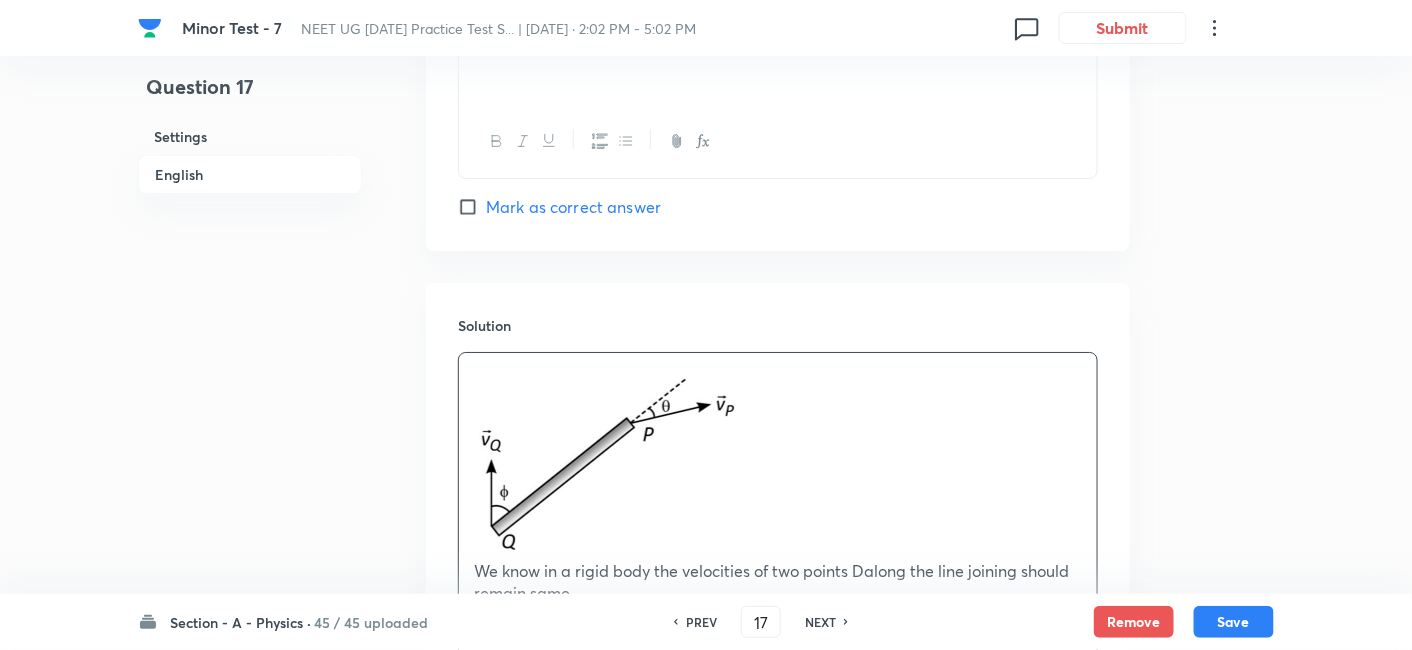 scroll, scrollTop: 2356, scrollLeft: 0, axis: vertical 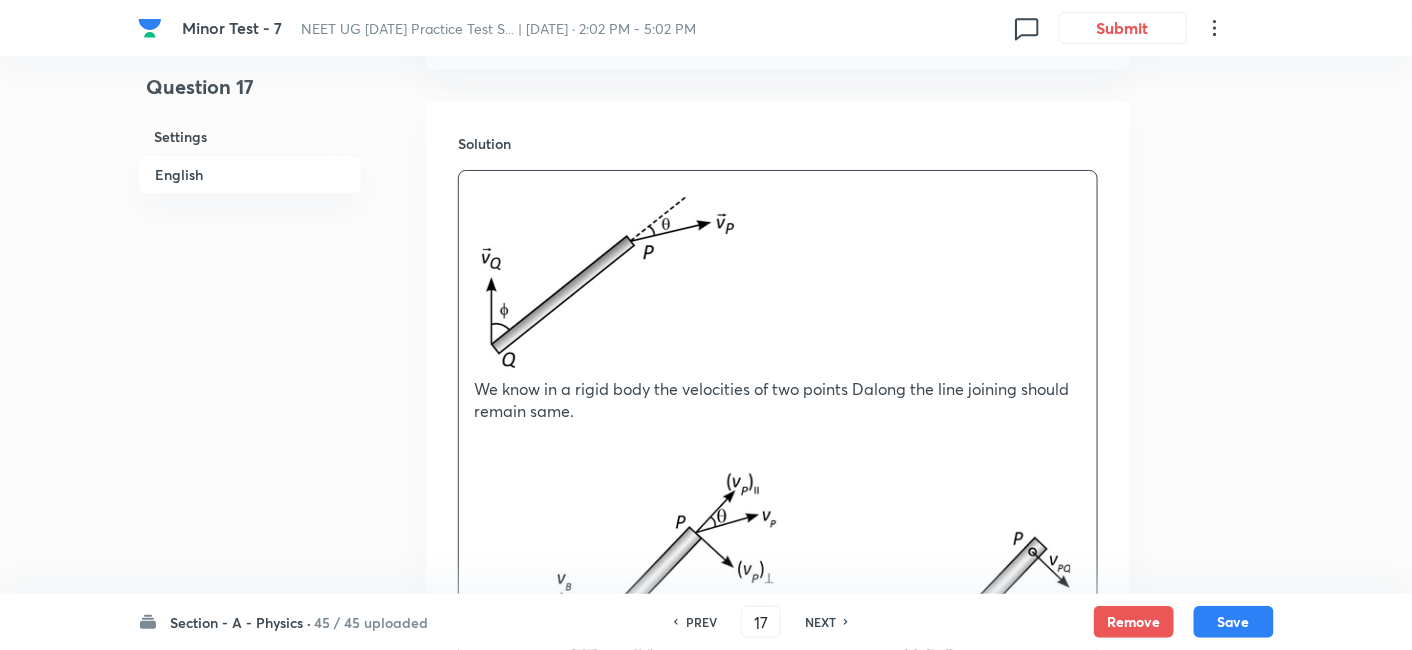 click on "PREV" at bounding box center (701, 622) 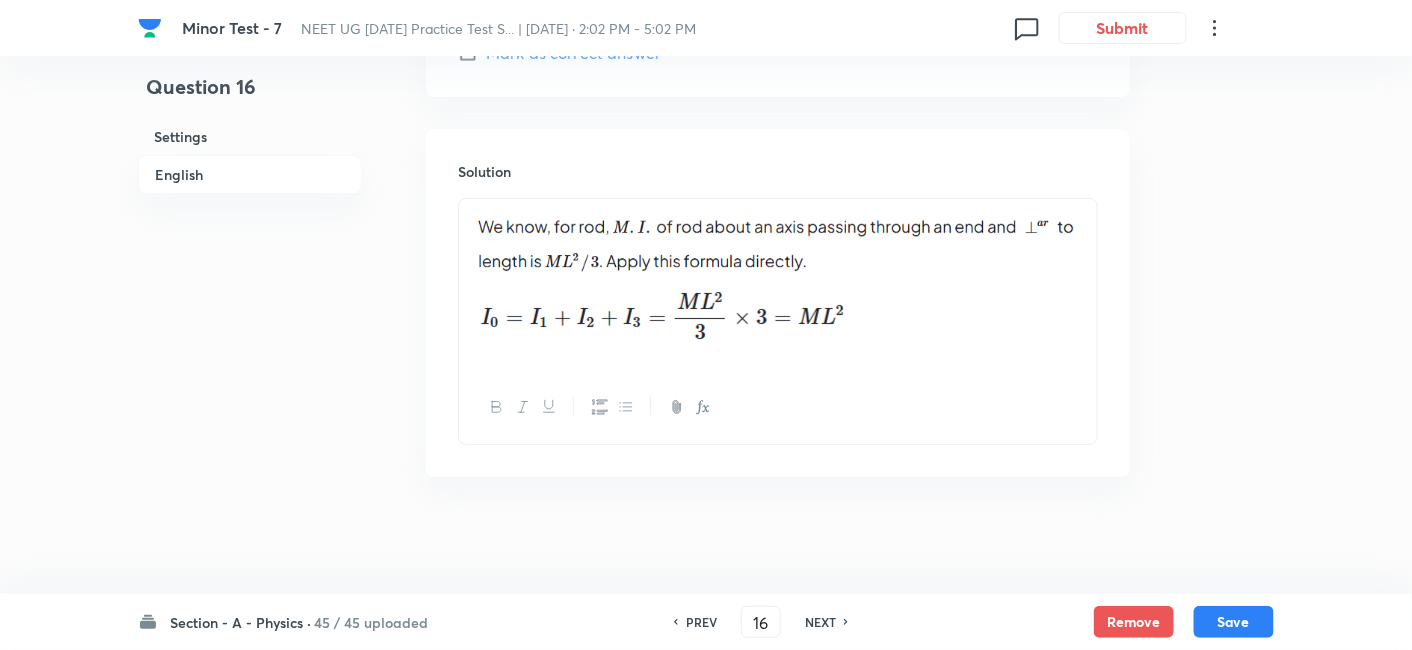 click on "PREV" at bounding box center (701, 622) 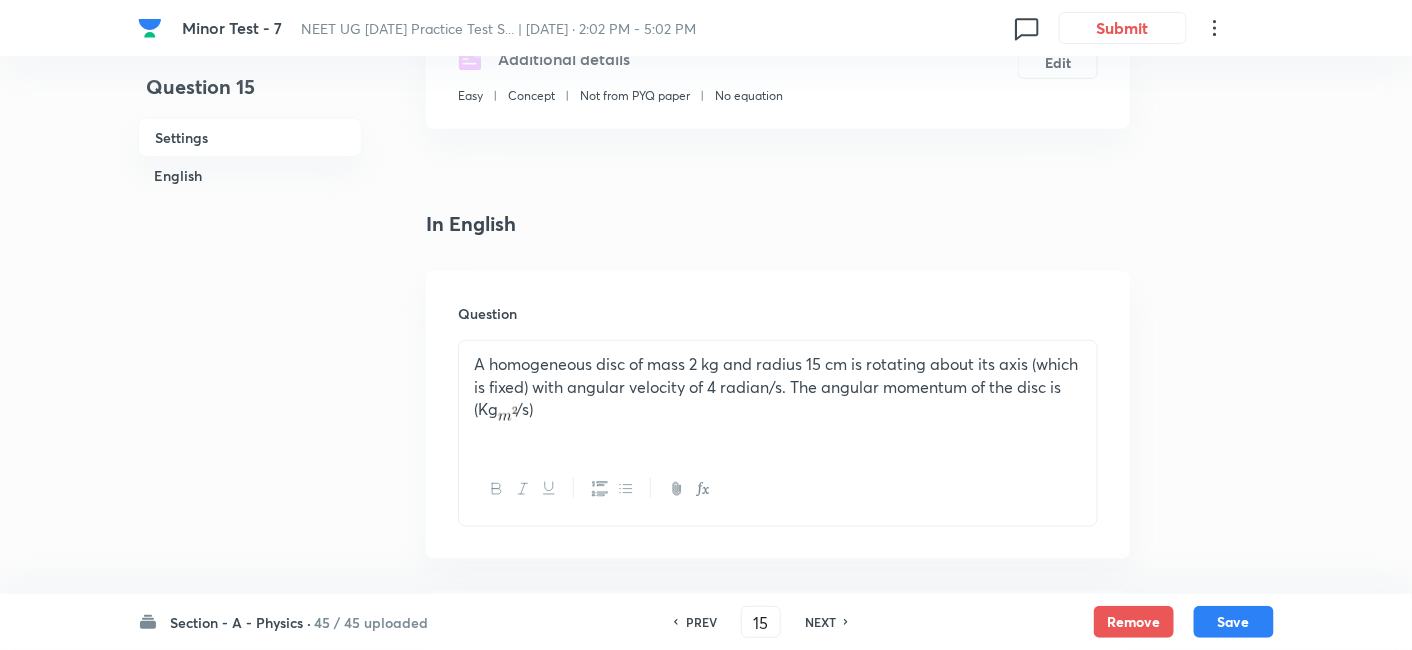 scroll, scrollTop: 401, scrollLeft: 0, axis: vertical 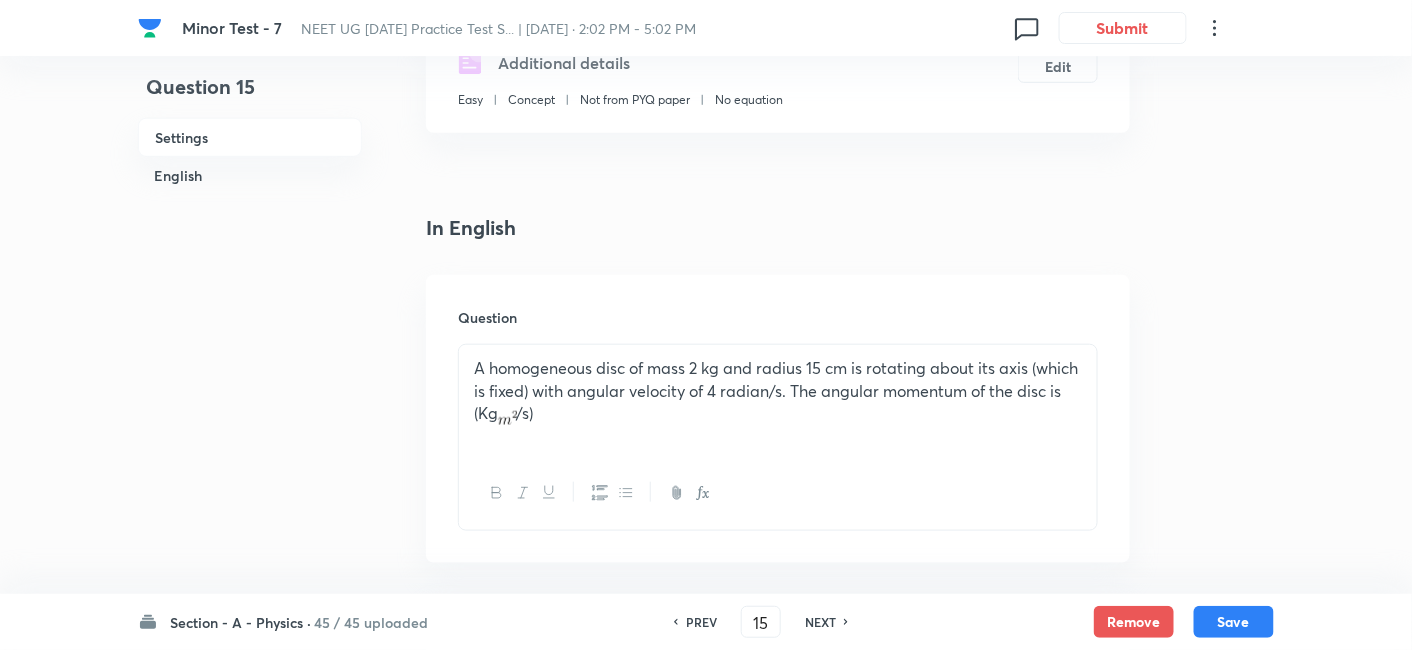 click on "A homogeneous disc of mass 2 kg and radius 15 cm is rotating about its axis (which is fixed) with angular velocity of 4 radian/s. The angular momentum of the disc is (Kg /s)" at bounding box center [778, 391] 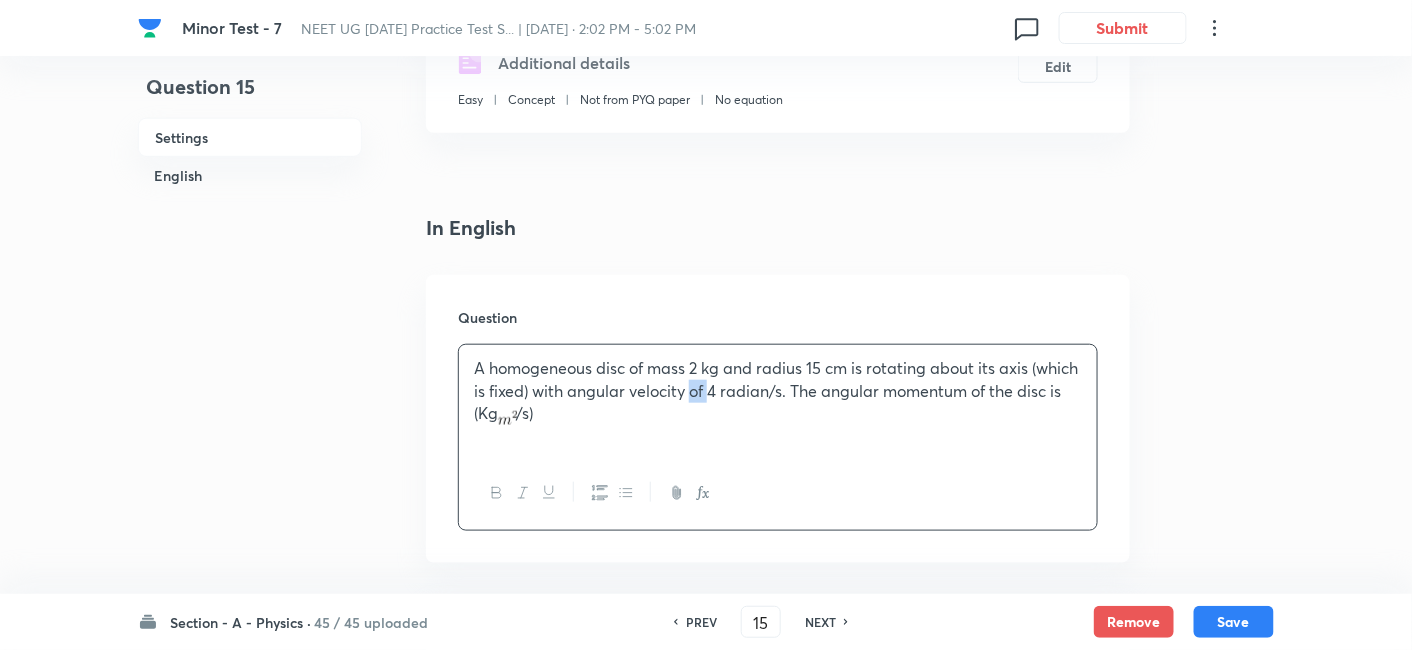 click on "A homogeneous disc of mass 2 kg and radius 15 cm is rotating about its axis (which is fixed) with angular velocity of 4 radian/s. The angular momentum of the disc is (Kg /s)" at bounding box center [778, 391] 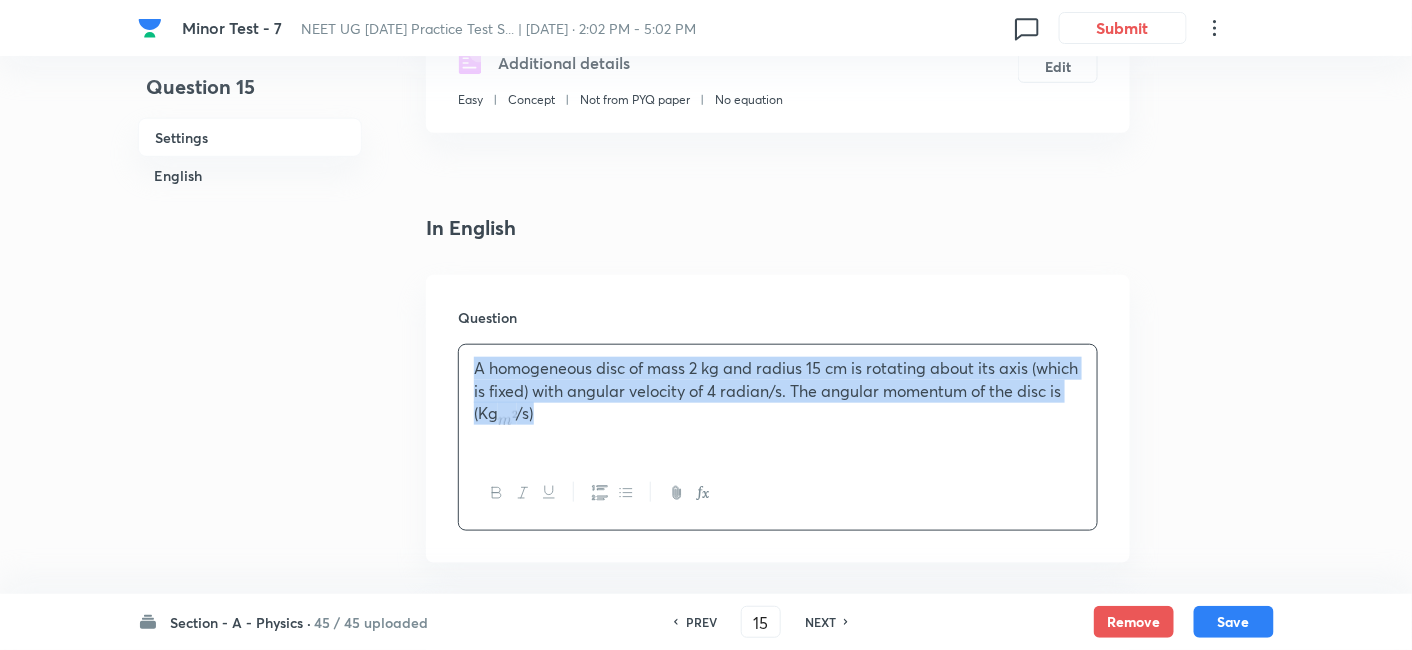 click on "A homogeneous disc of mass 2 kg and radius 15 cm is rotating about its axis (which is fixed) with angular velocity of 4 radian/s. The angular momentum of the disc is (Kg /s)" at bounding box center (778, 391) 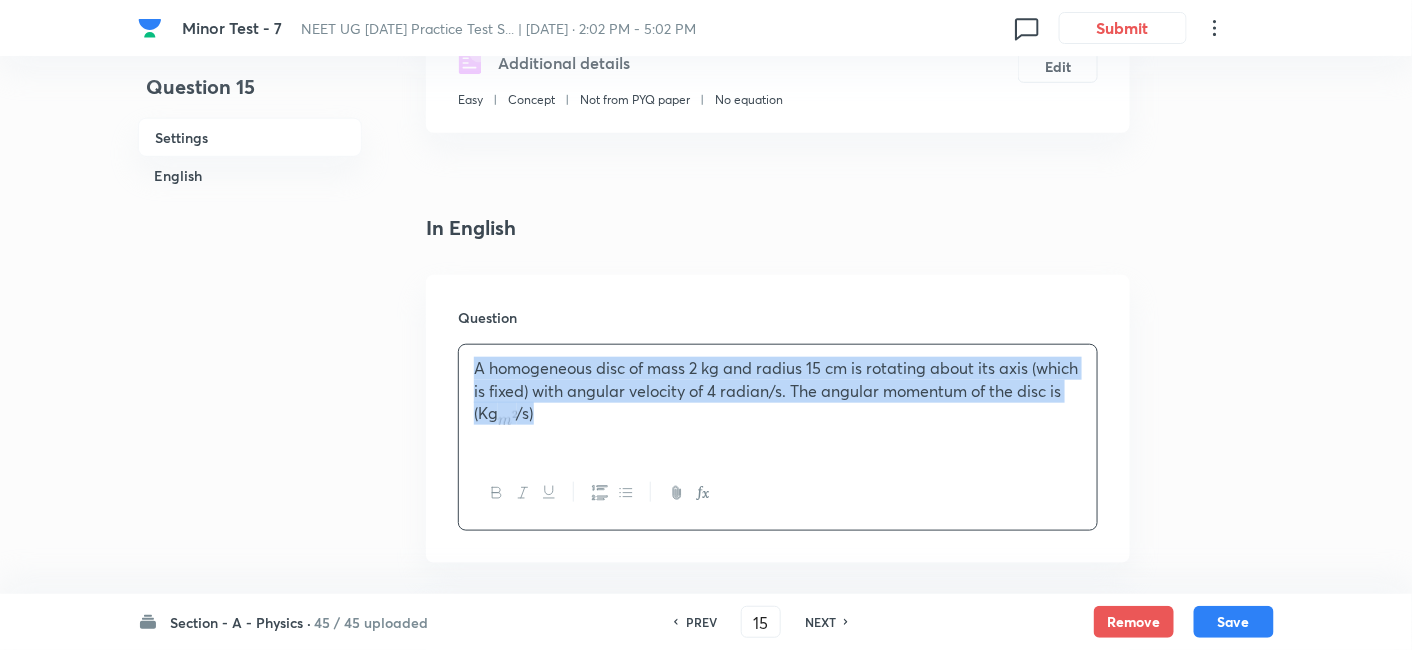 click on "A homogeneous disc of mass 2 kg and radius 15 cm is rotating about its axis (which is fixed) with angular velocity of 4 radian/s. The angular momentum of the disc is (Kg /s)" at bounding box center [778, 401] 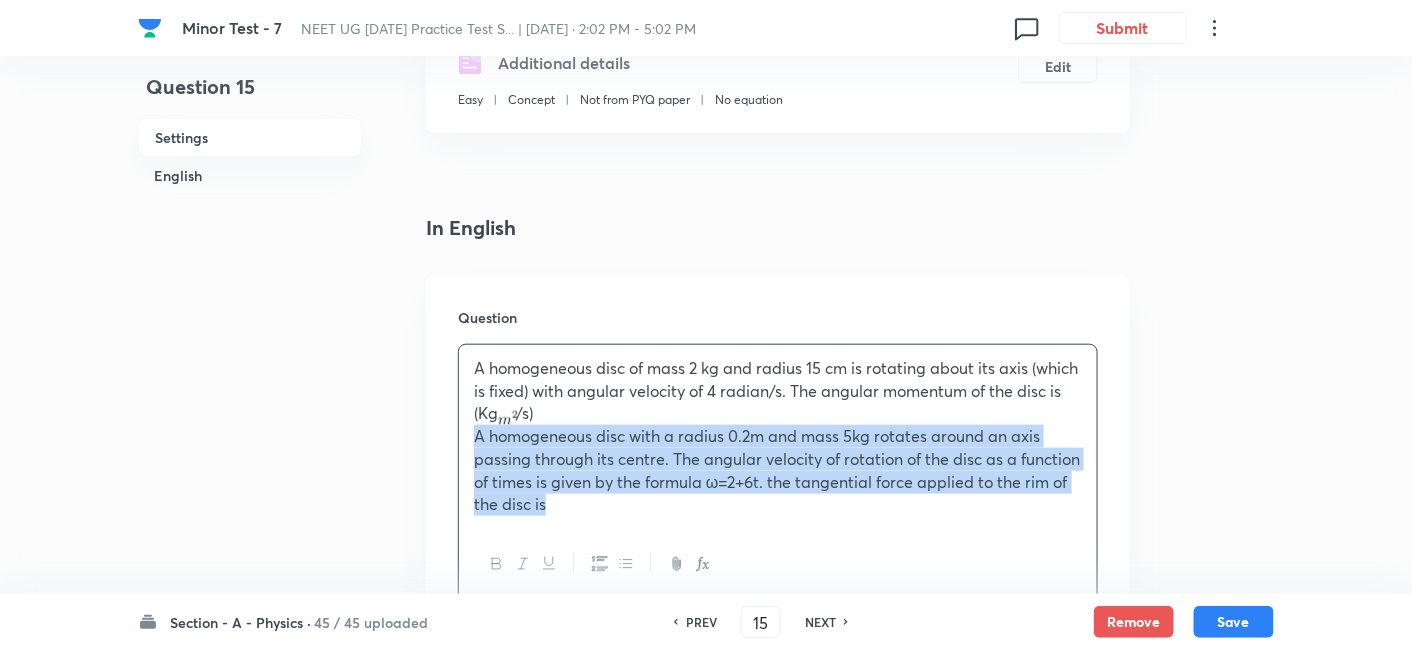 drag, startPoint x: 468, startPoint y: 430, endPoint x: 641, endPoint y: 512, distance: 191.44974 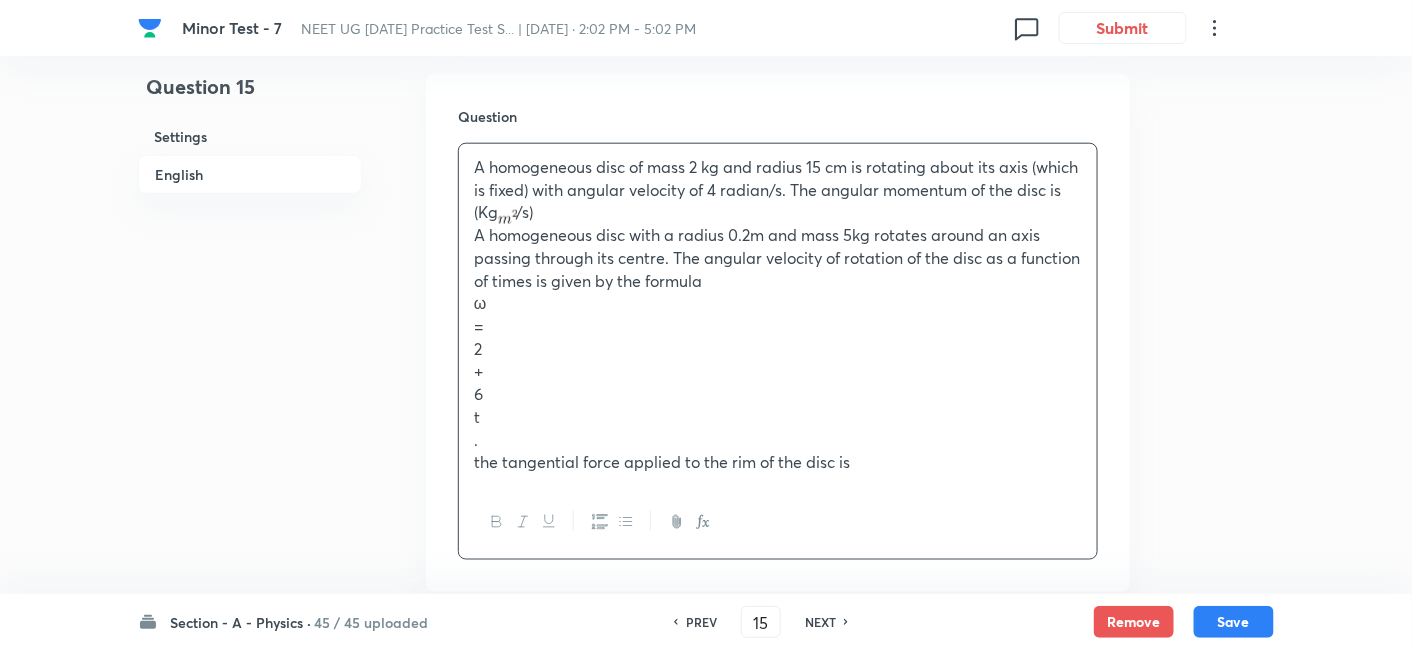 scroll, scrollTop: 603, scrollLeft: 0, axis: vertical 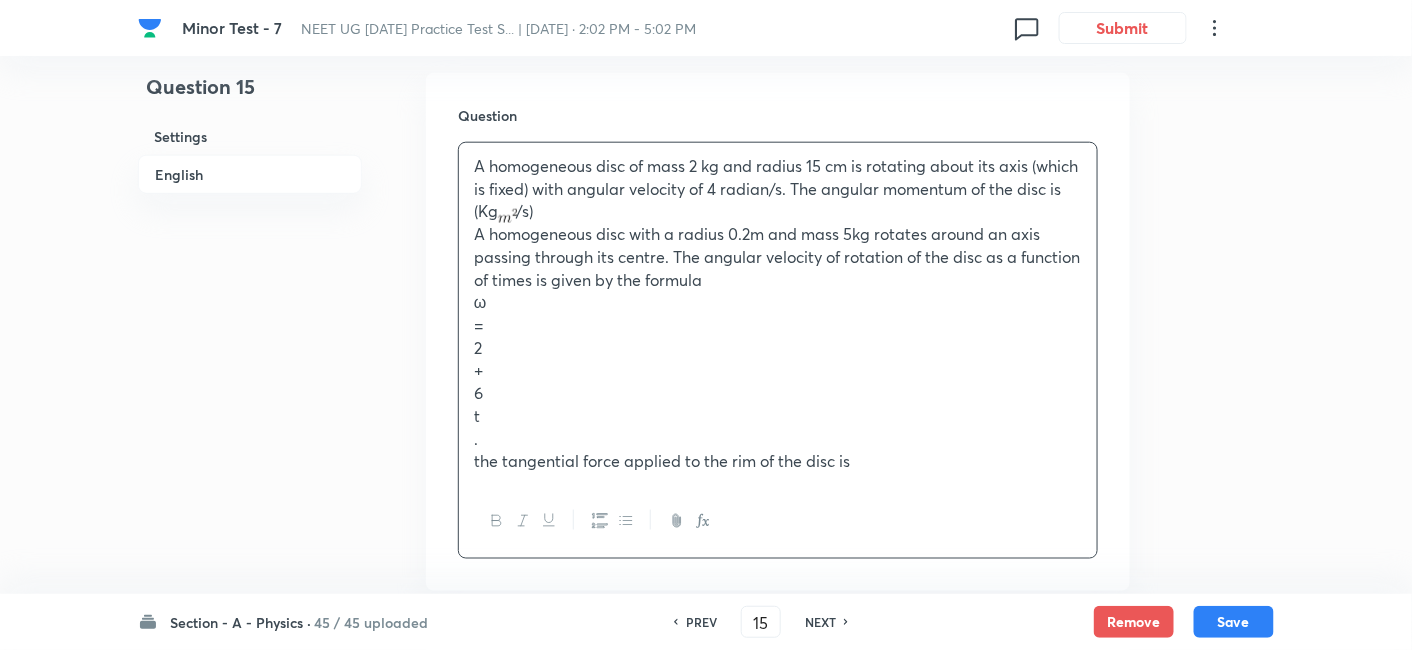 click on "A homogeneous disc of mass 2 kg and radius 15 cm is rotating about its axis (which is fixed) with angular velocity of 4 radian/s. The angular momentum of the disc is (Kg /s) A homogeneous disc with a radius 0.2m and mass 5kg rotates around an axis passing through its centre. The angular velocity of rotation of the disc as a function of times is given by the formula  ω = 2 + 6 t .  the tangential force applied to the rim of the disc is" at bounding box center (778, 314) 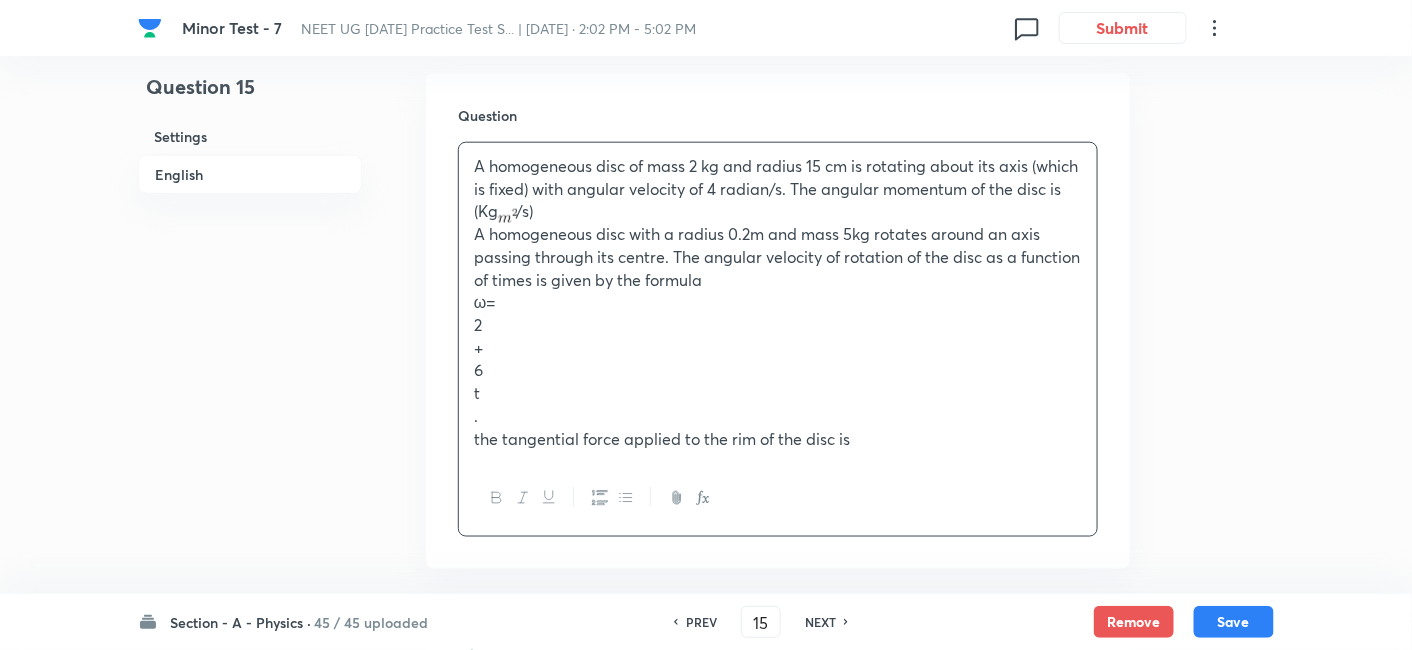 click on "A homogeneous disc of mass 2 kg and radius 15 cm is rotating about its axis (which is fixed) with angular velocity of 4 radian/s. The angular momentum of the disc is (Kg /s) A homogeneous disc with a radius 0.2m and mass 5kg rotates around an axis passing through its centre. The angular velocity of rotation of the disc as a function of times is given by the formula  ω= 2 + 6 t .  the tangential force applied to the rim of the disc is" at bounding box center [778, 302] 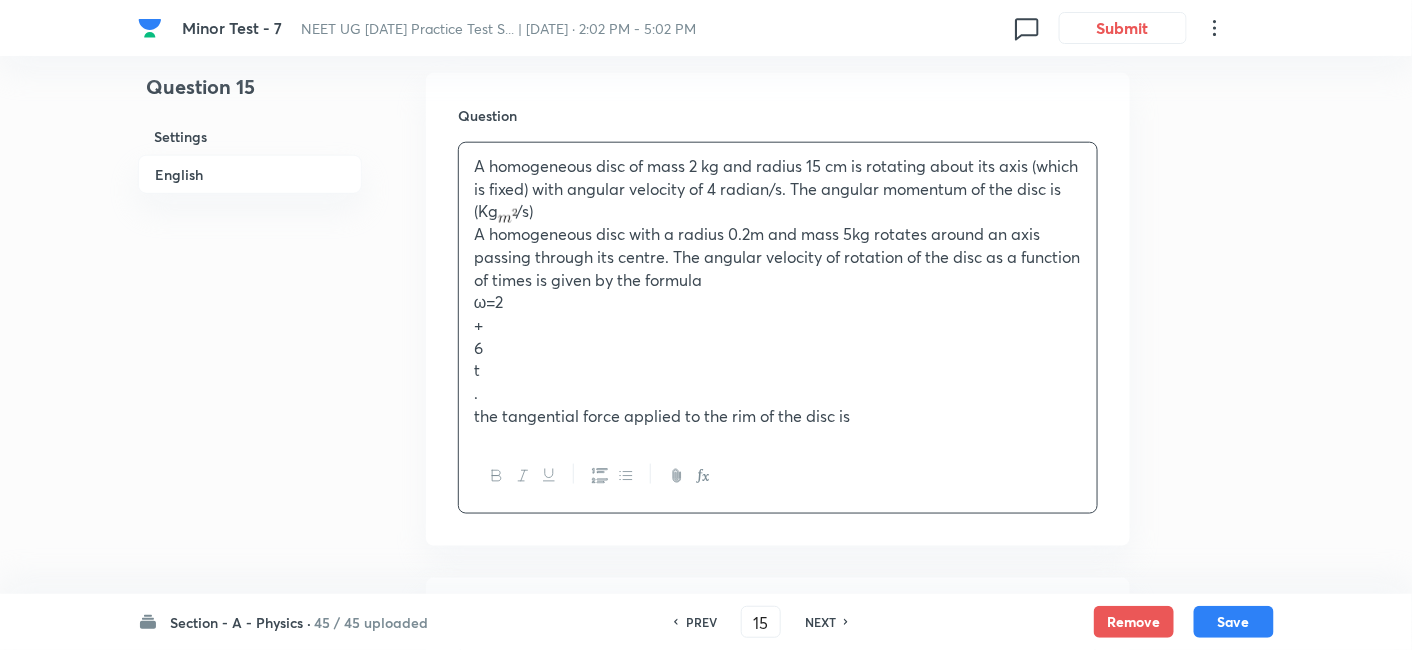 click on "A homogeneous disc of mass 2 kg and radius 15 cm is rotating about its axis (which is fixed) with angular velocity of 4 radian/s. The angular momentum of the disc is (Kg /s) A homogeneous disc with a radius 0.2m and mass 5kg rotates around an axis passing through its centre. The angular velocity of rotation of the disc as a function of times is given by the formula  ω=2 + 6 t .  the tangential force applied to the rim of the disc is" at bounding box center [778, 291] 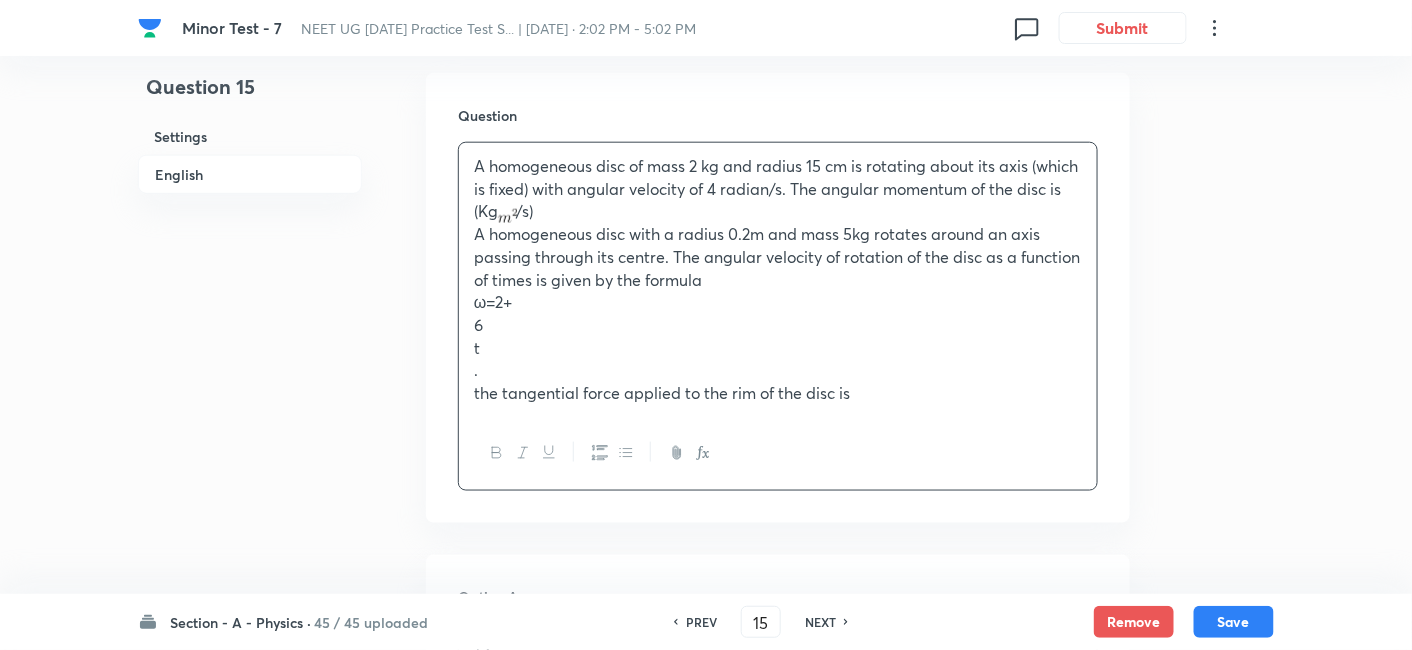 click on "A homogeneous disc of mass 2 kg and radius 15 cm is rotating about its axis (which is fixed) with angular velocity of 4 radian/s. The angular momentum of the disc is (Kg /s) A homogeneous disc with a radius 0.2m and mass 5kg rotates around an axis passing through its centre. The angular velocity of rotation of the disc as a function of times is given by the formula  ω=2+ 6 t .  the tangential force applied to the rim of the disc is" at bounding box center (778, 280) 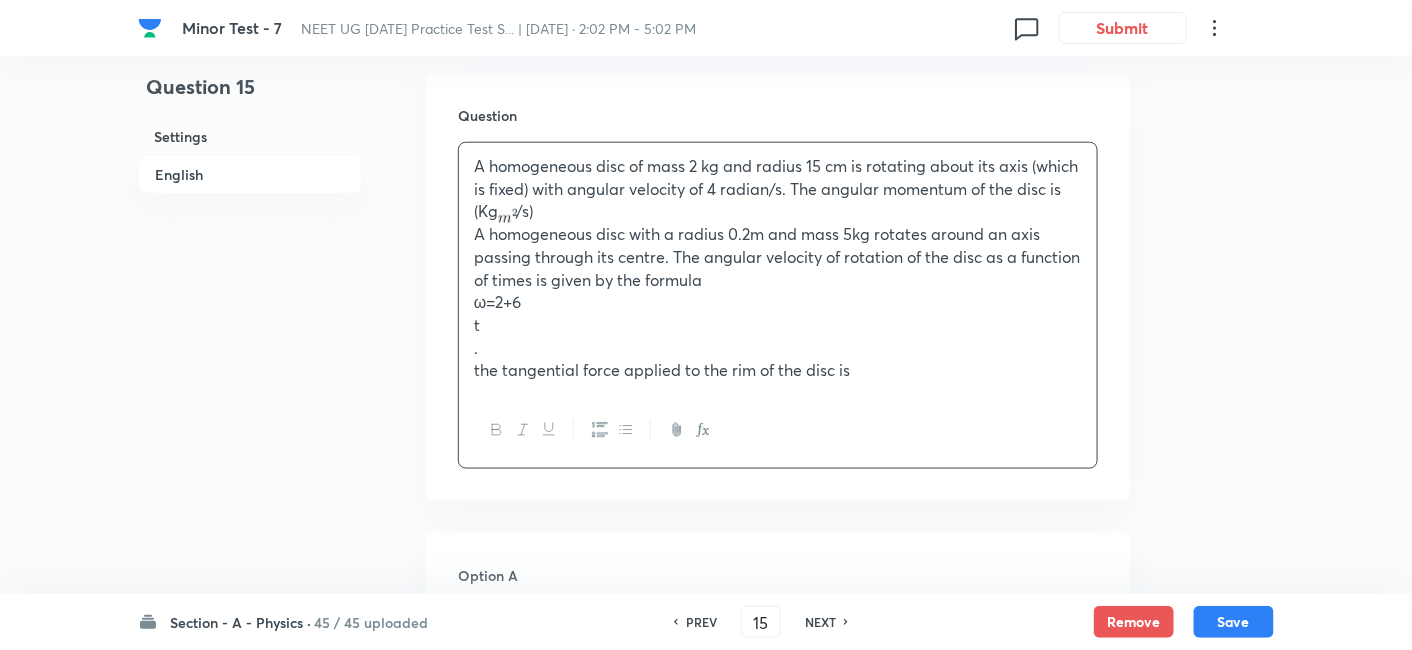 click on "A homogeneous disc of mass 2 kg and radius 15 cm is rotating about its axis (which is fixed) with angular velocity of 4 radian/s. The angular momentum of the disc is (Kg /s) A homogeneous disc with a radius 0.2m and mass 5kg rotates around an axis passing through its centre. The angular velocity of rotation of the disc as a function of times is given by the formula  ω=2+6 t .  the tangential force applied to the rim of the disc is" at bounding box center (778, 268) 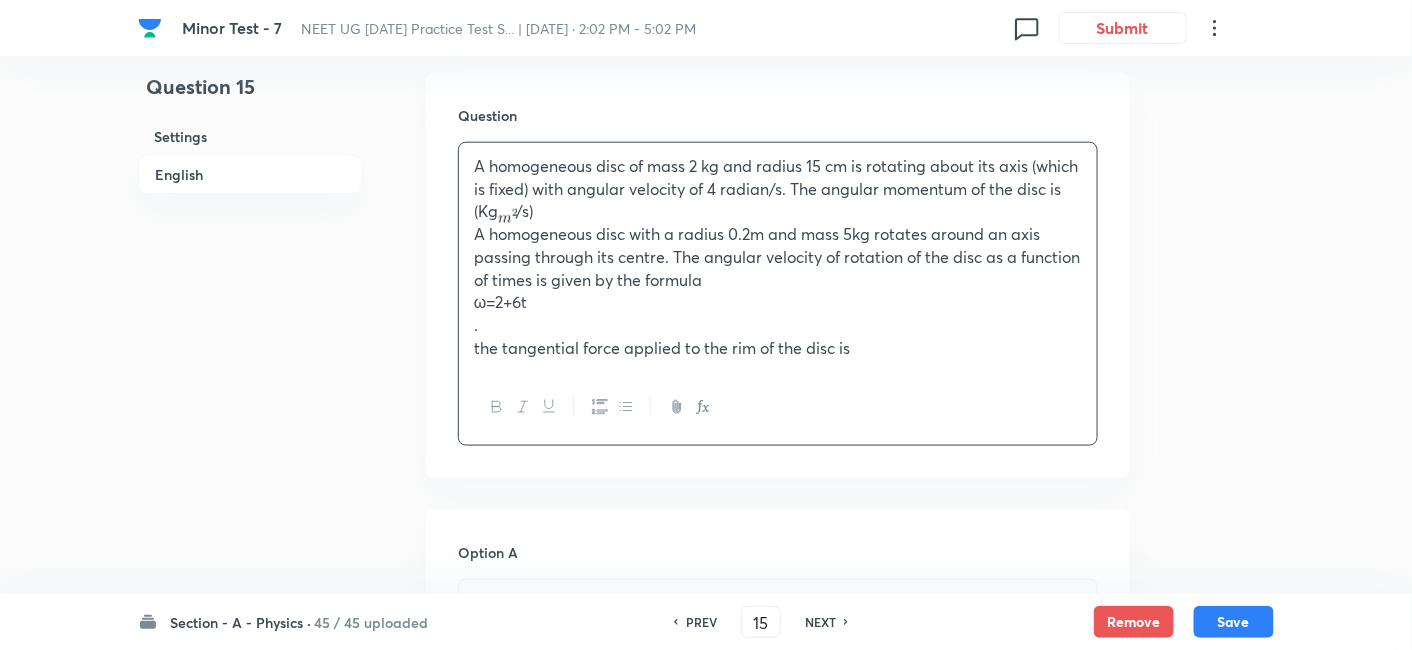 click on "A homogeneous disc of mass 2 kg and radius 15 cm is rotating about its axis (which is fixed) with angular velocity of 4 radian/s. The angular momentum of the disc is (Kg /s) A homogeneous disc with a radius 0.2m and mass 5kg rotates around an axis passing through its centre. The angular velocity of rotation of the disc as a function of times is given by the formula  ω=2+6t .  the tangential force applied to the rim of the disc is" at bounding box center (778, 257) 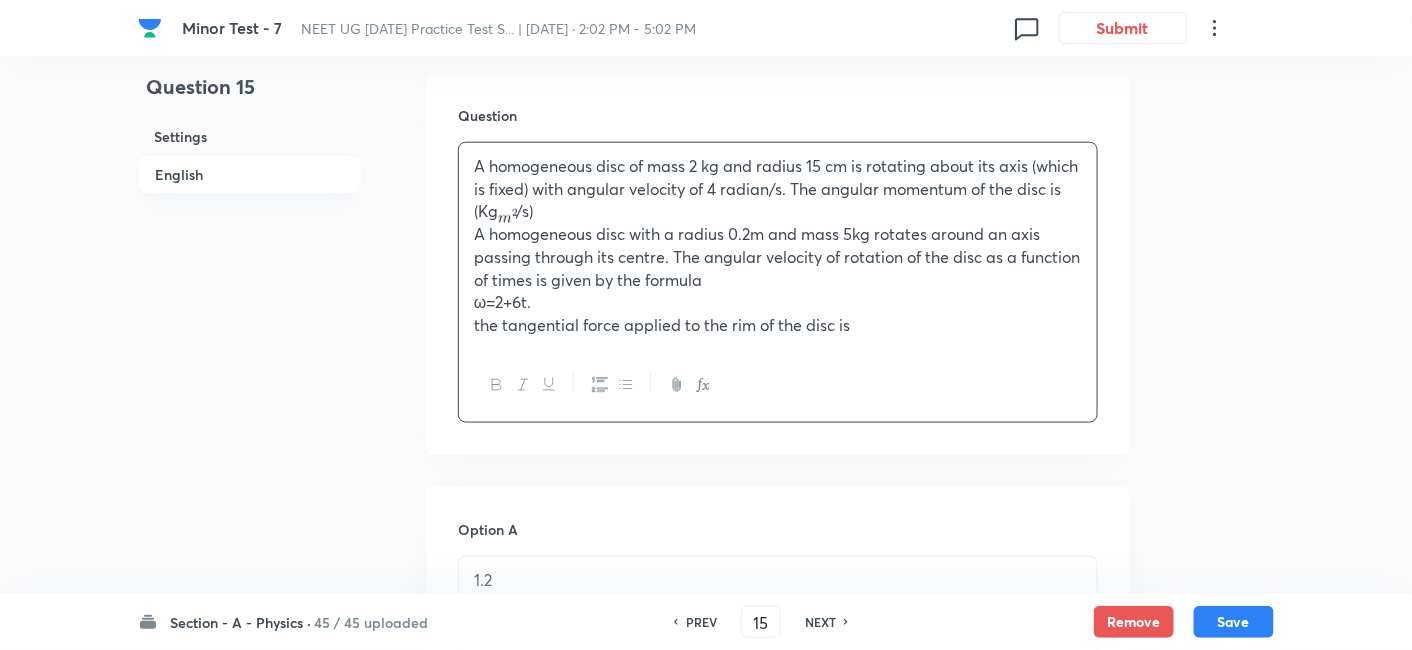 click on "A homogeneous disc of mass 2 kg and radius 15 cm is rotating about its axis (which is fixed) with angular velocity of 4 radian/s. The angular momentum of the disc is (Kg /s) A homogeneous disc with a radius 0.2m and mass 5kg rotates around an axis passing through its centre. The angular velocity of rotation of the disc as a function of times is given by the formula  ω=2+6t.  the tangential force applied to the rim of the disc is" at bounding box center (778, 246) 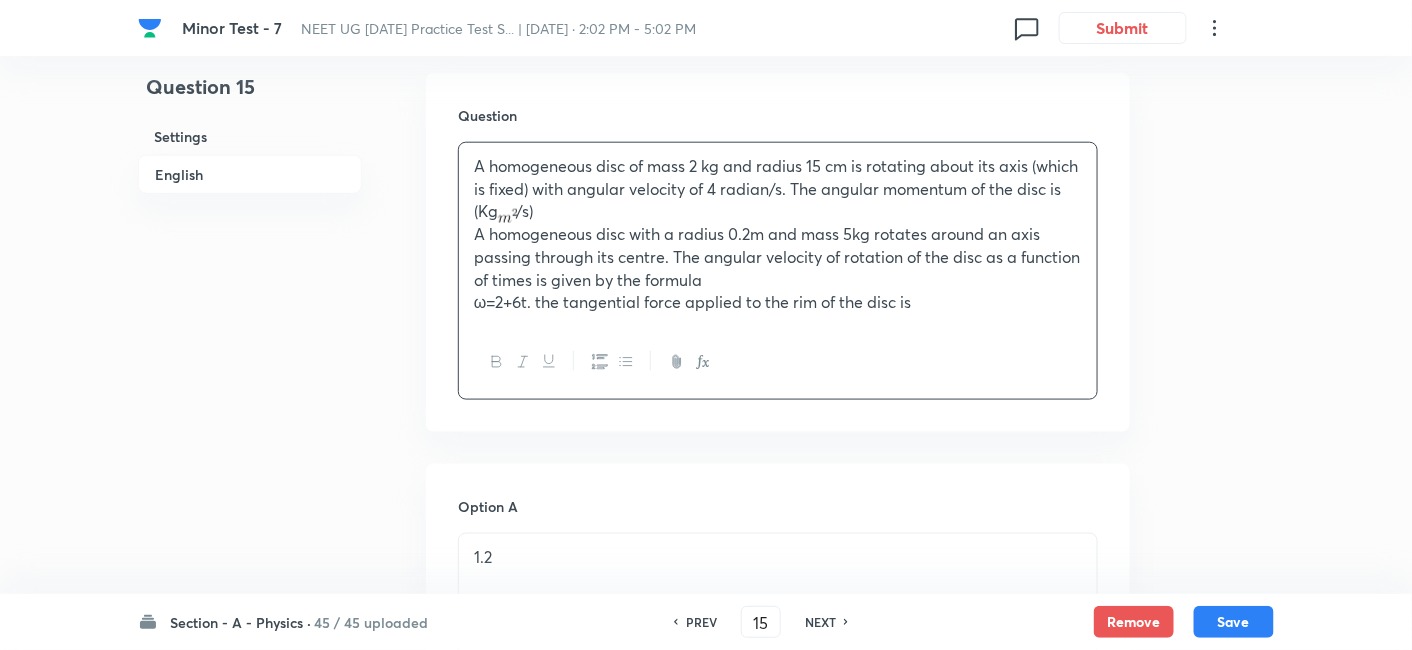 click on "A homogeneous disc of mass 2 kg and radius 15 cm is rotating about its axis (which is fixed) with angular velocity of 4 radian/s. The angular momentum of the disc is (Kg /s) A homogeneous disc with a radius 0.2m and mass 5kg rotates around an axis passing through its centre. The angular velocity of rotation of the disc as a function of times is given by the formula  ω=2+6t. the tangential force applied to the rim of the disc is" at bounding box center [778, 234] 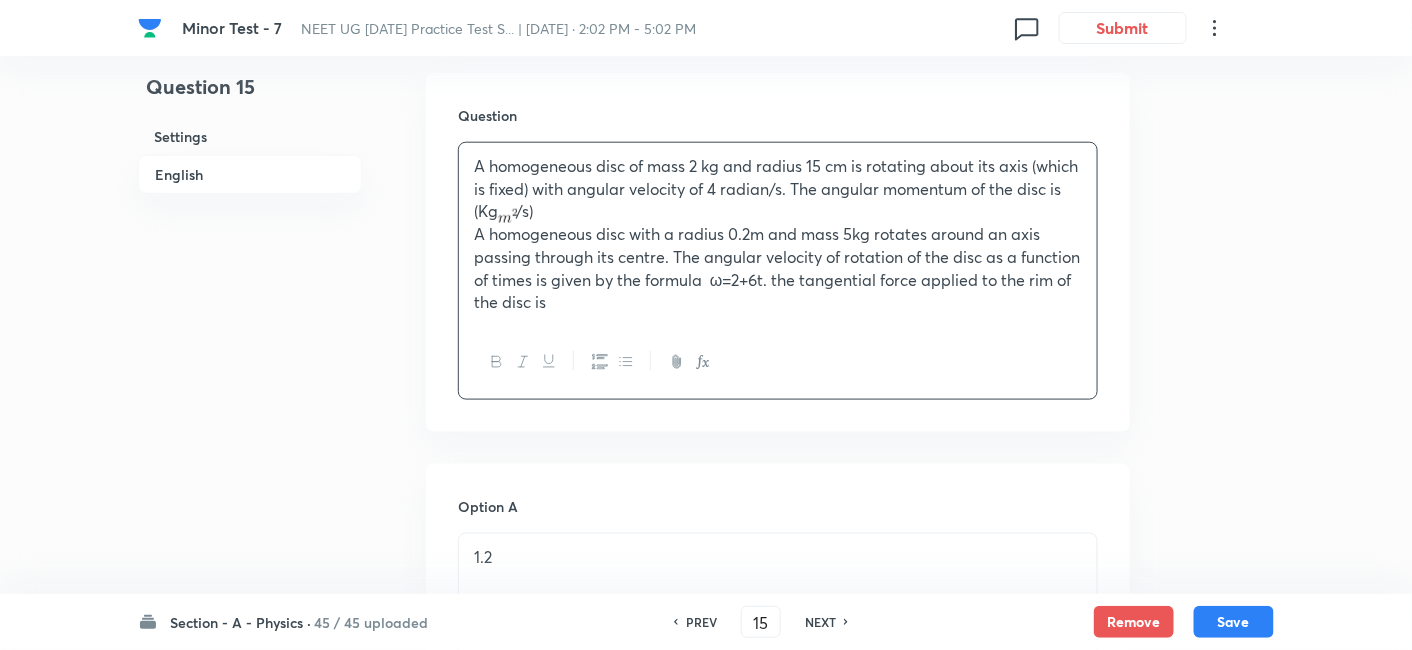 click on "A homogeneous disc with a radius 0.2m and mass 5kg rotates around an axis passing through its centre. The angular velocity of rotation of the disc as a function of times is given by the formula  ω=2+6t. the tangential force applied to the rim of the disc is" at bounding box center [778, 268] 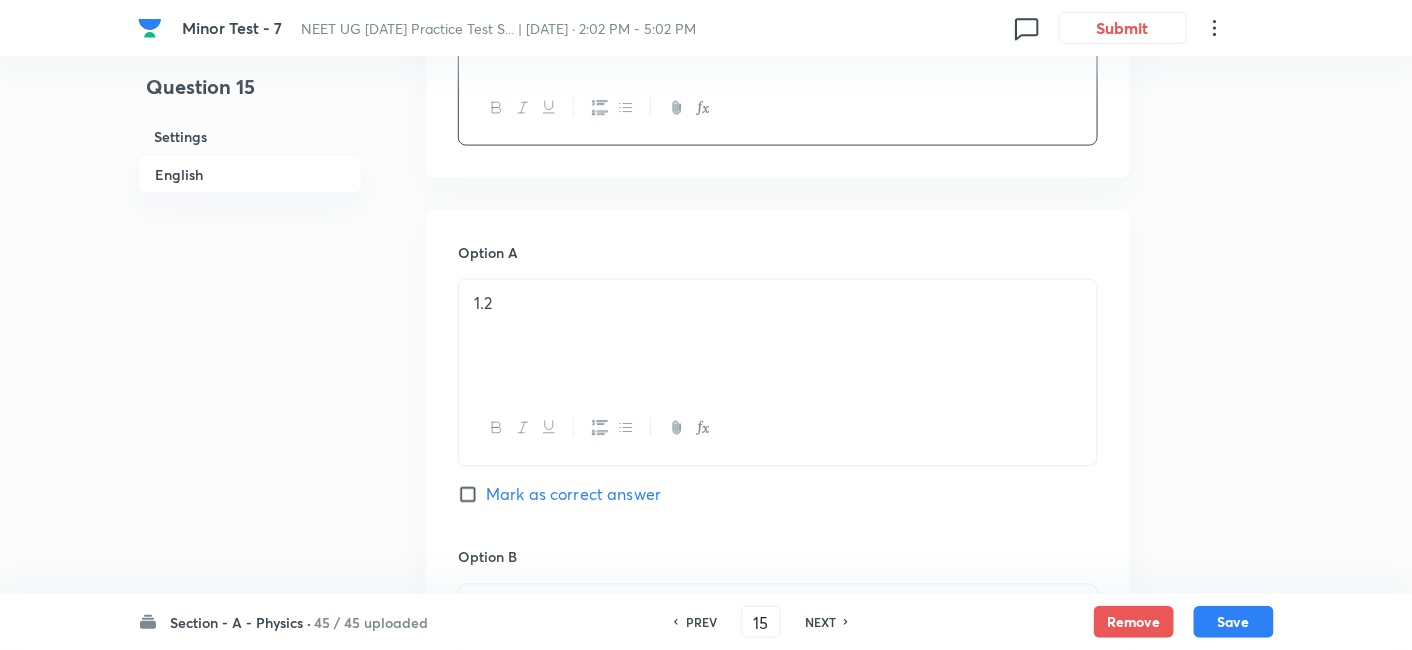 scroll, scrollTop: 874, scrollLeft: 0, axis: vertical 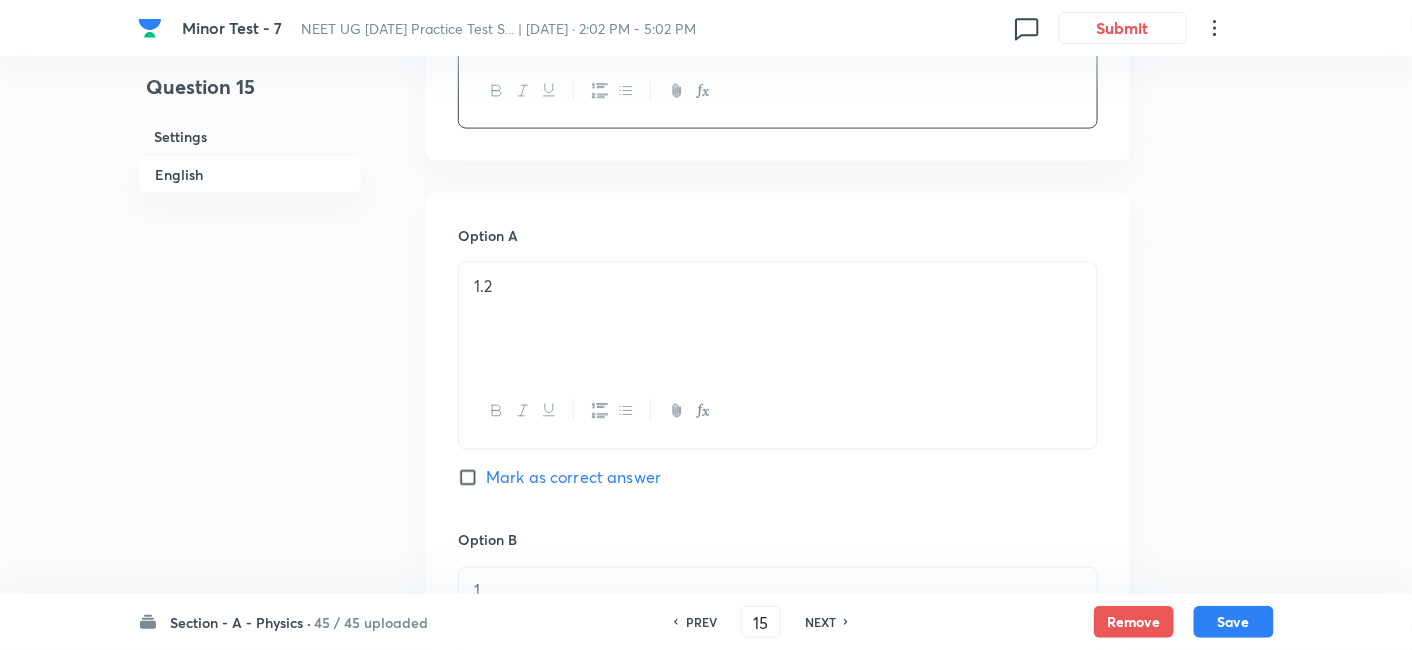 click on "1.2" at bounding box center (778, 286) 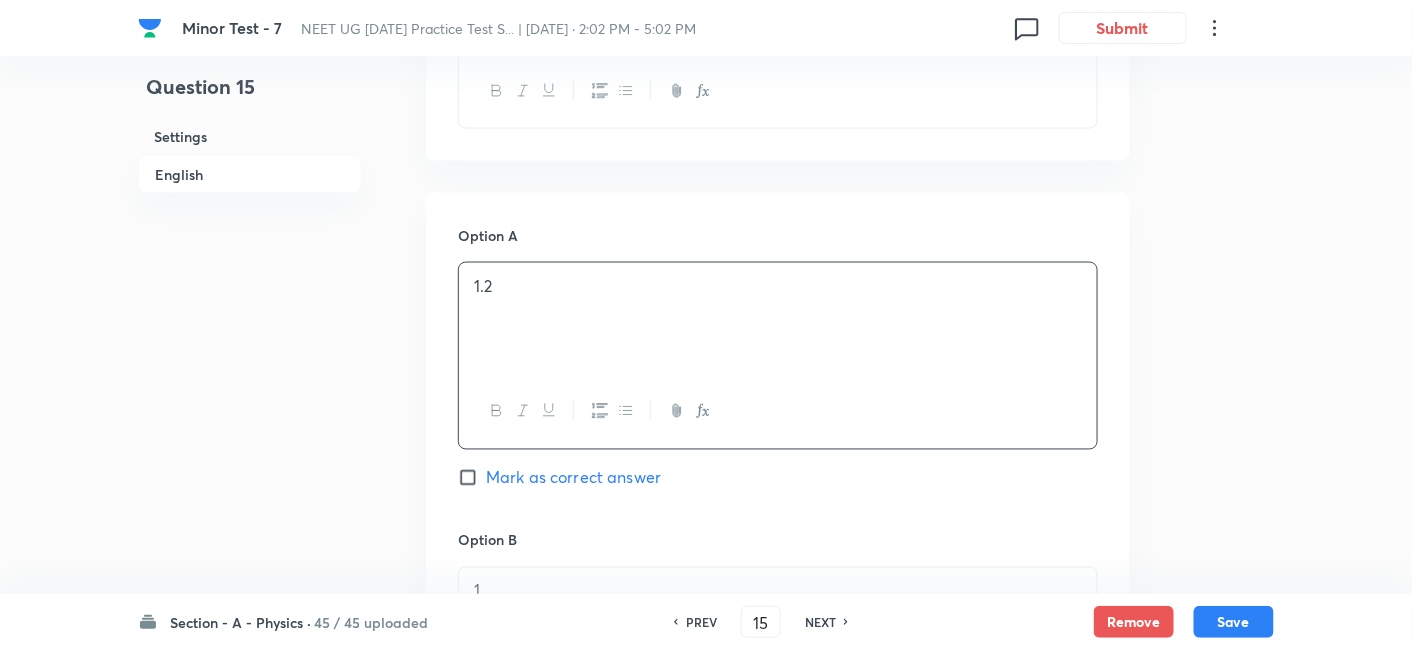 click on "1.2" at bounding box center (778, 286) 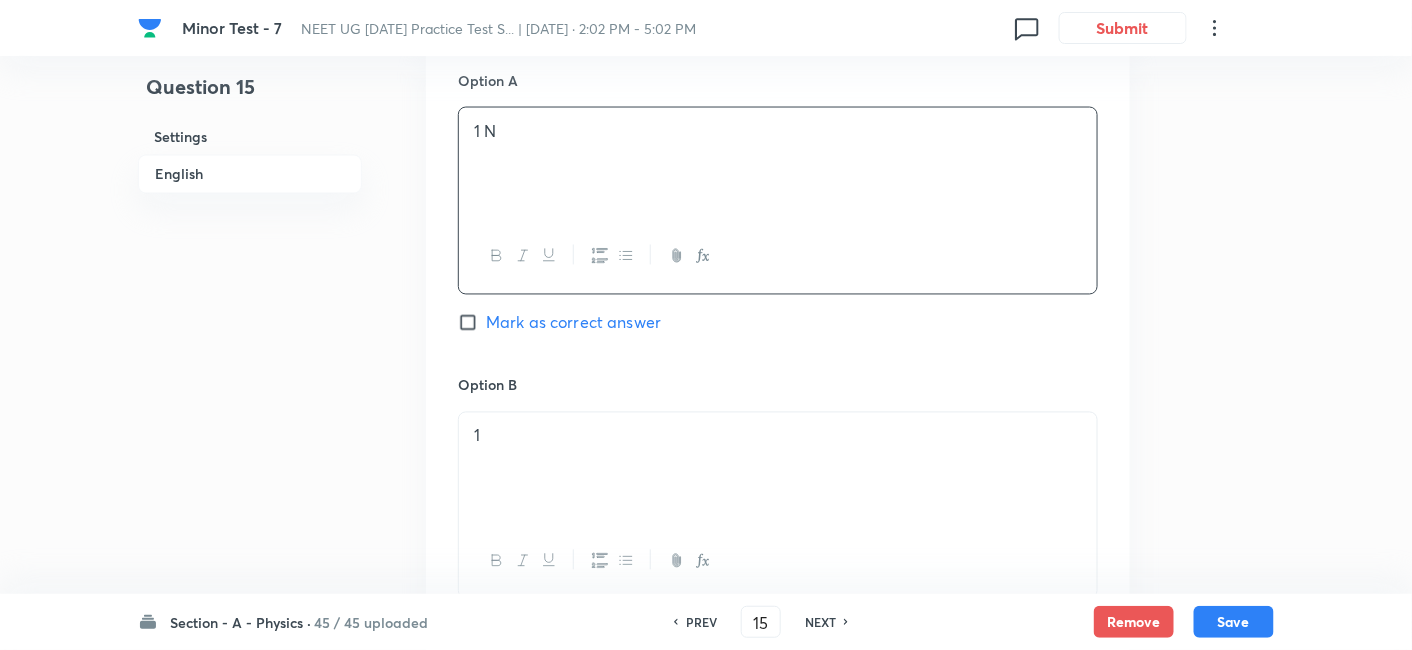 scroll, scrollTop: 1030, scrollLeft: 0, axis: vertical 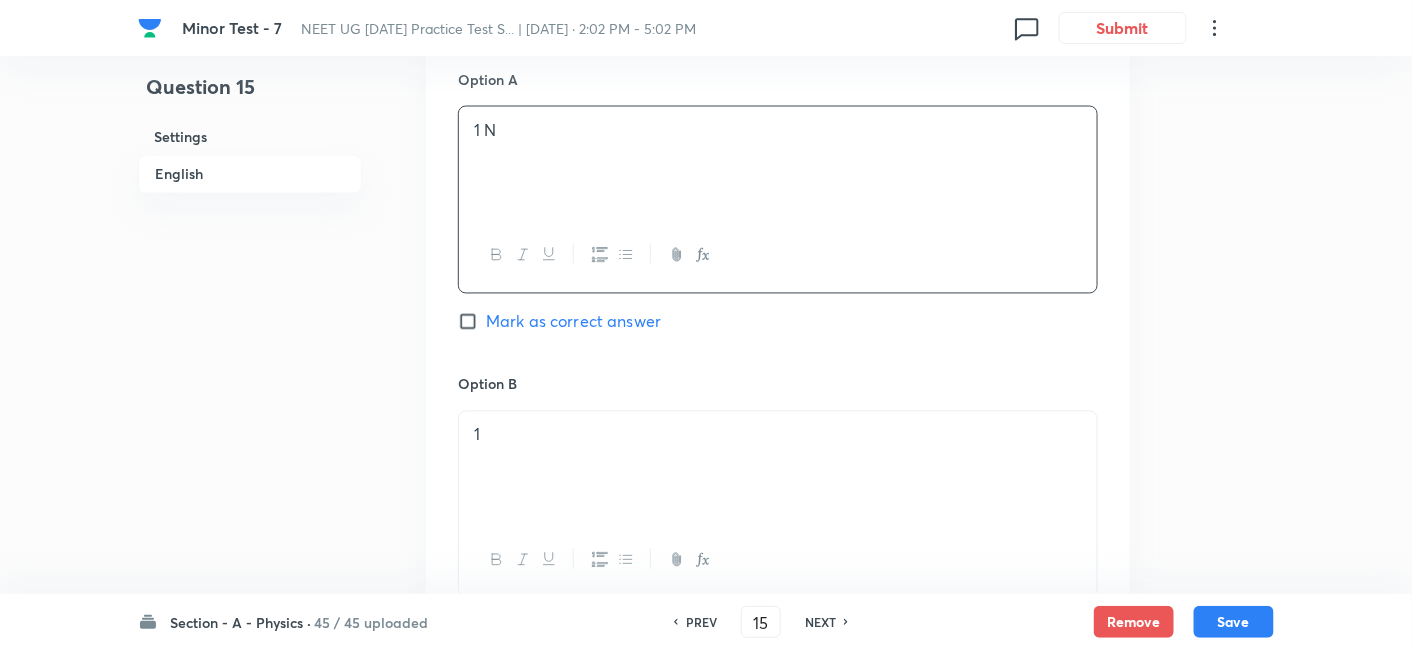 click on "1" at bounding box center [778, 468] 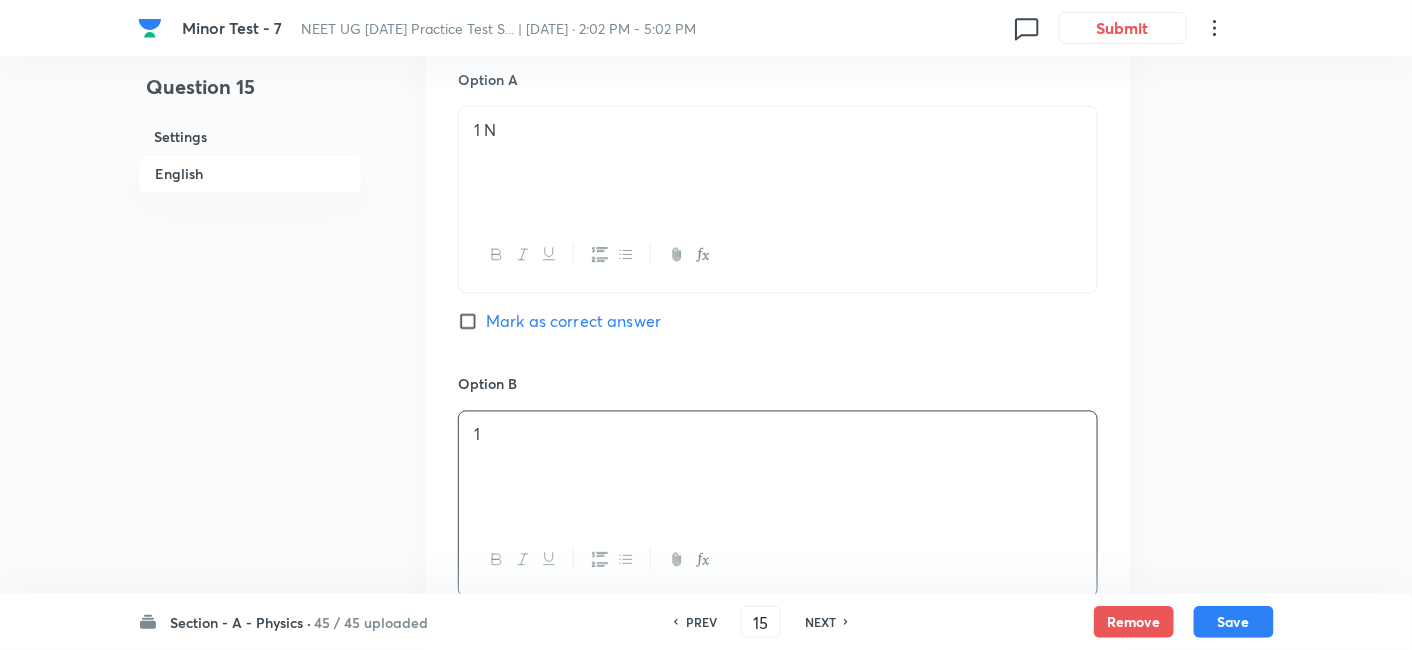 click on "1" at bounding box center (778, 468) 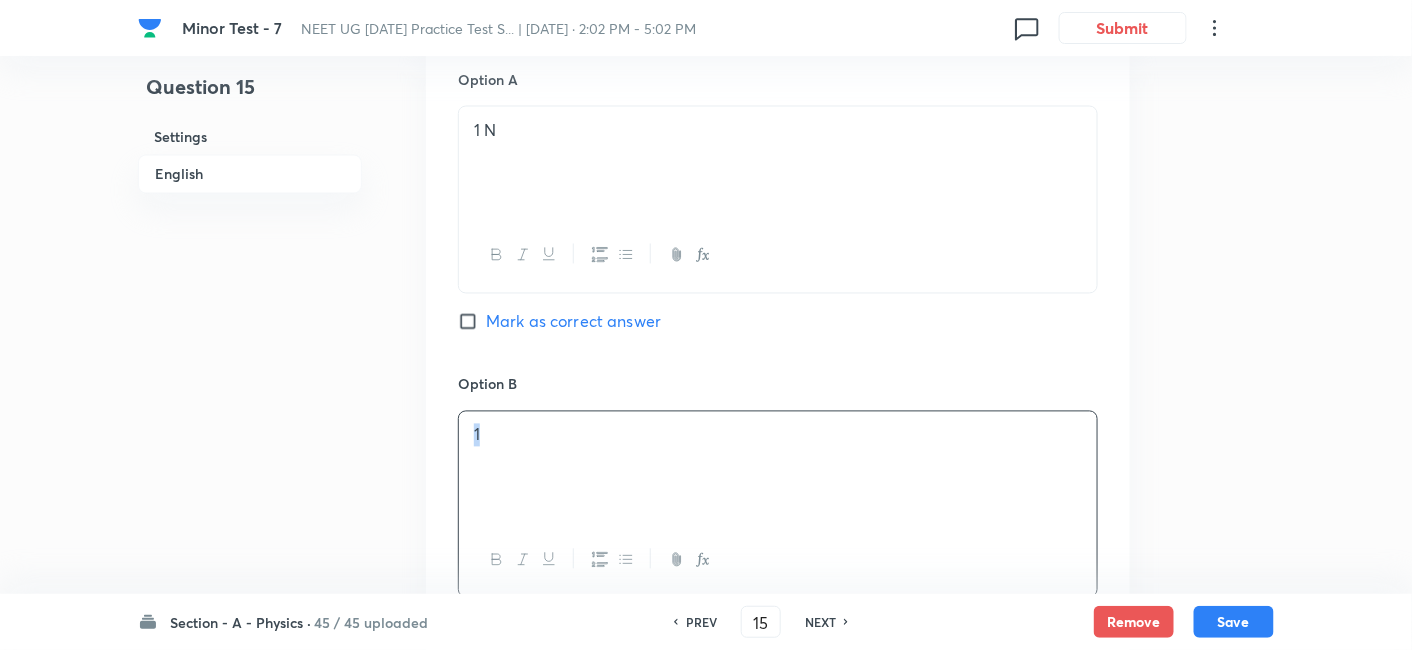 click on "1" at bounding box center (778, 468) 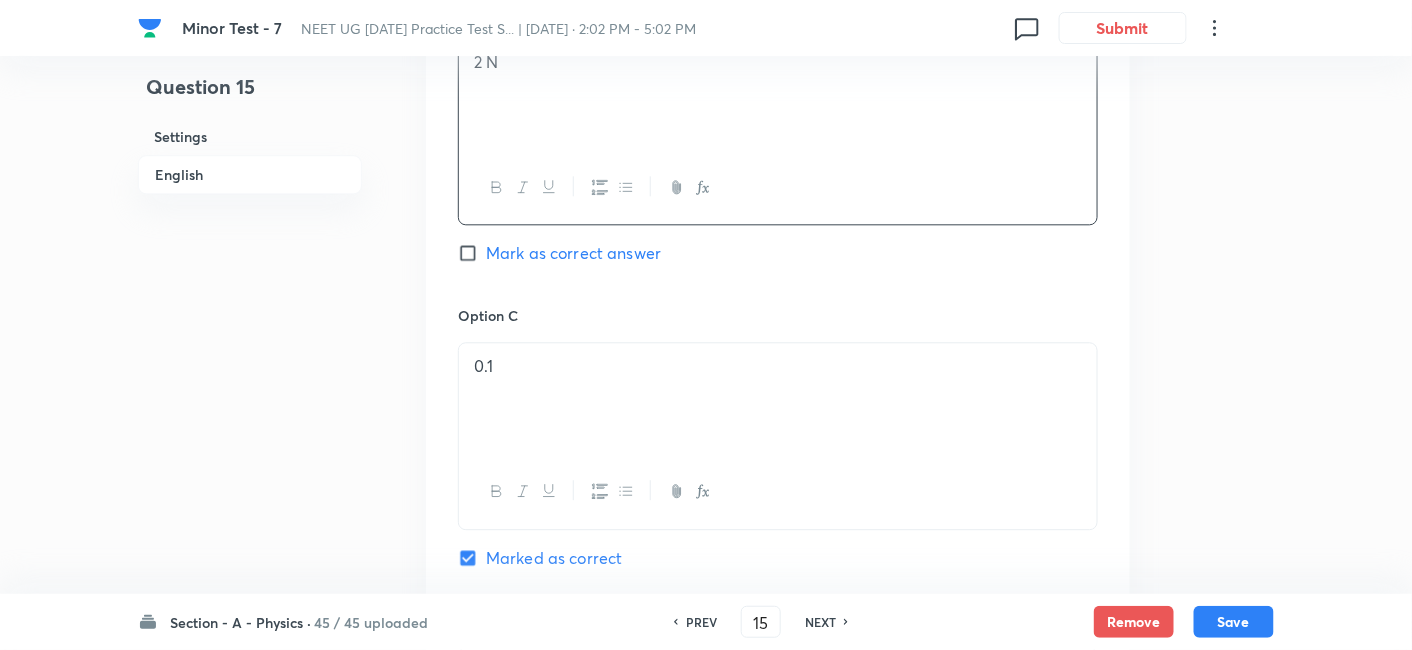 scroll, scrollTop: 1410, scrollLeft: 0, axis: vertical 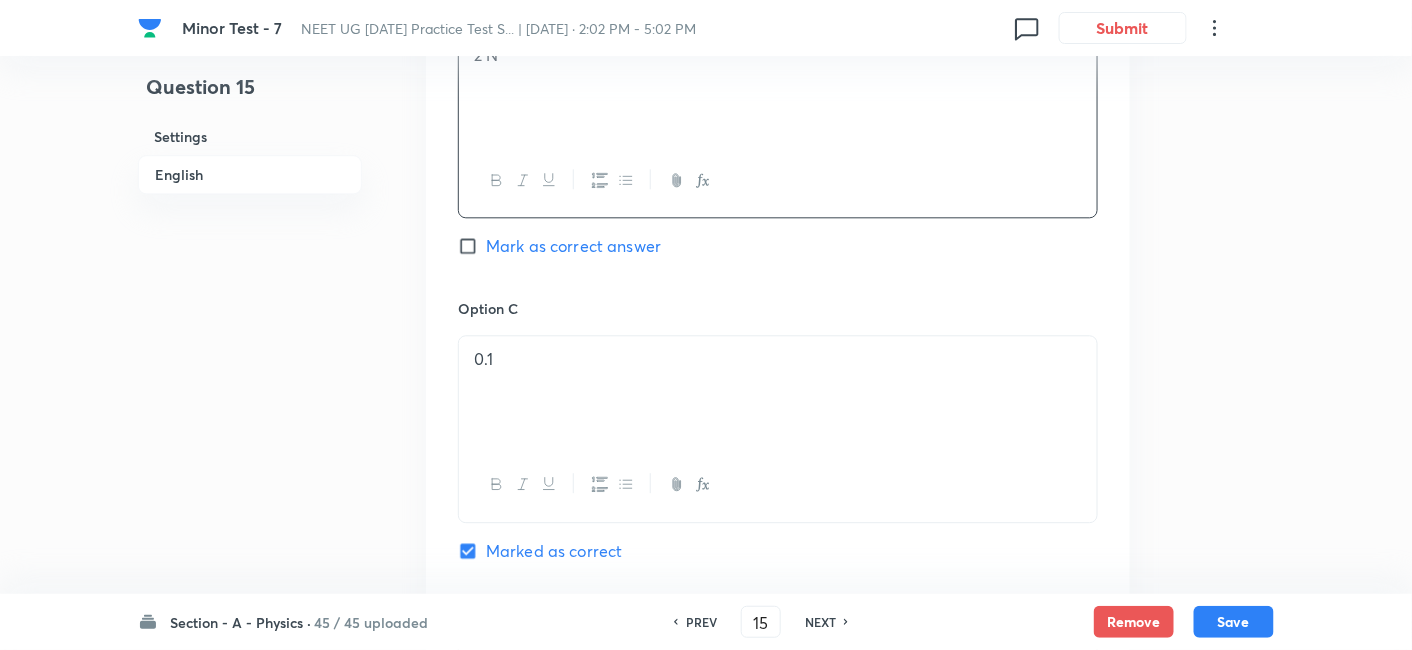 click on "0.1" at bounding box center [778, 392] 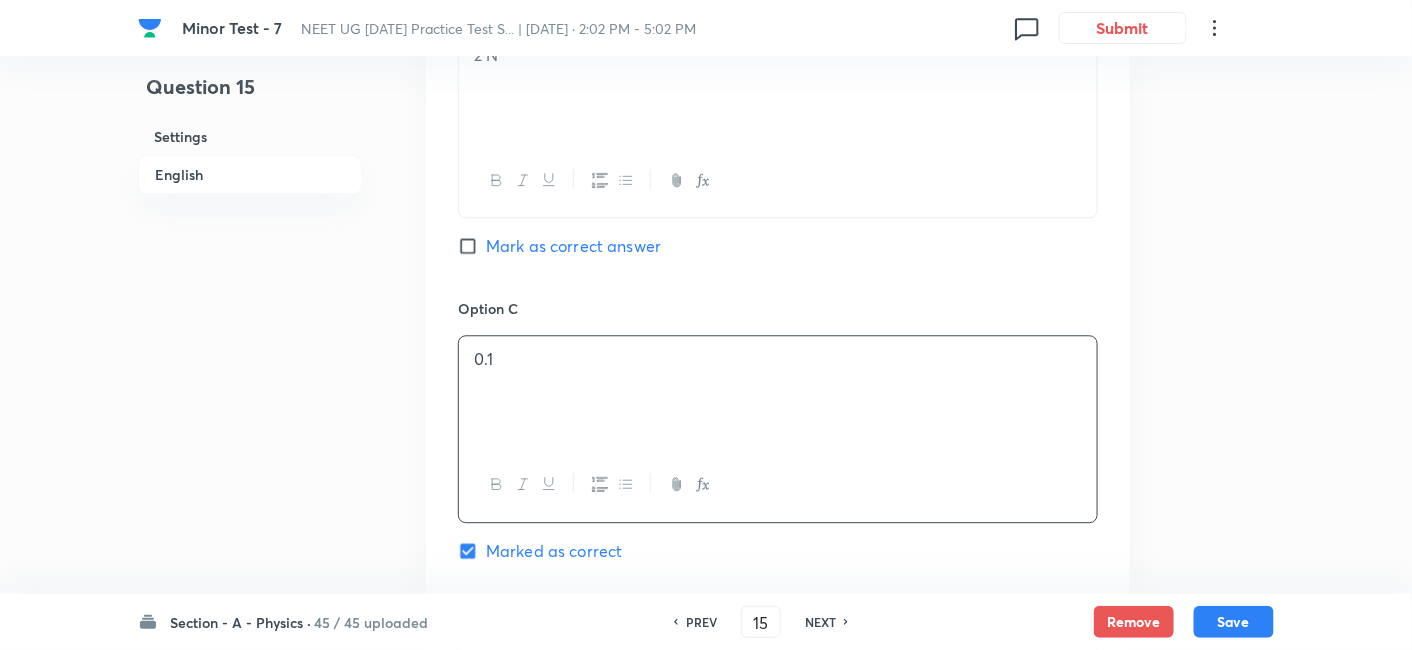click on "0.1" at bounding box center (778, 392) 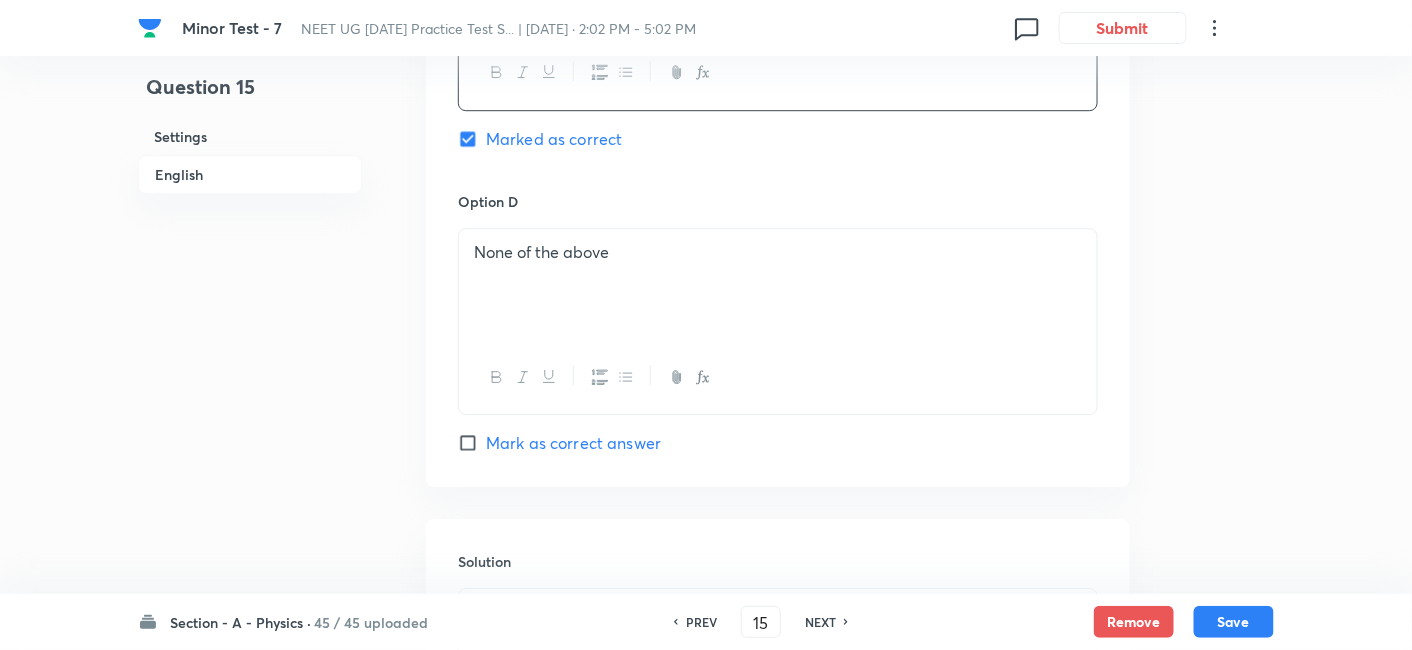 scroll, scrollTop: 1850, scrollLeft: 0, axis: vertical 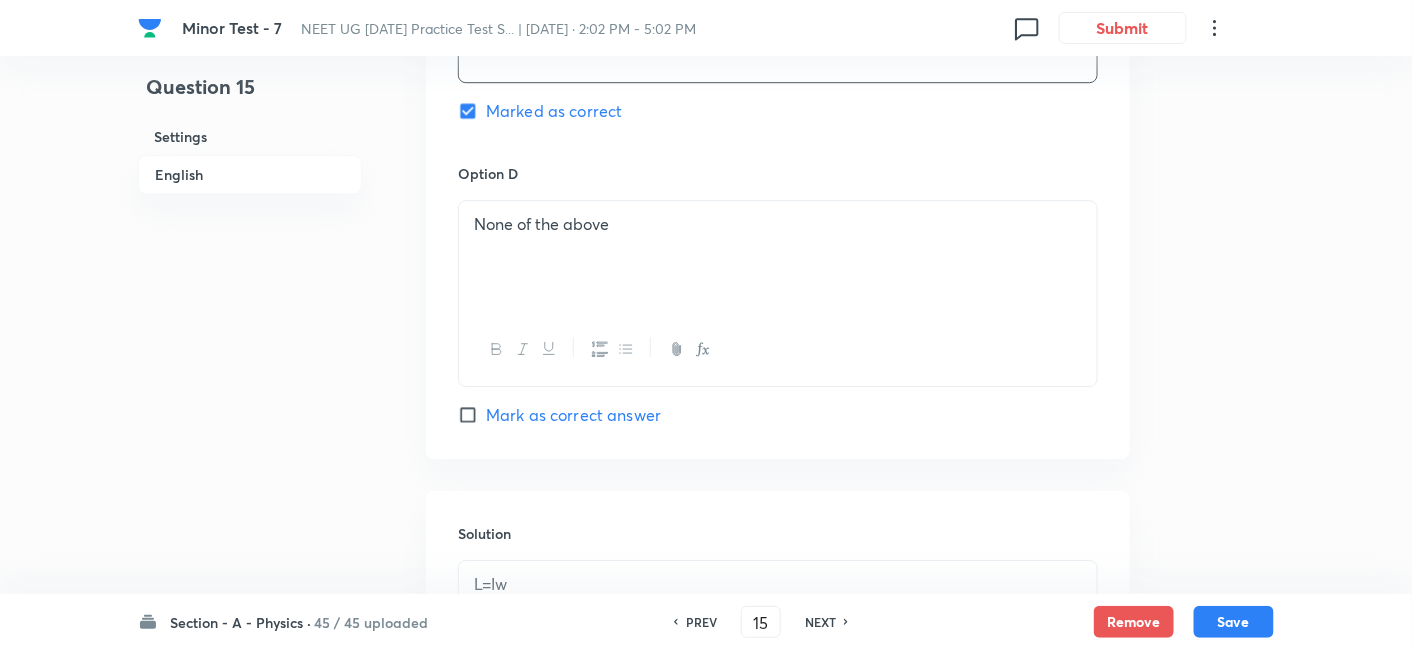 click on "None of the above" at bounding box center [778, 224] 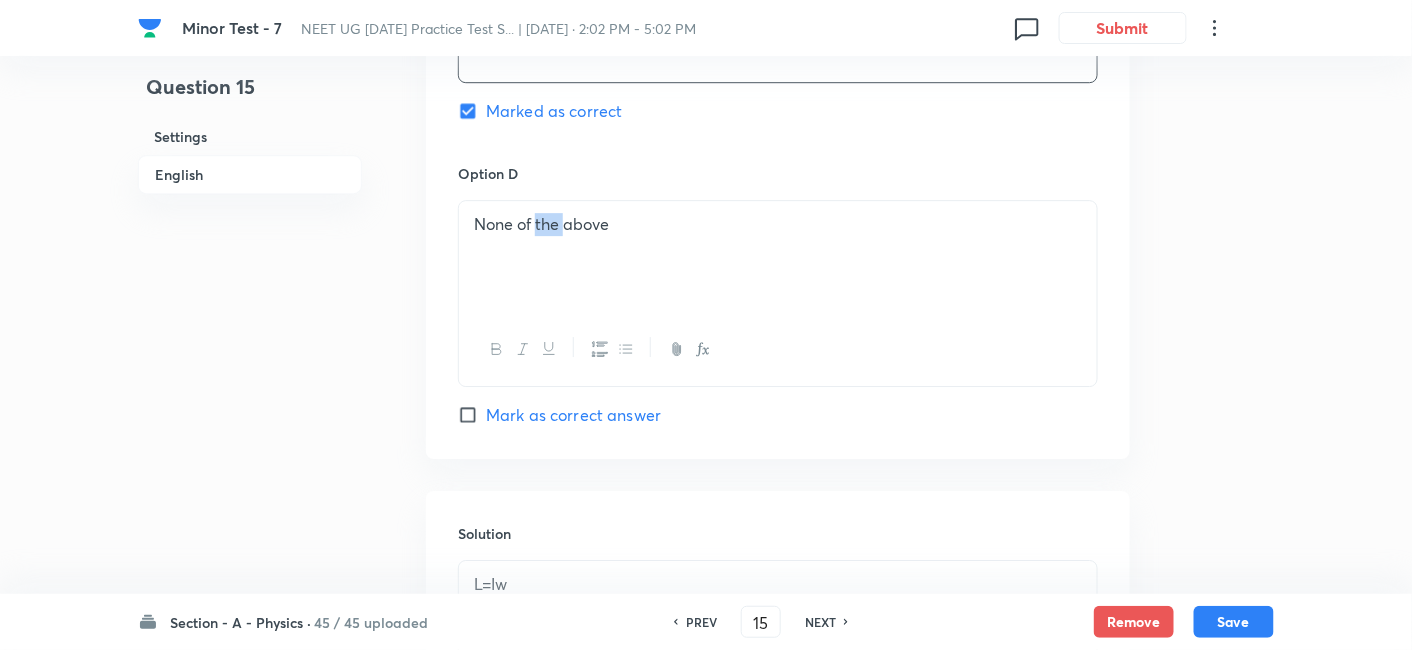 click on "None of the above" at bounding box center (778, 224) 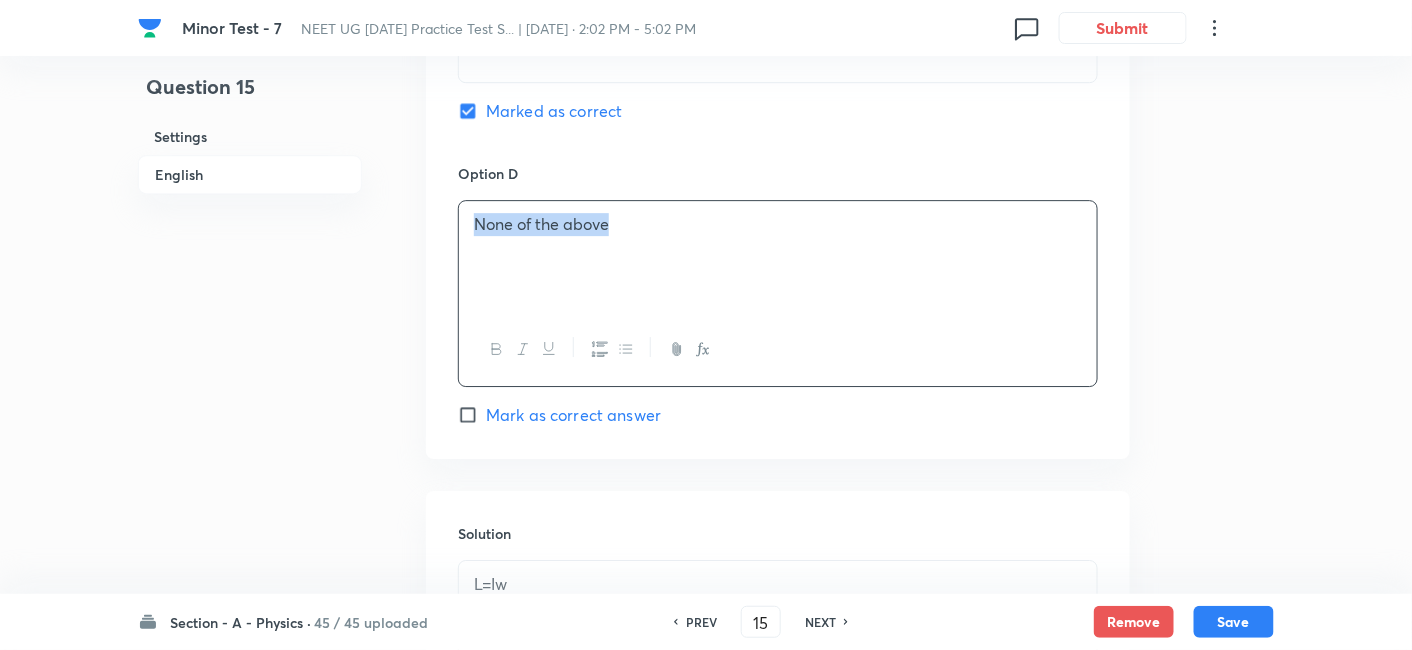 click on "None of the above" at bounding box center [778, 224] 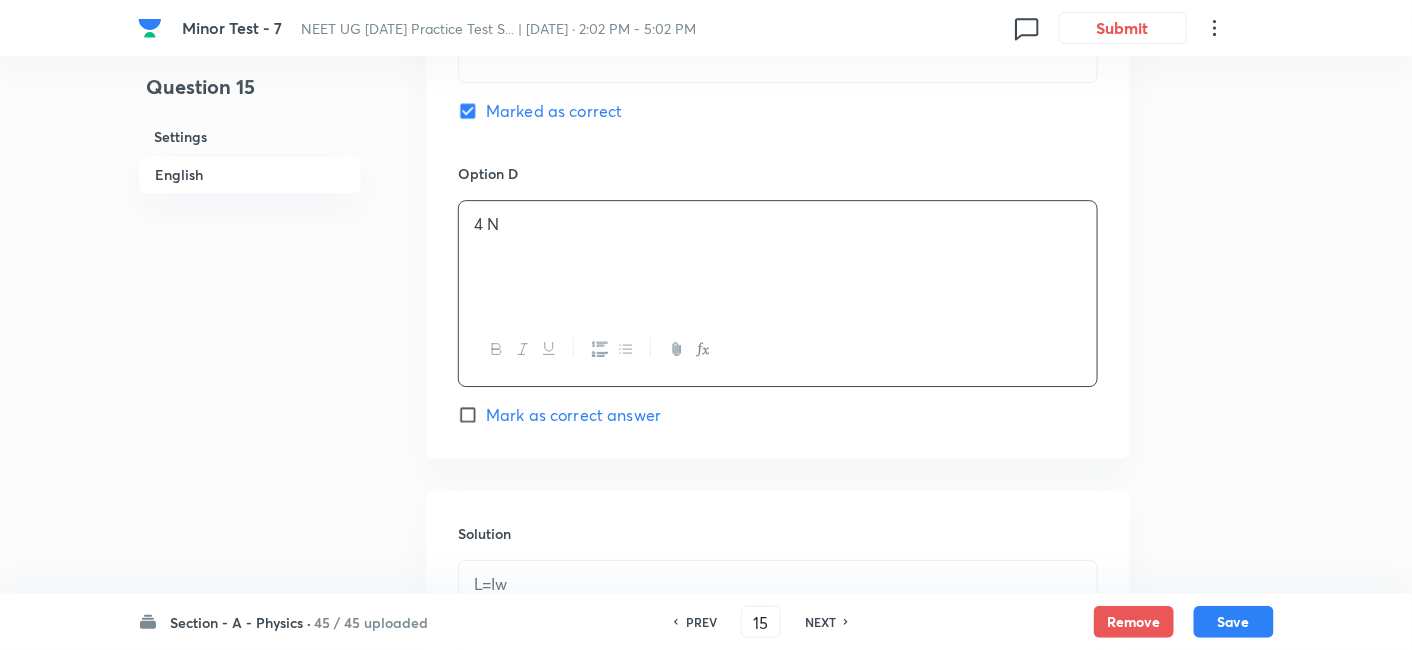 scroll, scrollTop: 2152, scrollLeft: 0, axis: vertical 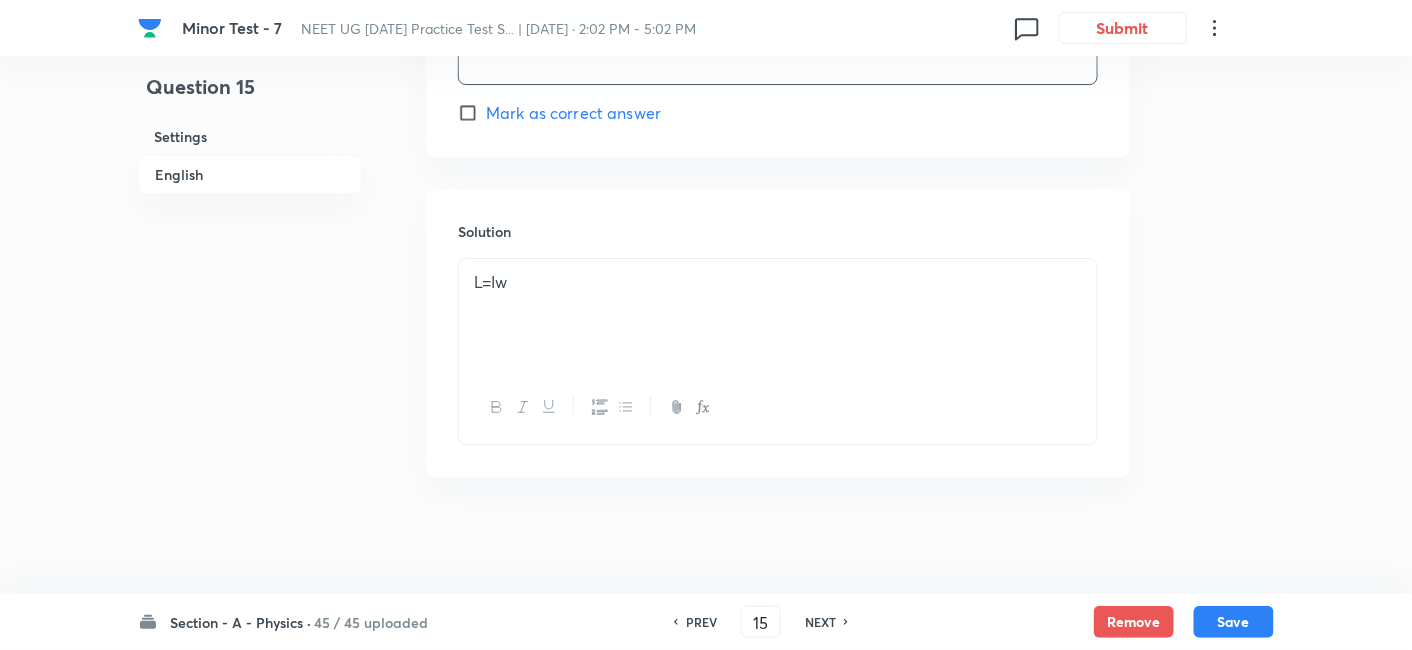 click on "L=Iw" at bounding box center (778, 282) 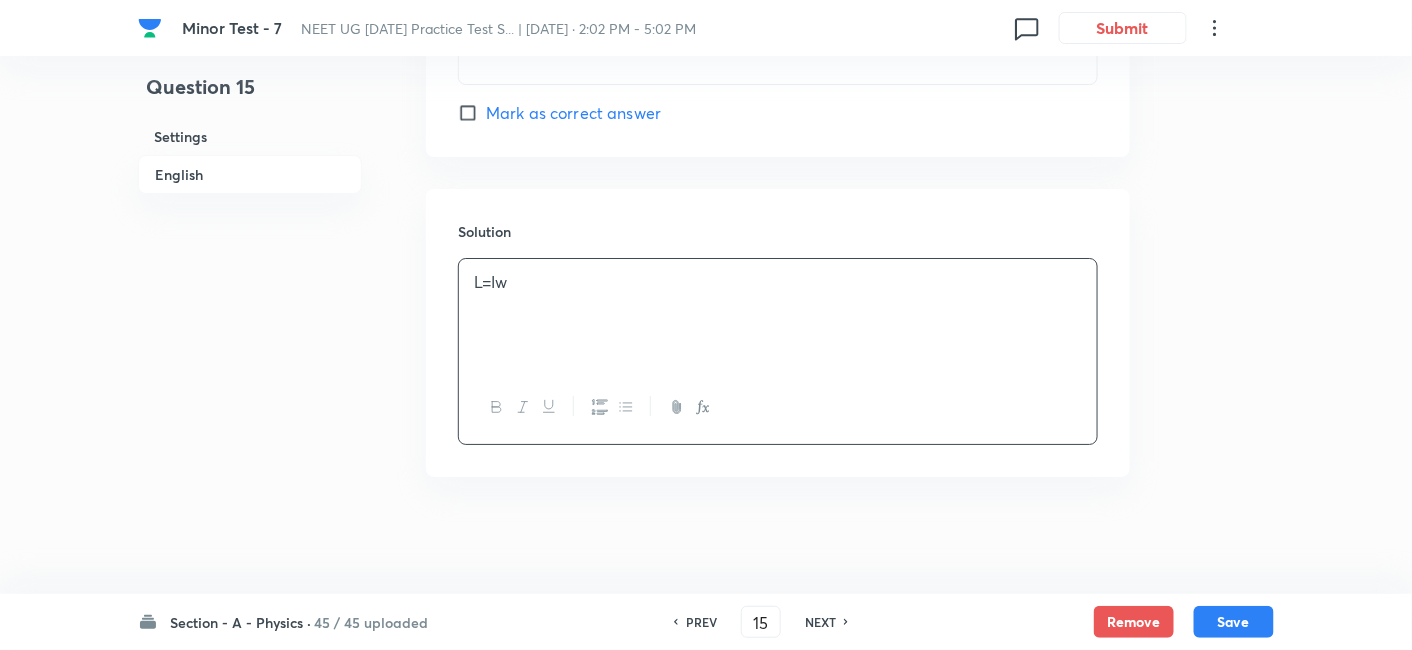 click on "L=Iw" at bounding box center [778, 282] 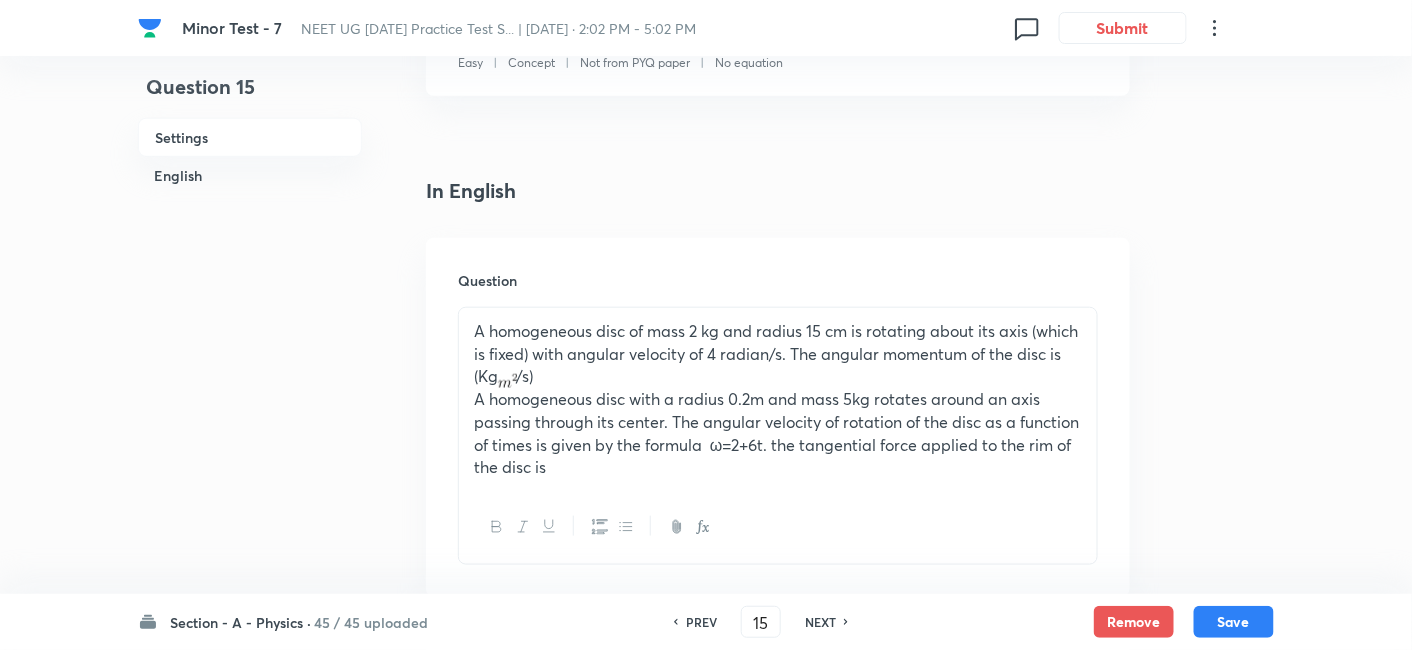 scroll, scrollTop: 451, scrollLeft: 0, axis: vertical 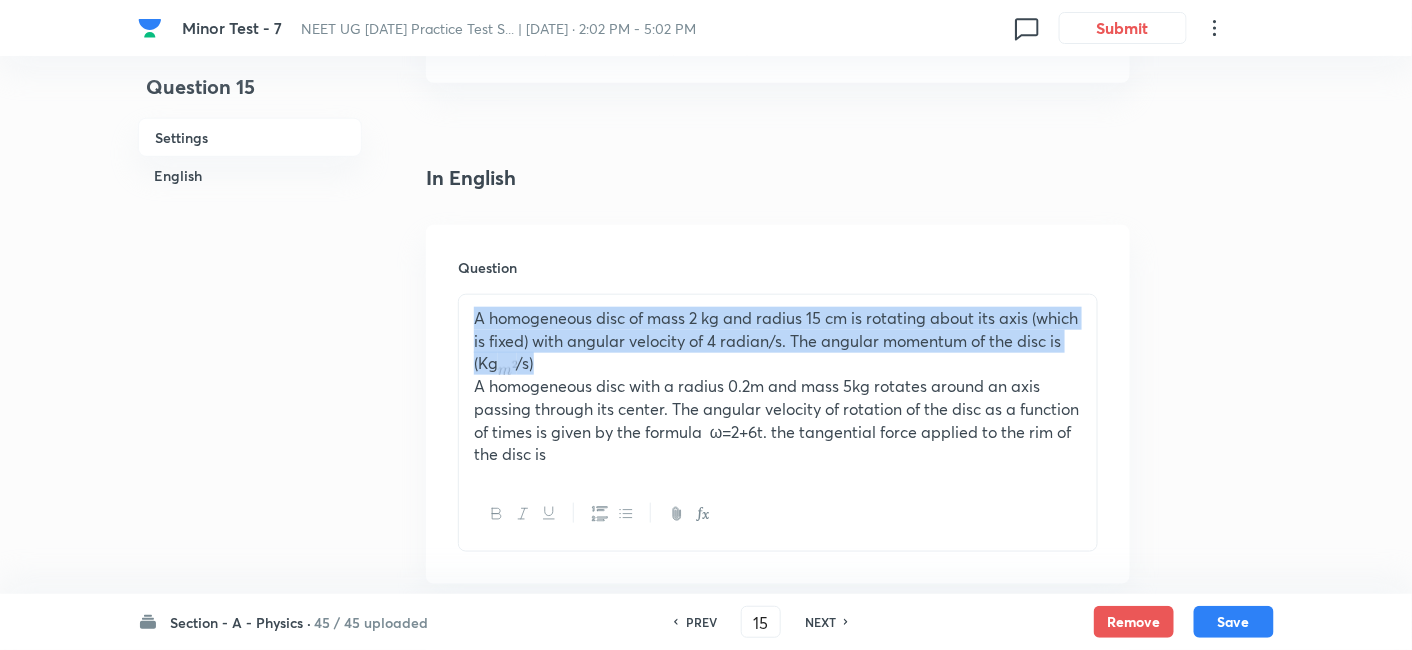 drag, startPoint x: 474, startPoint y: 316, endPoint x: 560, endPoint y: 362, distance: 97.52948 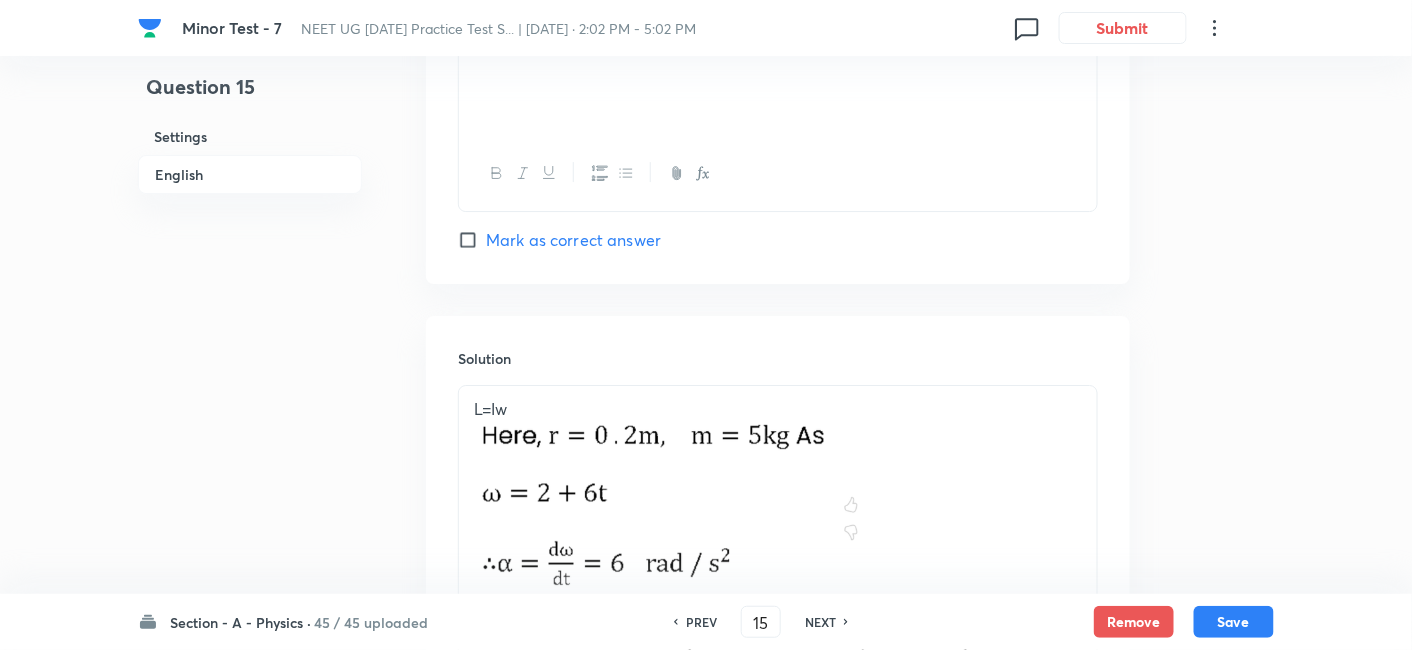 scroll, scrollTop: 2263, scrollLeft: 0, axis: vertical 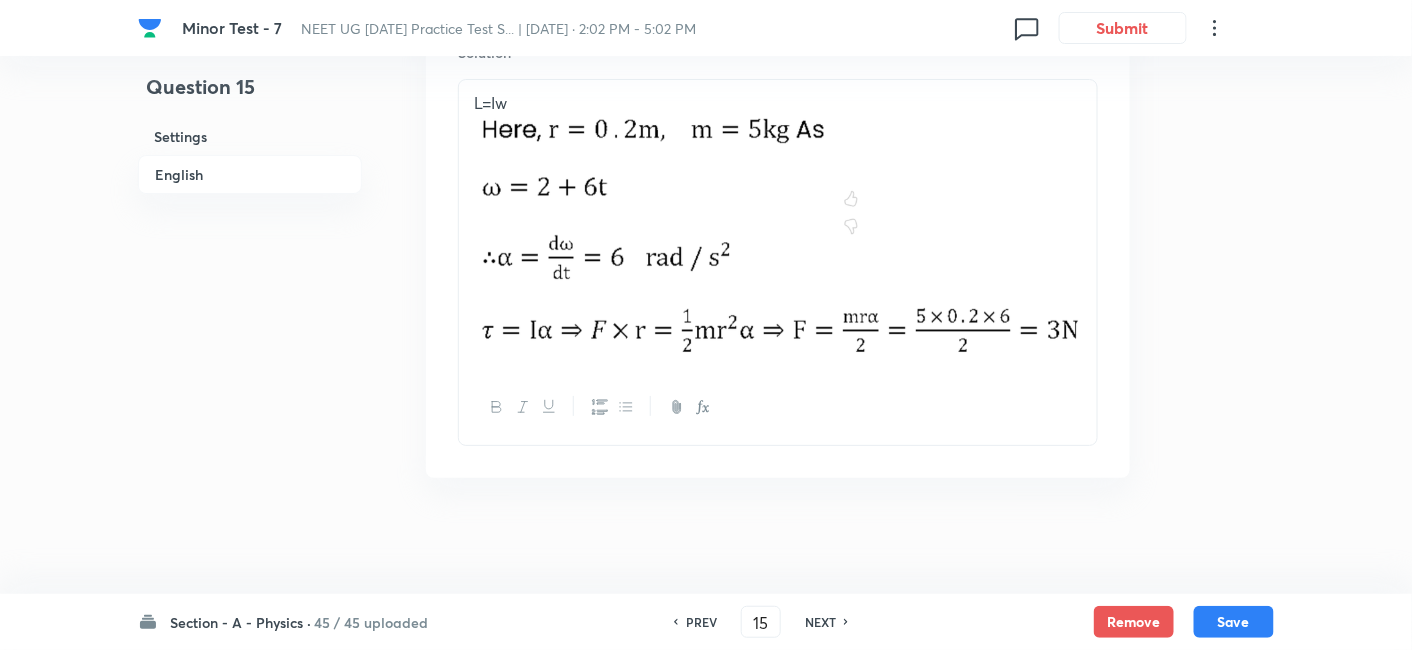 click on "L=Iw" at bounding box center (778, 103) 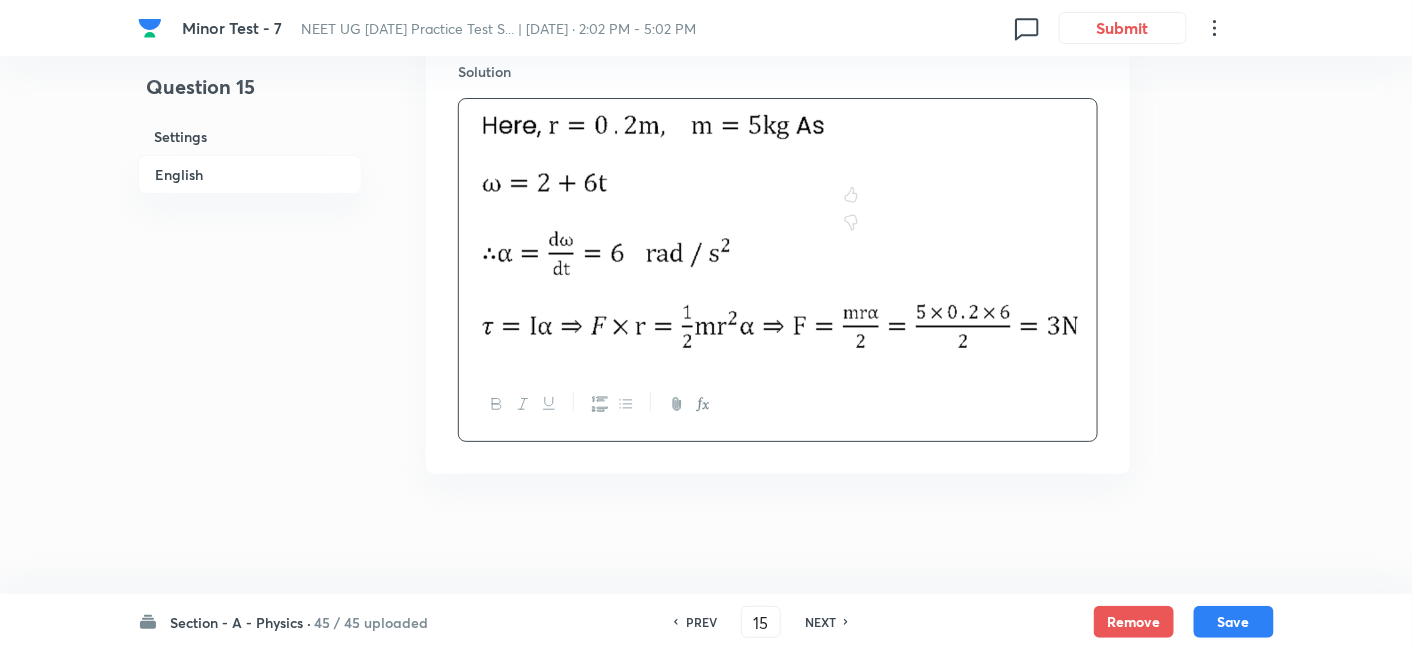 scroll, scrollTop: 2240, scrollLeft: 0, axis: vertical 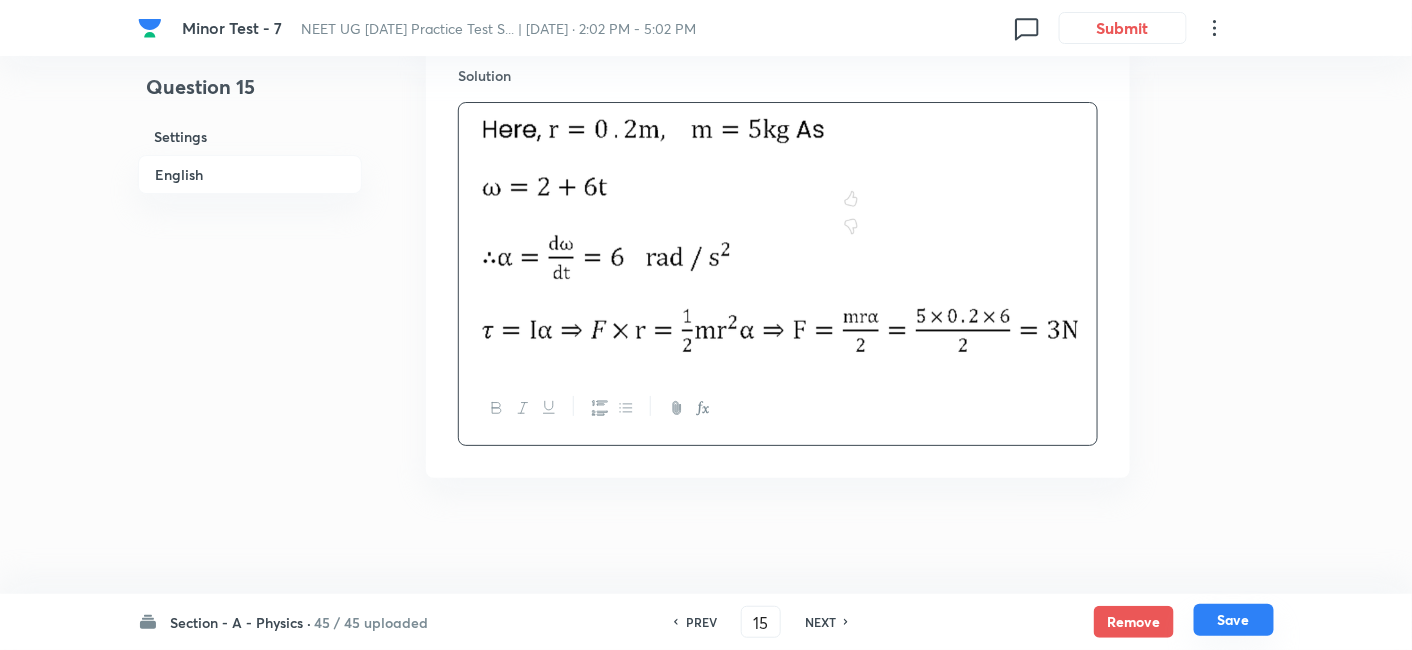 click on "Save" at bounding box center [1234, 620] 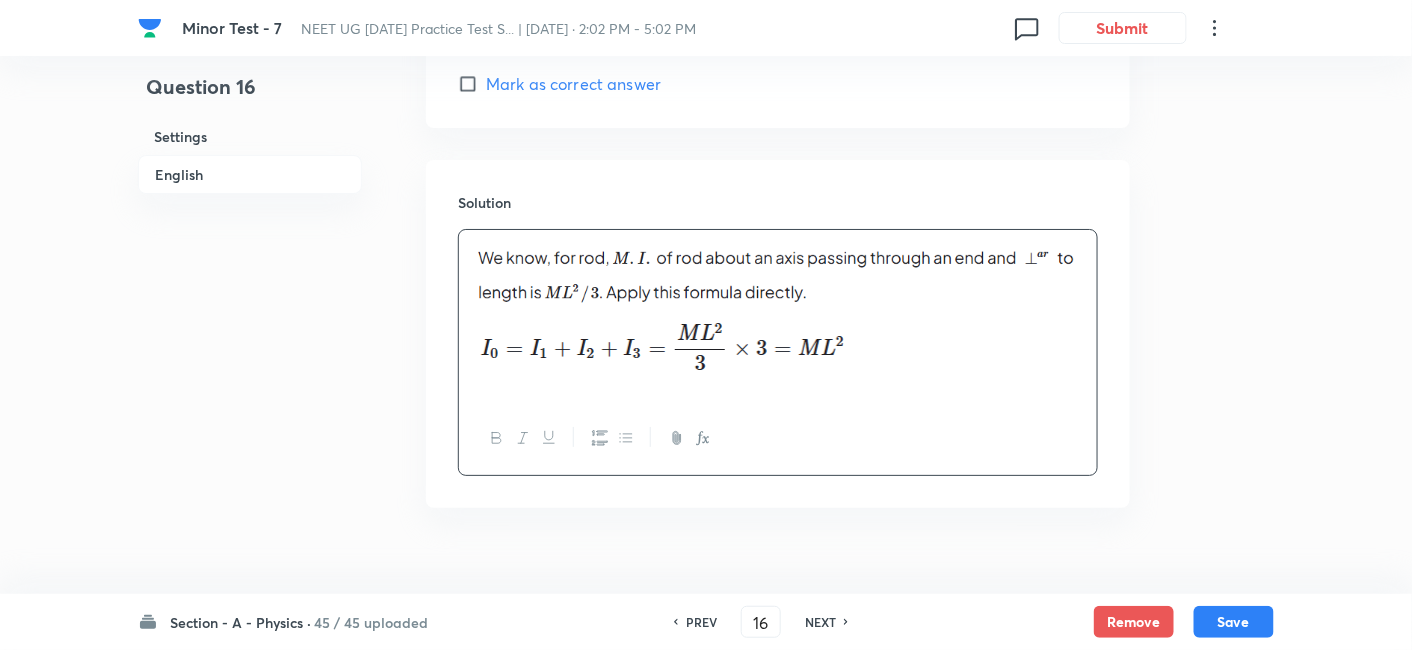 scroll, scrollTop: 2211, scrollLeft: 0, axis: vertical 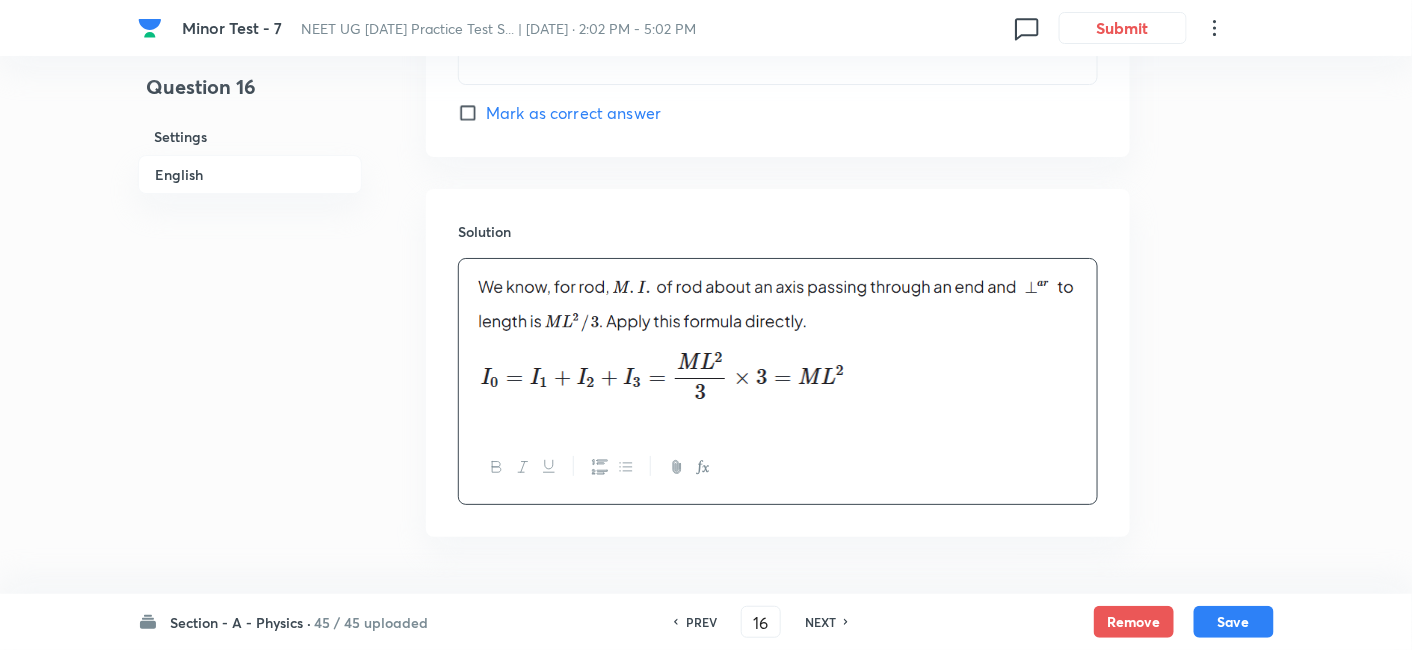 click on "PREV" at bounding box center (701, 622) 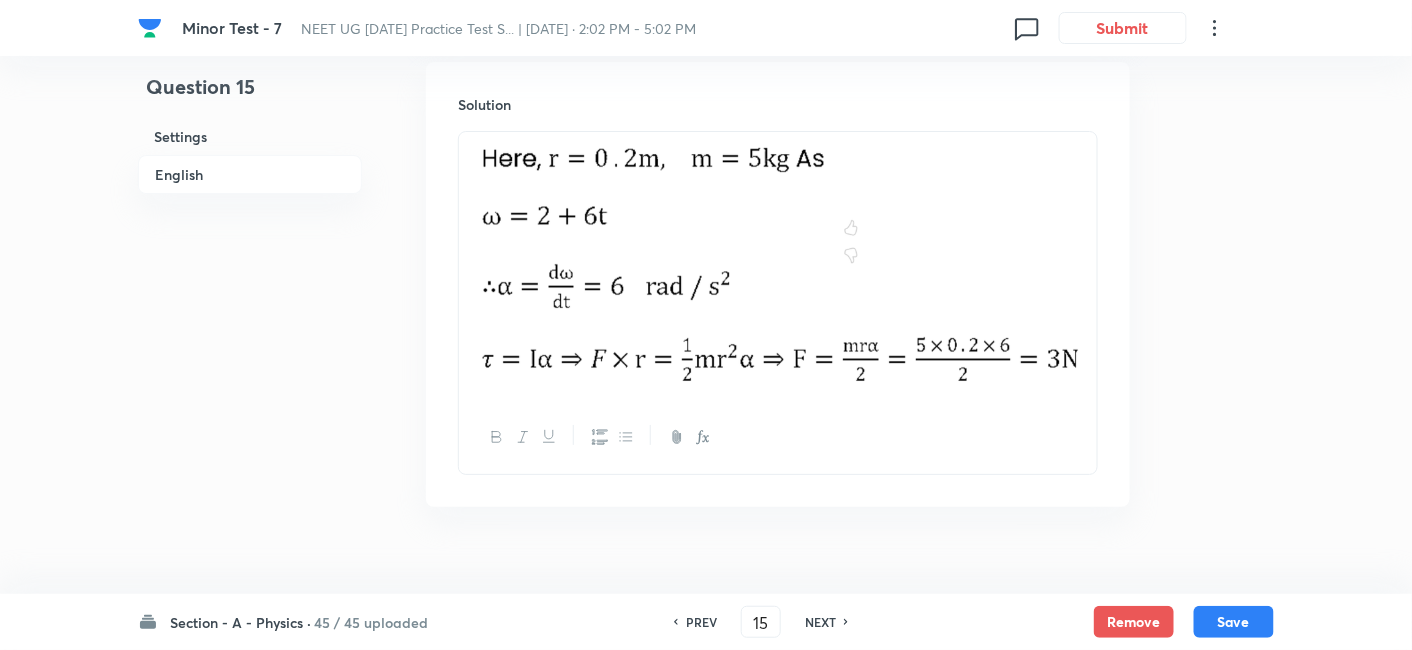 click on "PREV" at bounding box center [701, 622] 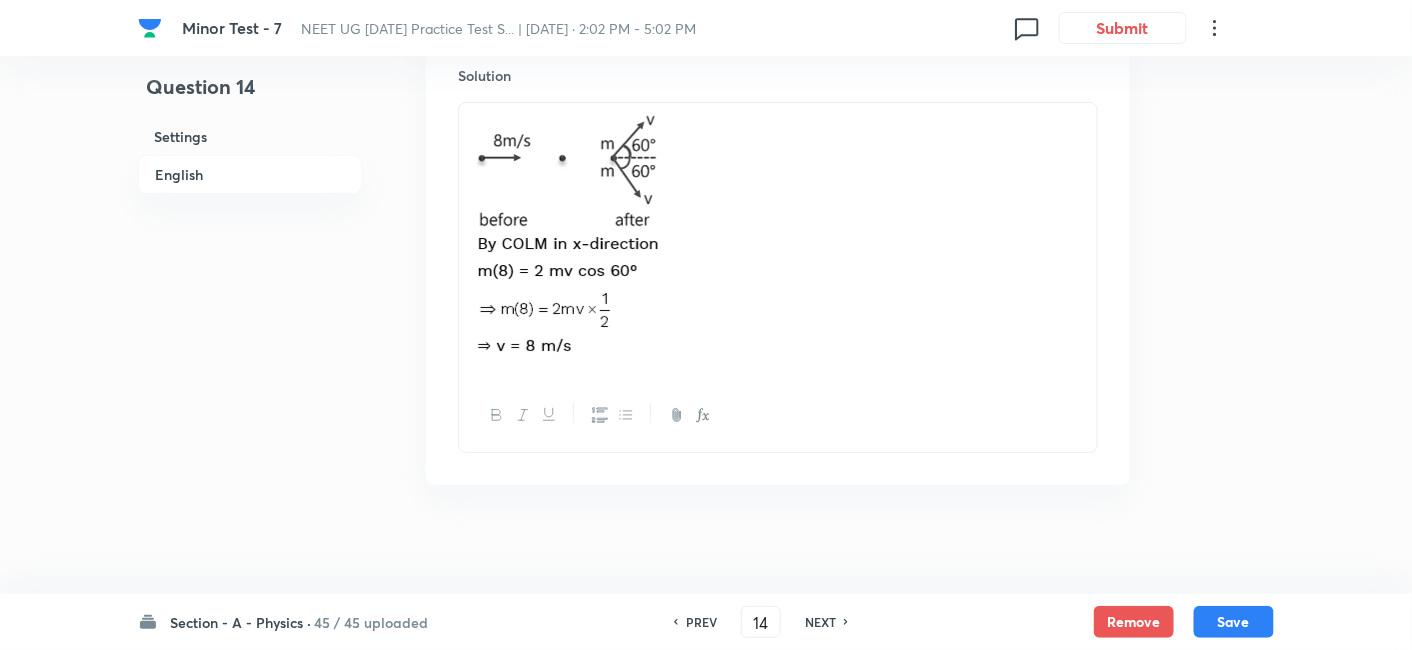 click on "PREV" at bounding box center [701, 622] 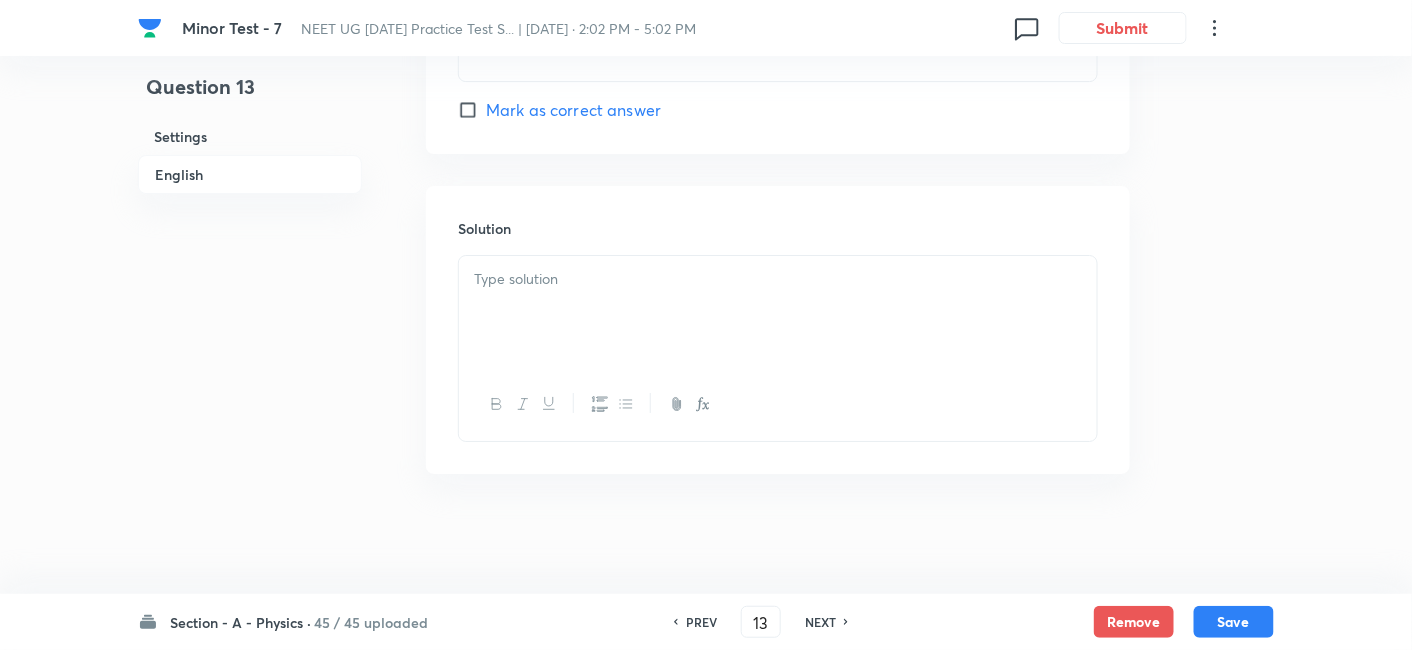 scroll, scrollTop: 2055, scrollLeft: 0, axis: vertical 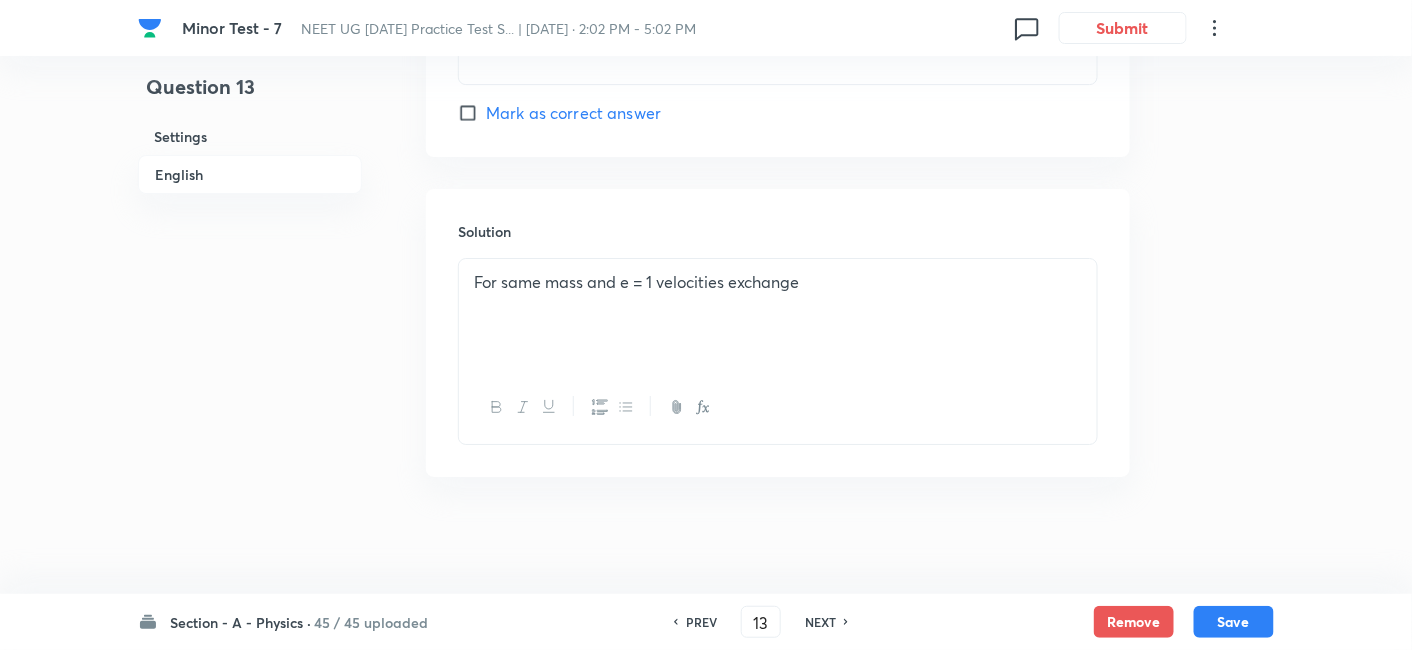 click on "PREV" at bounding box center [701, 622] 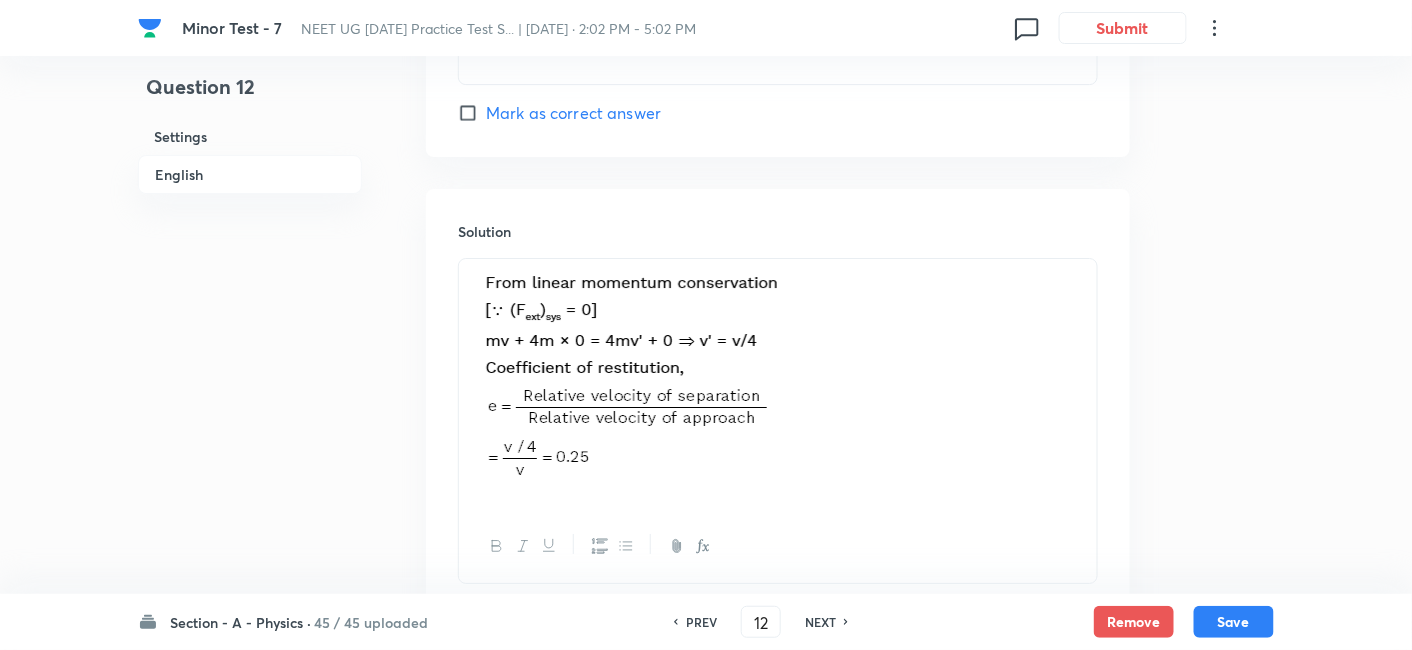 scroll, scrollTop: 2194, scrollLeft: 0, axis: vertical 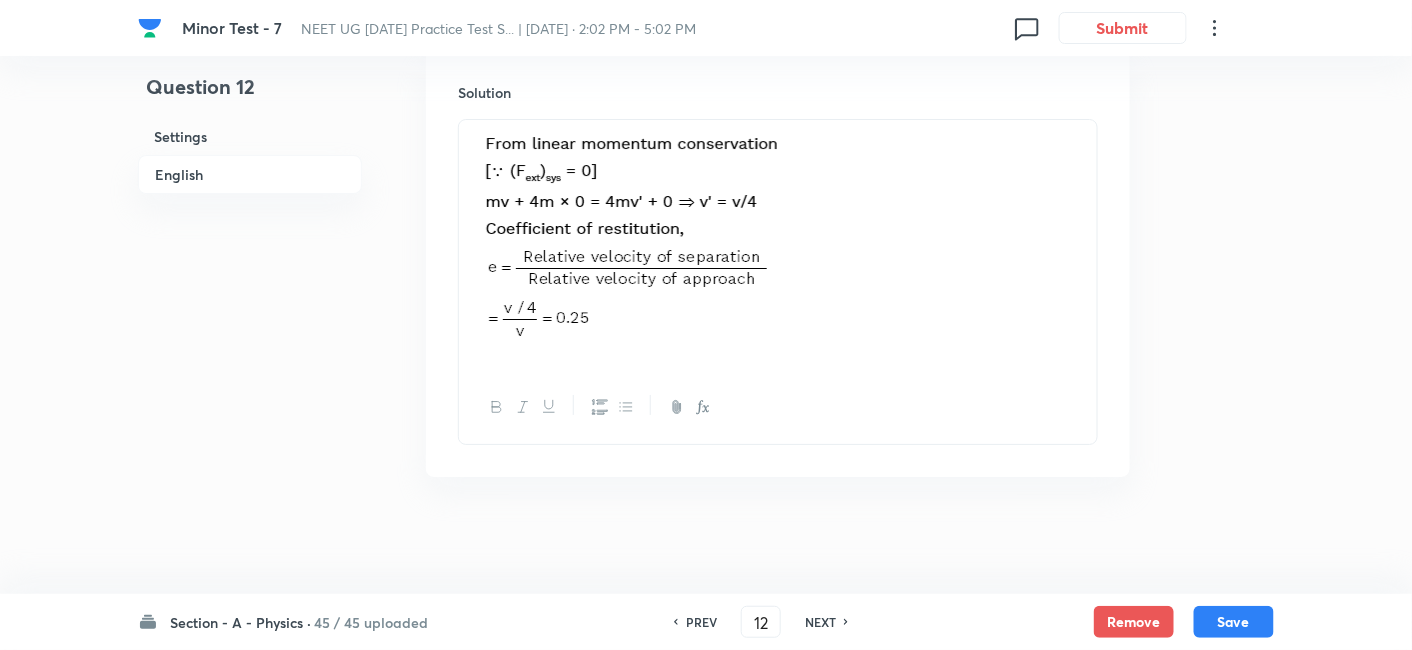 click on "PREV" at bounding box center [701, 622] 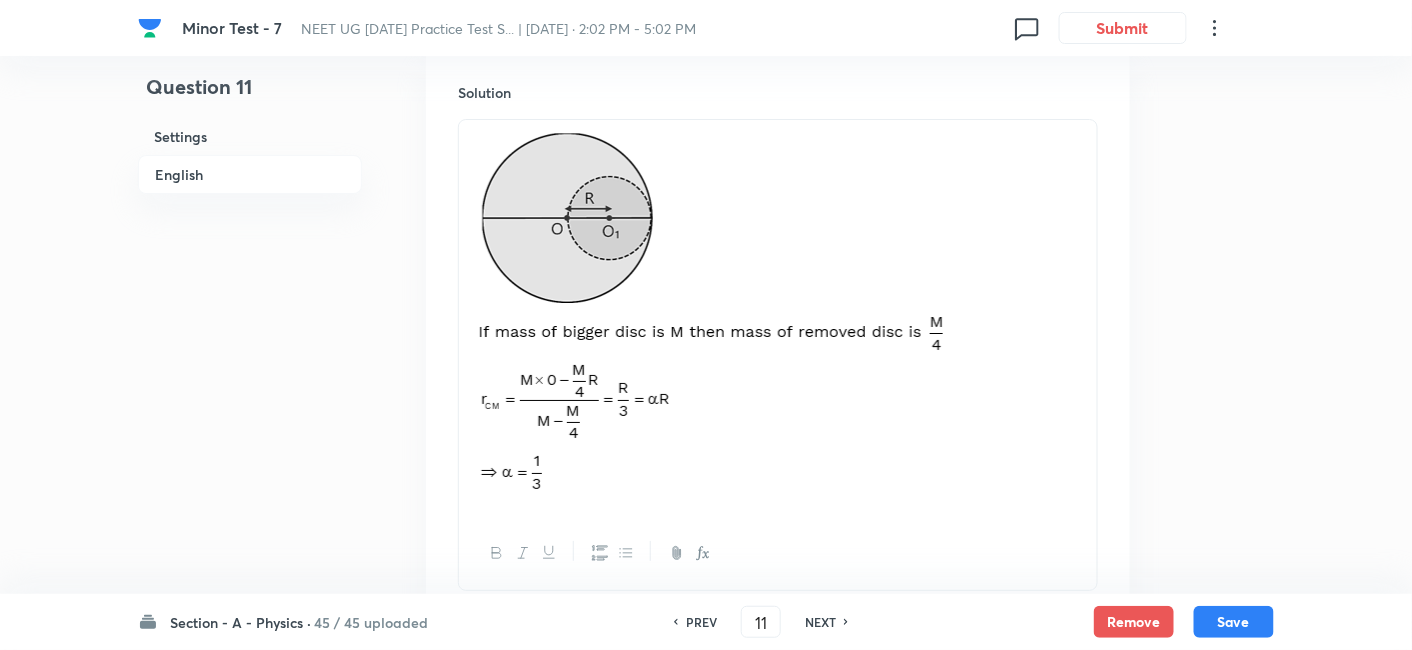 scroll, scrollTop: 2211, scrollLeft: 0, axis: vertical 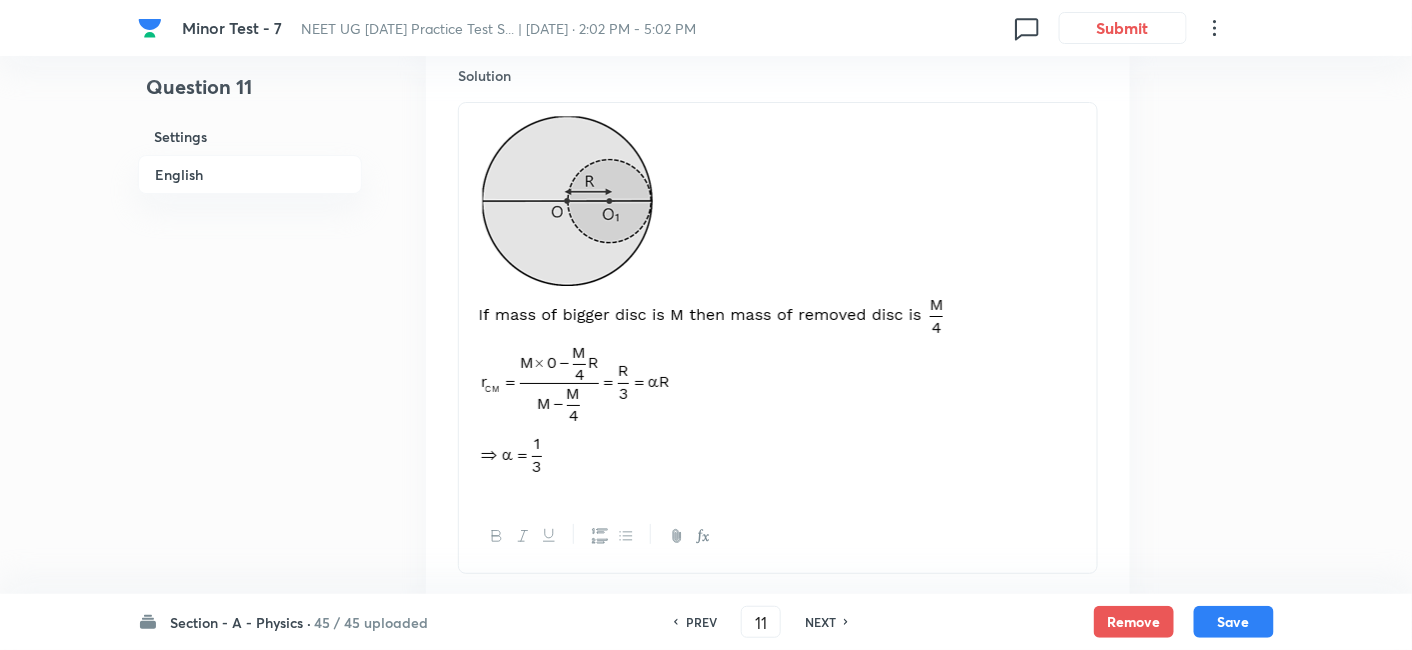 click on "PREV" at bounding box center [701, 622] 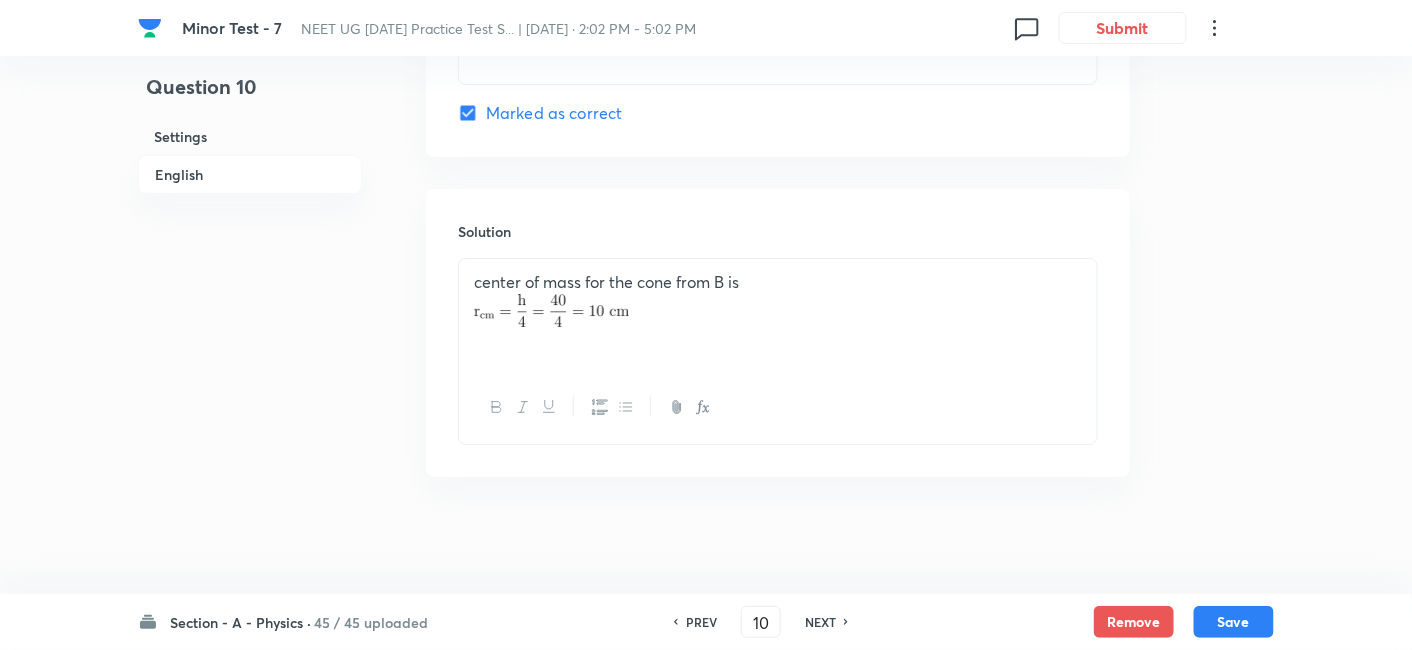scroll, scrollTop: 2211, scrollLeft: 0, axis: vertical 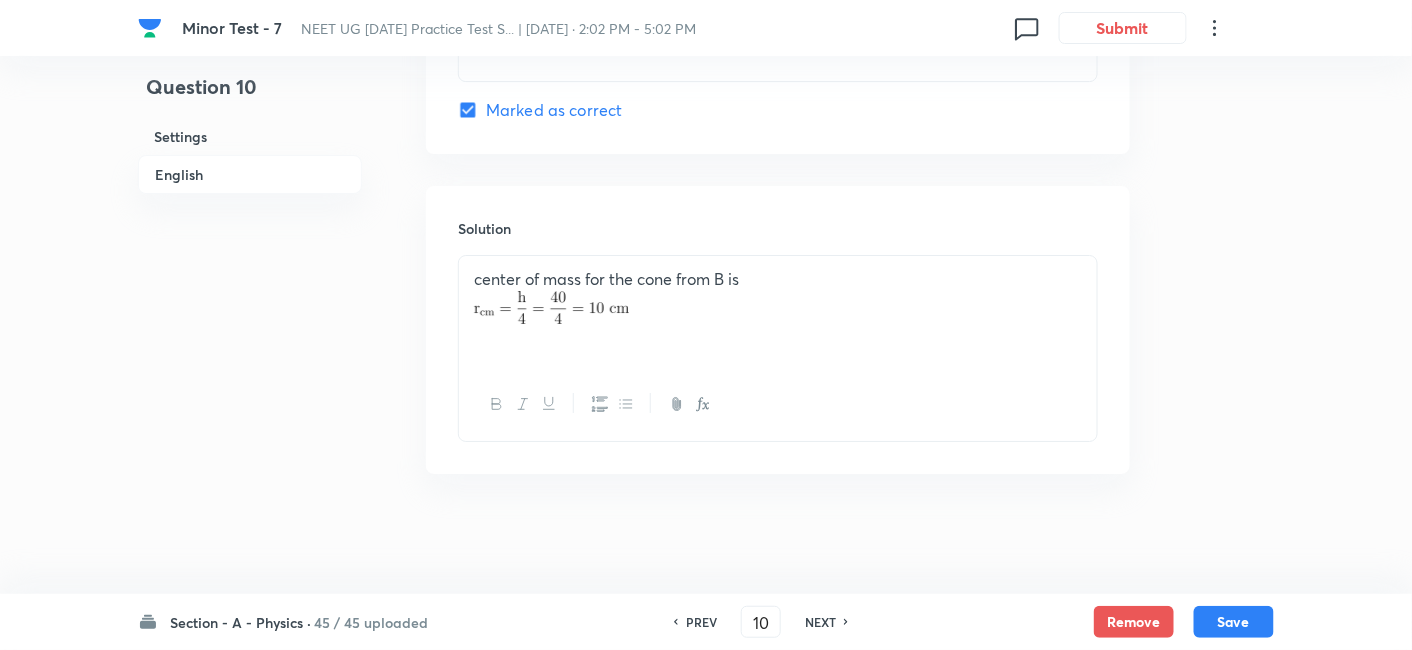click on "PREV" at bounding box center (701, 622) 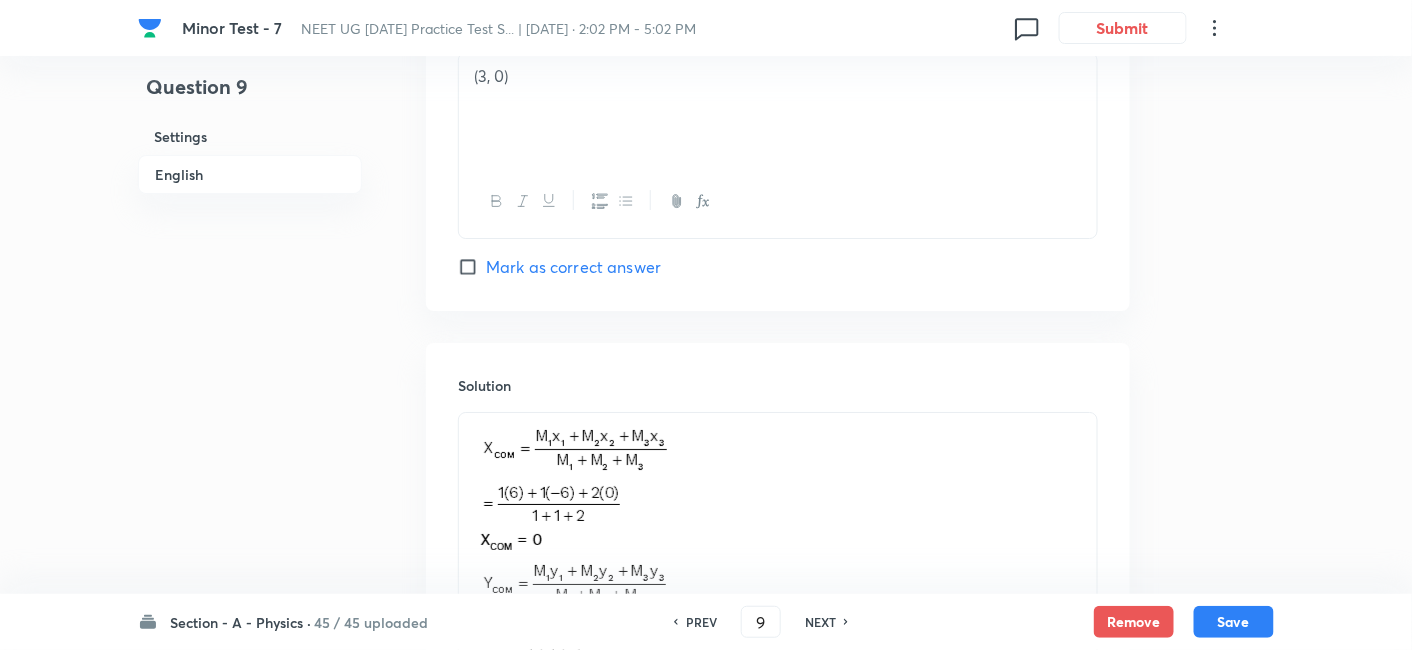 scroll, scrollTop: 2211, scrollLeft: 0, axis: vertical 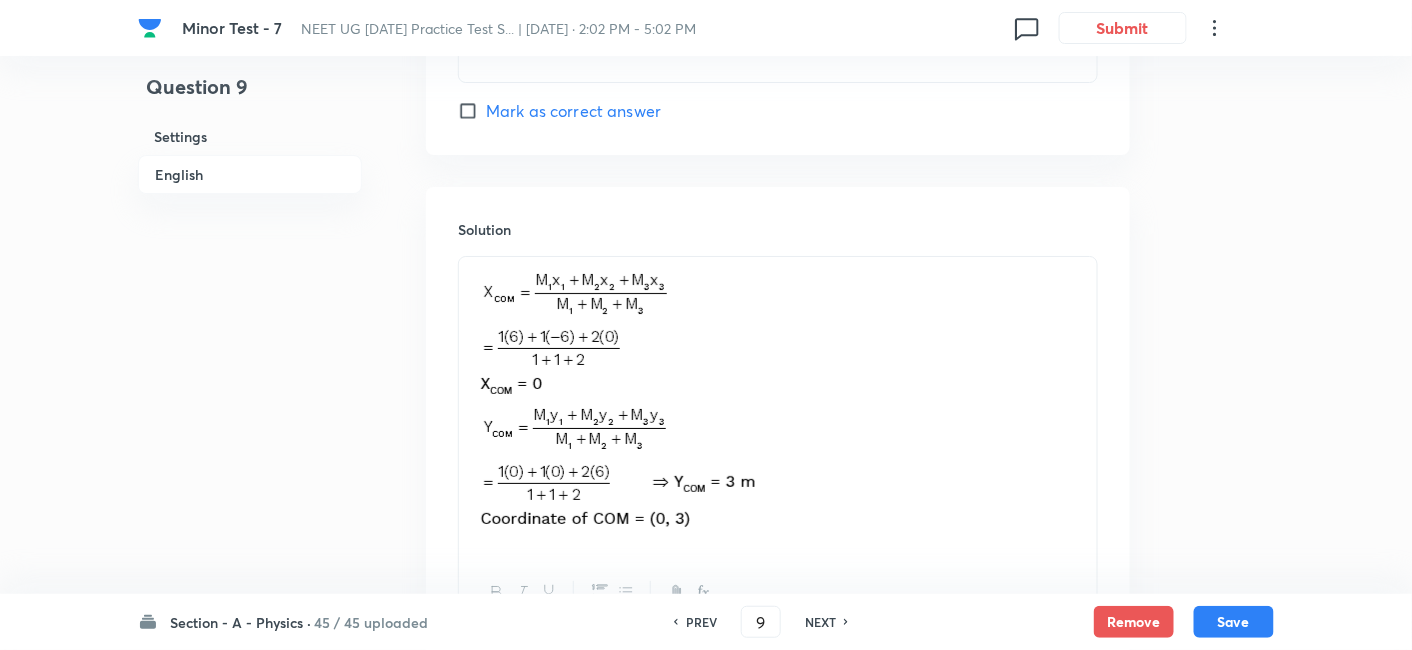 click on "PREV" at bounding box center [701, 622] 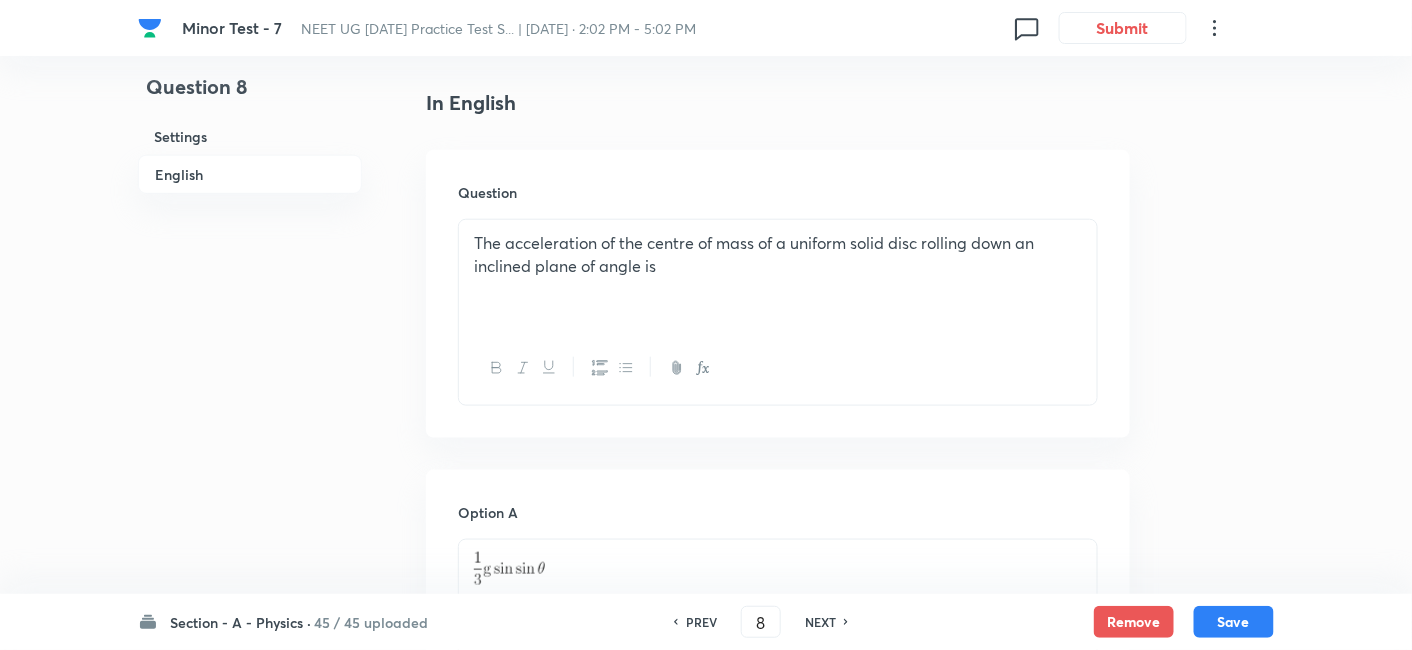 scroll, scrollTop: 493, scrollLeft: 0, axis: vertical 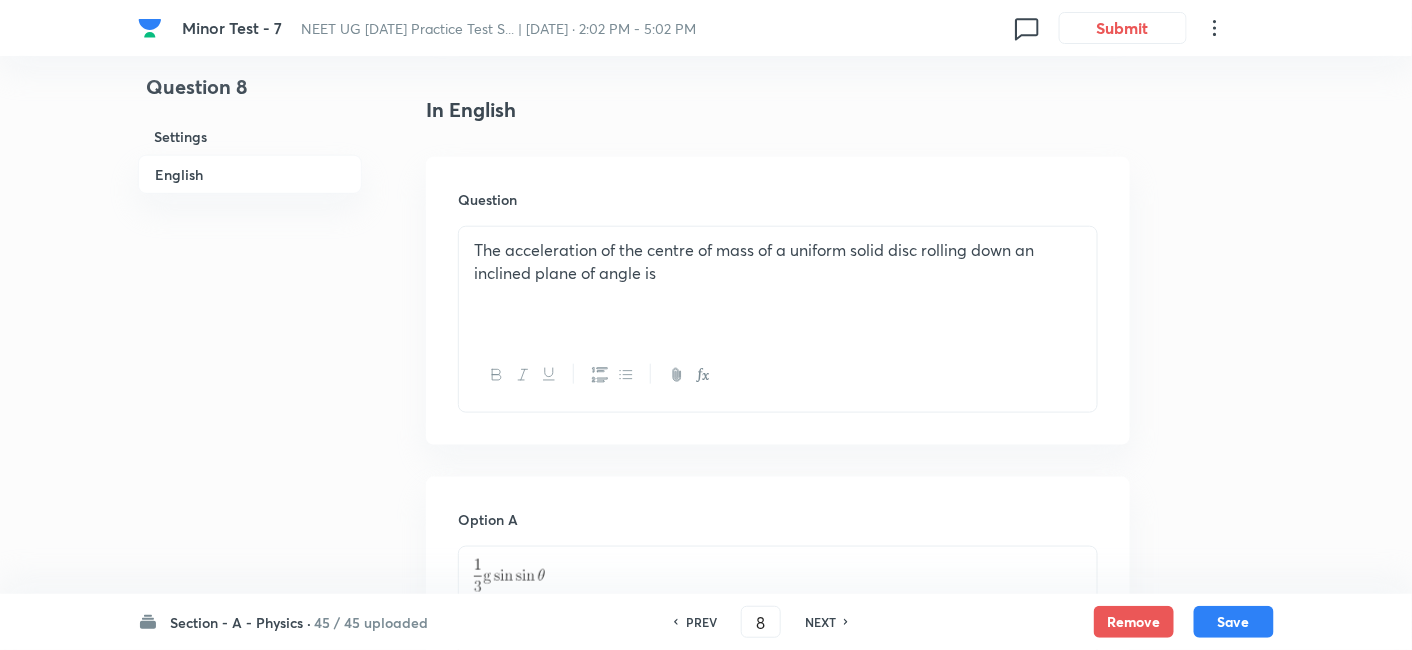 click on "The acceleration of the centre of mass of a uniform solid disc rolling down an inclined plane of angle is" at bounding box center [778, 261] 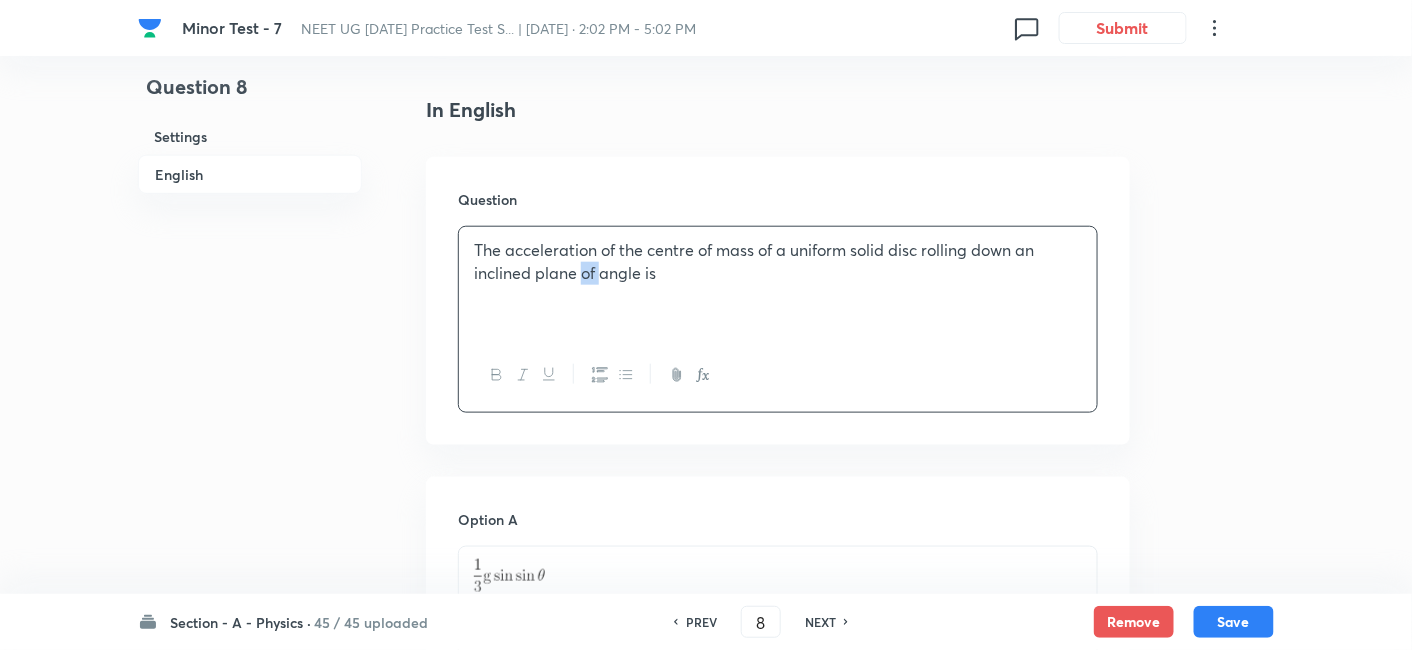 click on "The acceleration of the centre of mass of a uniform solid disc rolling down an inclined plane of angle is" at bounding box center [778, 261] 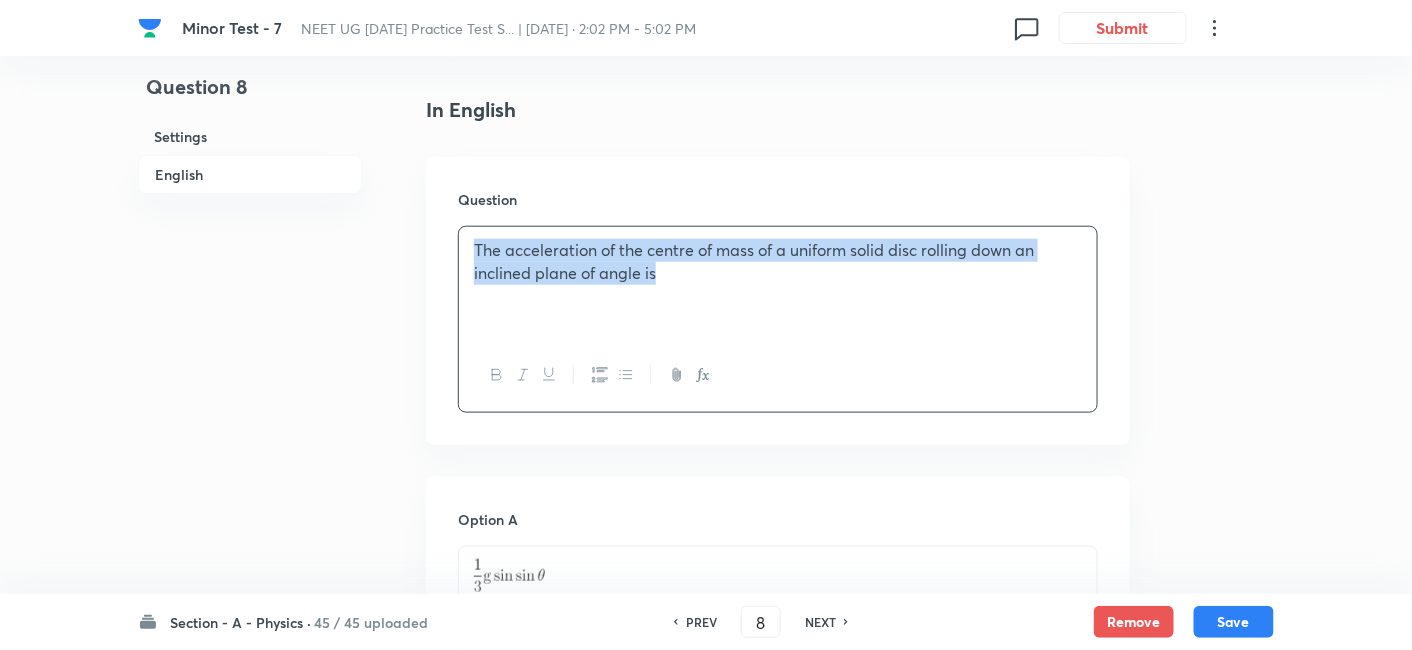 click on "The acceleration of the centre of mass of a uniform solid disc rolling down an inclined plane of angle is" at bounding box center (778, 261) 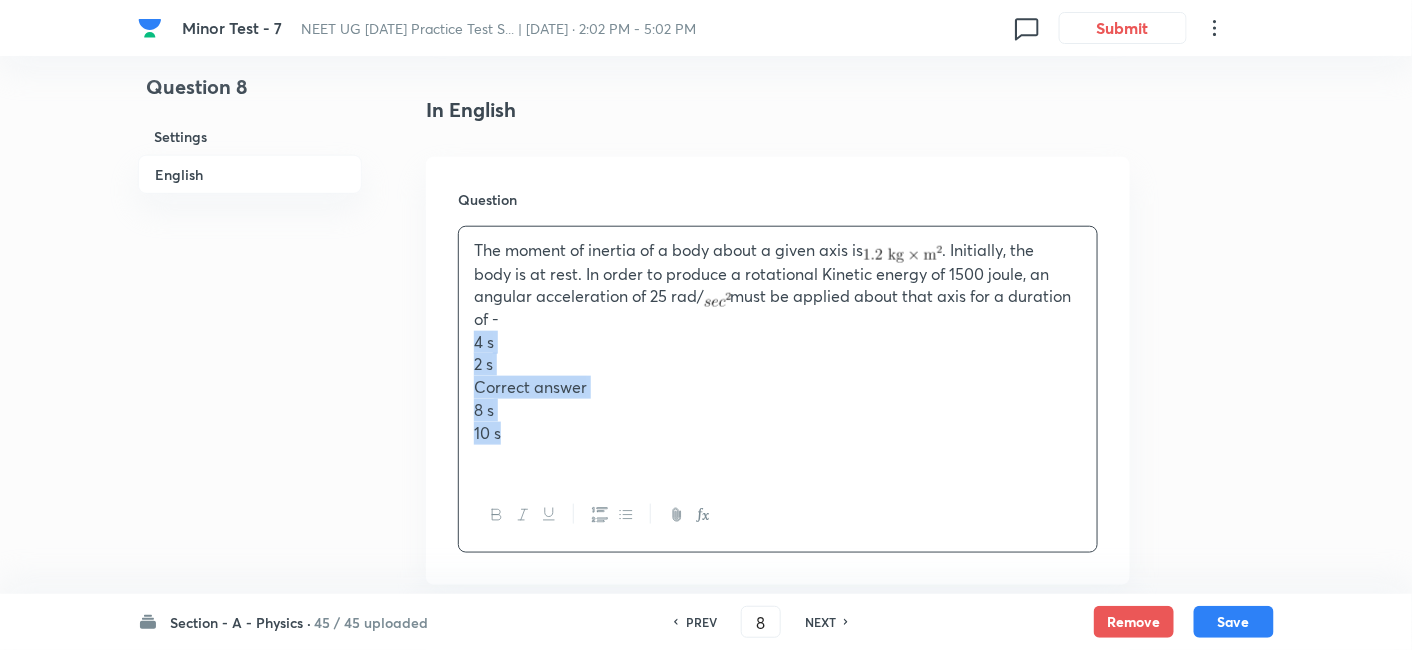 drag, startPoint x: 468, startPoint y: 338, endPoint x: 502, endPoint y: 434, distance: 101.84302 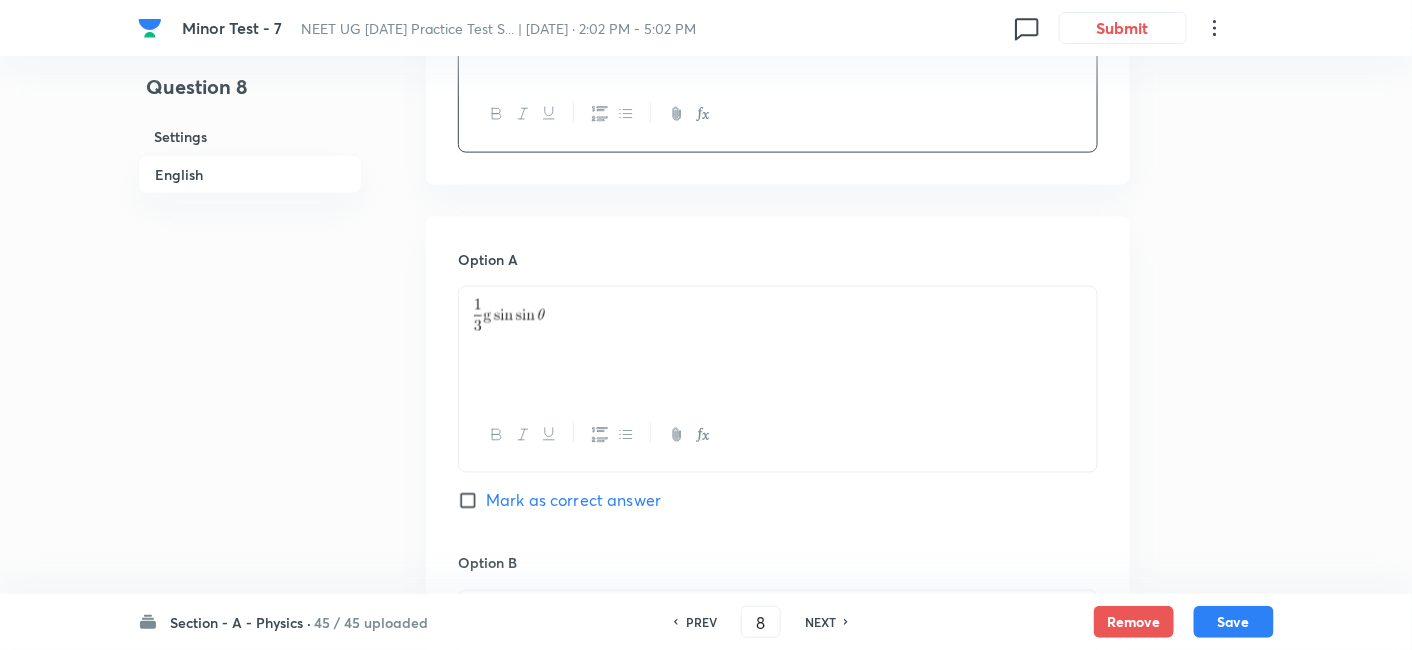scroll, scrollTop: 817, scrollLeft: 0, axis: vertical 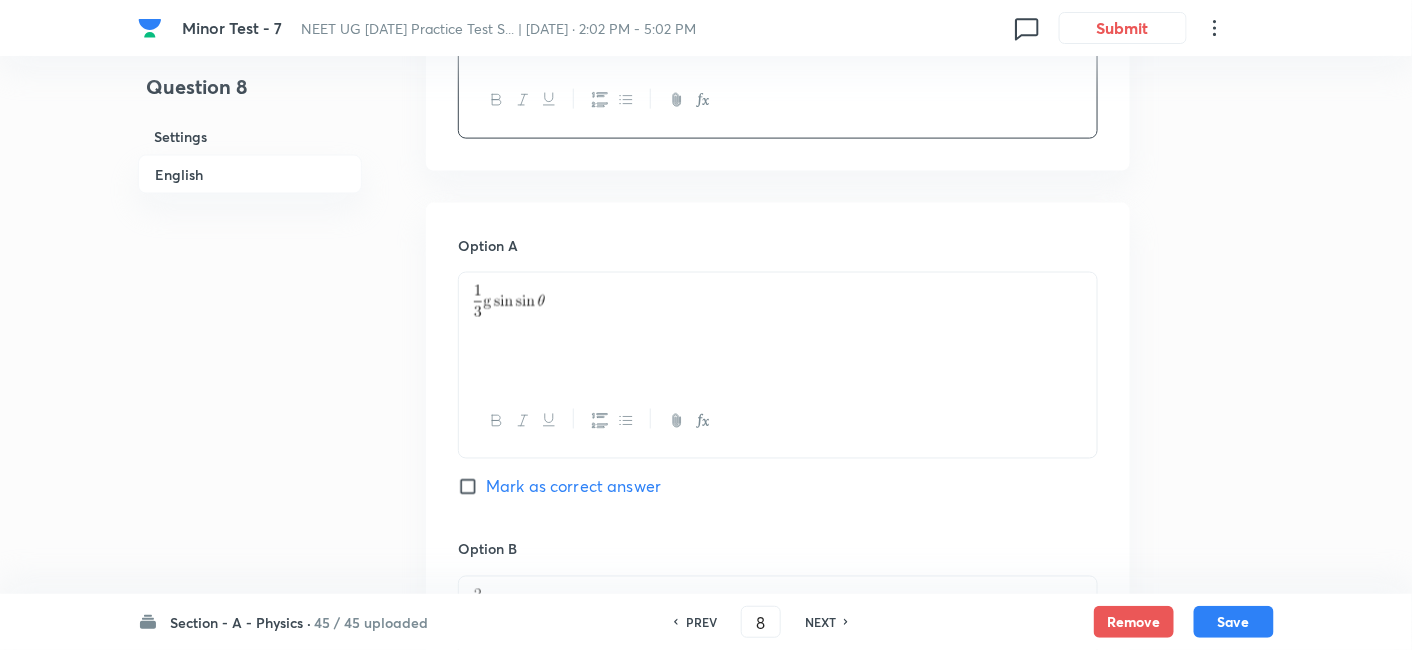 click at bounding box center [778, 329] 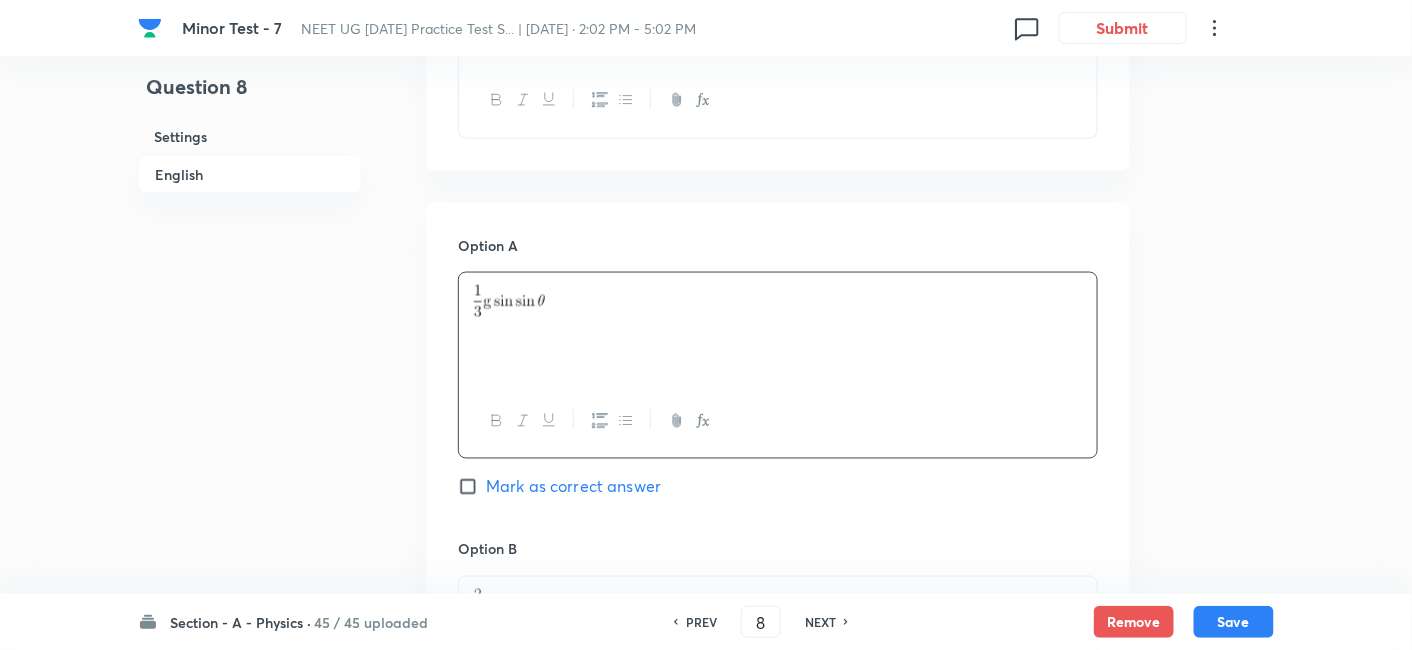 click at bounding box center [778, 329] 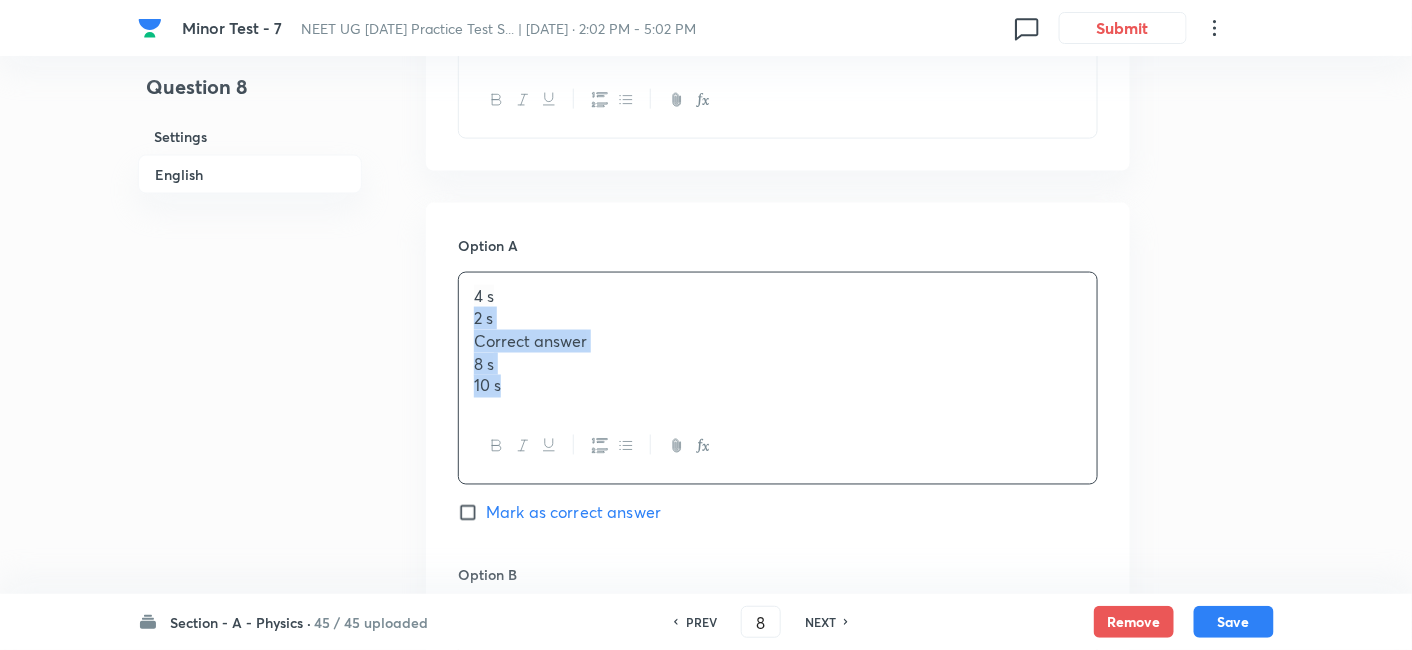 drag, startPoint x: 474, startPoint y: 315, endPoint x: 519, endPoint y: 387, distance: 84.90583 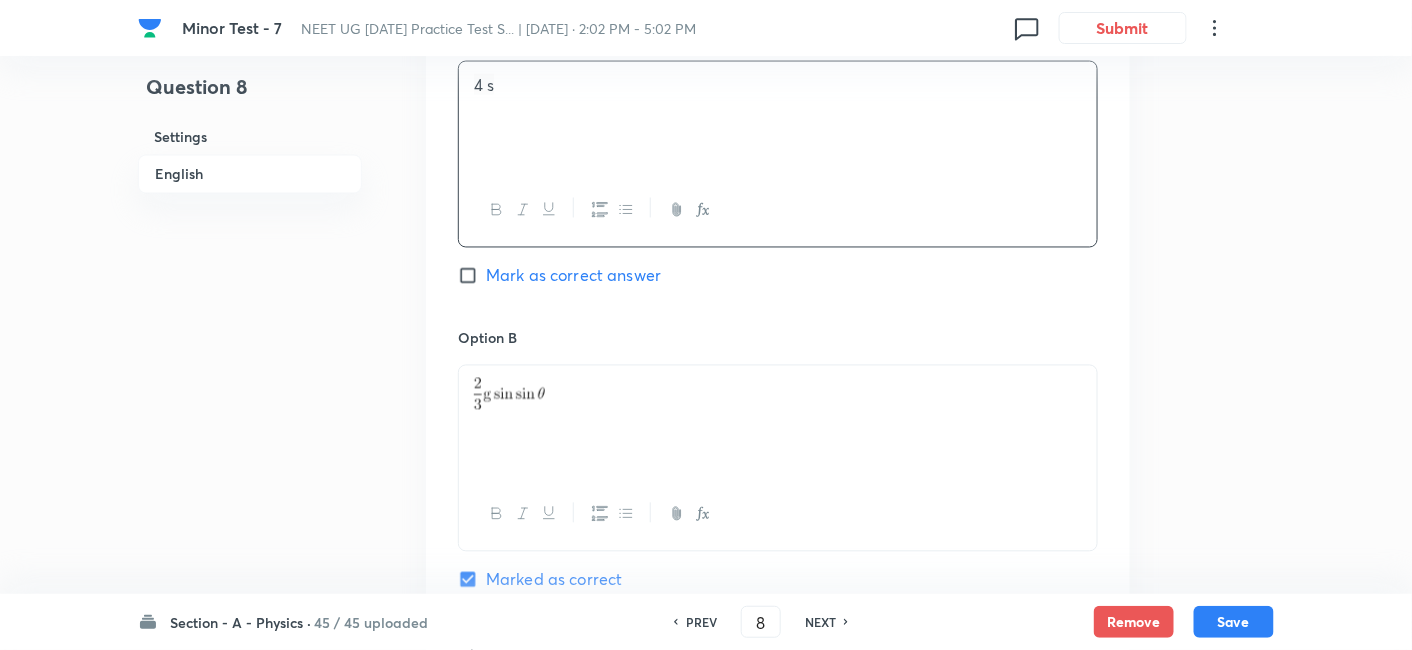 scroll, scrollTop: 1048, scrollLeft: 0, axis: vertical 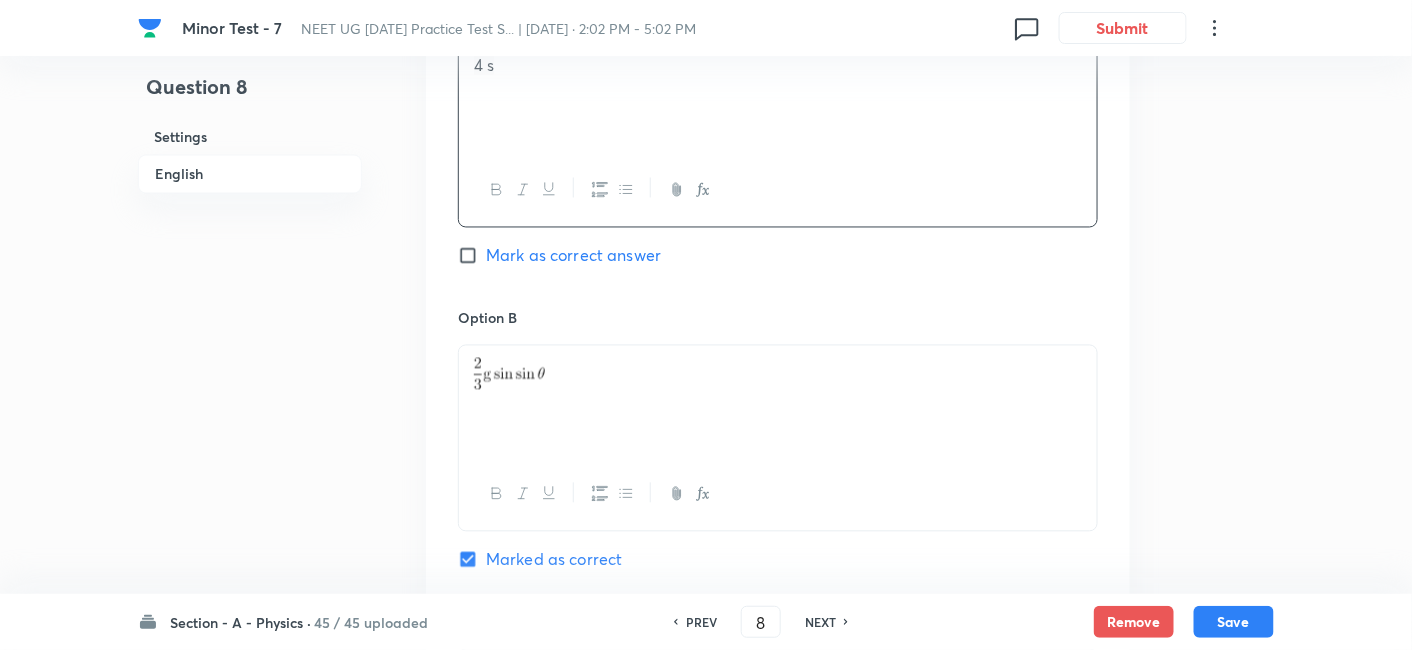 click at bounding box center (509, 374) 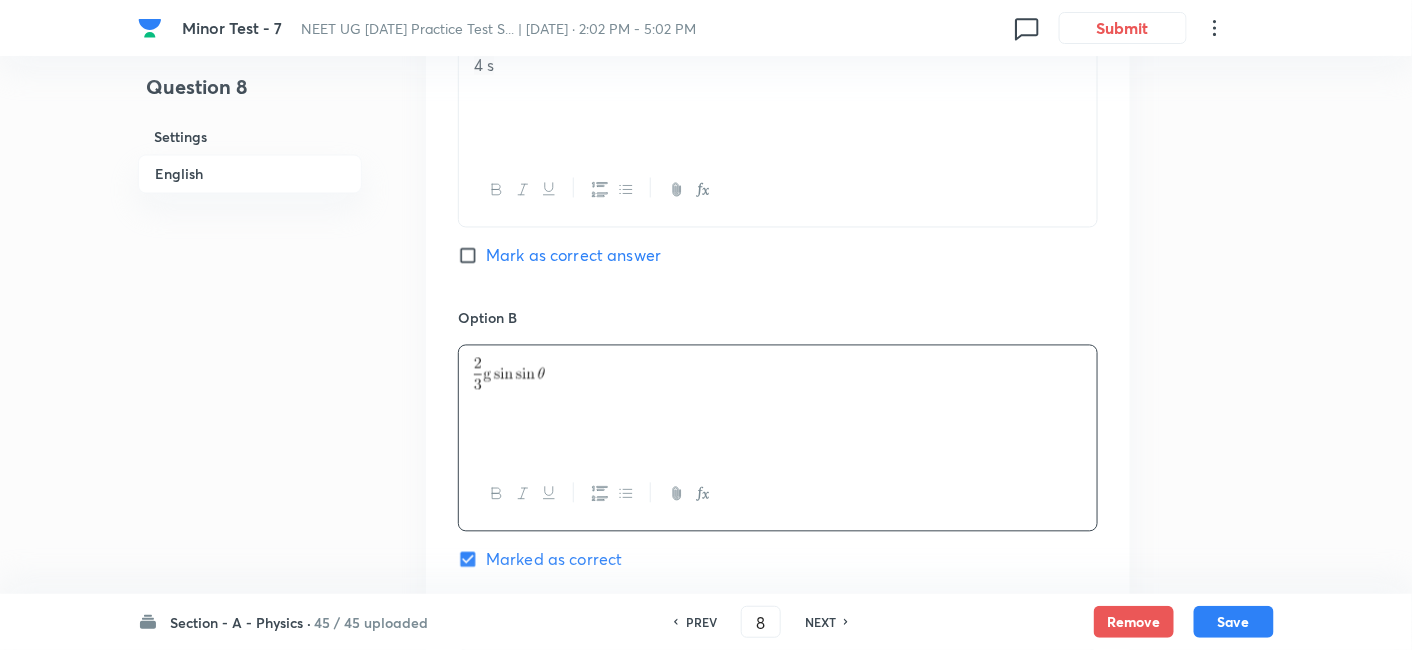 click at bounding box center (778, 374) 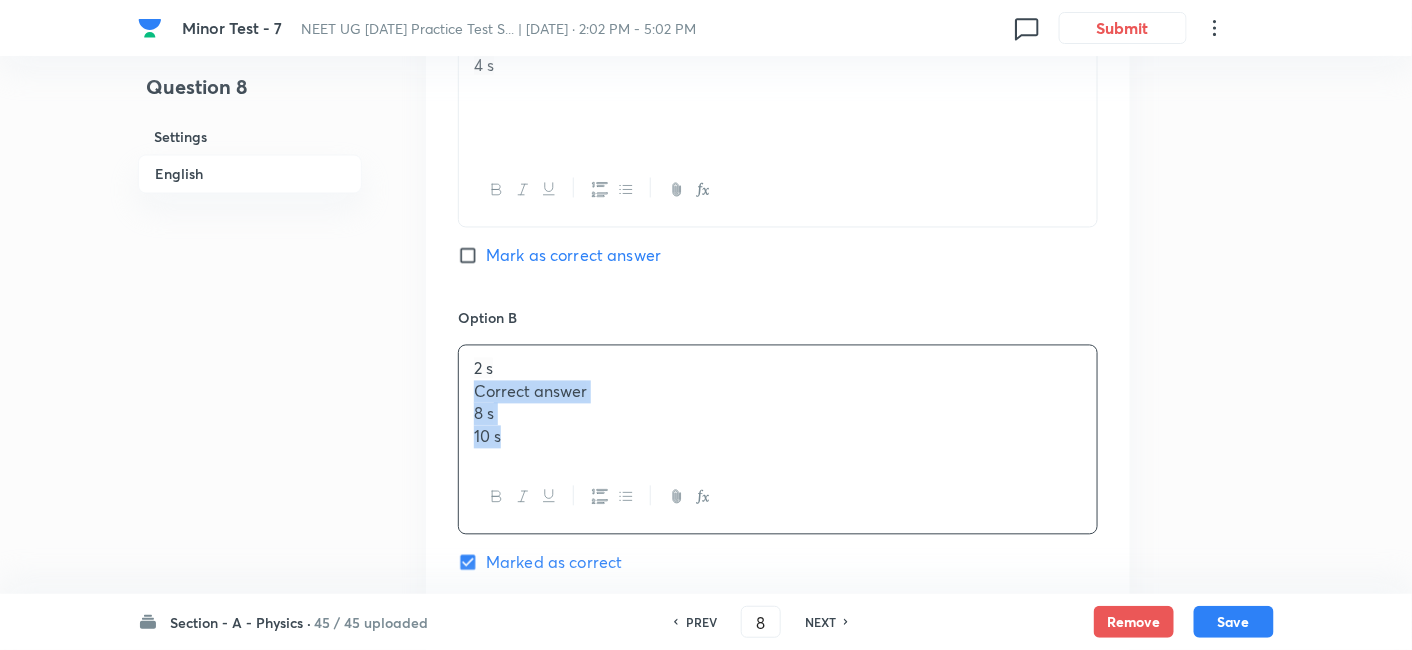 drag, startPoint x: 472, startPoint y: 392, endPoint x: 534, endPoint y: 463, distance: 94.26028 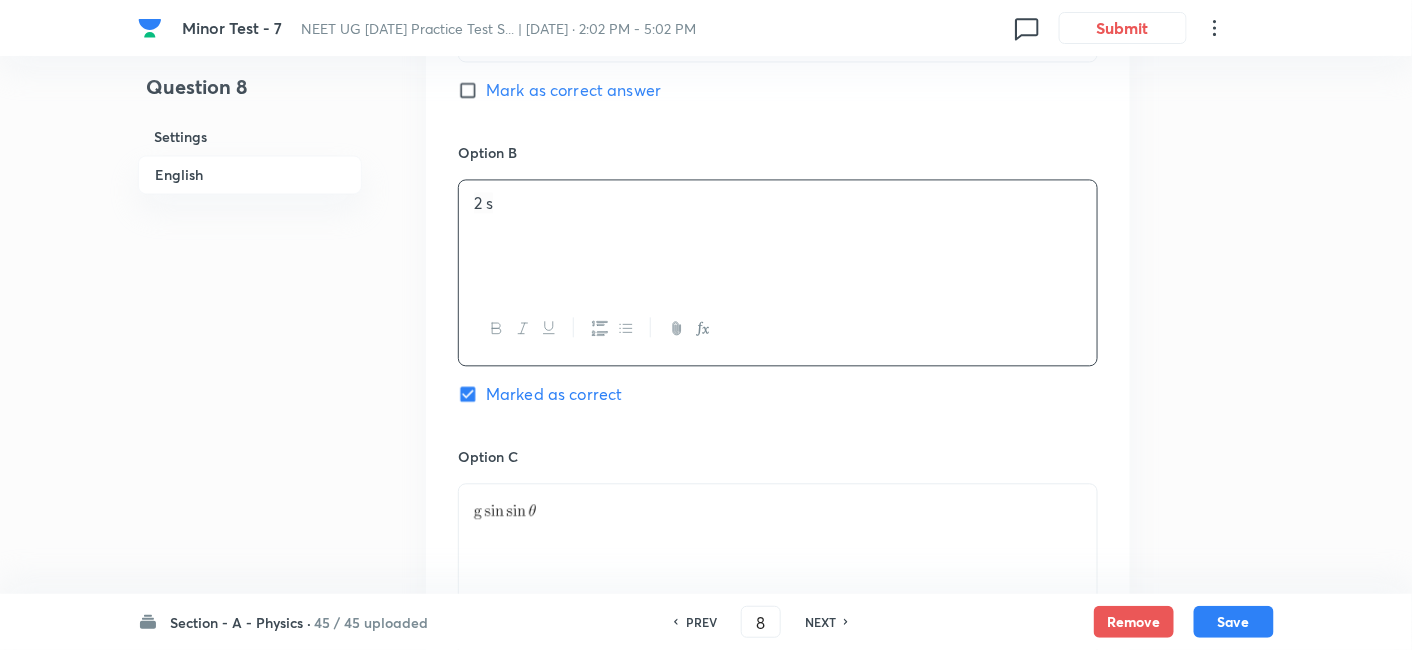 scroll, scrollTop: 1215, scrollLeft: 0, axis: vertical 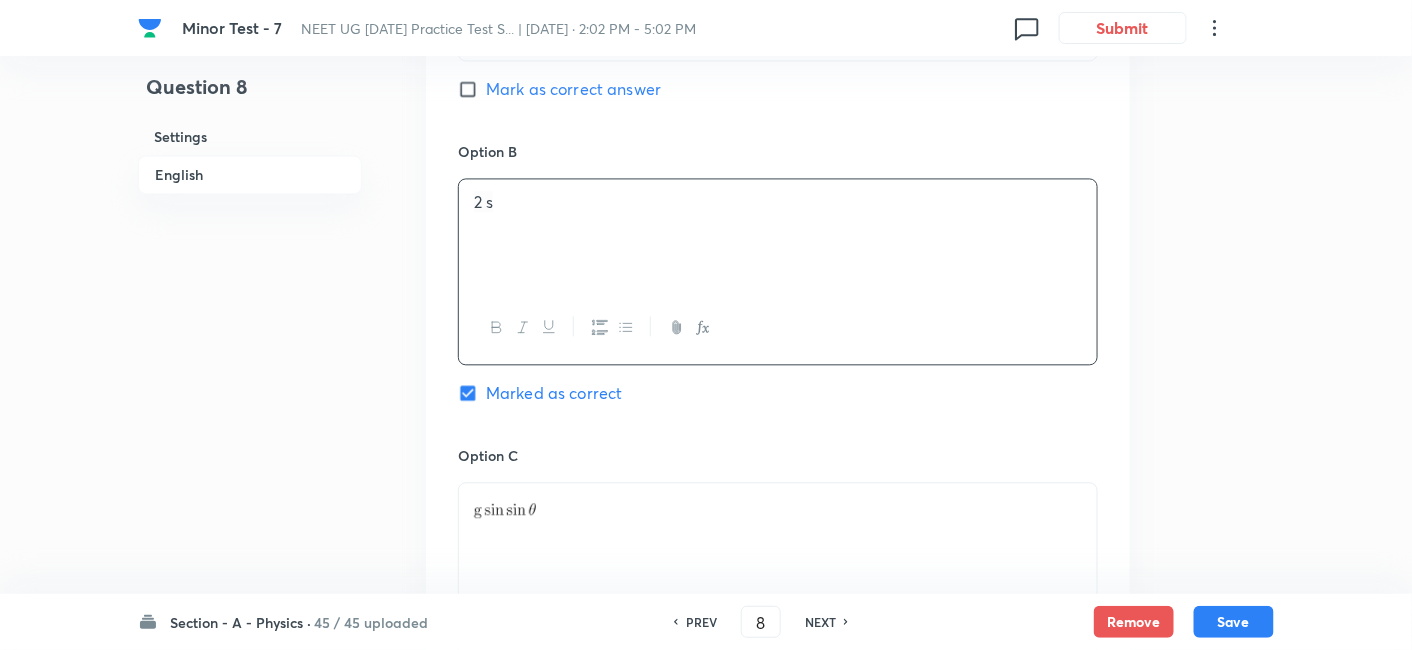 click at bounding box center (778, 539) 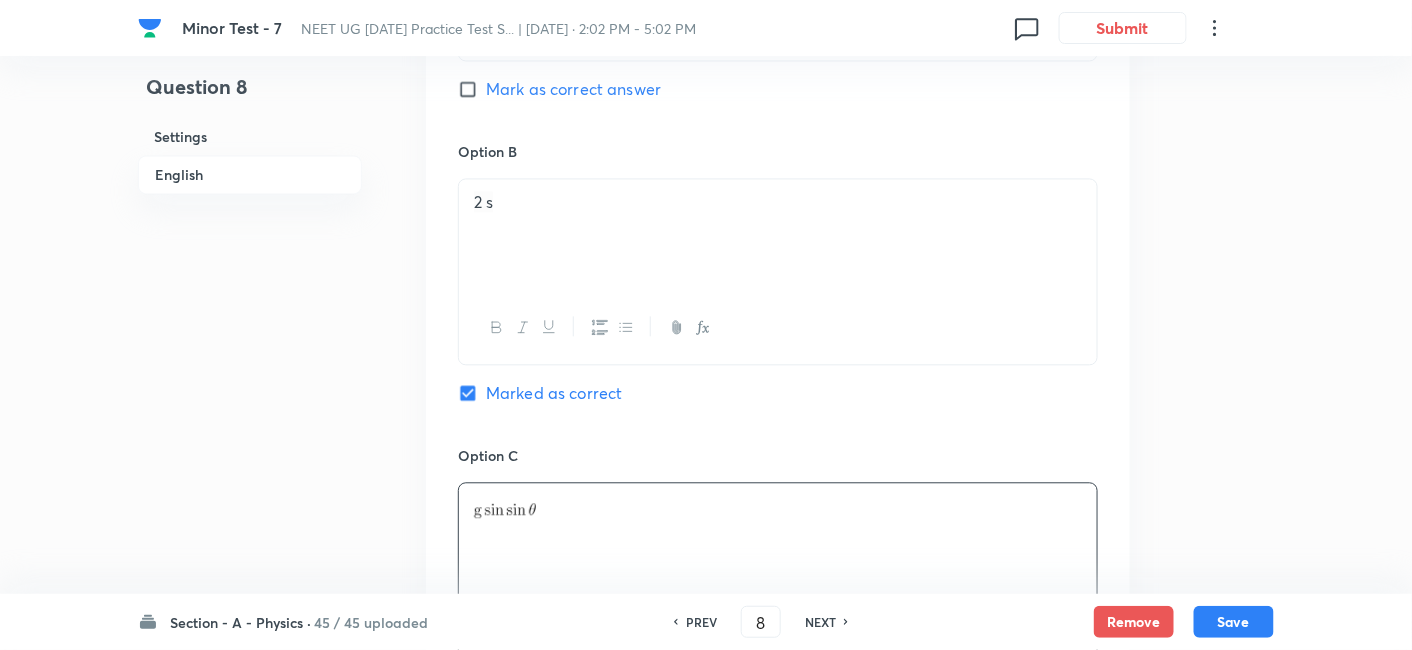 click at bounding box center (778, 539) 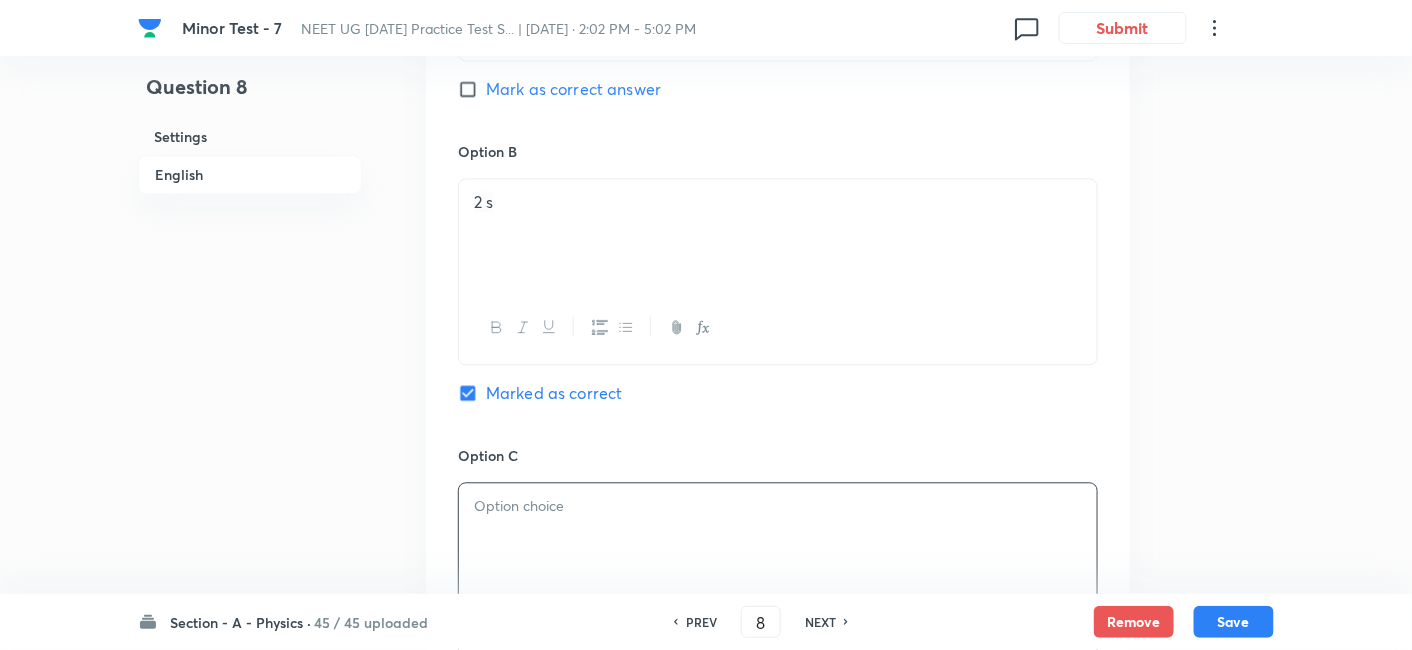 click at bounding box center (778, 539) 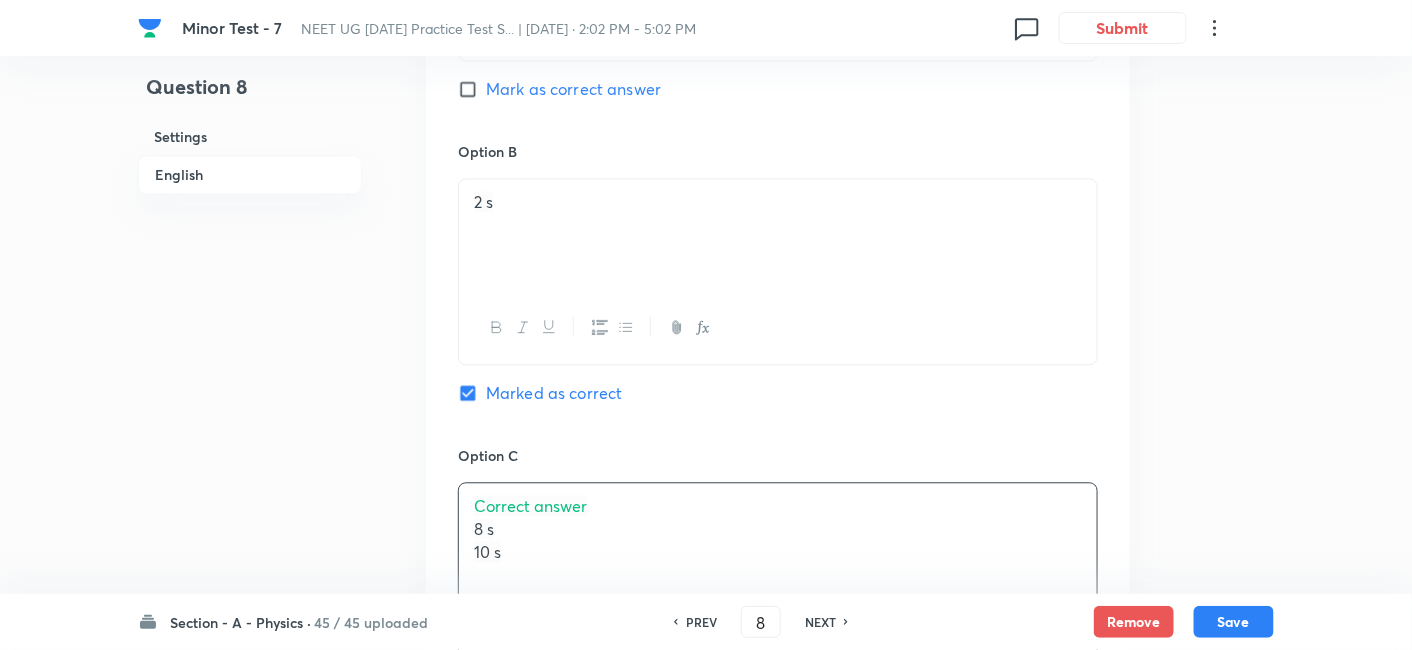 click on "8 s" at bounding box center [778, 529] 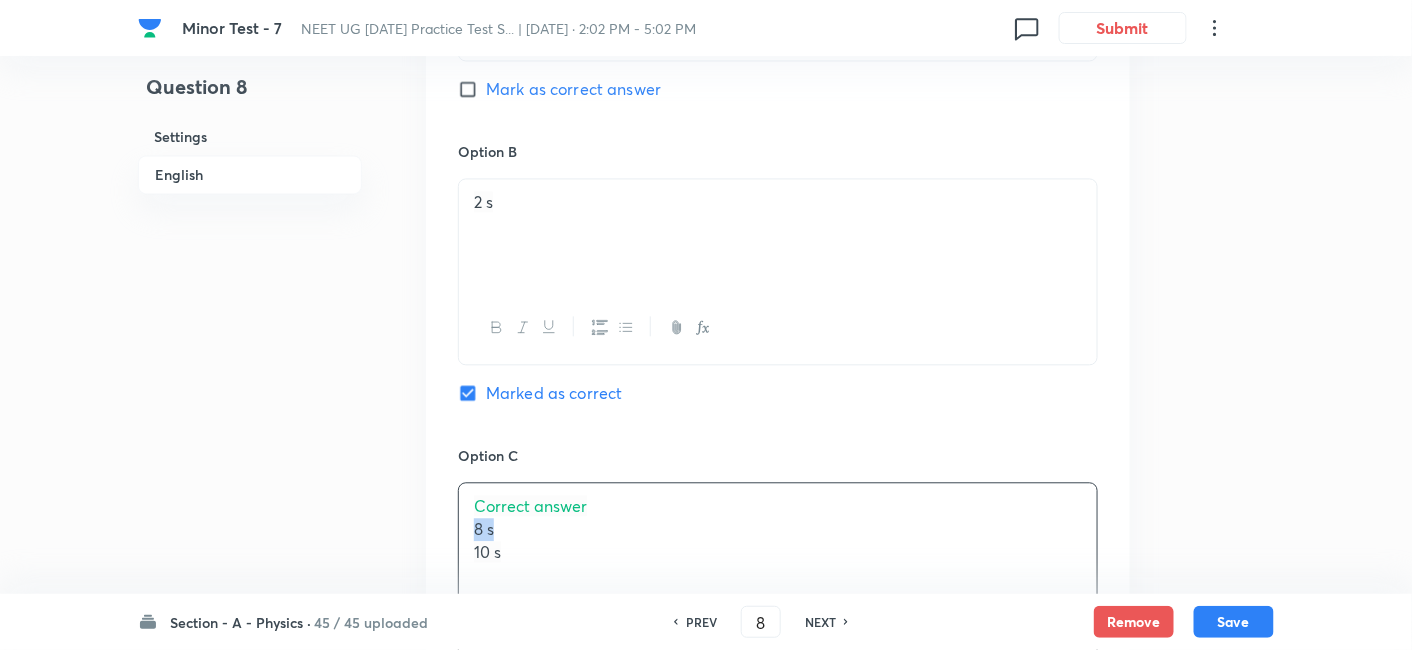 click on "8 s" at bounding box center [778, 529] 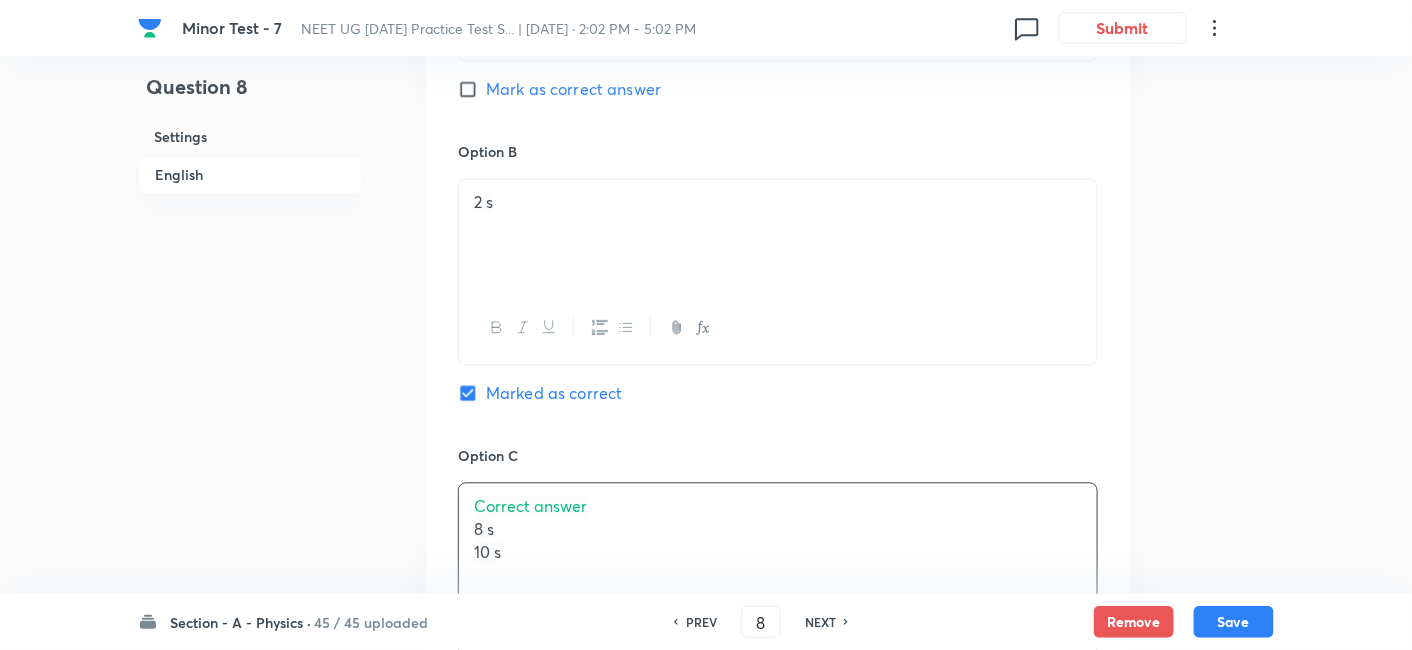 click on "Correct answer" at bounding box center (778, 506) 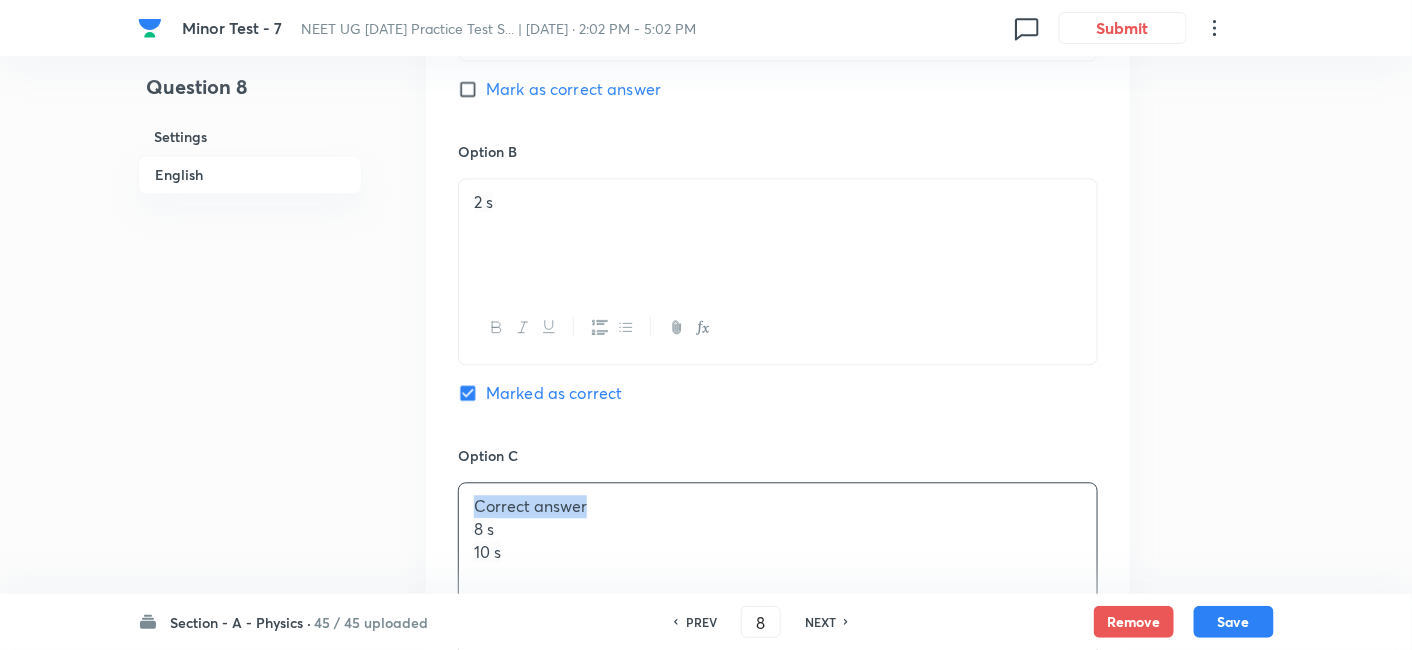 click on "Correct answer" at bounding box center [778, 506] 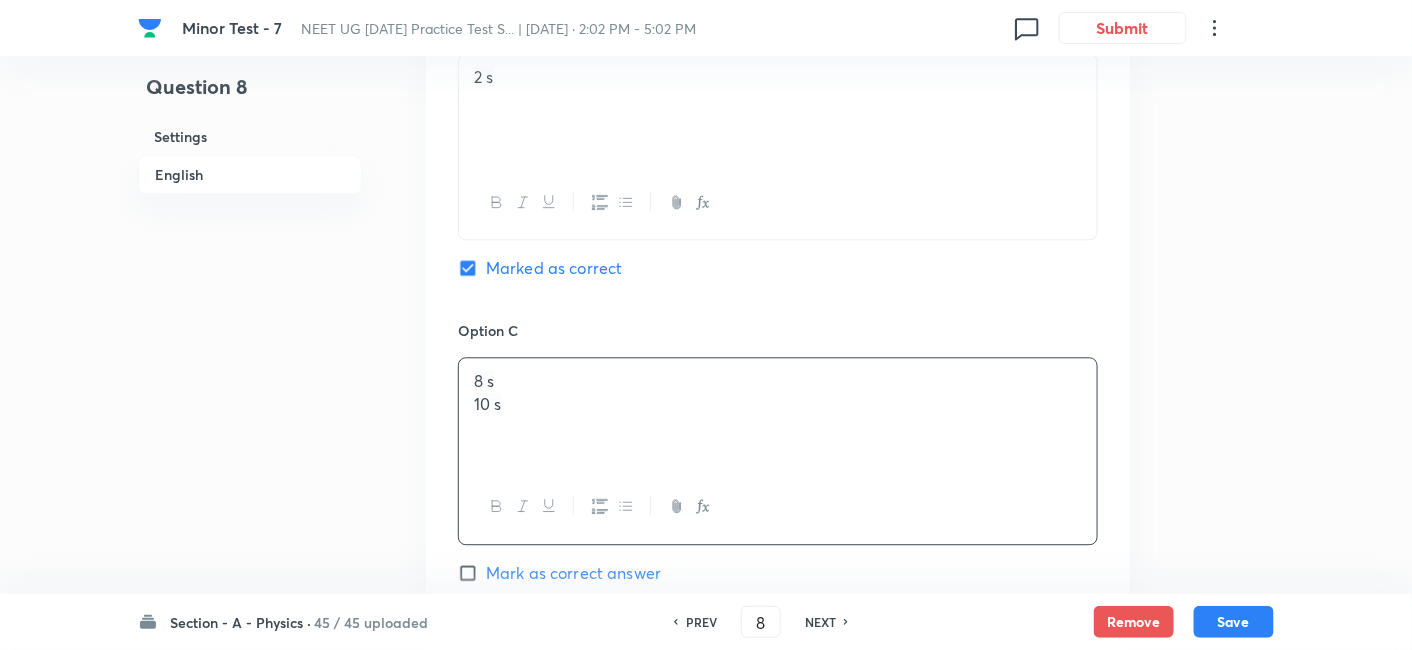 scroll, scrollTop: 1345, scrollLeft: 0, axis: vertical 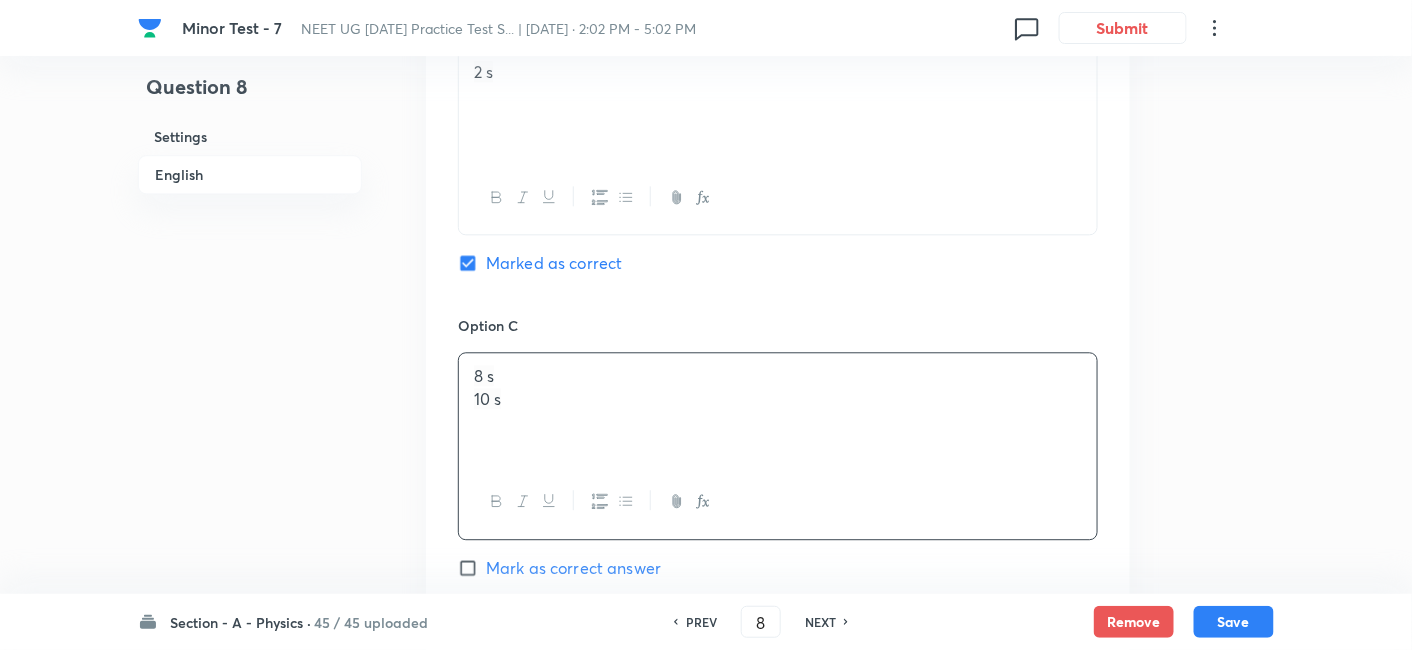 click on "8 s 10 s" at bounding box center (778, 409) 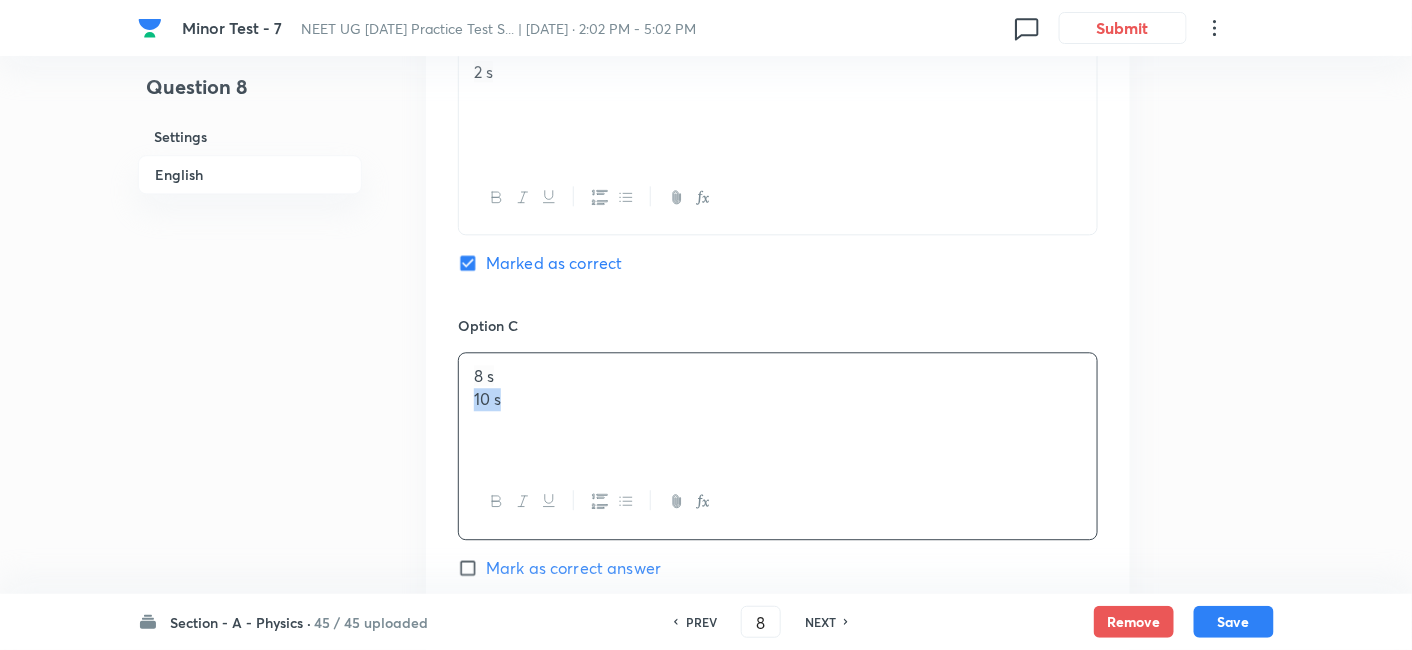 click on "8 s 10 s" at bounding box center [778, 409] 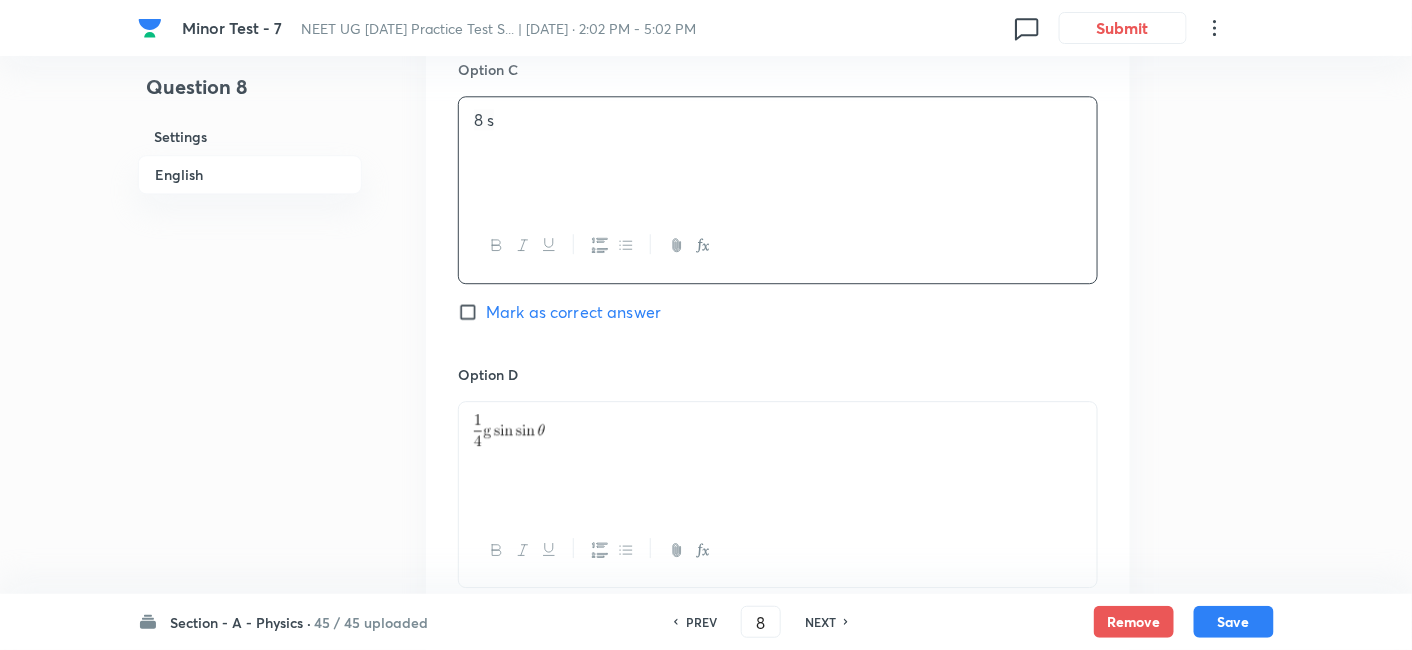 scroll, scrollTop: 1624, scrollLeft: 0, axis: vertical 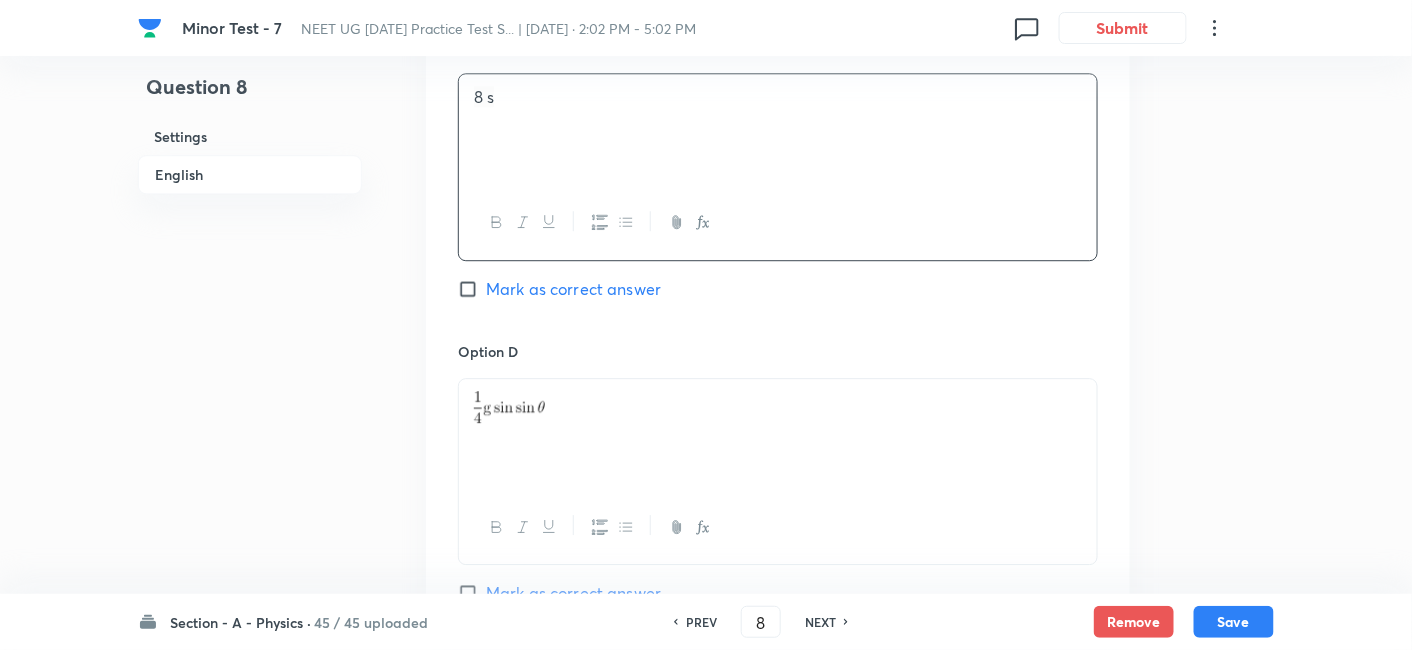 click at bounding box center (778, 435) 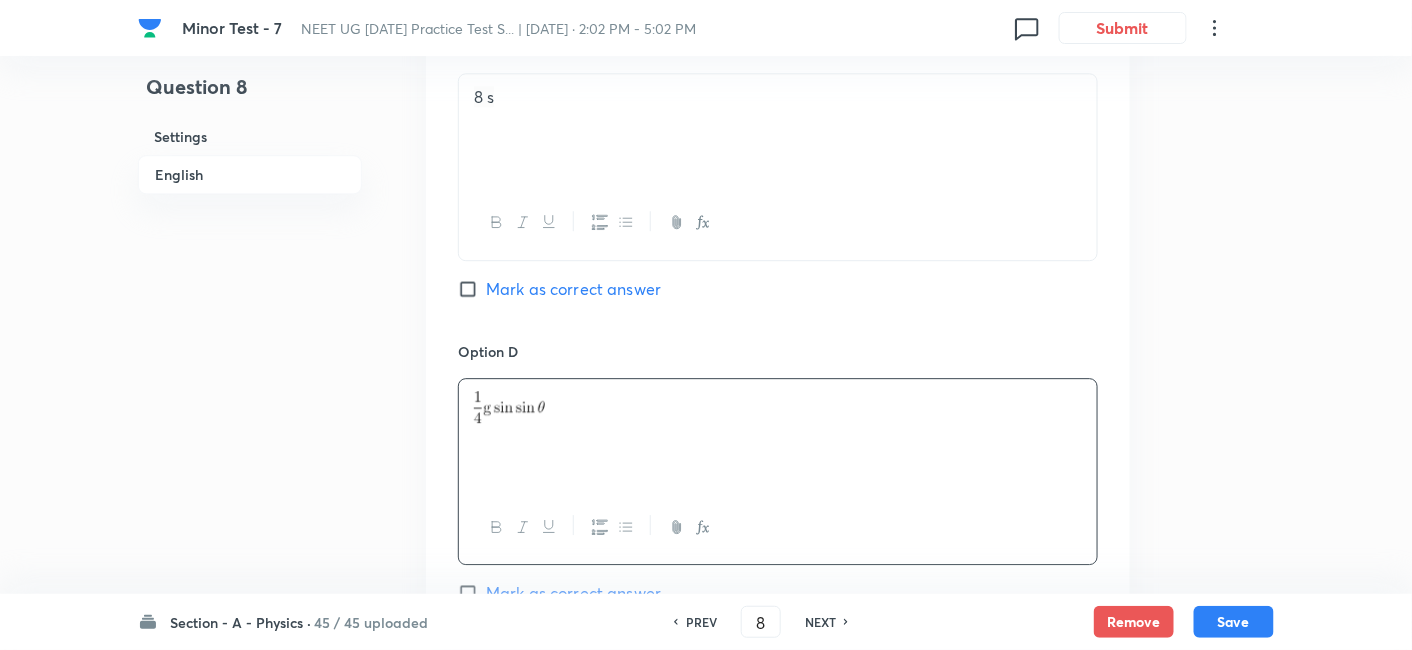 click at bounding box center (778, 435) 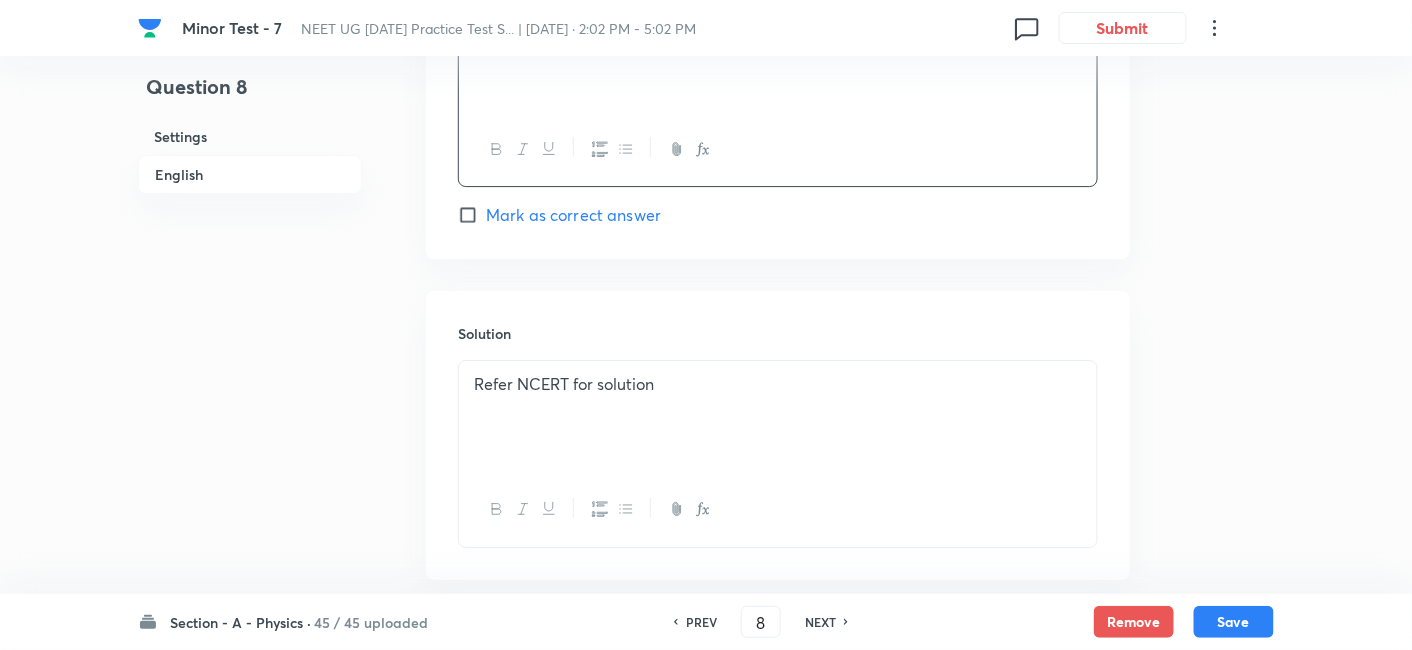 scroll, scrollTop: 2104, scrollLeft: 0, axis: vertical 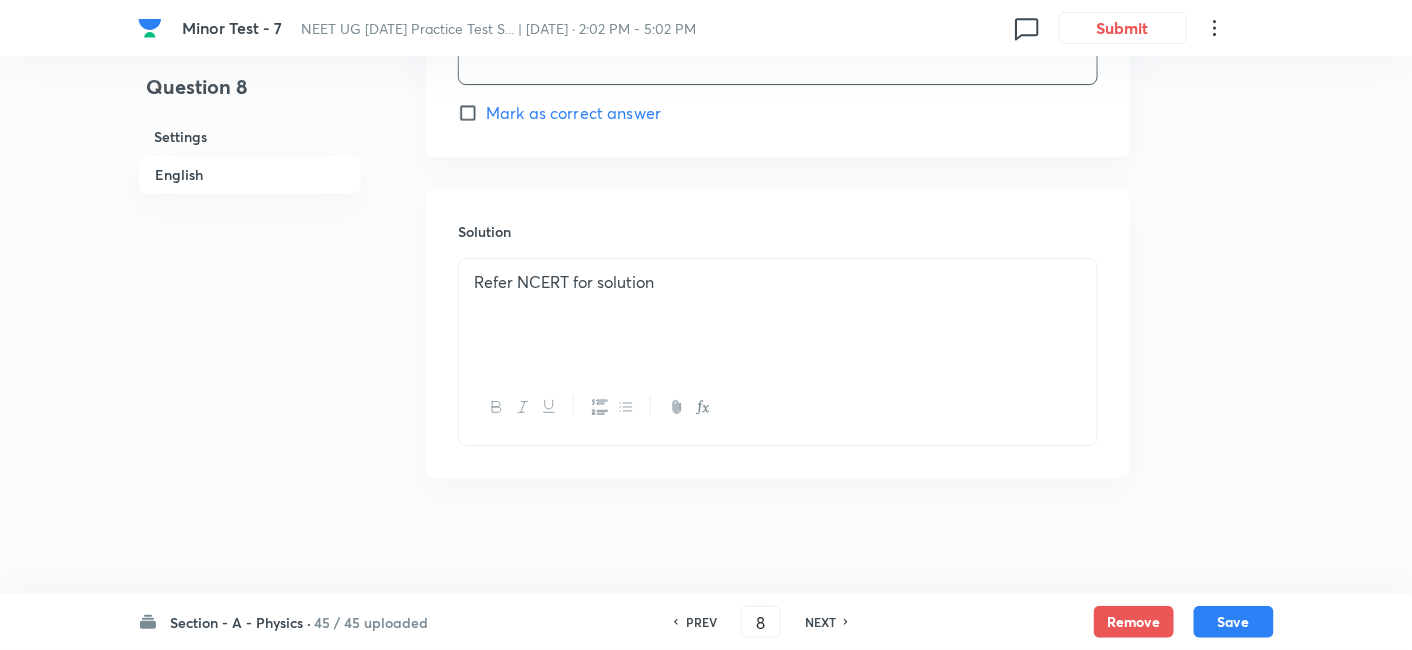 click on "Refer NCERT for solution" at bounding box center [778, 315] 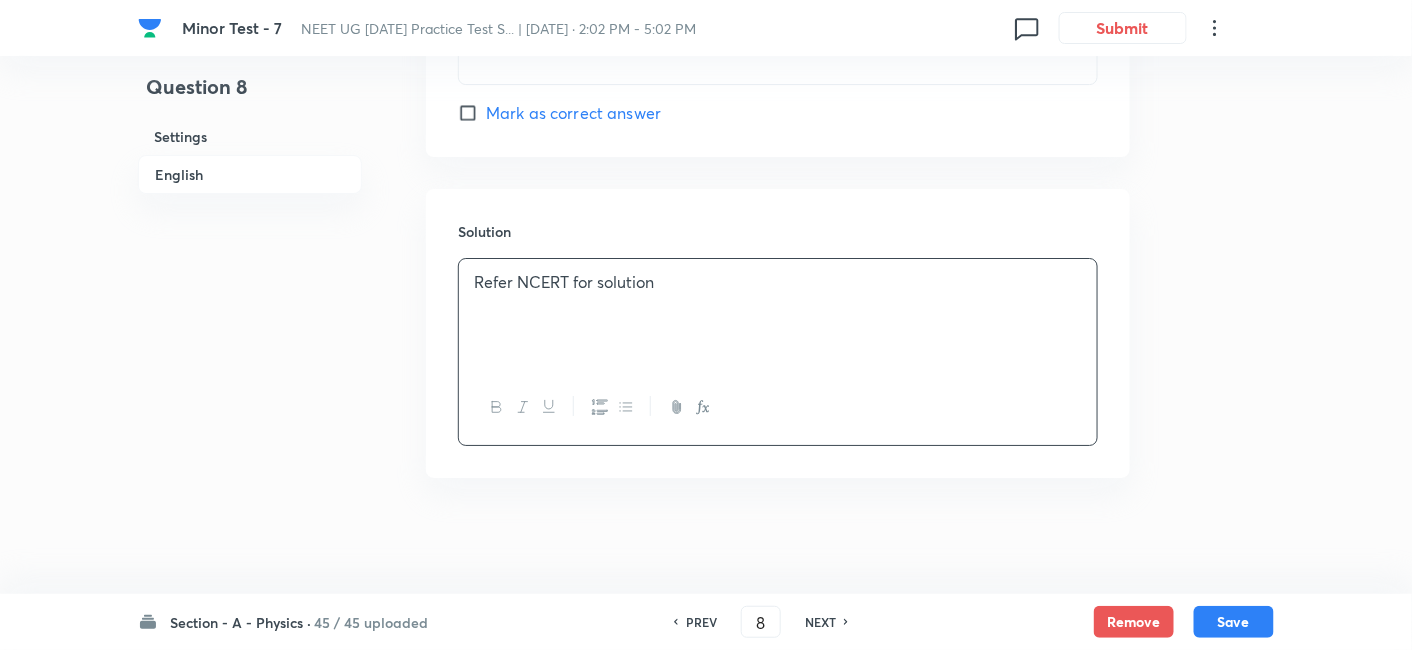 click on "Refer NCERT for solution" at bounding box center (778, 315) 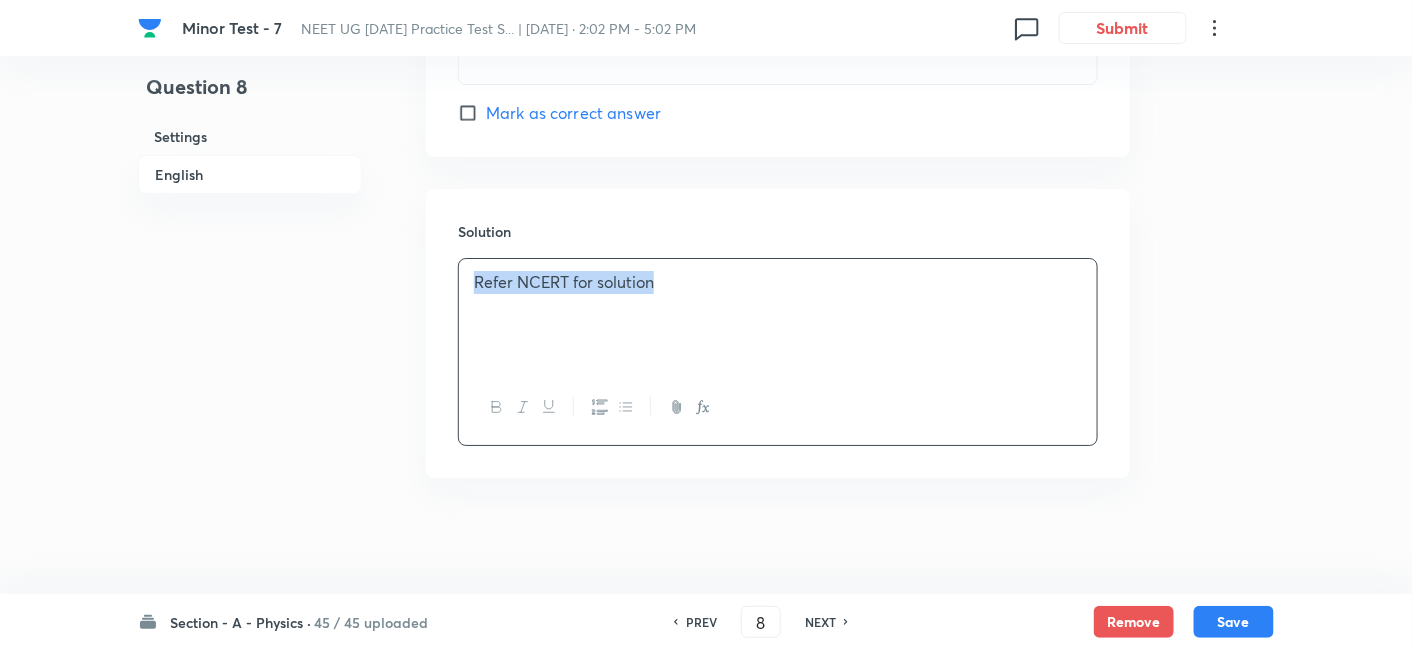 click on "Refer NCERT for solution" at bounding box center [778, 315] 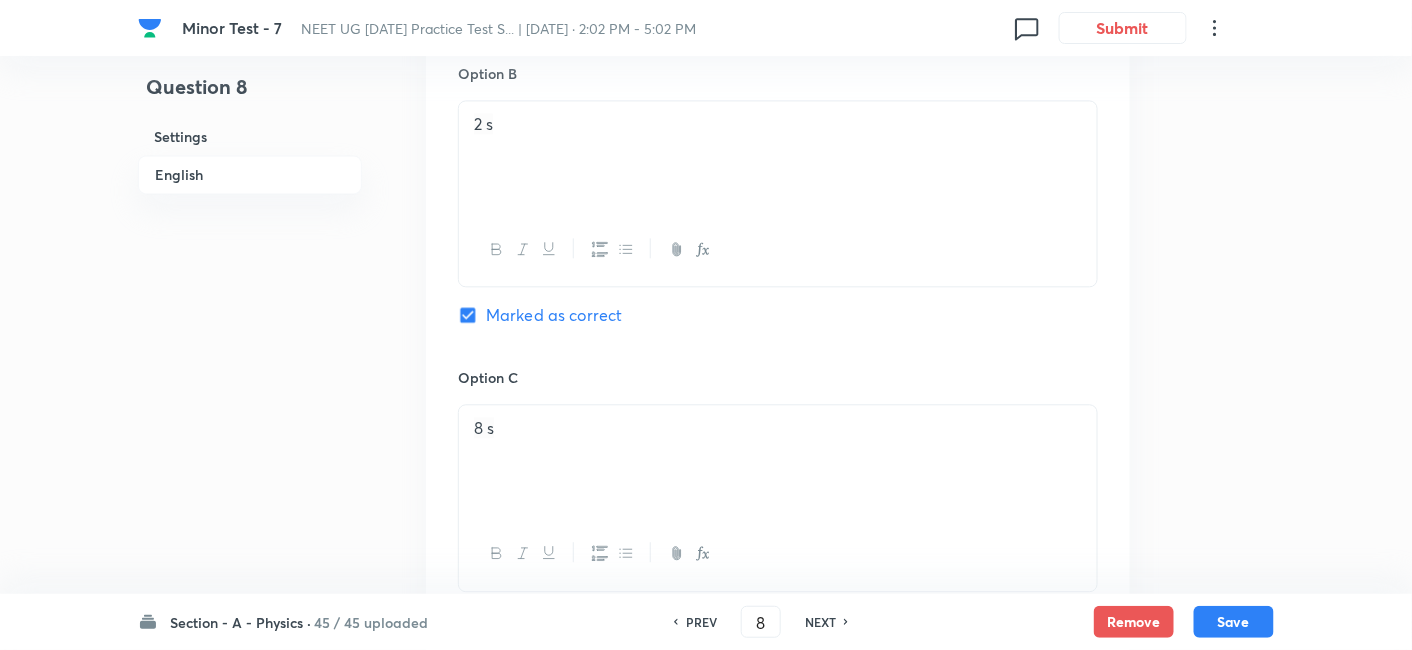 scroll, scrollTop: 2131, scrollLeft: 0, axis: vertical 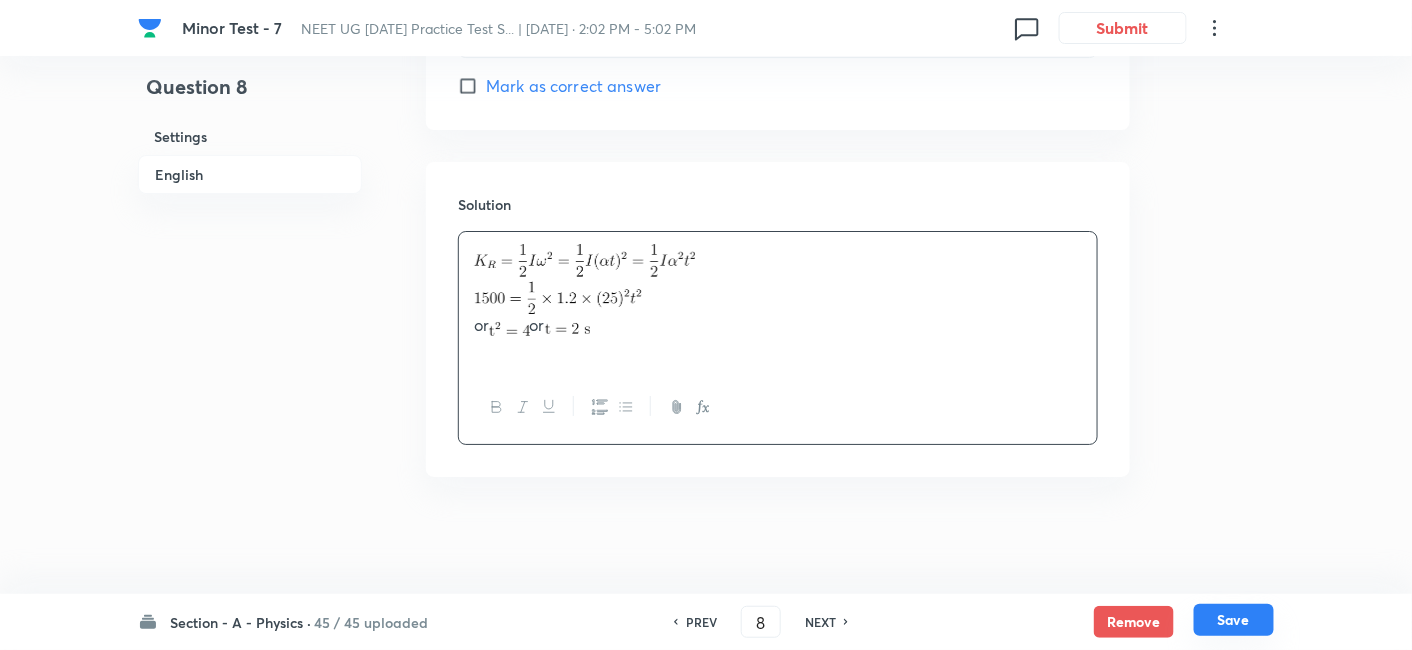 click on "Save" at bounding box center (1234, 620) 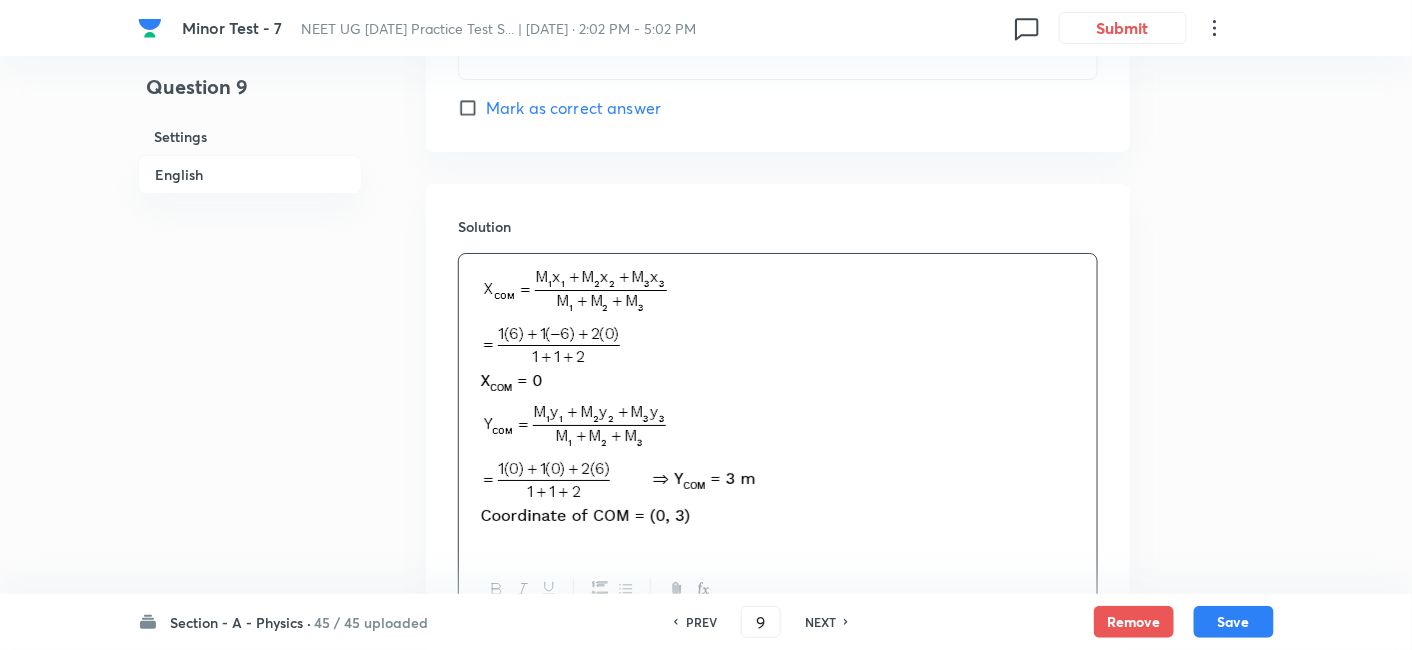 scroll, scrollTop: 2396, scrollLeft: 0, axis: vertical 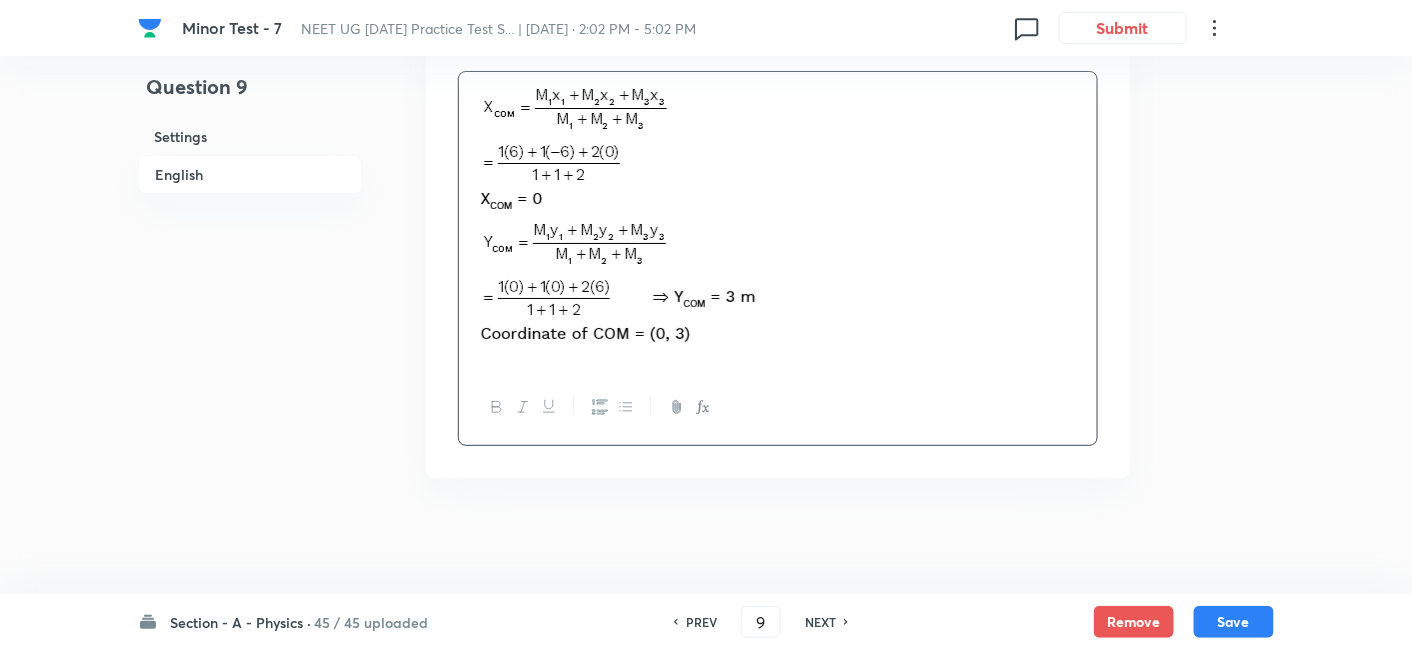 click on "PREV" at bounding box center [701, 622] 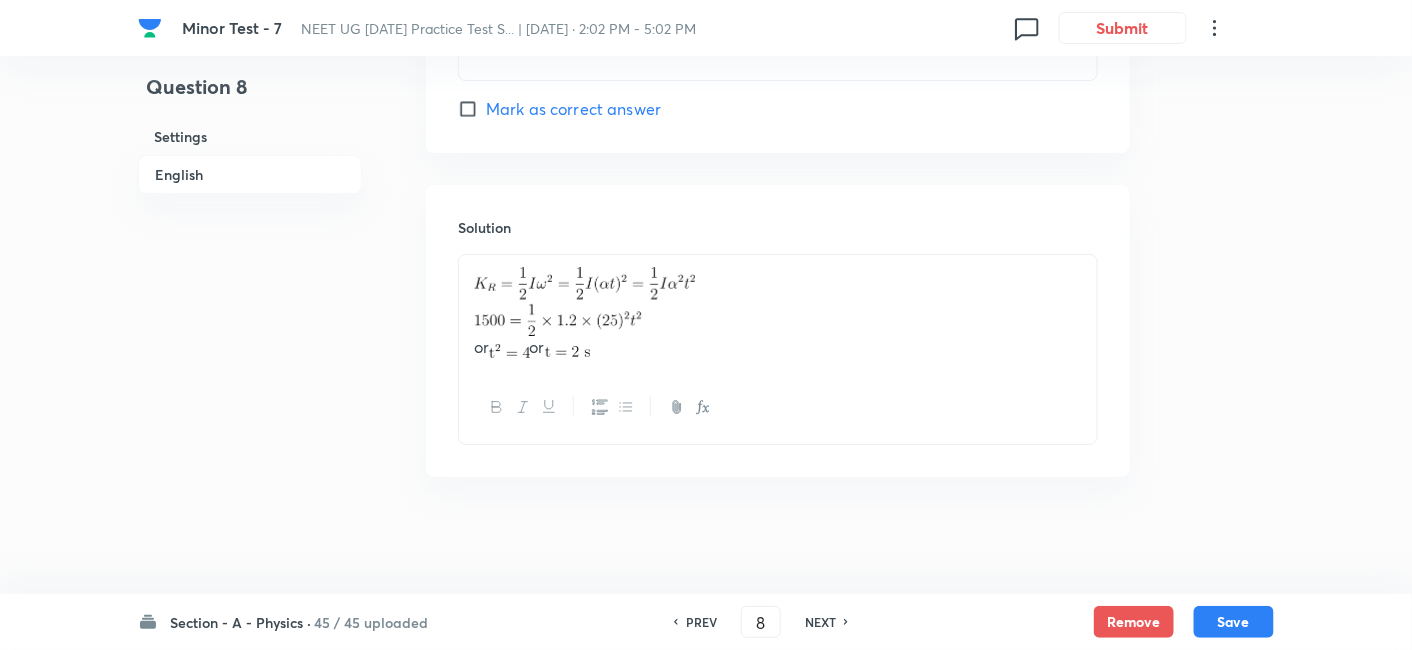 click on "PREV" at bounding box center (701, 622) 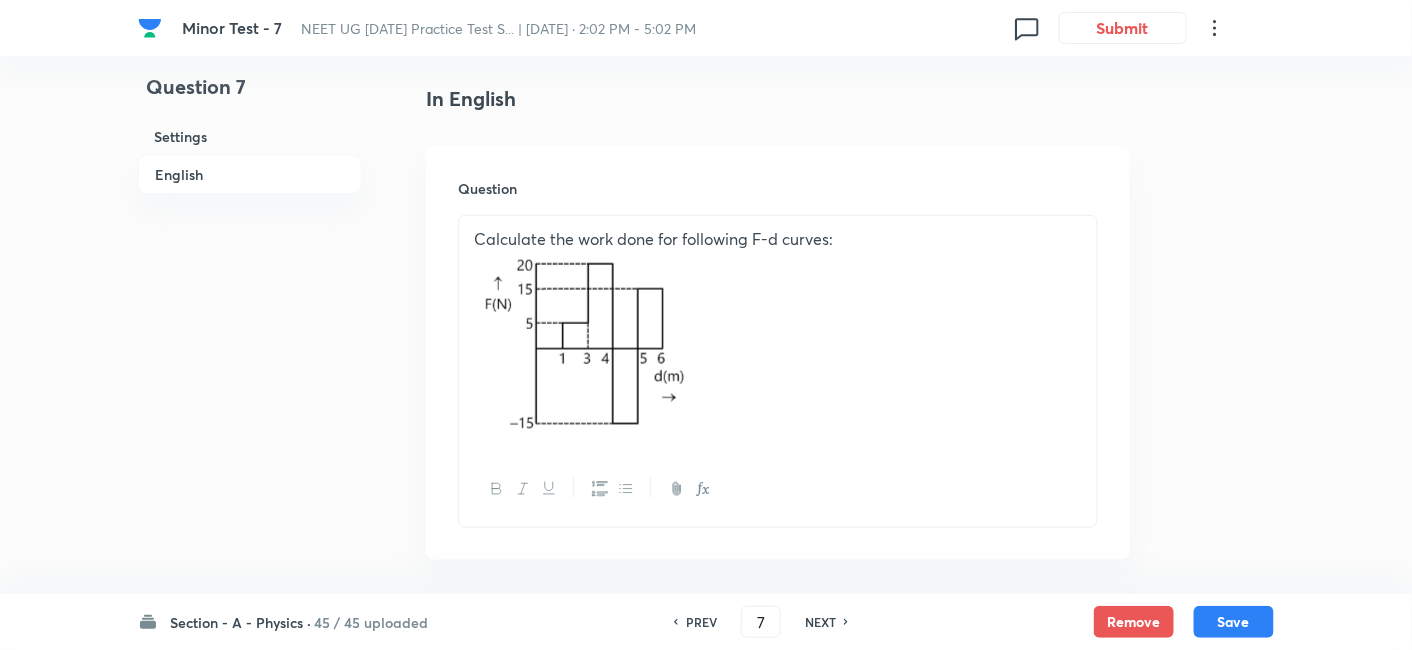 scroll, scrollTop: 502, scrollLeft: 0, axis: vertical 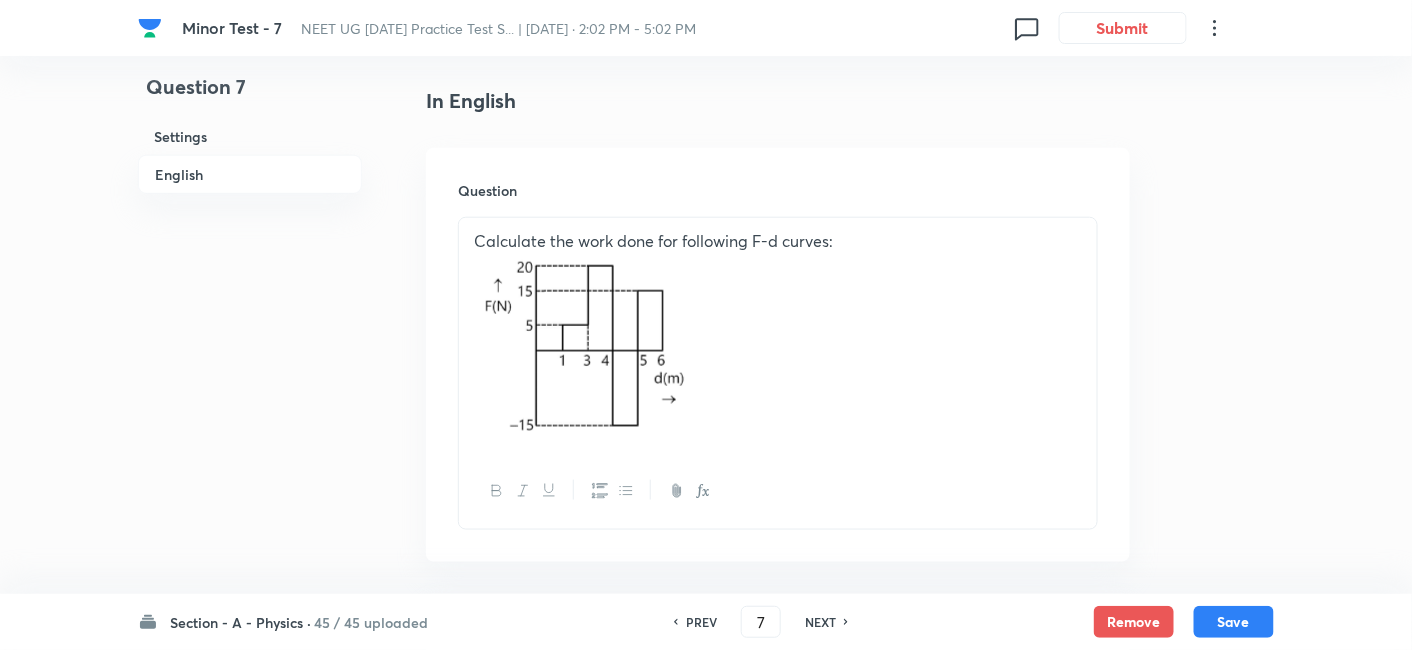 click on "PREV" at bounding box center [701, 622] 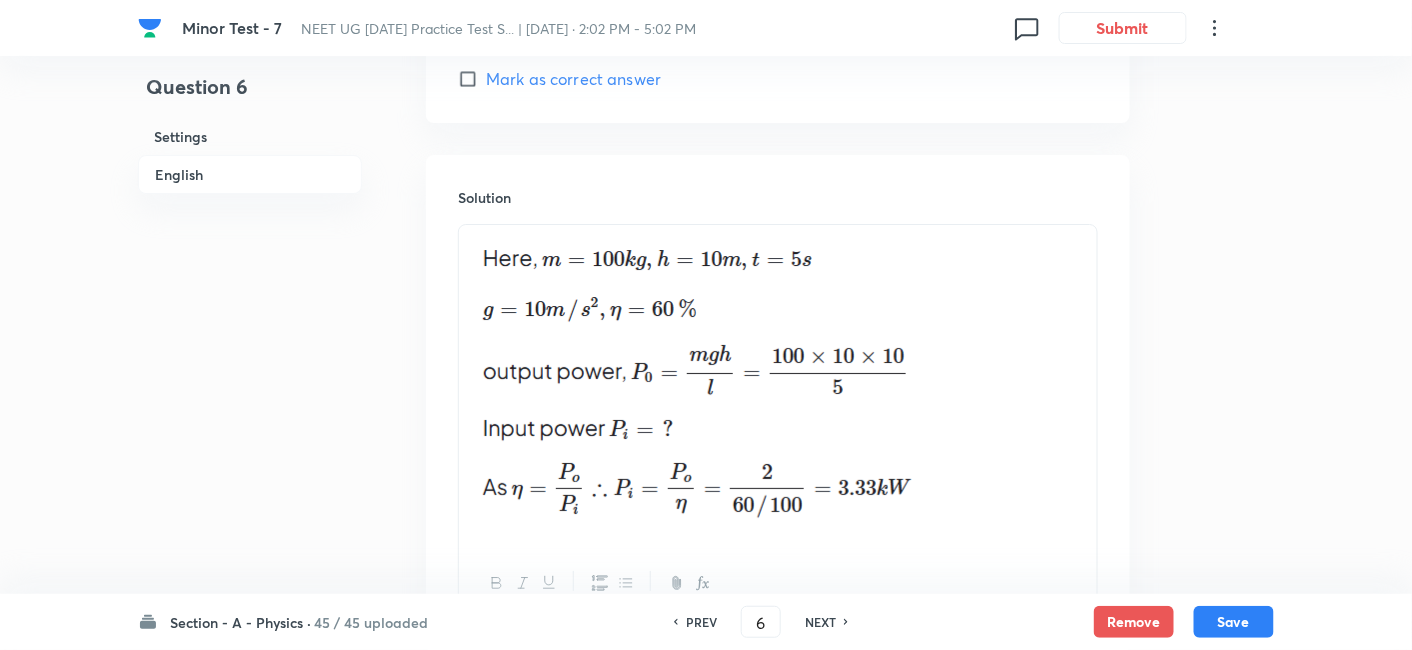 scroll, scrollTop: 2265, scrollLeft: 0, axis: vertical 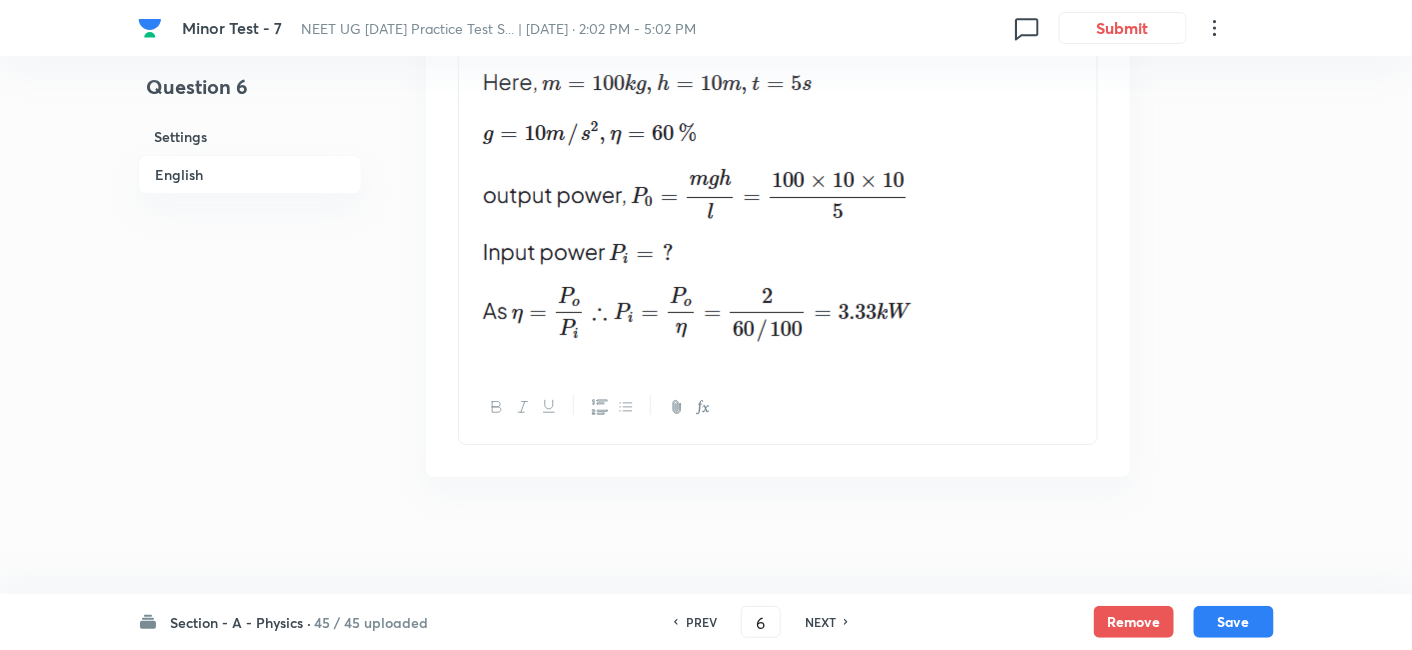 click on "PREV" at bounding box center [698, 622] 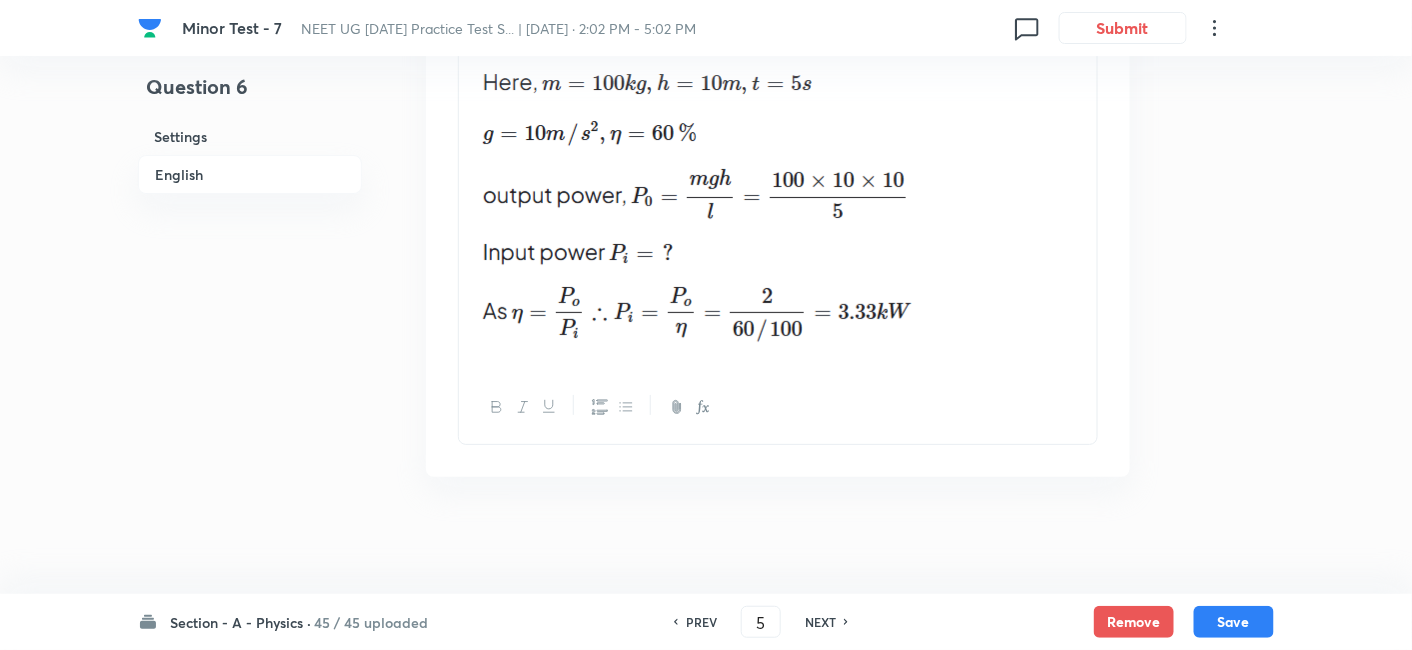 scroll, scrollTop: 2055, scrollLeft: 0, axis: vertical 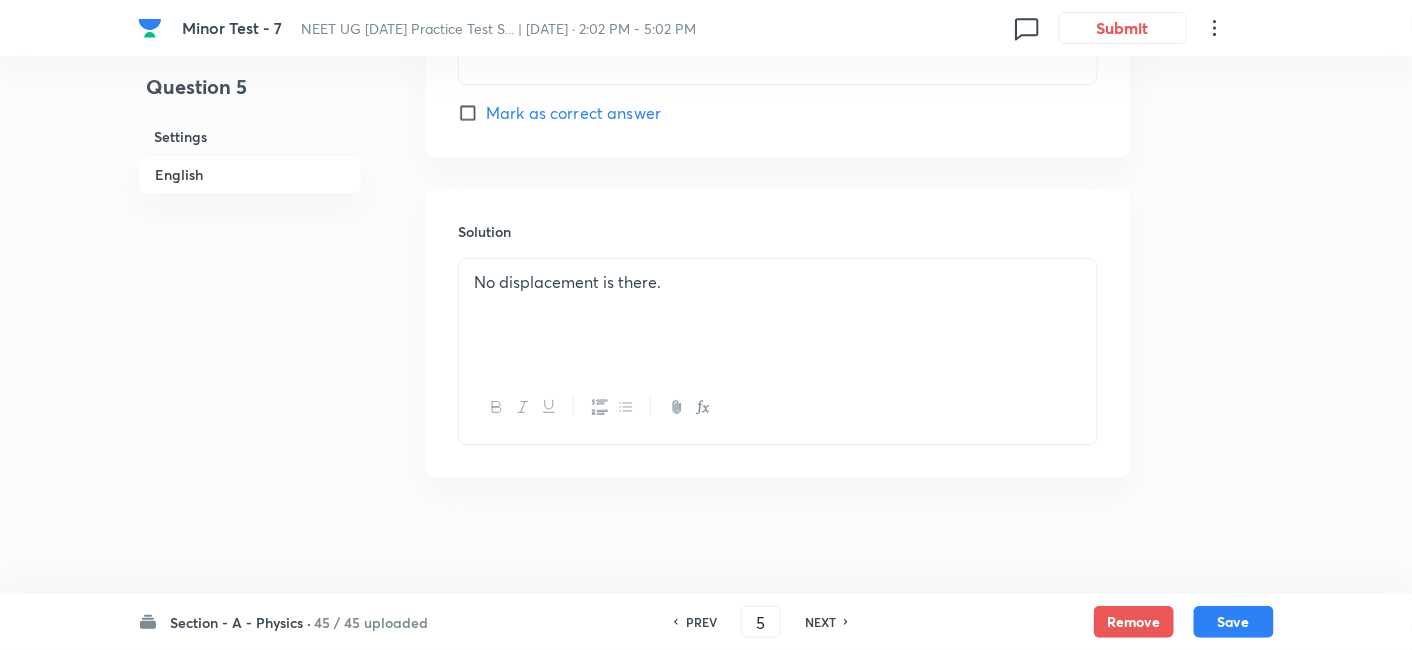 click on "PREV" at bounding box center (698, 622) 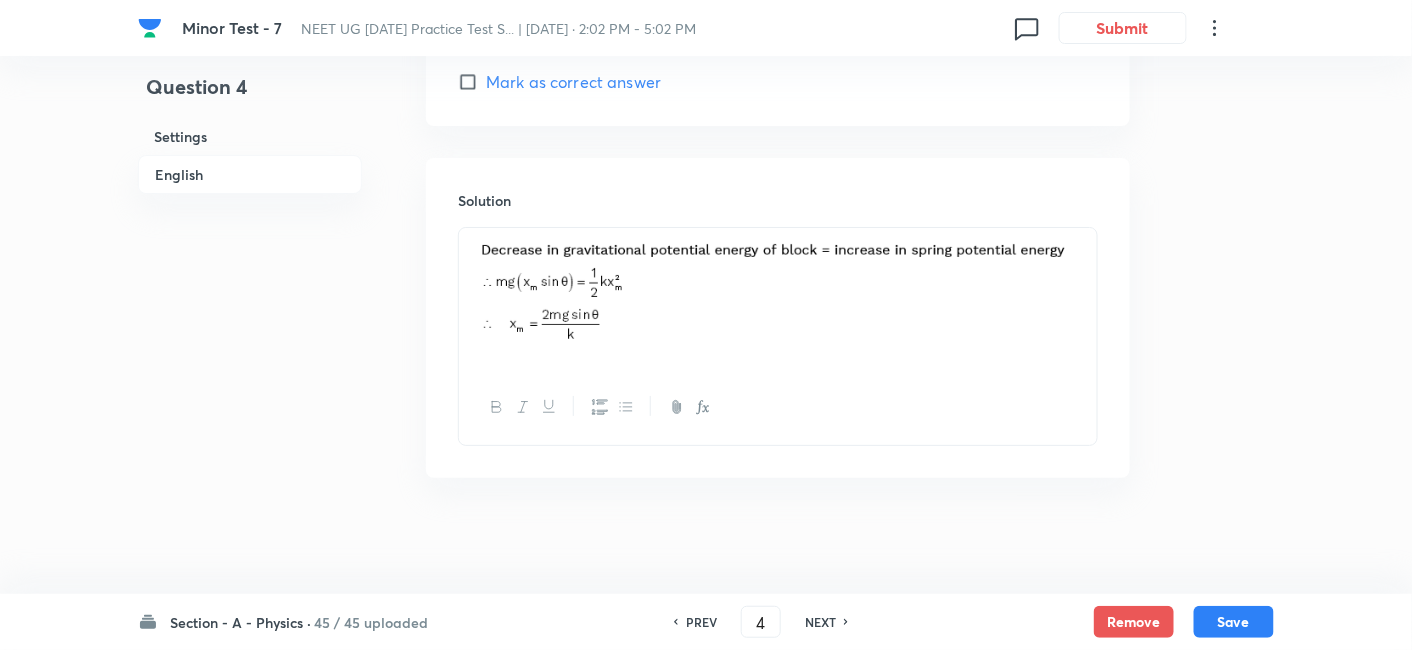 click on "PREV" at bounding box center (698, 622) 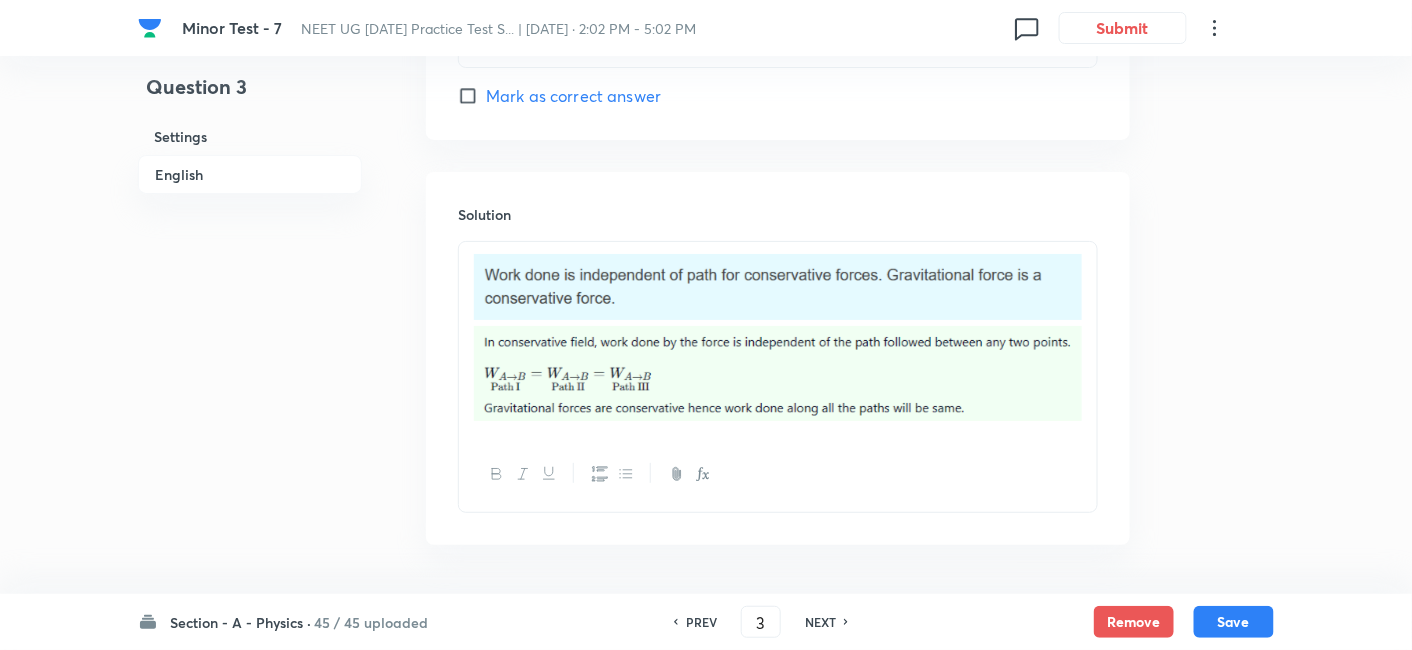 scroll, scrollTop: 2385, scrollLeft: 0, axis: vertical 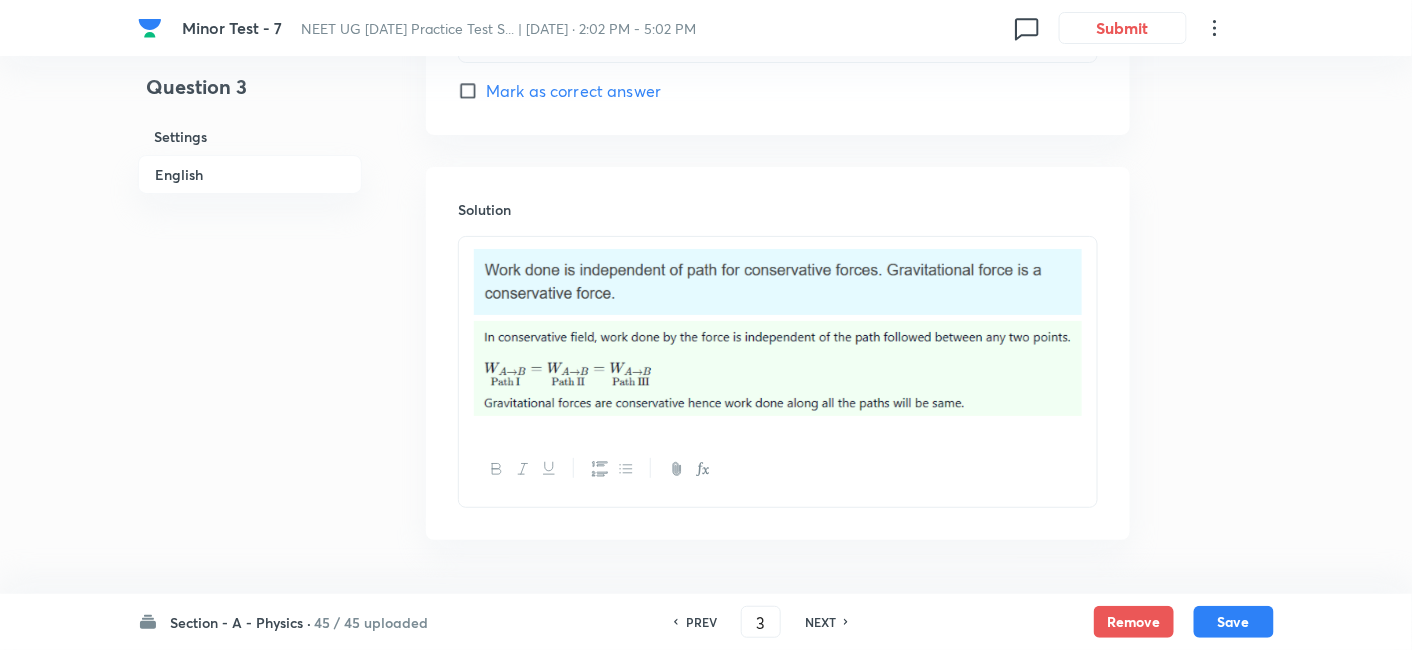 click on "PREV" at bounding box center [698, 622] 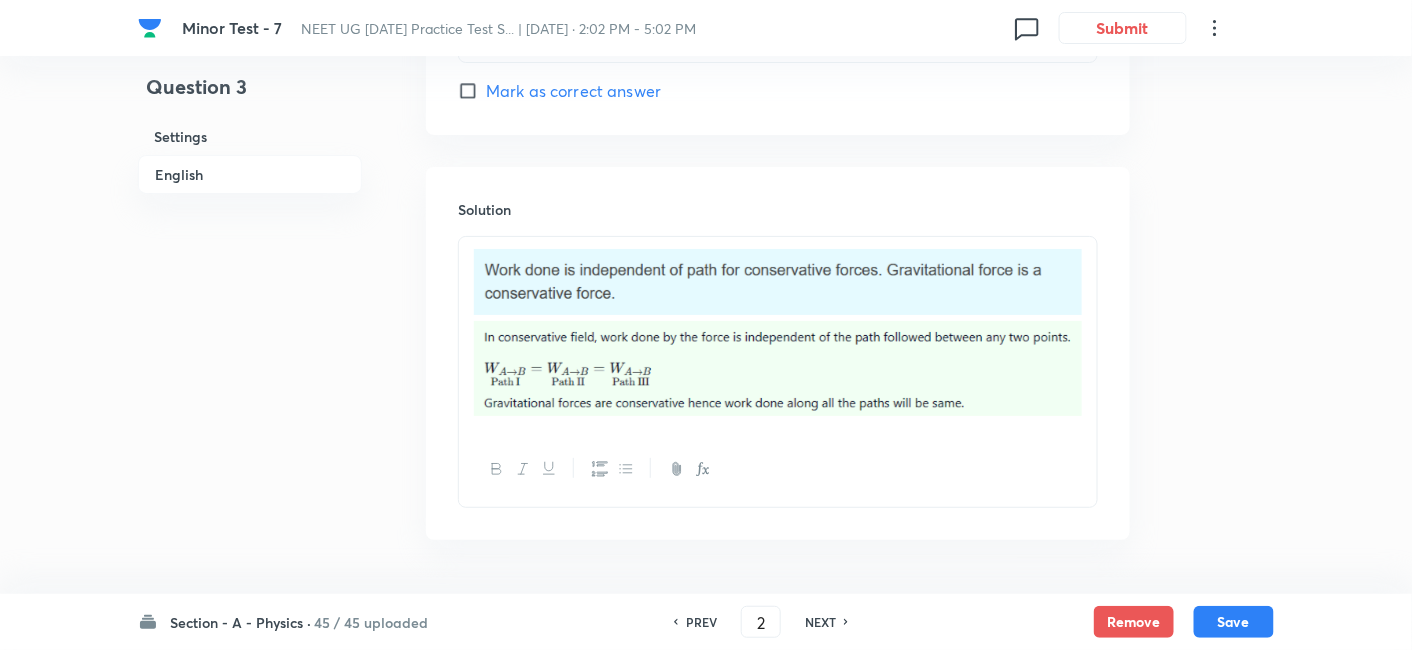 scroll, scrollTop: 2055, scrollLeft: 0, axis: vertical 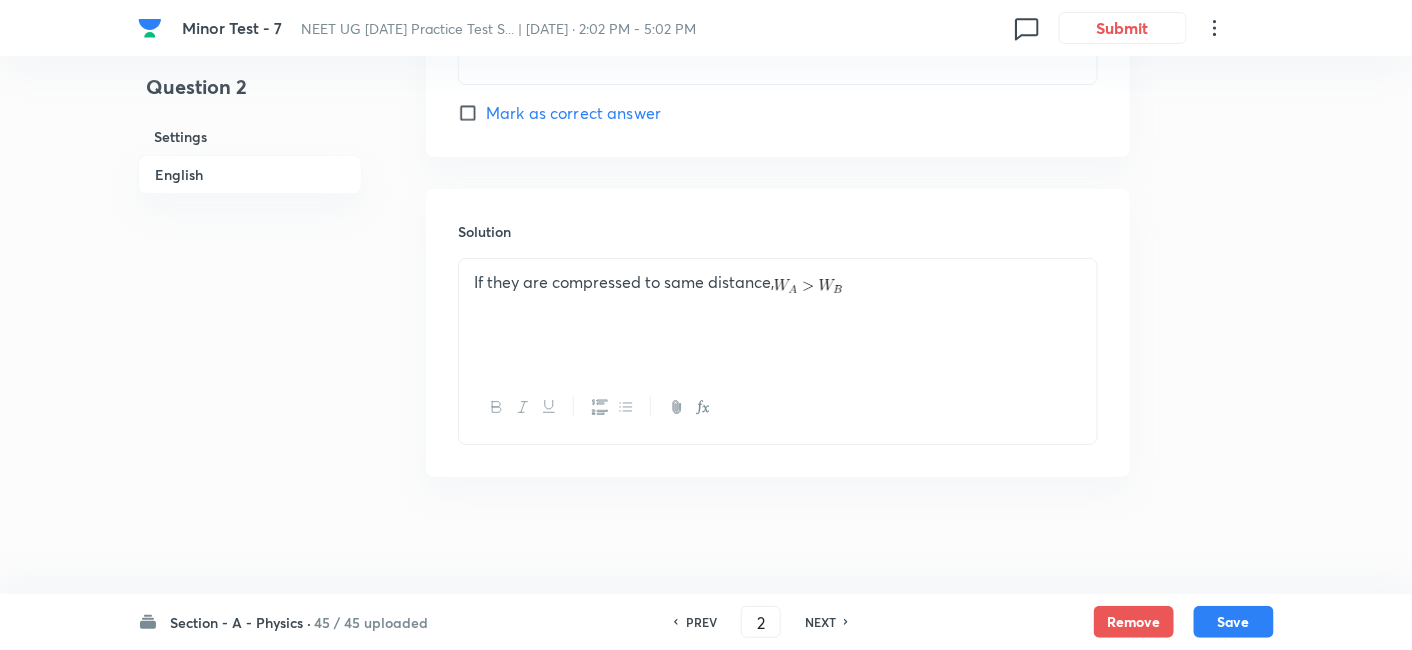 click on "PREV" at bounding box center [698, 622] 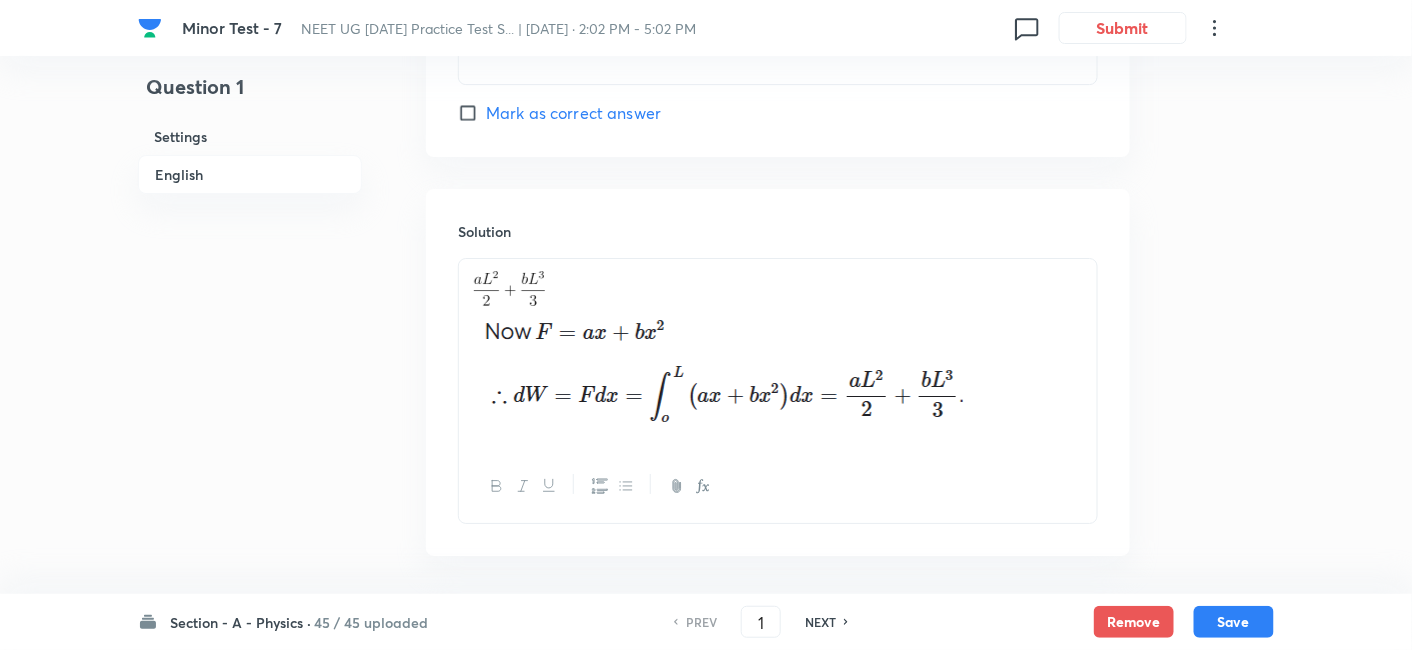 scroll, scrollTop: 2134, scrollLeft: 0, axis: vertical 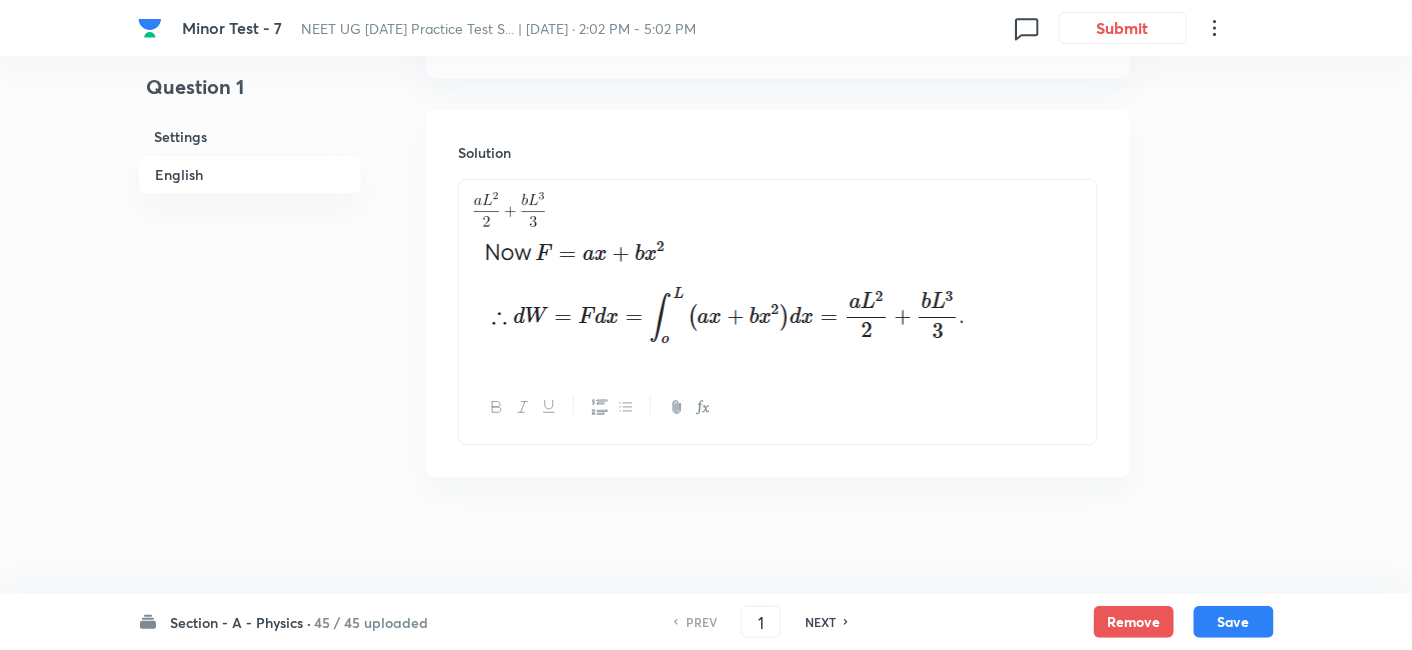 click on "PREV" at bounding box center [698, 622] 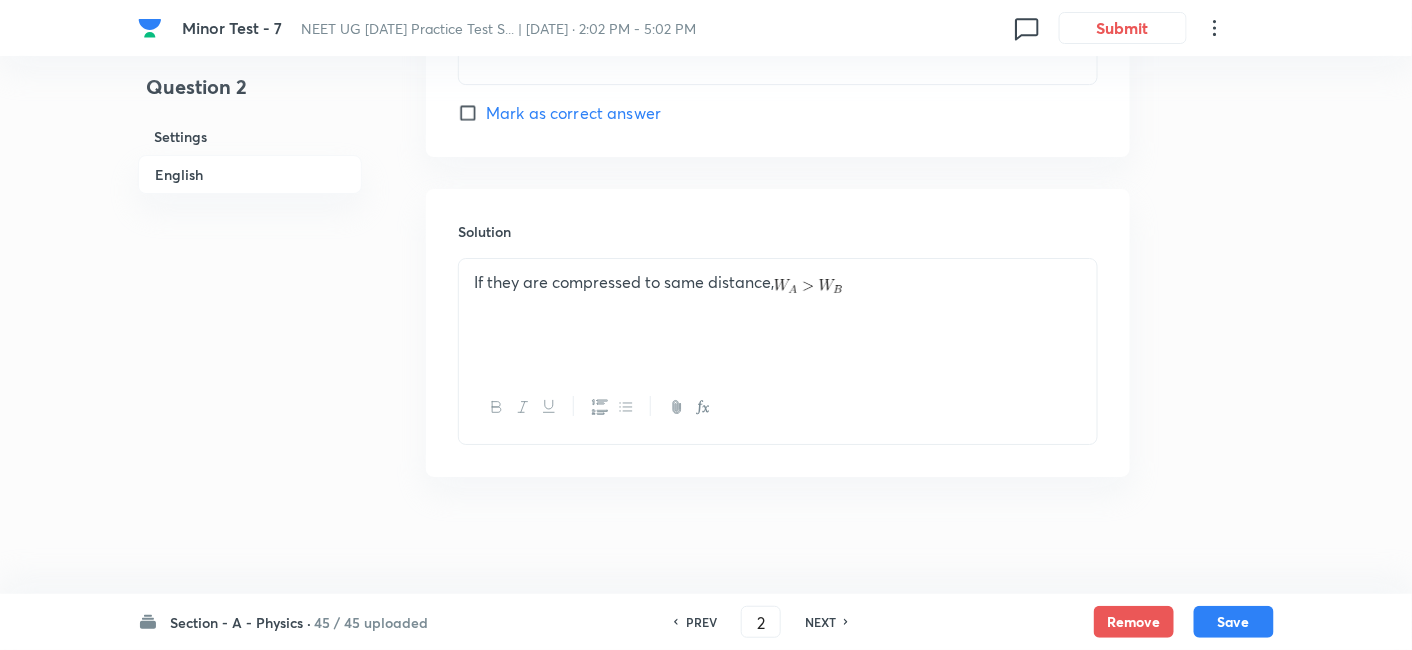 click on "NEXT" at bounding box center (820, 622) 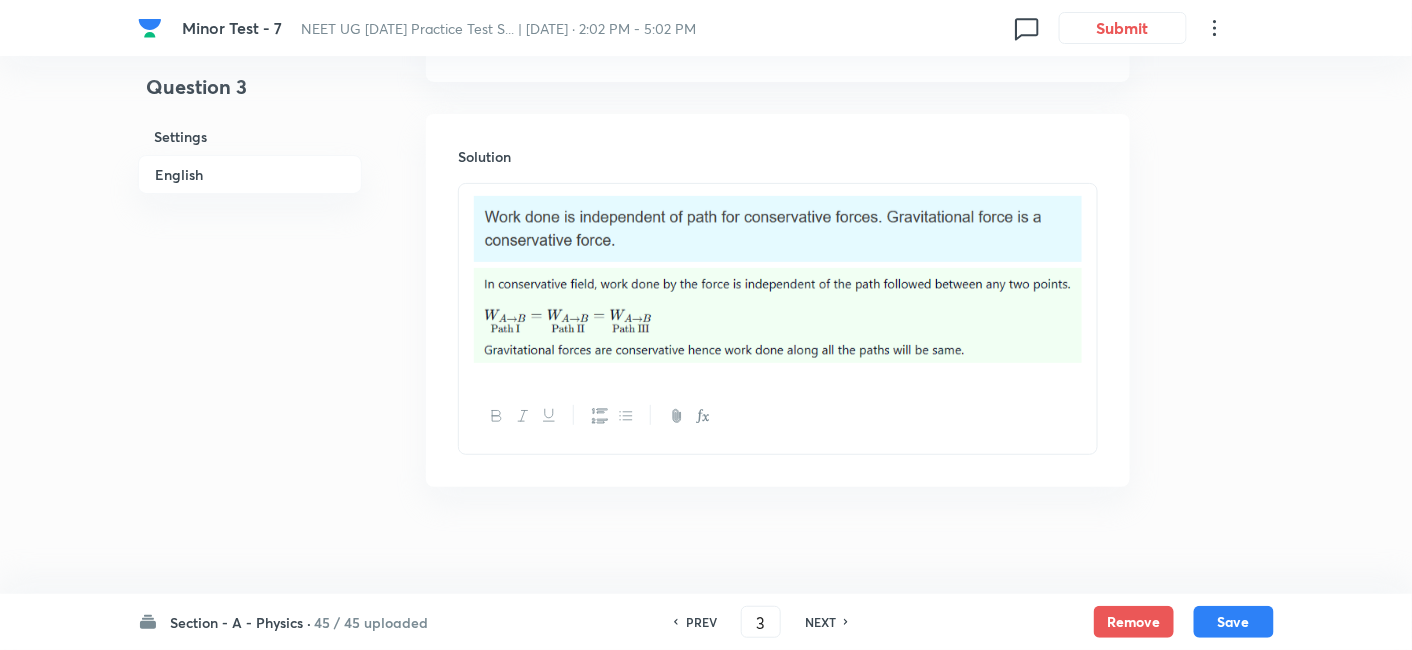 scroll, scrollTop: 2440, scrollLeft: 0, axis: vertical 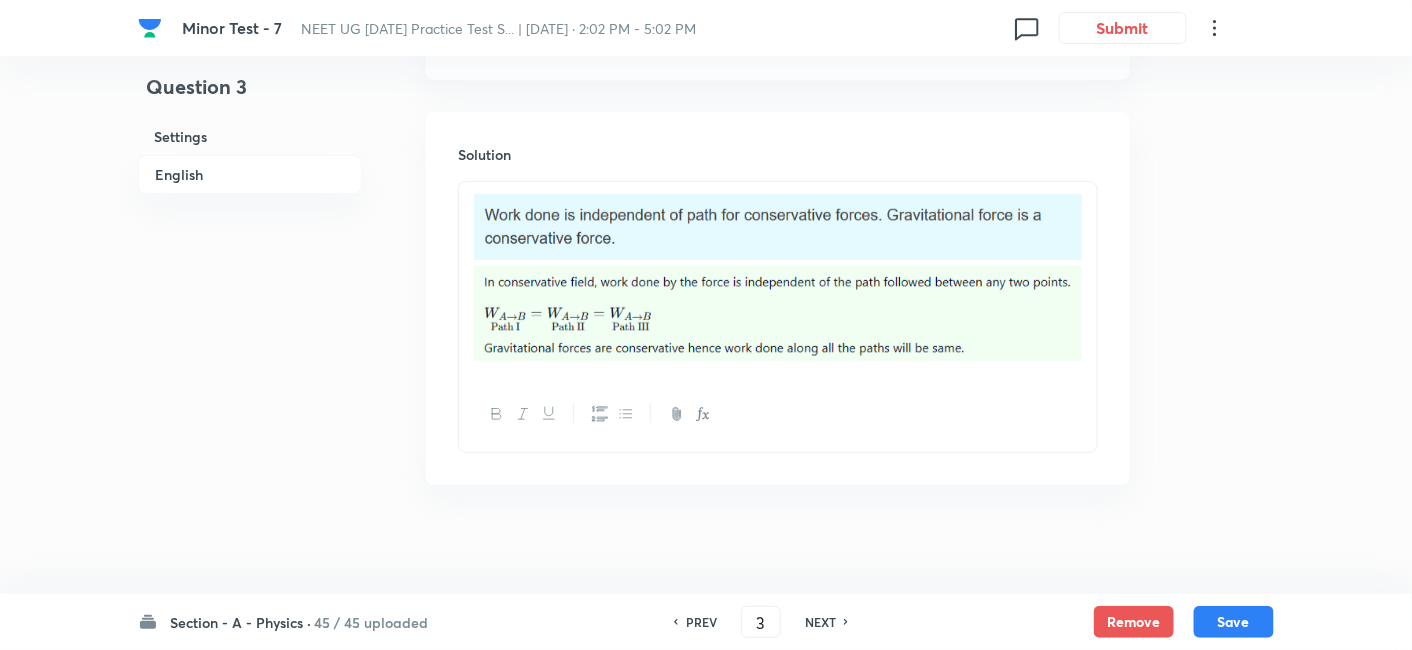 click on "Solution" at bounding box center [778, 298] 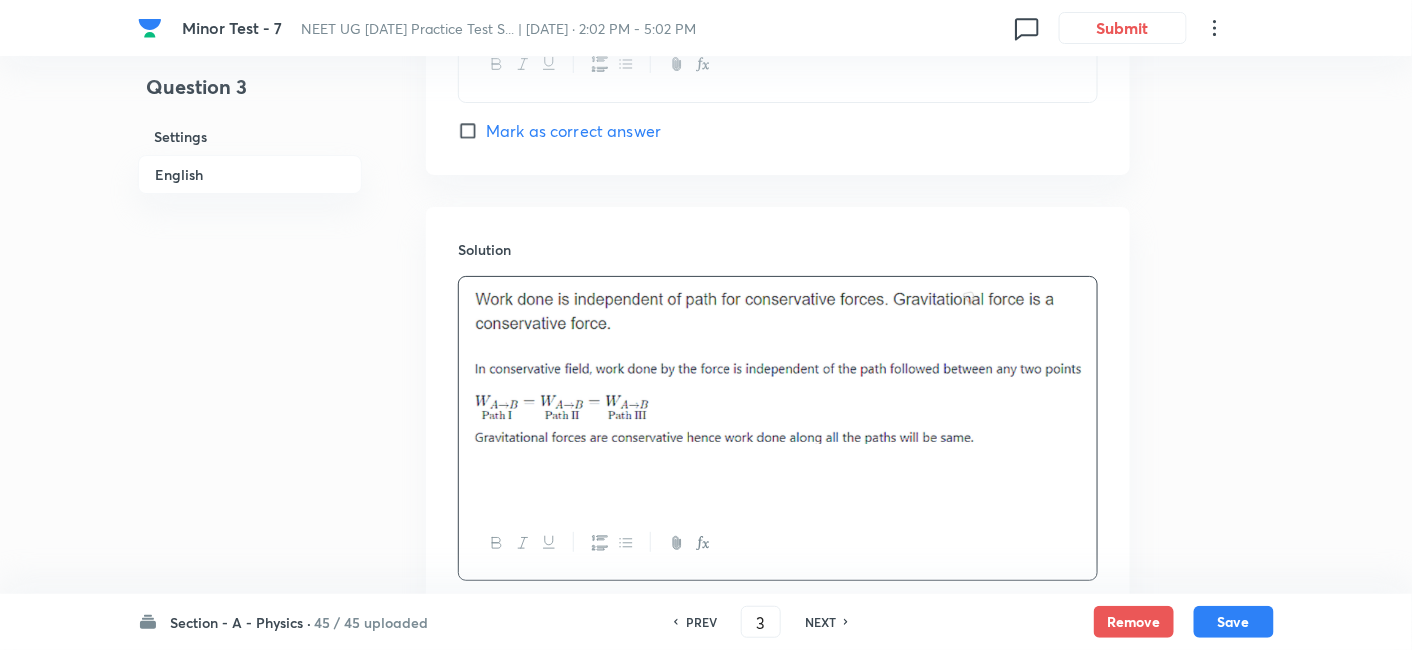 scroll, scrollTop: 2481, scrollLeft: 0, axis: vertical 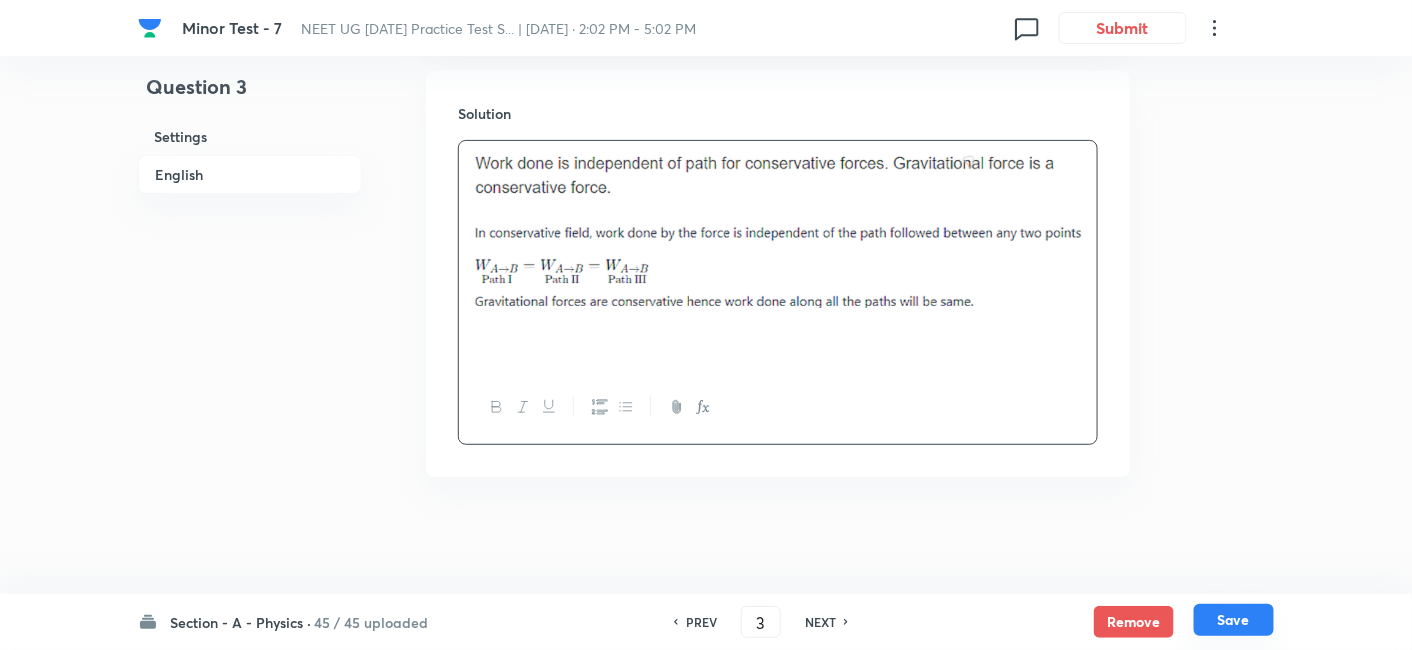 click on "Save" at bounding box center [1234, 620] 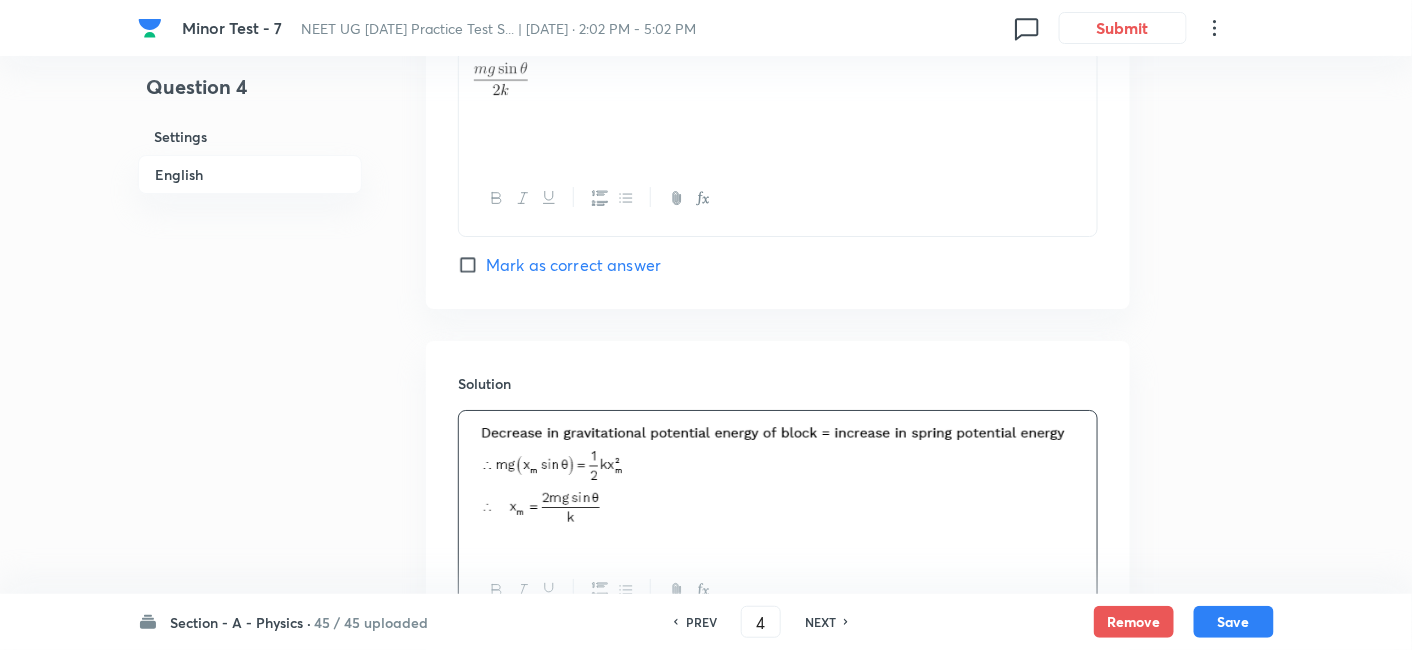 scroll, scrollTop: 2241, scrollLeft: 0, axis: vertical 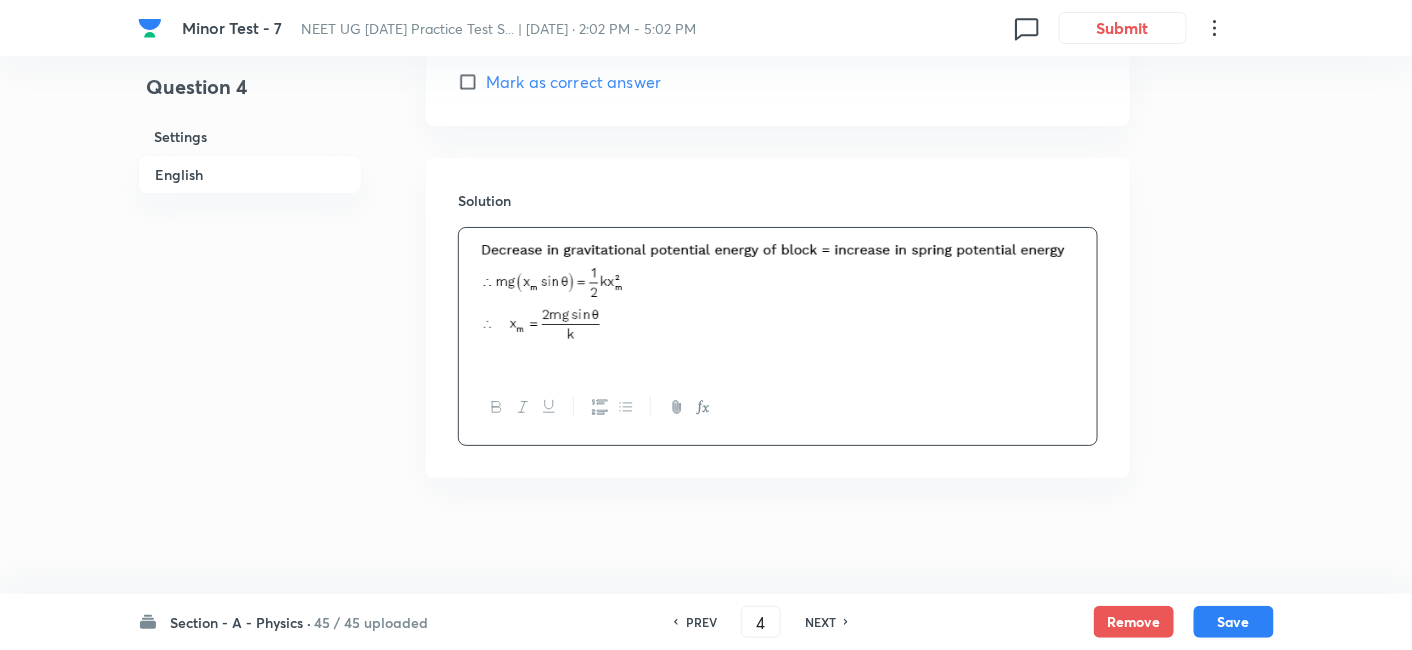 click on "PREV" at bounding box center (701, 622) 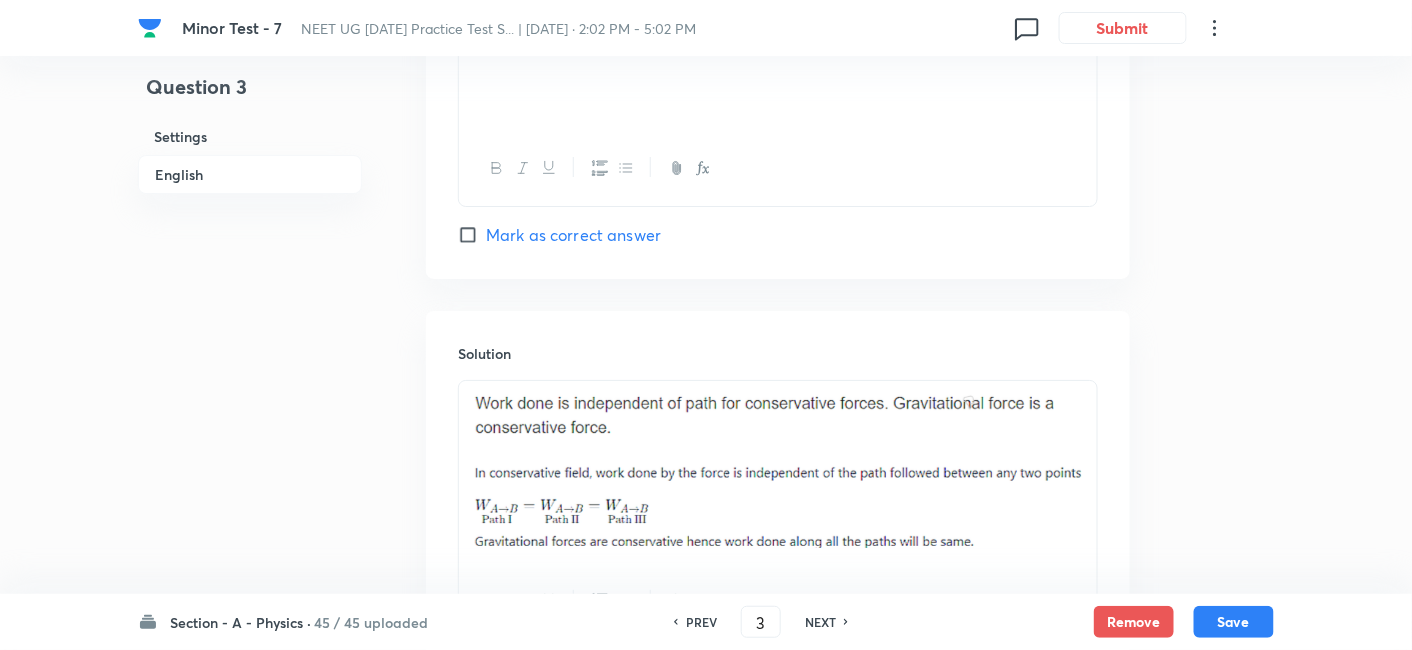click on "PREV" at bounding box center [701, 622] 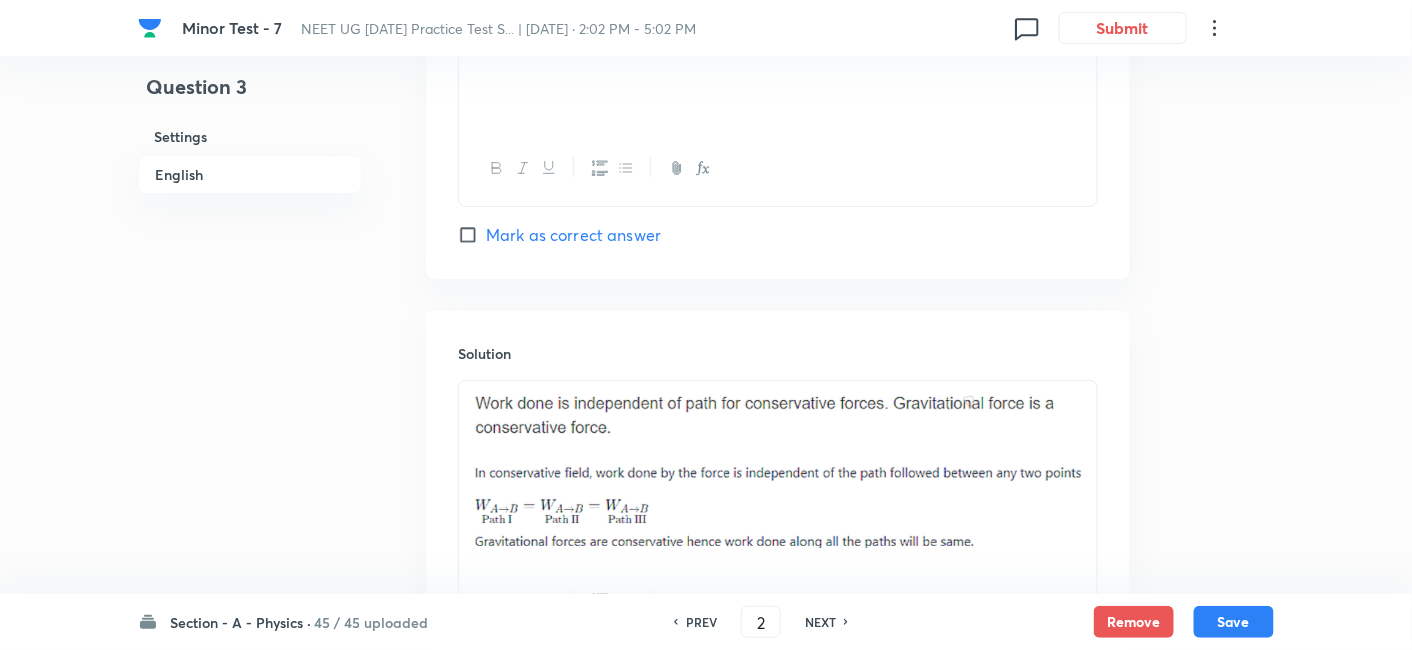scroll, scrollTop: 2055, scrollLeft: 0, axis: vertical 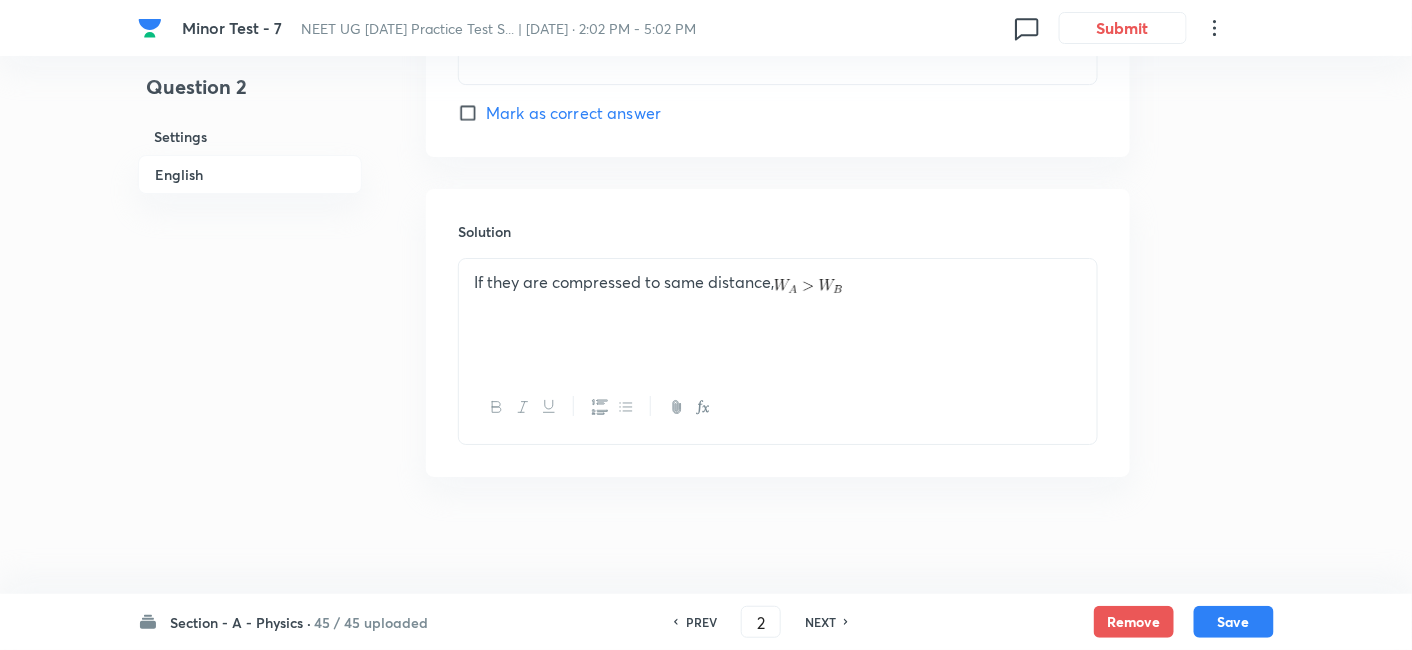 click on "PREV" at bounding box center [701, 622] 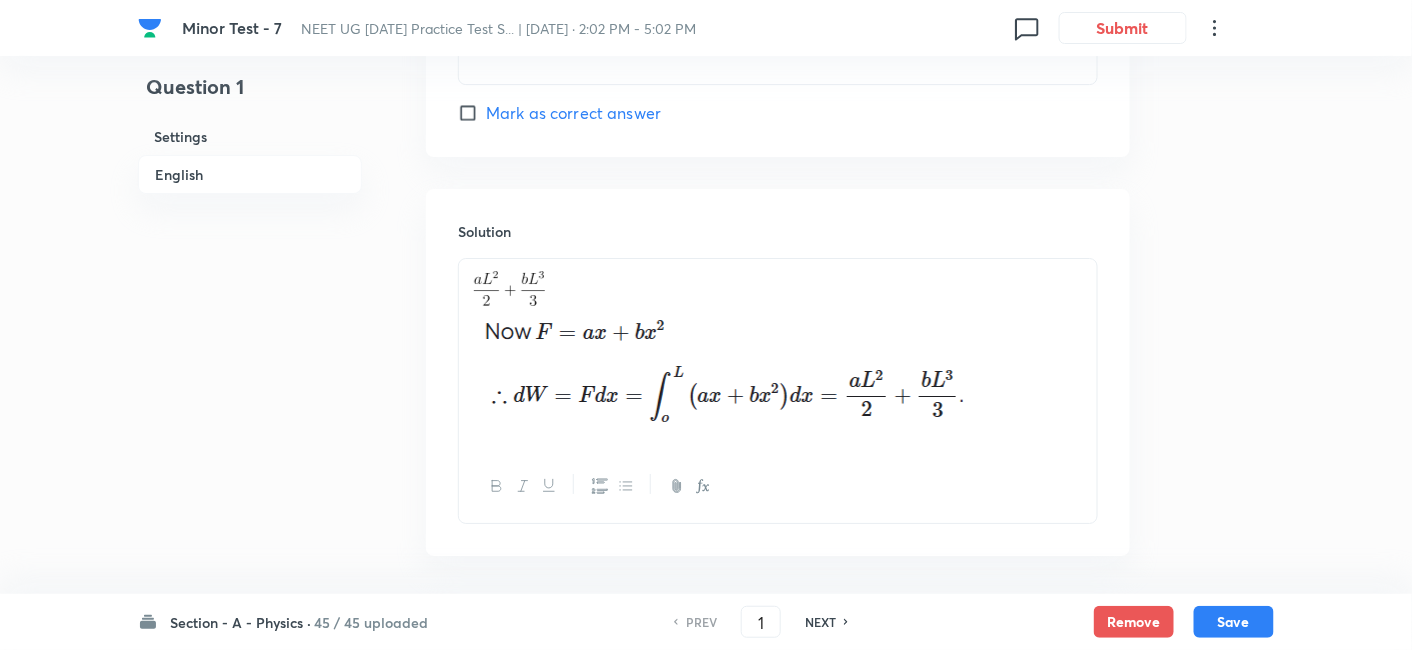 scroll, scrollTop: 2134, scrollLeft: 0, axis: vertical 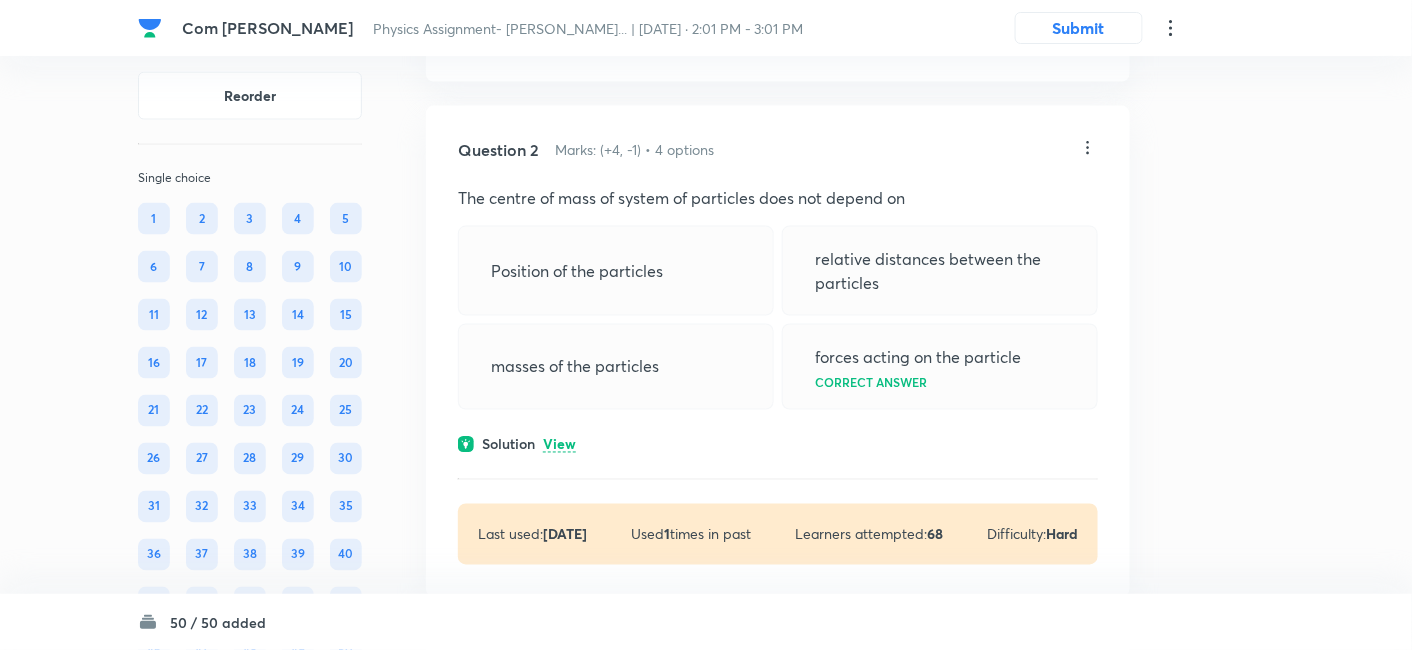 click on "Solution View" at bounding box center [778, 444] 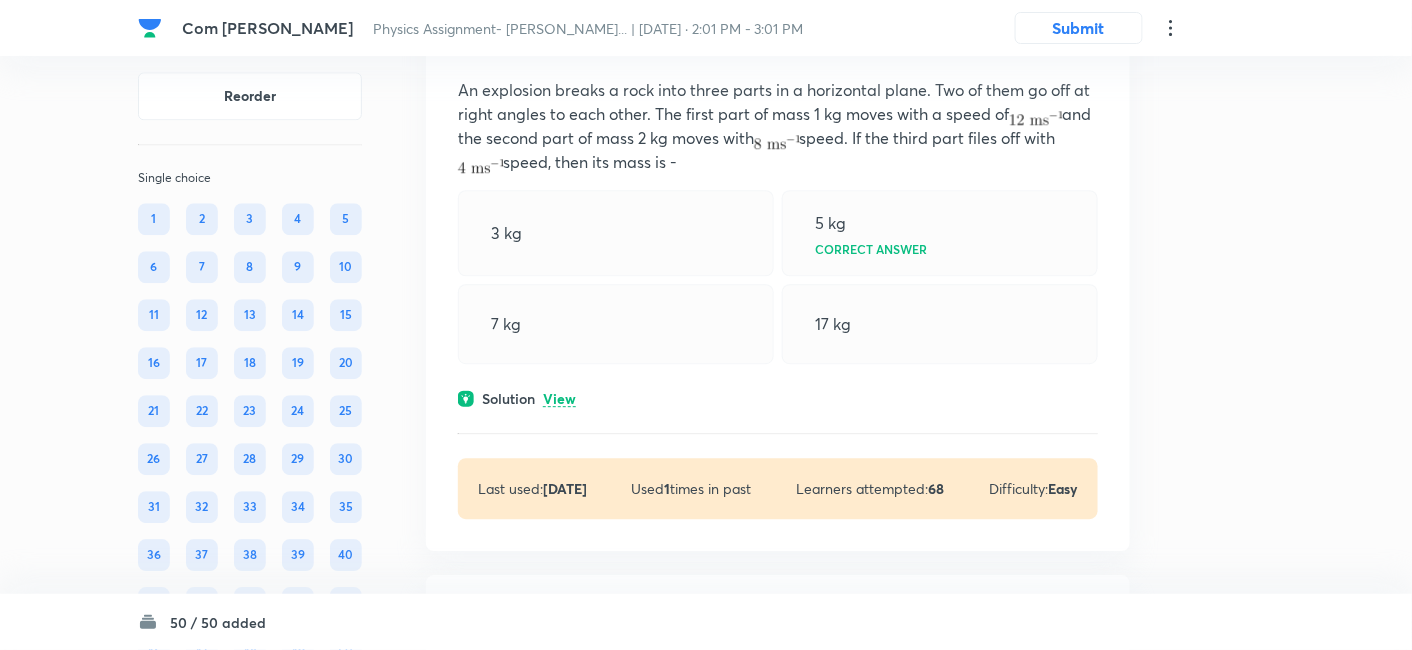 scroll, scrollTop: 1562, scrollLeft: 0, axis: vertical 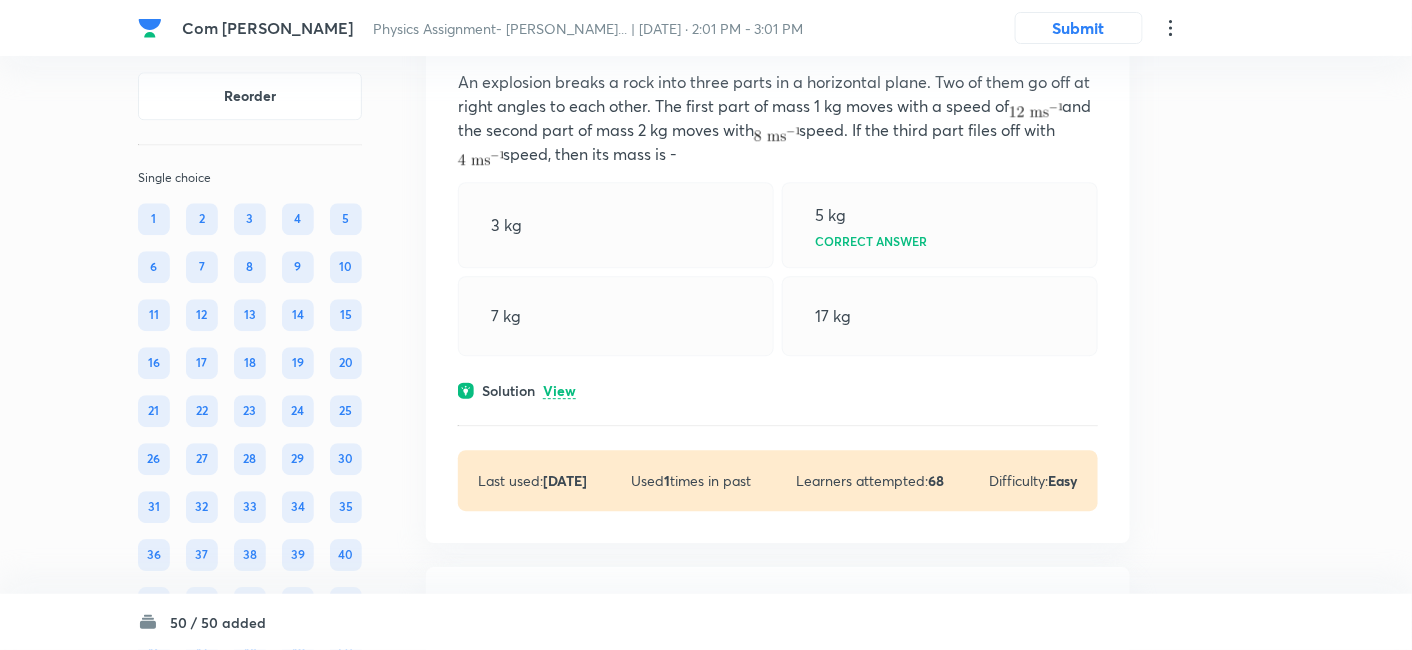 click on "View" at bounding box center (559, 391) 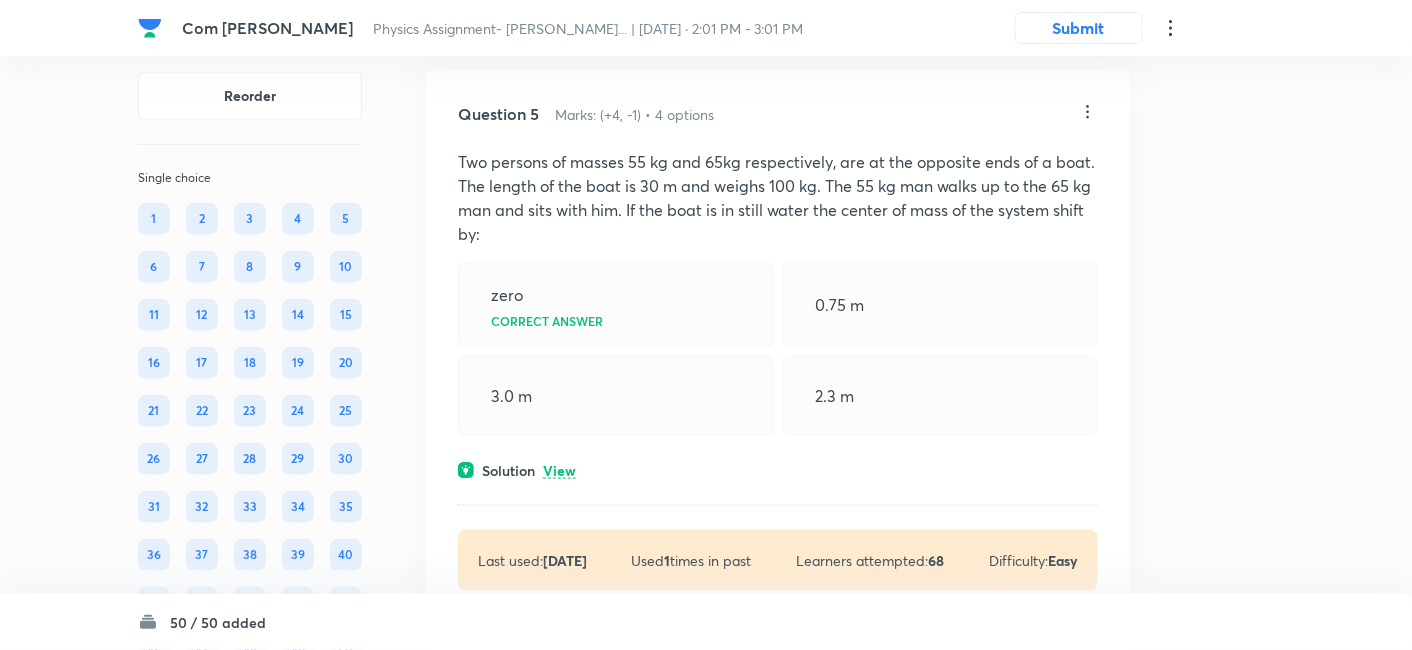 scroll, scrollTop: 2881, scrollLeft: 0, axis: vertical 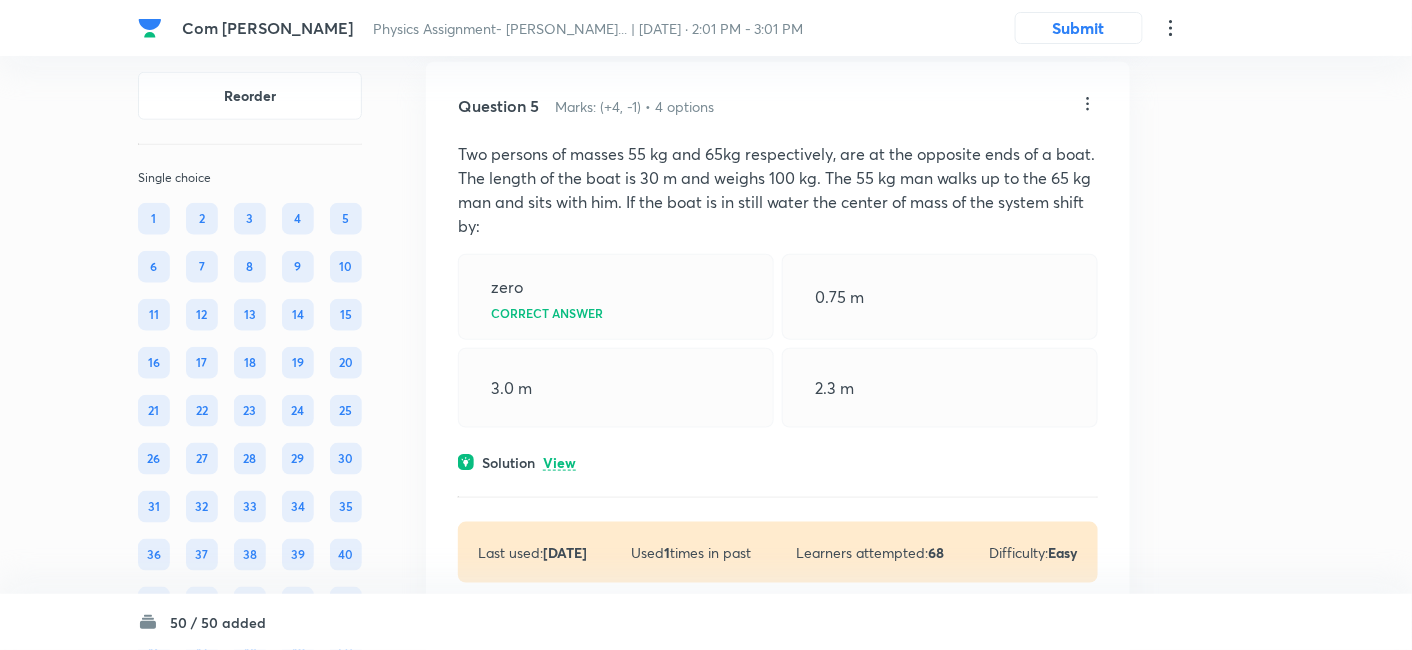 click on "View" at bounding box center [559, 463] 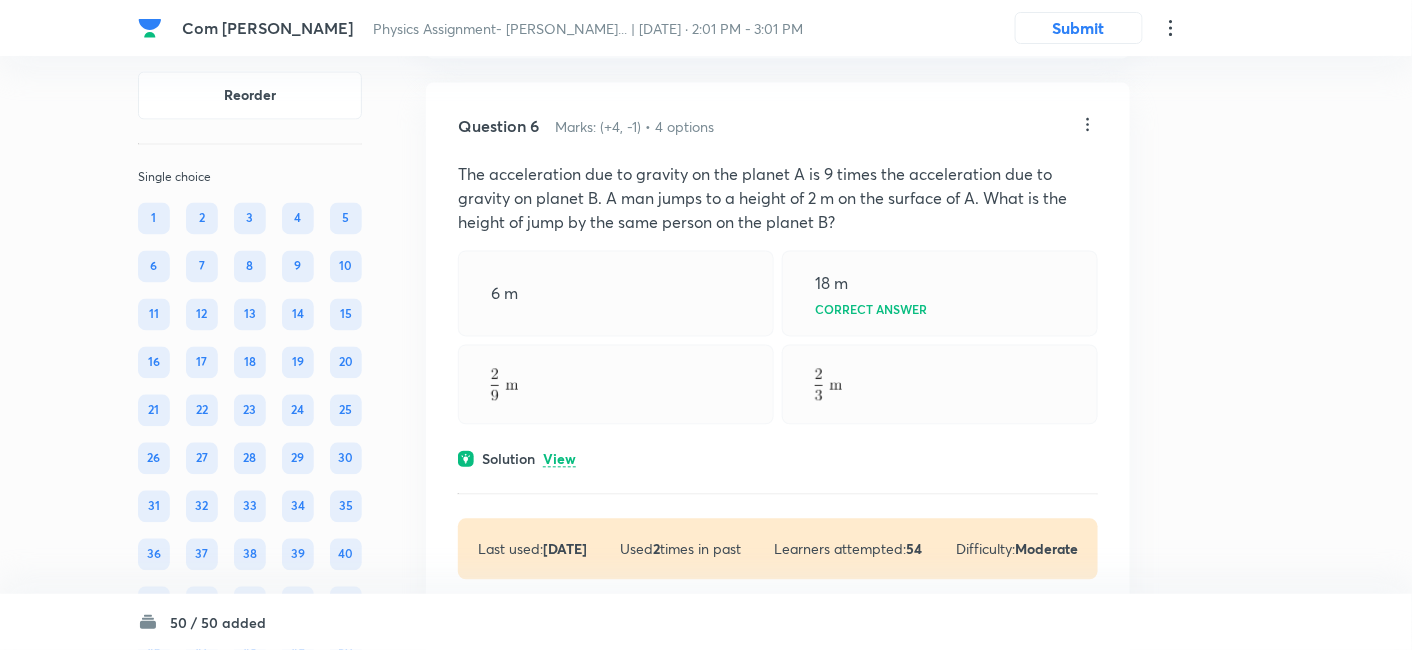 scroll, scrollTop: 3523, scrollLeft: 0, axis: vertical 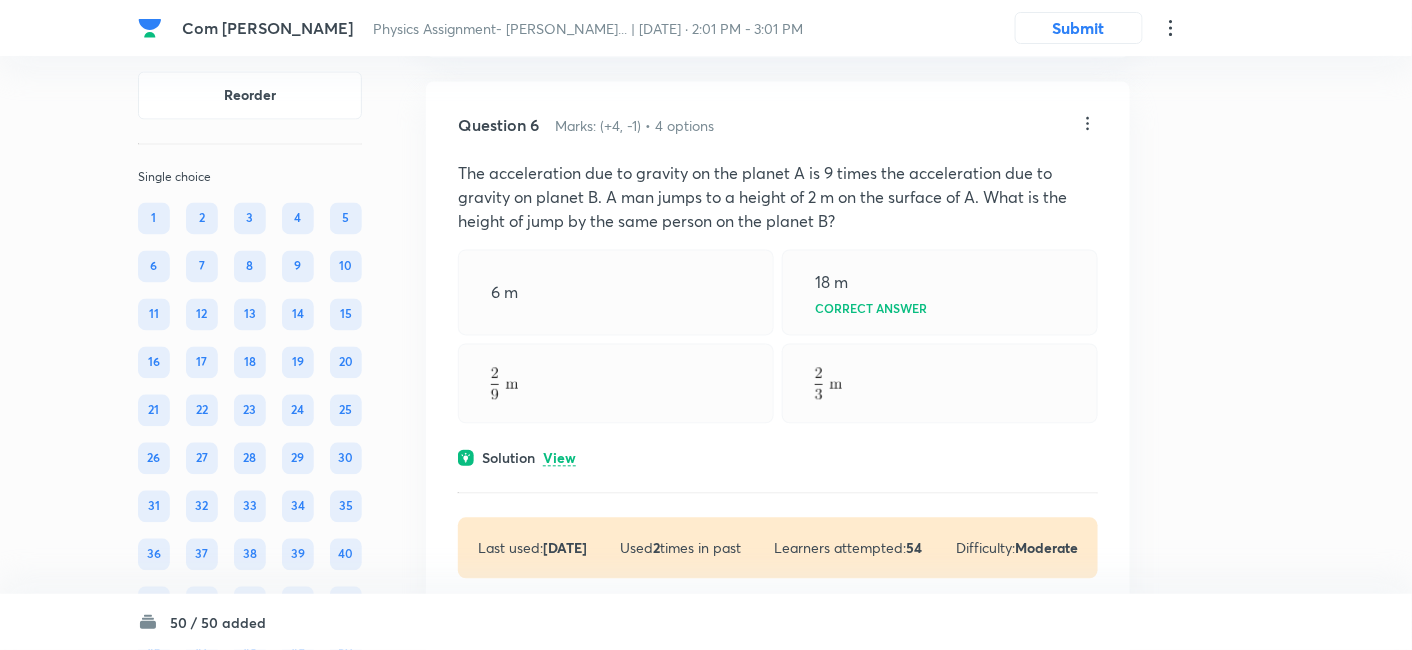 click on "View" at bounding box center [559, 459] 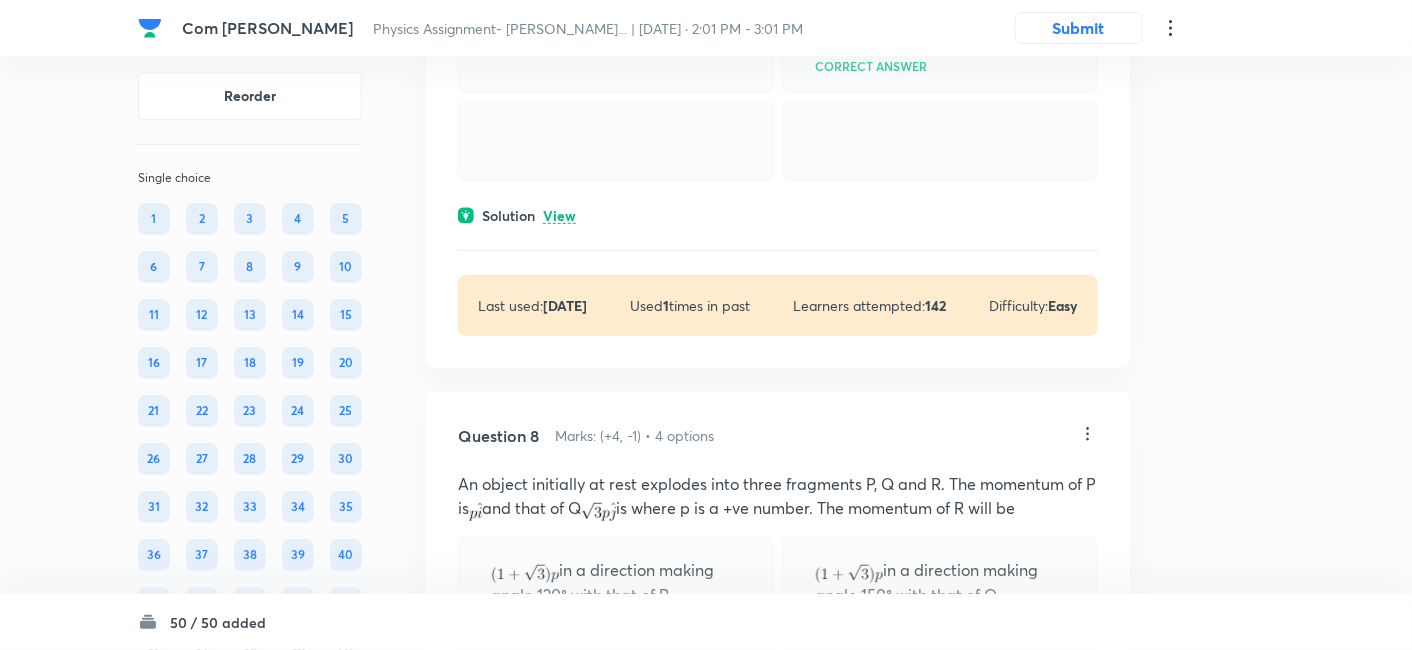 scroll, scrollTop: 4861, scrollLeft: 0, axis: vertical 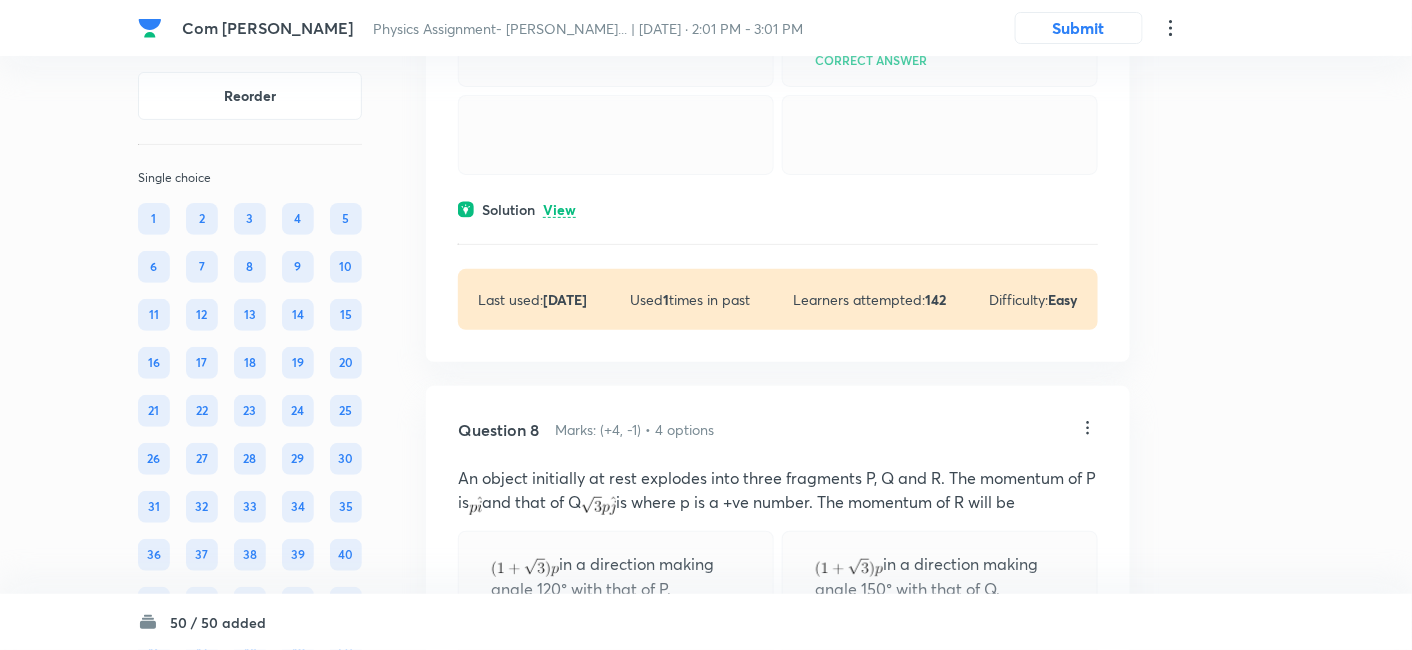 click on "View" at bounding box center (559, 210) 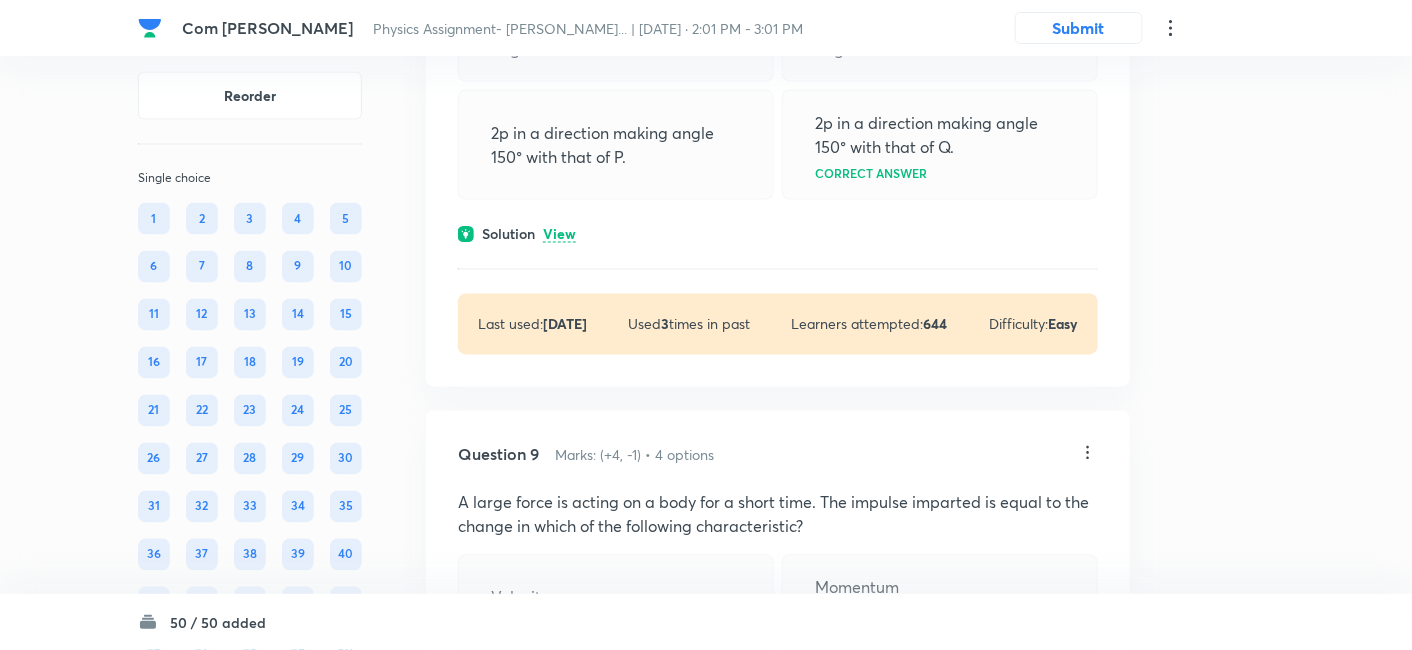 scroll, scrollTop: 5730, scrollLeft: 0, axis: vertical 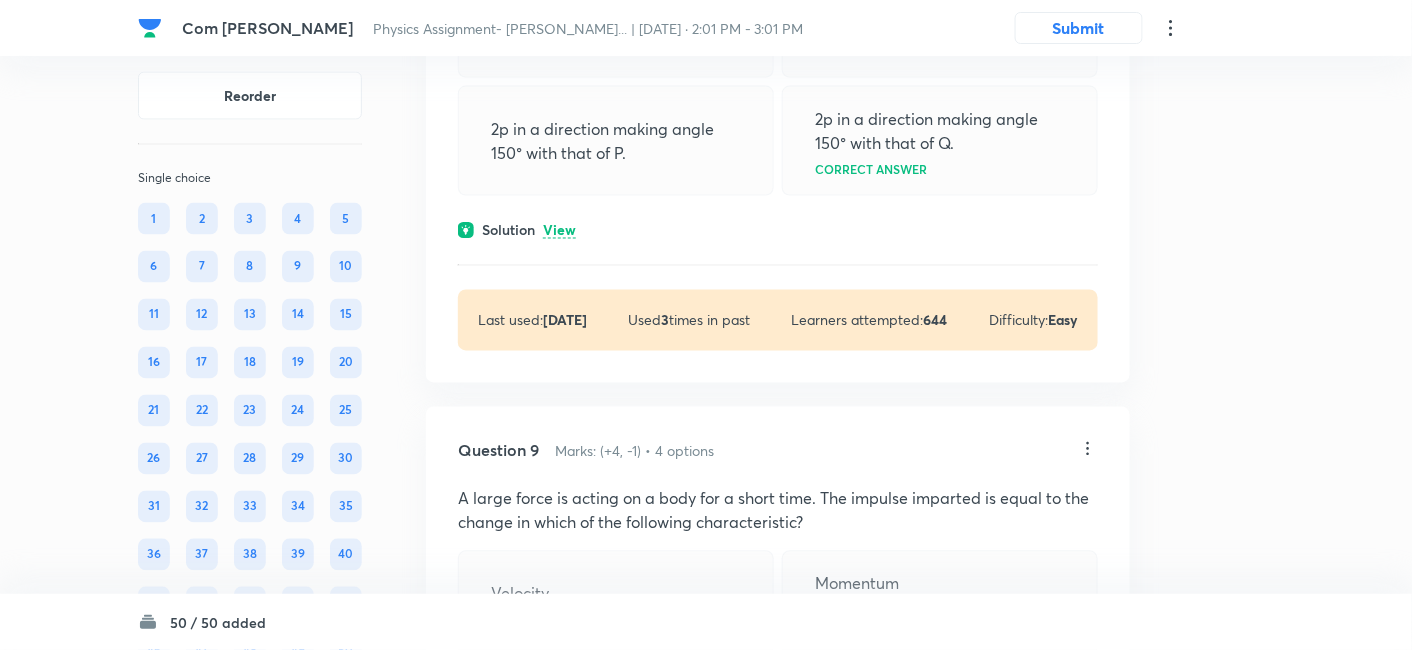 click on "View" at bounding box center [559, 231] 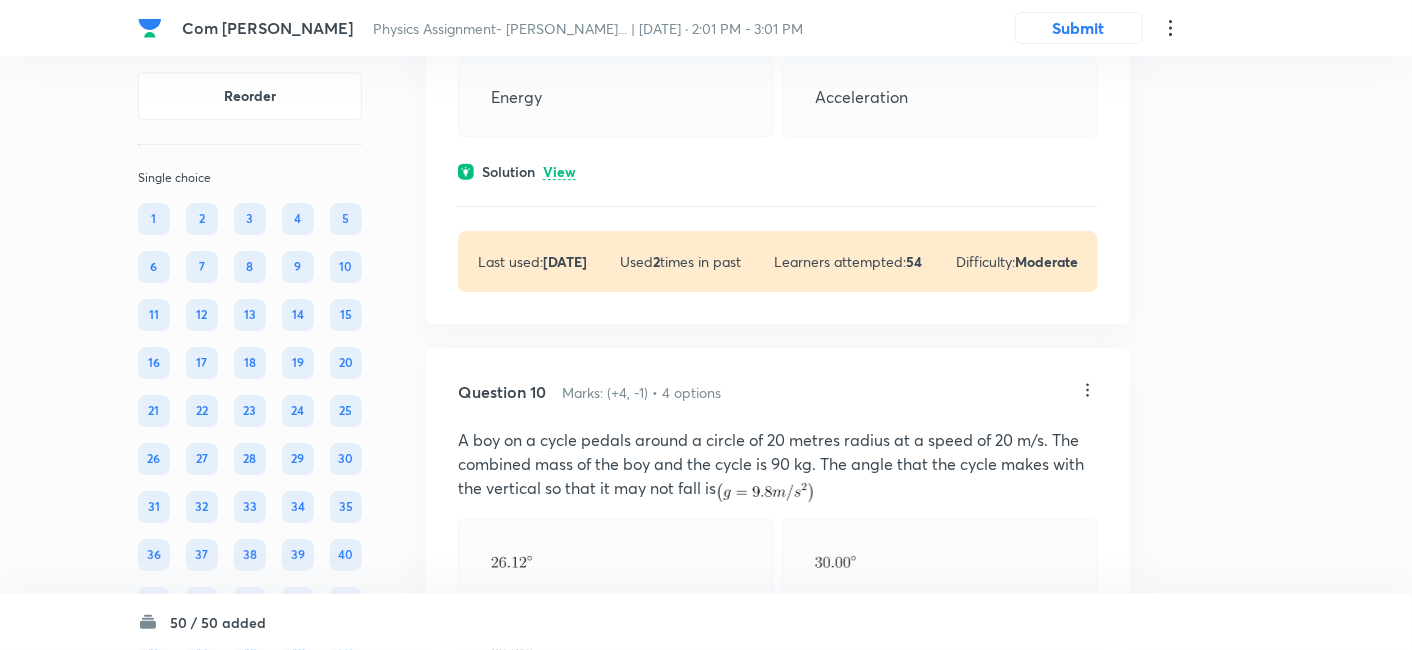 scroll, scrollTop: 6670, scrollLeft: 0, axis: vertical 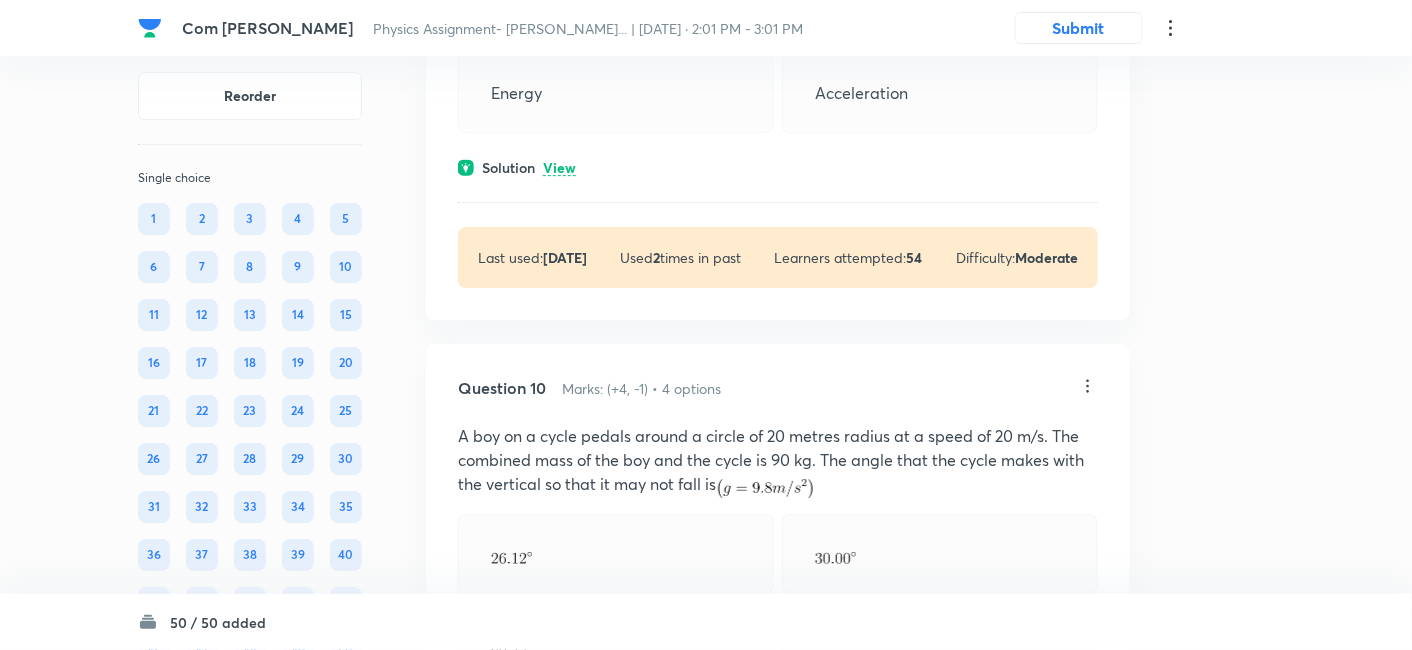 click on "View" at bounding box center (559, 168) 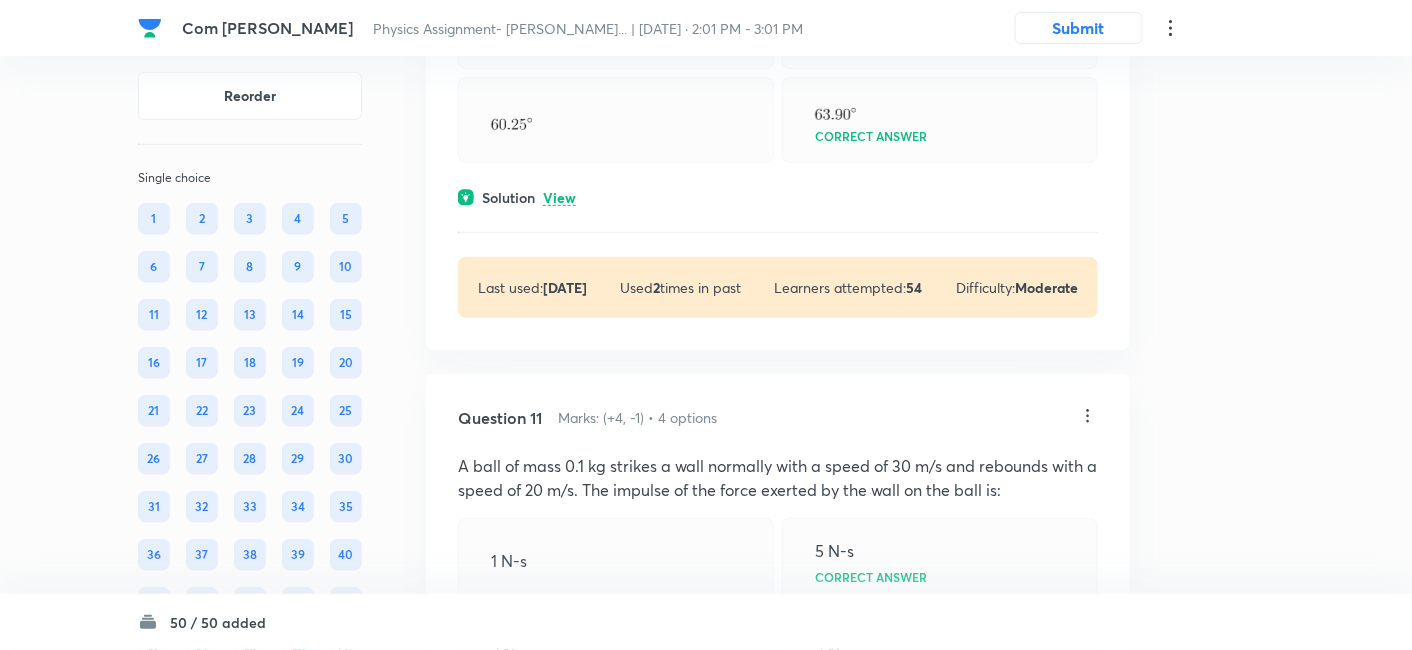 scroll, scrollTop: 7317, scrollLeft: 0, axis: vertical 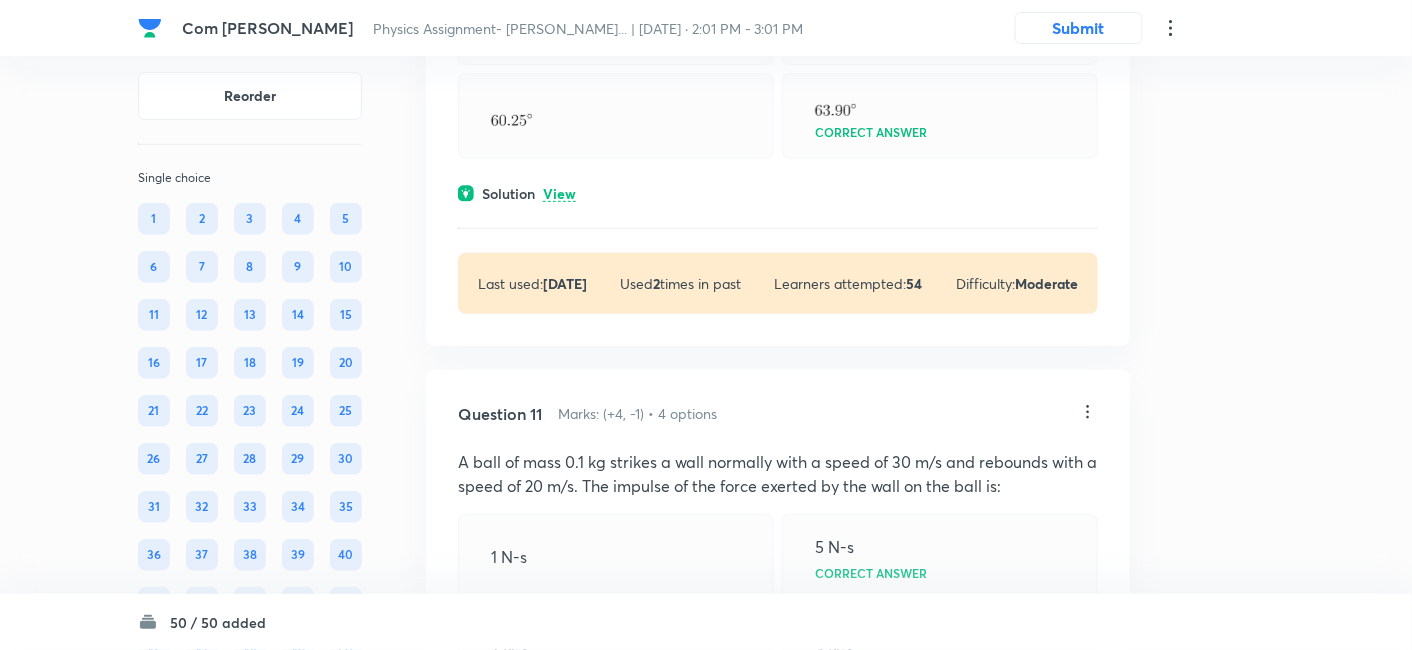 click on "View" at bounding box center (559, 194) 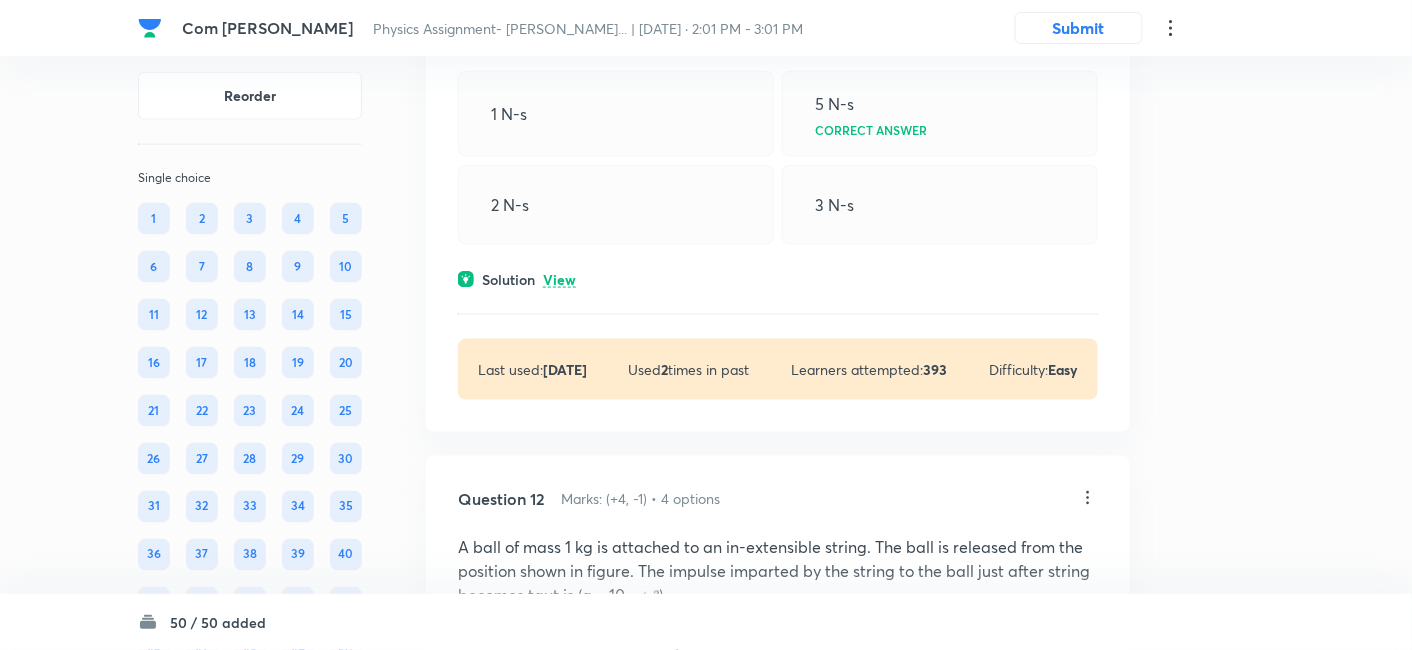 scroll, scrollTop: 7865, scrollLeft: 0, axis: vertical 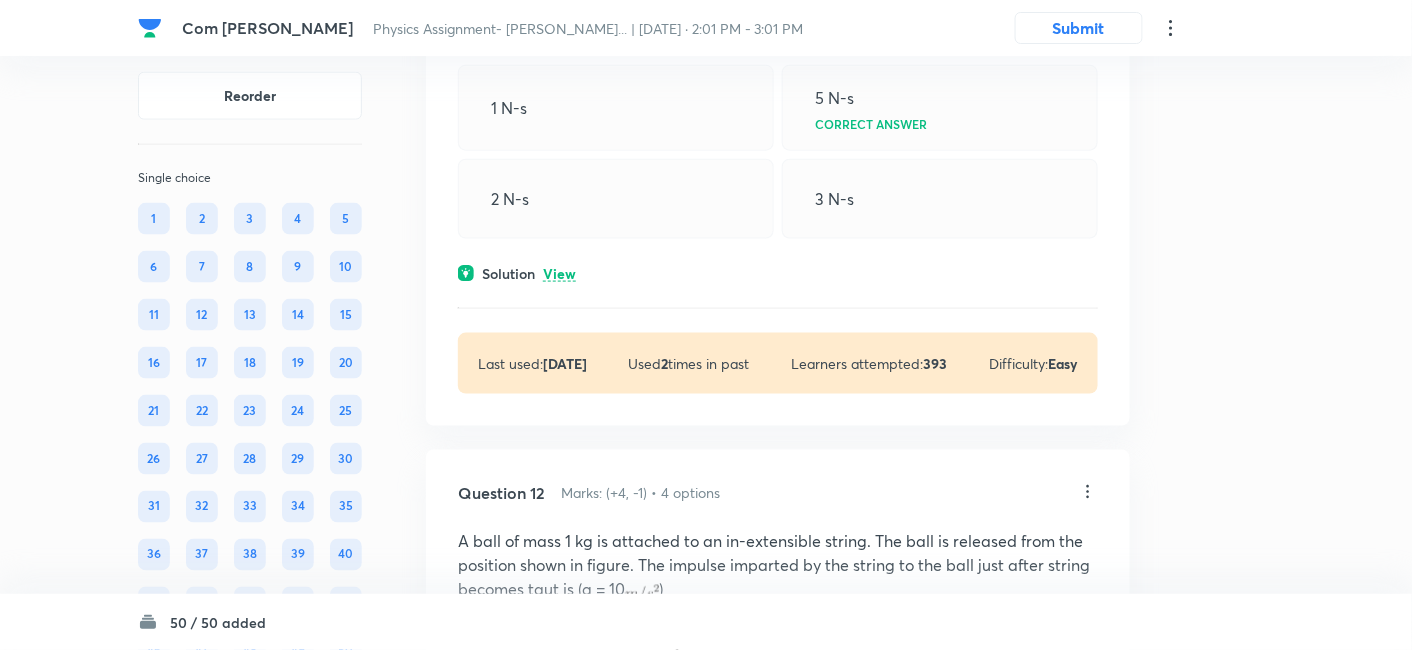 click on "View" at bounding box center [559, 274] 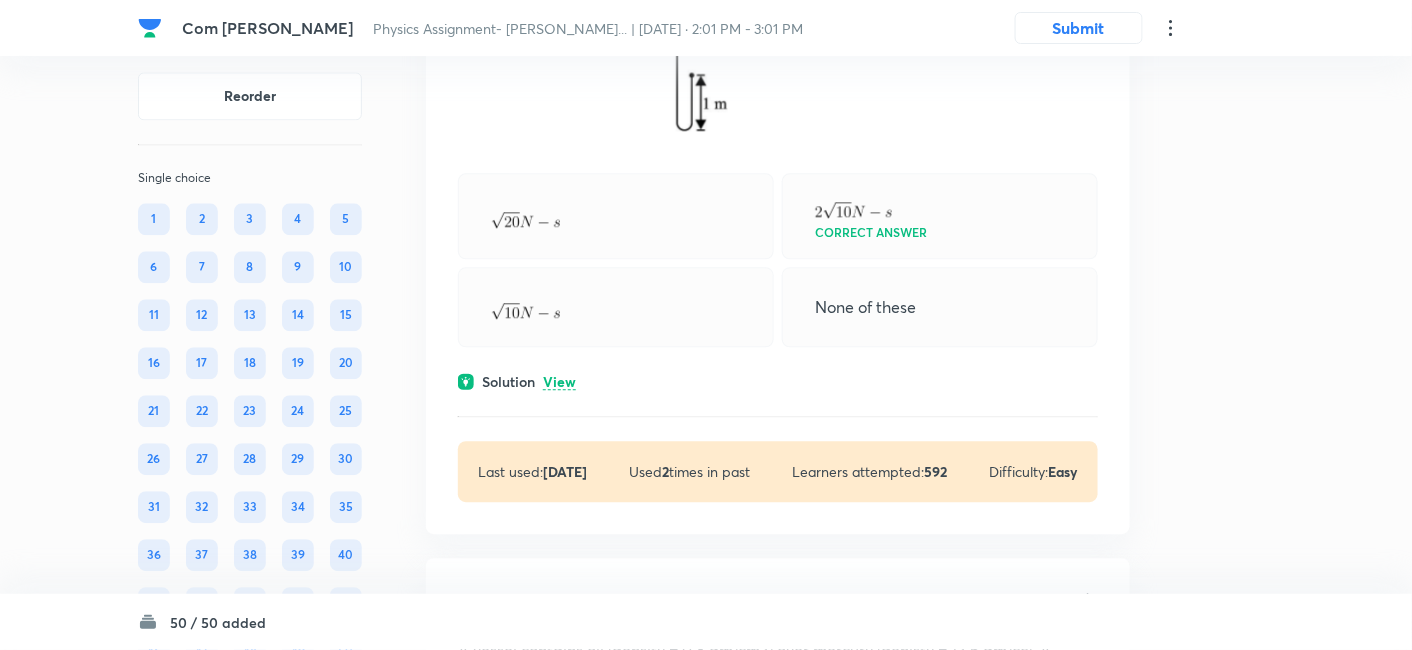 scroll, scrollTop: 8565, scrollLeft: 0, axis: vertical 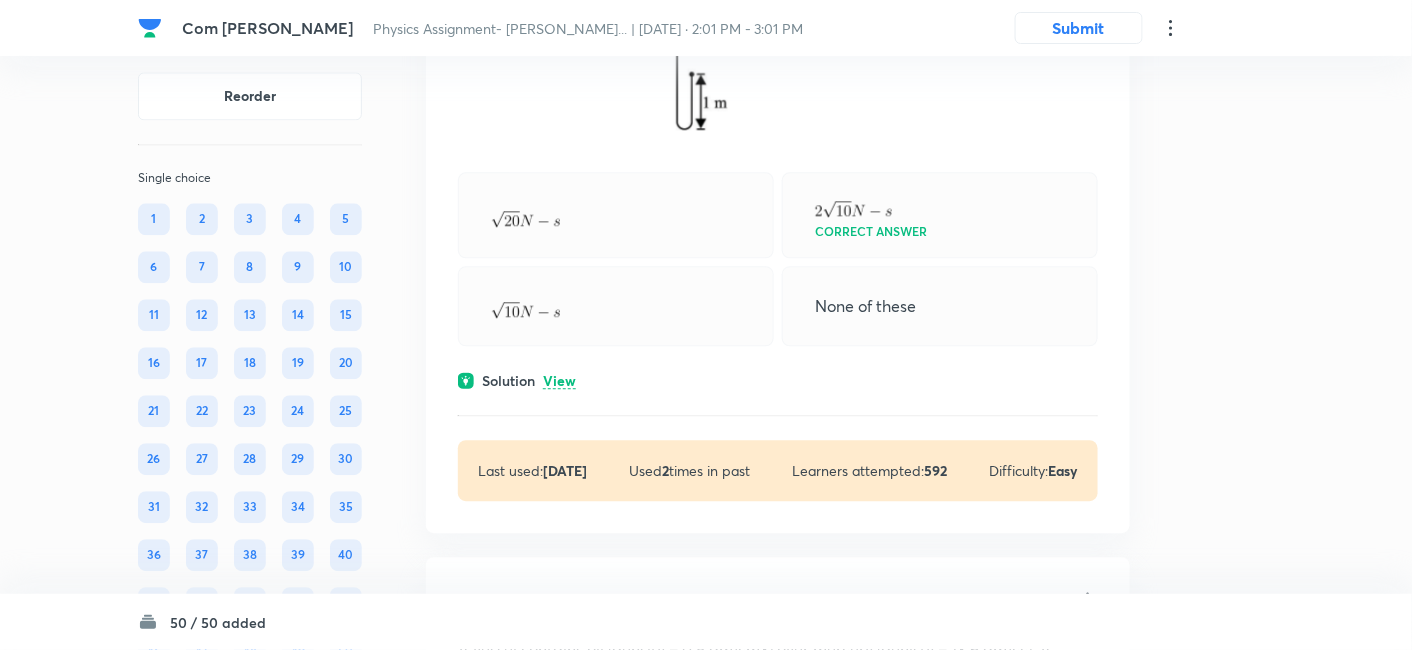 click on "View" at bounding box center (559, 381) 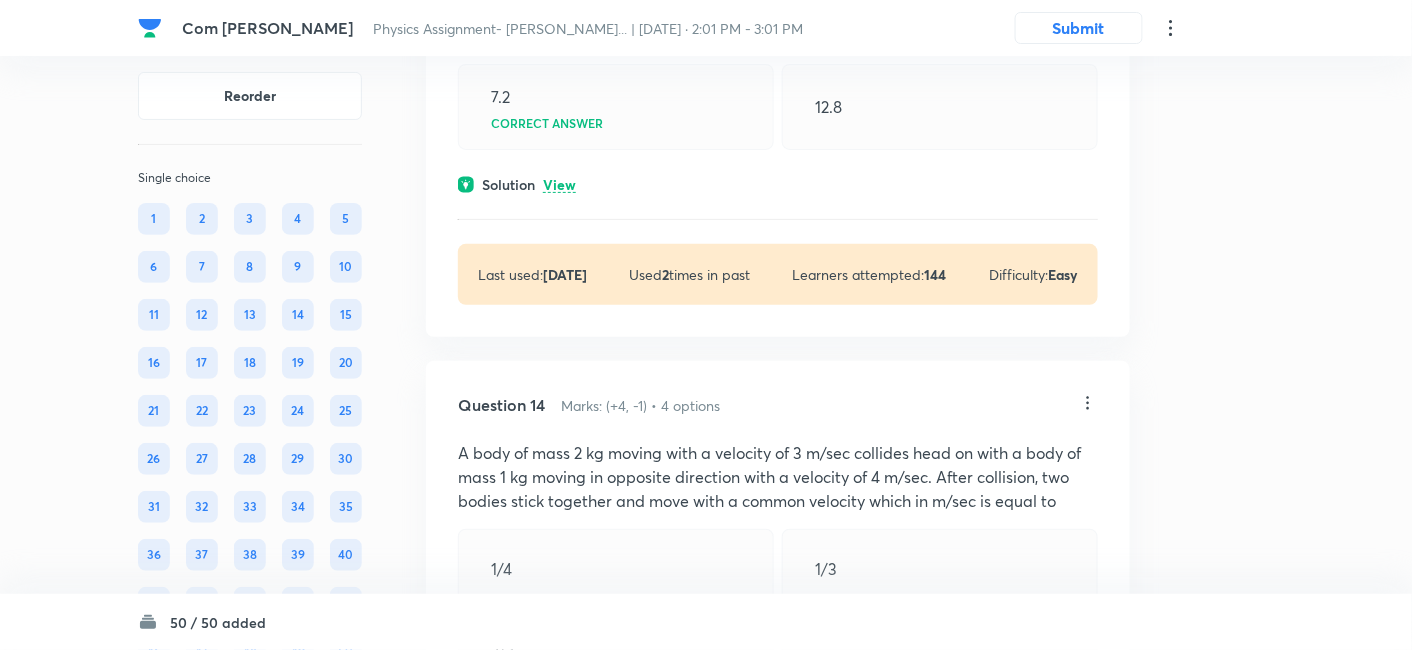 scroll, scrollTop: 9630, scrollLeft: 0, axis: vertical 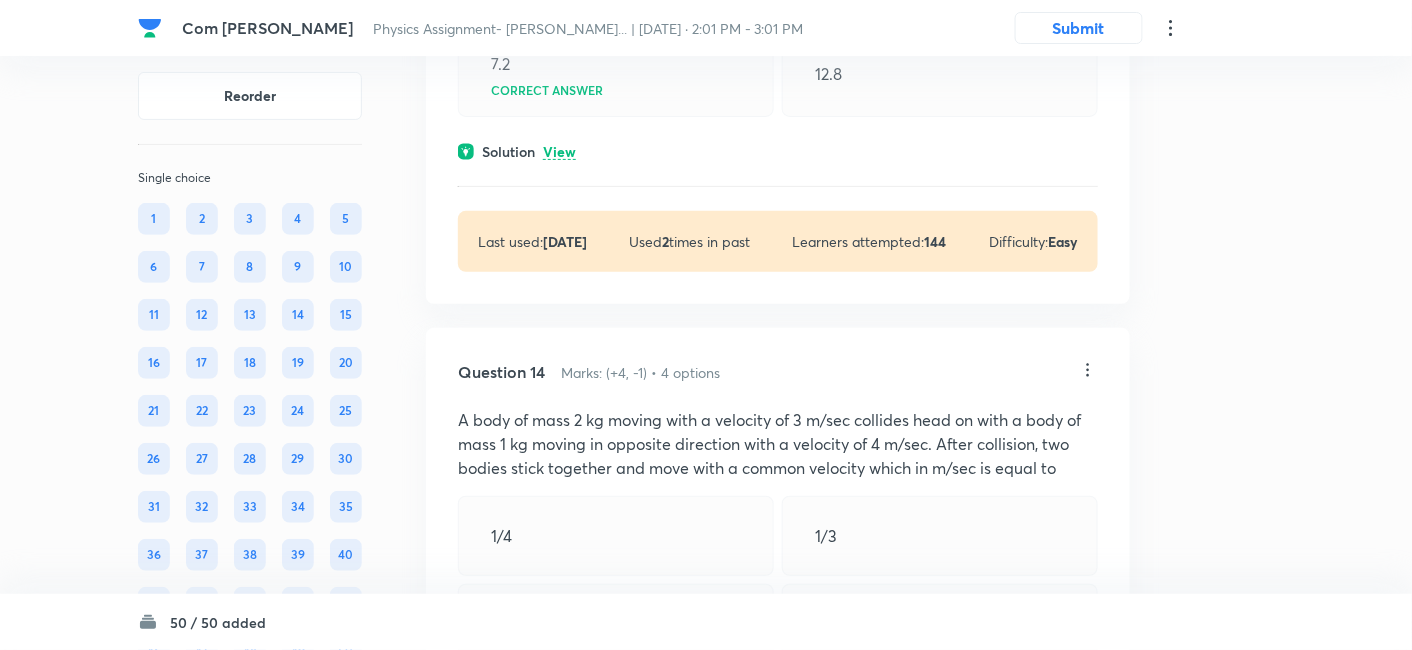 click on "Question 13 Marks: (+4, -1) • 4 options A vessel contains oil (density = 0.8 gm/cm3) over mercury (denisty = 13.6 gm/cc). A homogeneous sphere floats with half of its volume immersed in mercury and the other half in oil. The density of the material of the sphere in gm/cc is 3.3 6.4 7.2  Correct answer 12.8  Solution View Last used:  3 years ago Used  2  times in past Learners attempted:  144 Difficulty: Easy" at bounding box center (778, 39) 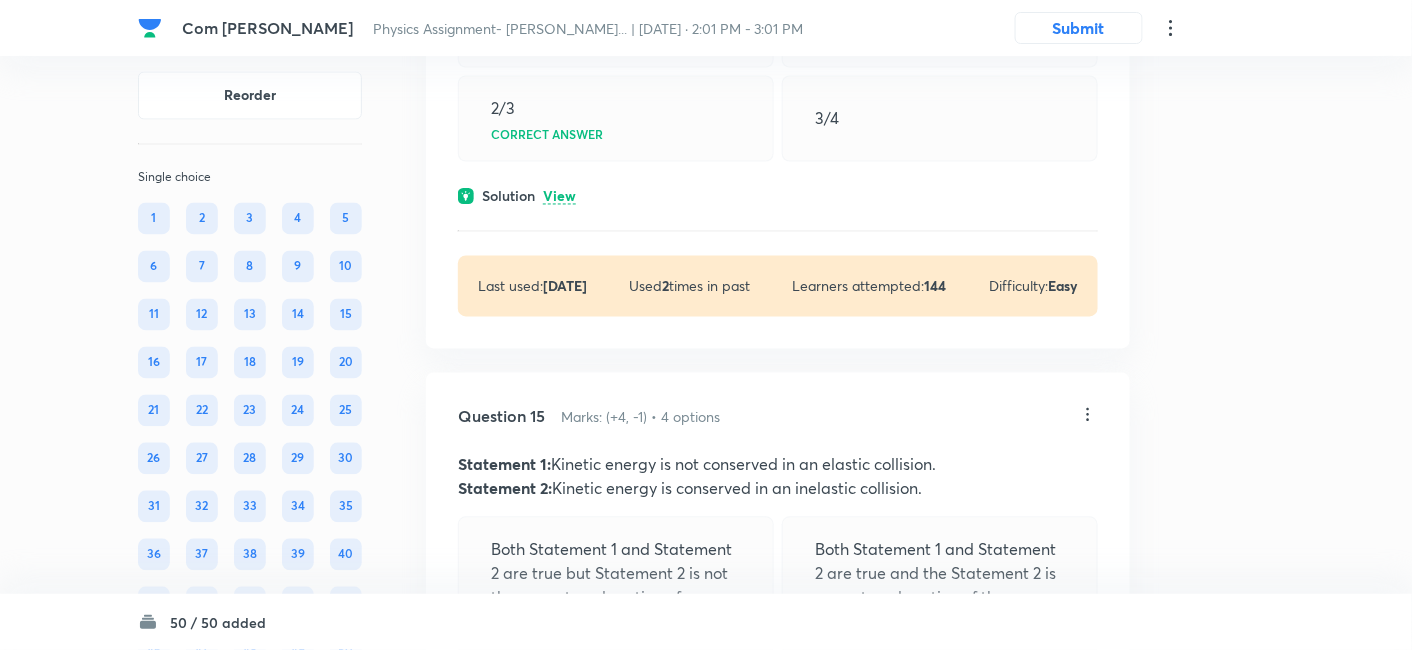 scroll, scrollTop: 10628, scrollLeft: 0, axis: vertical 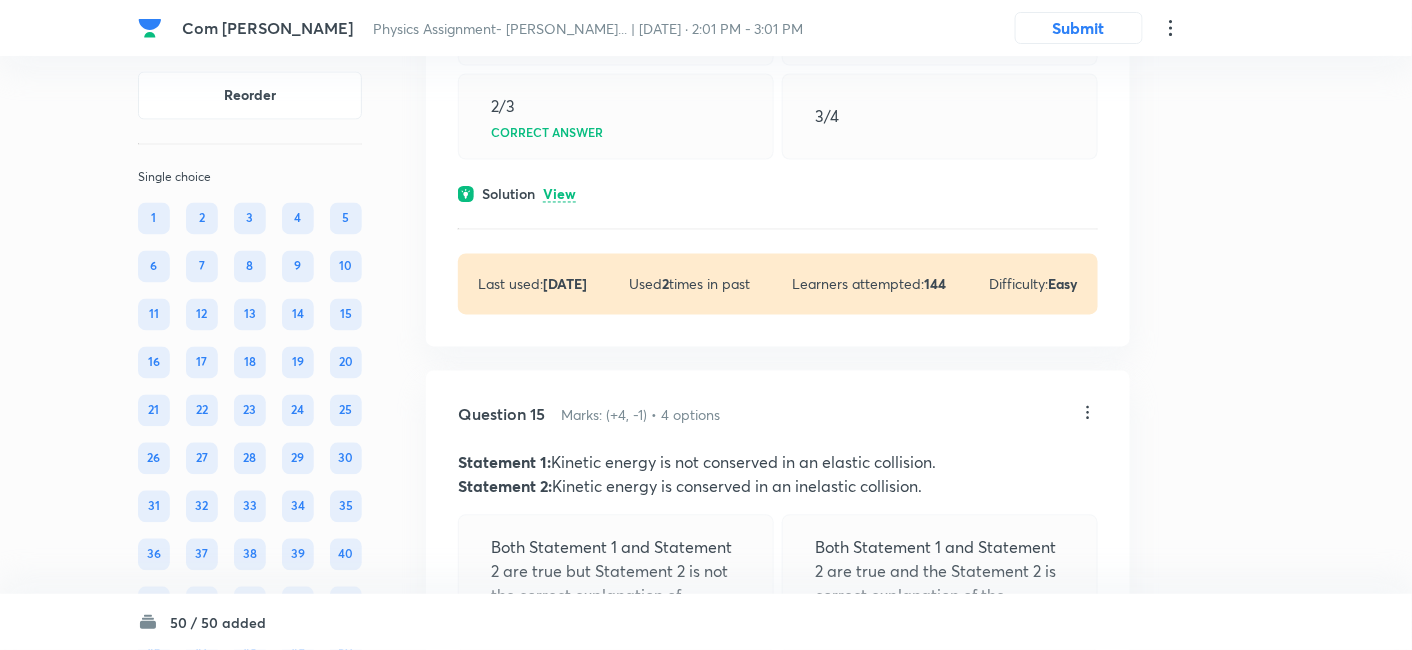 click on "View" at bounding box center [559, 195] 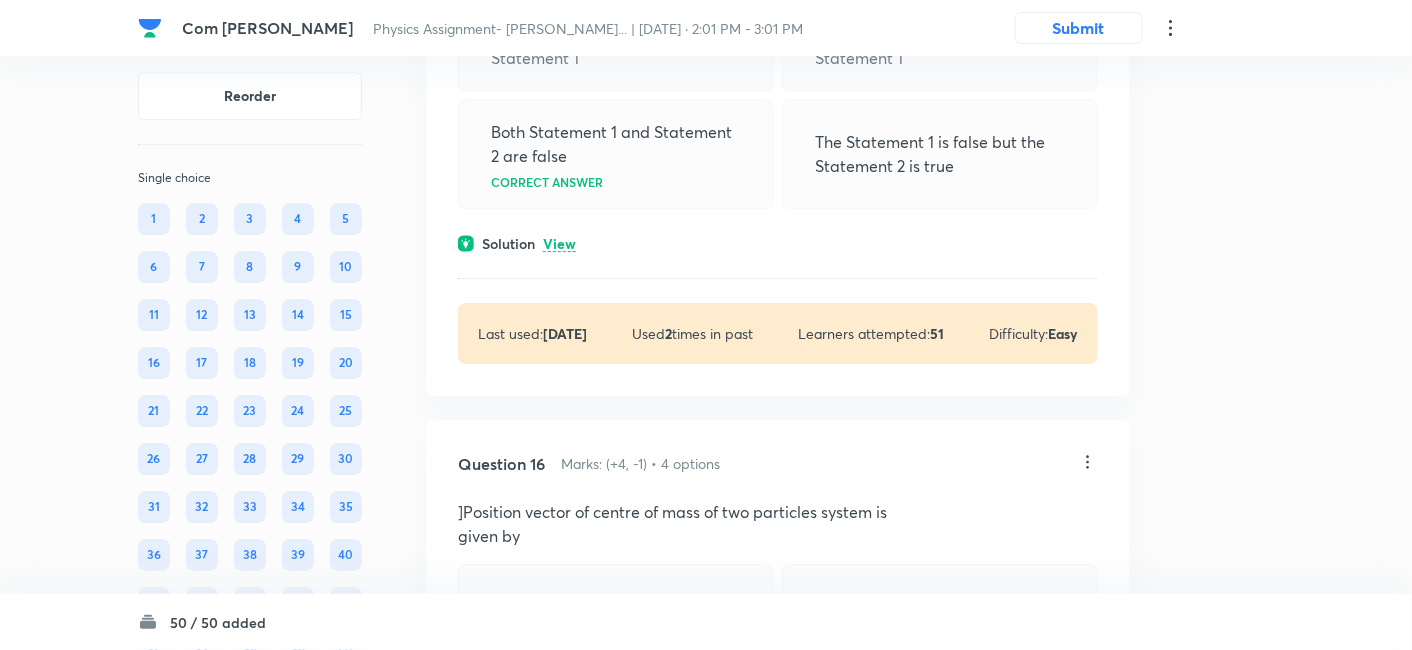 scroll, scrollTop: 11430, scrollLeft: 0, axis: vertical 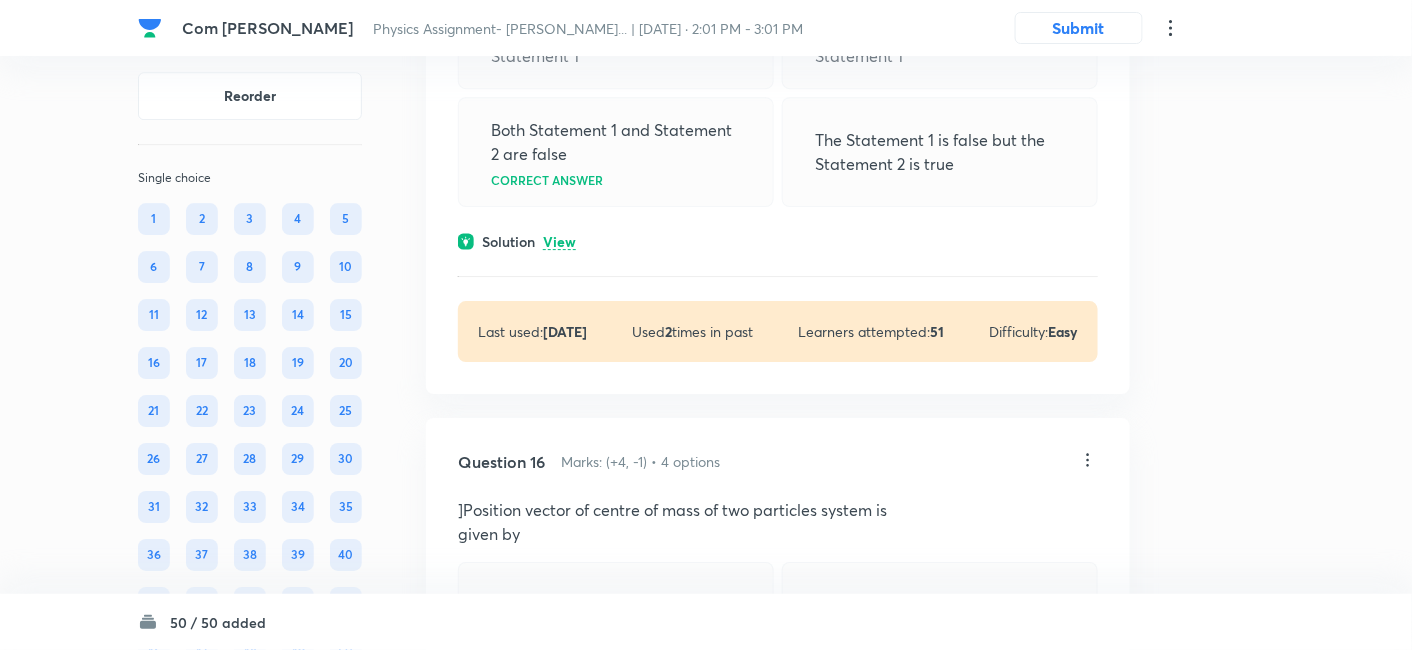 click on "View" at bounding box center [559, 242] 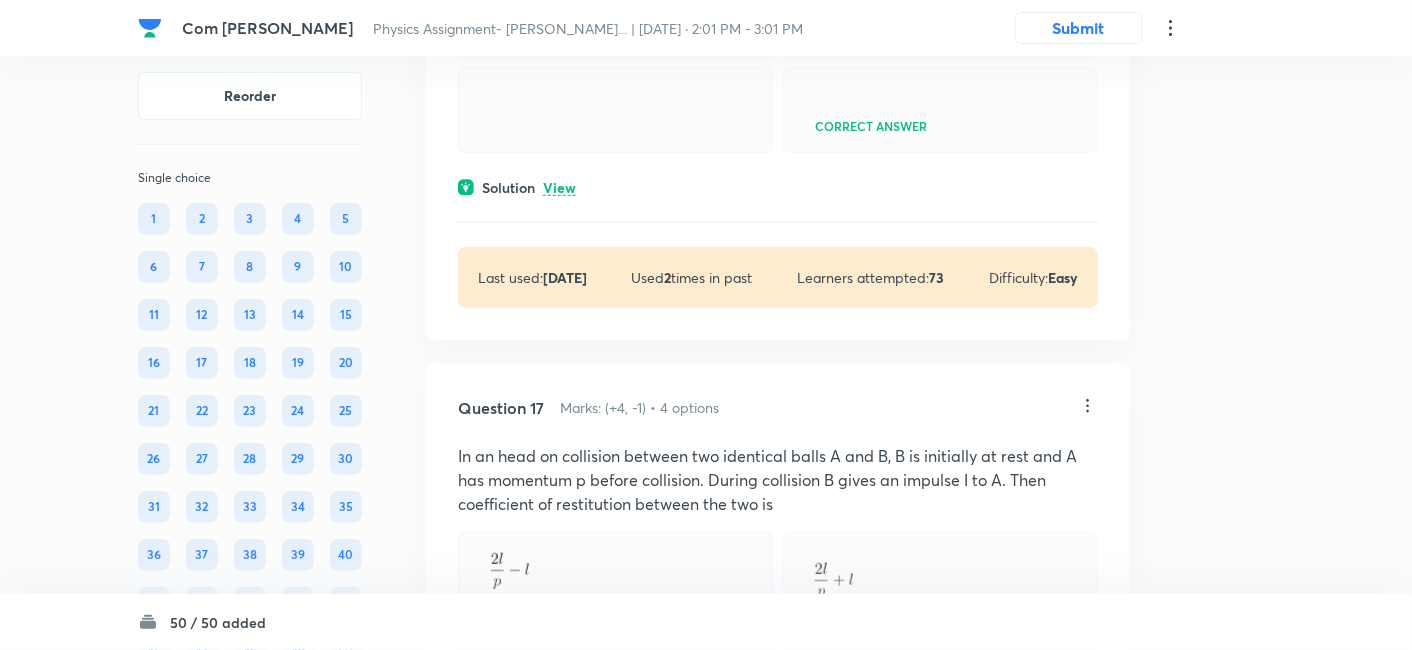 scroll, scrollTop: 12123, scrollLeft: 0, axis: vertical 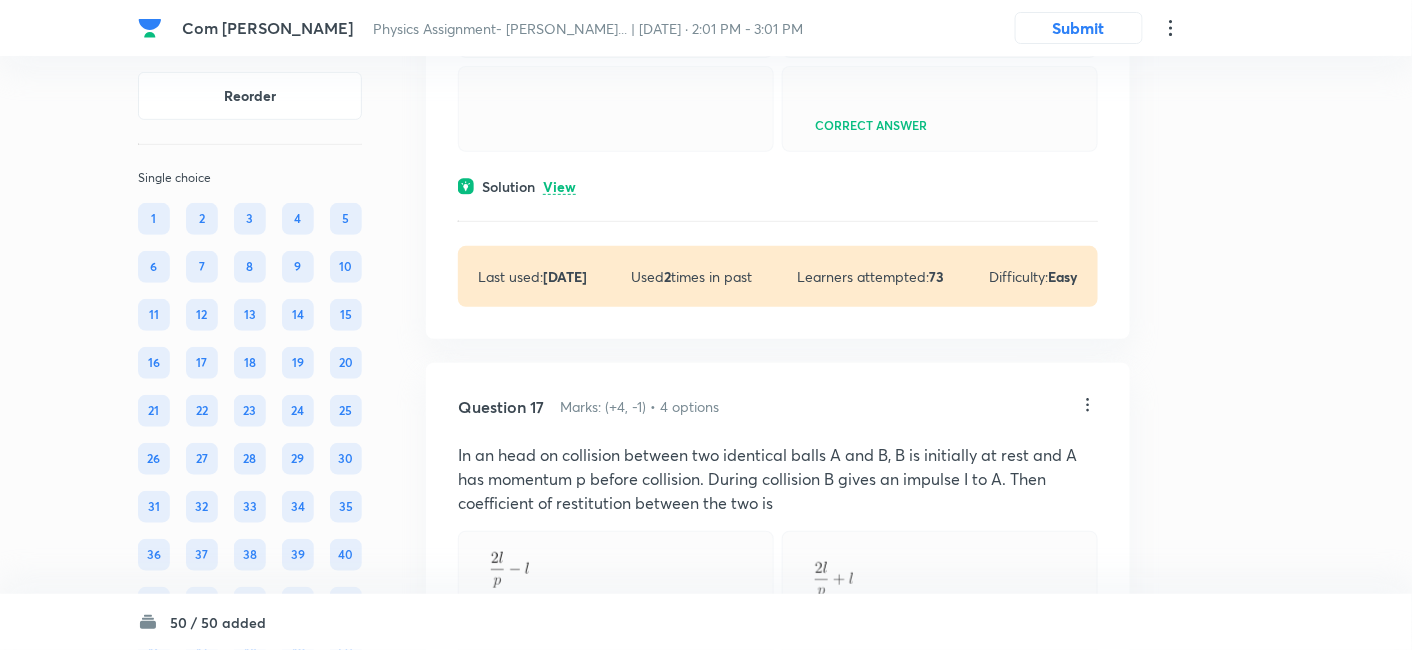click on "View" at bounding box center (559, 187) 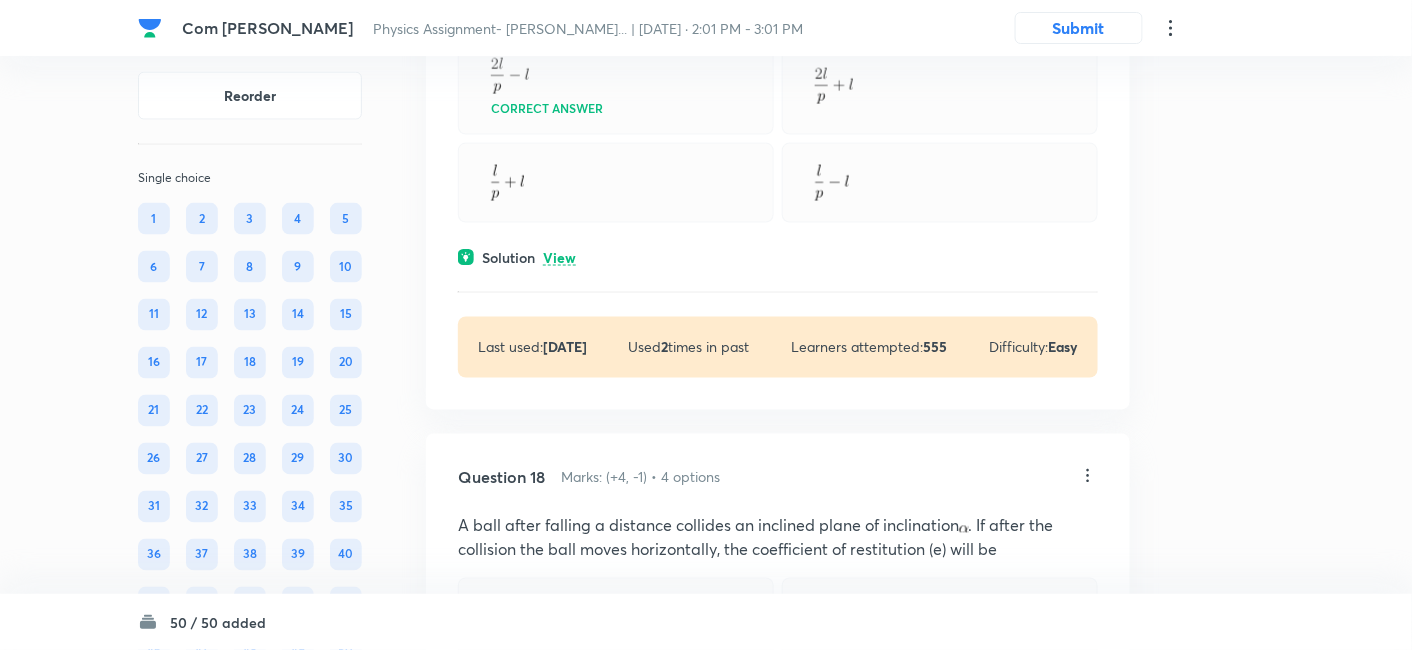 scroll, scrollTop: 12801, scrollLeft: 0, axis: vertical 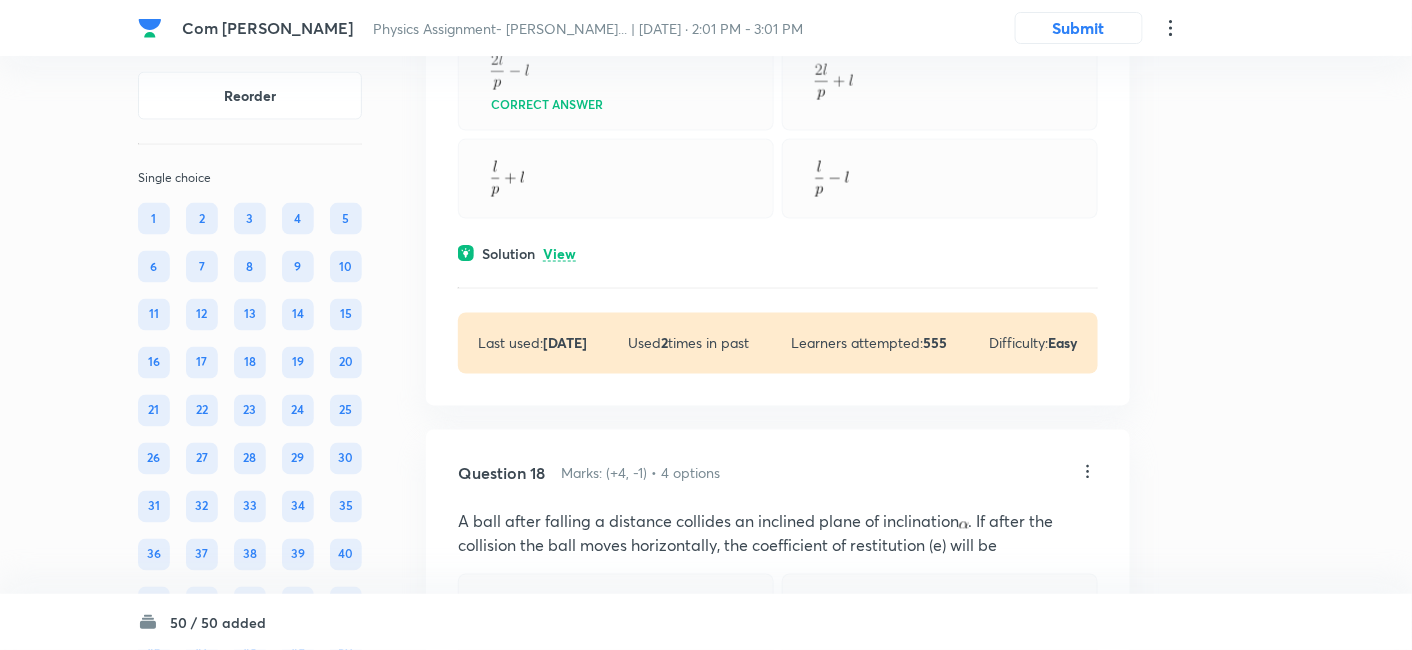 click on "View" at bounding box center (559, 254) 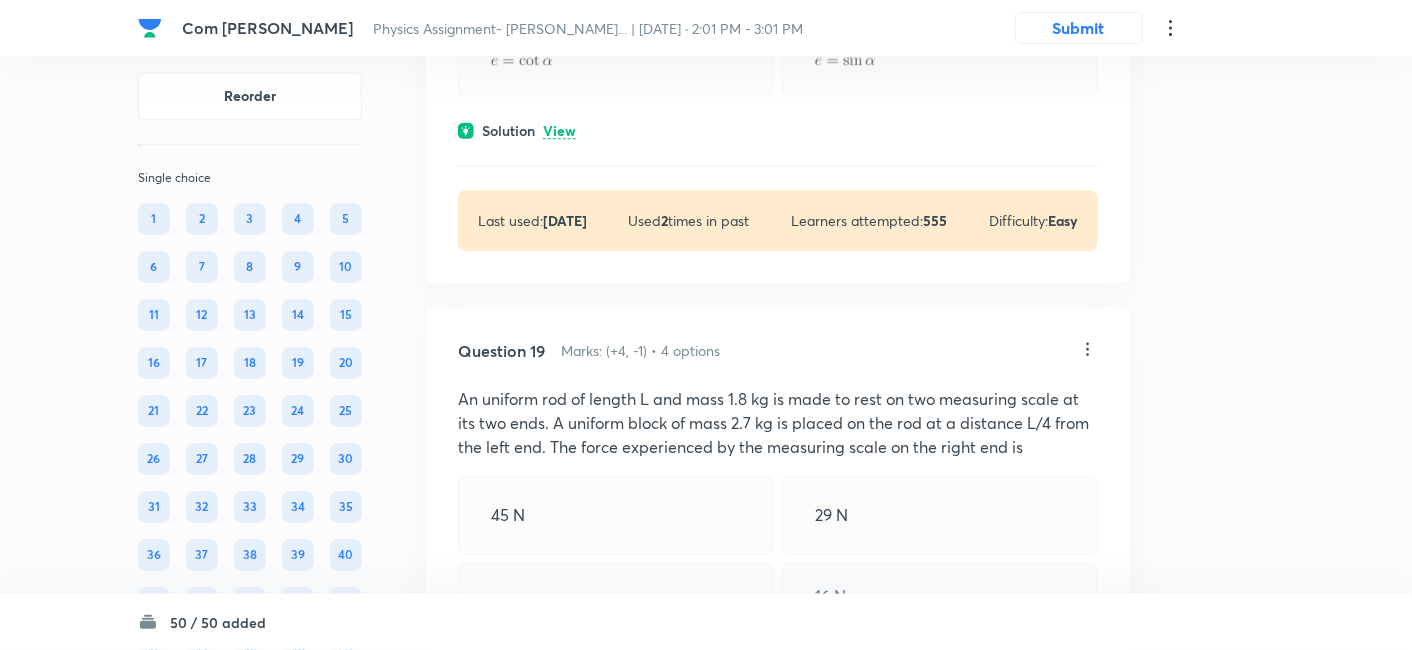 scroll, scrollTop: 13634, scrollLeft: 0, axis: vertical 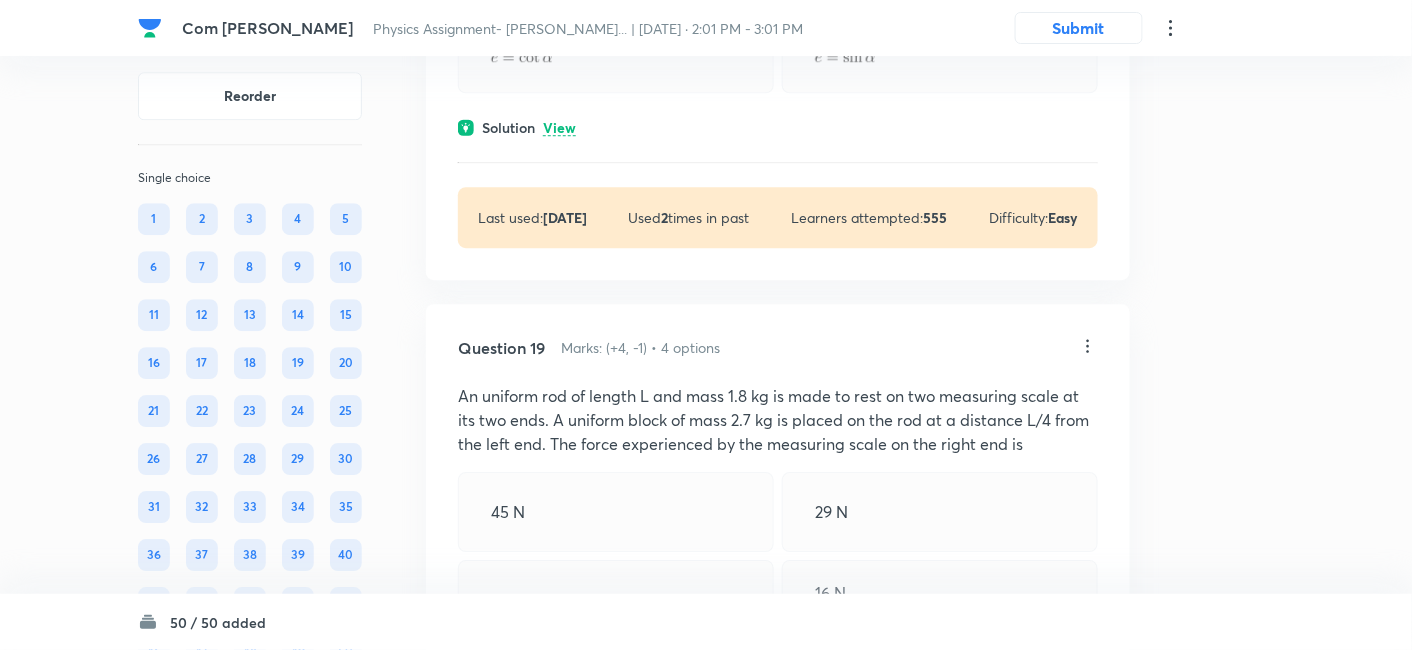 click on "View" at bounding box center (559, 128) 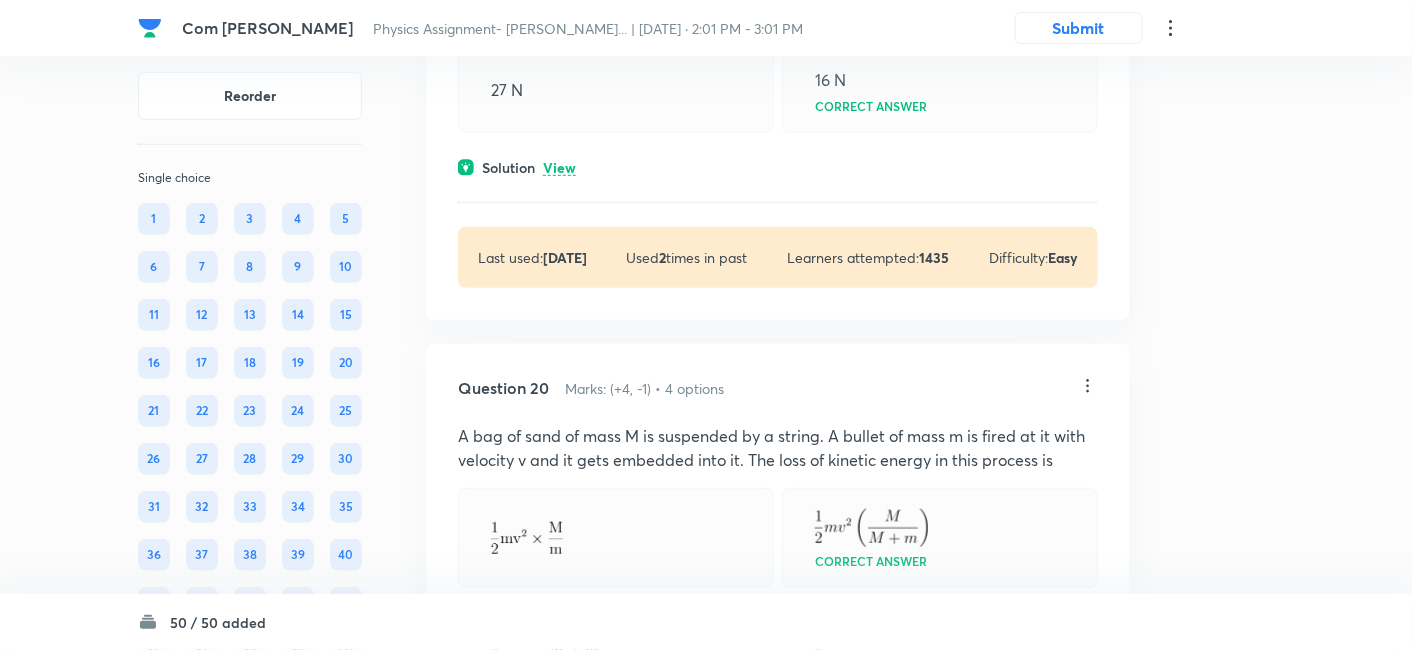 scroll, scrollTop: 14563, scrollLeft: 0, axis: vertical 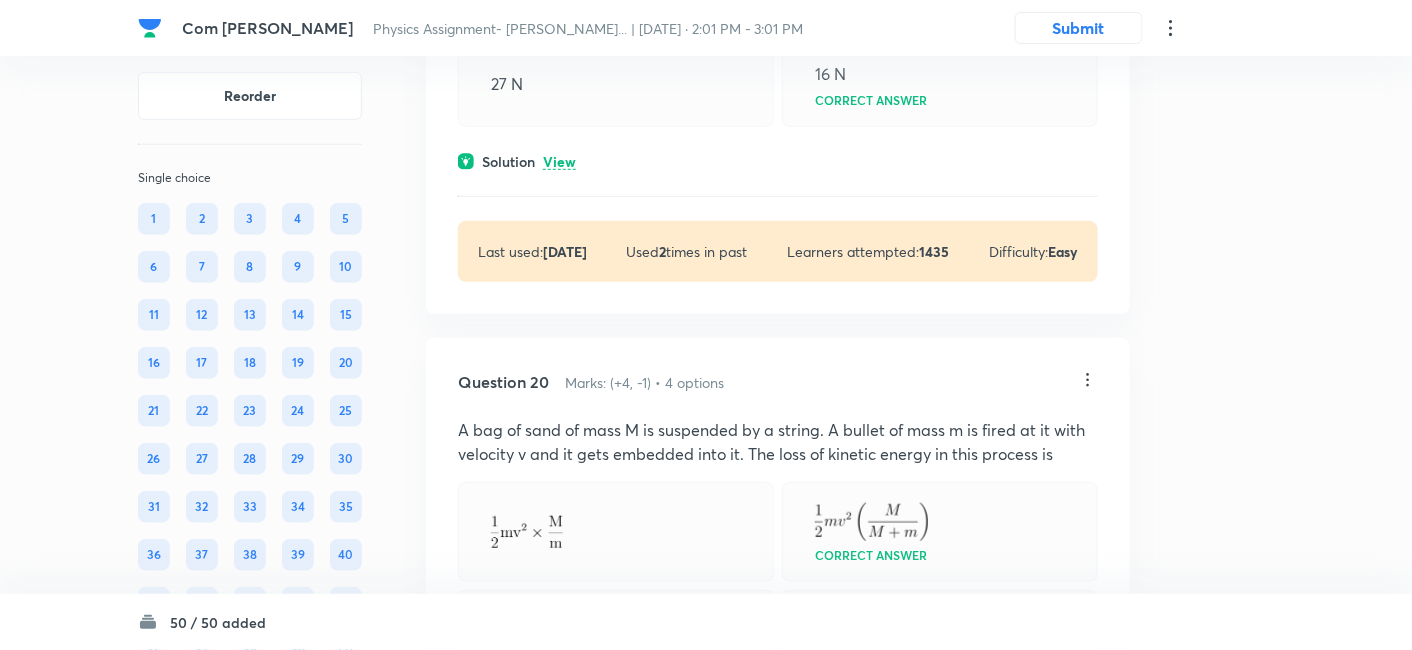 click on "View" at bounding box center (559, 162) 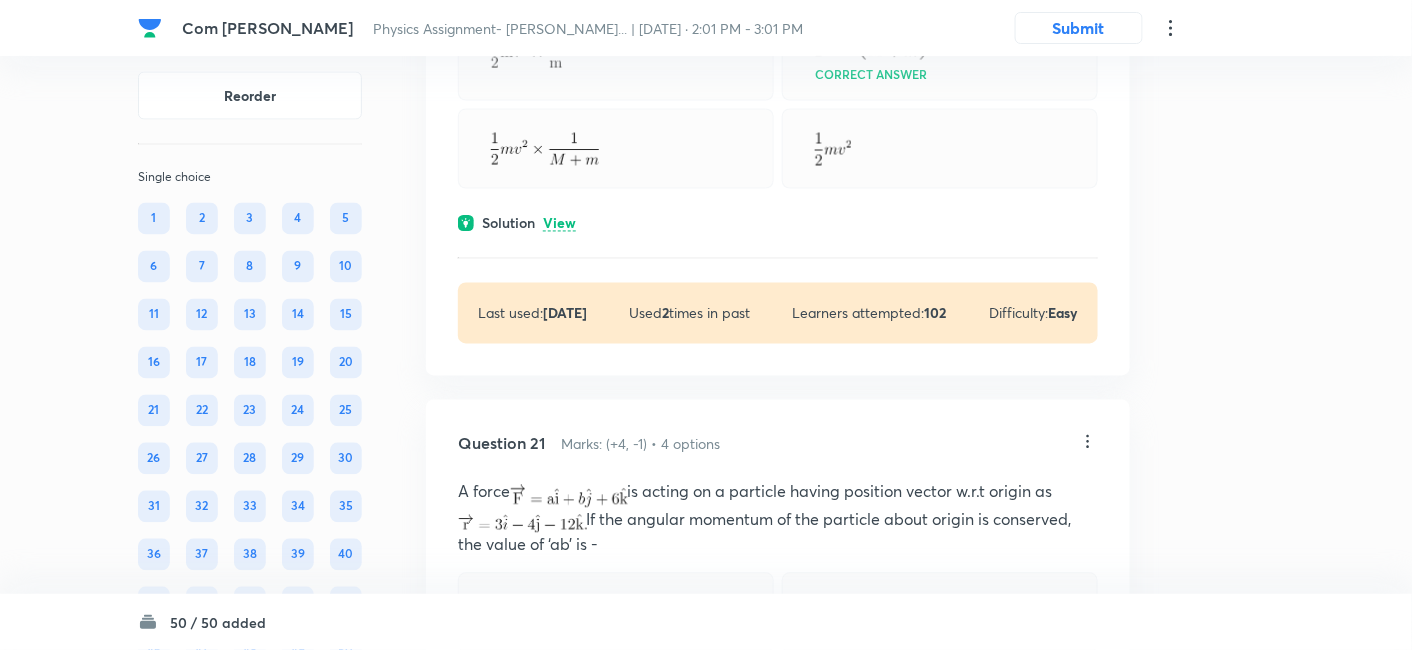 scroll, scrollTop: 15377, scrollLeft: 0, axis: vertical 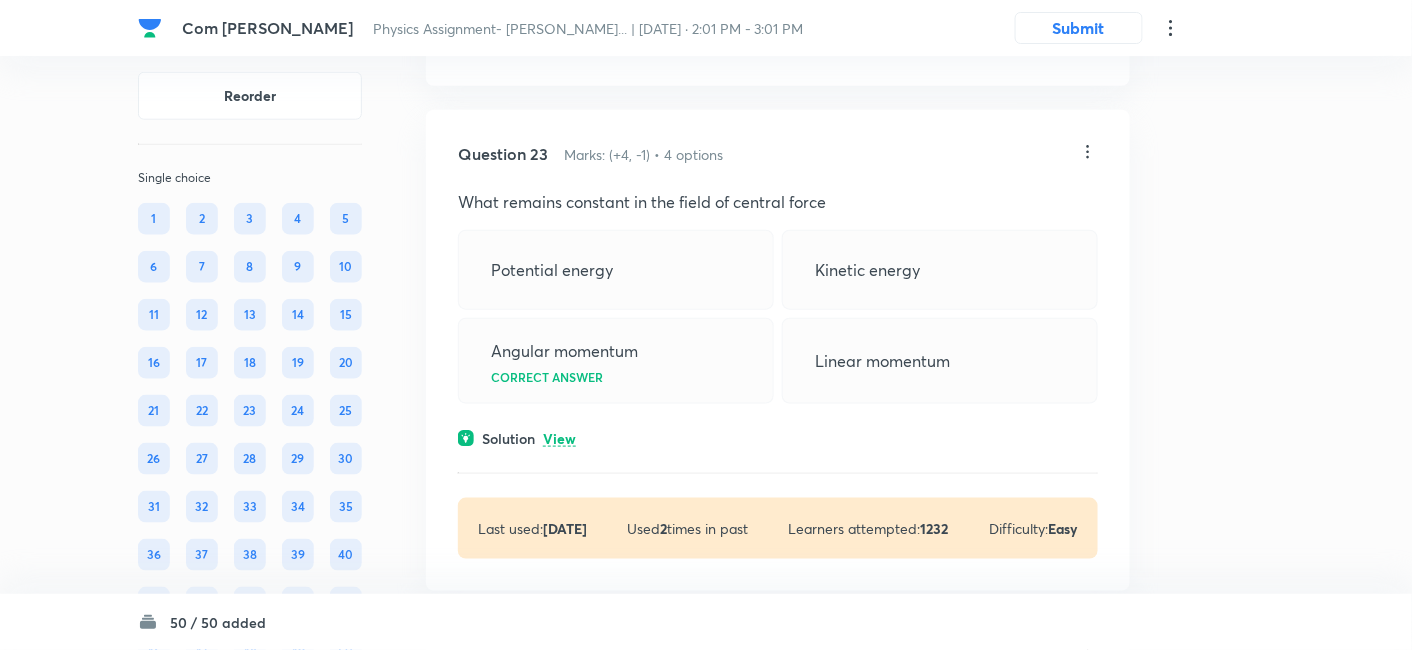 click on "View" at bounding box center (559, -66) 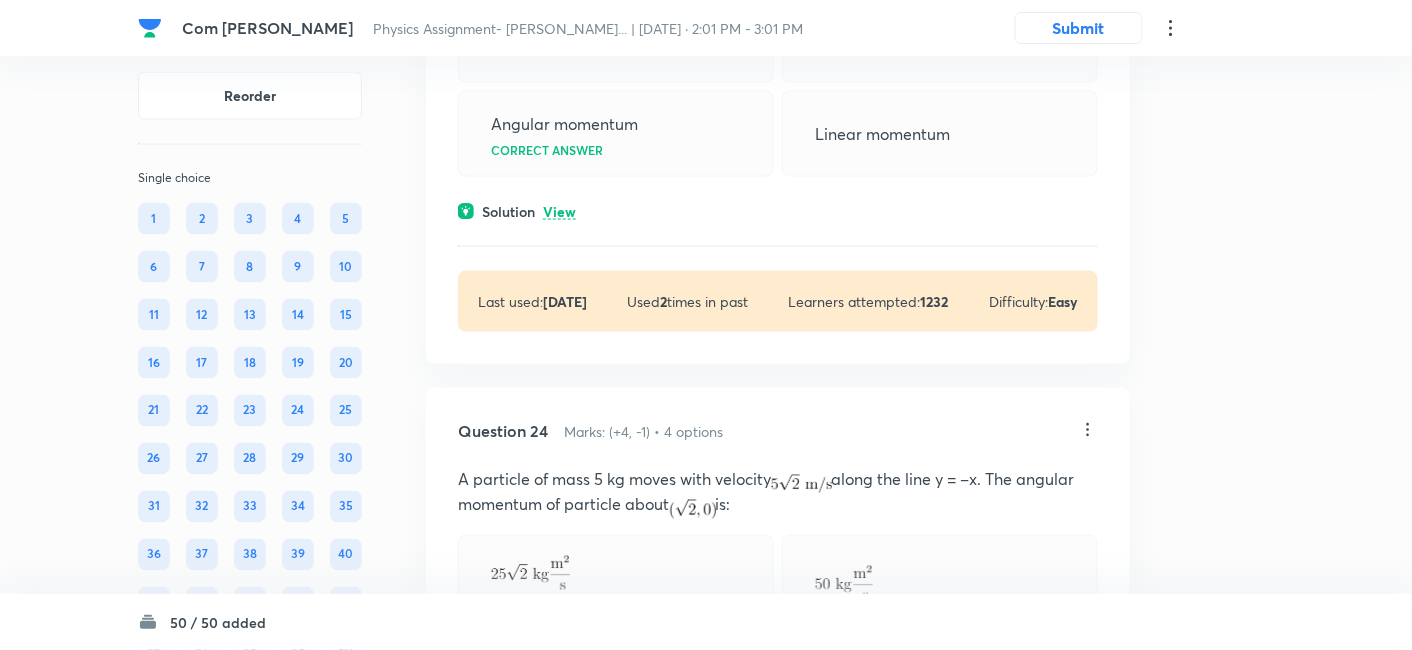 scroll, scrollTop: 17545, scrollLeft: 0, axis: vertical 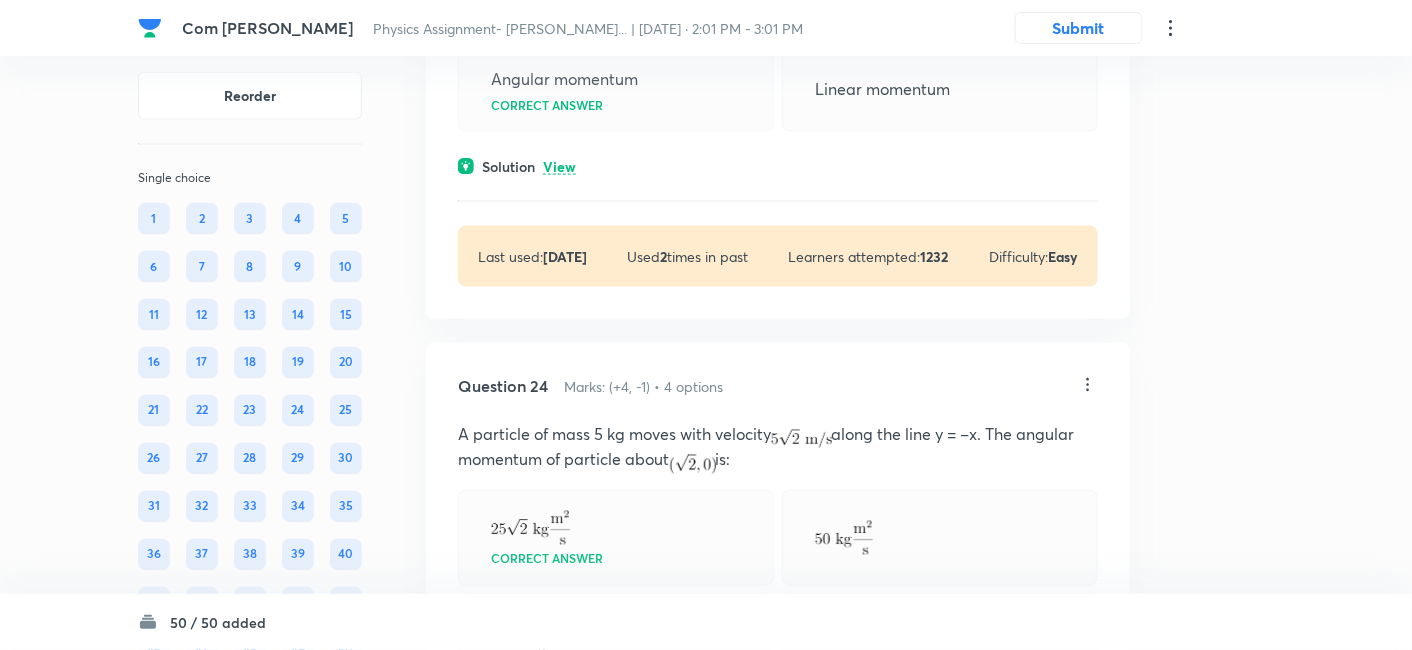click on "View" at bounding box center (559, 167) 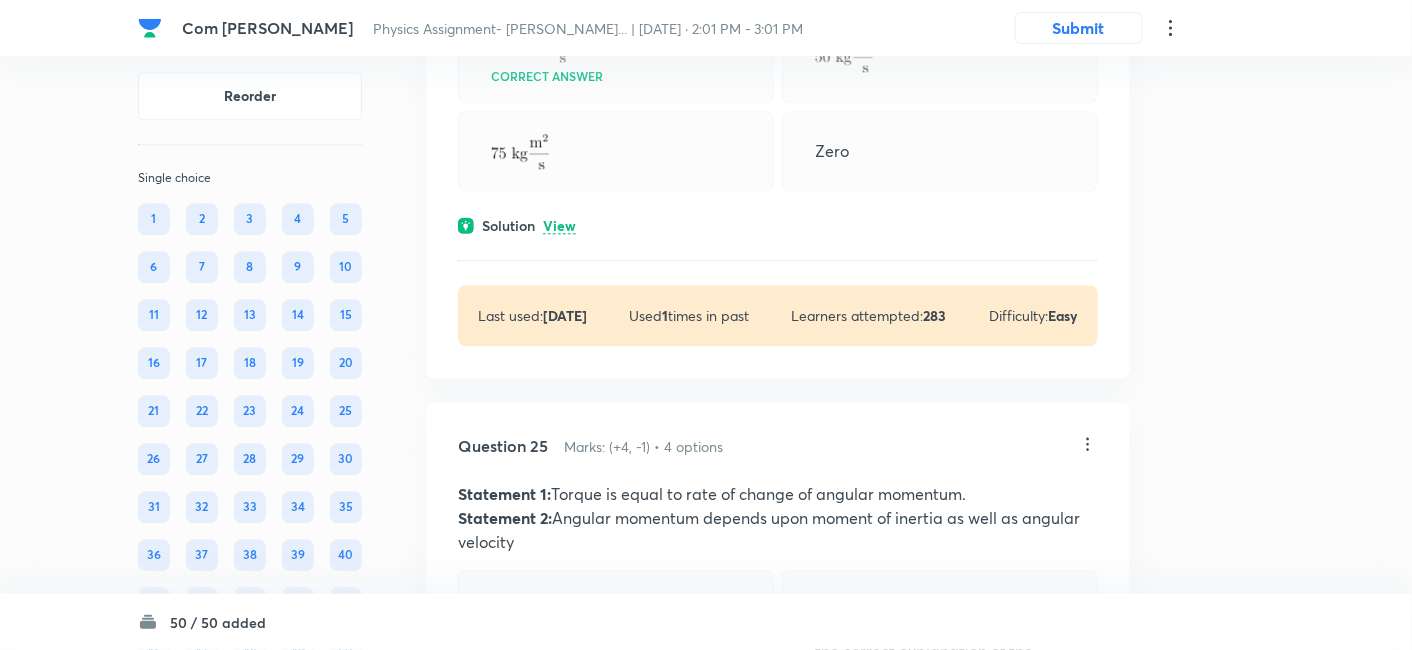 scroll, scrollTop: 18122, scrollLeft: 0, axis: vertical 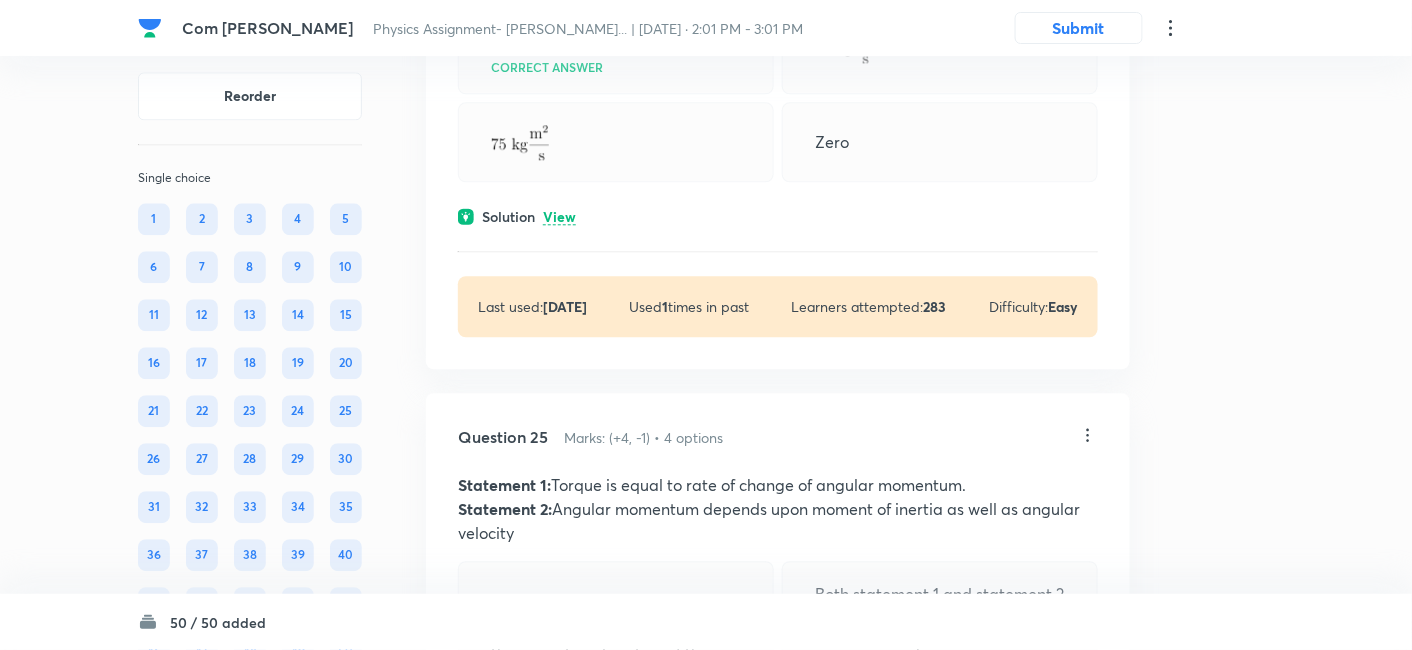 click on "View" at bounding box center [559, 217] 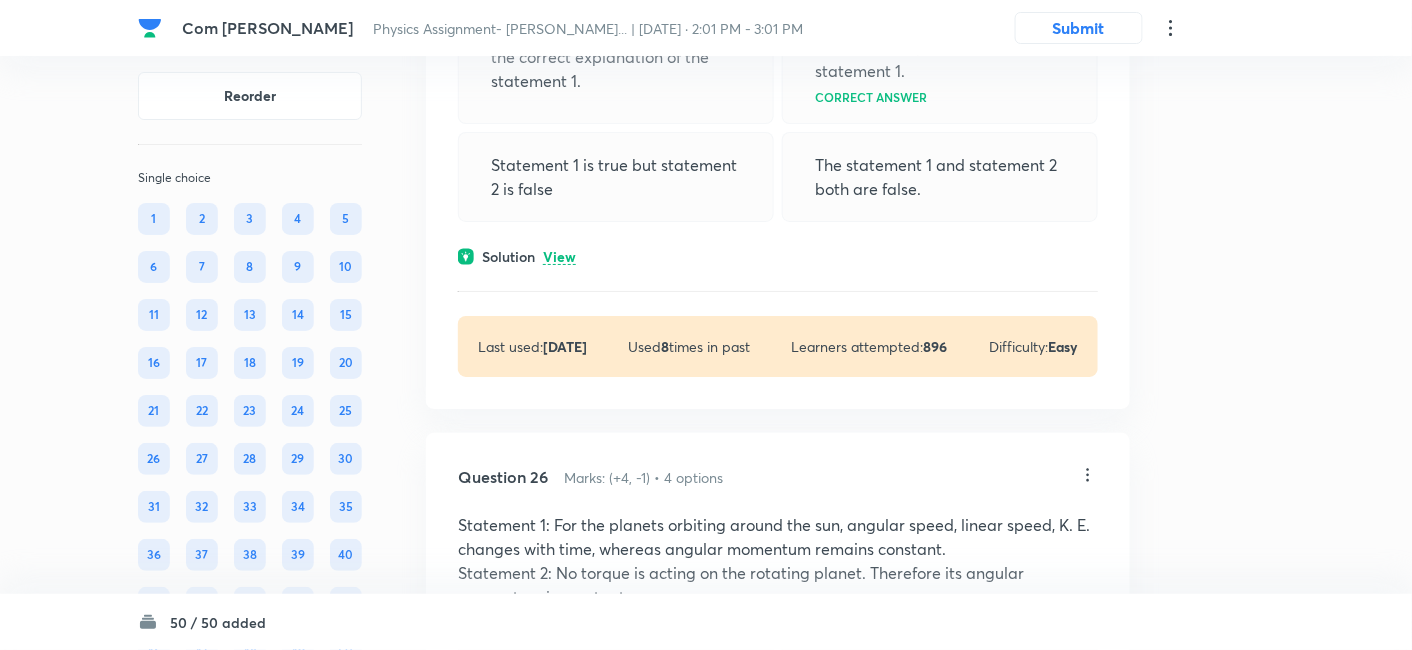 scroll, scrollTop: 18943, scrollLeft: 0, axis: vertical 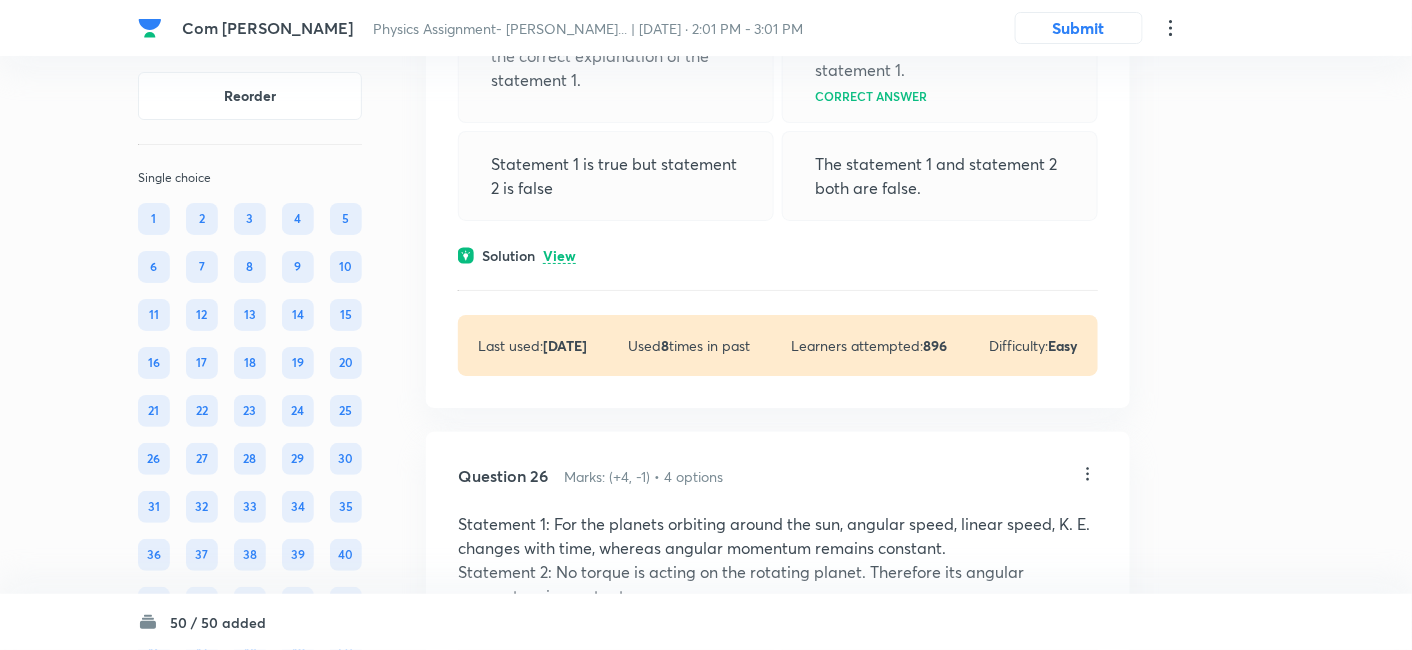 click on "View" at bounding box center (559, 256) 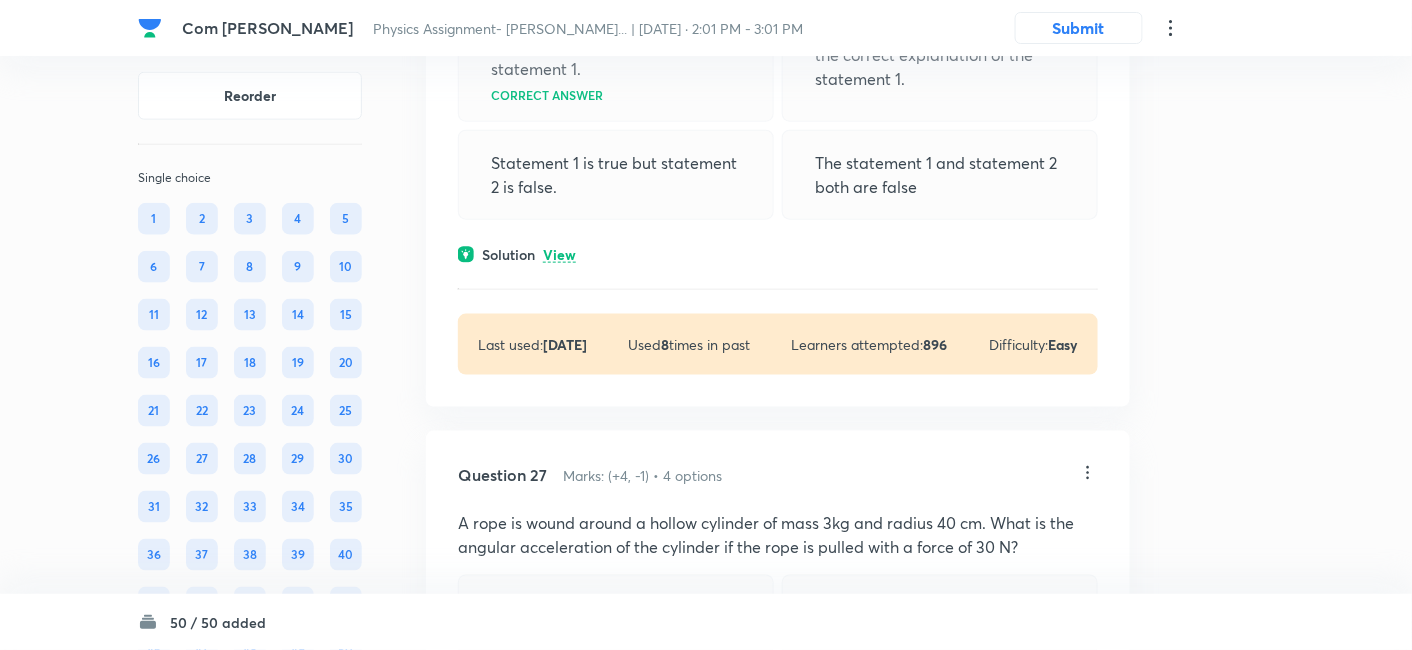scroll, scrollTop: 19699, scrollLeft: 0, axis: vertical 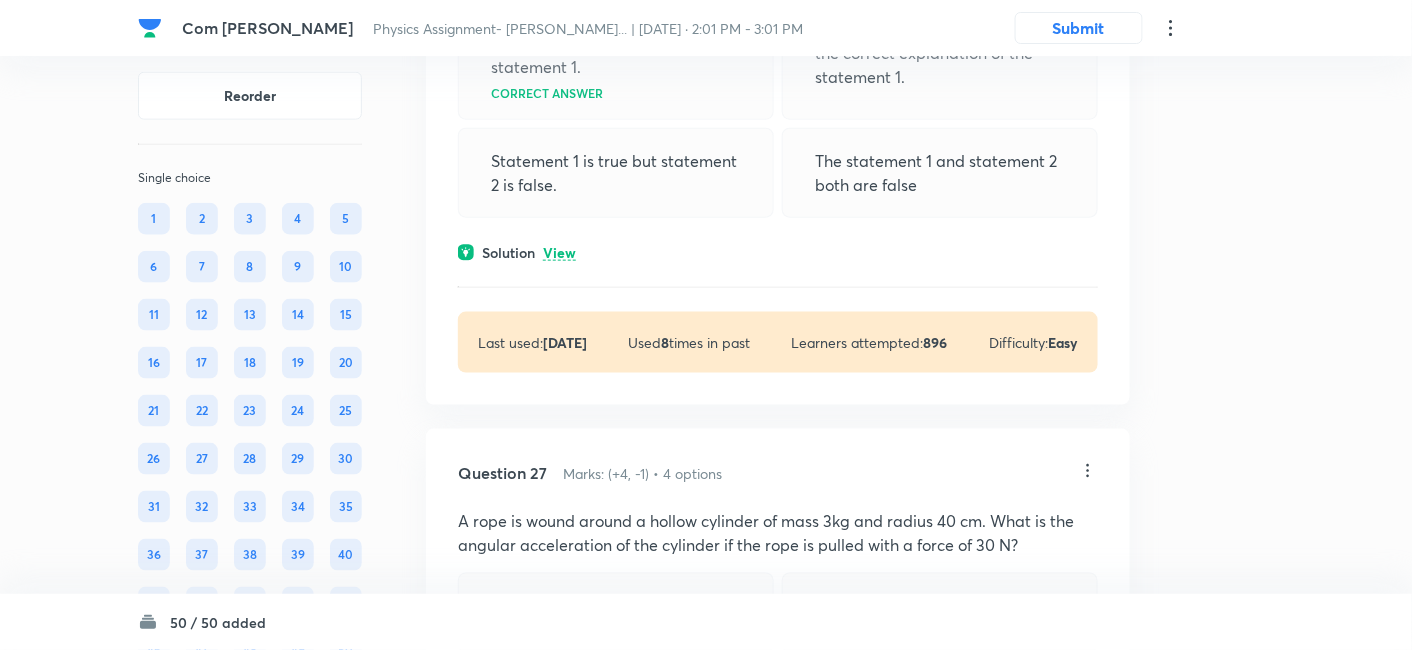 click on "View" at bounding box center [559, 253] 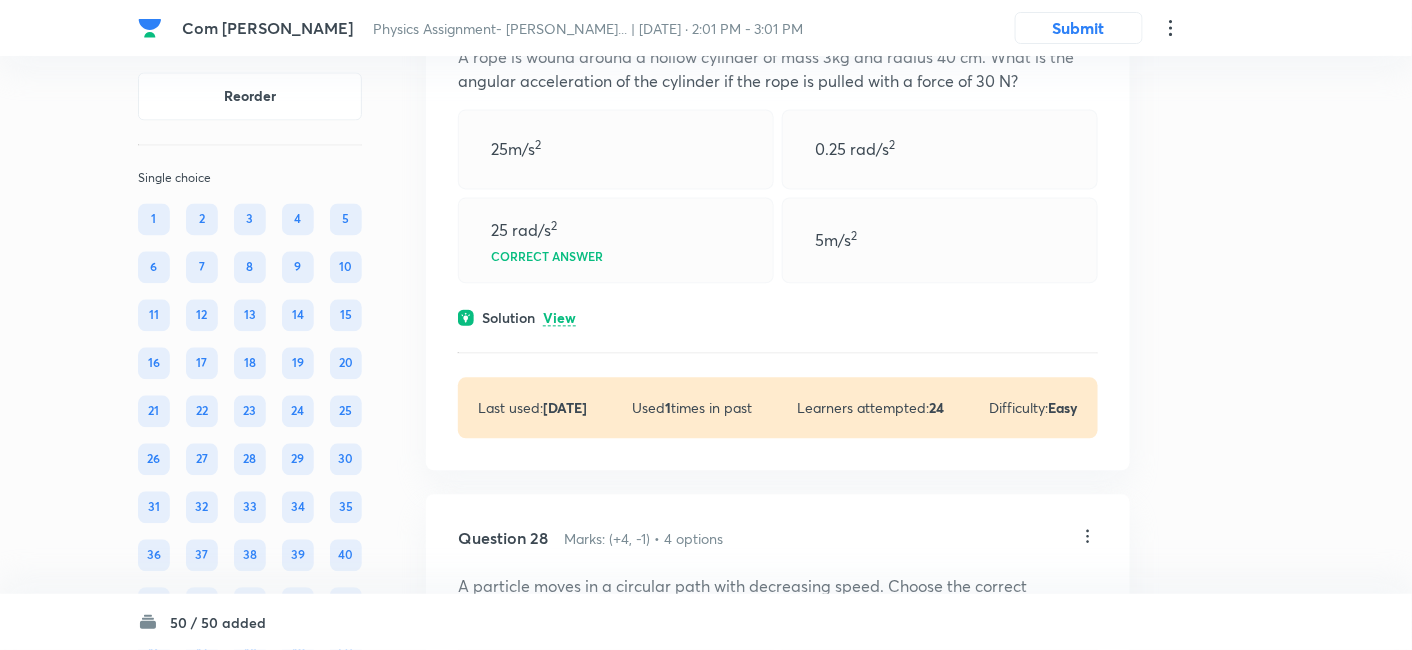 scroll, scrollTop: 20313, scrollLeft: 0, axis: vertical 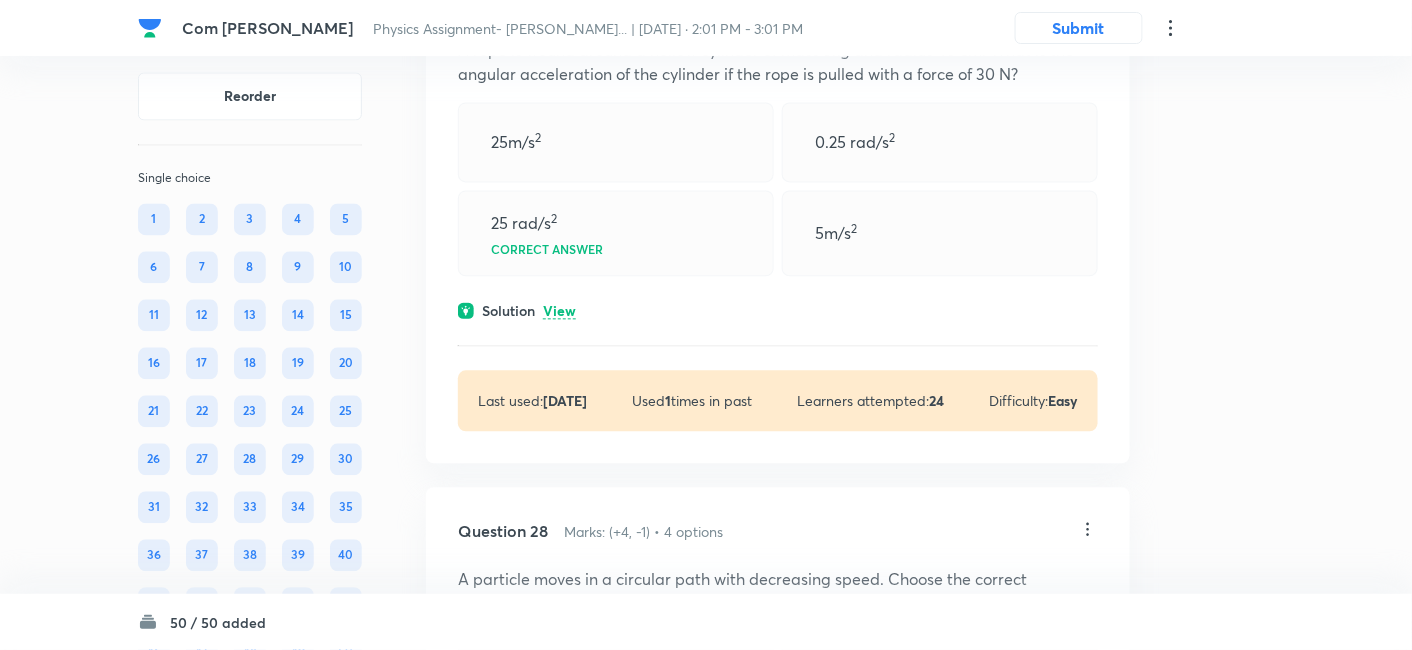 click on "View" at bounding box center (559, 311) 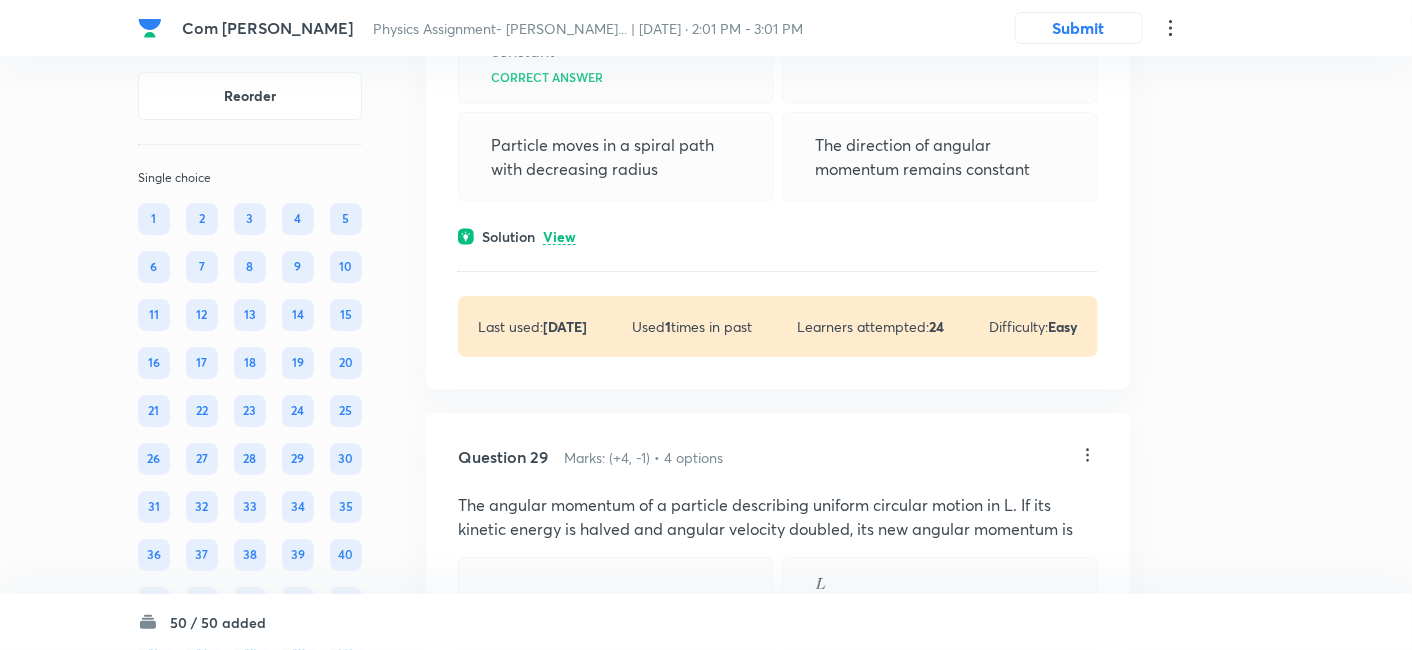 scroll, scrollTop: 21095, scrollLeft: 0, axis: vertical 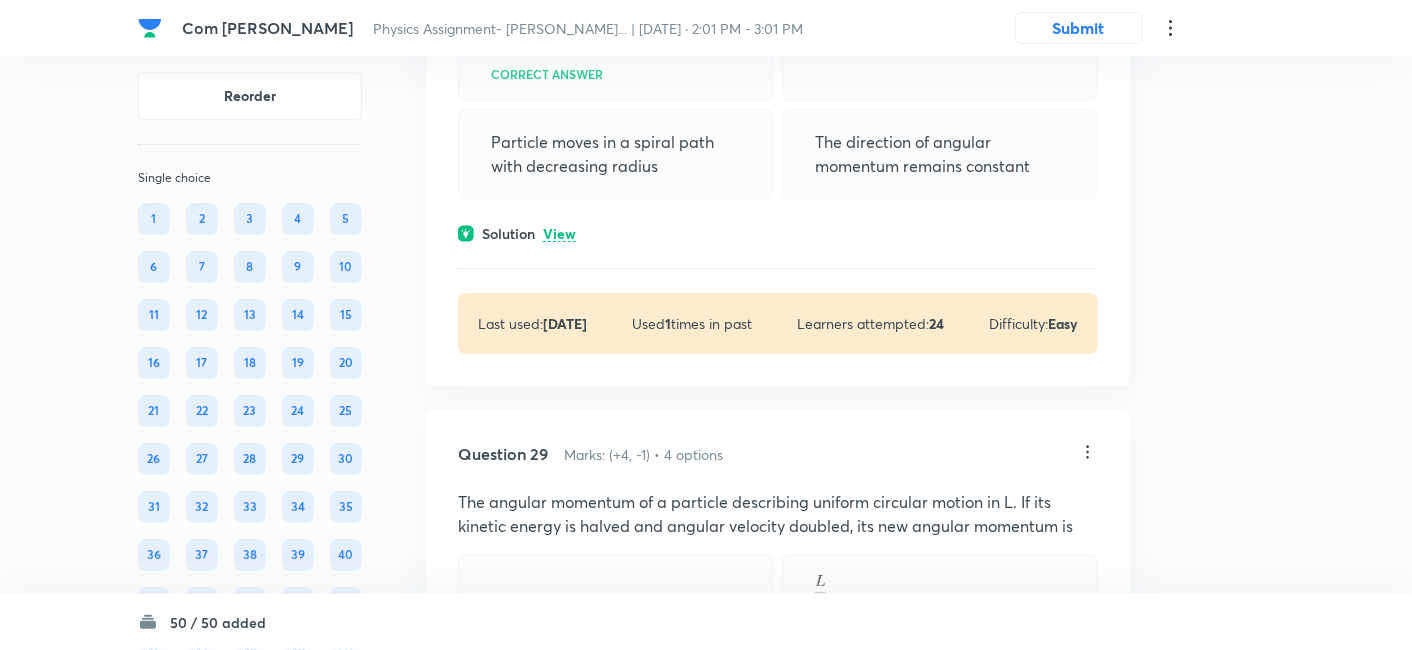 click on "View" at bounding box center [559, 234] 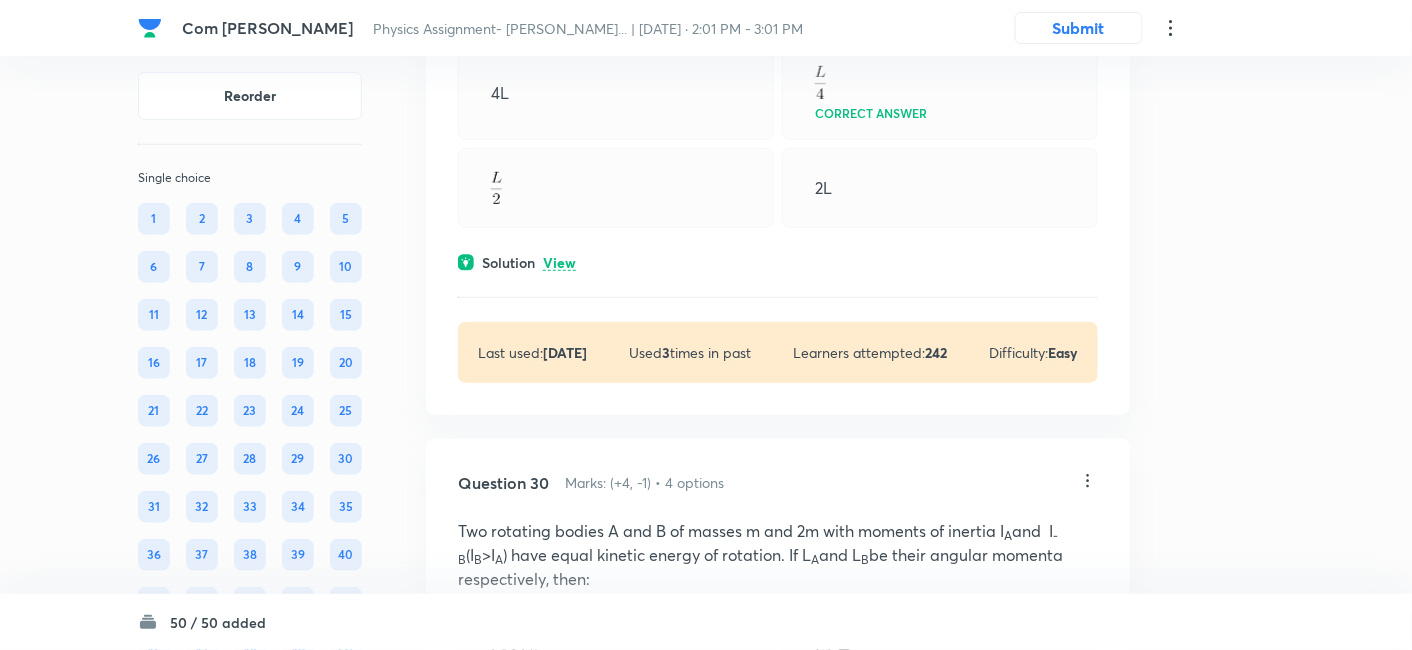 scroll, scrollTop: 21733, scrollLeft: 0, axis: vertical 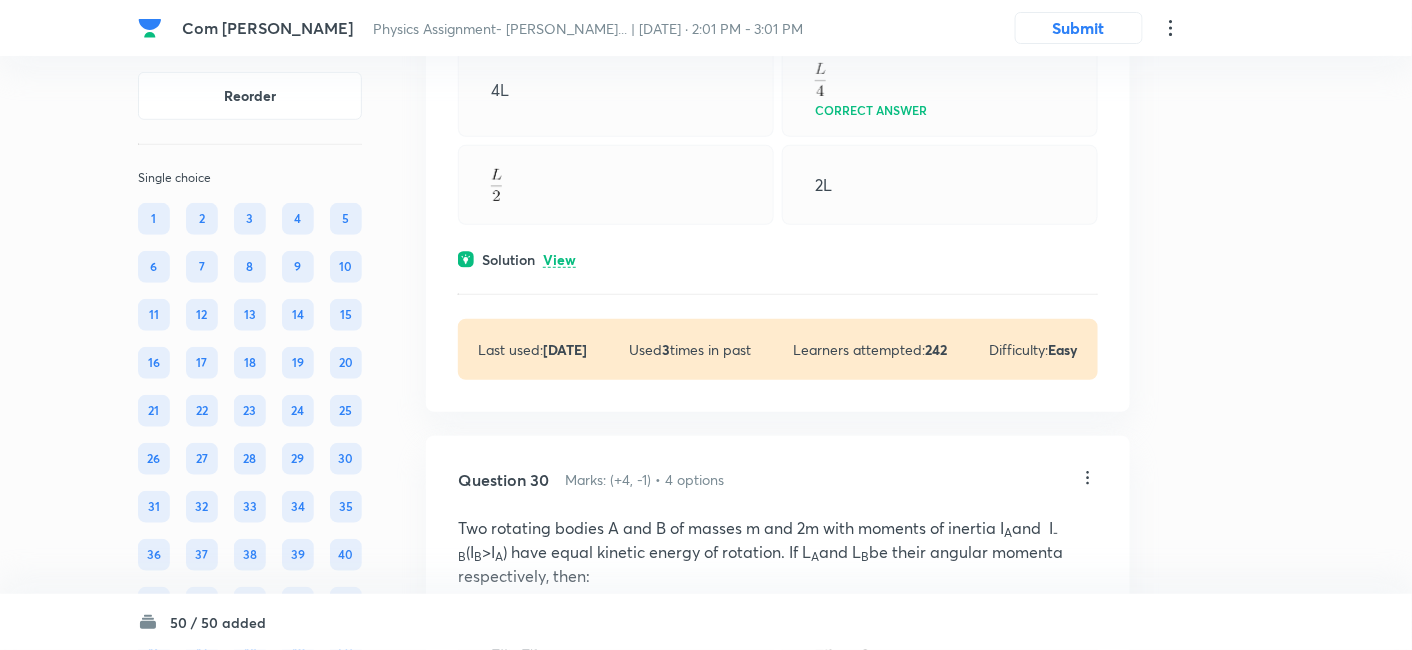 click on "View" at bounding box center (559, 260) 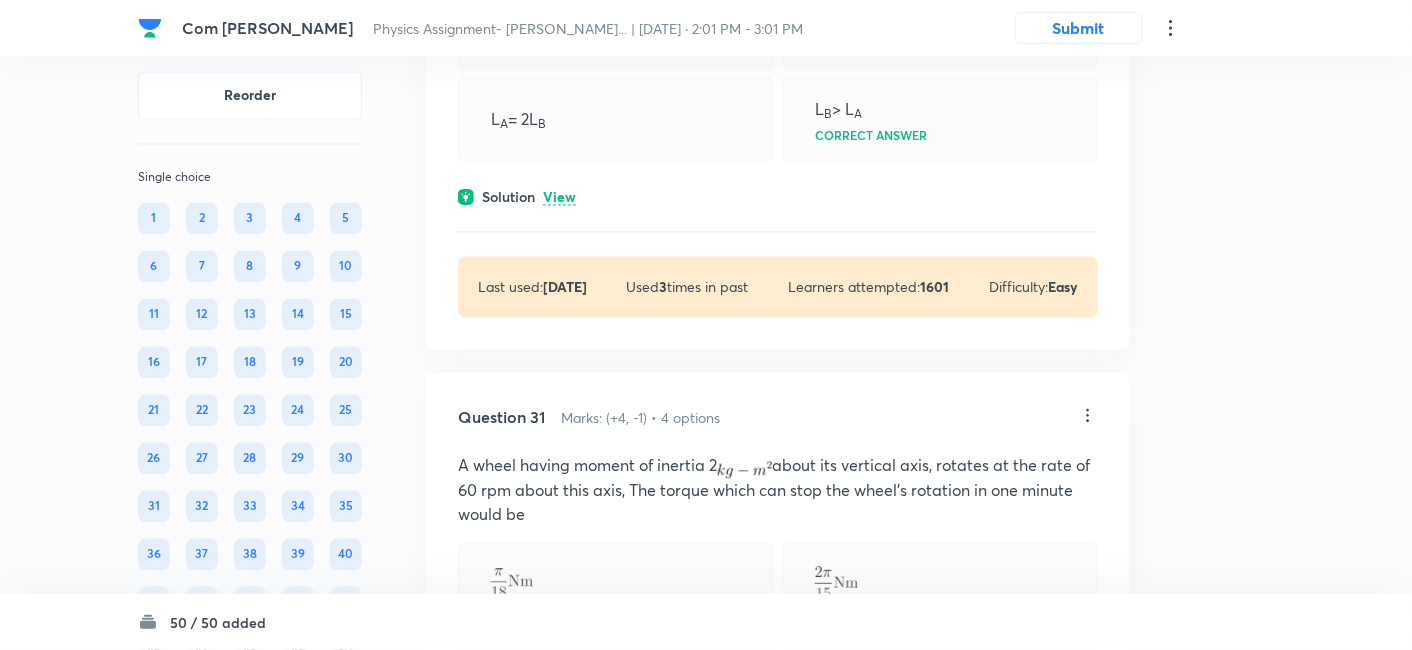 scroll, scrollTop: 22617, scrollLeft: 0, axis: vertical 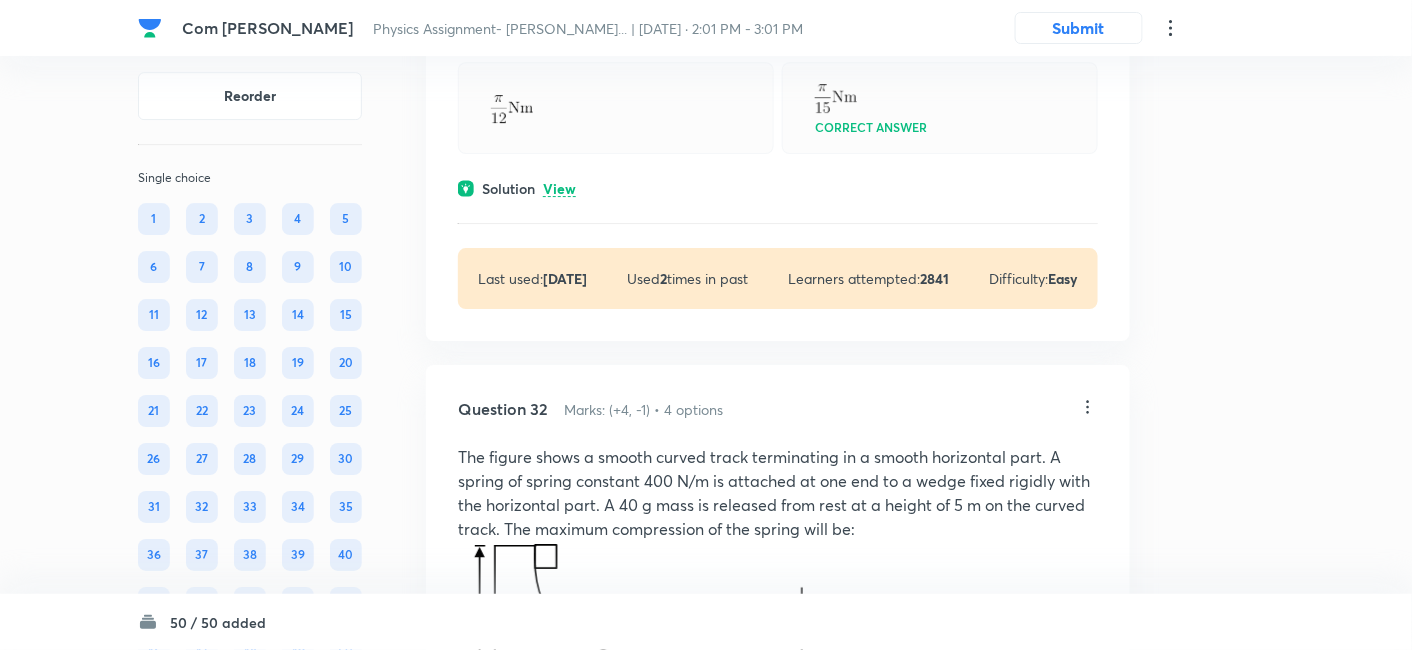 click on "View" at bounding box center (559, 189) 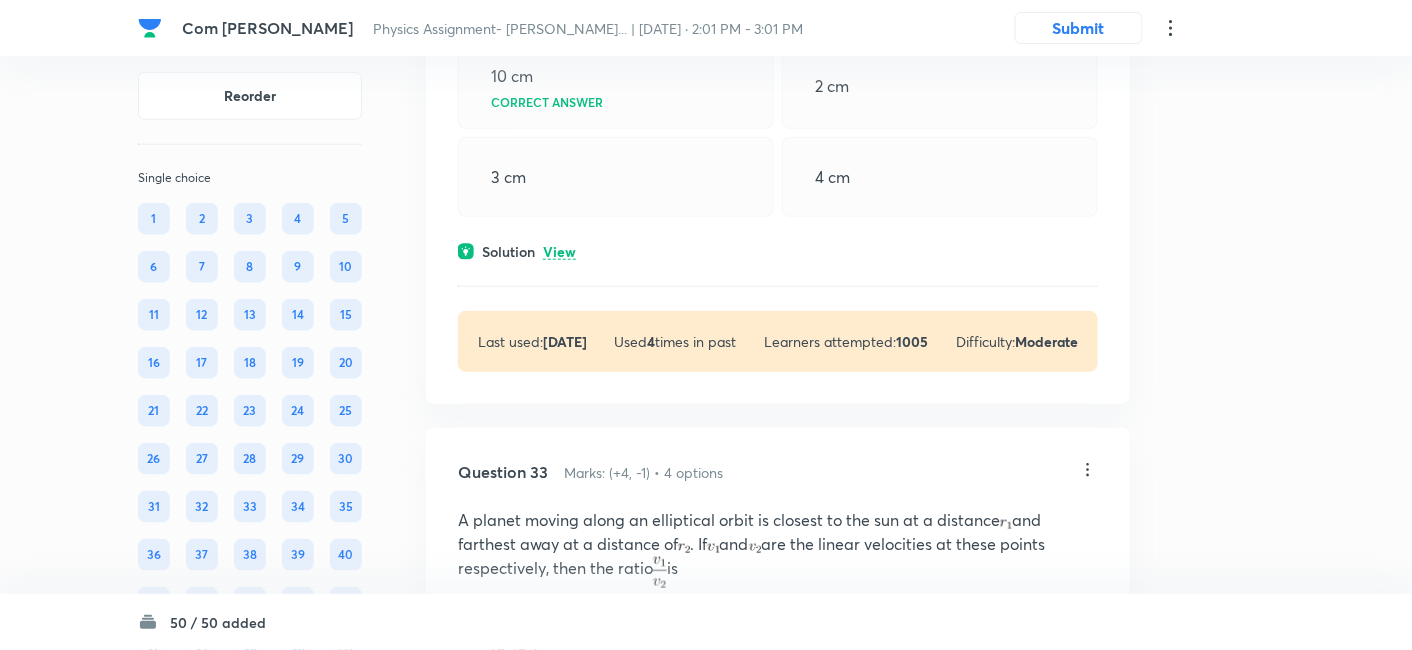 scroll, scrollTop: 24290, scrollLeft: 0, axis: vertical 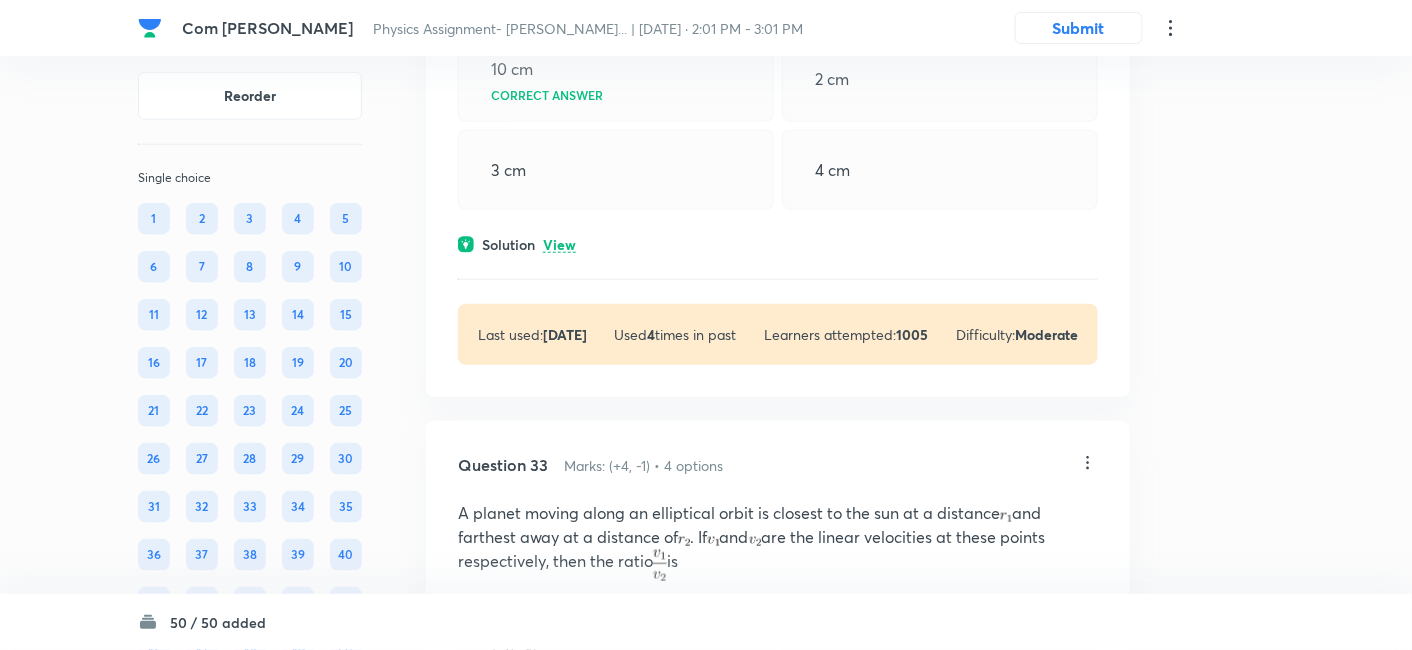 click on "View" at bounding box center (559, 245) 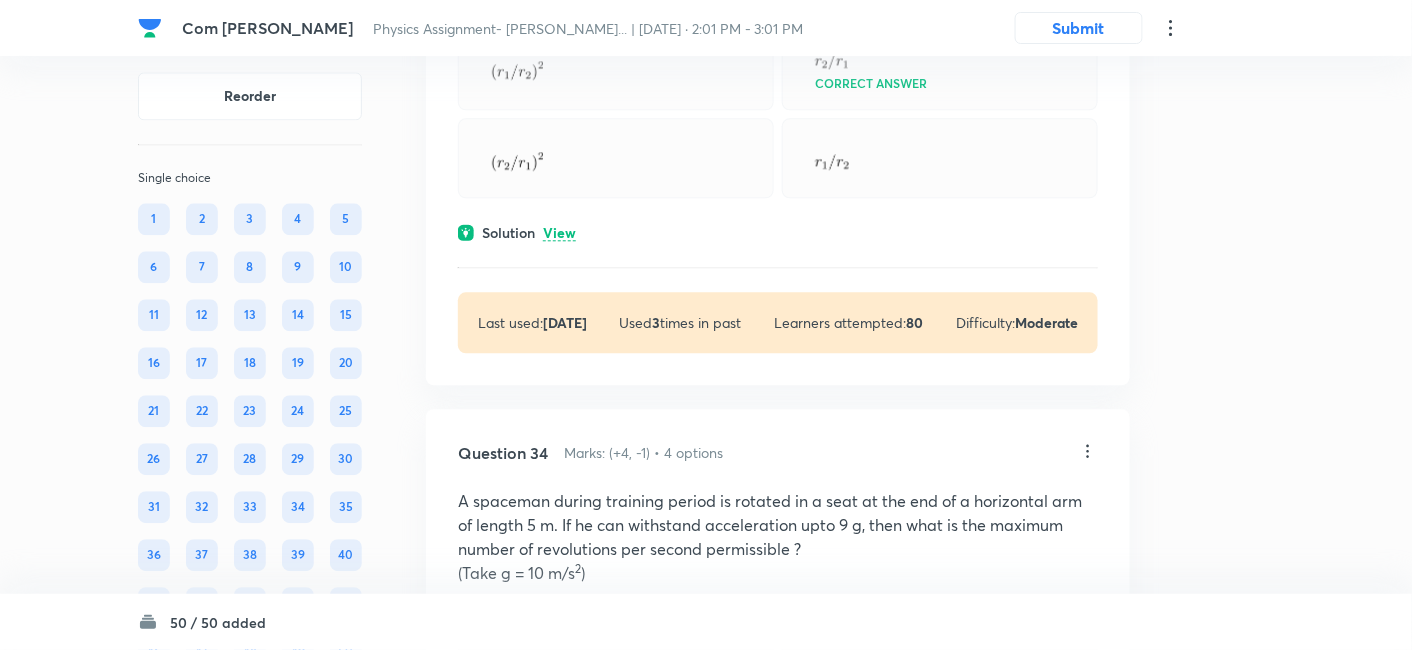 scroll, scrollTop: 25248, scrollLeft: 0, axis: vertical 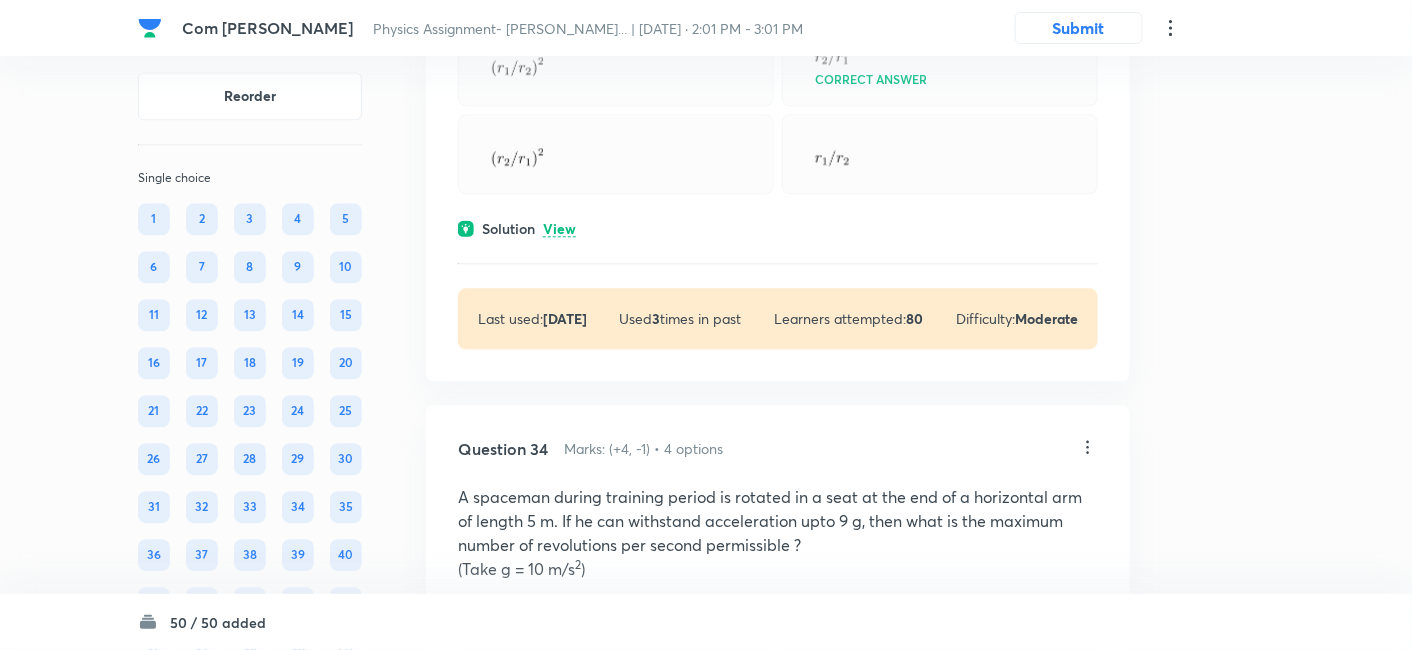 click on "View" at bounding box center [559, 229] 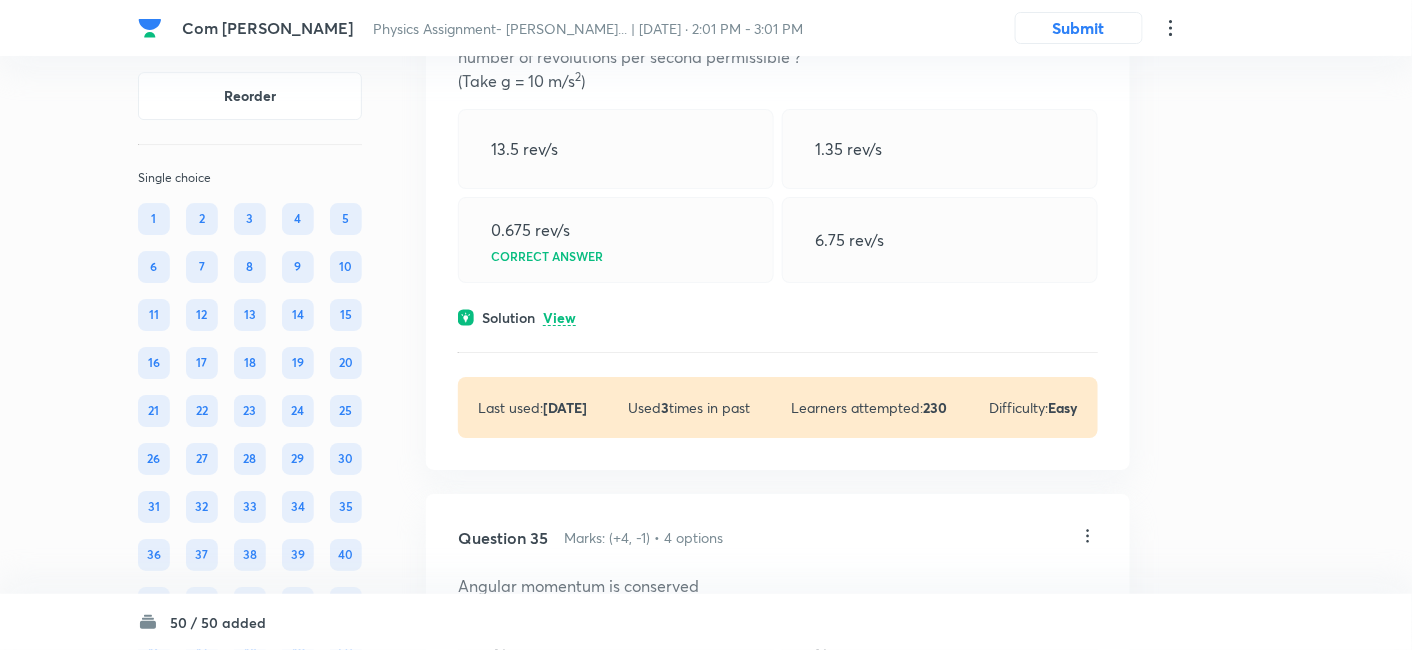 scroll, scrollTop: 25857, scrollLeft: 0, axis: vertical 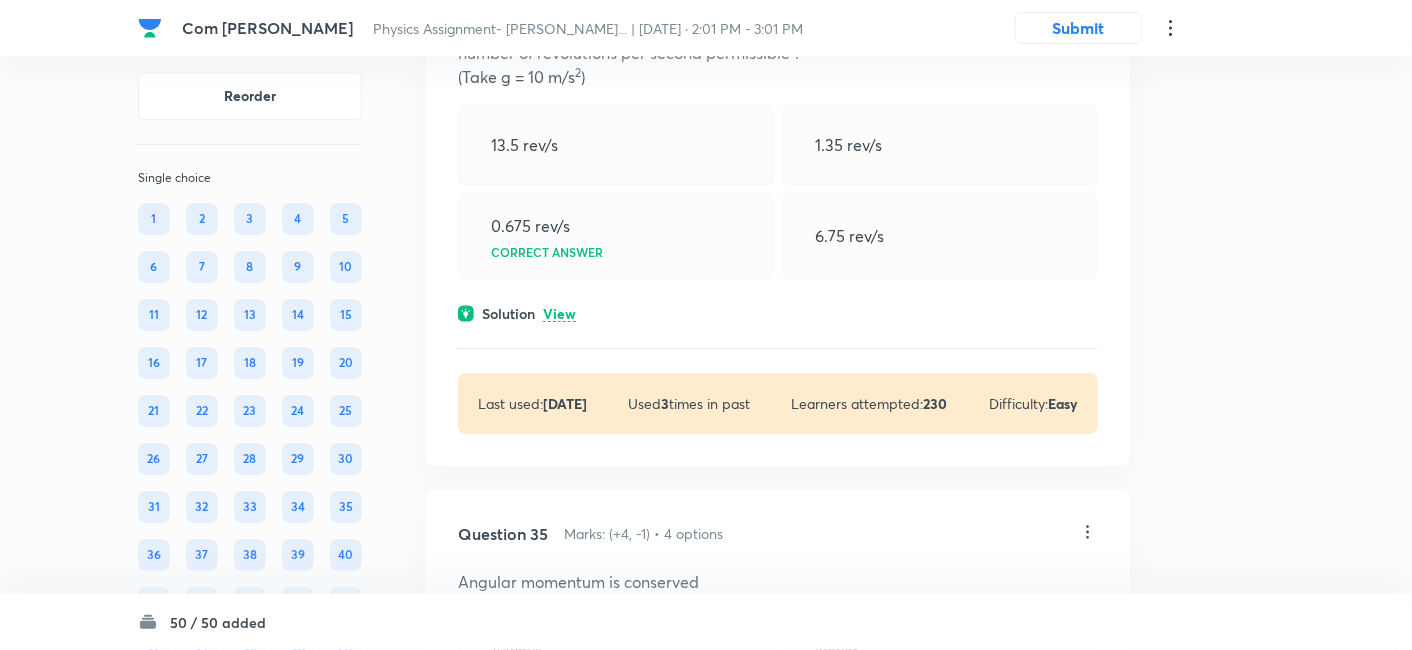 click on "View" at bounding box center (559, 314) 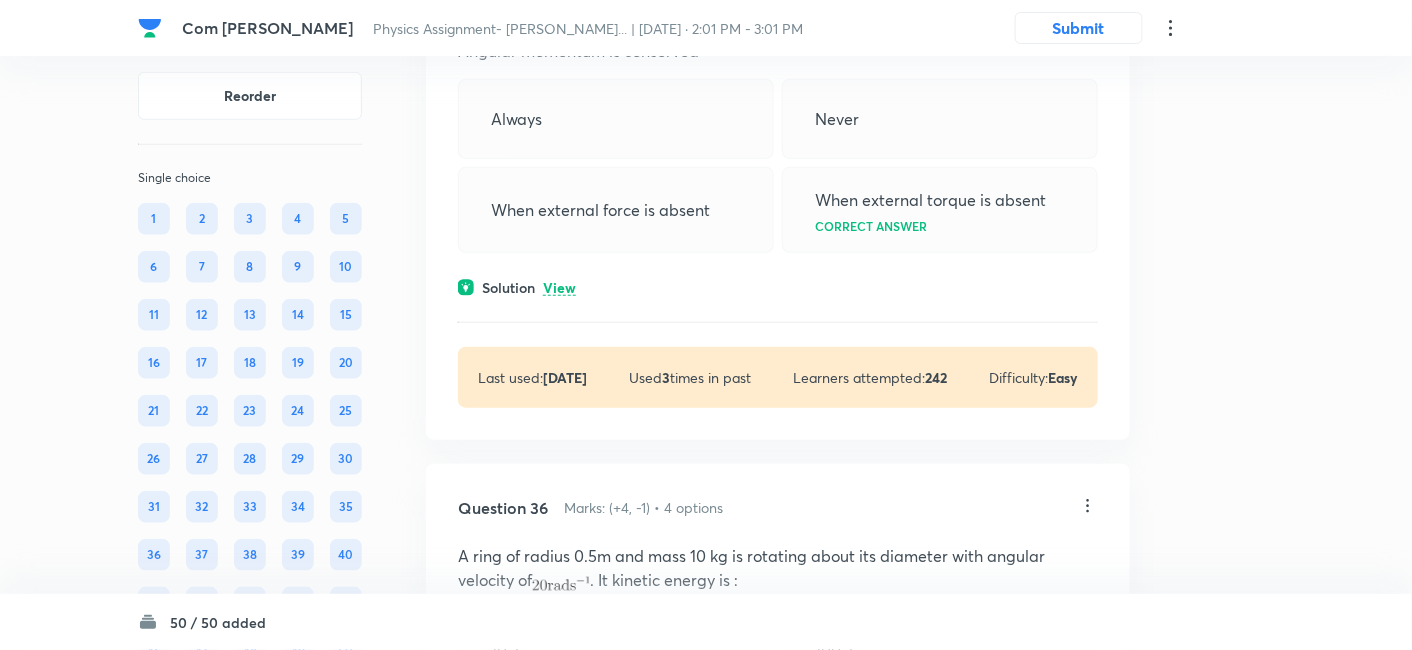 scroll, scrollTop: 26572, scrollLeft: 0, axis: vertical 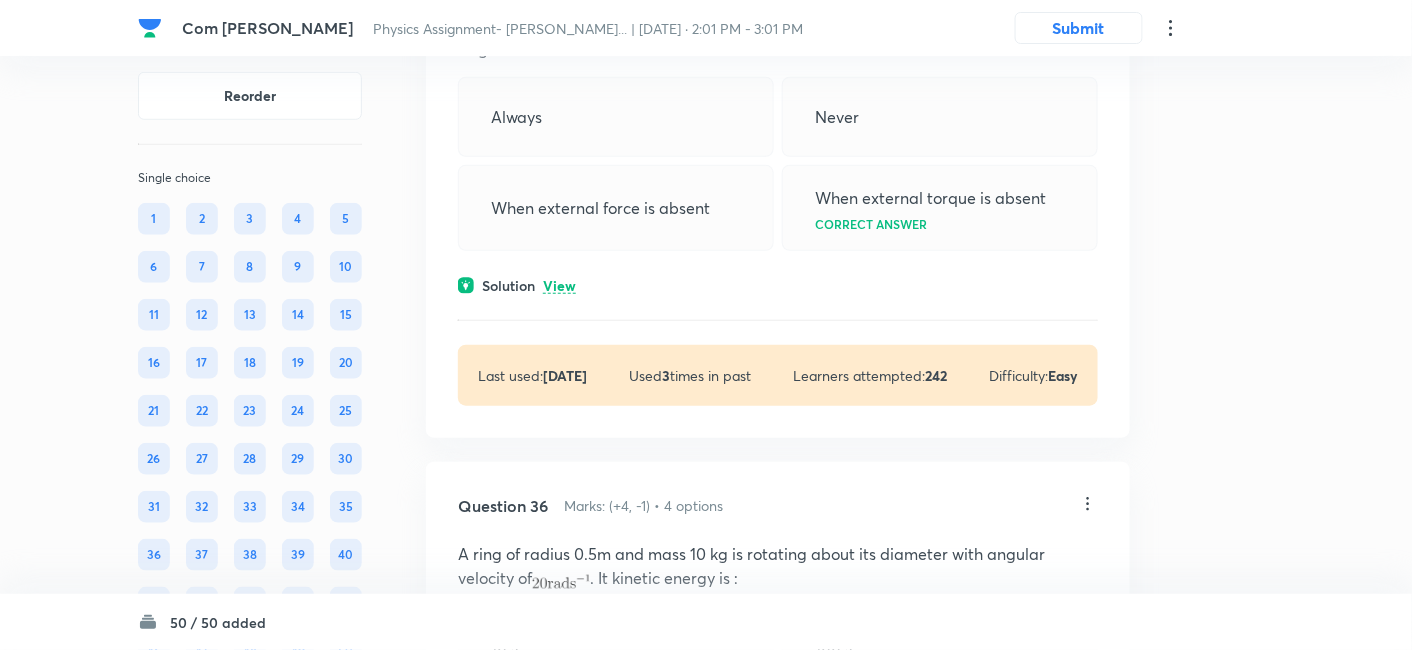 click on "View" at bounding box center [559, 286] 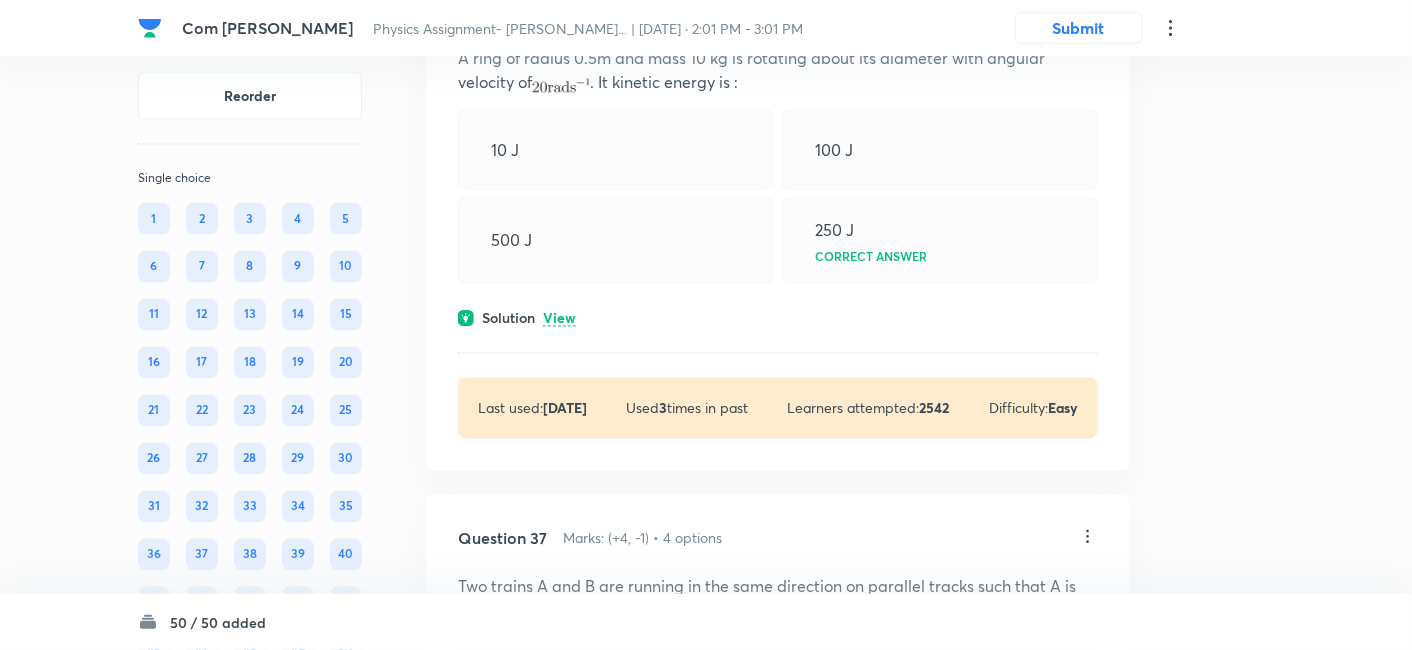 scroll, scrollTop: 27179, scrollLeft: 0, axis: vertical 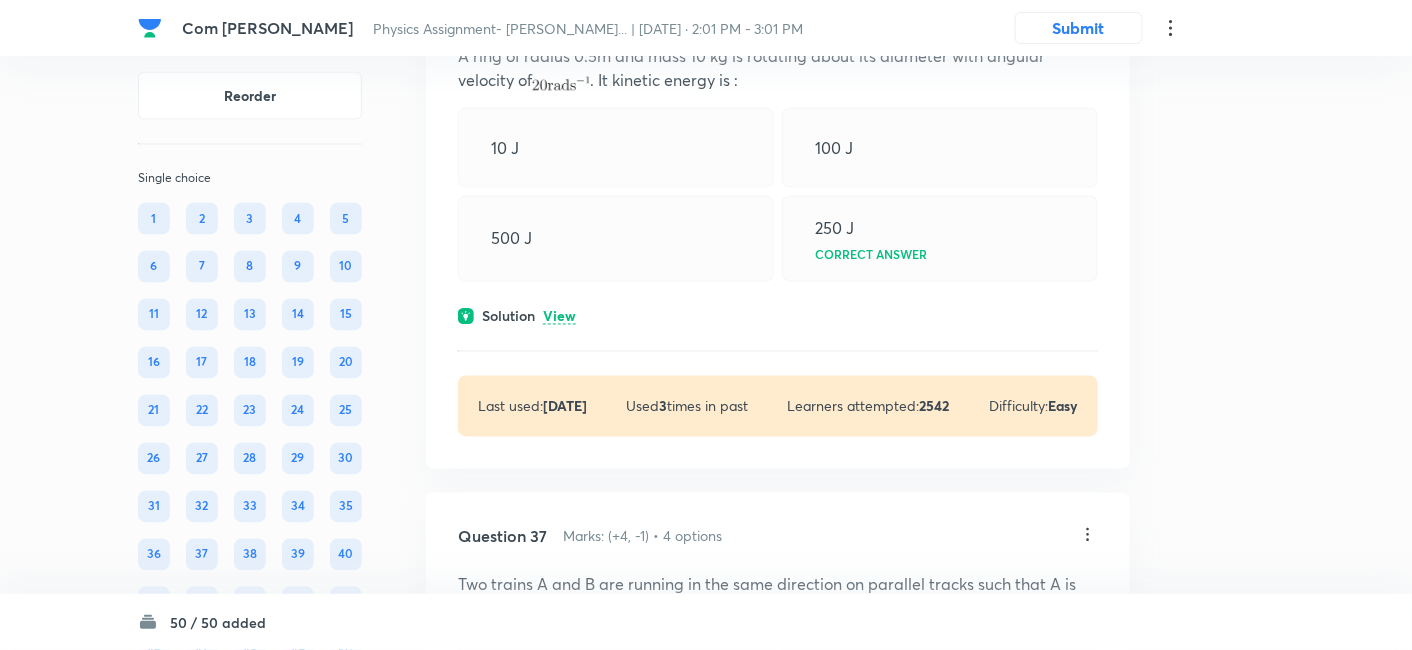 click on "View" at bounding box center [559, 317] 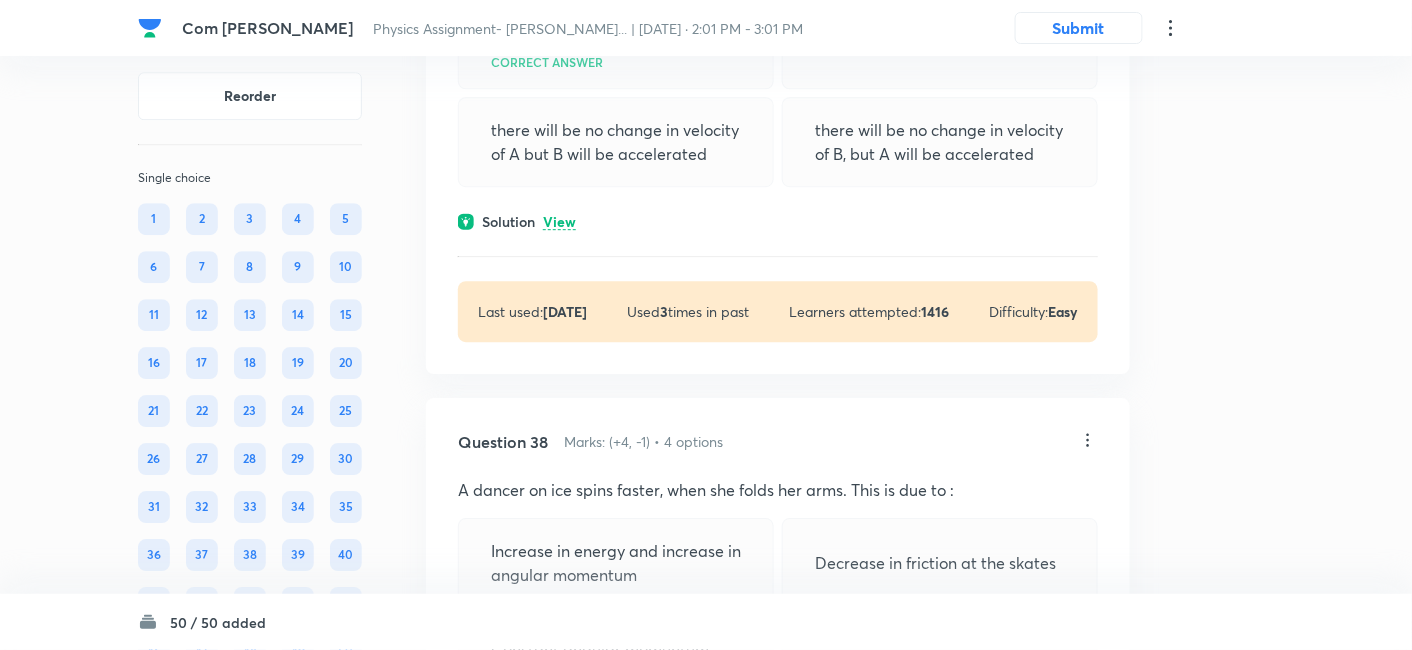 scroll, scrollTop: 27968, scrollLeft: 0, axis: vertical 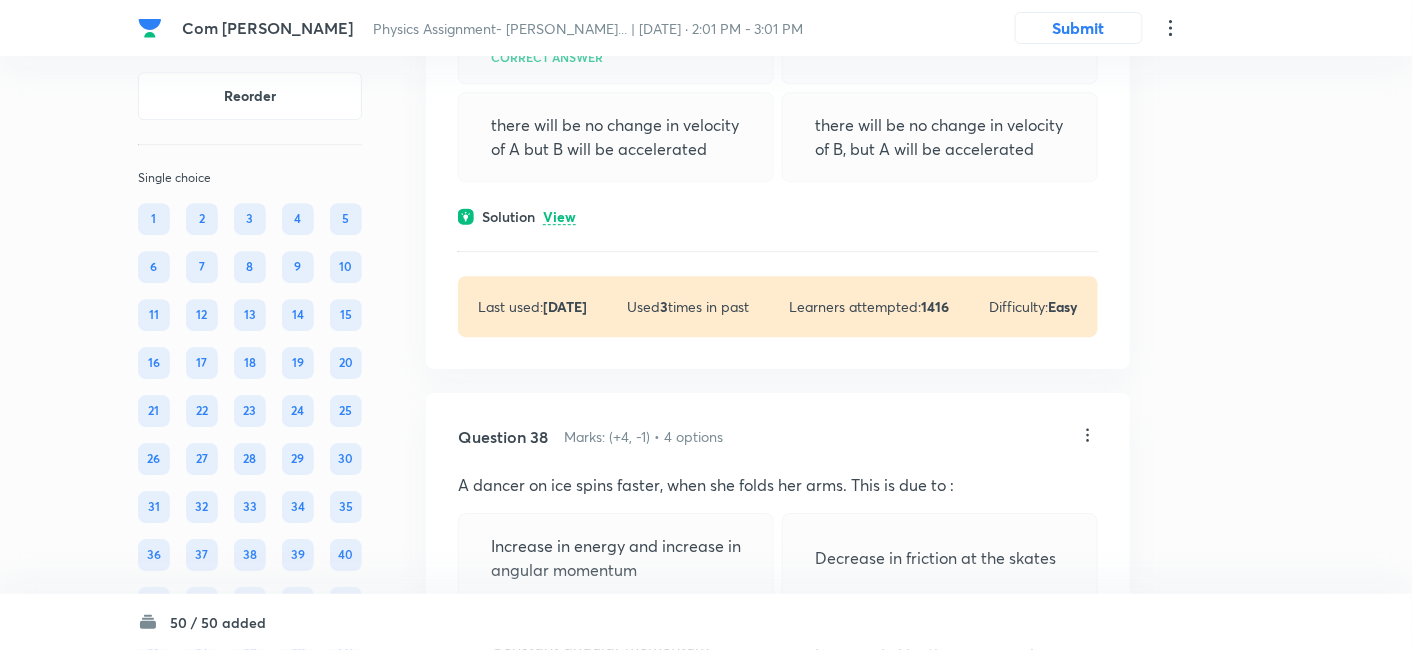 click on "View" at bounding box center (559, 217) 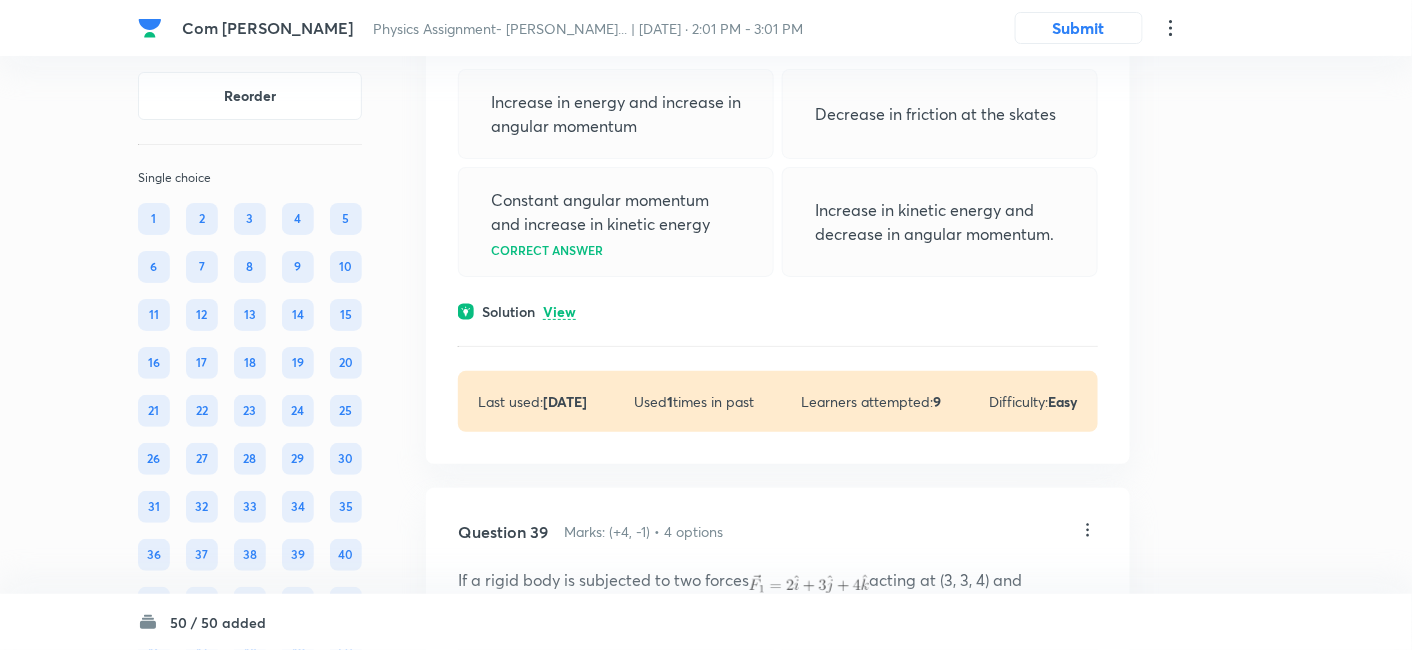 scroll, scrollTop: 28548, scrollLeft: 0, axis: vertical 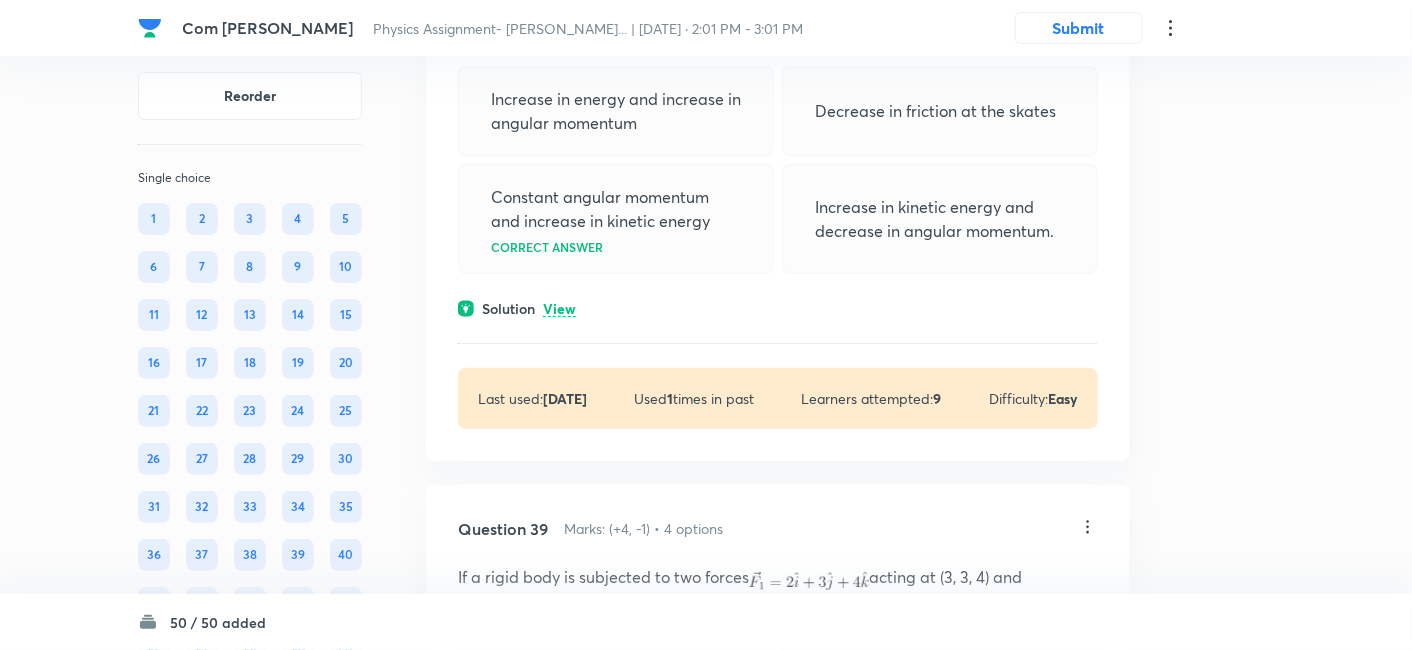 click on "View" at bounding box center (559, 309) 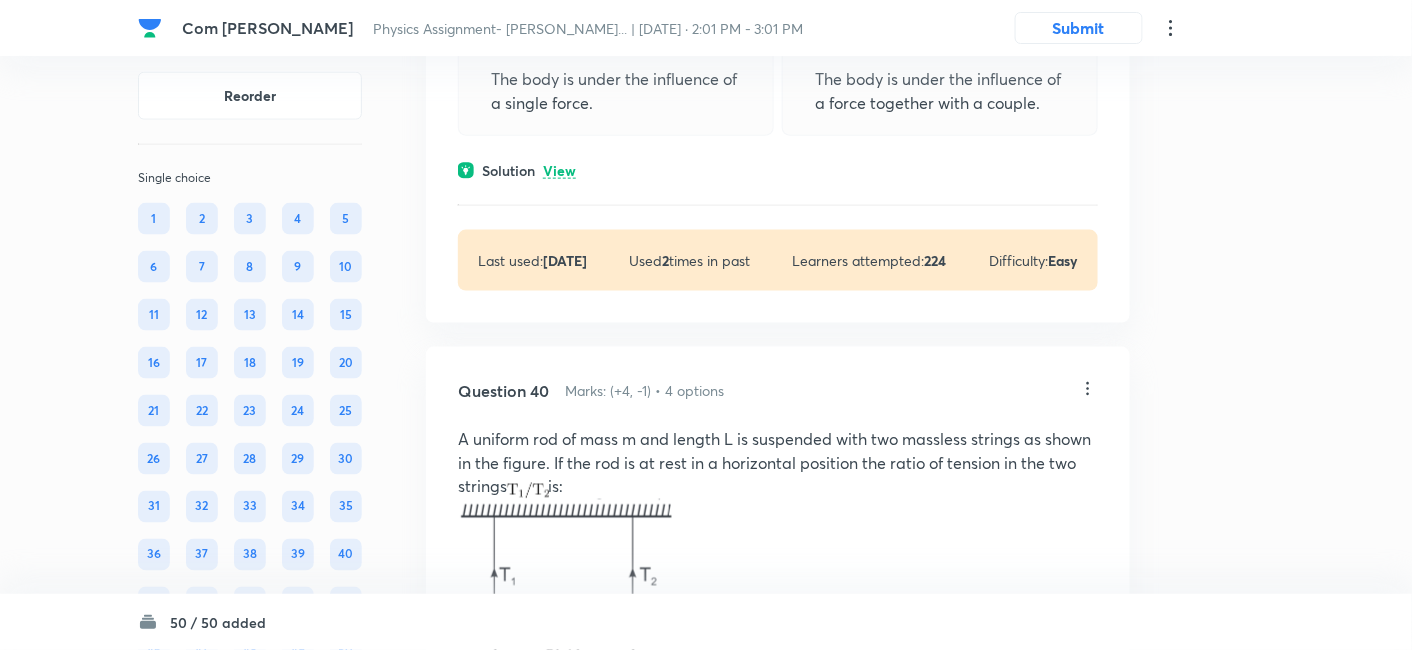 scroll, scrollTop: 29330, scrollLeft: 0, axis: vertical 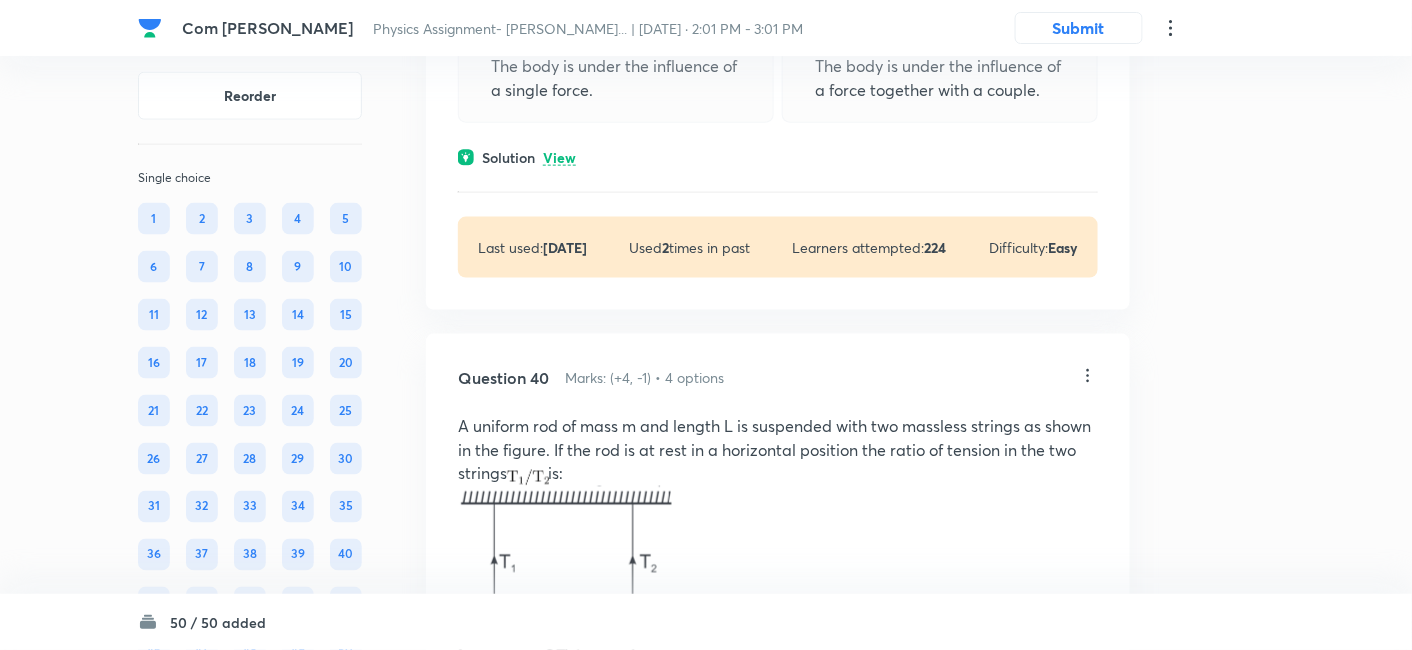 click on "View" at bounding box center [559, 158] 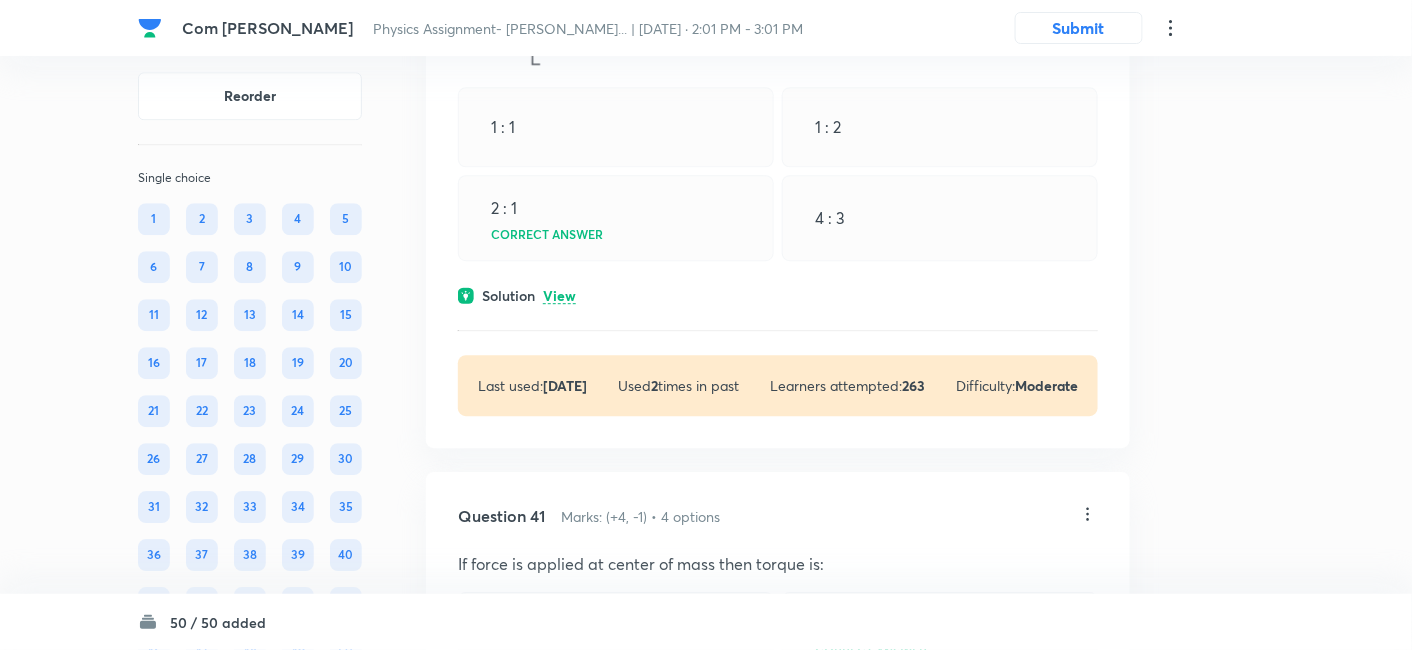 scroll, scrollTop: 30225, scrollLeft: 0, axis: vertical 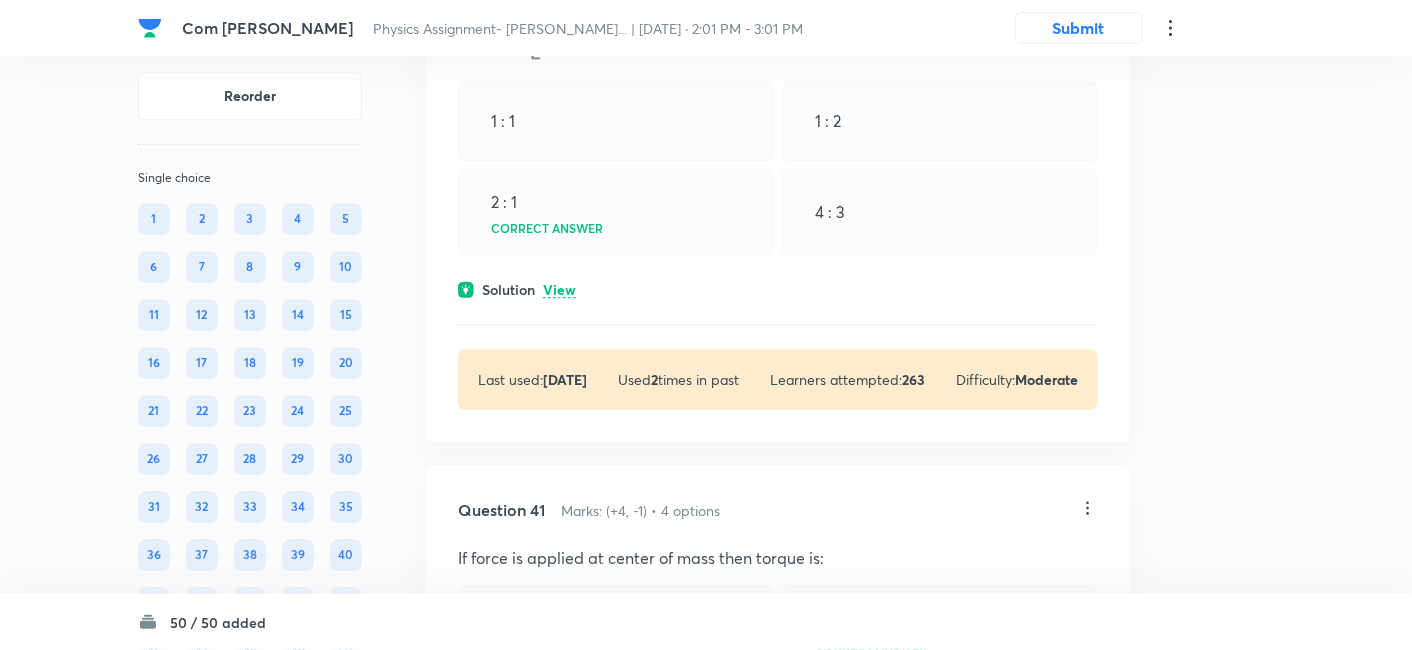 click on "Solution View" at bounding box center (778, 289) 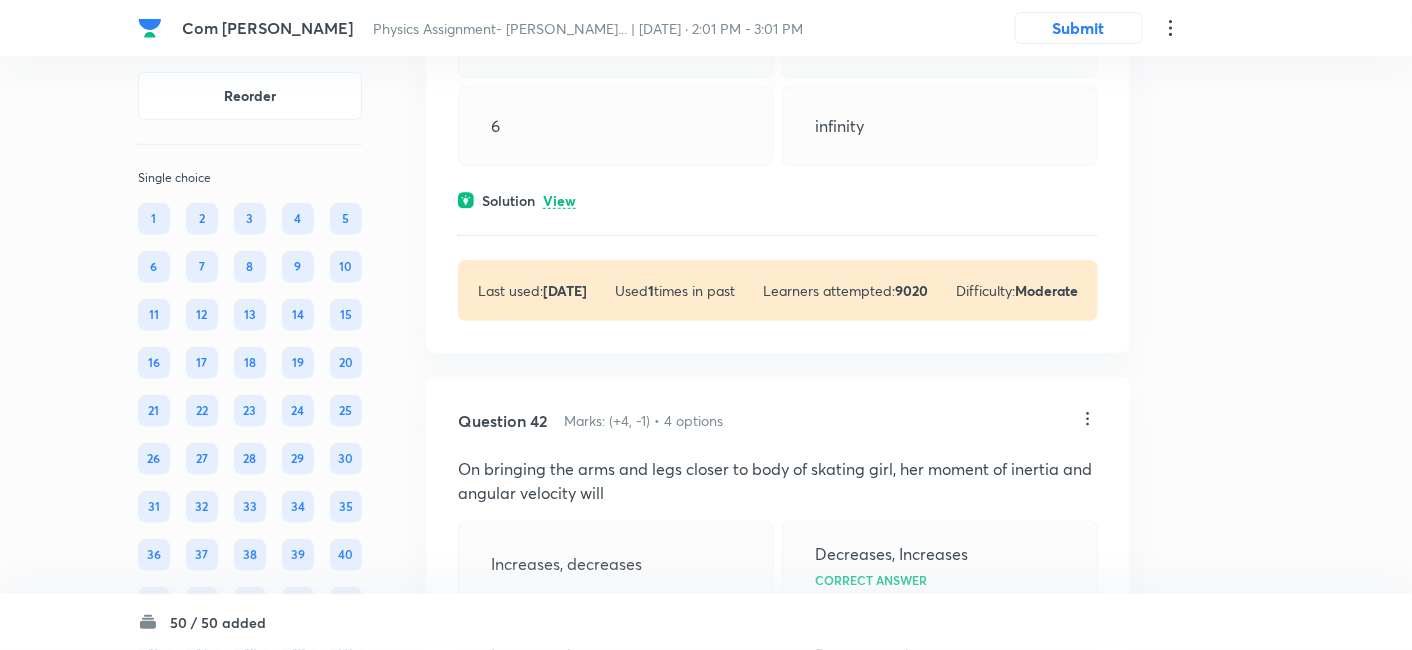 scroll, scrollTop: 31270, scrollLeft: 0, axis: vertical 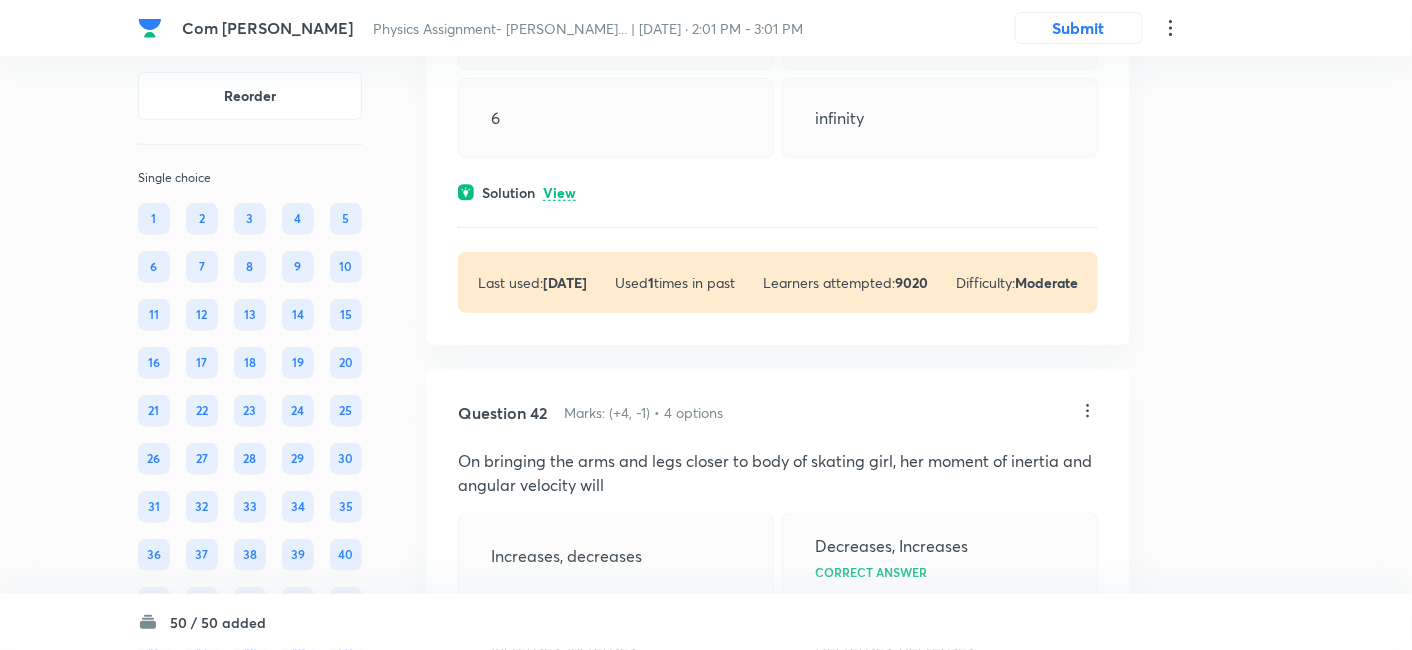 click on "View" at bounding box center (559, 193) 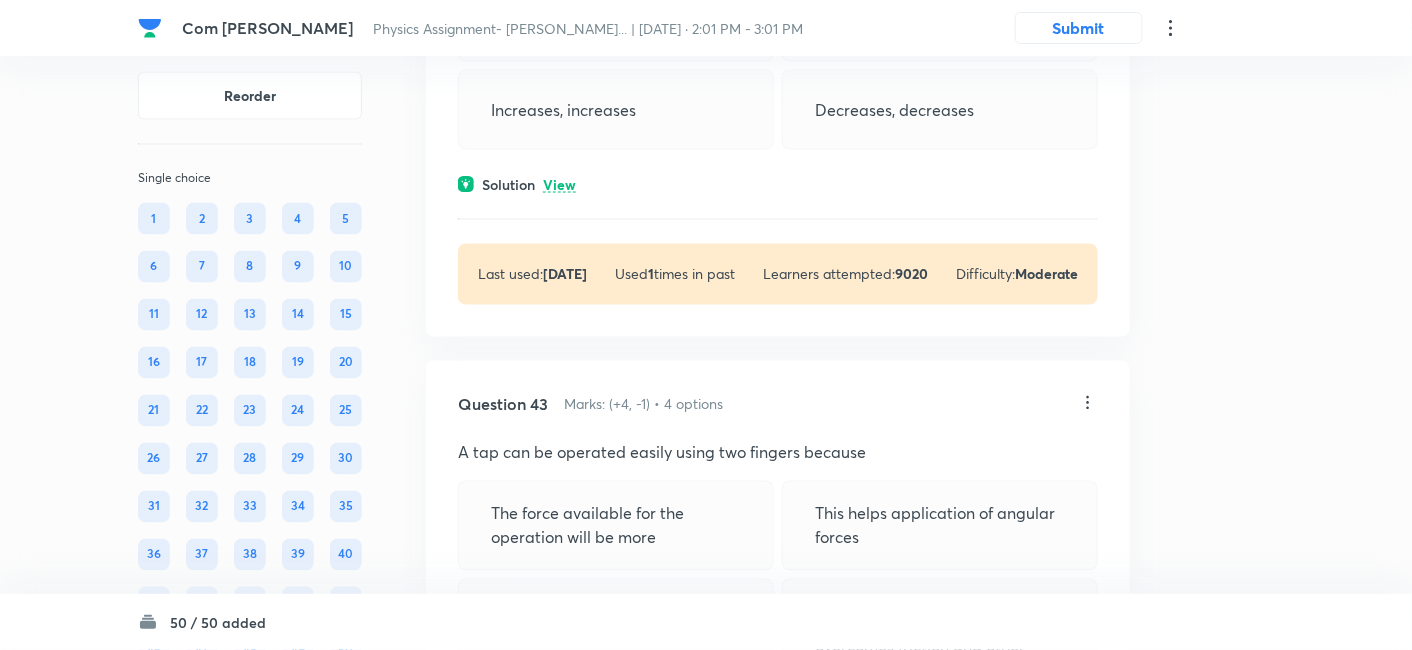 scroll, scrollTop: 31932, scrollLeft: 0, axis: vertical 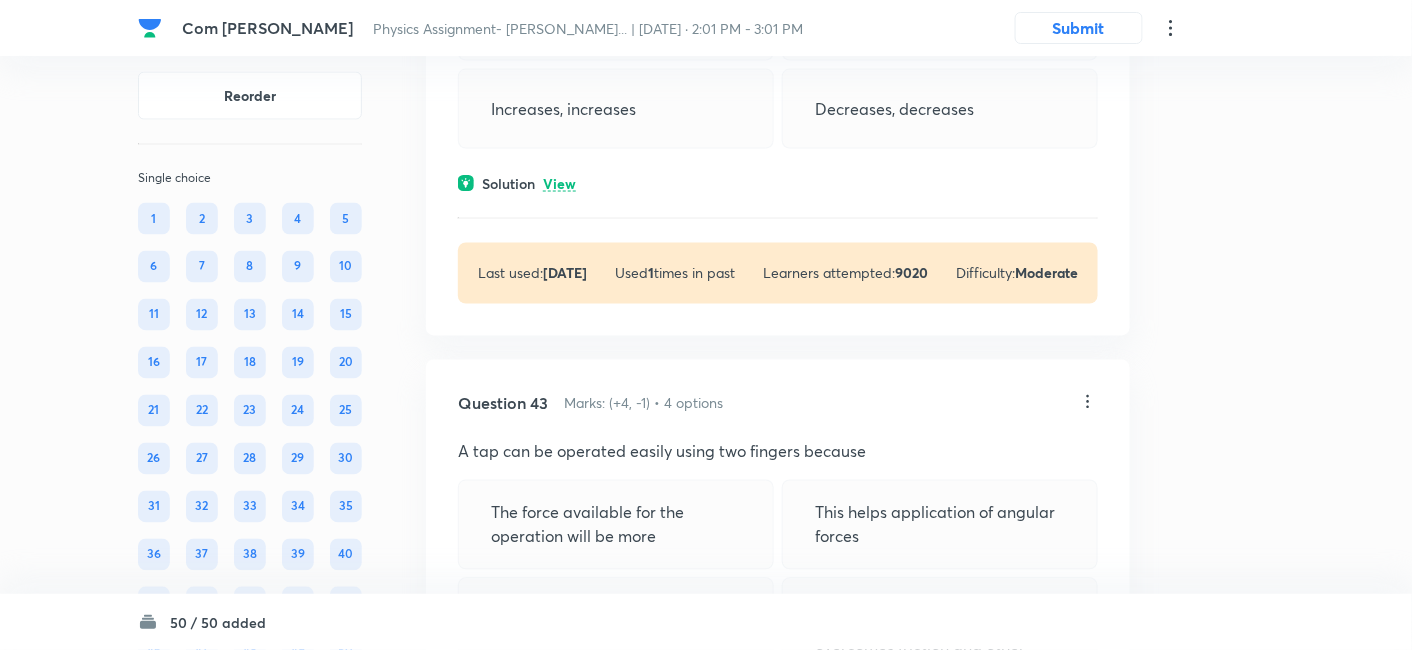 click on "View" at bounding box center (559, 184) 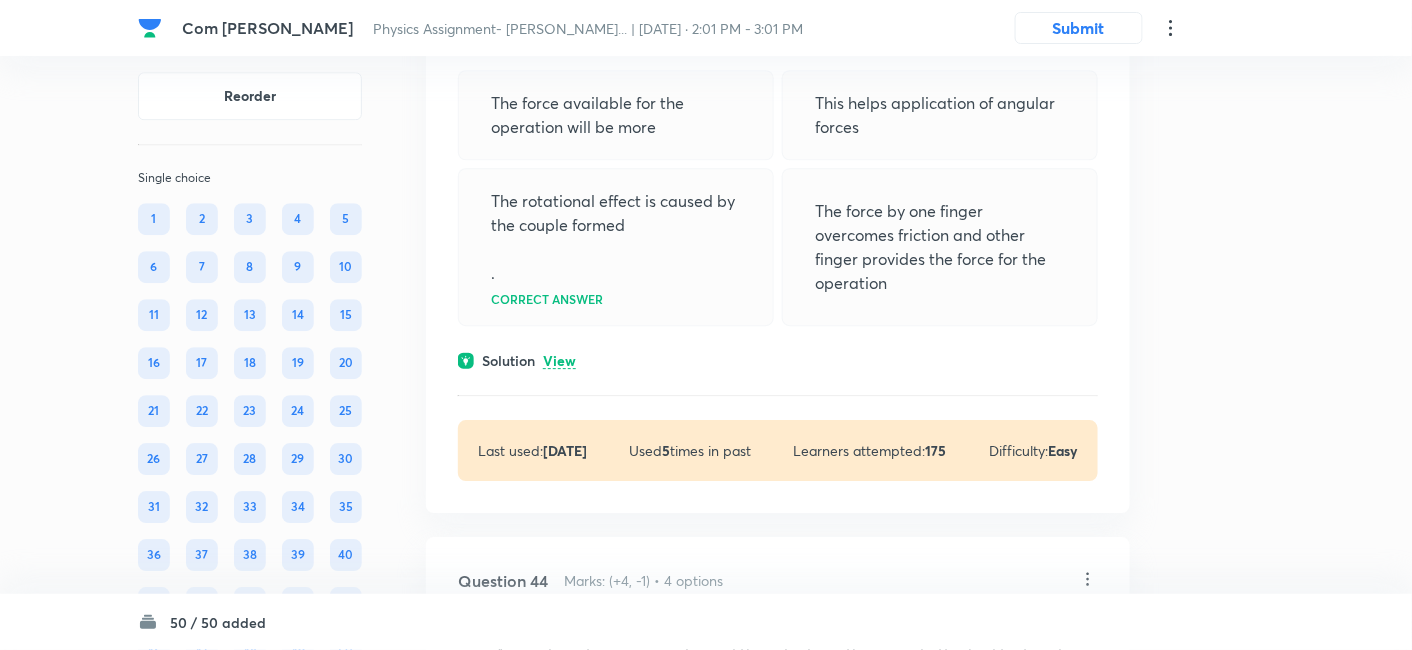 scroll, scrollTop: 32685, scrollLeft: 0, axis: vertical 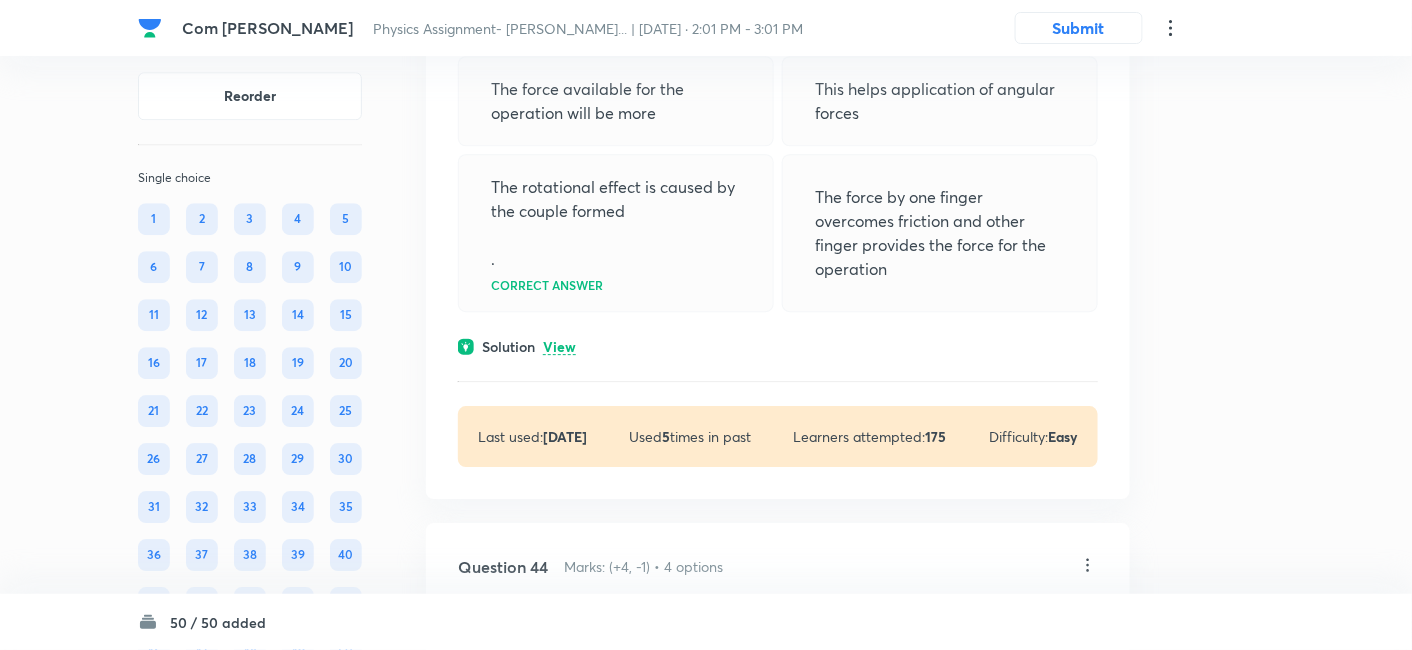 click on "View" at bounding box center (559, 347) 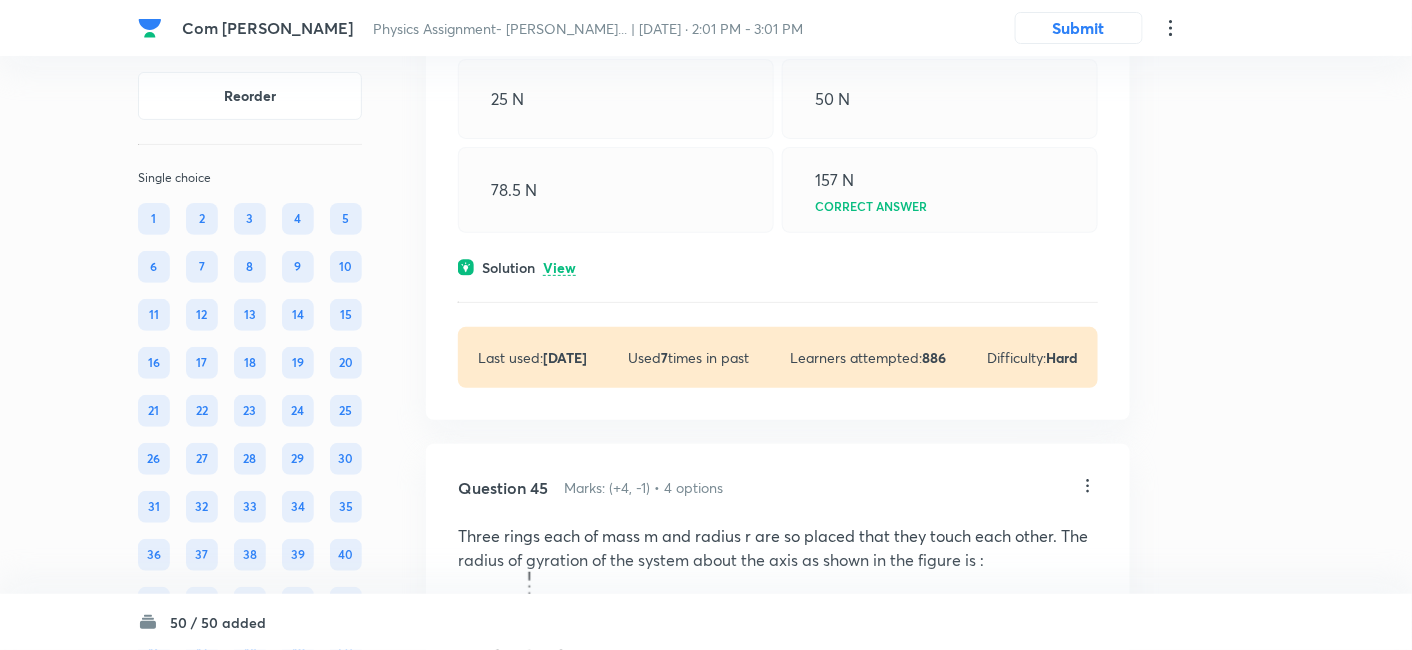 scroll, scrollTop: 33454, scrollLeft: 0, axis: vertical 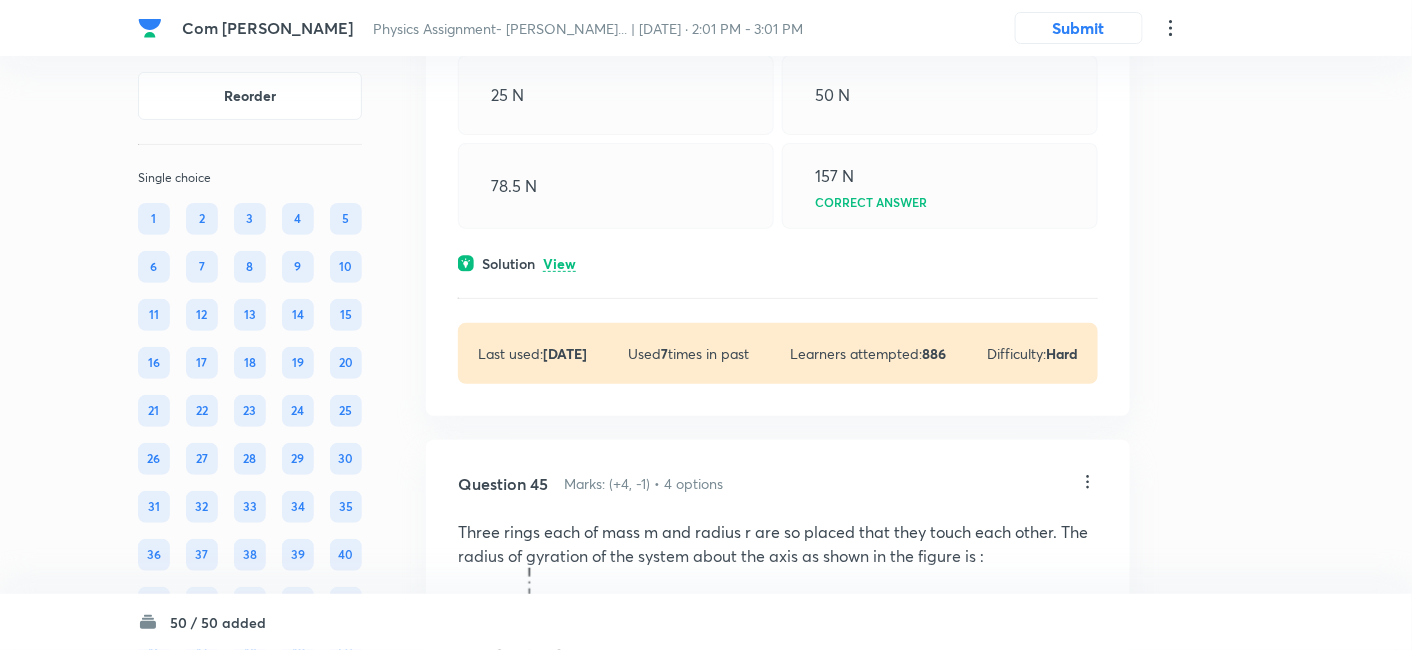 click on "View" at bounding box center [559, 264] 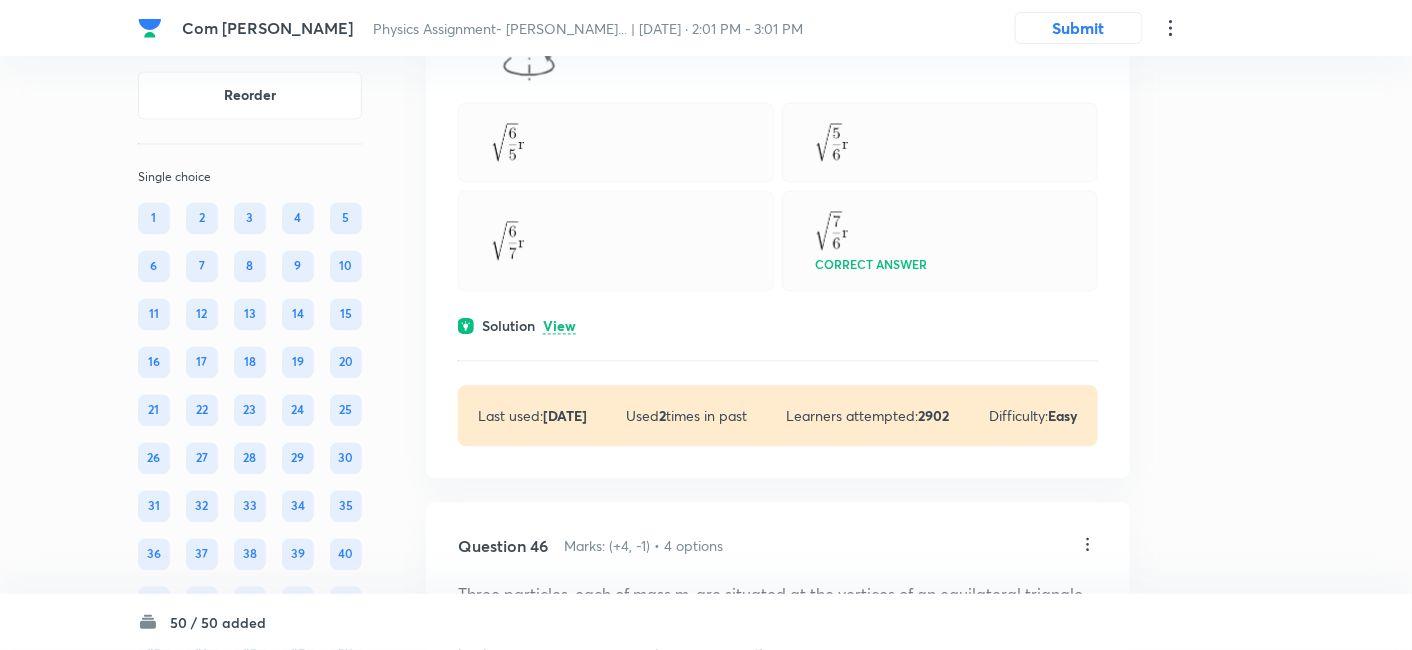 scroll, scrollTop: 34490, scrollLeft: 0, axis: vertical 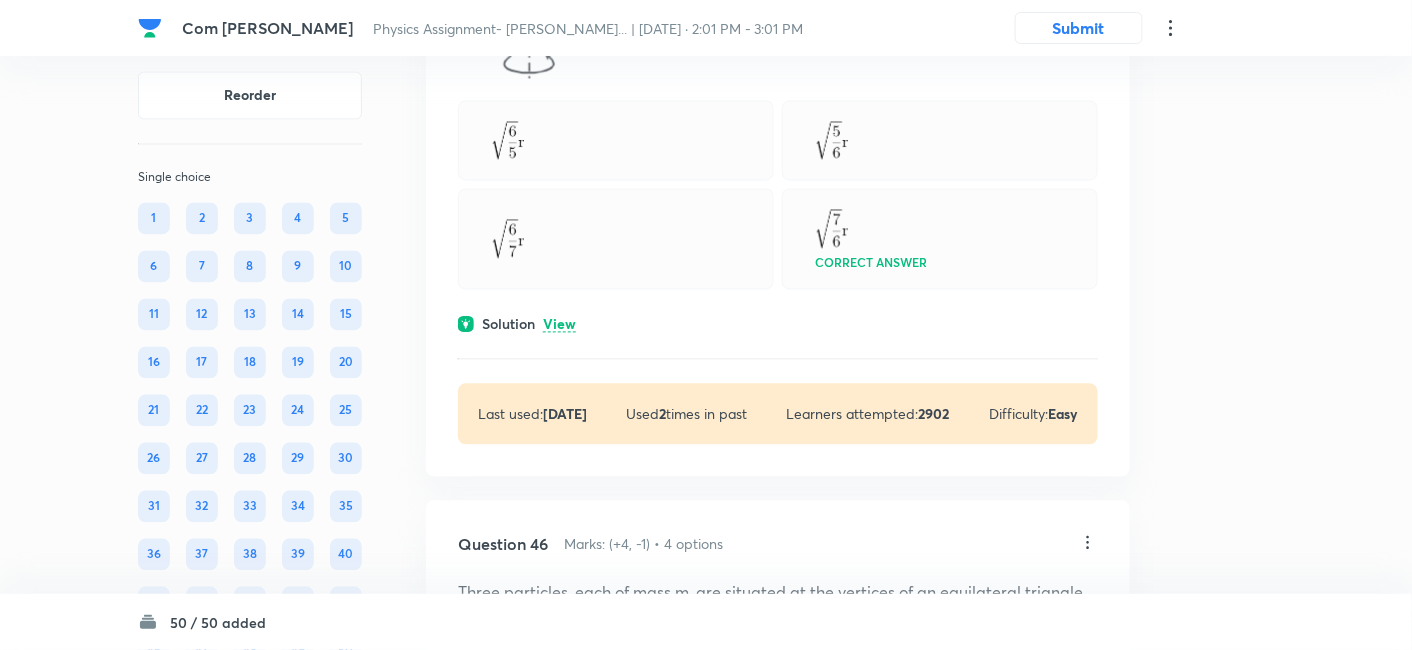 click on "View" at bounding box center (559, 325) 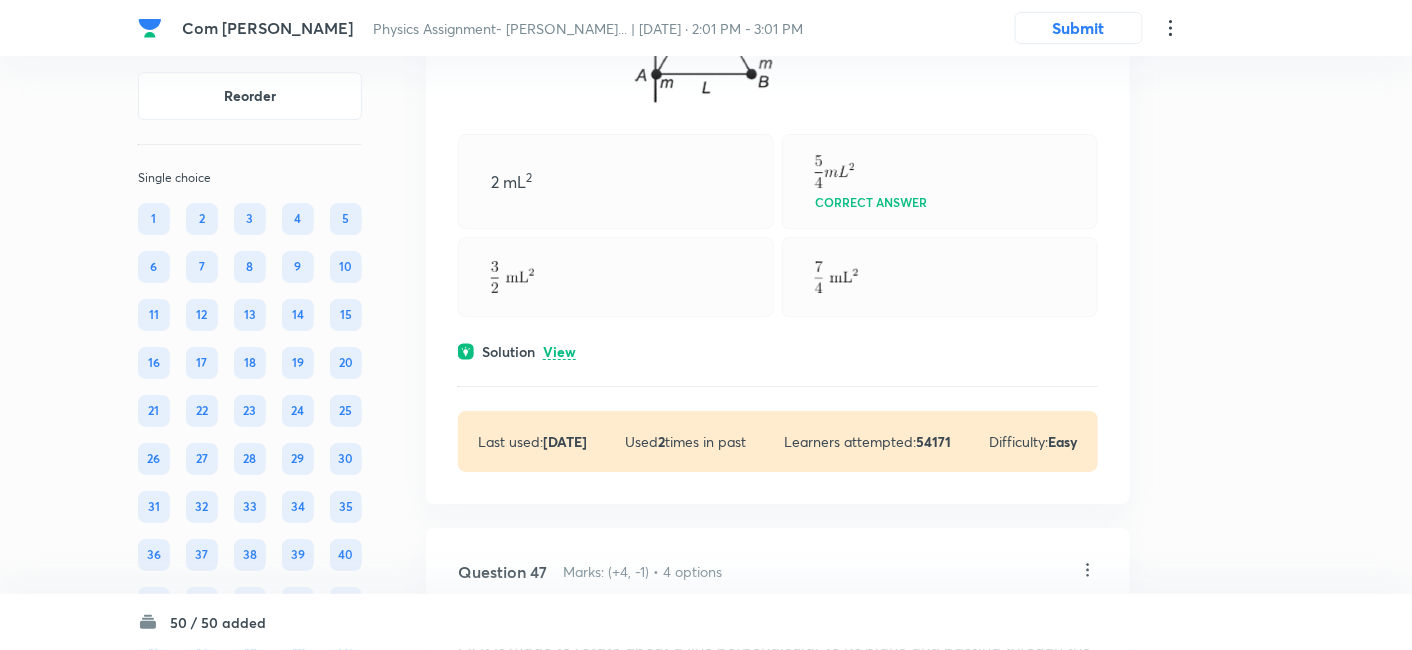 scroll, scrollTop: 35457, scrollLeft: 0, axis: vertical 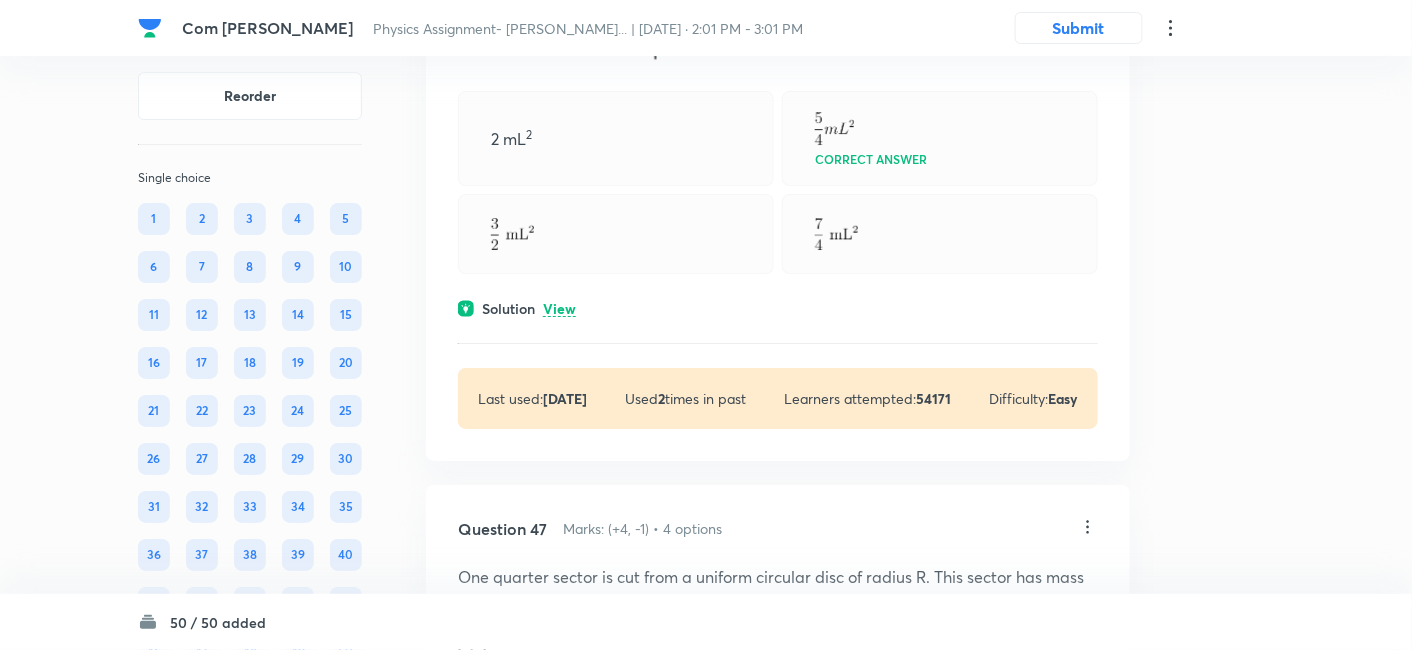click on "View" at bounding box center [559, 309] 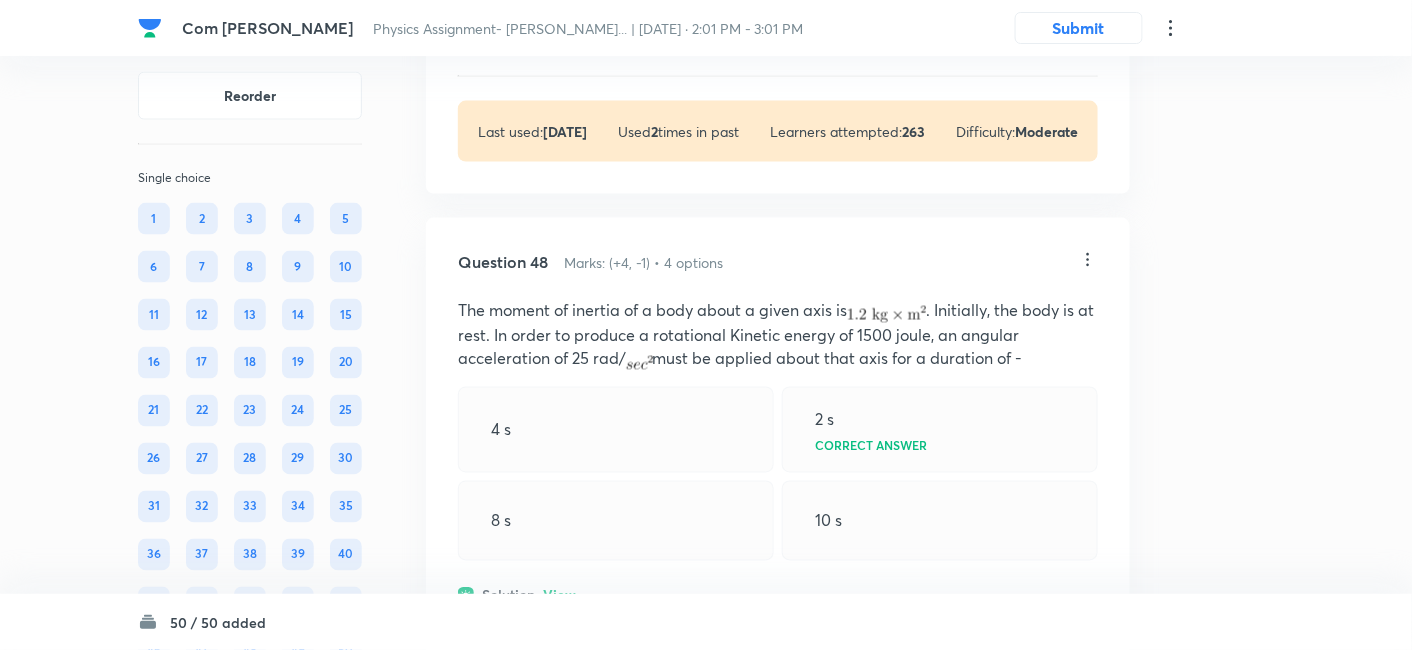 scroll, scrollTop: 36600, scrollLeft: 0, axis: vertical 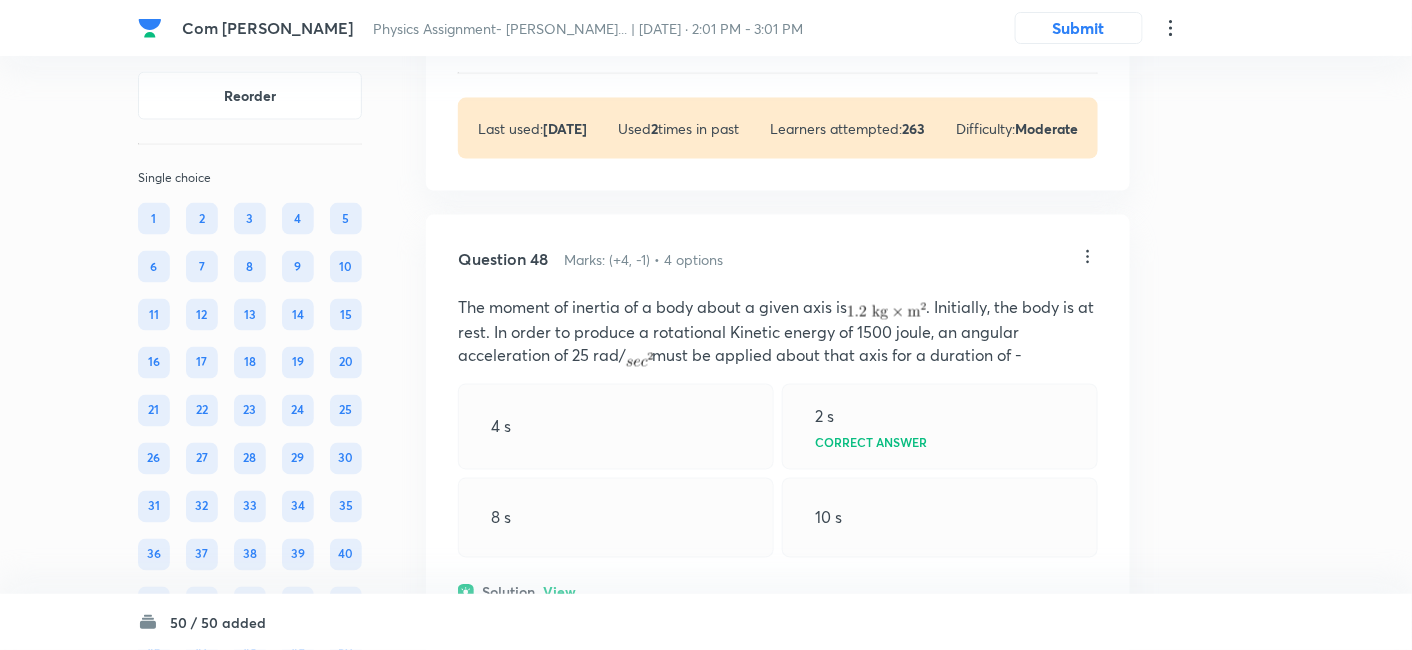 click on "View" at bounding box center (559, 39) 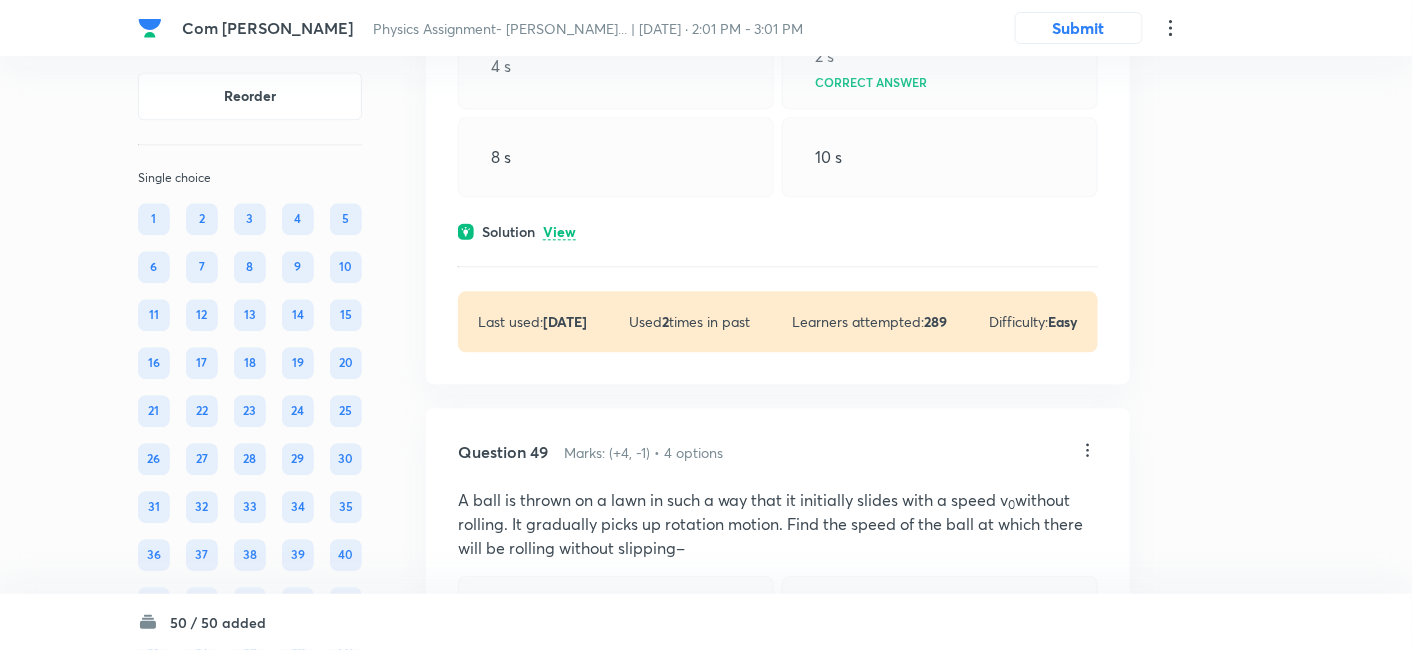 scroll, scrollTop: 37144, scrollLeft: 0, axis: vertical 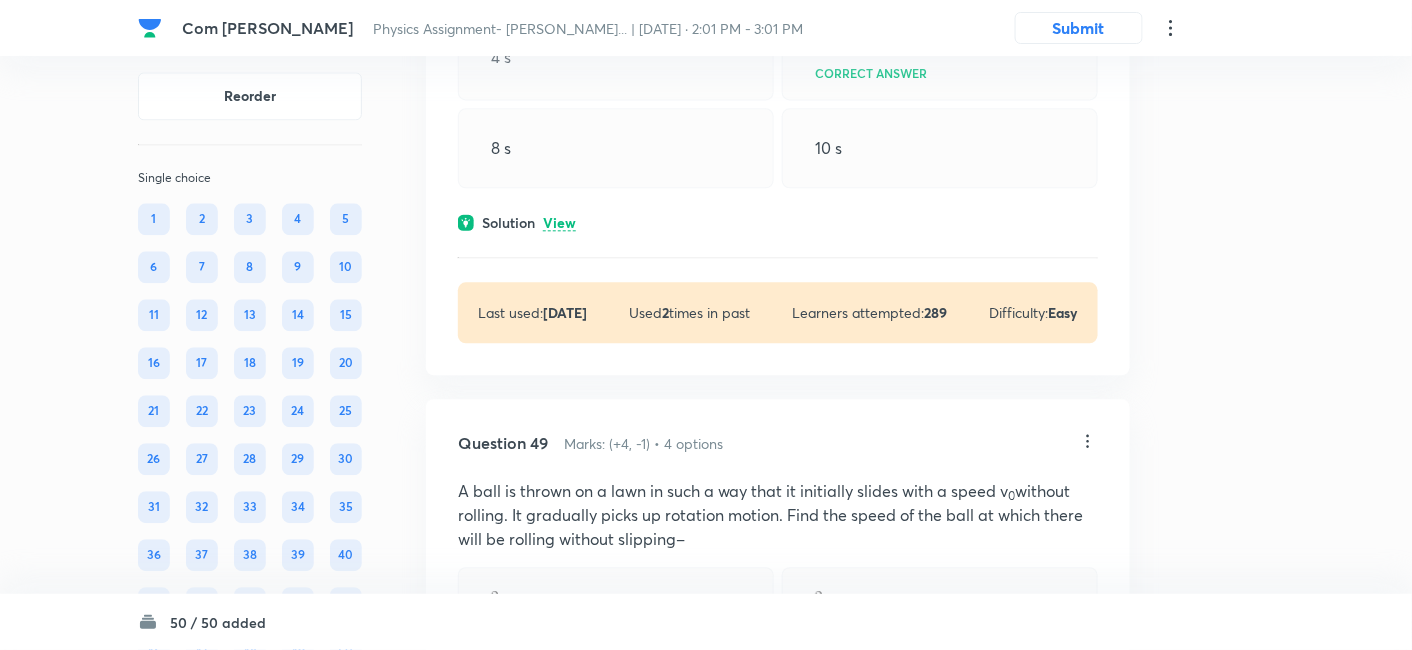 click on "View" at bounding box center (559, 223) 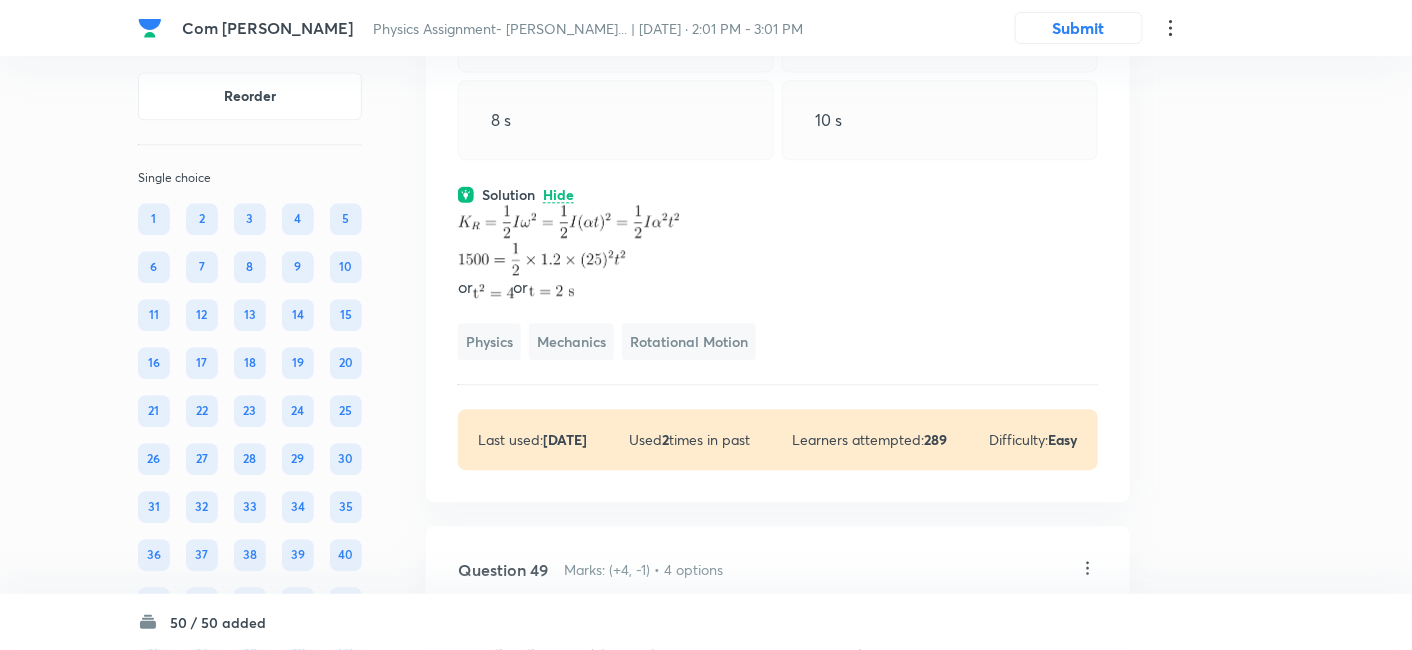 scroll, scrollTop: 37171, scrollLeft: 0, axis: vertical 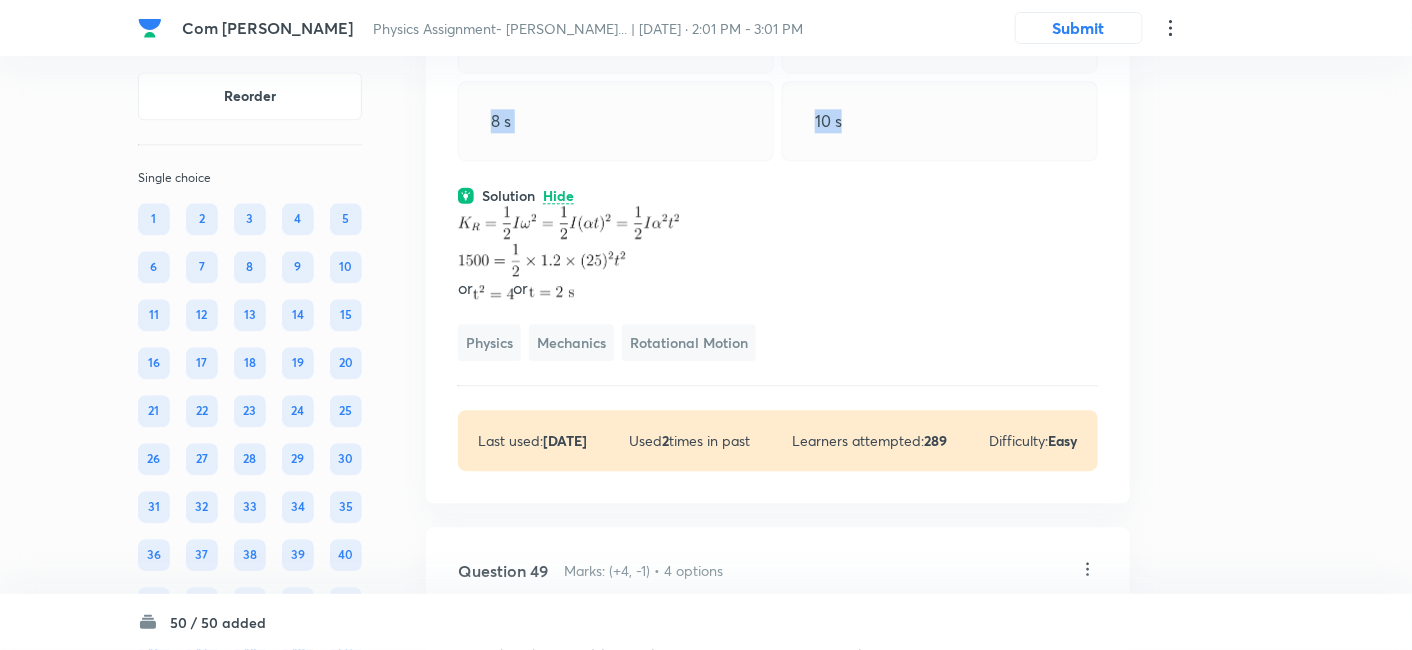 drag, startPoint x: 451, startPoint y: 91, endPoint x: 865, endPoint y: 294, distance: 461.0911 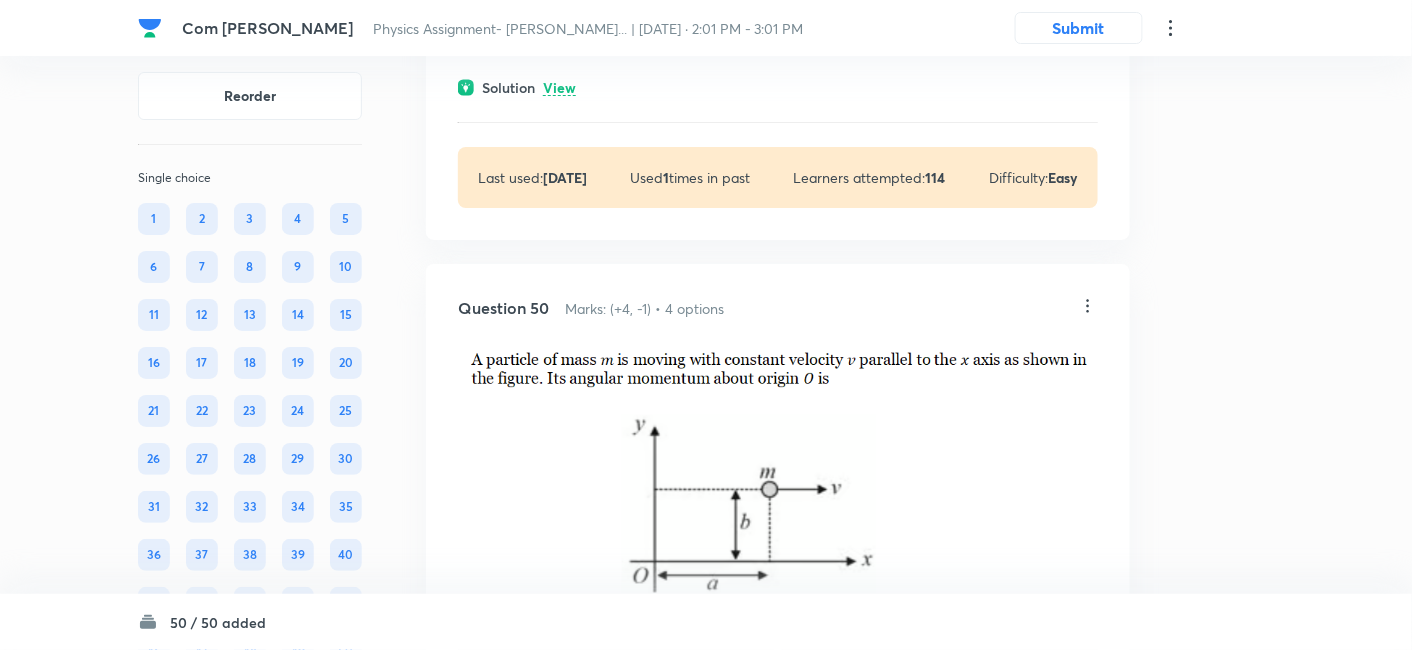 scroll, scrollTop: 38006, scrollLeft: 0, axis: vertical 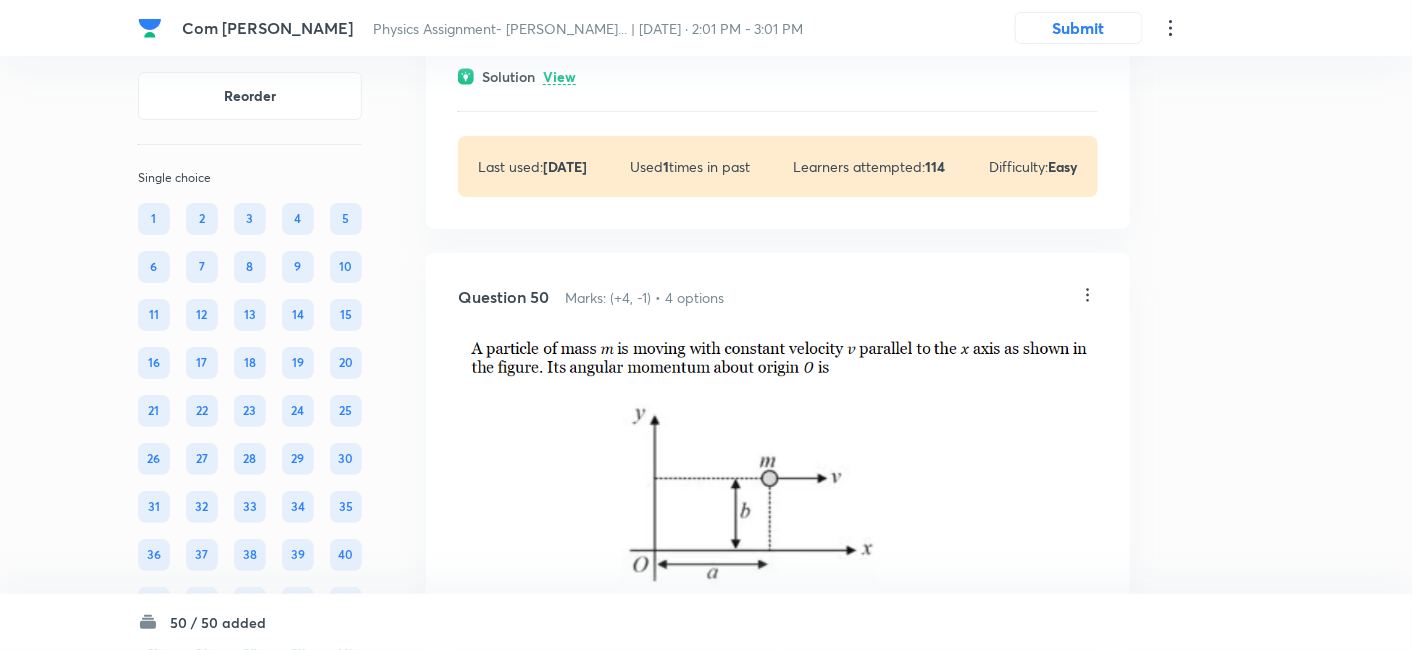 click on "View" at bounding box center (559, 77) 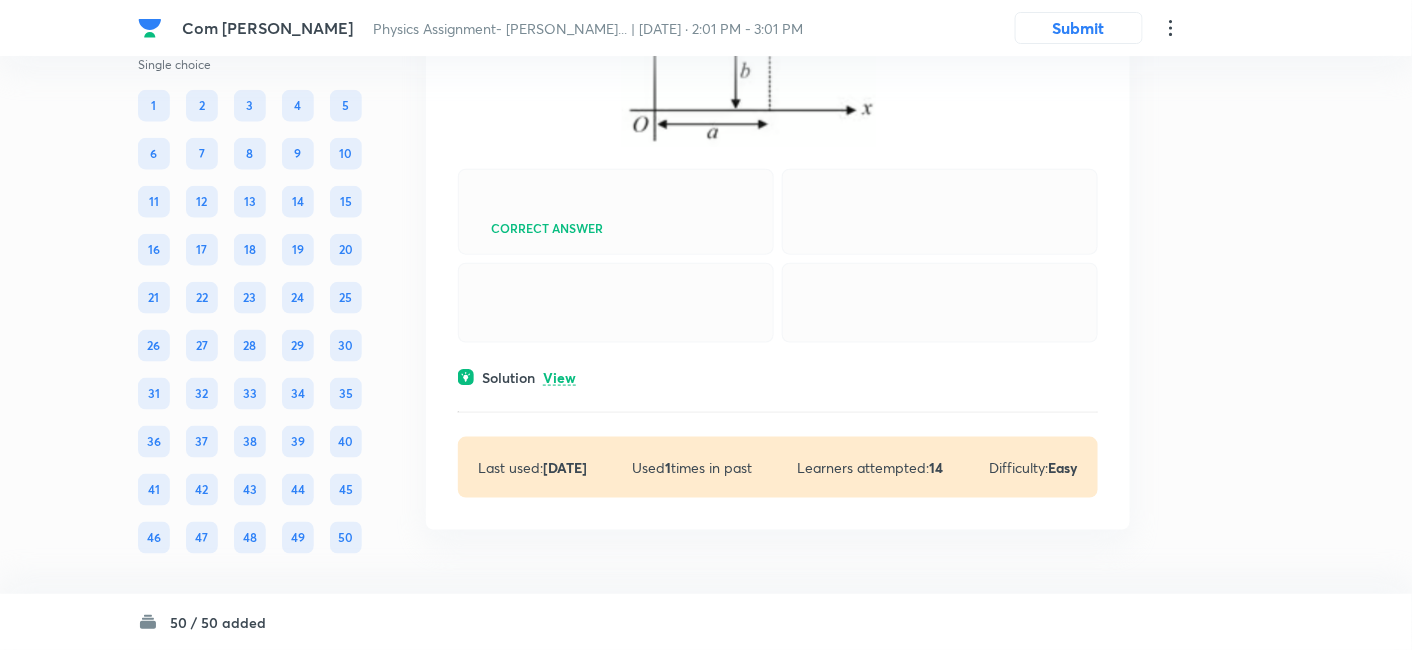 scroll, scrollTop: 38937, scrollLeft: 0, axis: vertical 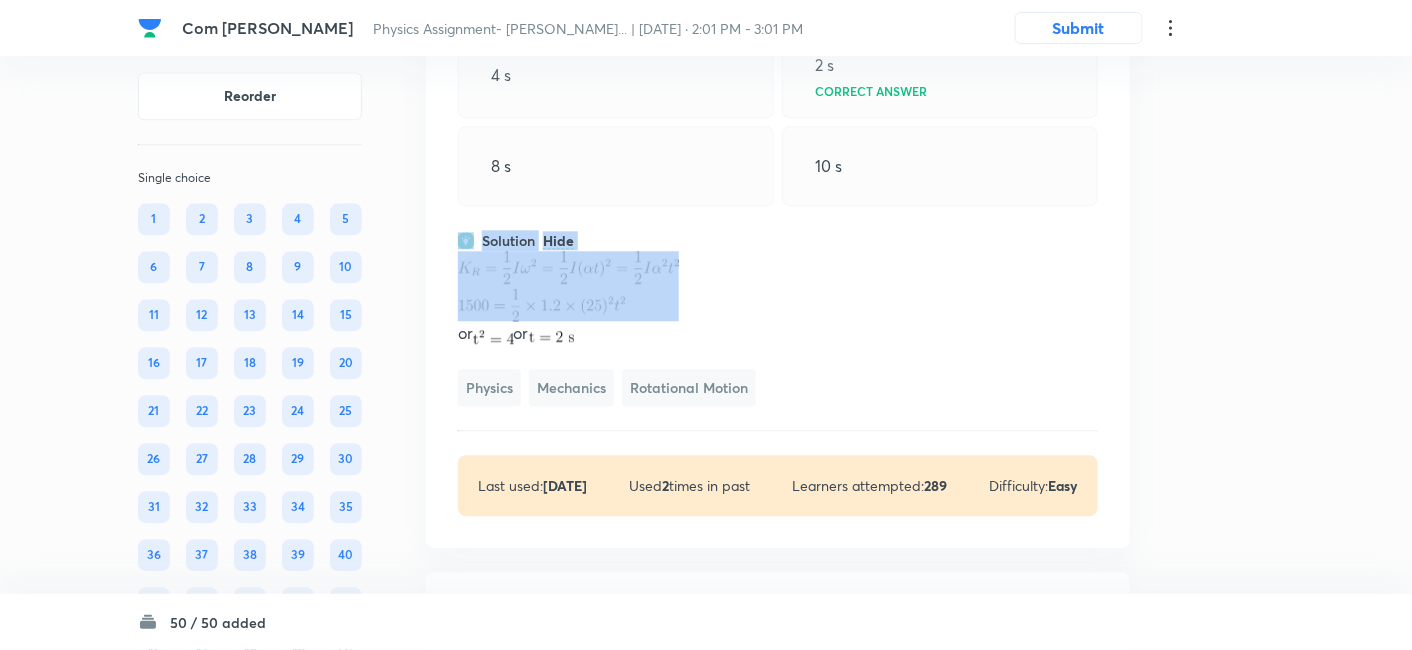 drag, startPoint x: 456, startPoint y: 426, endPoint x: 442, endPoint y: 447, distance: 25.23886 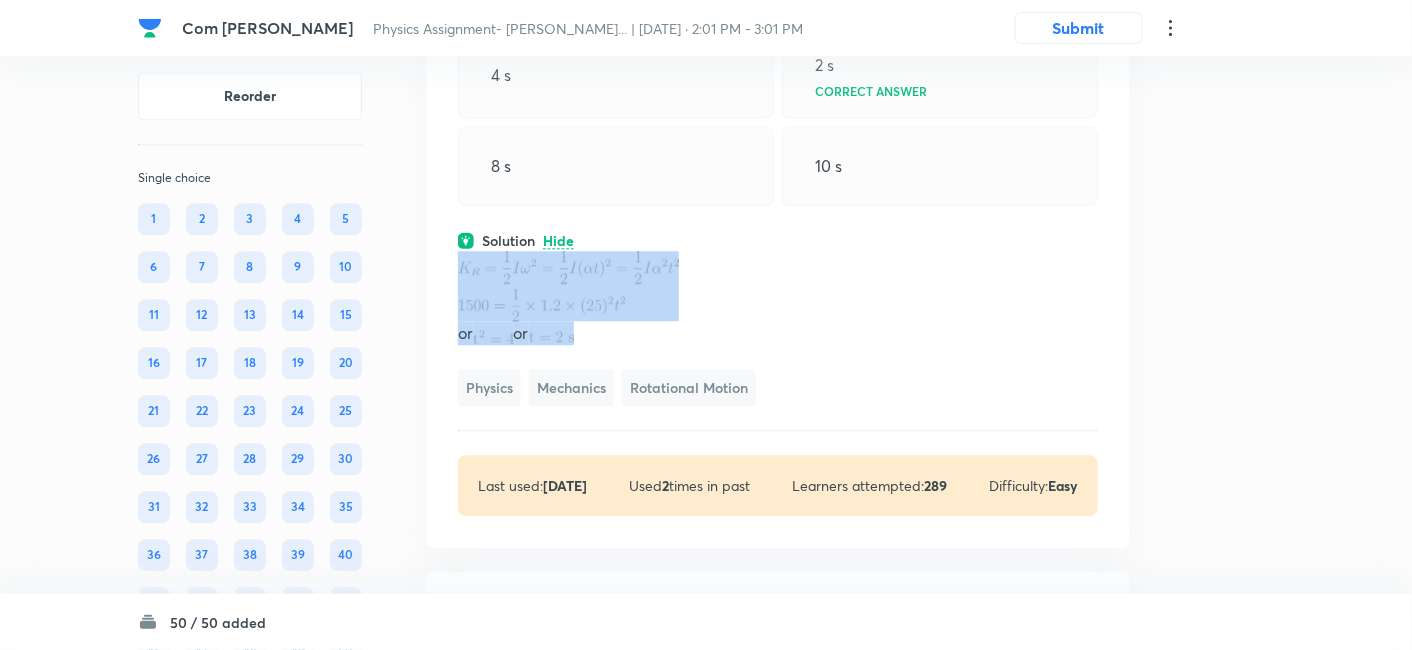 drag, startPoint x: 442, startPoint y: 447, endPoint x: 654, endPoint y: 514, distance: 222.33533 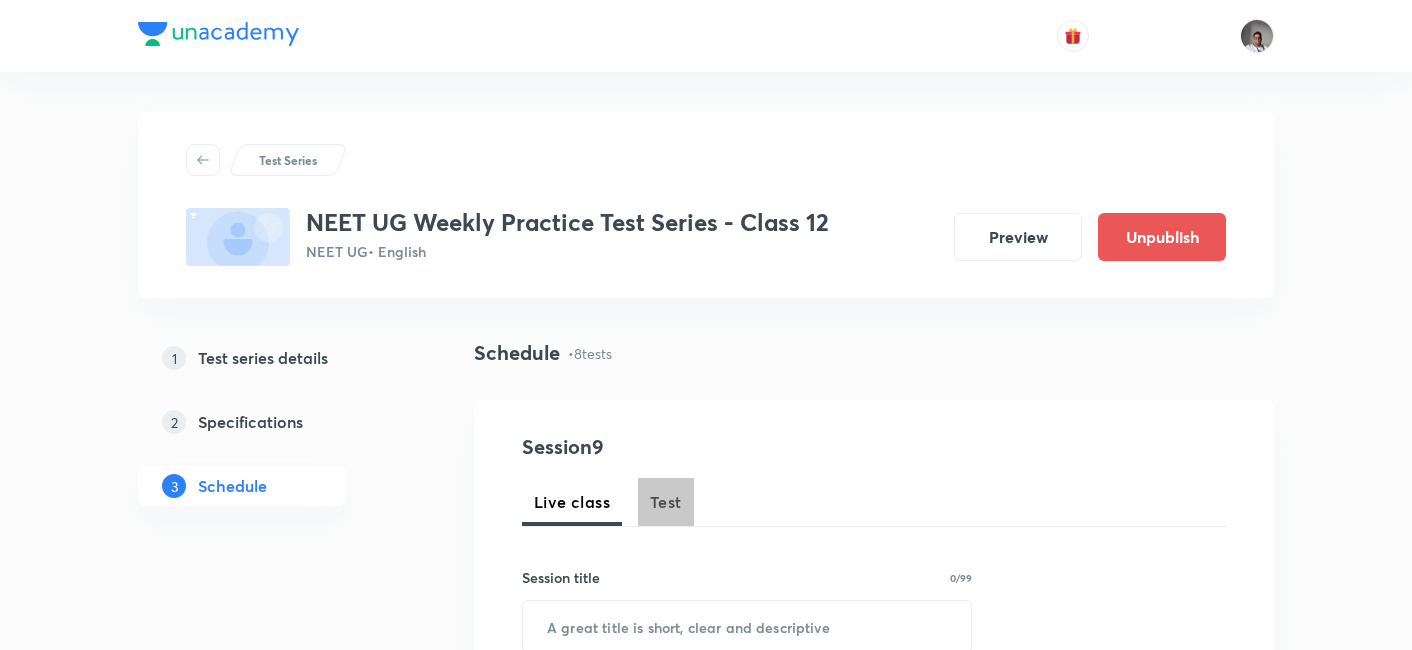 scroll, scrollTop: 0, scrollLeft: 0, axis: both 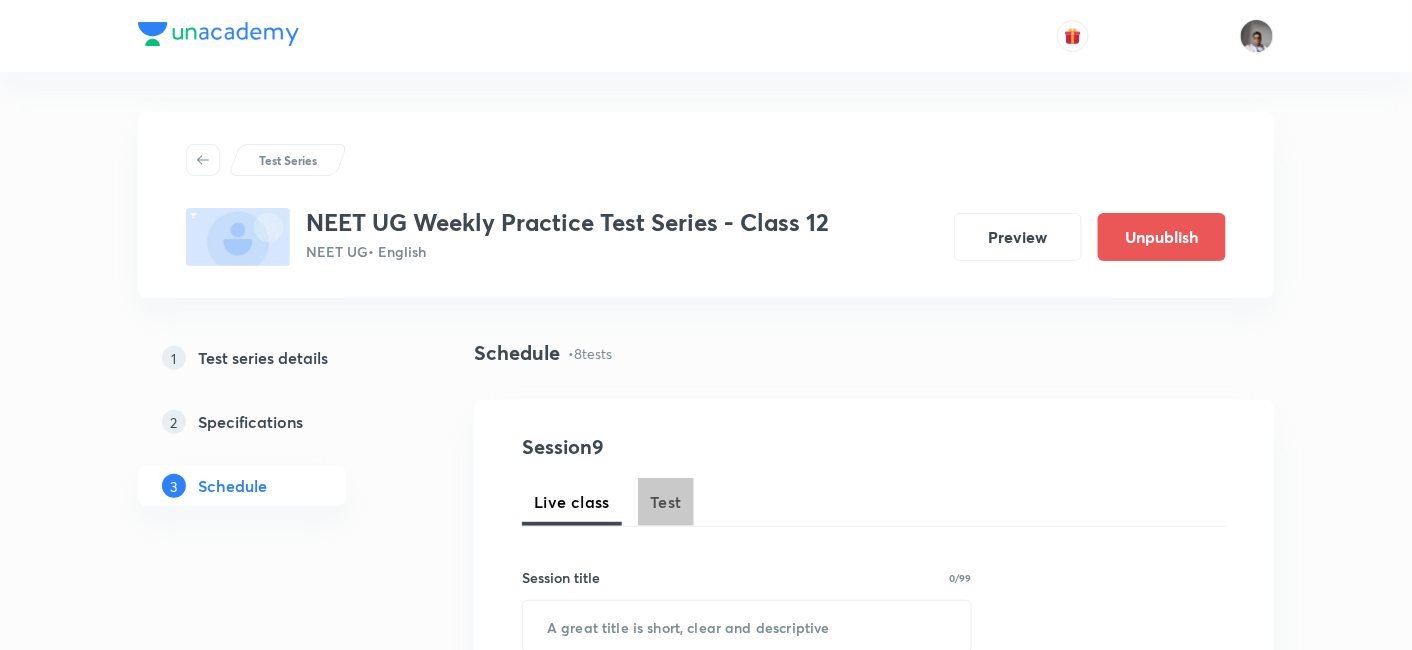 click on "Test" at bounding box center (666, 502) 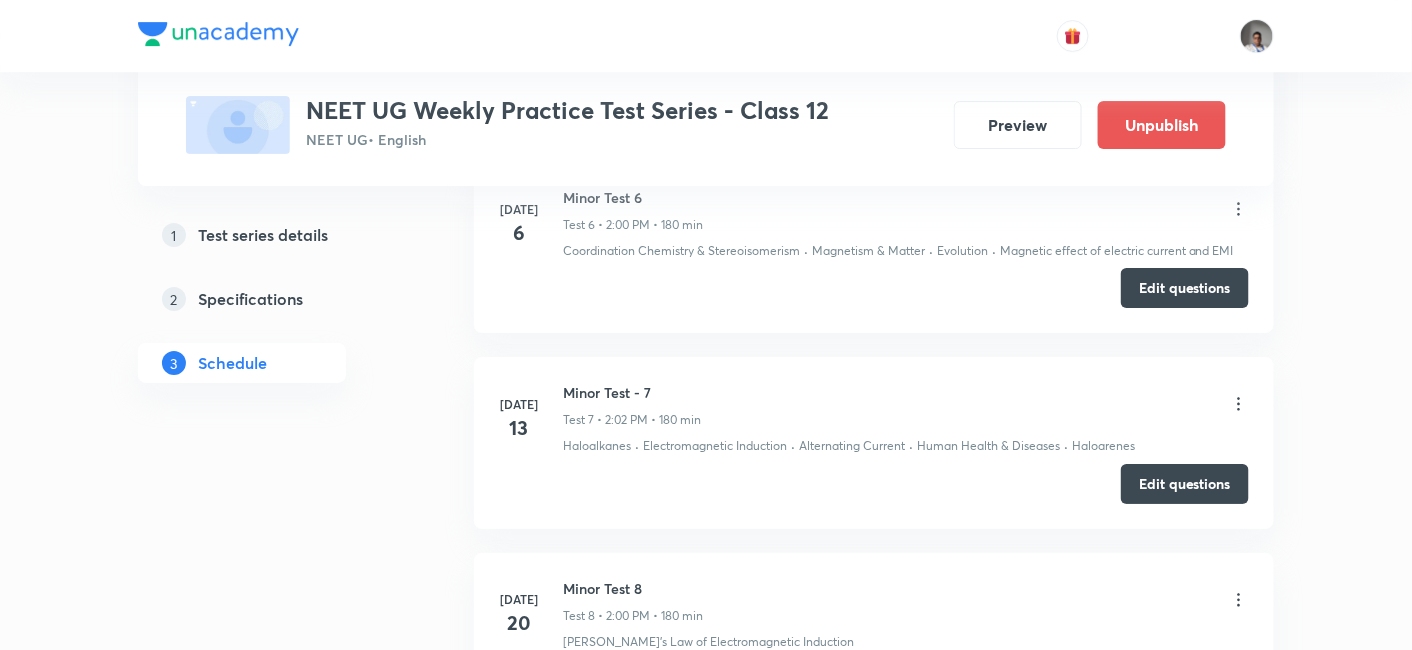 scroll, scrollTop: 2126, scrollLeft: 0, axis: vertical 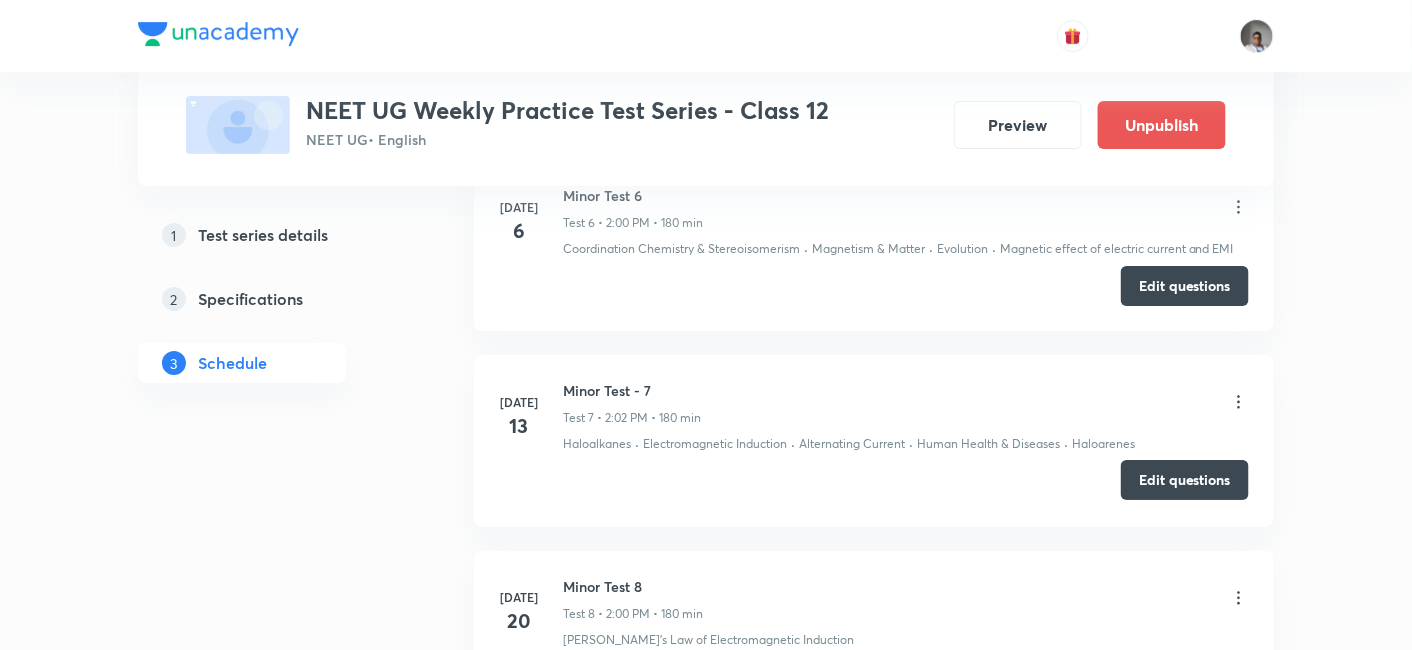 click on "Edit questions" at bounding box center [874, 482] 